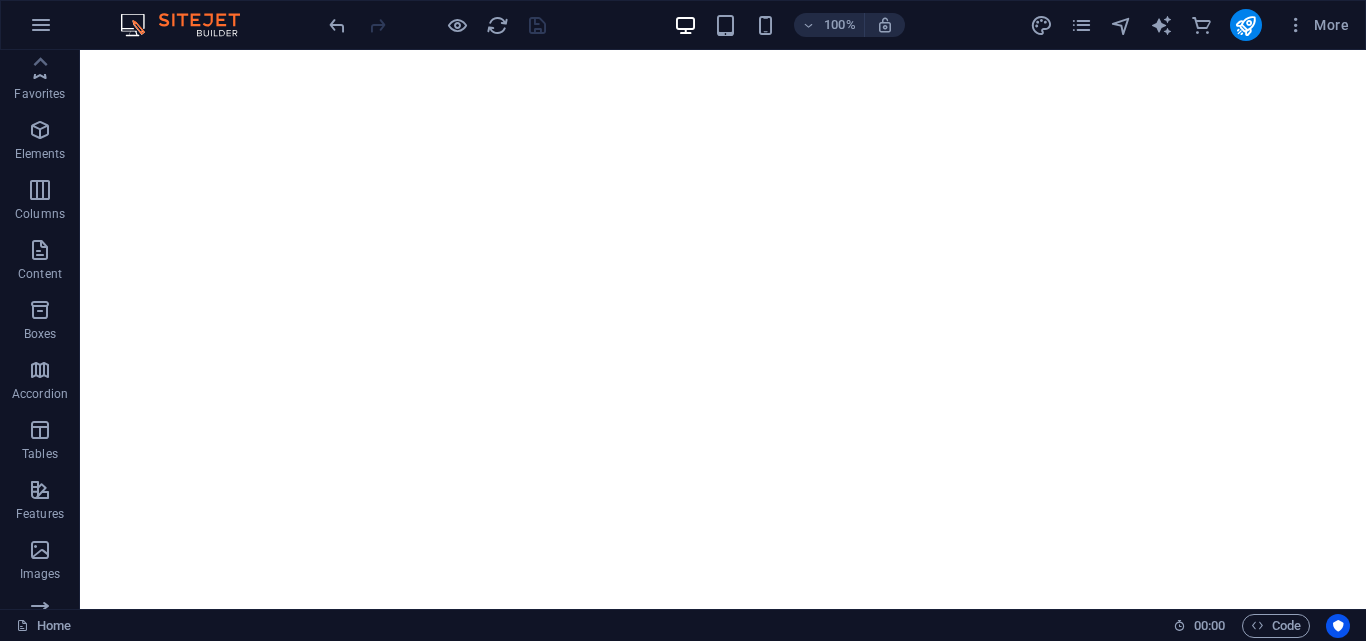 scroll, scrollTop: 0, scrollLeft: 0, axis: both 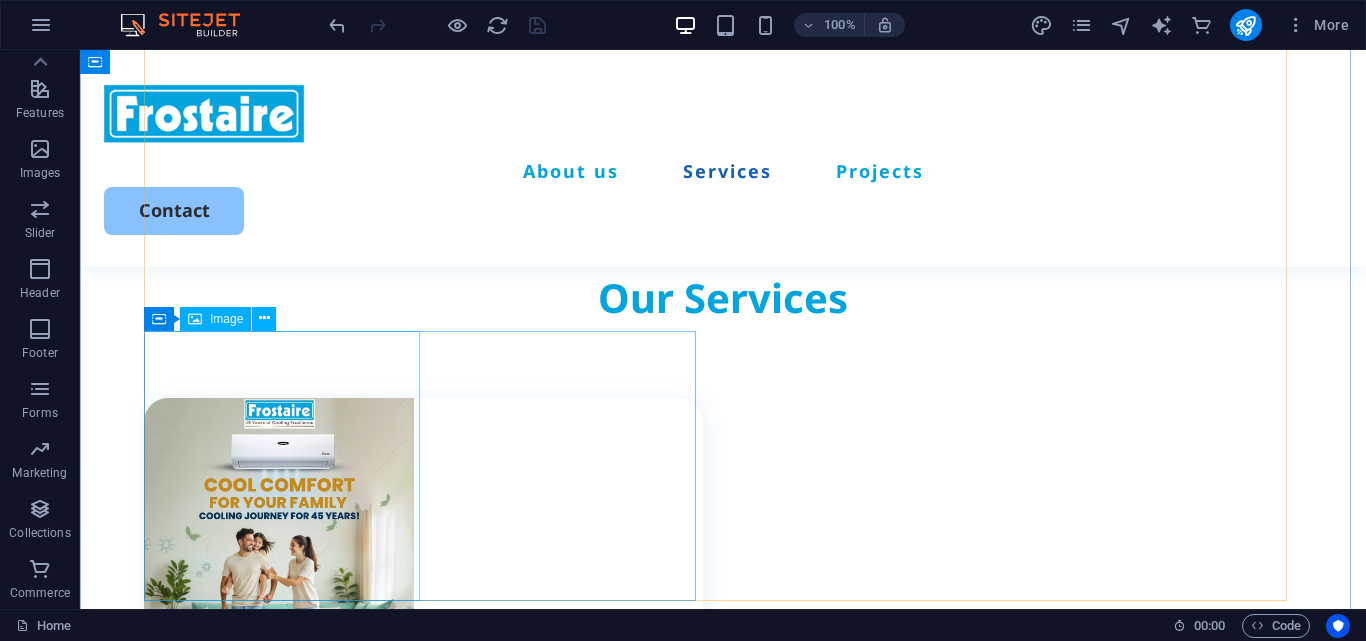 click at bounding box center (423, 1490) 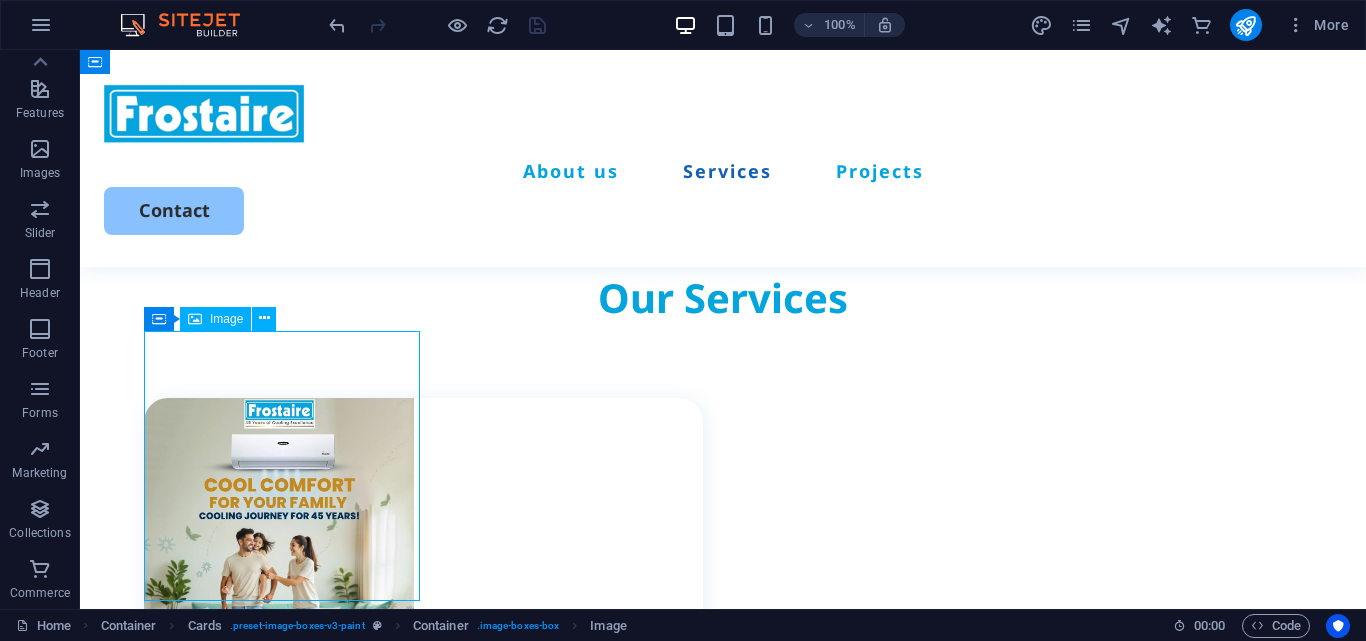 click at bounding box center [423, 1490] 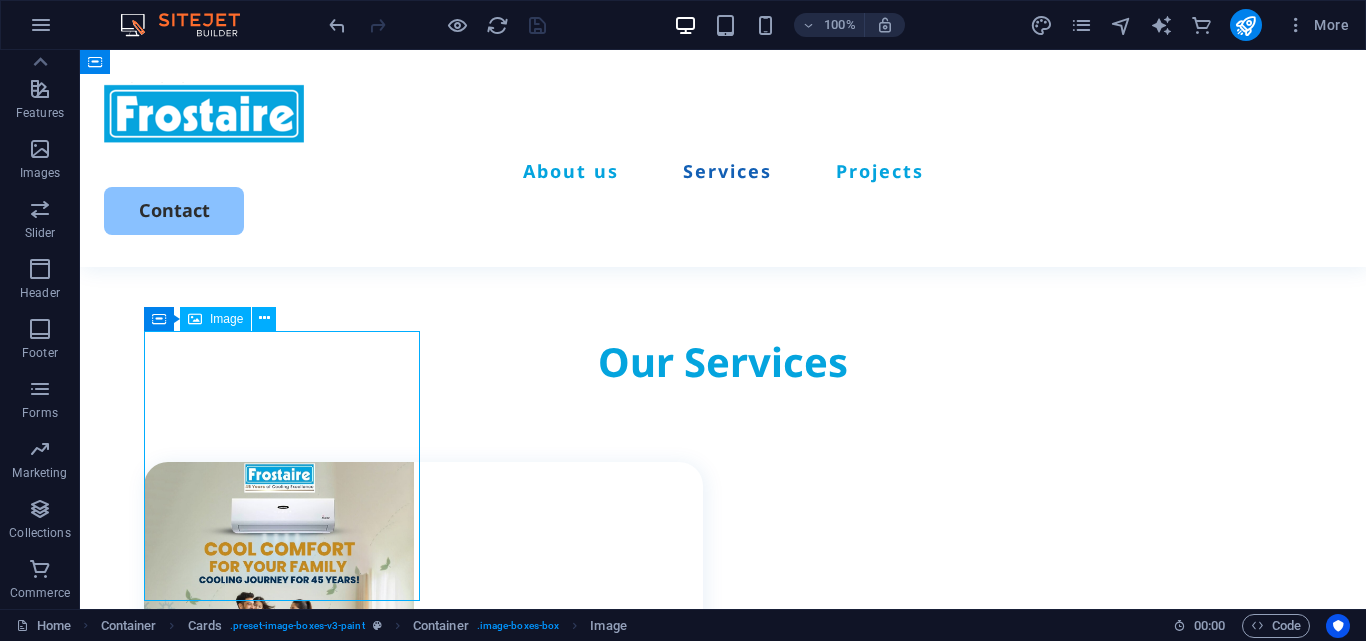 select on "px" 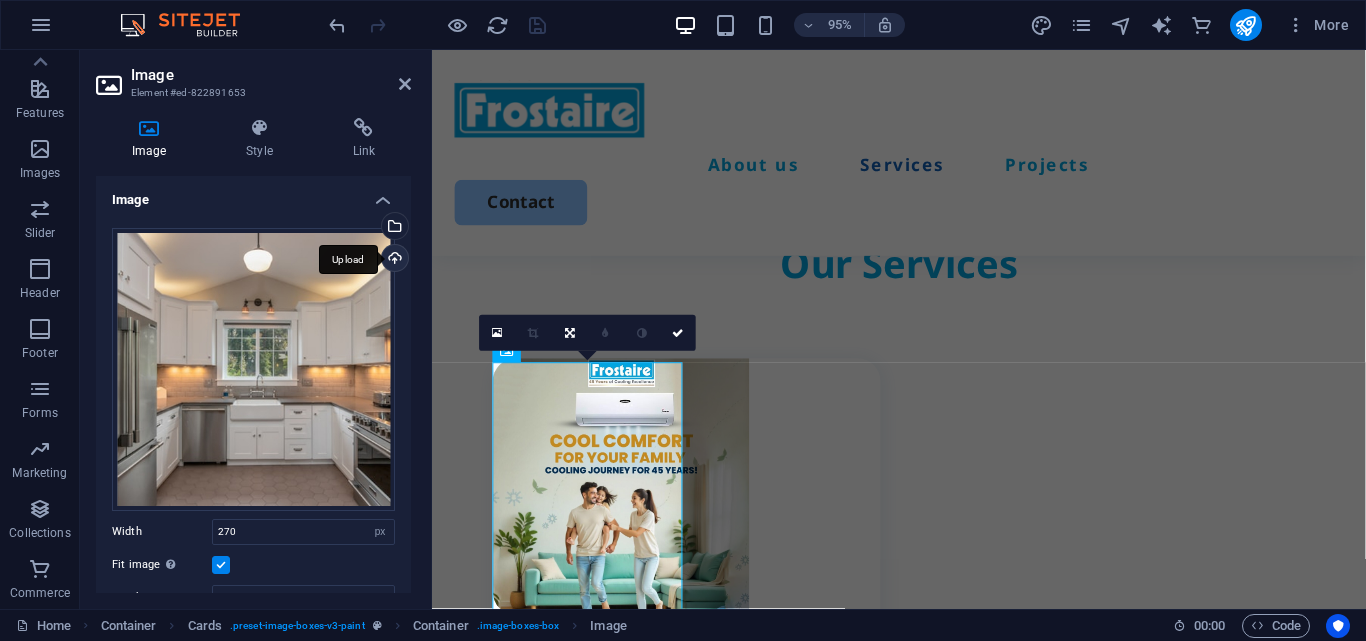 click on "Upload" at bounding box center [393, 260] 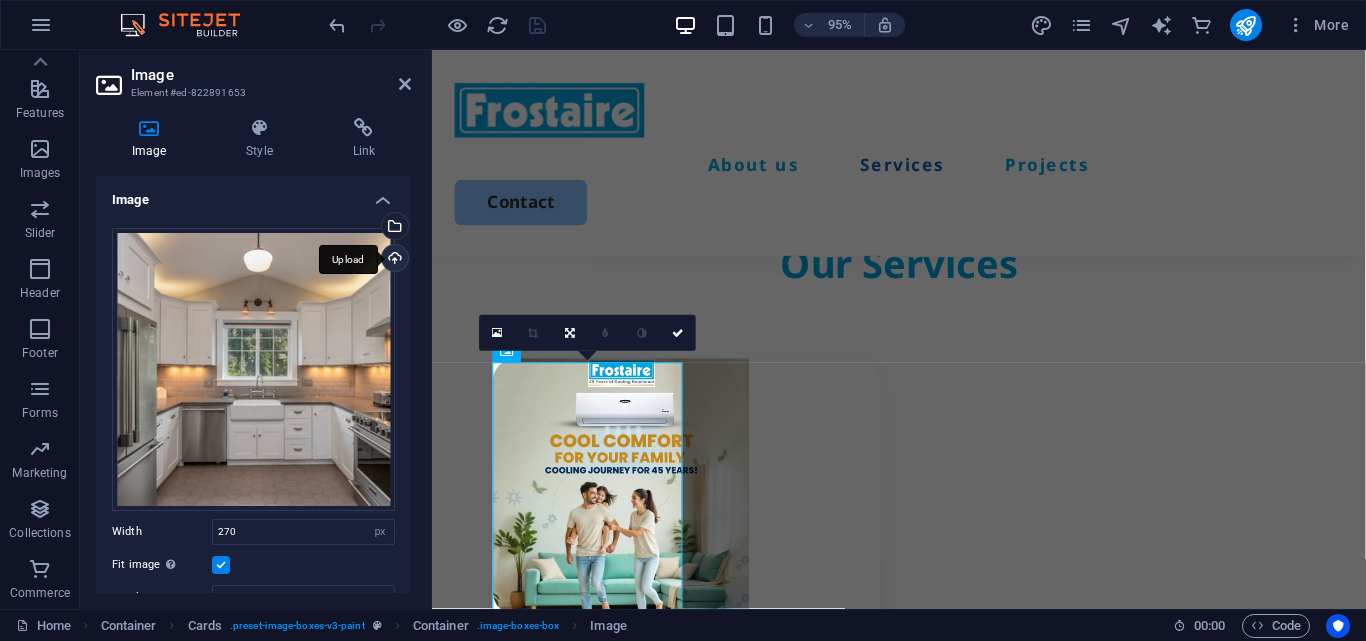 click on "Upload" at bounding box center [393, 260] 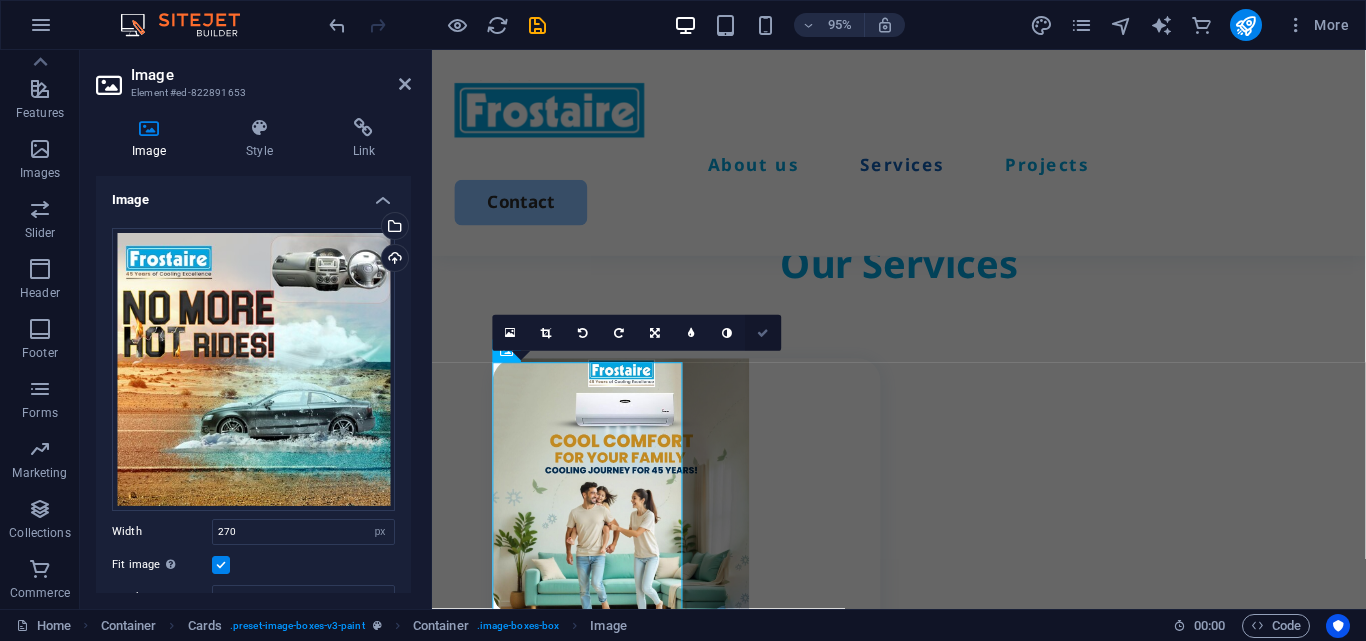 click at bounding box center [764, 333] 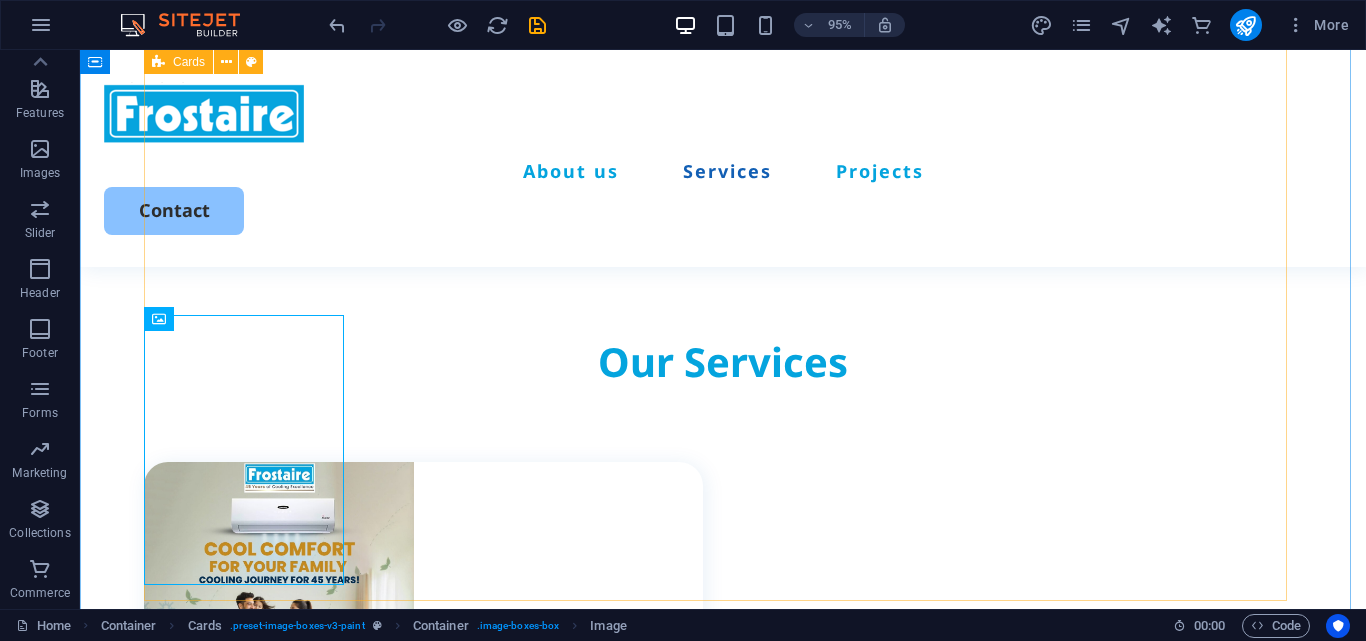 scroll, scrollTop: 1854, scrollLeft: 0, axis: vertical 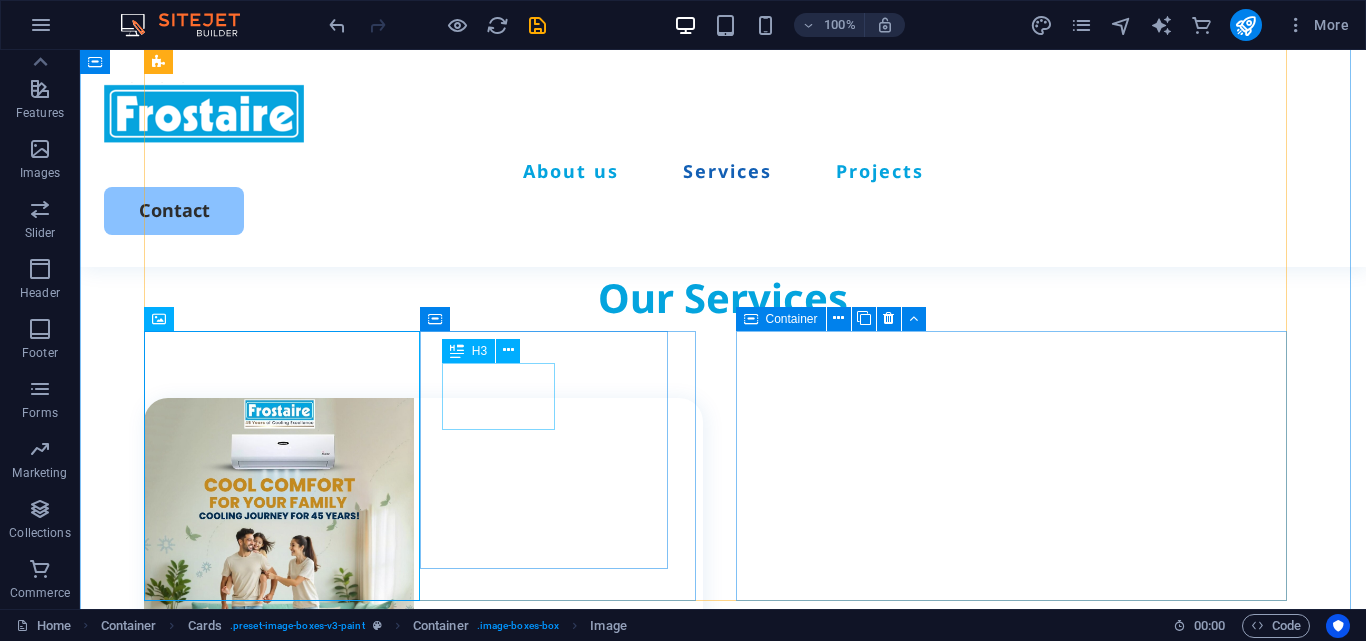 click on "Cabinet painting" at bounding box center [434, 1674] 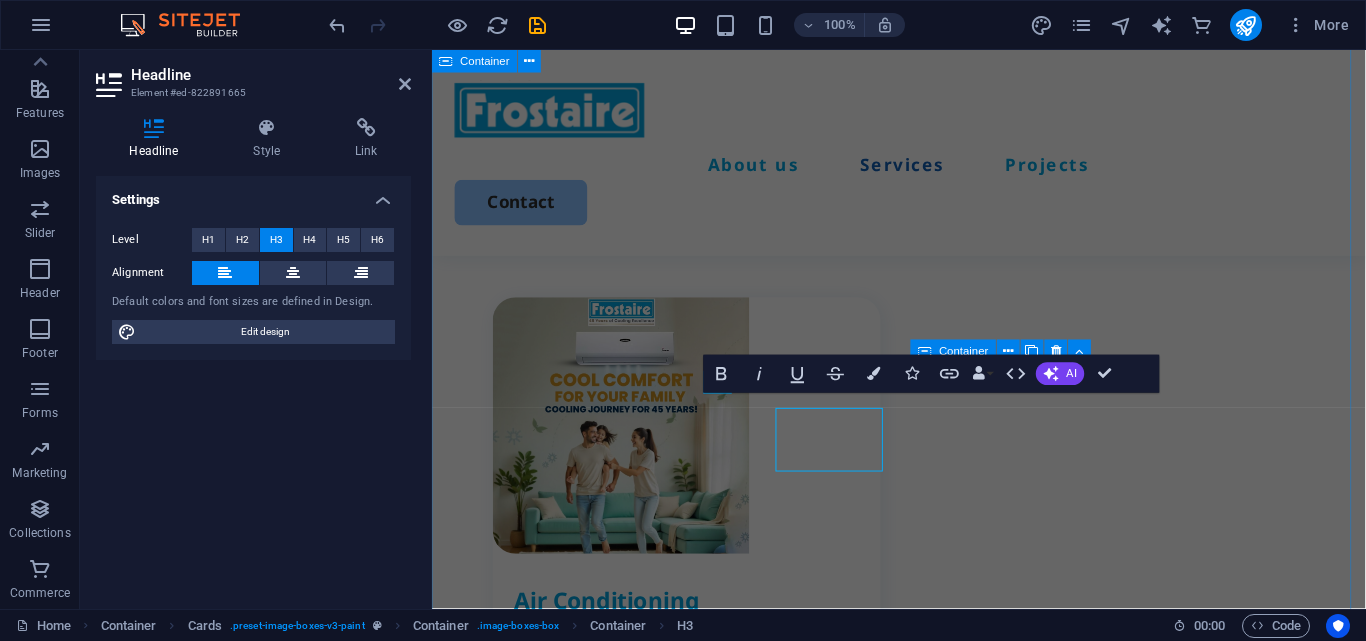scroll, scrollTop: 1790, scrollLeft: 0, axis: vertical 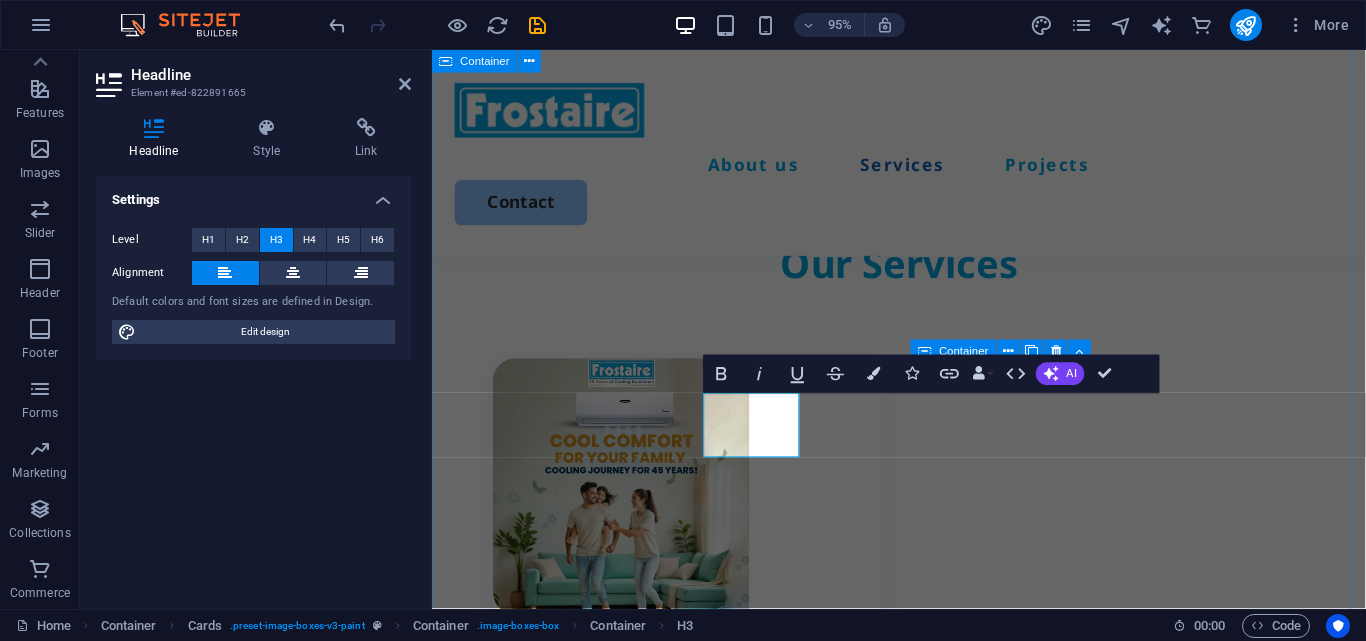 type 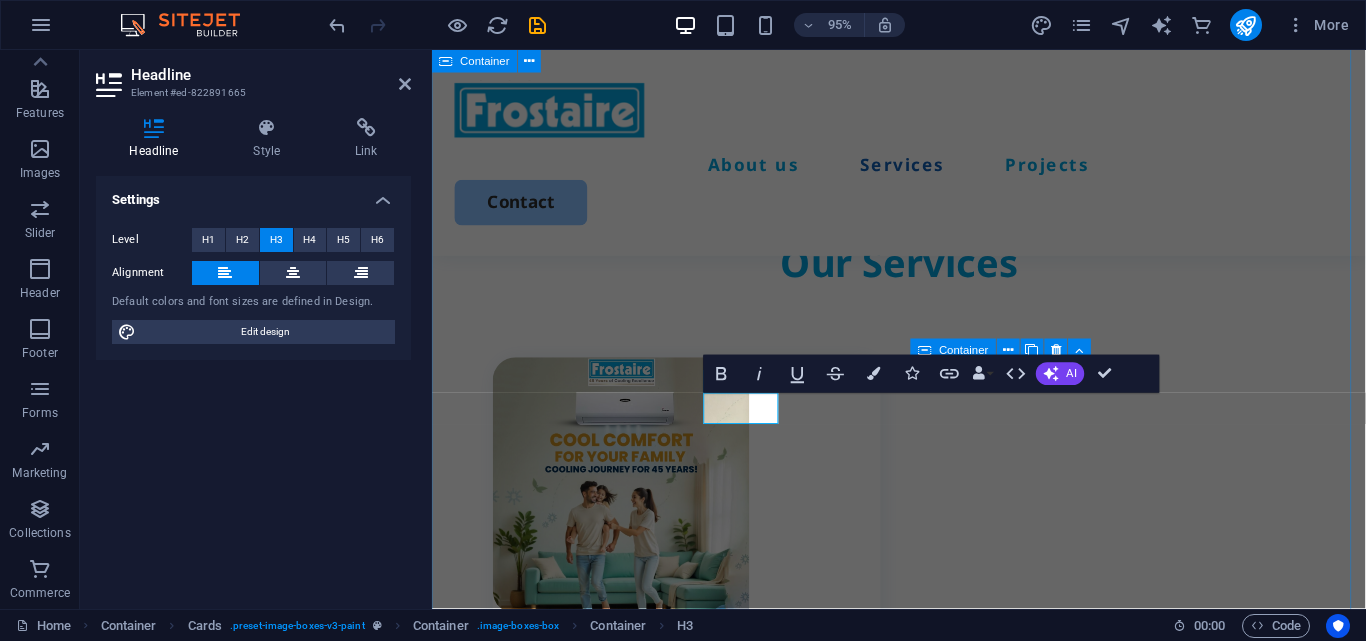 scroll, scrollTop: 1790, scrollLeft: 0, axis: vertical 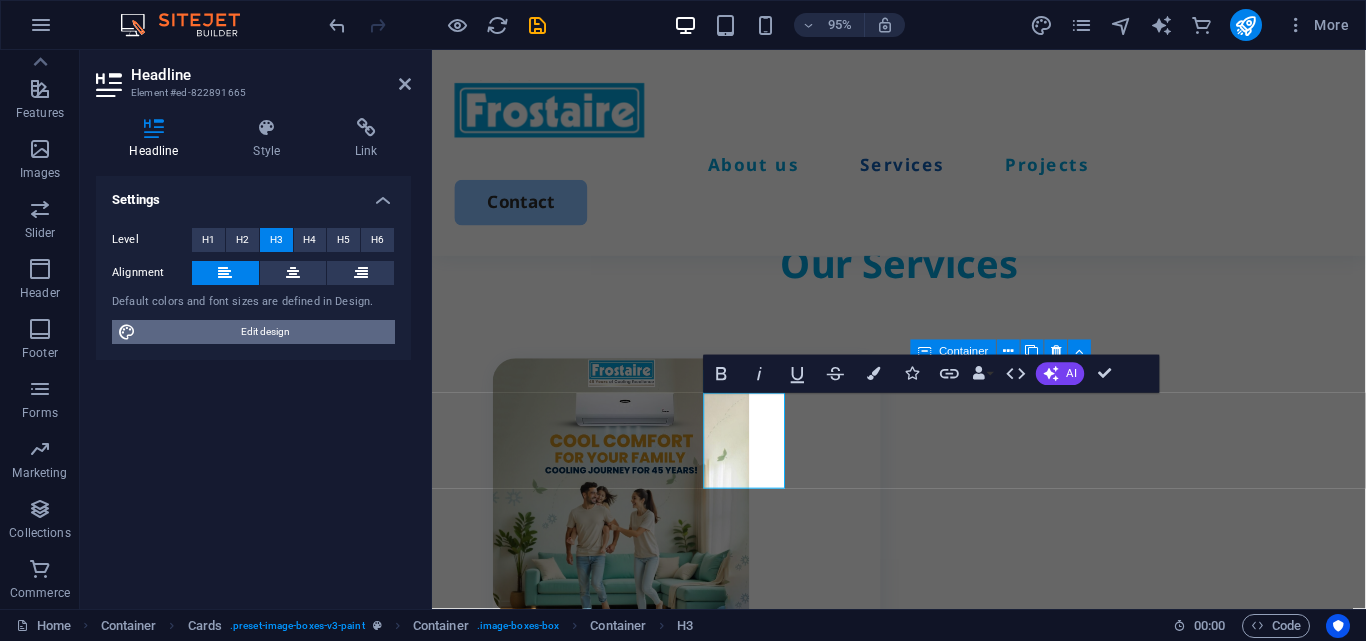 click on "Edit design" at bounding box center [265, 332] 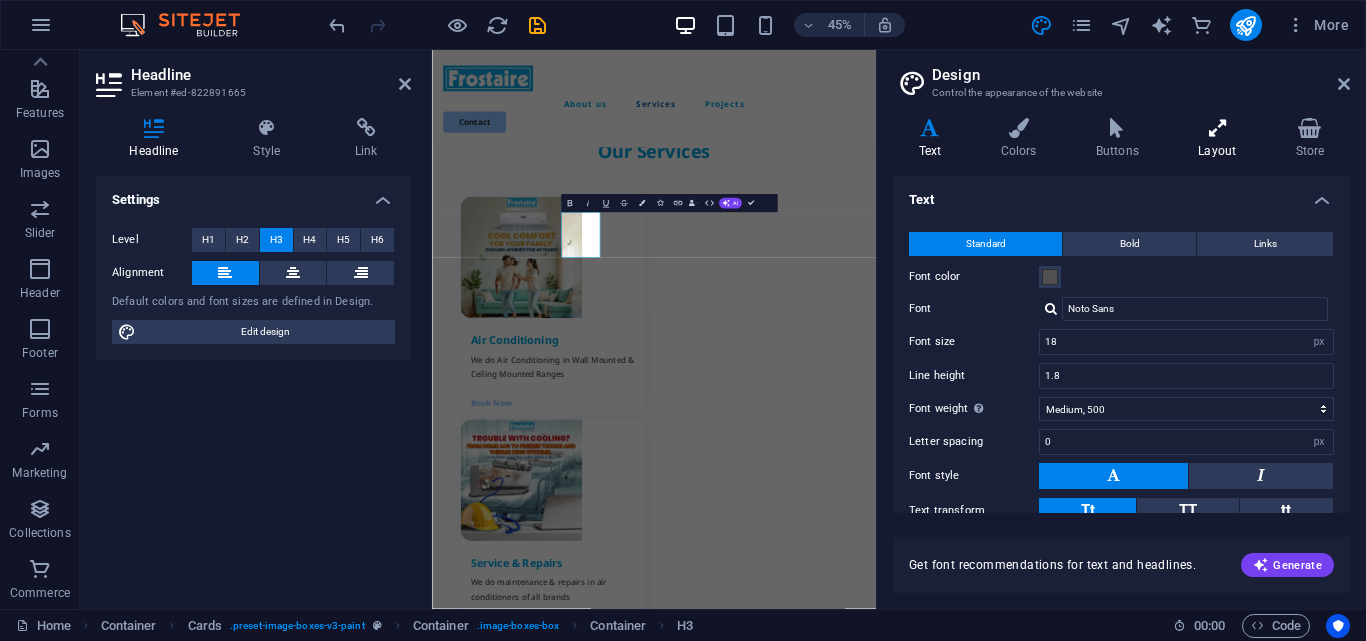 click at bounding box center [1217, 128] 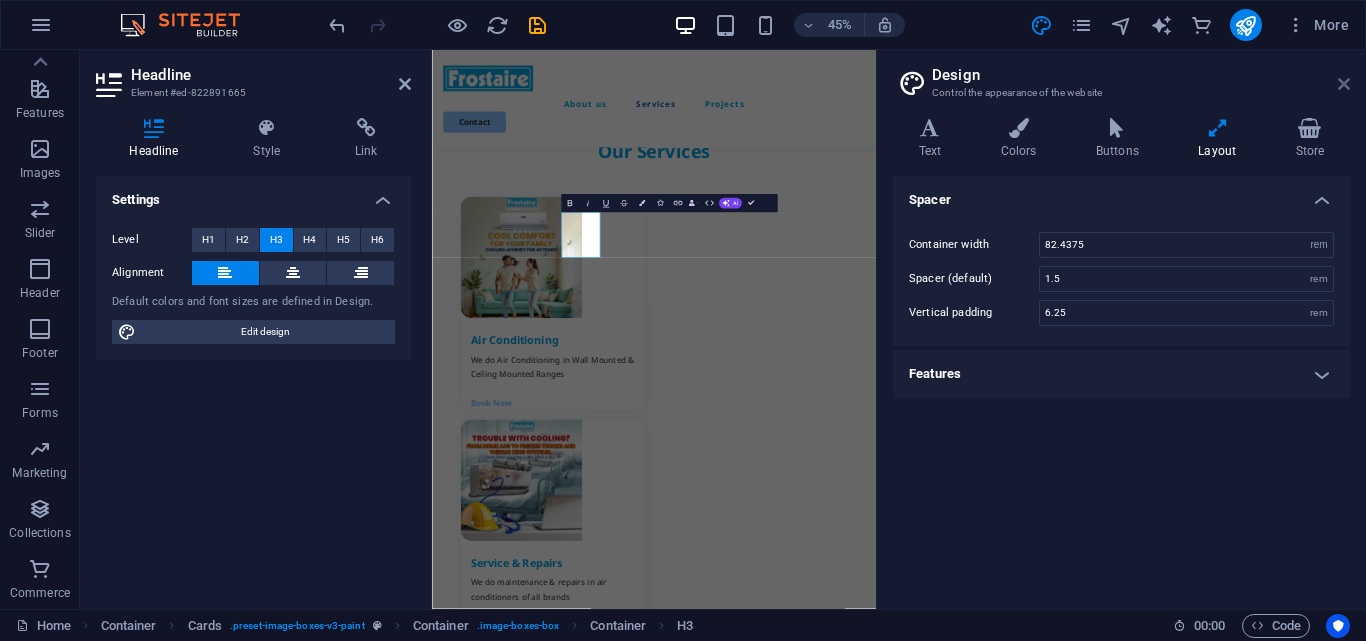 drag, startPoint x: 1348, startPoint y: 83, endPoint x: 315, endPoint y: 32, distance: 1034.2582 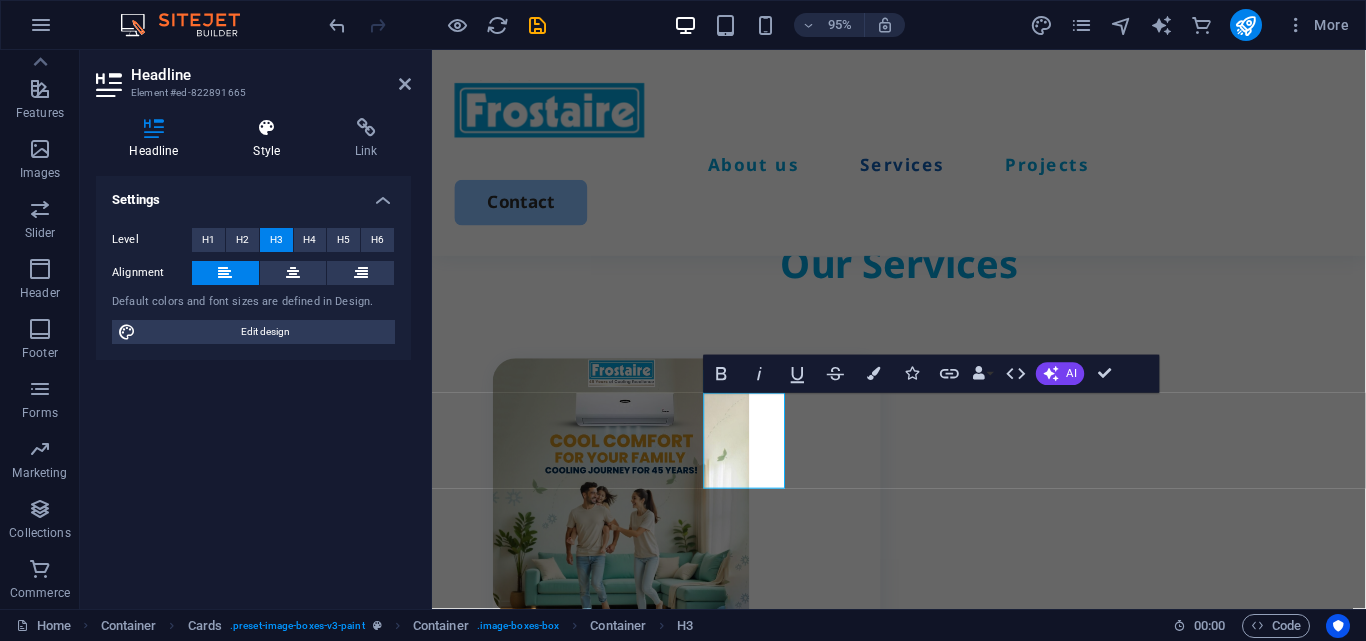 click at bounding box center [267, 128] 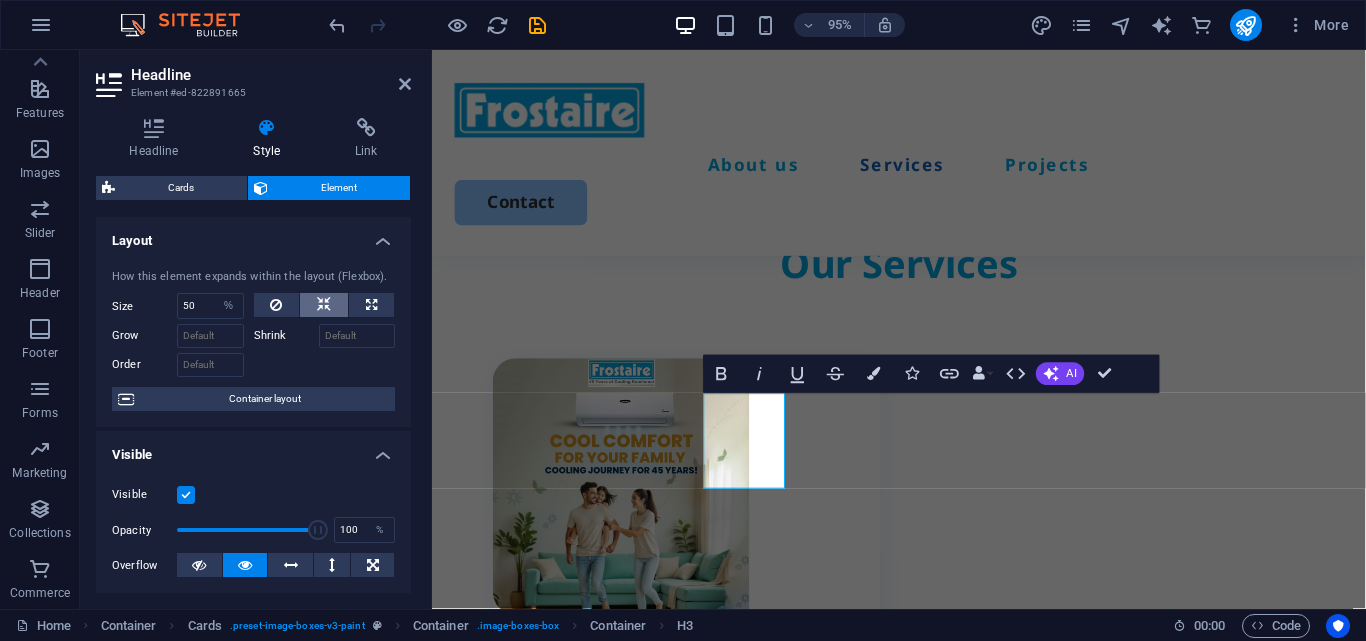 click at bounding box center (324, 305) 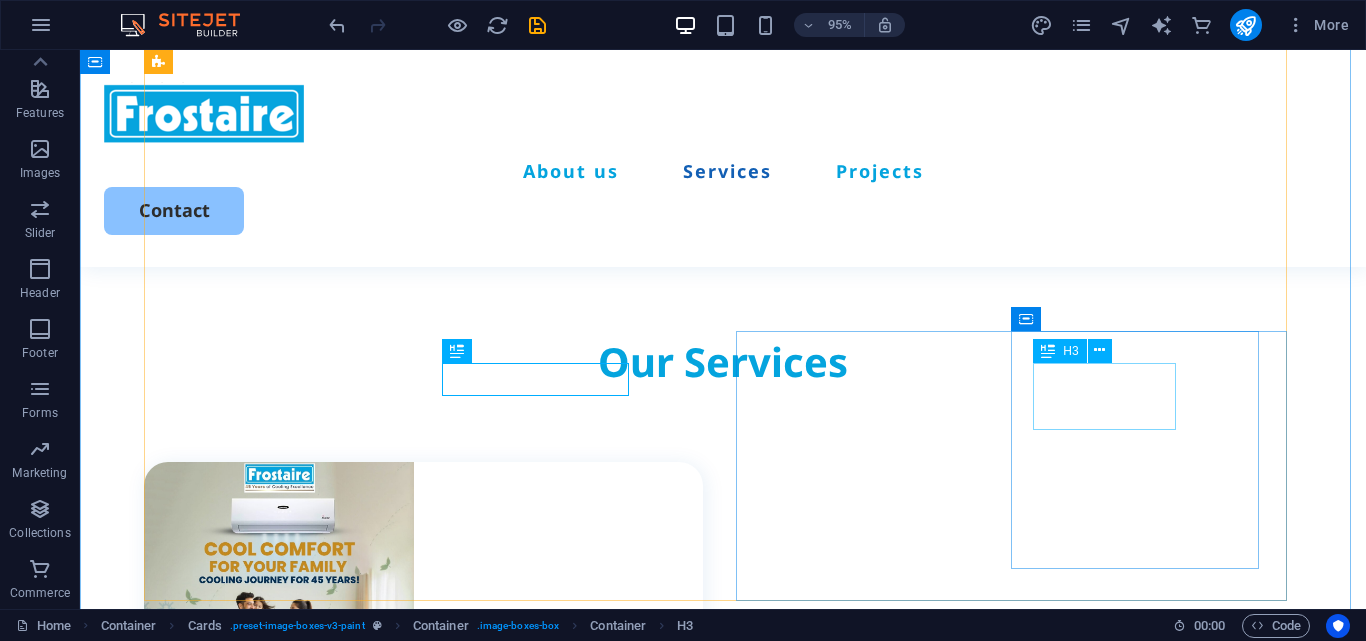 scroll, scrollTop: 1854, scrollLeft: 0, axis: vertical 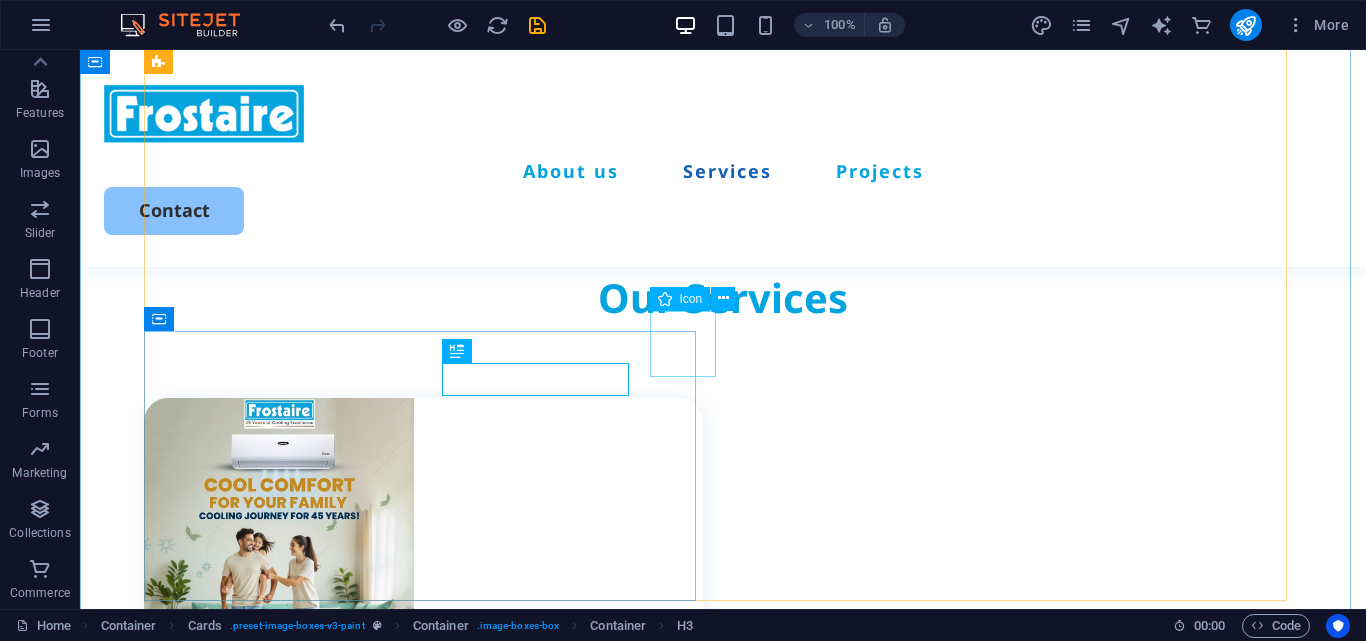 click at bounding box center (1353, -1787) 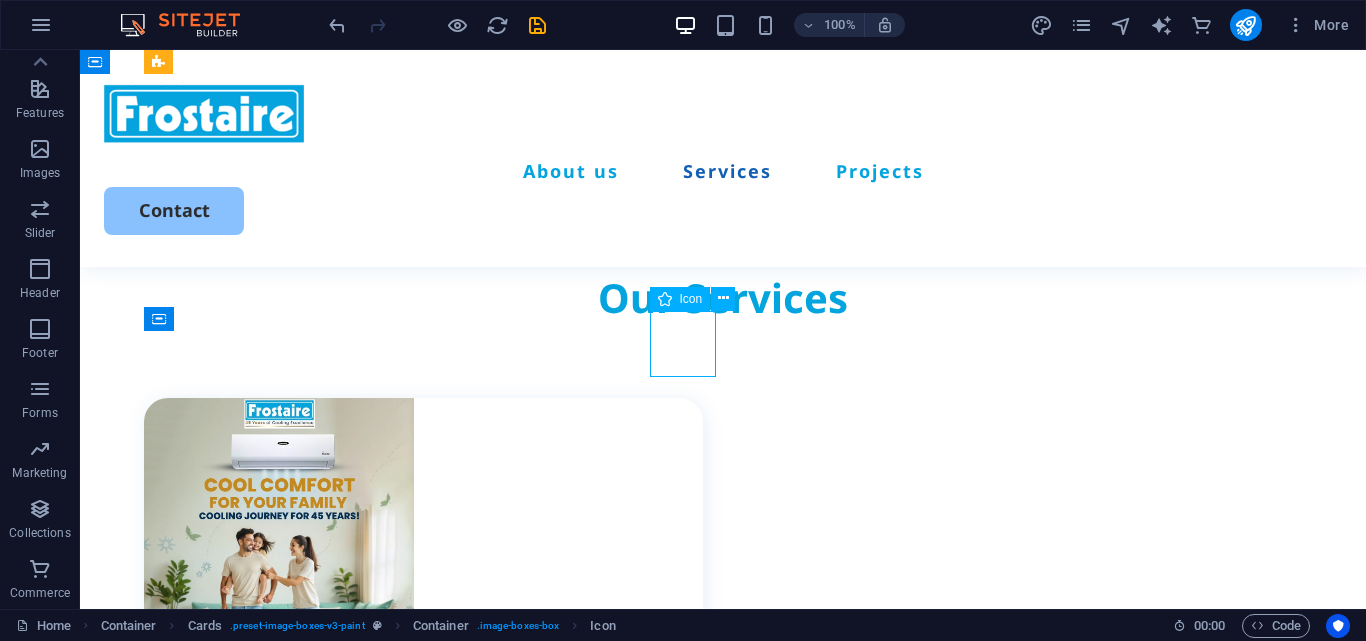 click at bounding box center [1353, -1787] 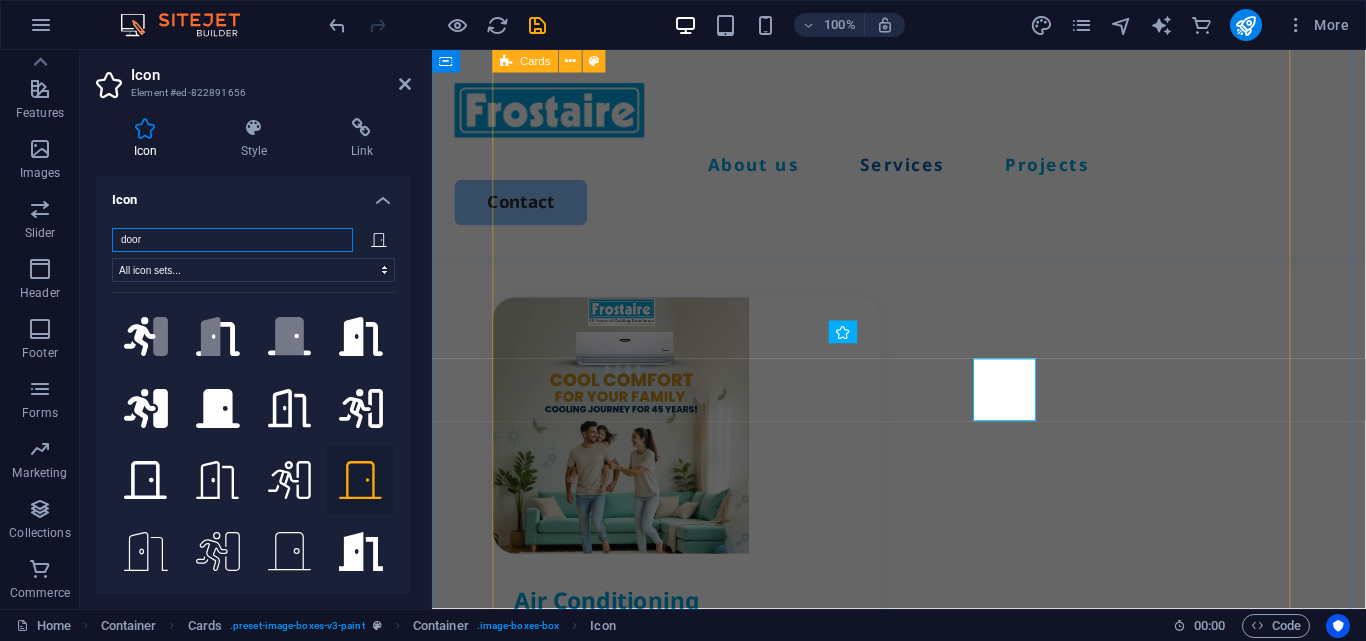 scroll, scrollTop: 1790, scrollLeft: 0, axis: vertical 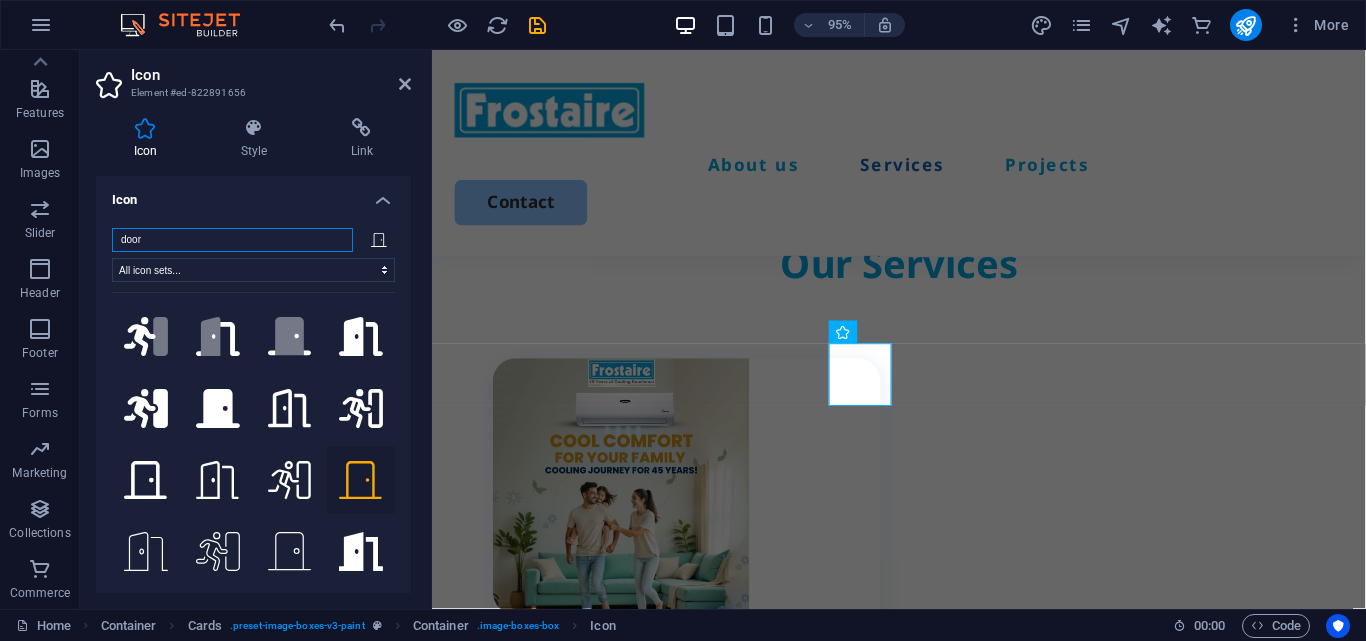 click on "door" at bounding box center [232, 240] 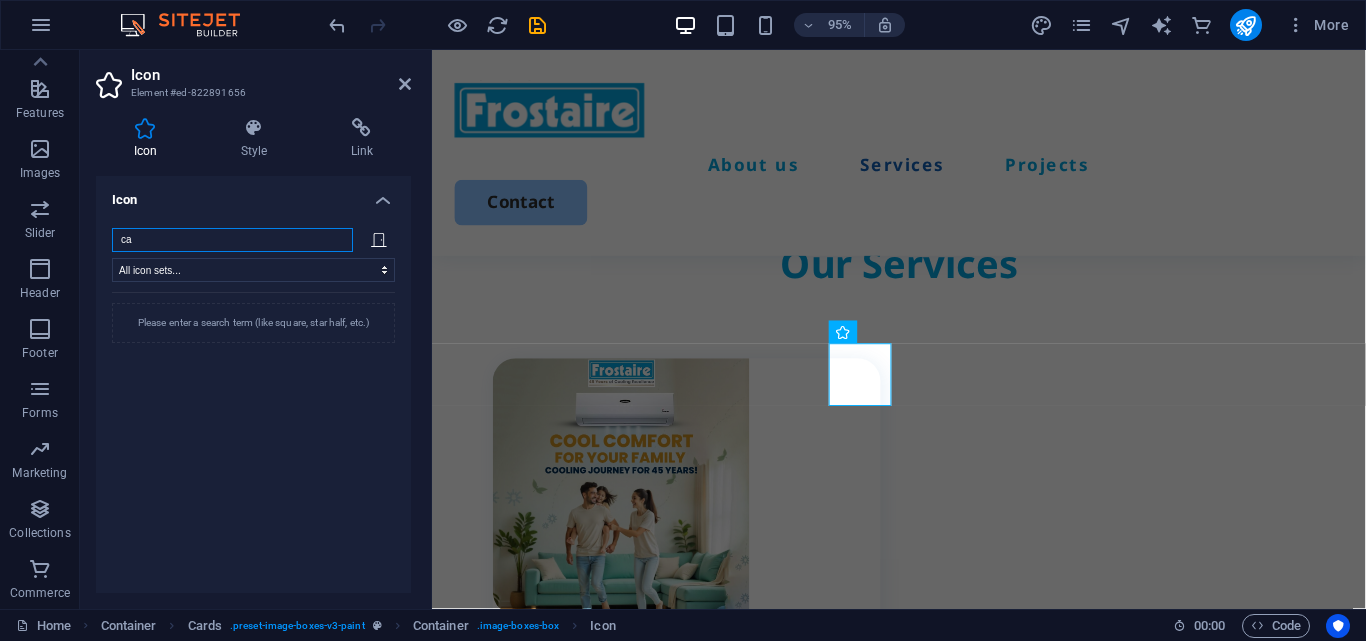type on "car" 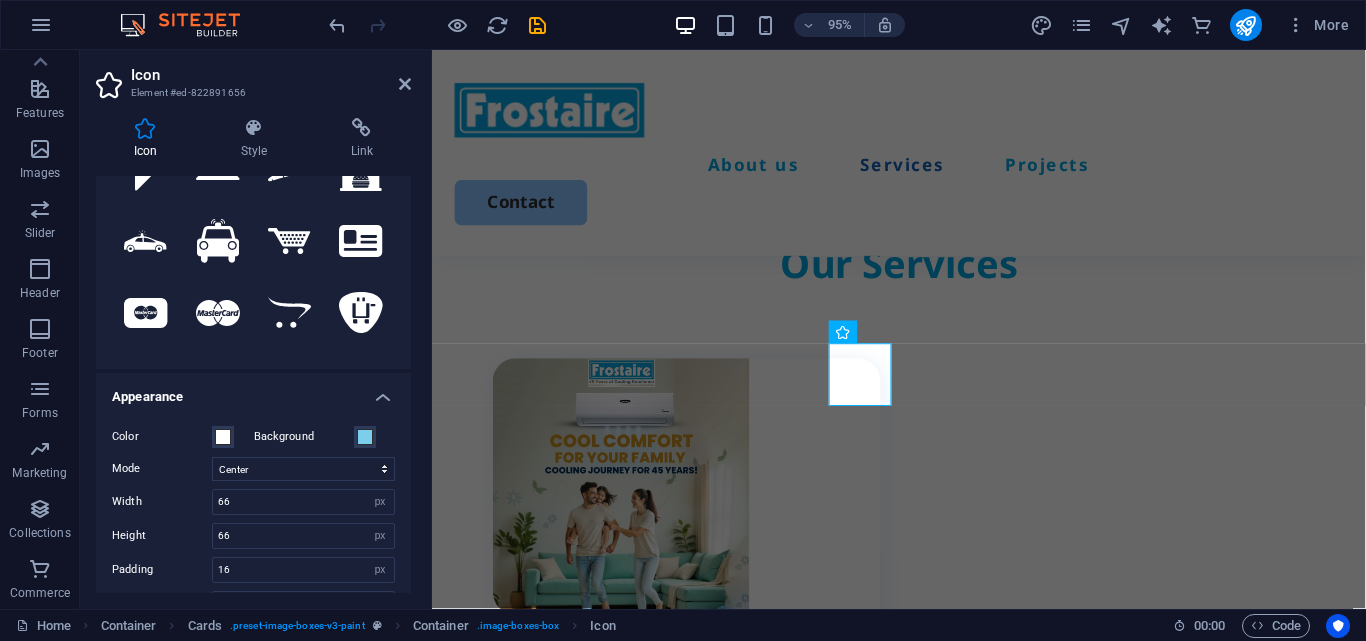 scroll, scrollTop: 0, scrollLeft: 0, axis: both 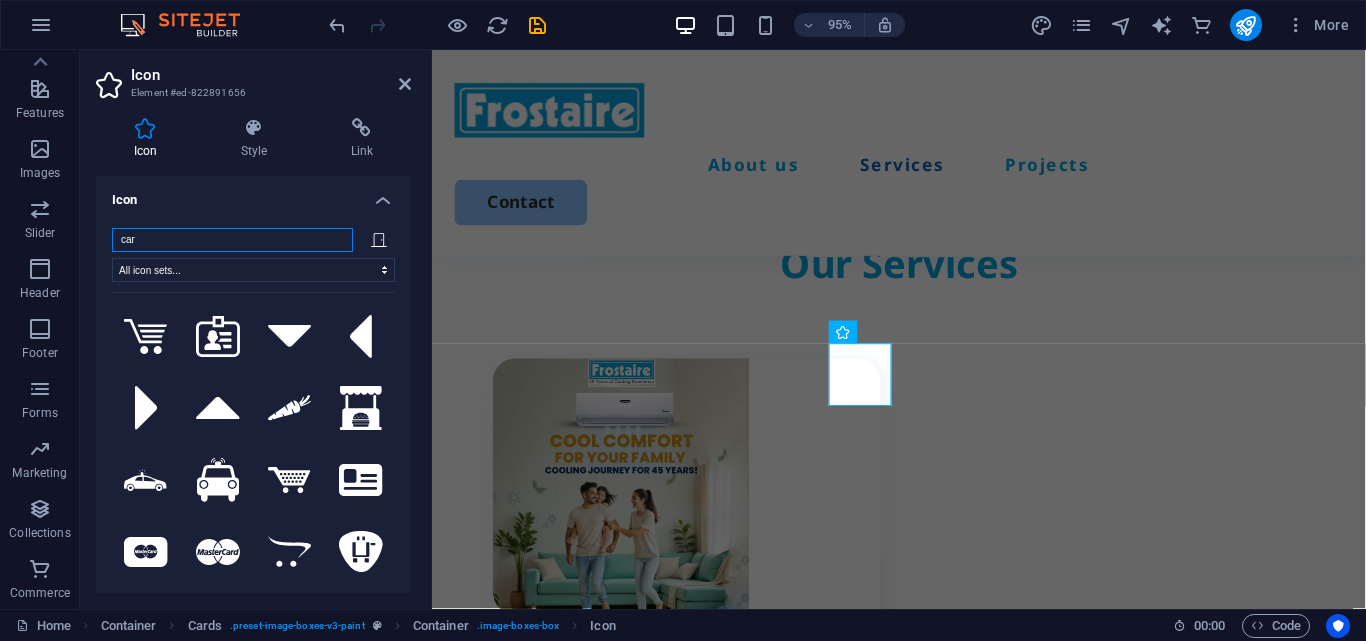 click on "car" at bounding box center (232, 240) 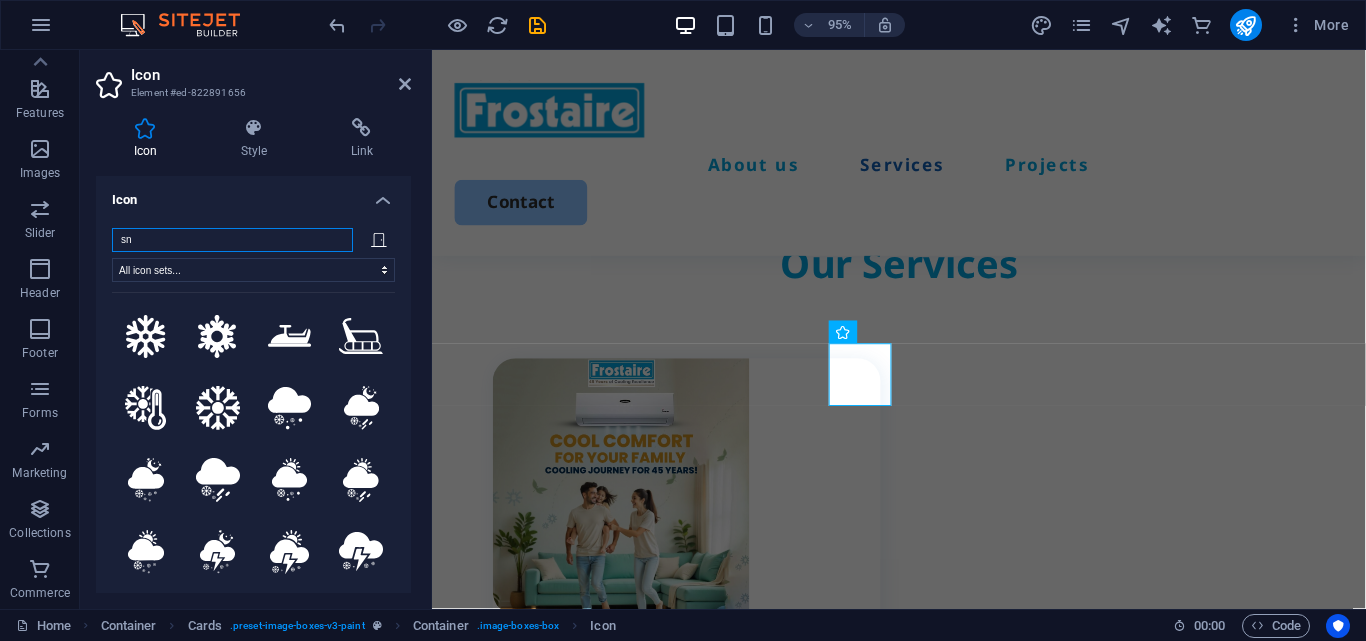 type on "s" 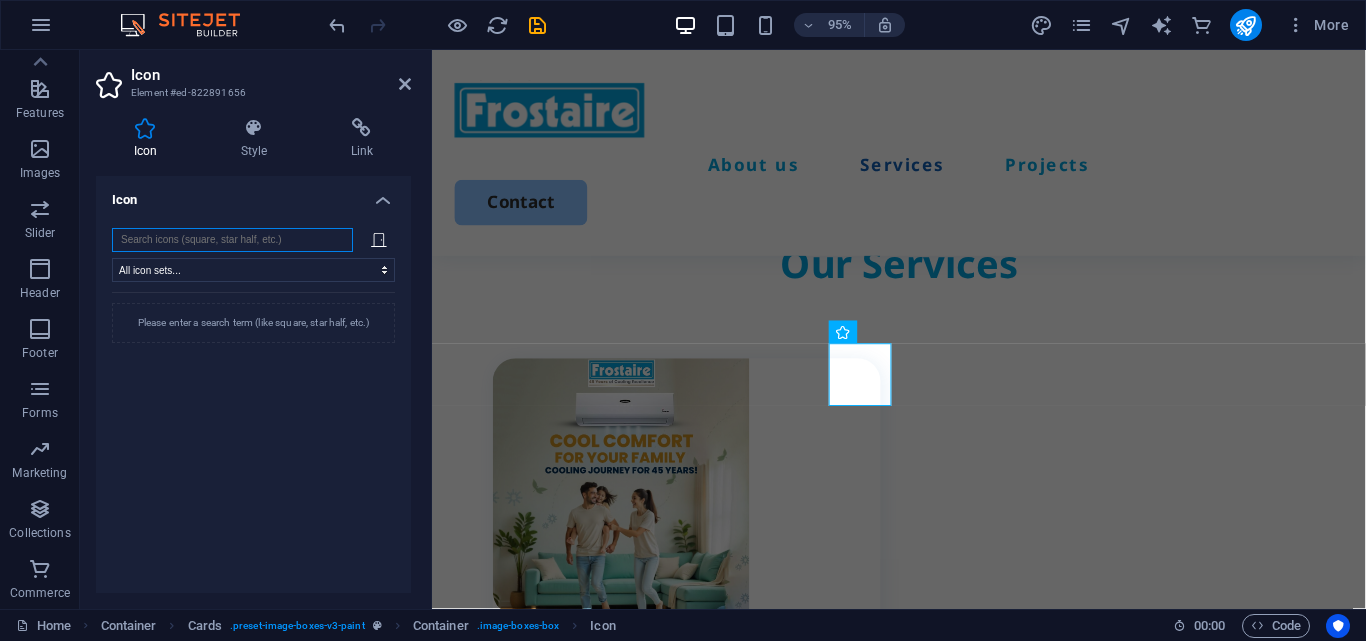 click at bounding box center [232, 240] 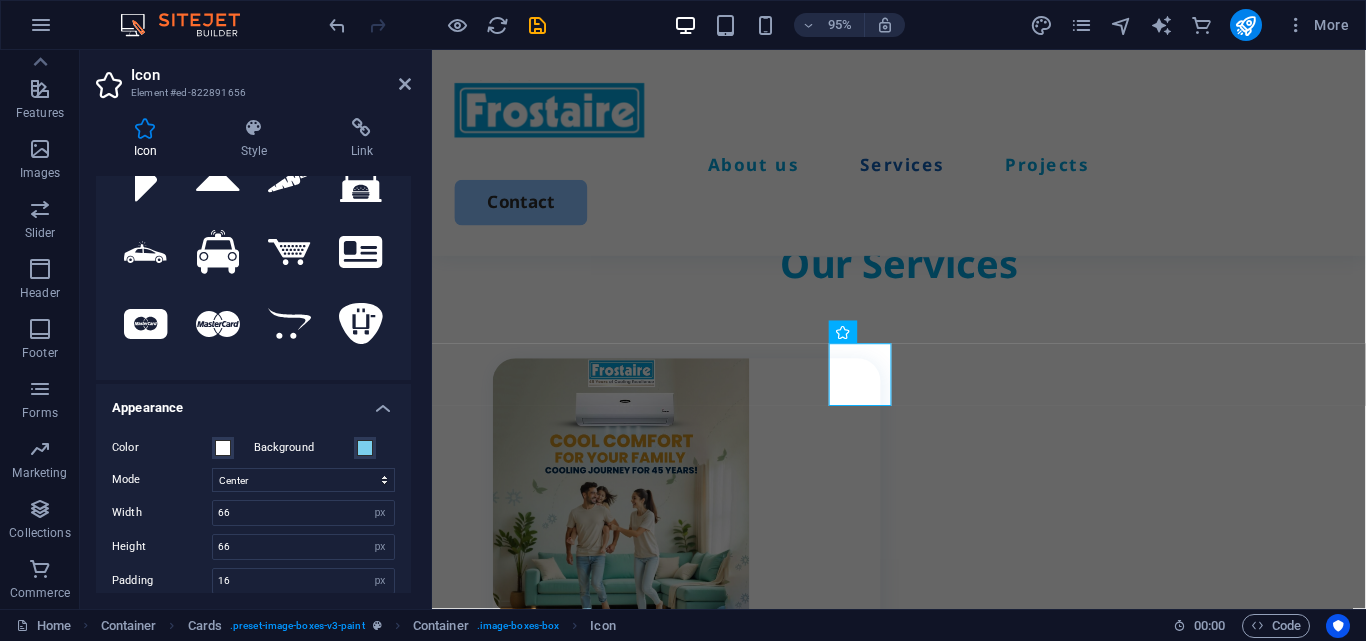 scroll, scrollTop: 0, scrollLeft: 0, axis: both 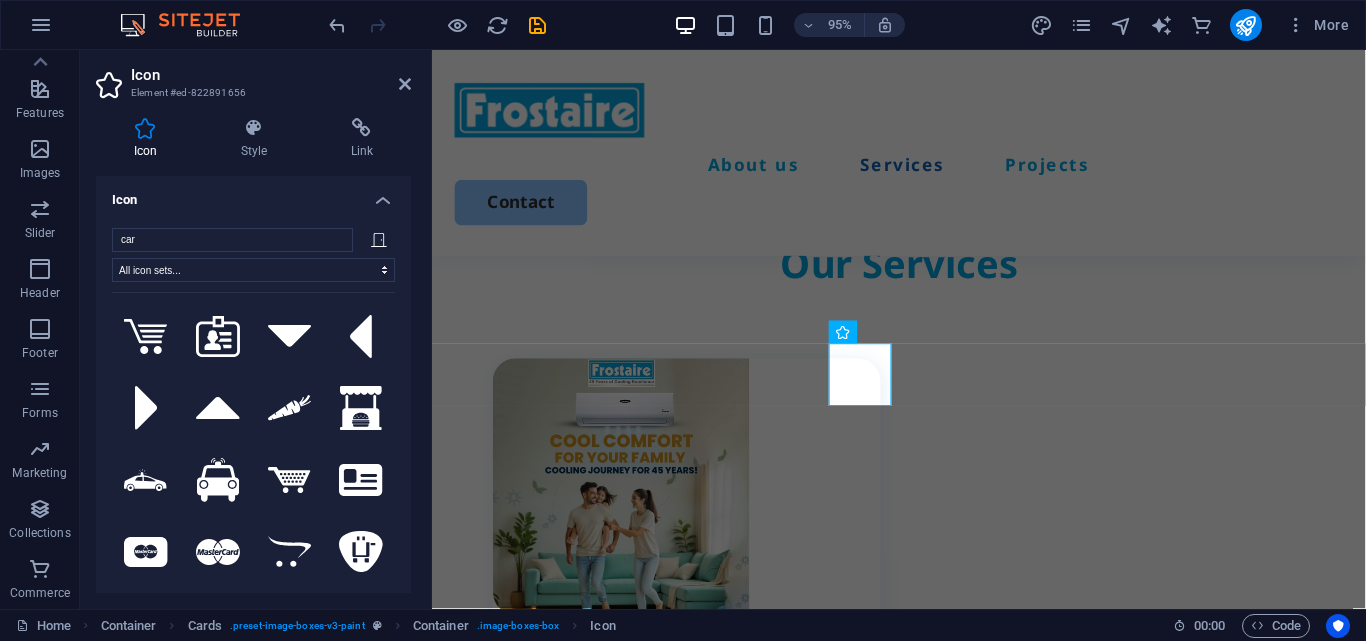 drag, startPoint x: 386, startPoint y: 299, endPoint x: 387, endPoint y: 312, distance: 13.038404 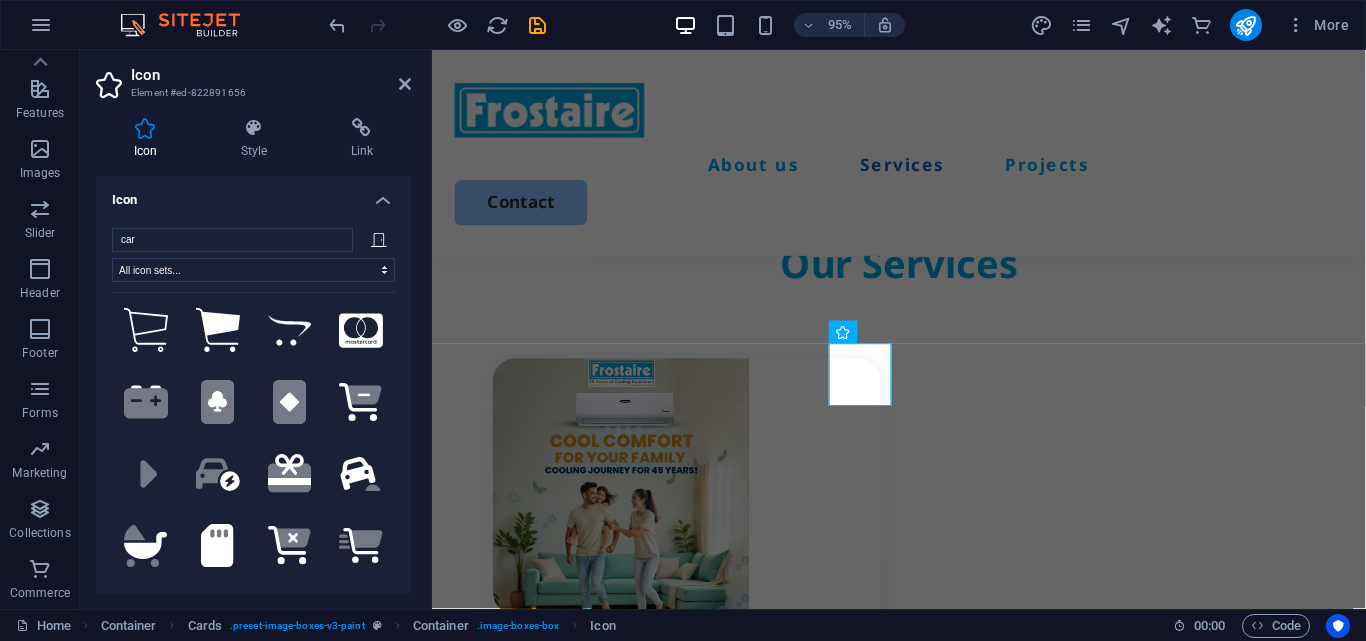 scroll, scrollTop: 0, scrollLeft: 0, axis: both 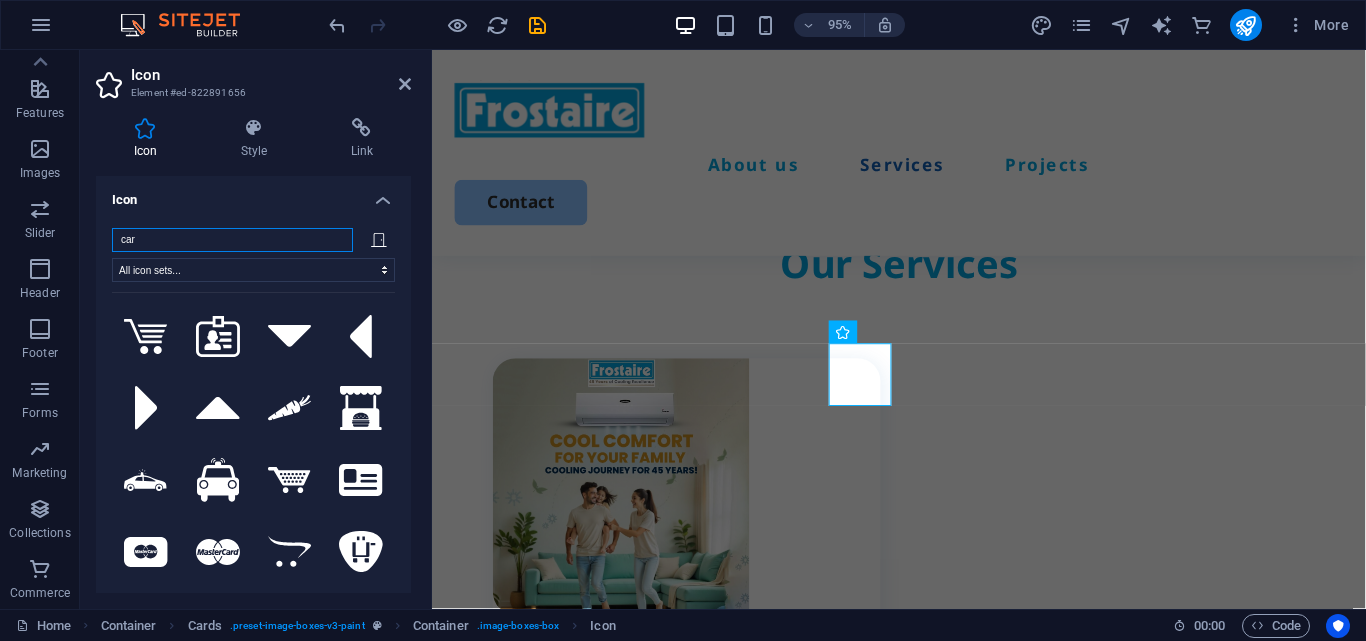 click on "car" at bounding box center (232, 240) 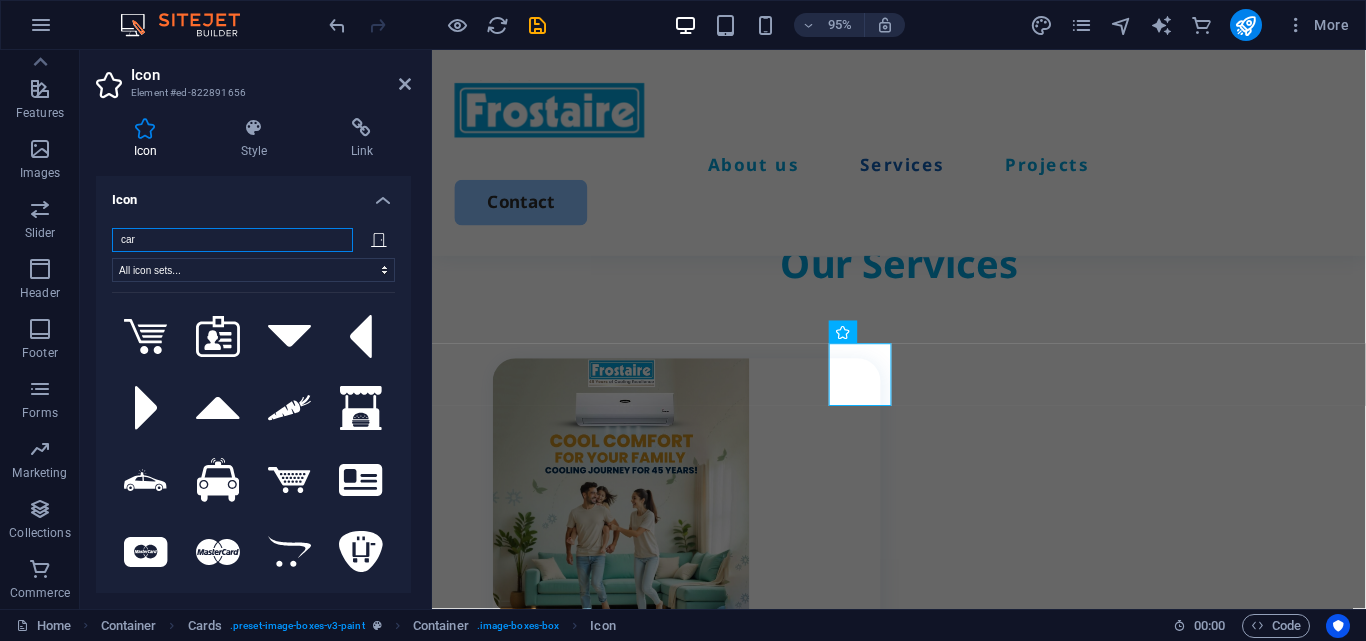 type on "car" 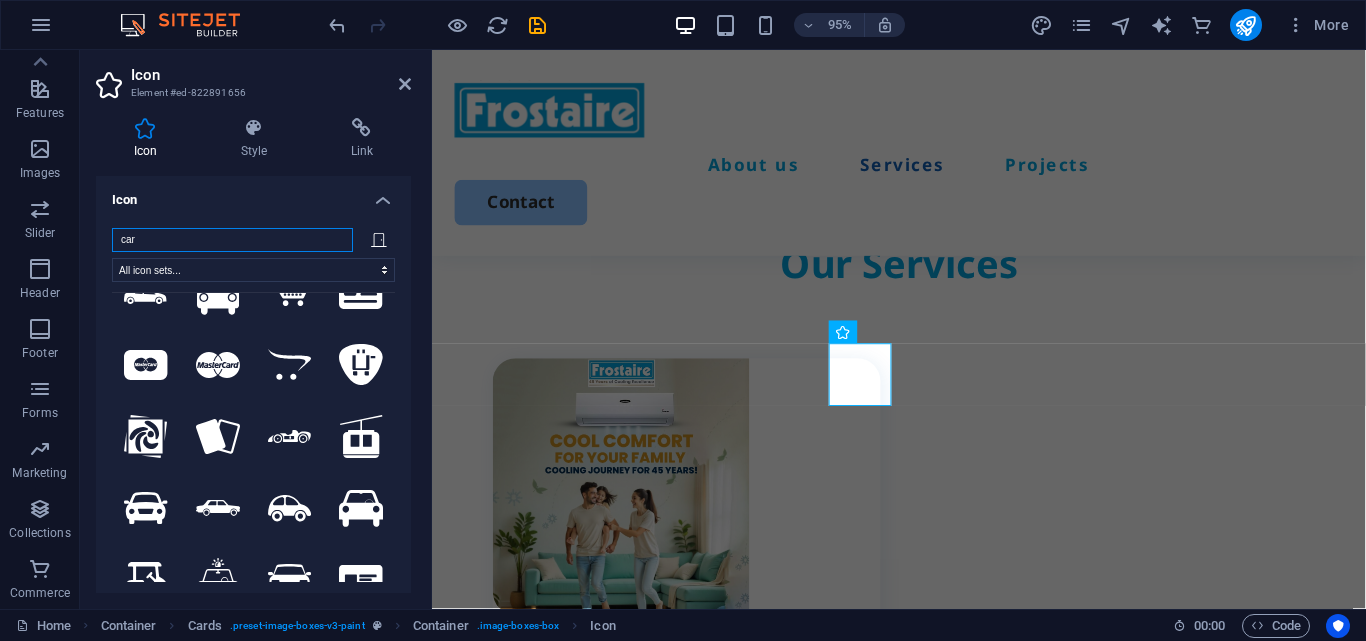 scroll, scrollTop: 249, scrollLeft: 0, axis: vertical 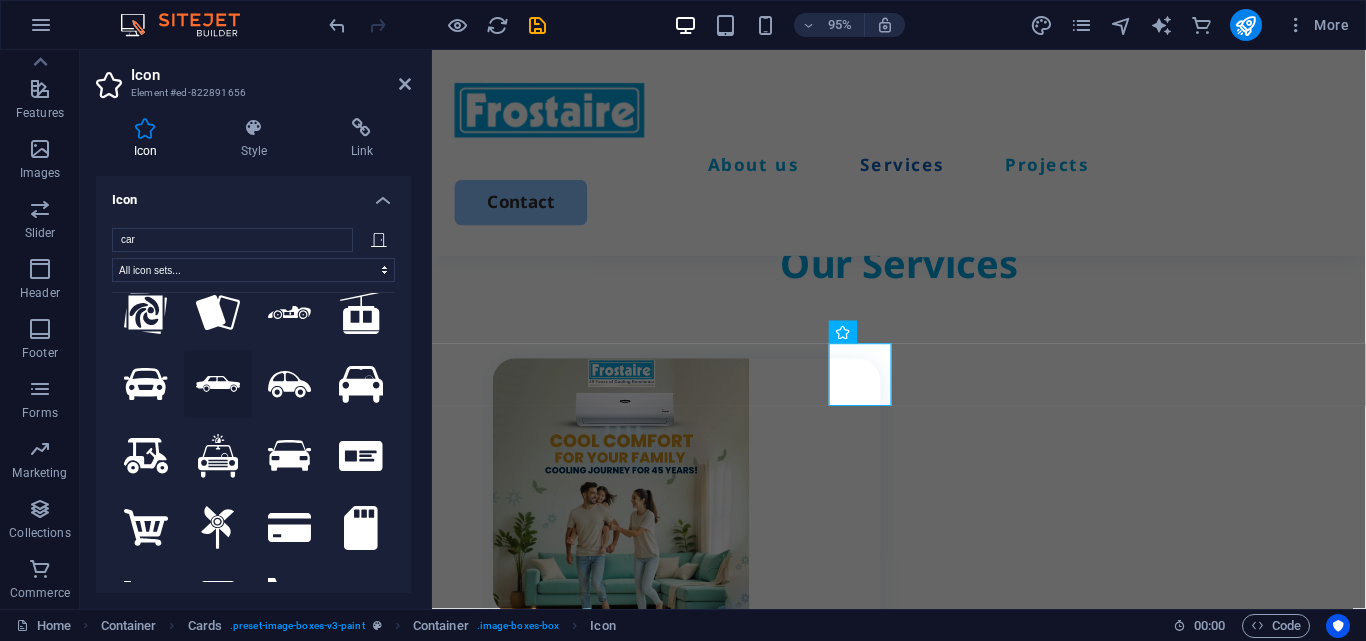 click at bounding box center (218, 384) 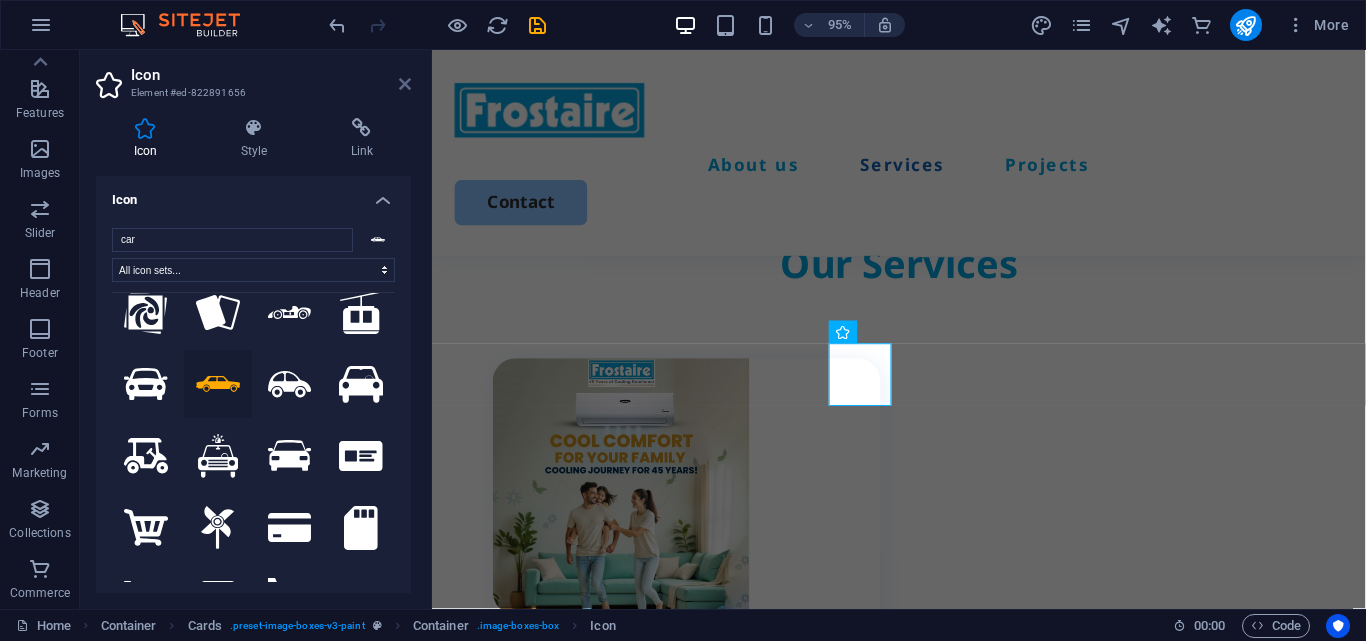 click at bounding box center [405, 84] 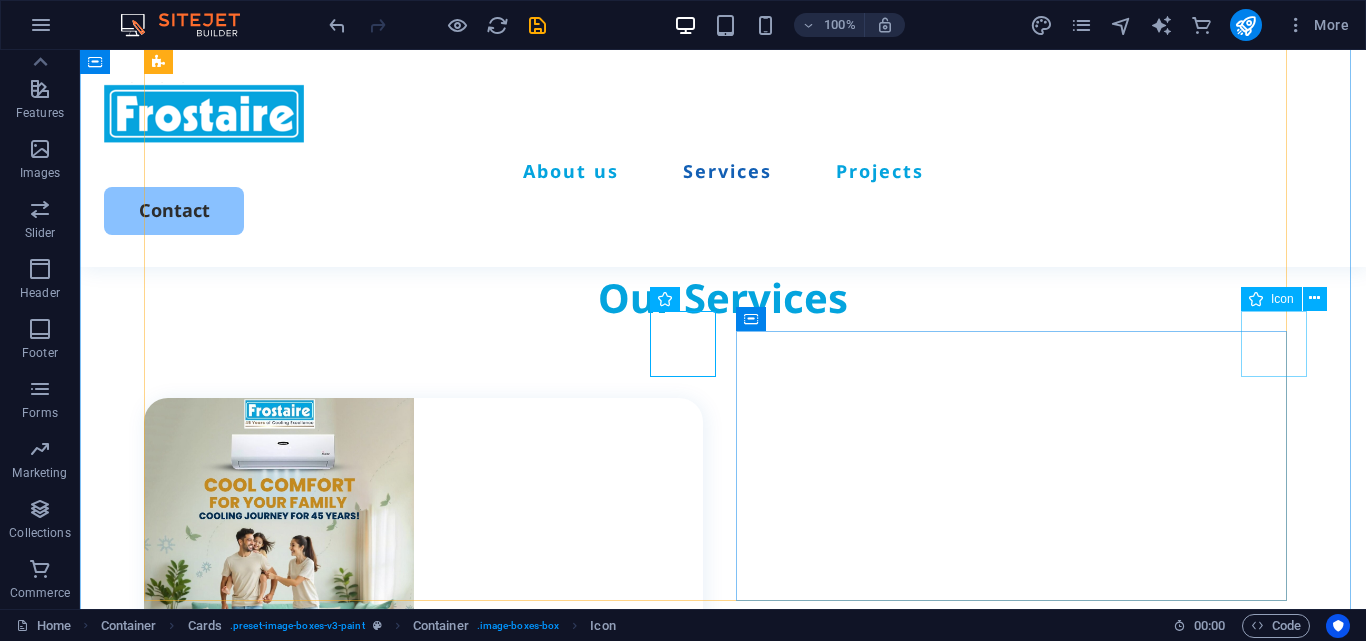 click at bounding box center [1353, -1787] 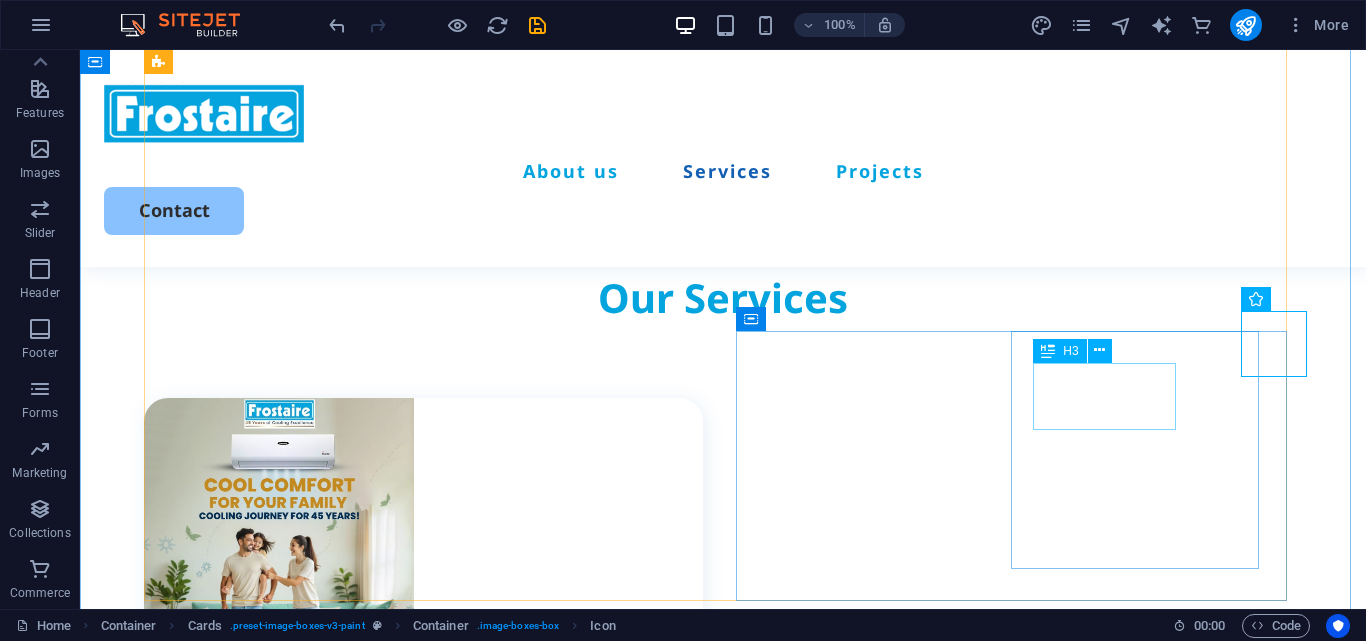 click on "Commercial painting" at bounding box center (434, 2137) 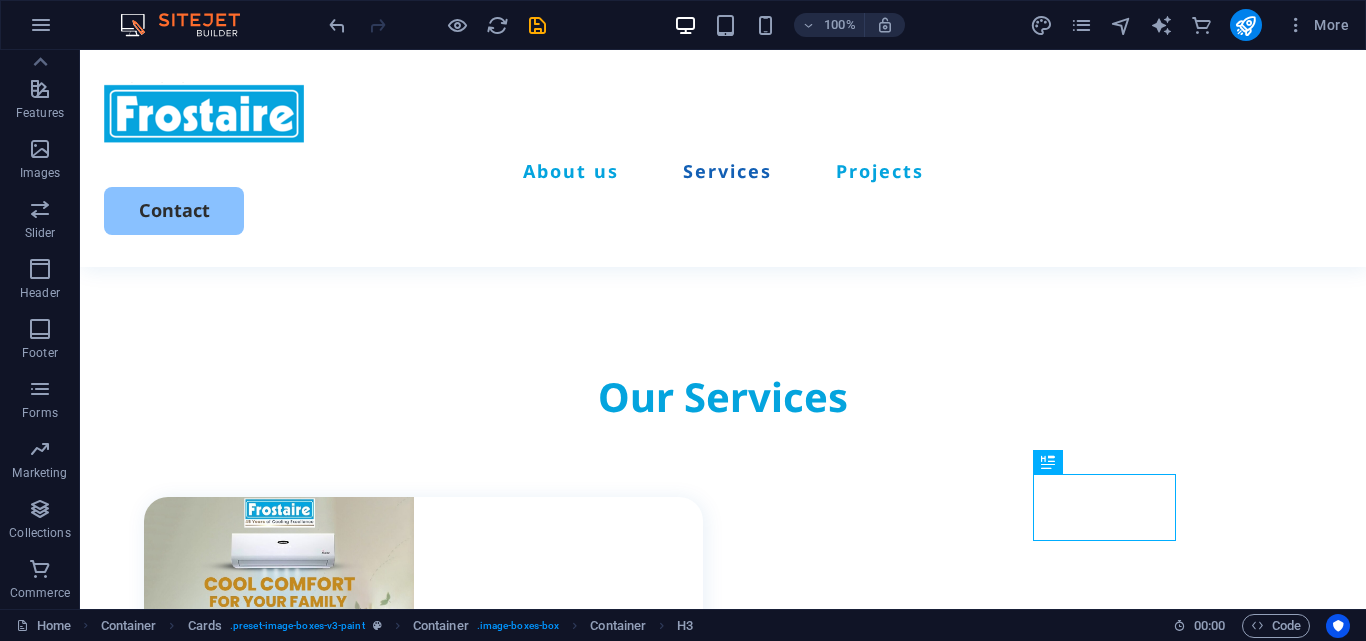 scroll, scrollTop: 1768, scrollLeft: 0, axis: vertical 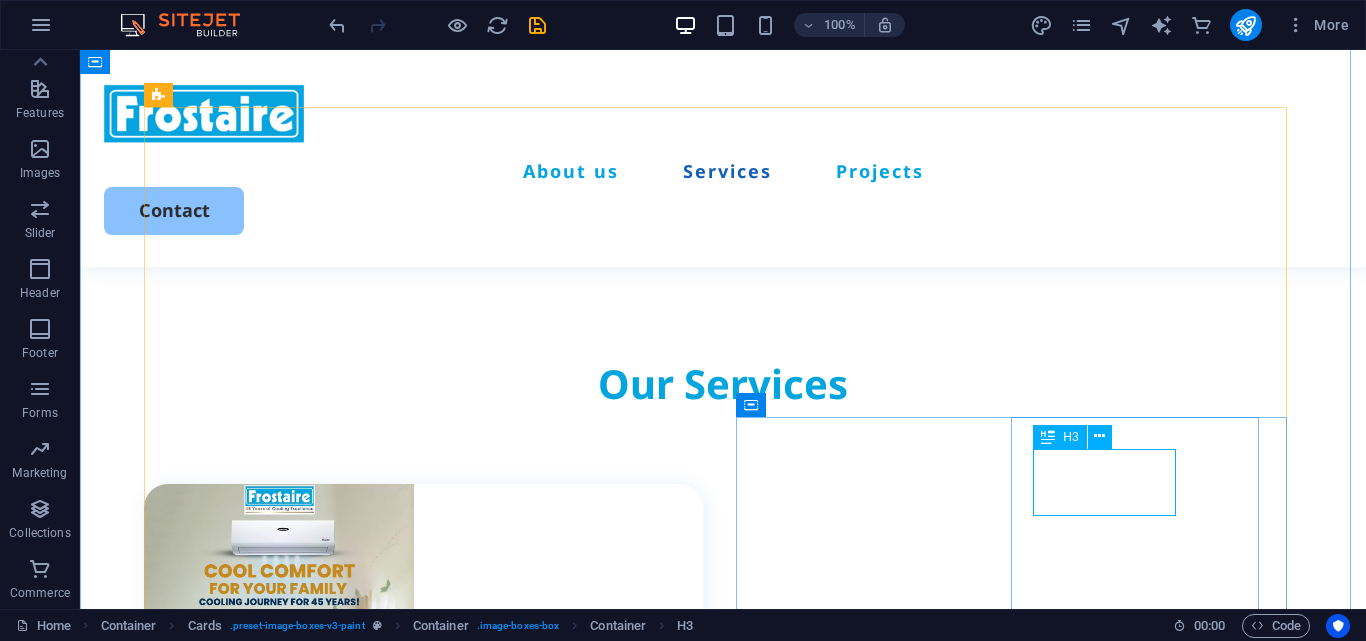 click on "Commercial painting" at bounding box center (434, 2223) 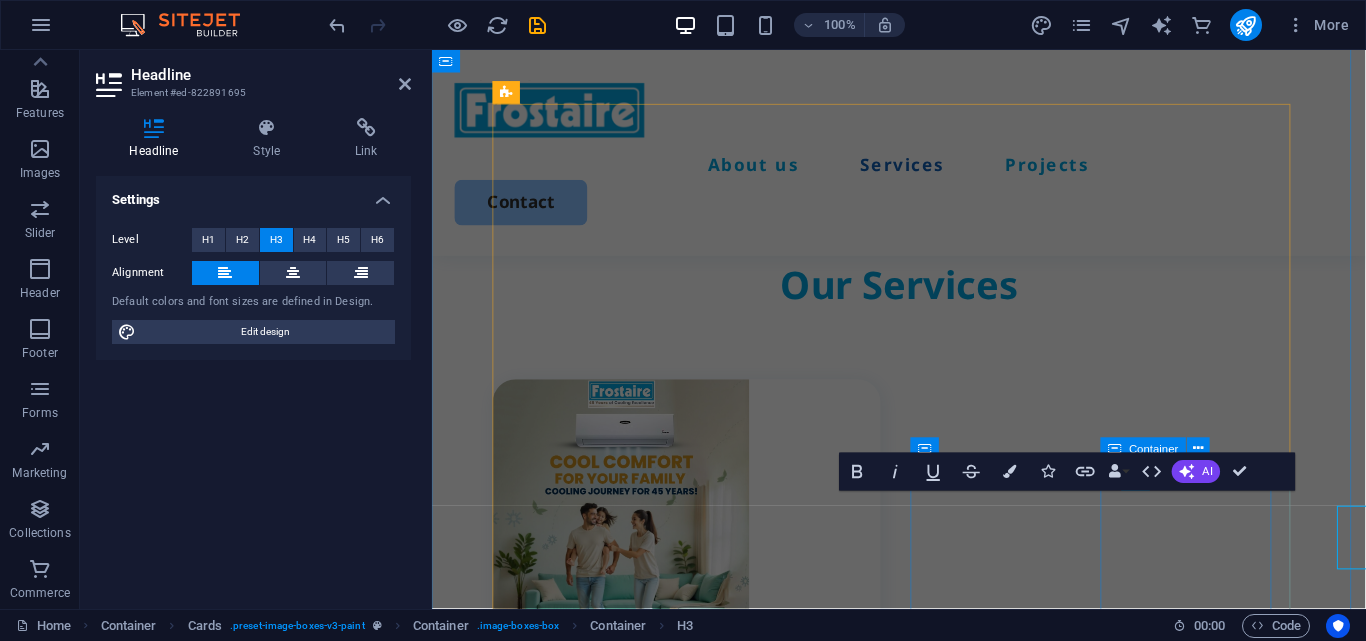 scroll, scrollTop: 1687, scrollLeft: 0, axis: vertical 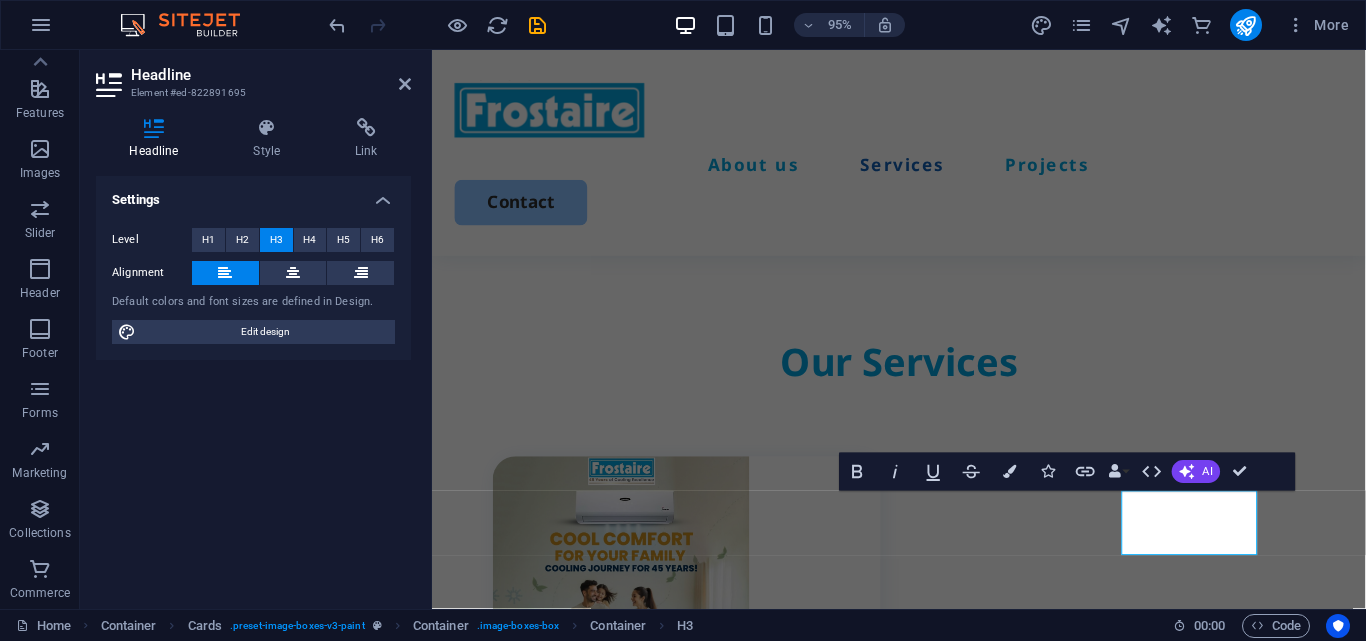 type 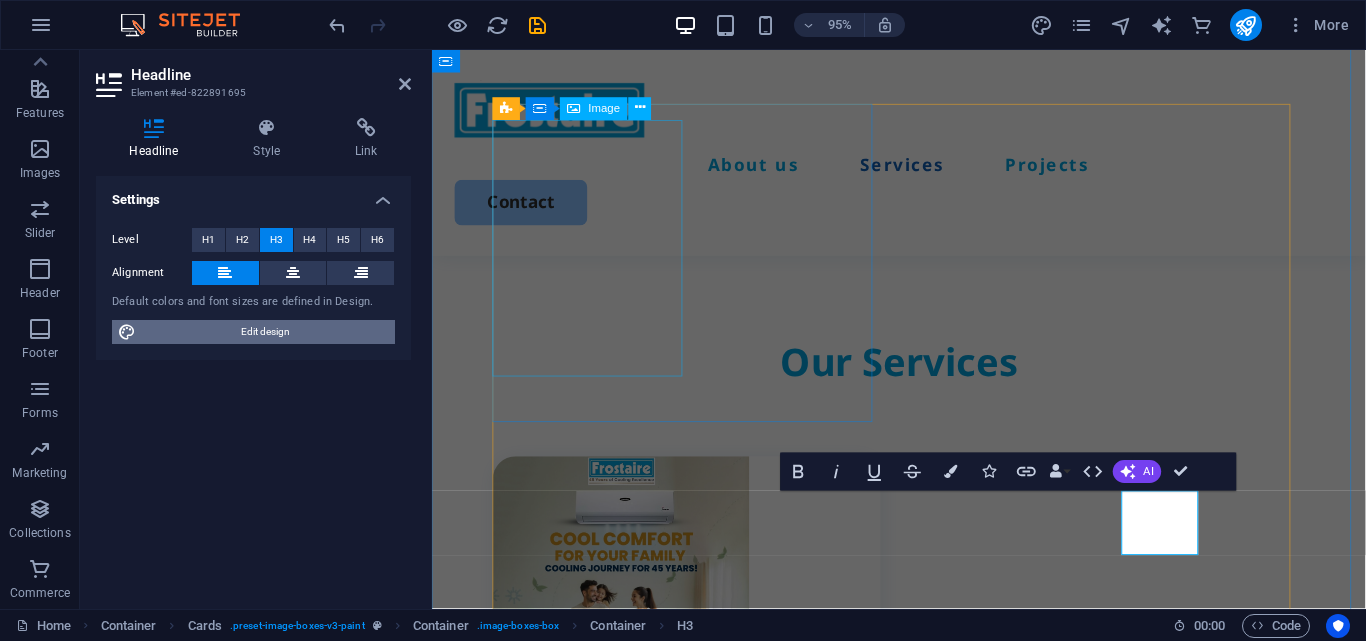 click on "Edit design" at bounding box center (265, 332) 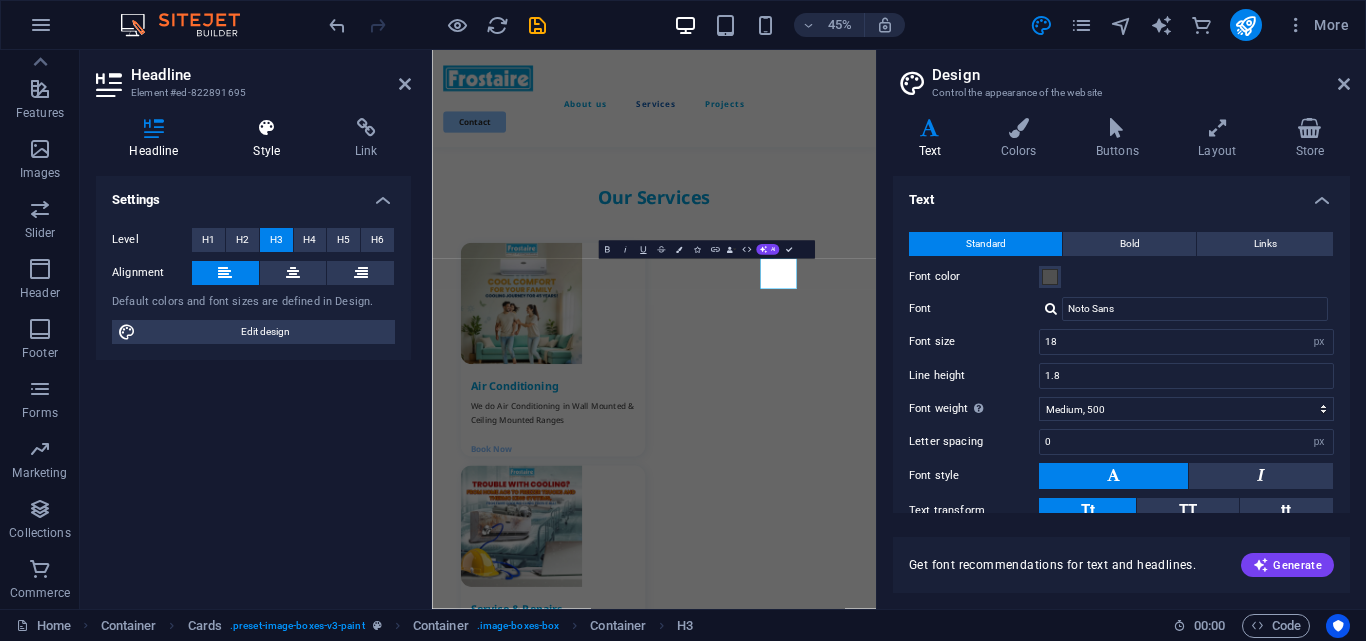 click at bounding box center [267, 128] 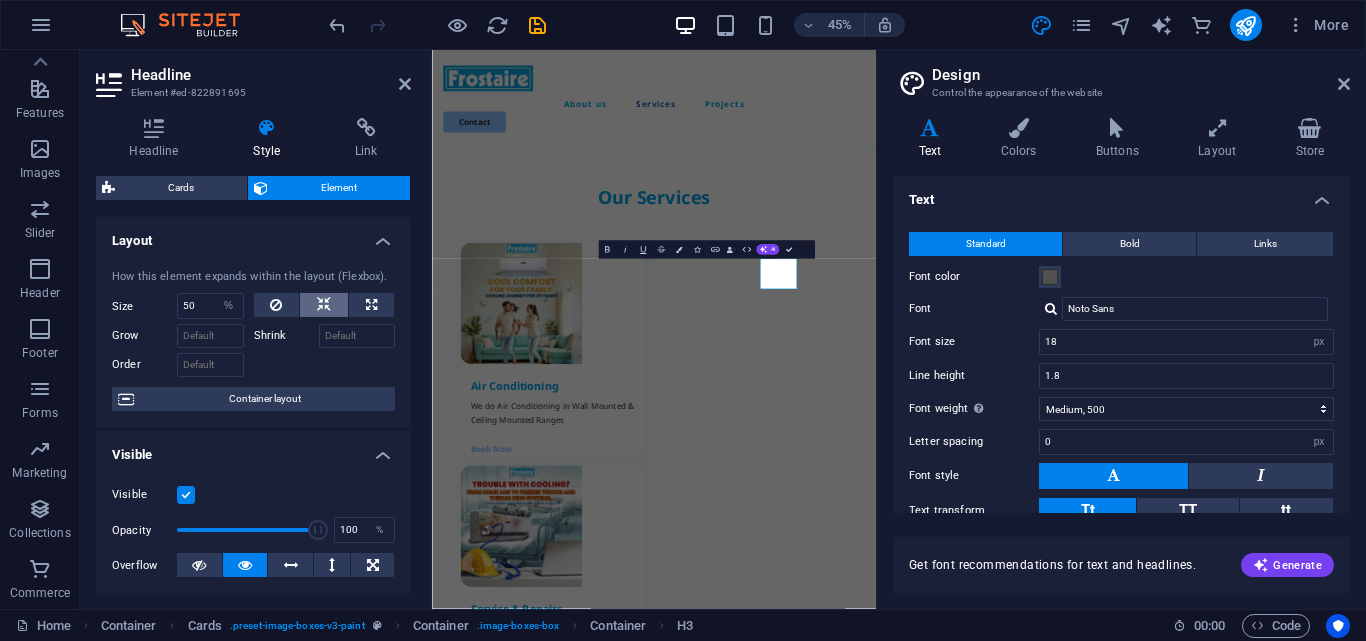 click at bounding box center [324, 305] 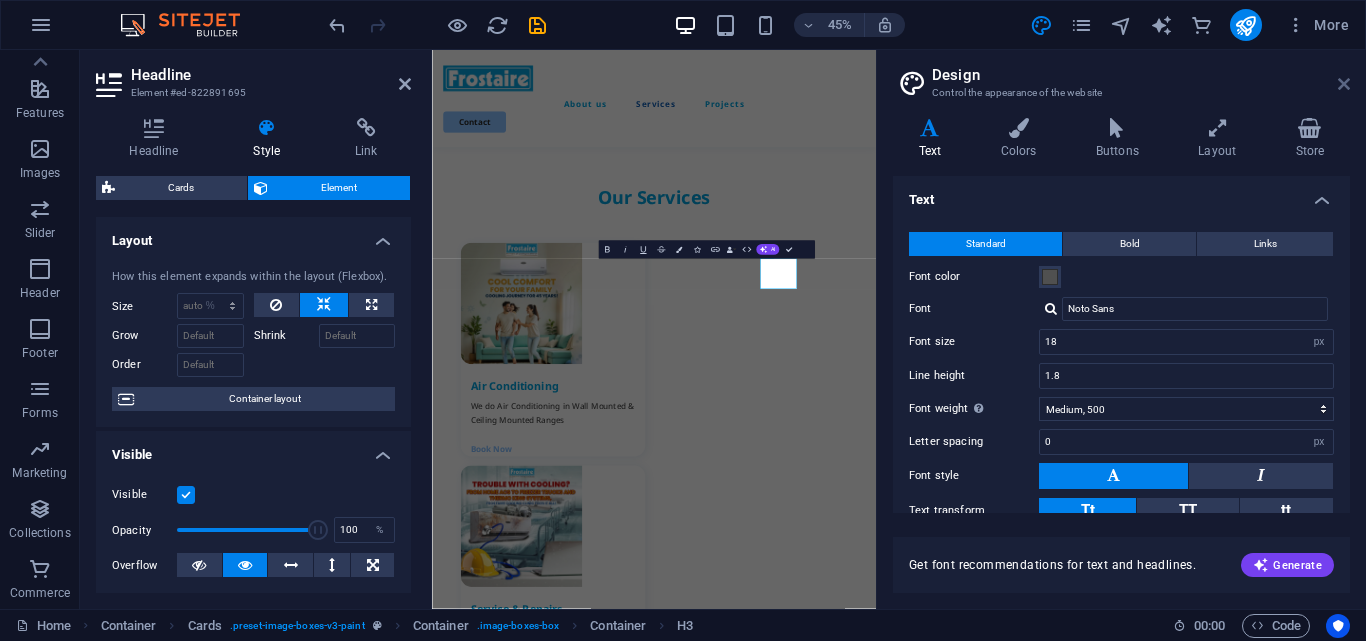 type 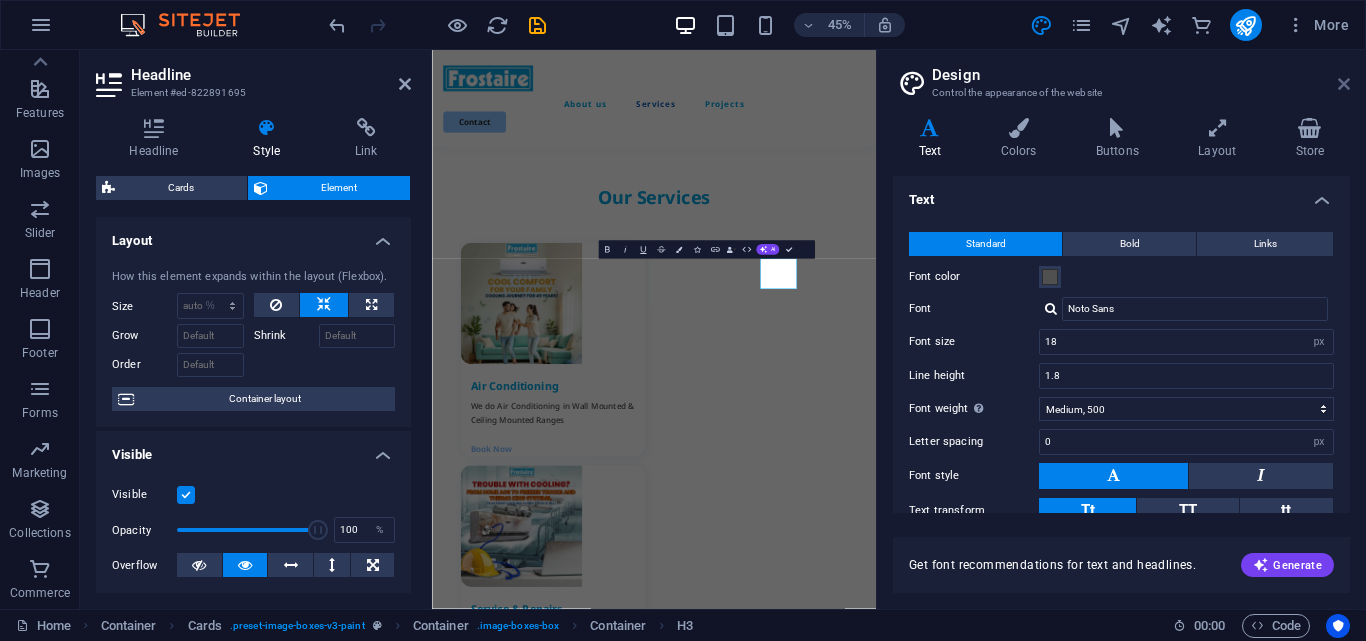 select on "DISABLED_OPTION_VALUE" 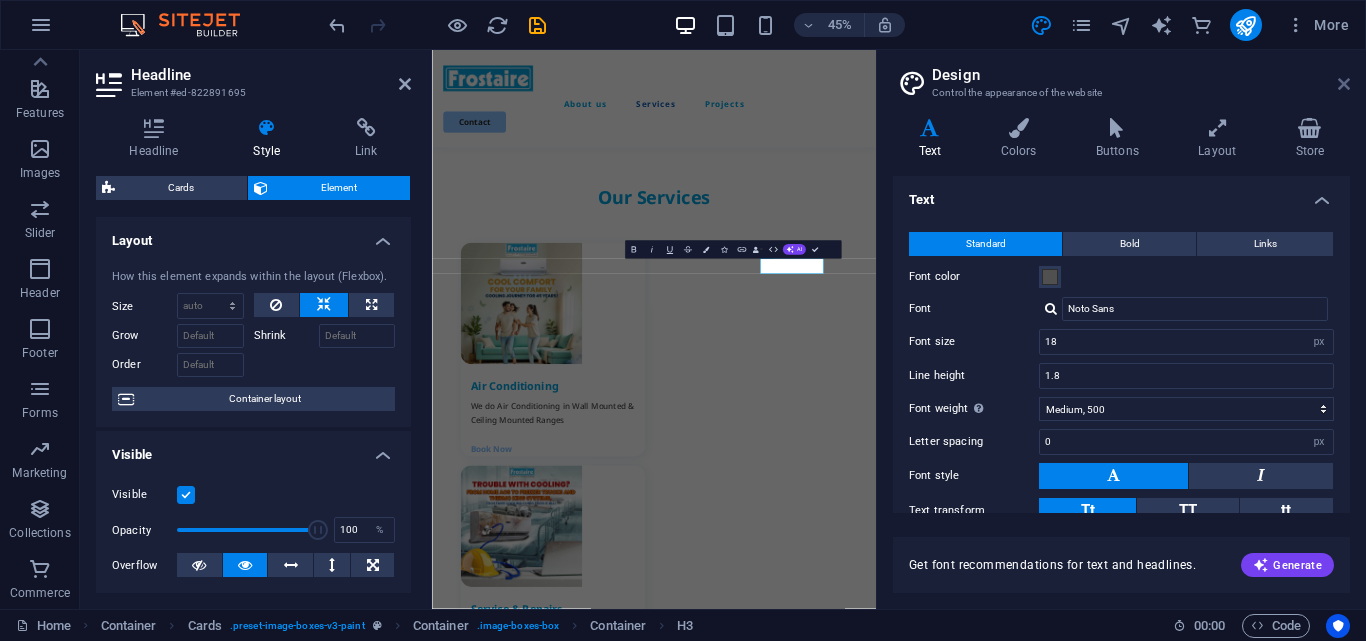 click at bounding box center [1344, 84] 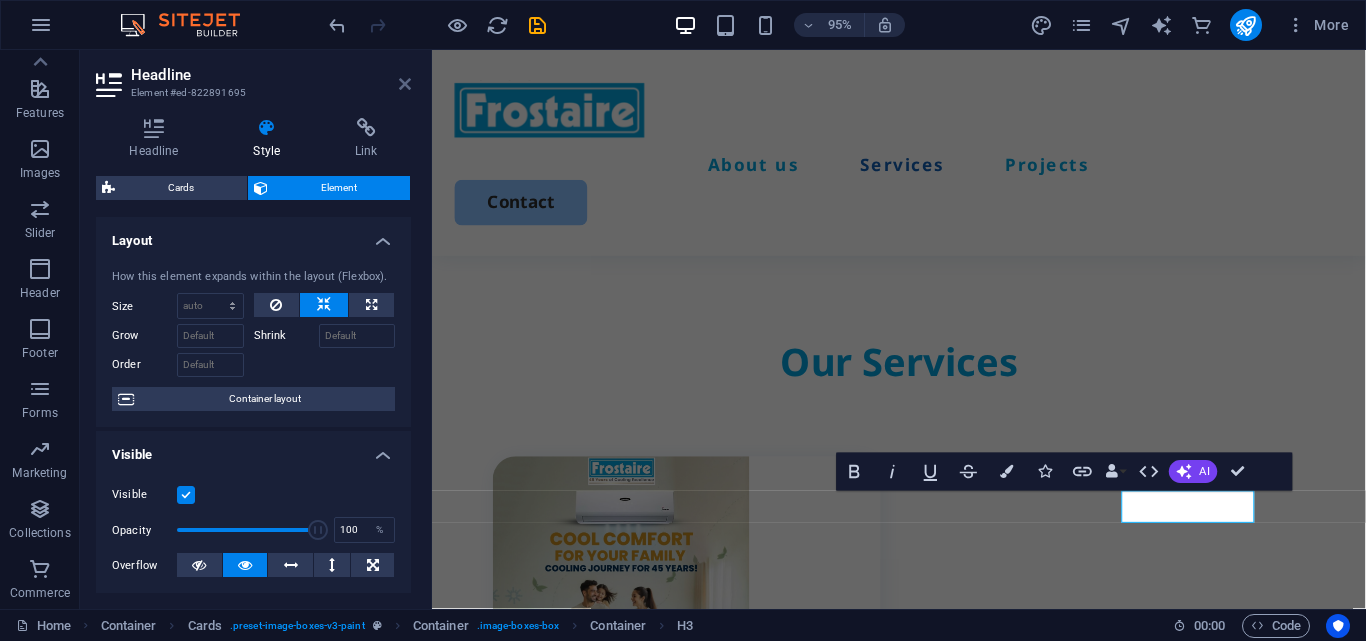 click at bounding box center [405, 84] 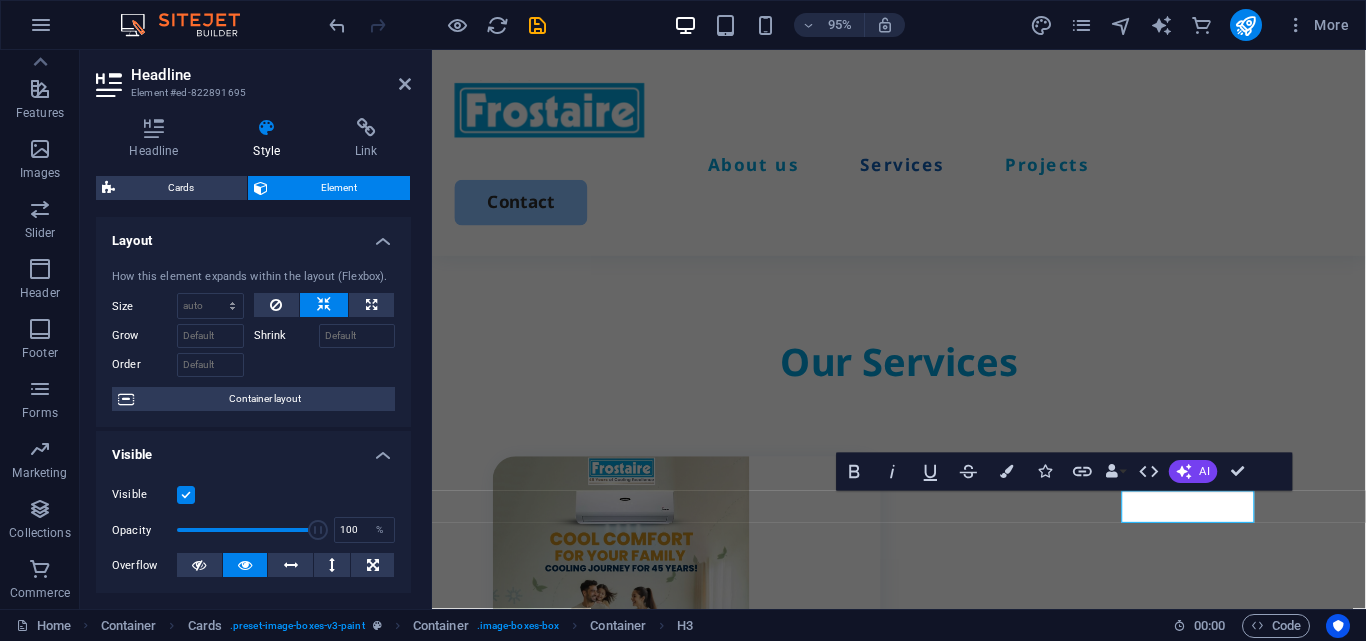 scroll, scrollTop: 1768, scrollLeft: 0, axis: vertical 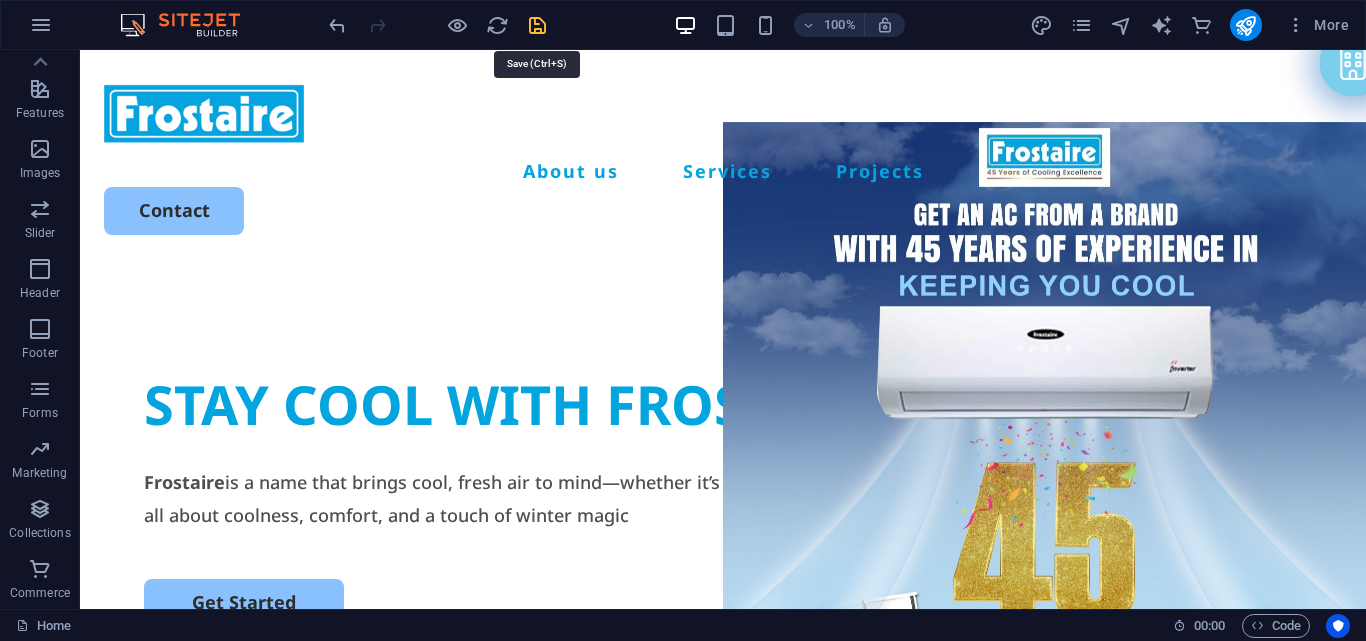 click at bounding box center [537, 25] 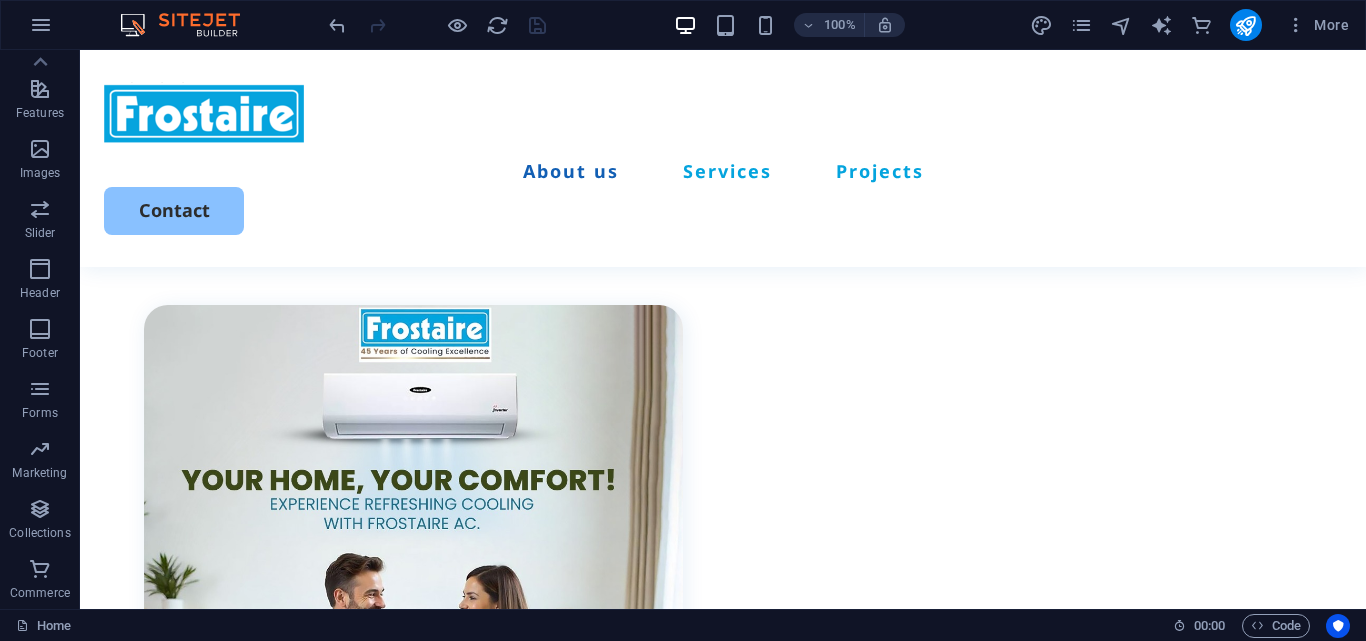 scroll, scrollTop: 908, scrollLeft: 0, axis: vertical 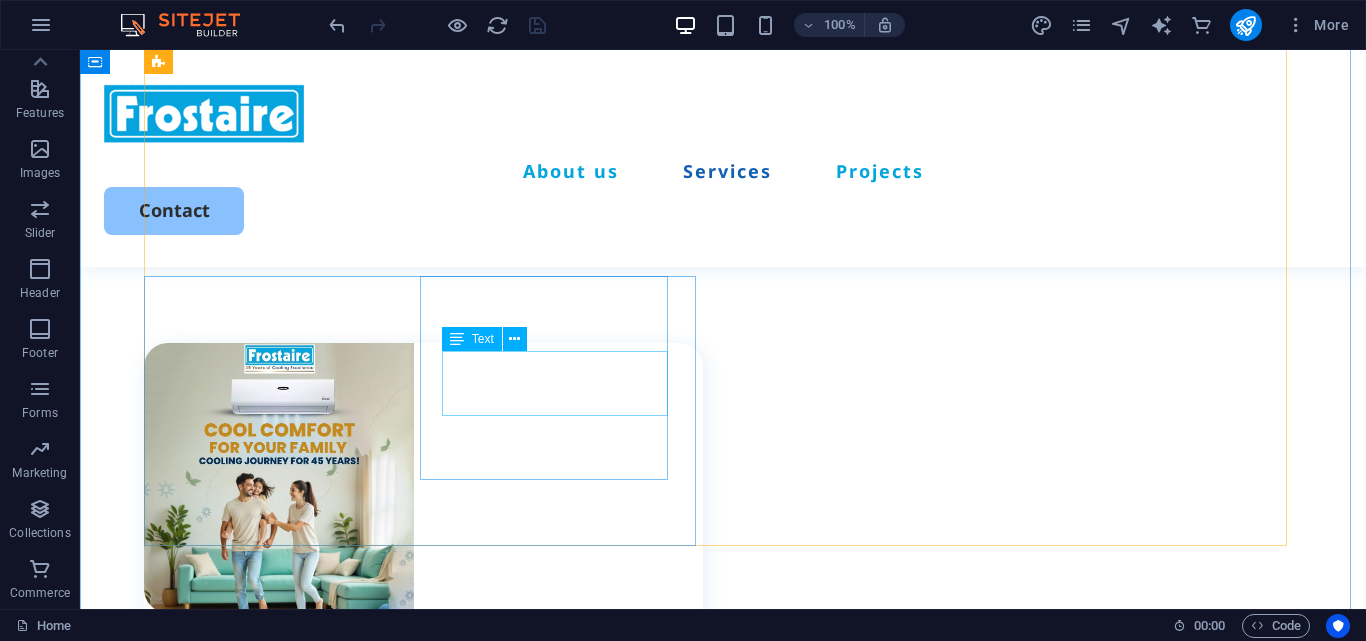 click on "Lorem ipsum dolor sit amet, consectetur elit." at bounding box center [434, 1662] 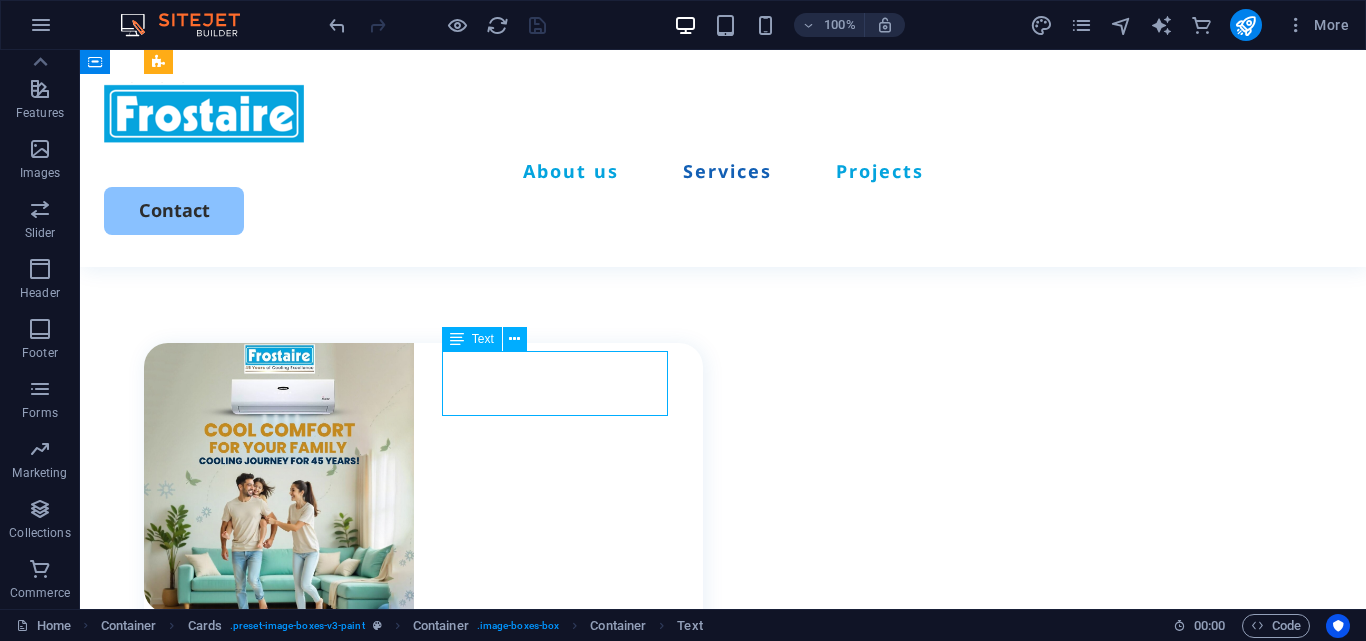 click on "Lorem ipsum dolor sit amet, consectetur elit." at bounding box center [434, 1662] 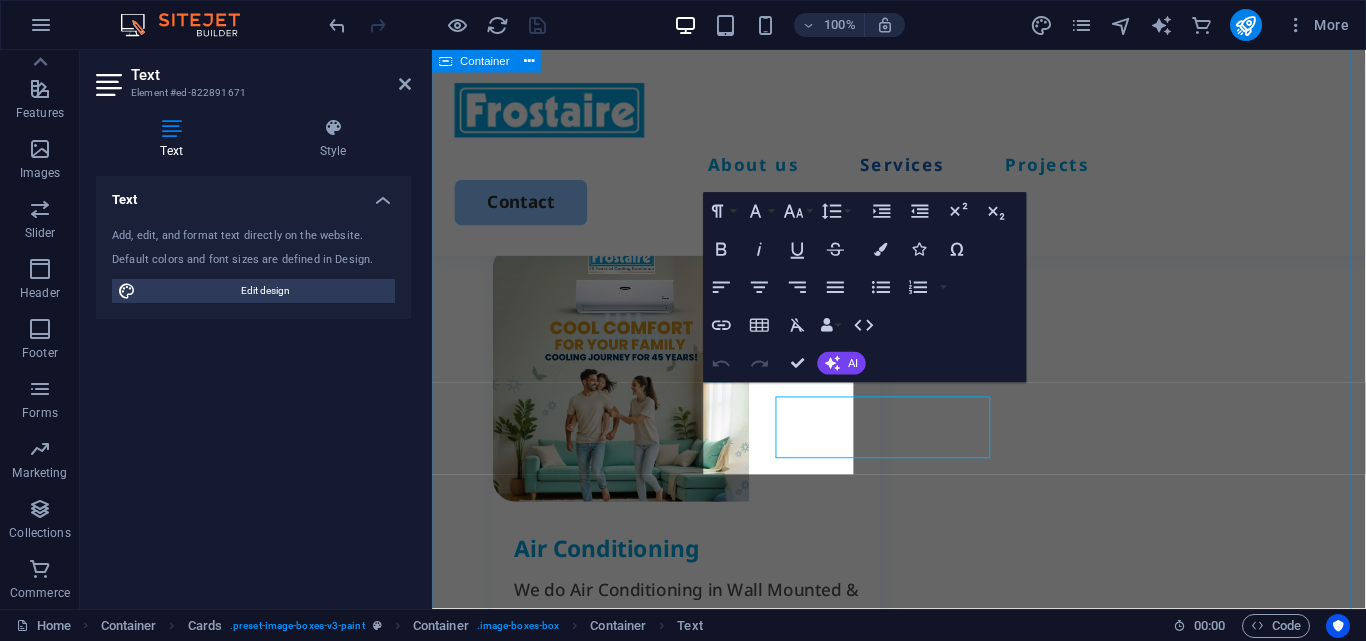 scroll, scrollTop: 1845, scrollLeft: 0, axis: vertical 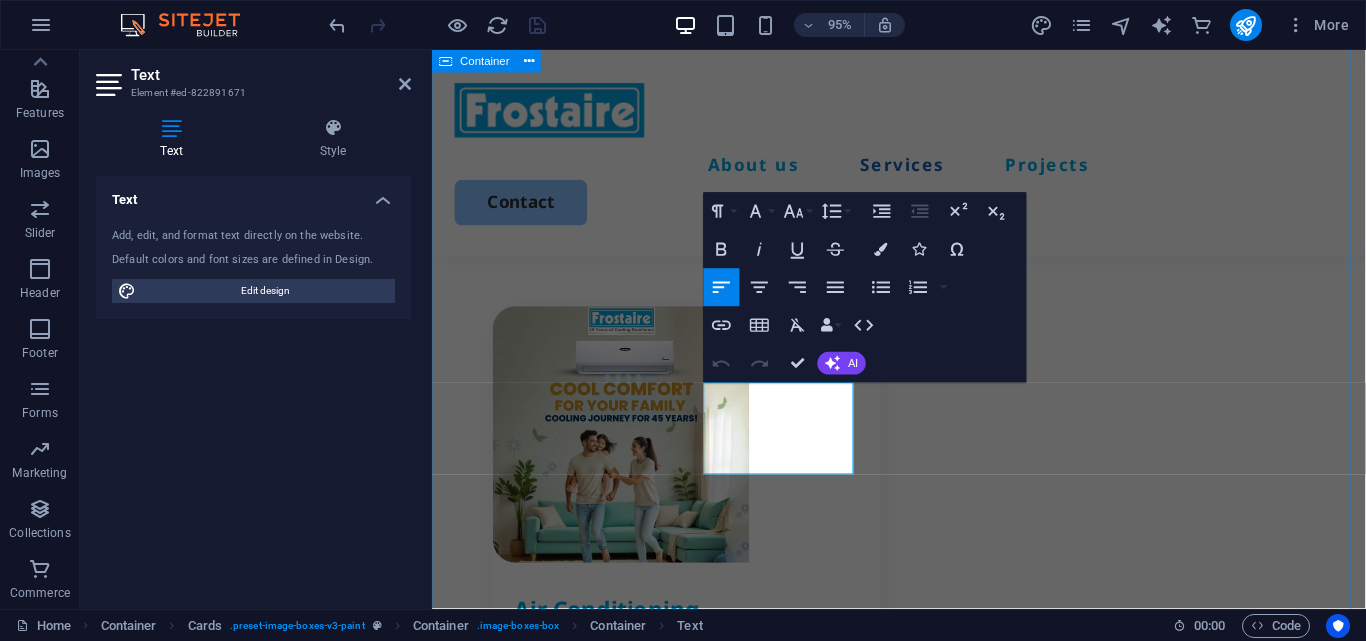 type 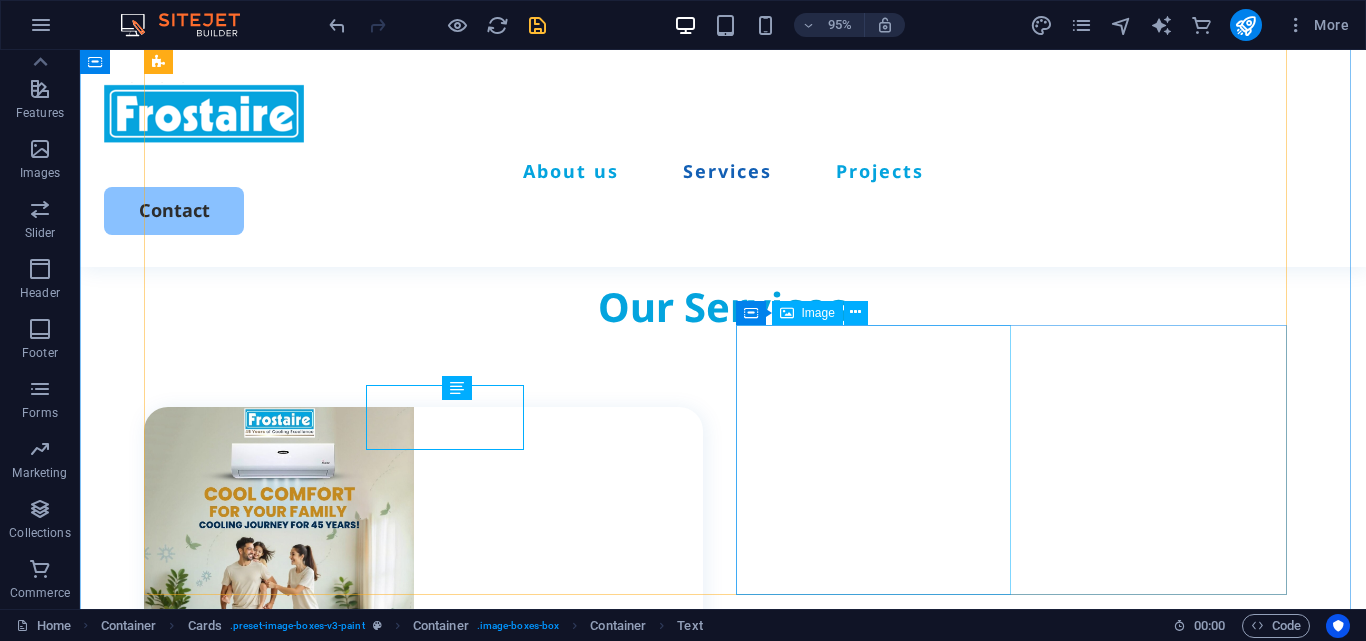 scroll, scrollTop: 1860, scrollLeft: 0, axis: vertical 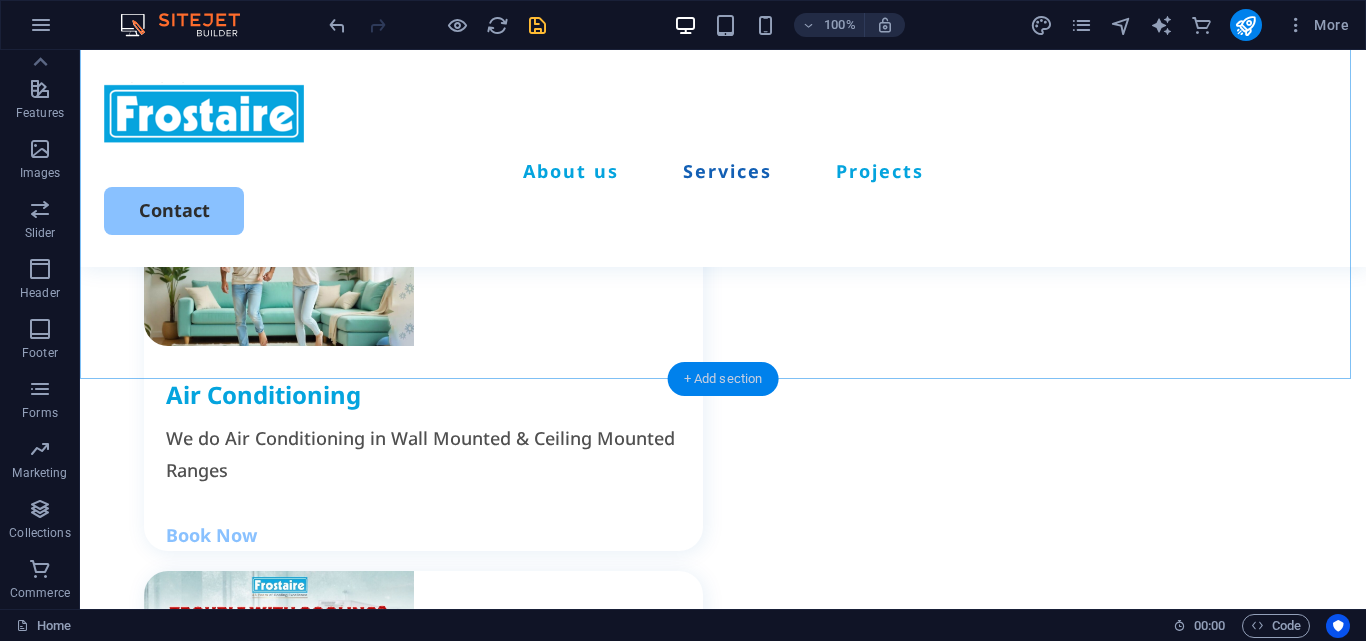 click on "+ Add section" at bounding box center (723, 379) 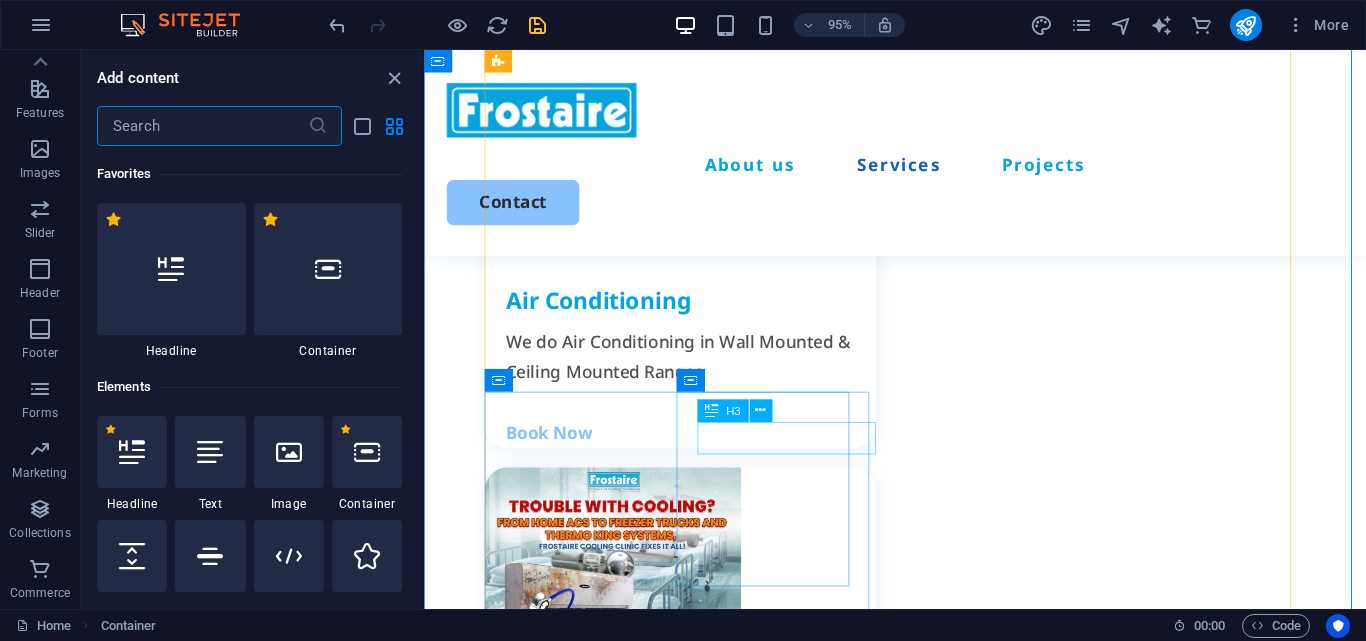 scroll, scrollTop: 1759, scrollLeft: 0, axis: vertical 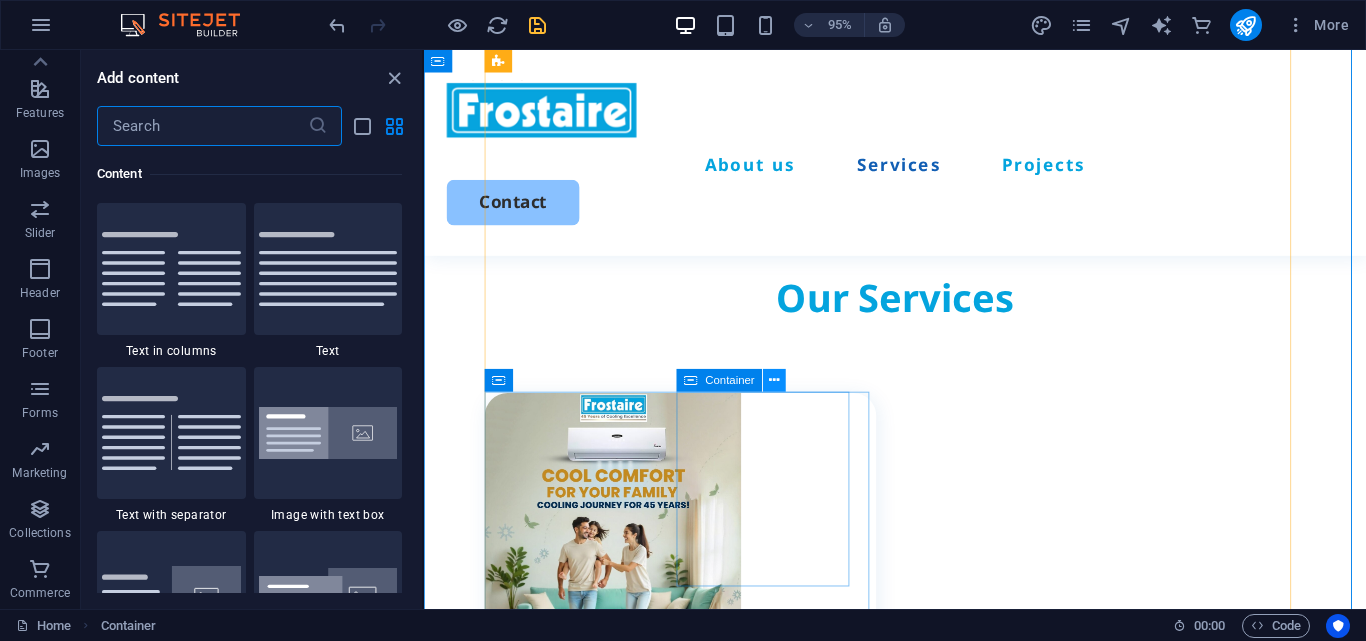 click at bounding box center [774, 381] 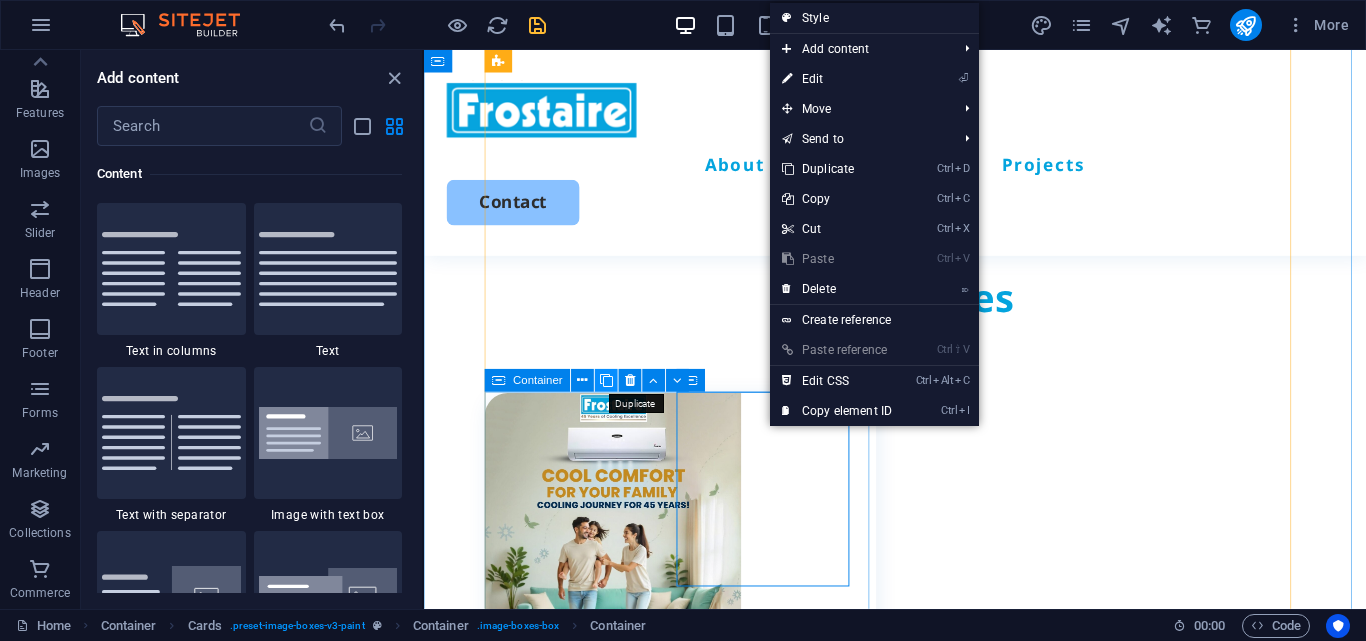 click at bounding box center [606, 381] 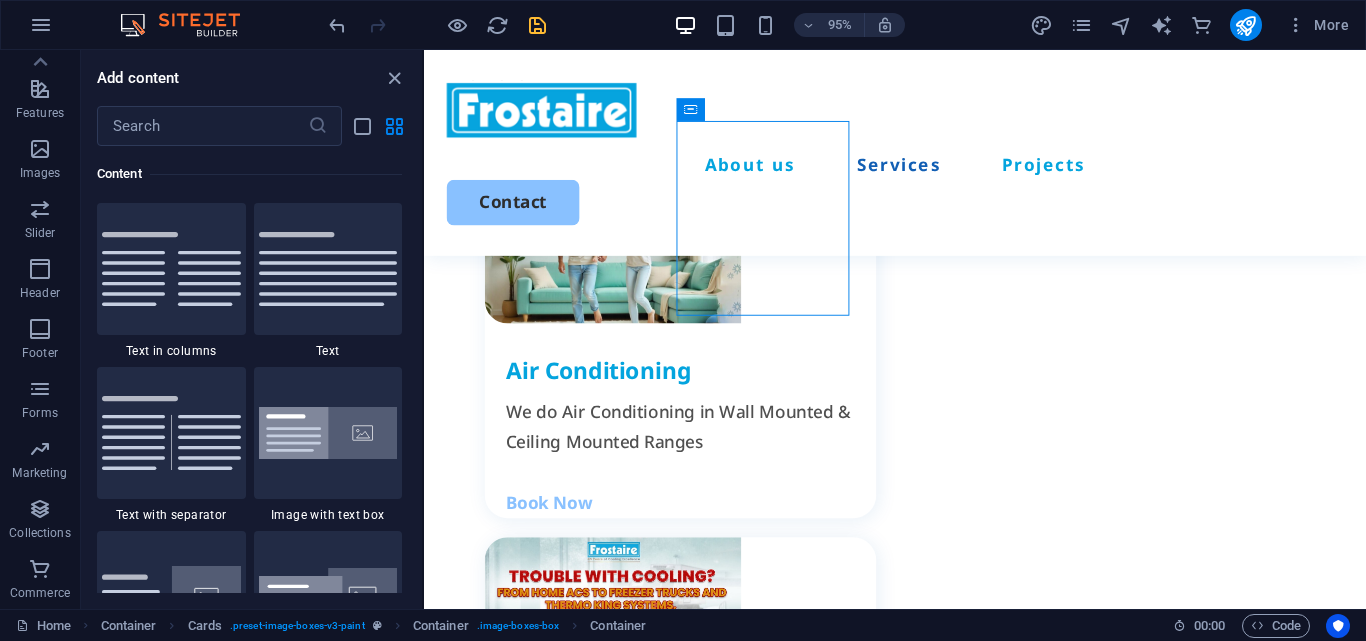 scroll, scrollTop: 2021, scrollLeft: 0, axis: vertical 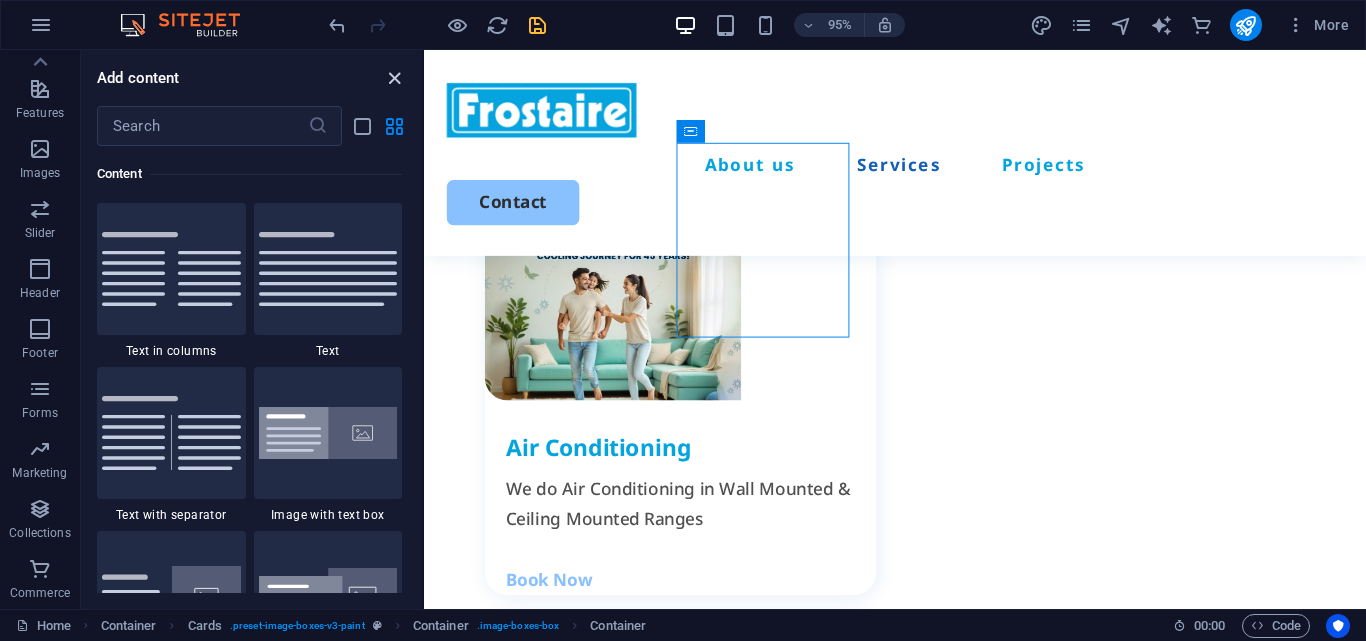 click at bounding box center (394, 78) 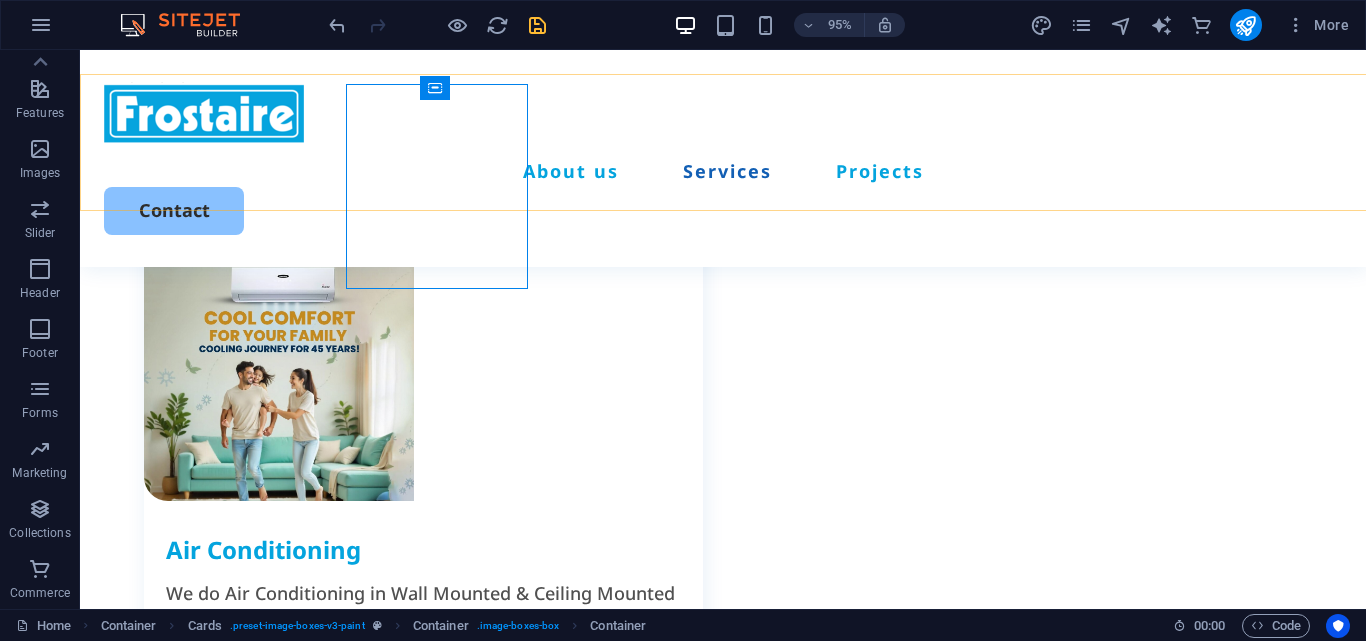 scroll, scrollTop: 2085, scrollLeft: 0, axis: vertical 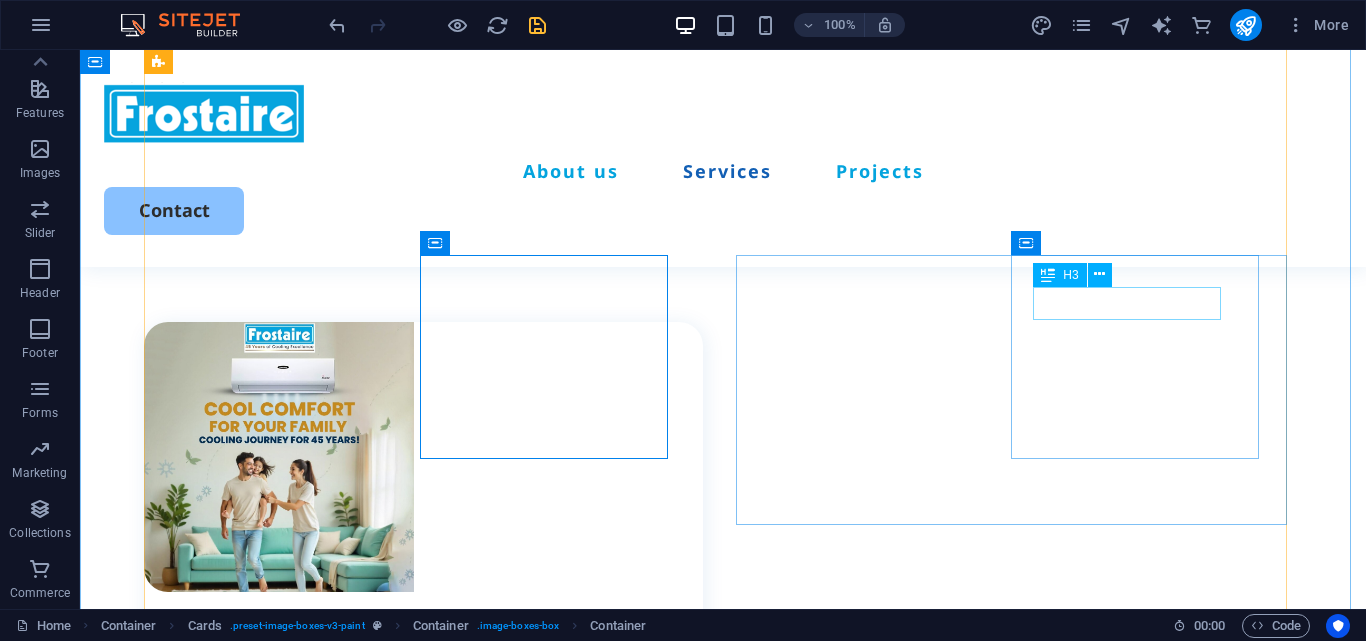 click on "Auto AC Service" at bounding box center (434, 2061) 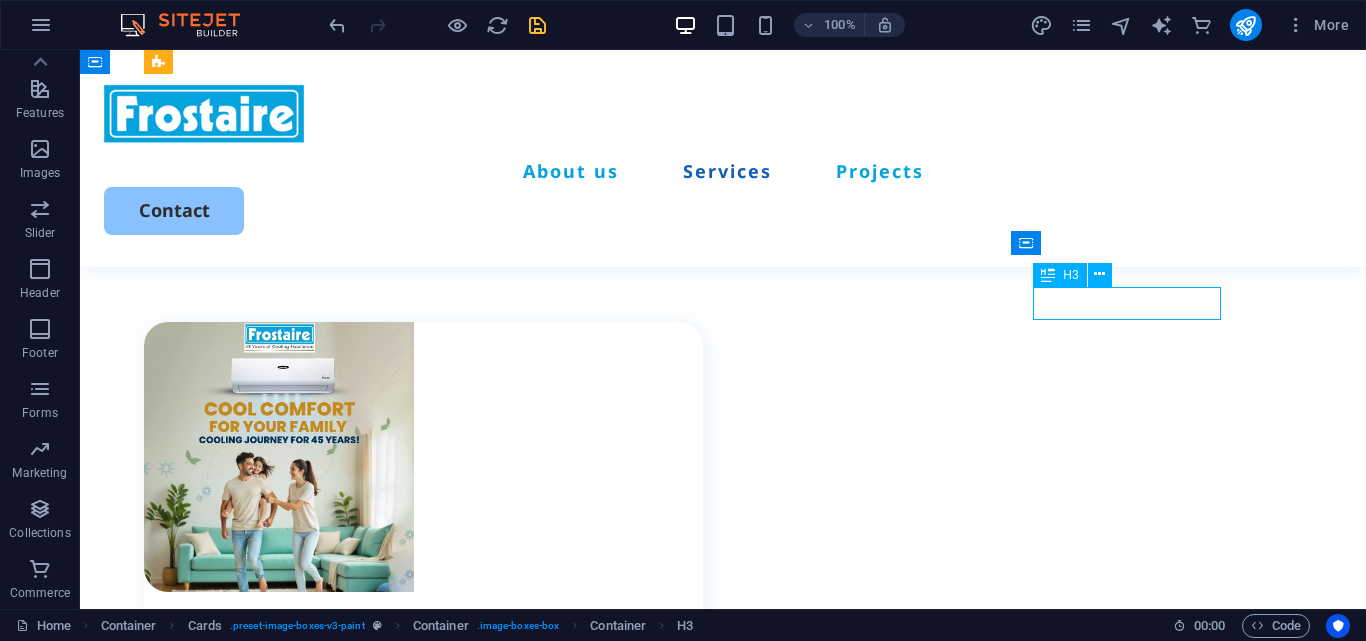 click on "Auto AC Service" at bounding box center [434, 2061] 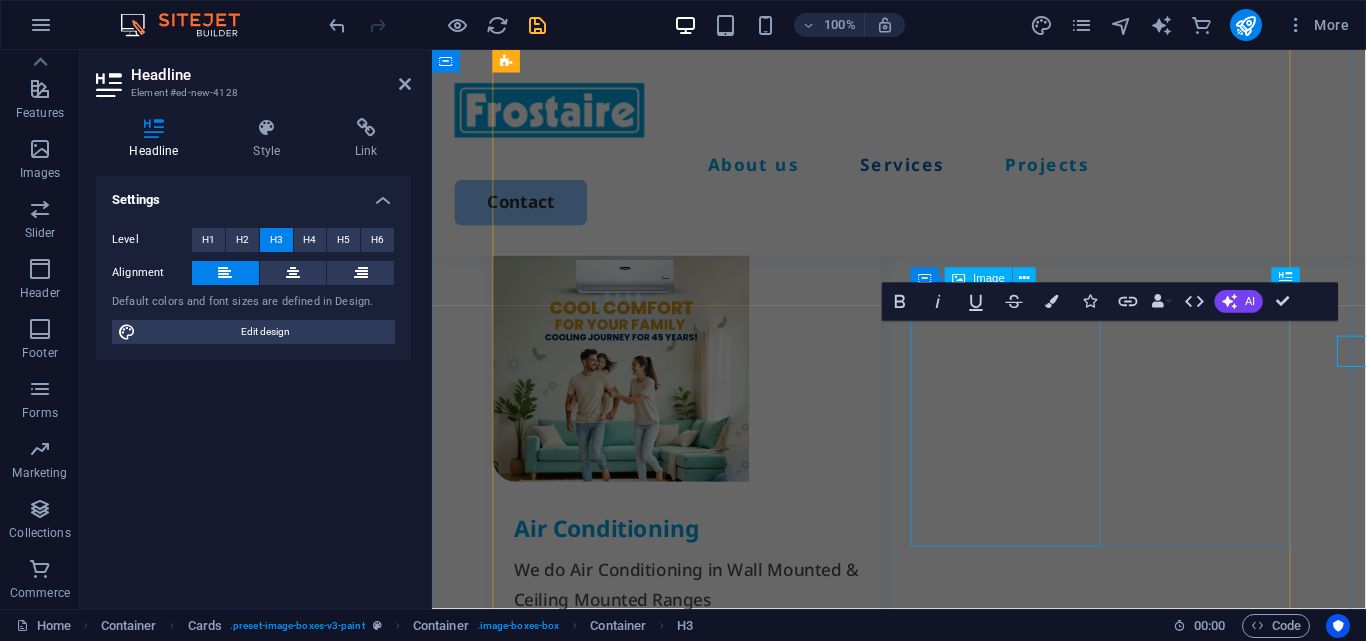 scroll, scrollTop: 1866, scrollLeft: 0, axis: vertical 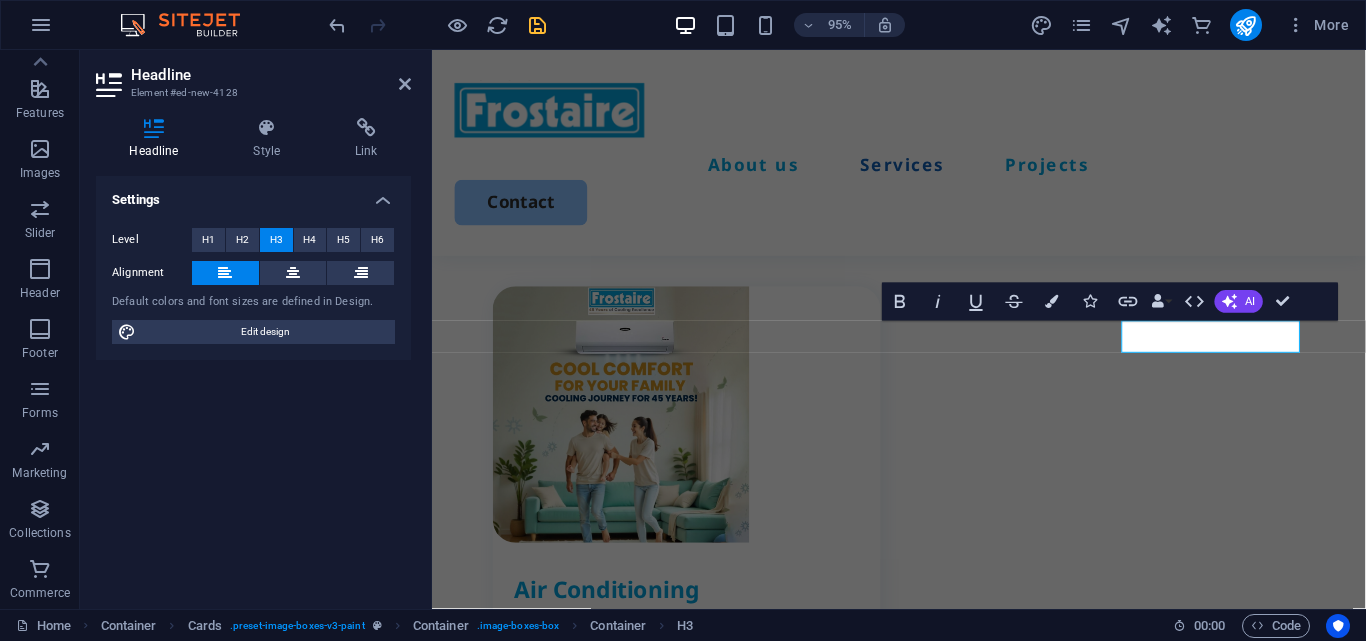 type 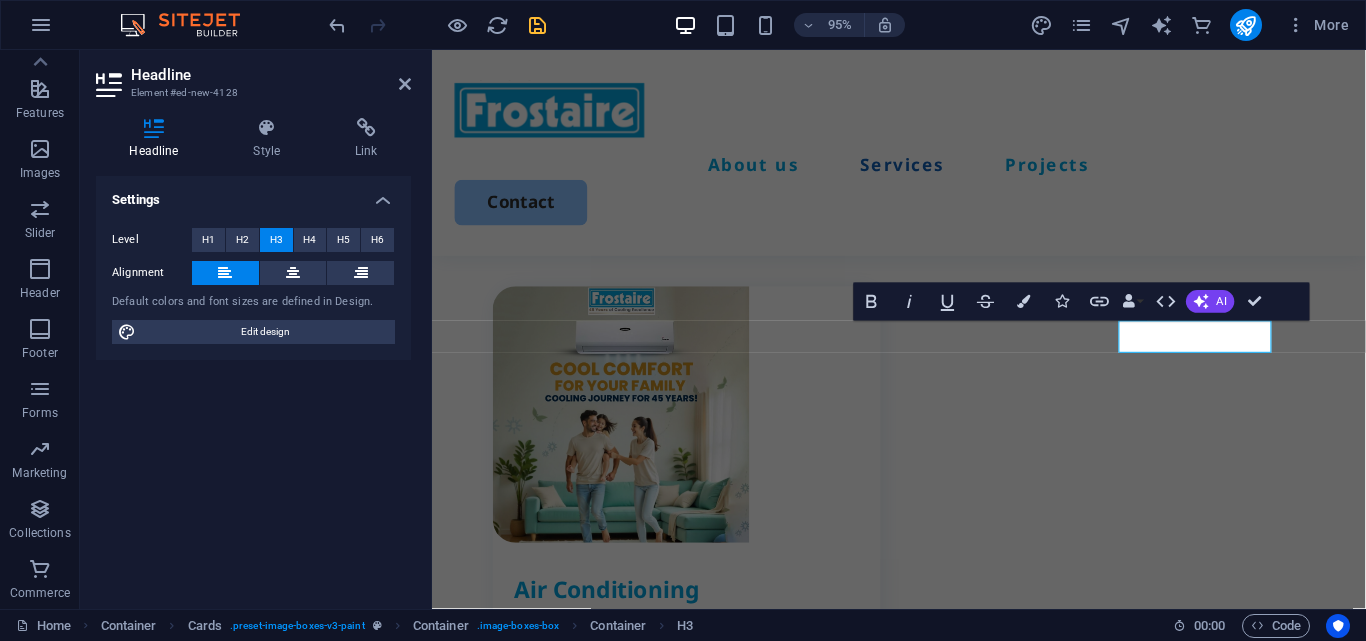 scroll, scrollTop: 0, scrollLeft: 3, axis: horizontal 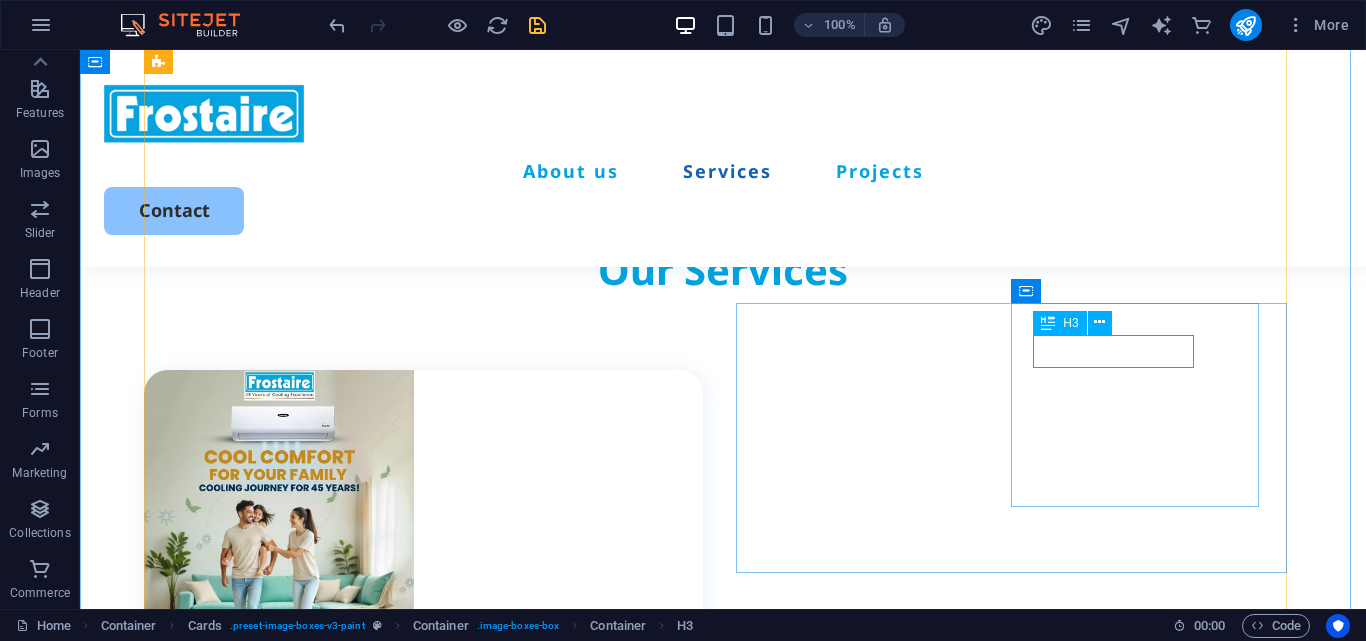 click on "Freezer Truck" at bounding box center [434, 2109] 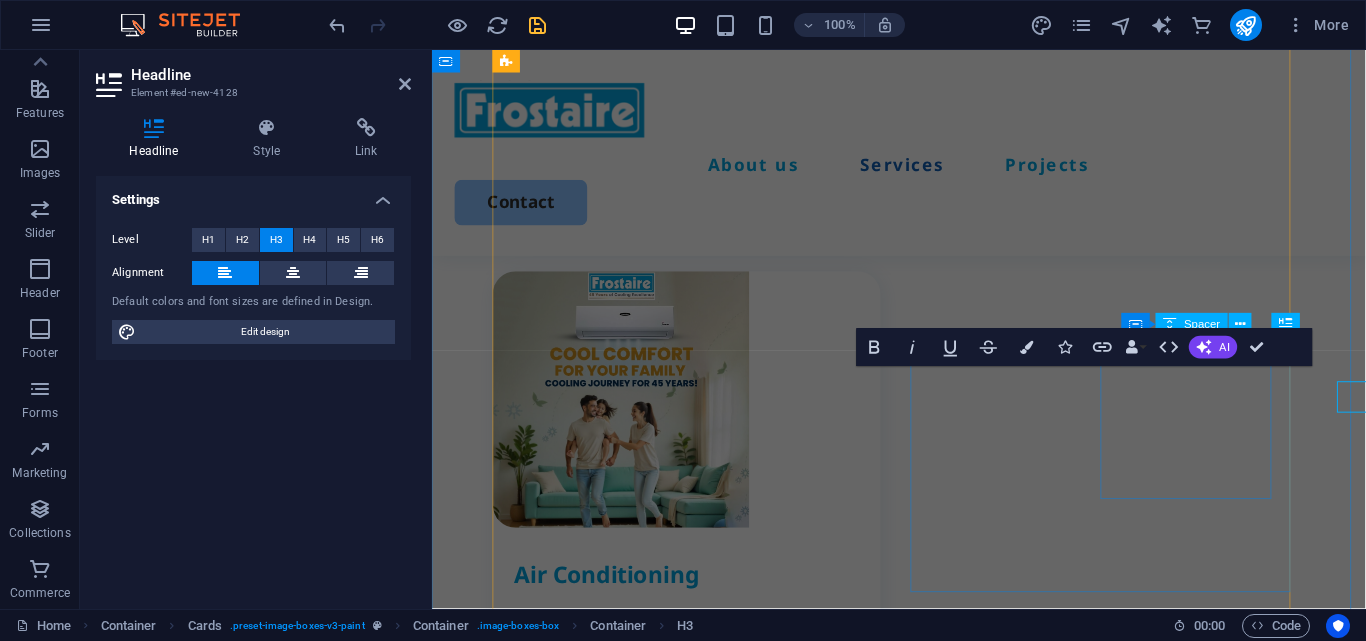 scroll, scrollTop: 1818, scrollLeft: 0, axis: vertical 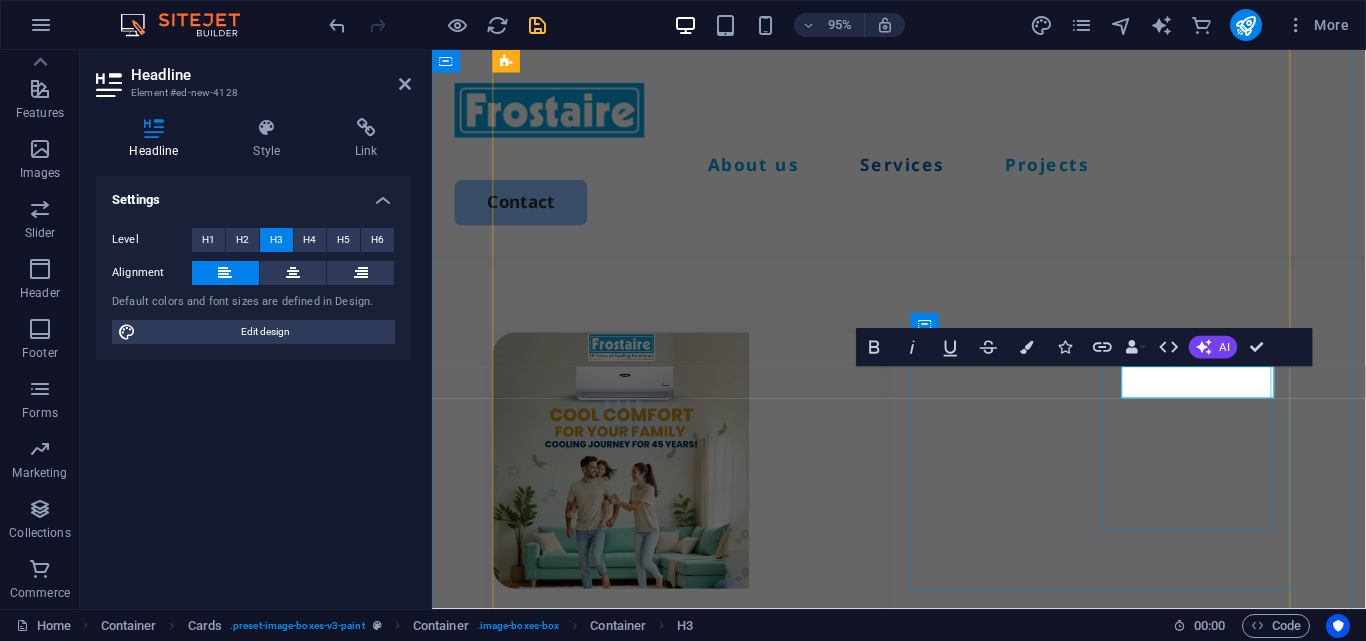 click on "Freezer Truck" at bounding box center (711, 2118) 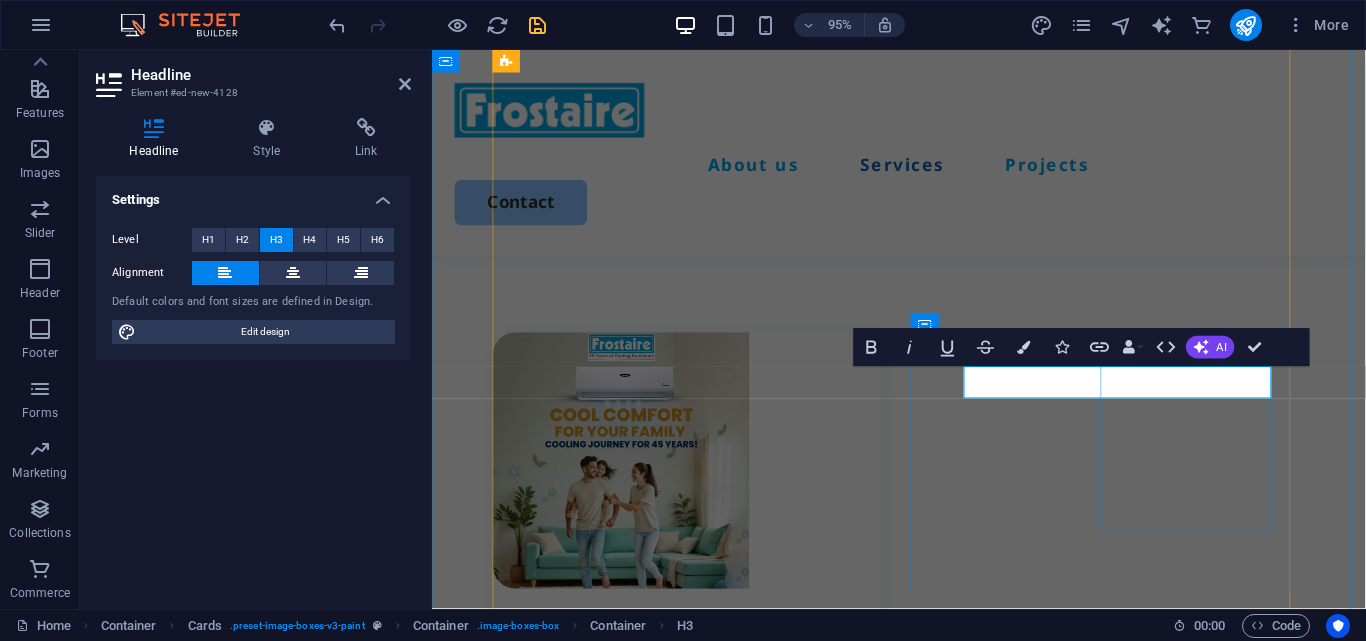 scroll, scrollTop: 0, scrollLeft: 166, axis: horizontal 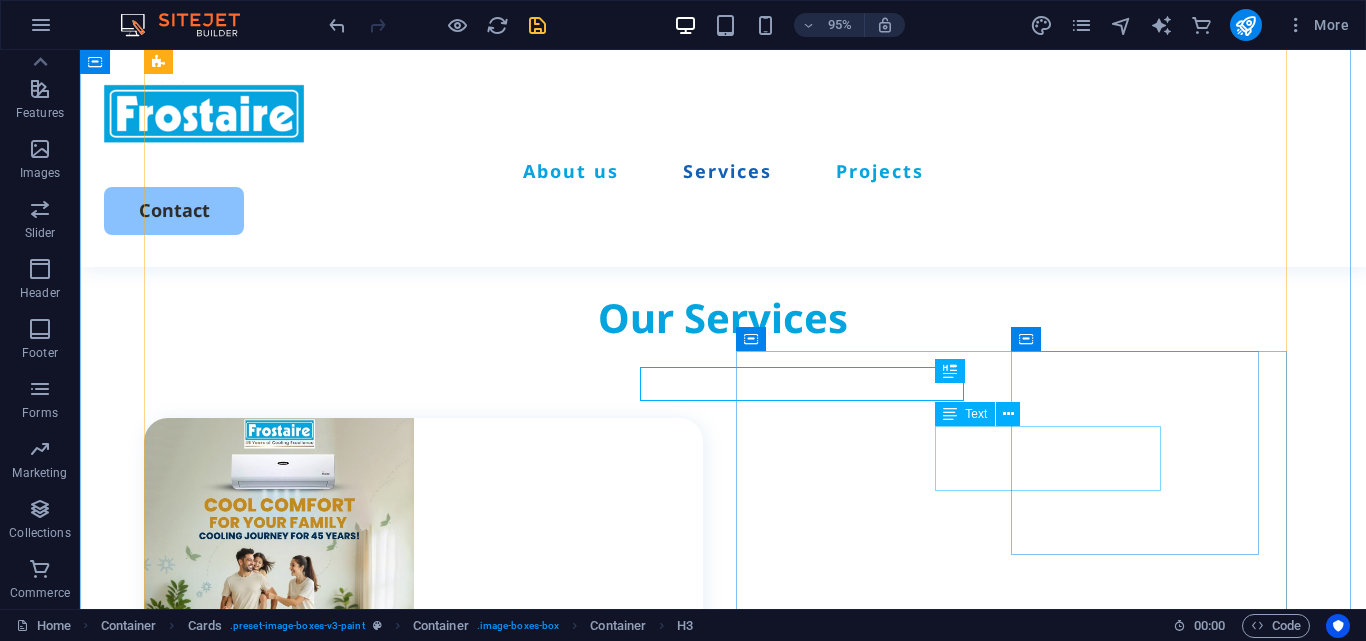 click on "Freezer Truck Maintenance" at bounding box center (434, 2157) 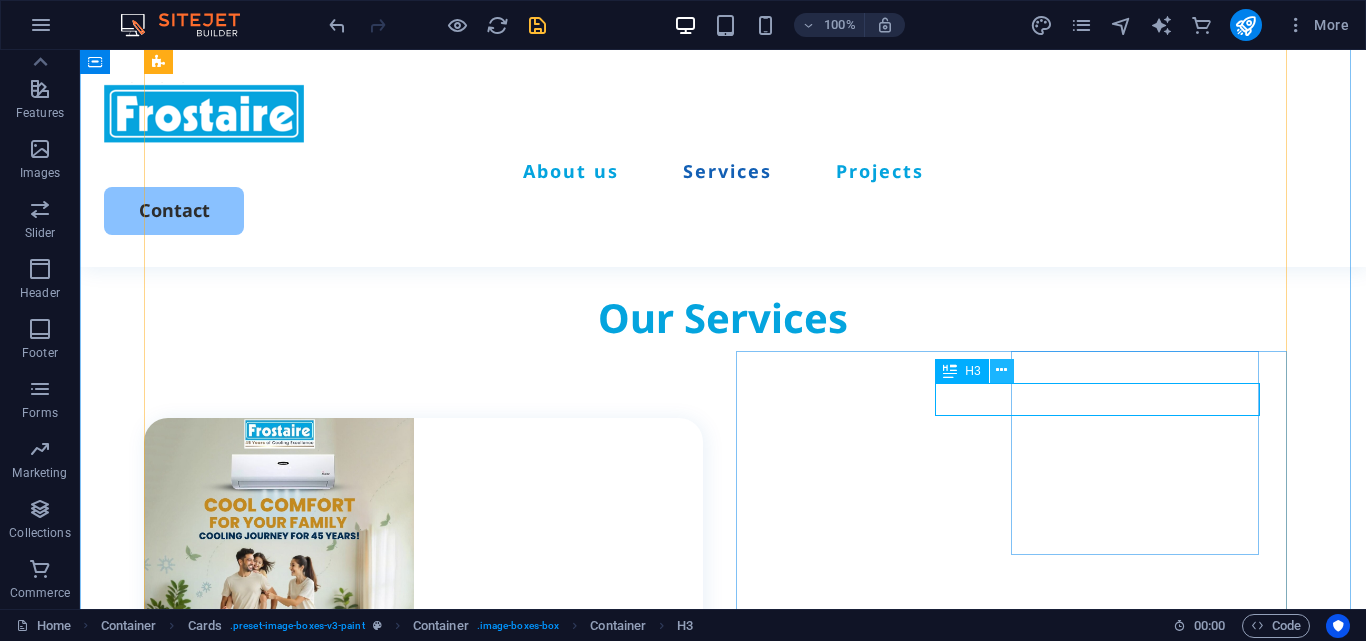 click at bounding box center [1001, 370] 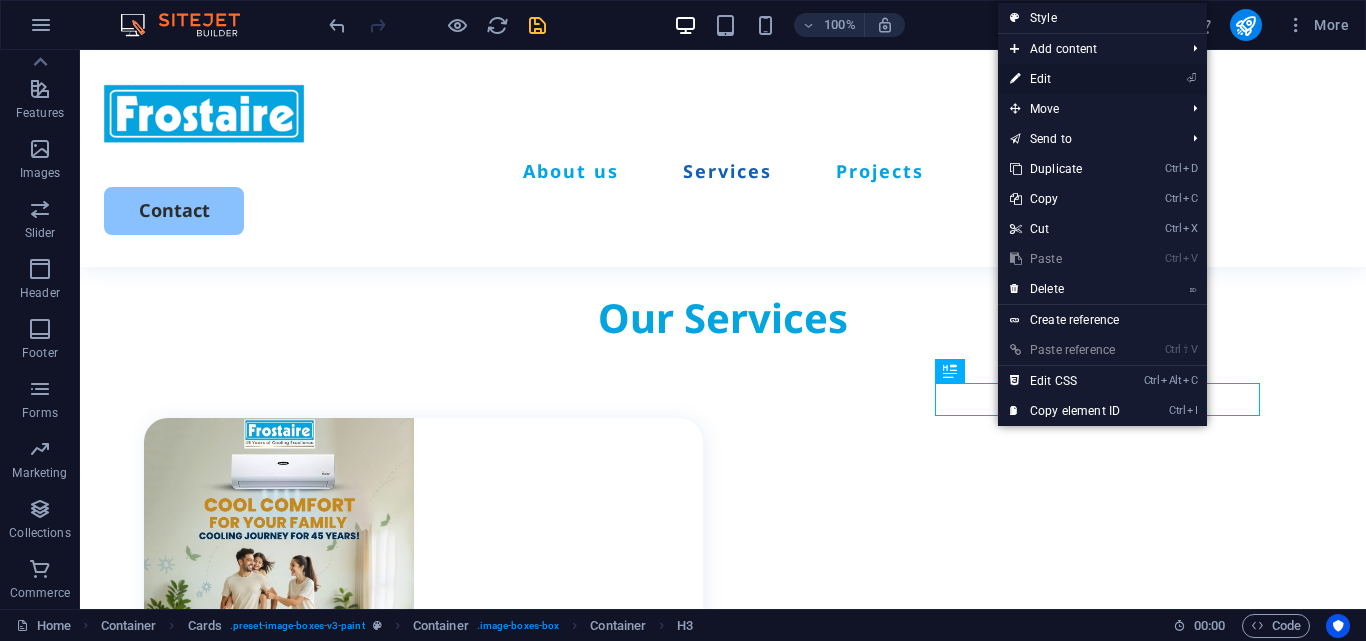 click on "⏎  Edit" at bounding box center [1065, 79] 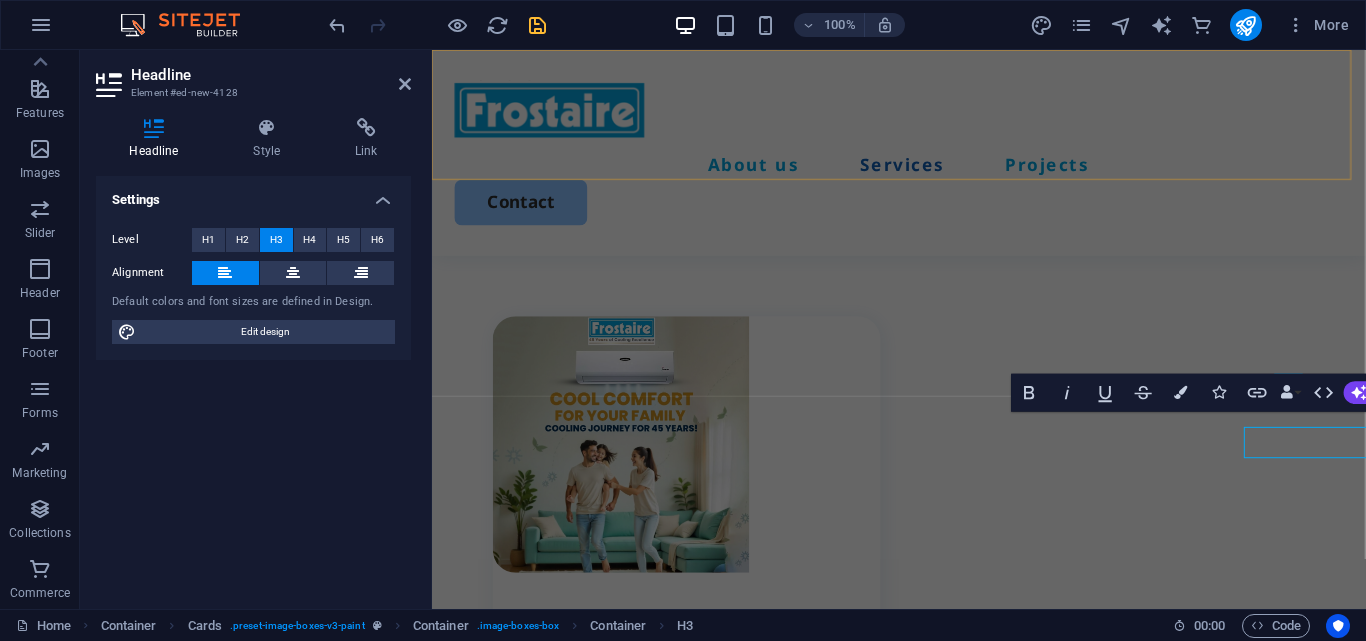 scroll, scrollTop: 1770, scrollLeft: 0, axis: vertical 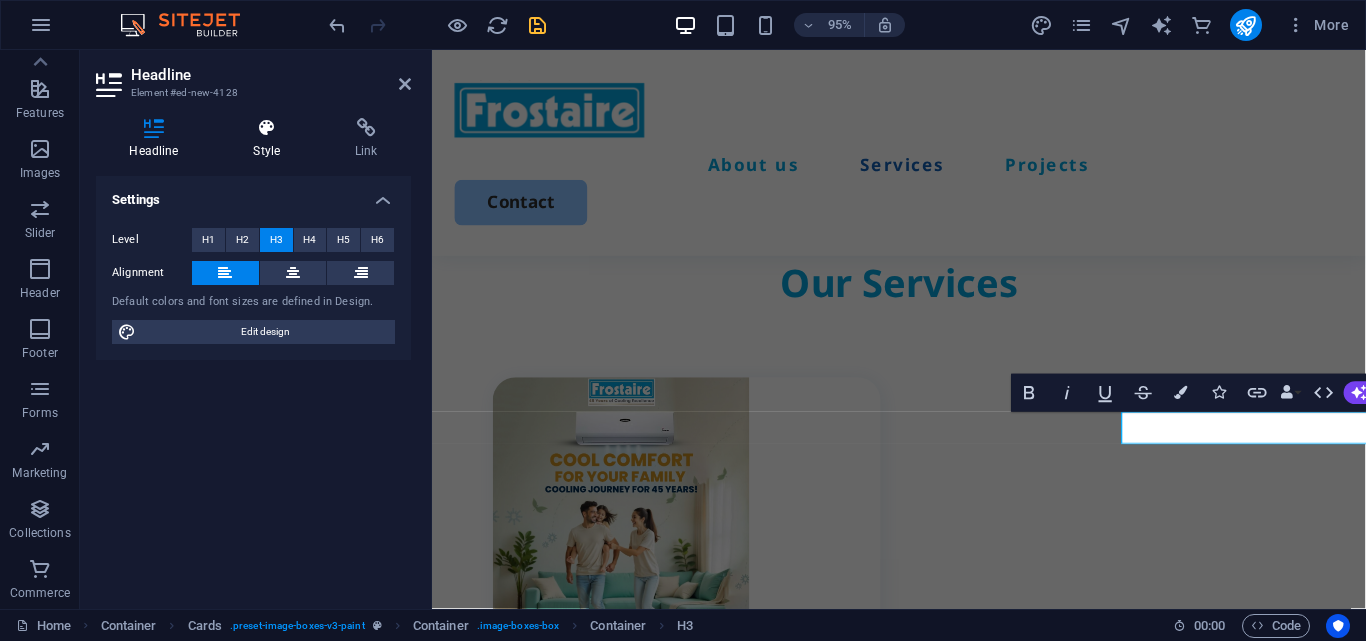 click on "Style" at bounding box center (271, 139) 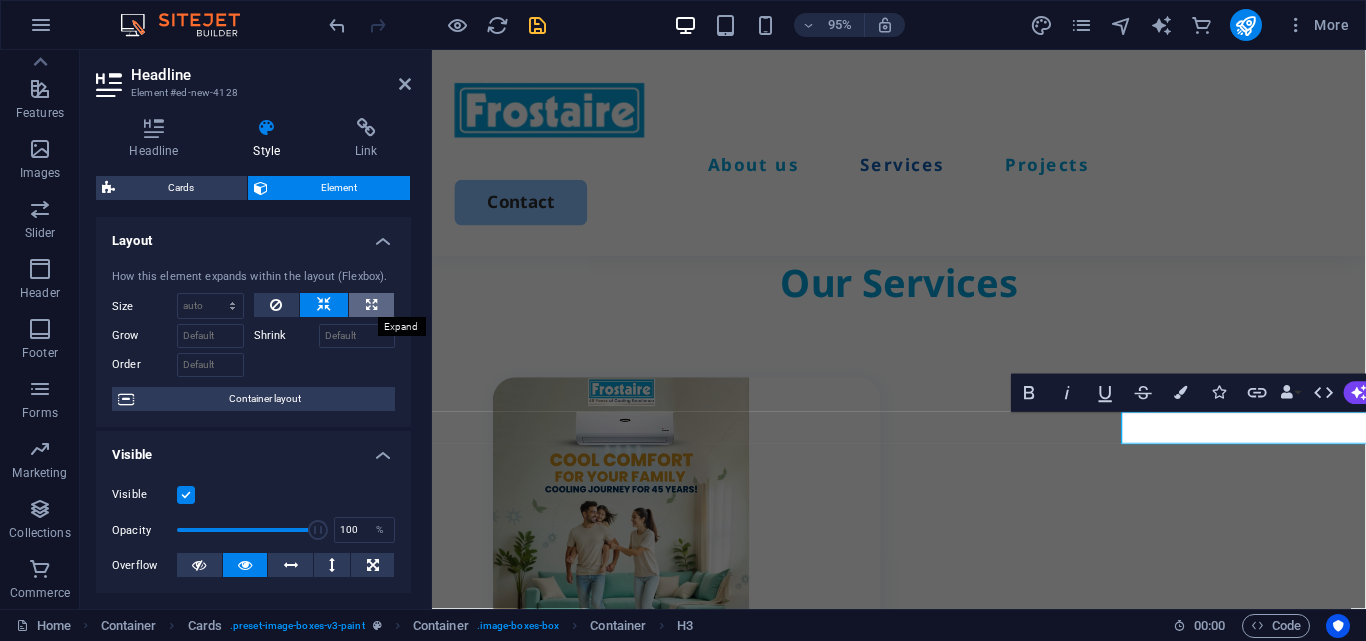 click at bounding box center (371, 305) 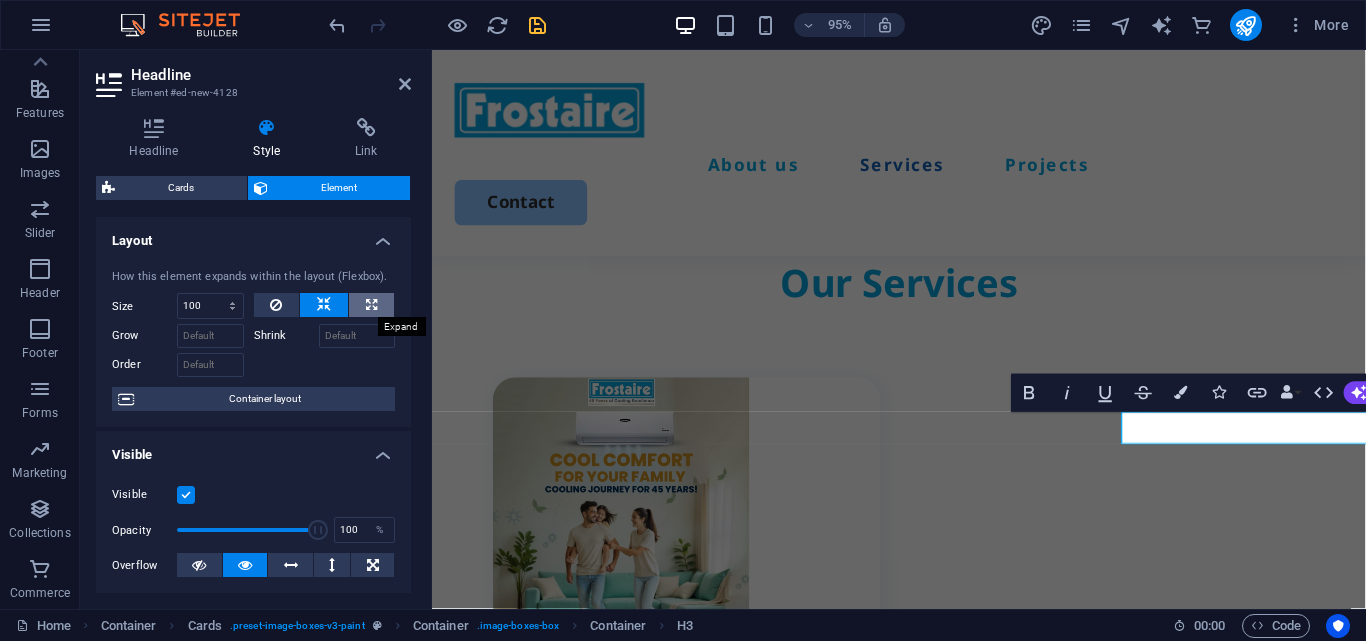 select on "%" 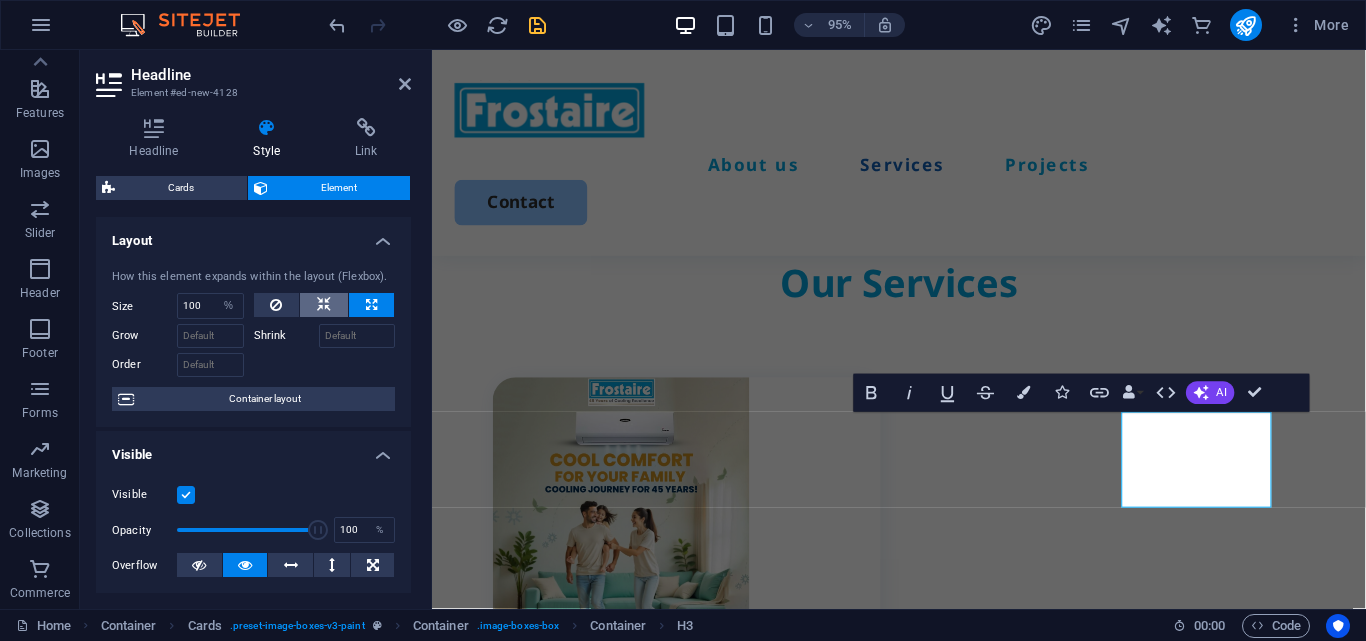 click at bounding box center [324, 305] 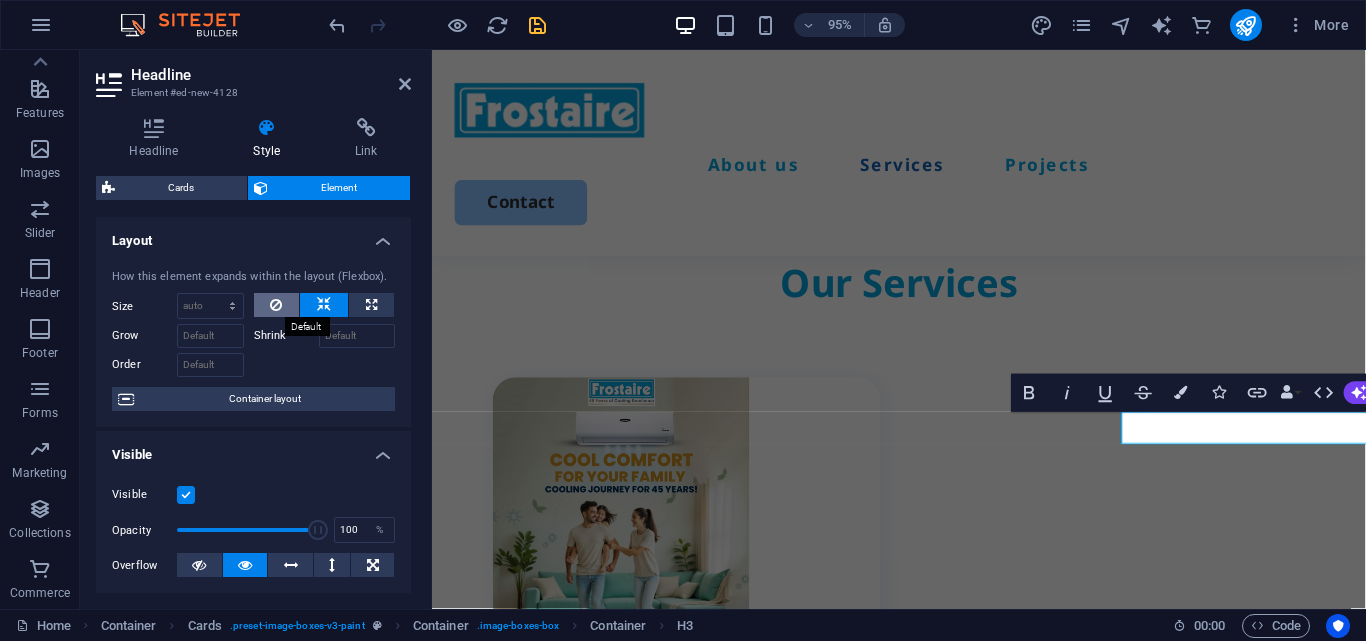 click at bounding box center [276, 305] 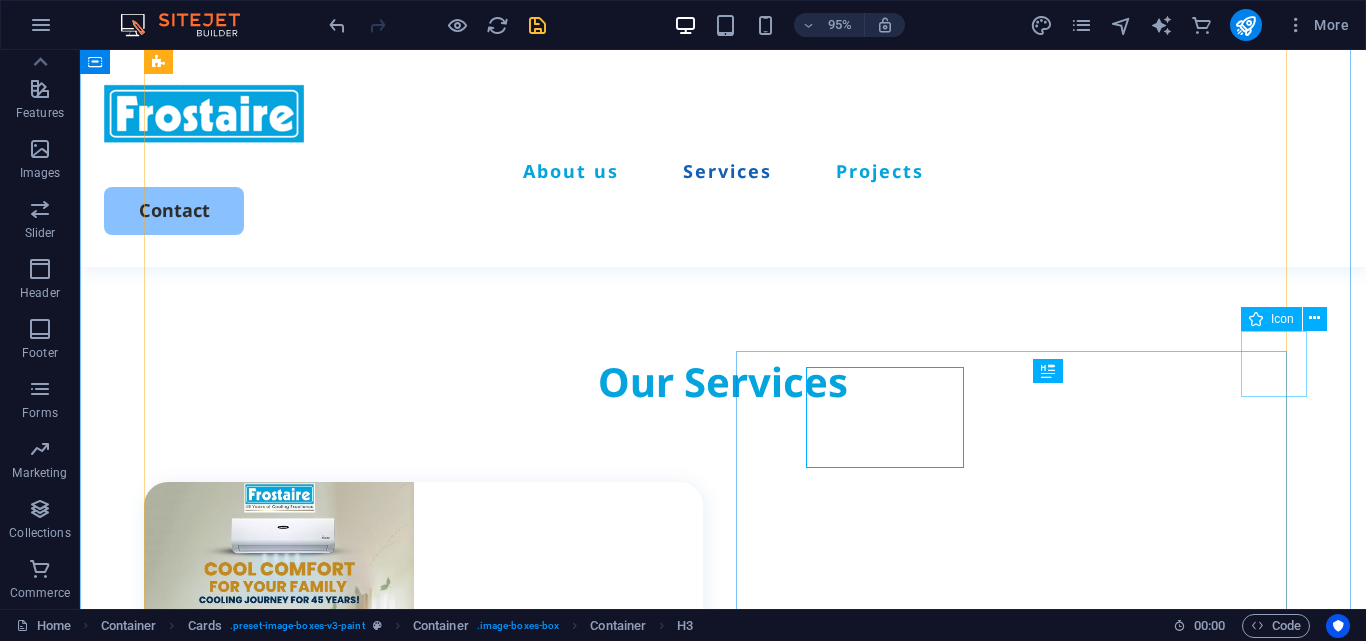 scroll, scrollTop: 1834, scrollLeft: 0, axis: vertical 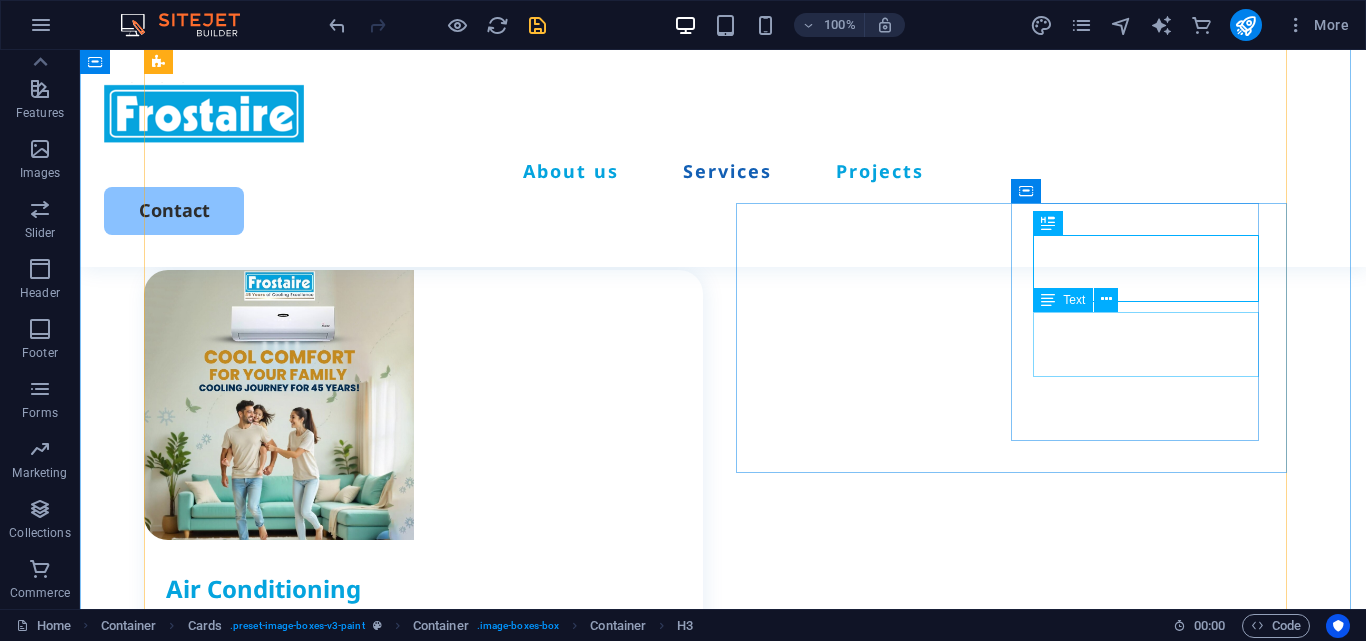 click on "Auto gas filling and repairs" at bounding box center (434, 2051) 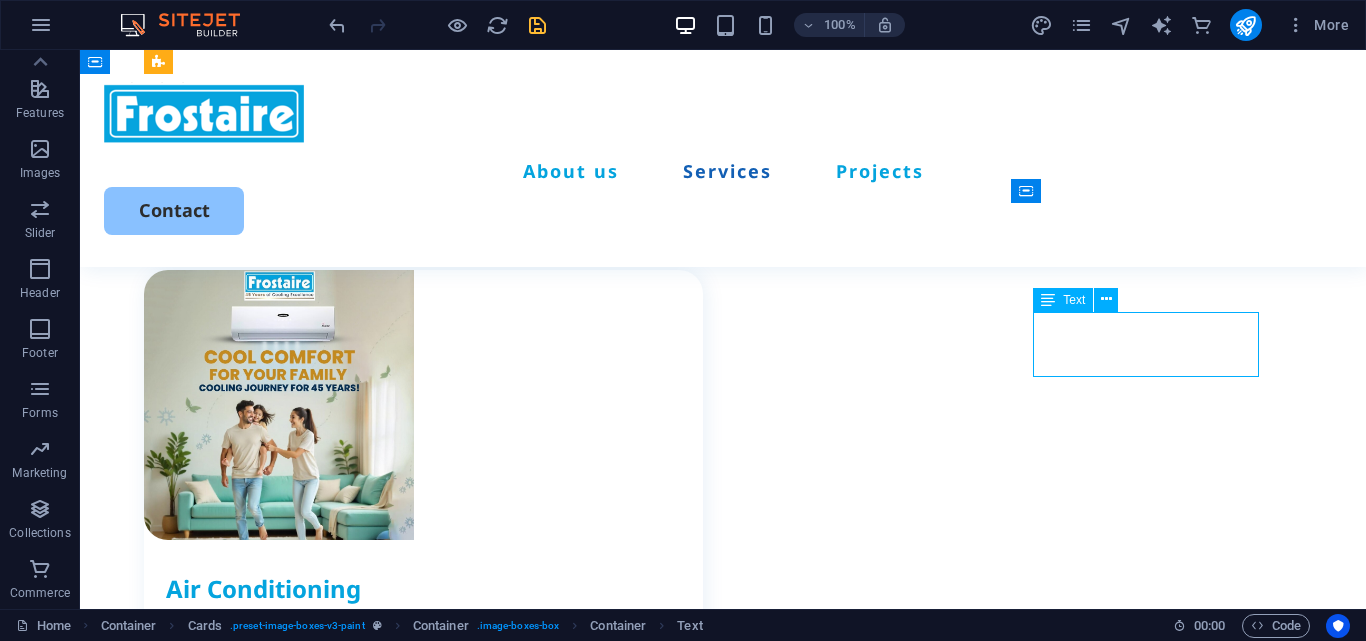 click on "Auto gas filling and repairs" at bounding box center (434, 2051) 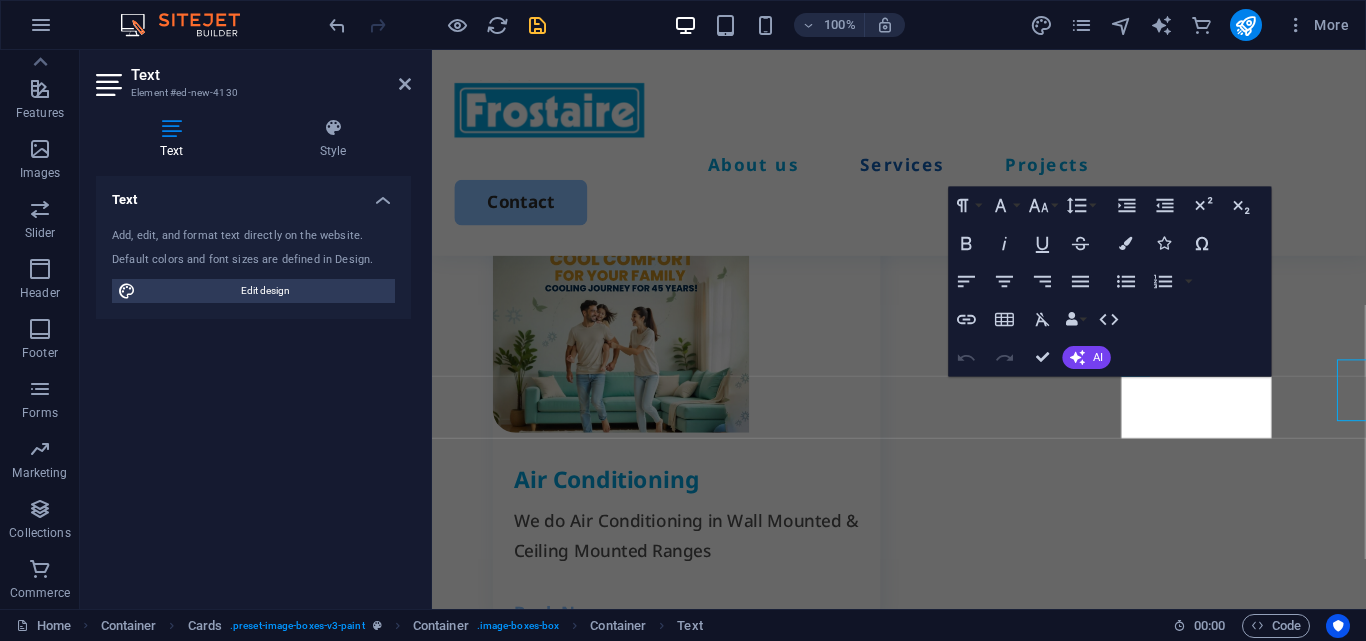 scroll, scrollTop: 1918, scrollLeft: 0, axis: vertical 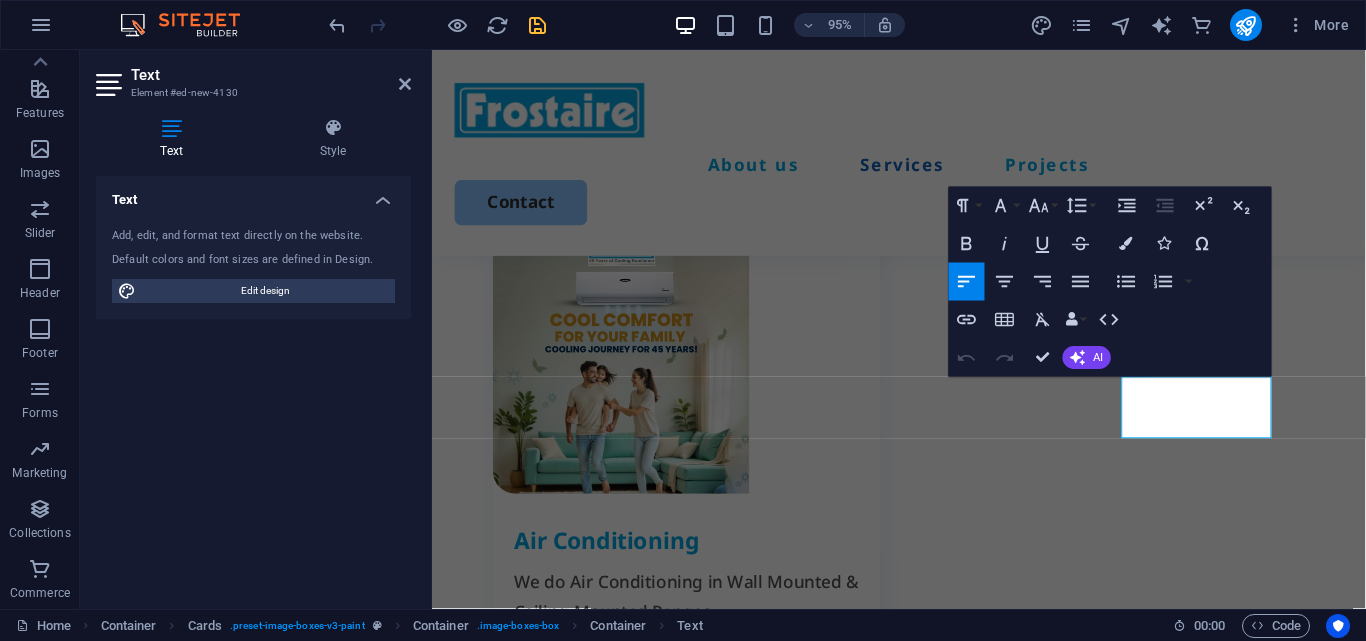 click on "Auto gas filling and repairs" at bounding box center [711, 2061] 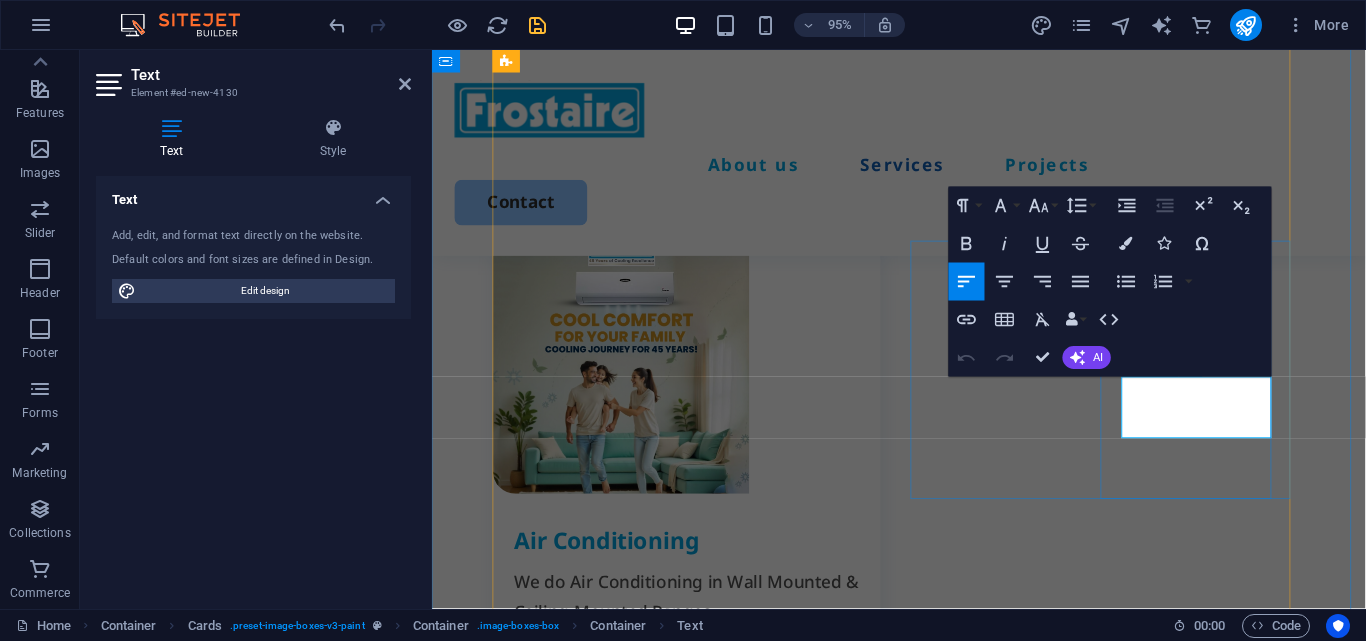 type 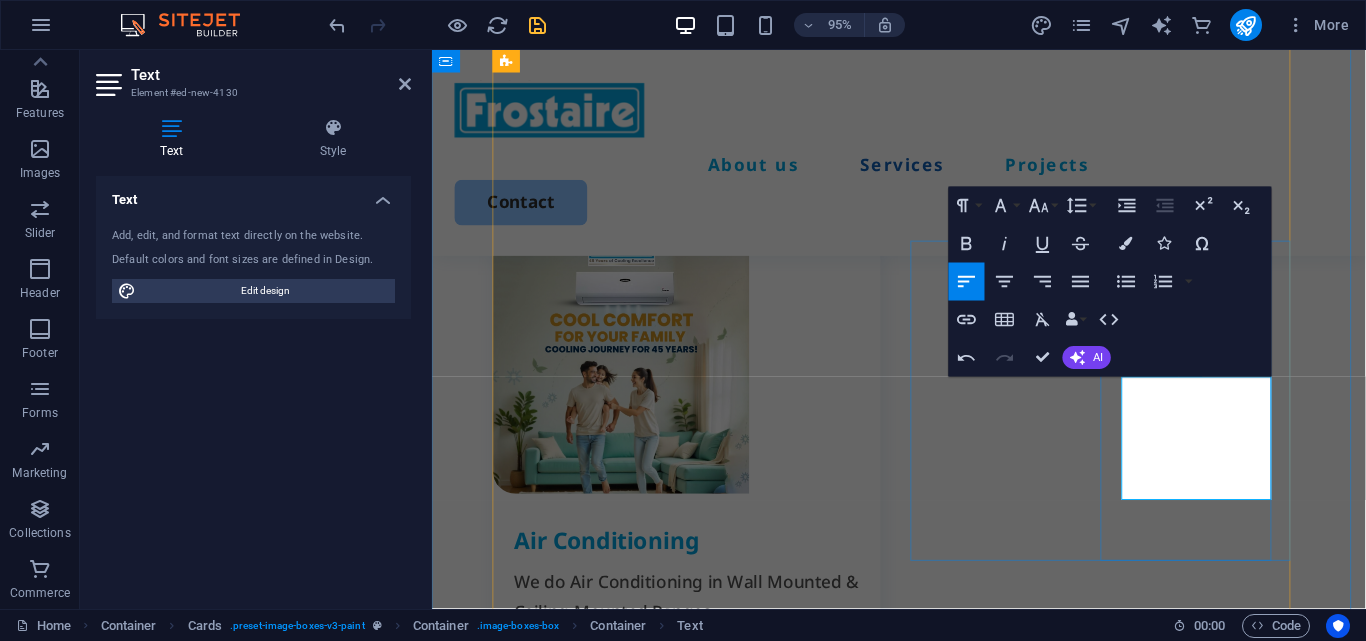 click on "​We handle Thermo King all other freezer brands" at bounding box center [711, 2077] 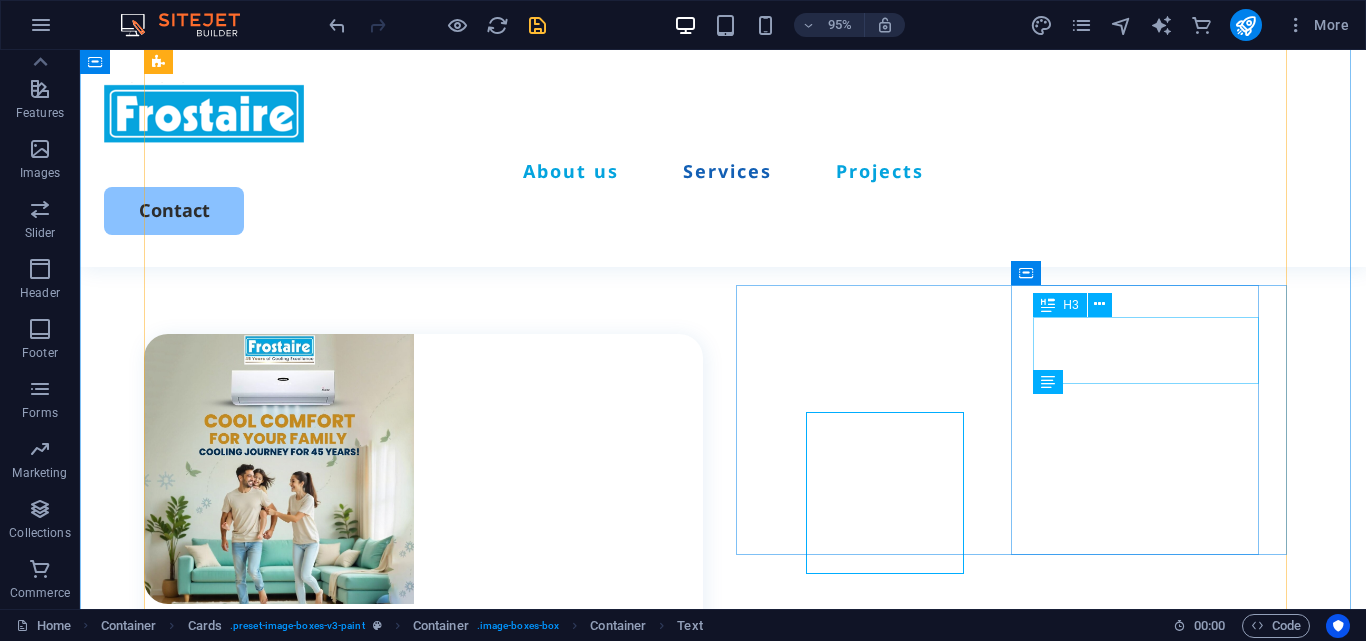 scroll, scrollTop: 1900, scrollLeft: 0, axis: vertical 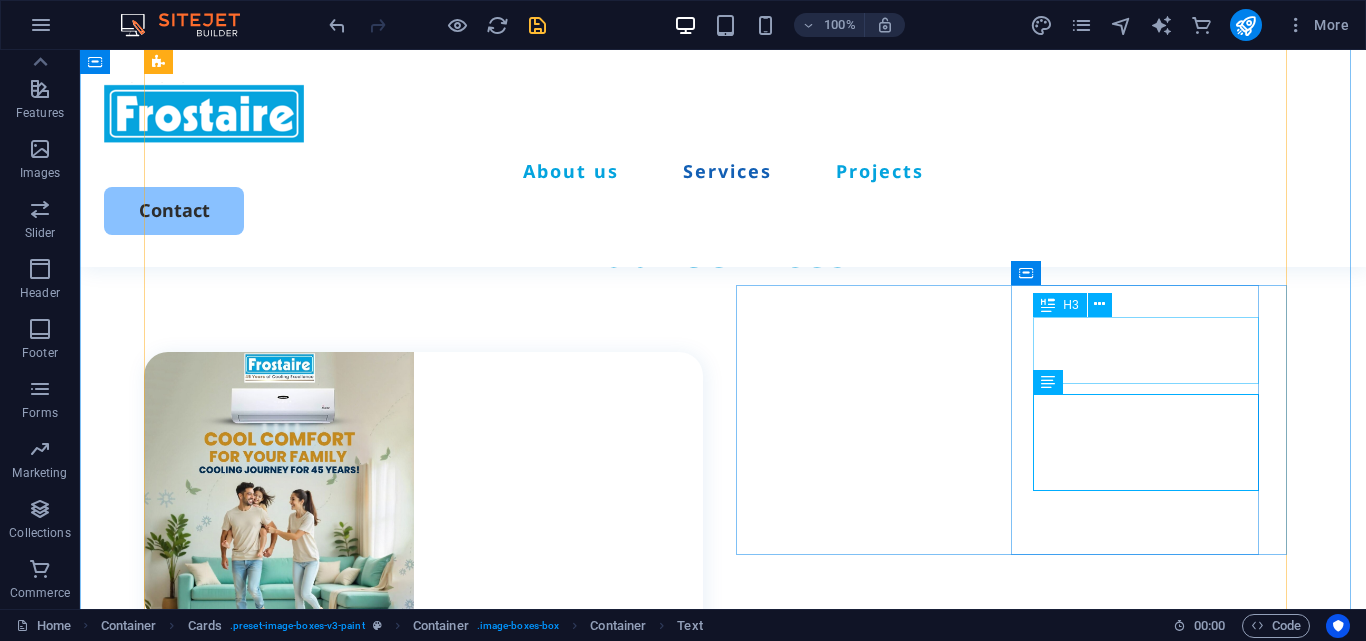 click at bounding box center (423, 1907) 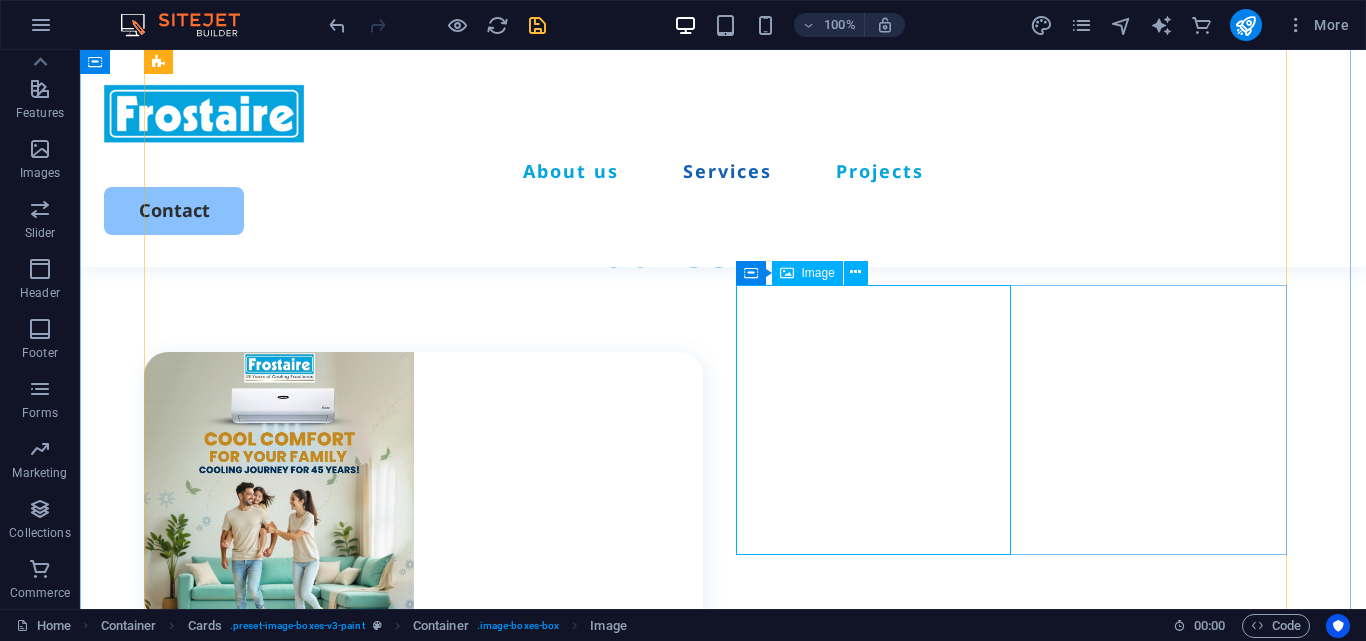 click at bounding box center (423, 1907) 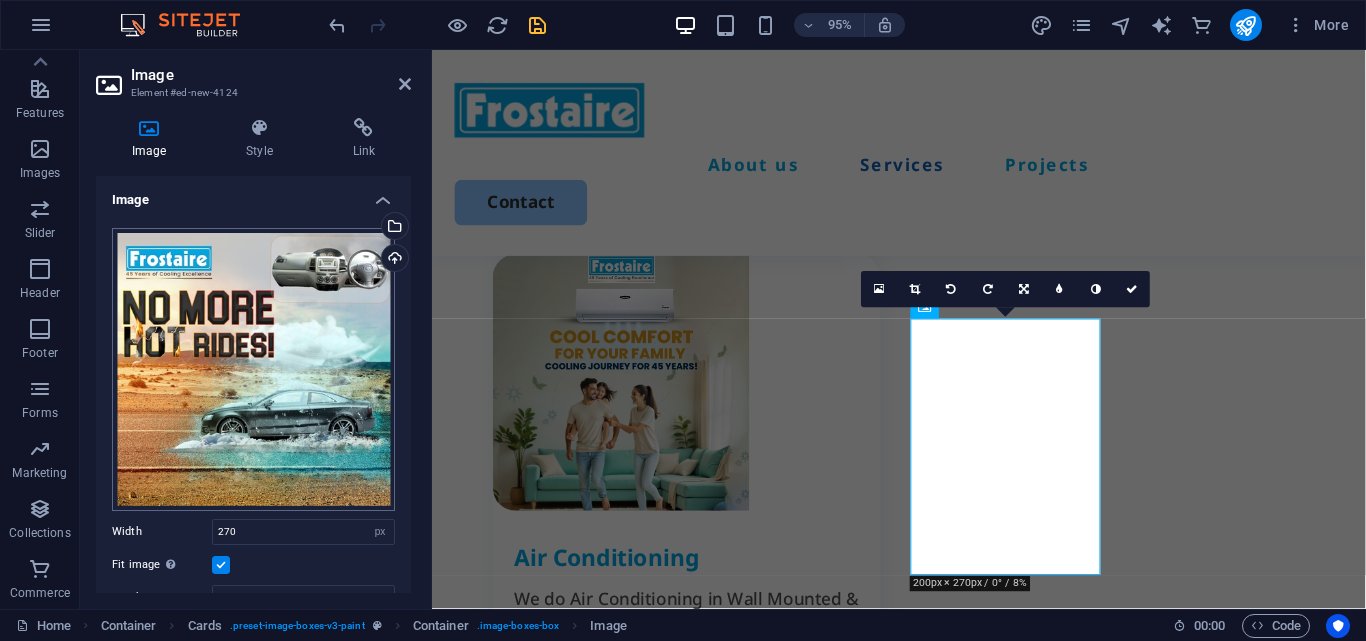 scroll, scrollTop: 1836, scrollLeft: 0, axis: vertical 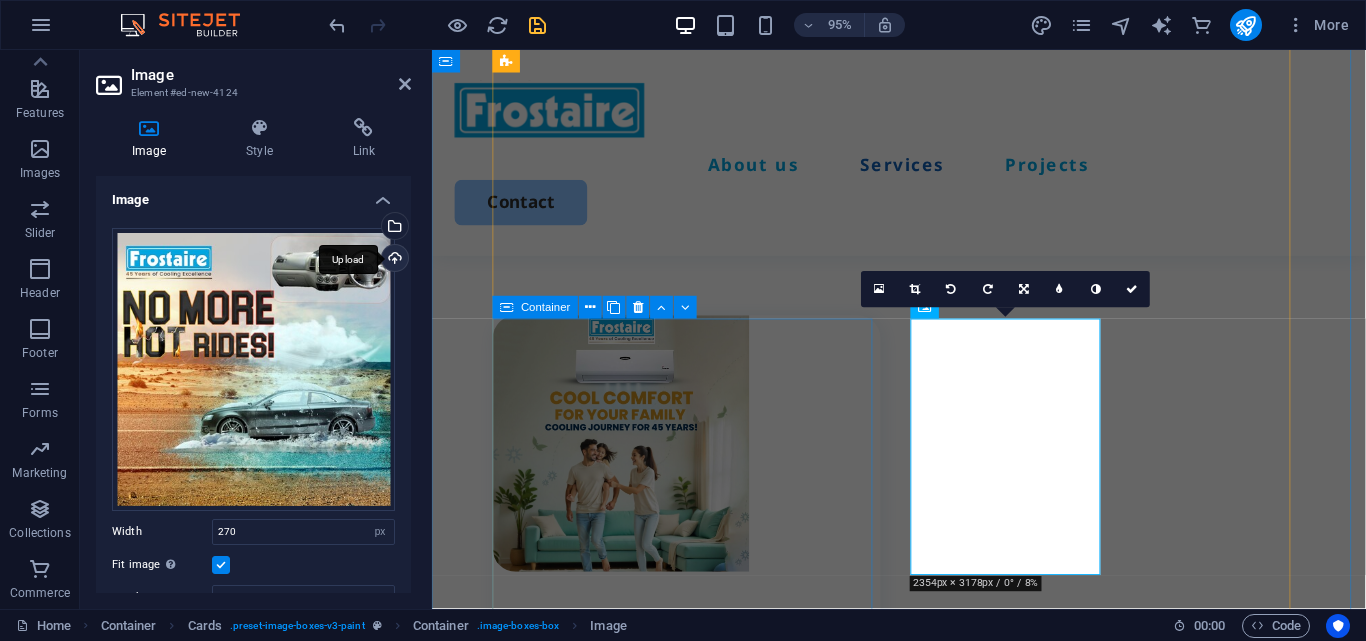 click on "Upload" at bounding box center [393, 260] 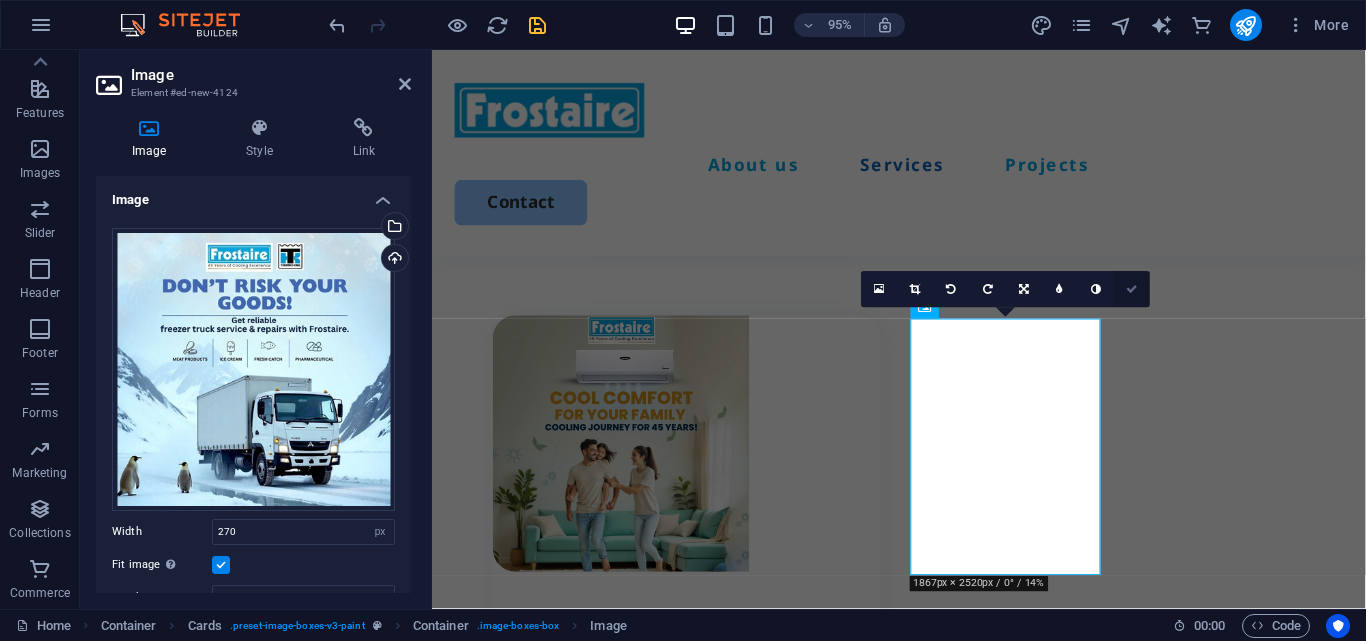 click at bounding box center (1132, 290) 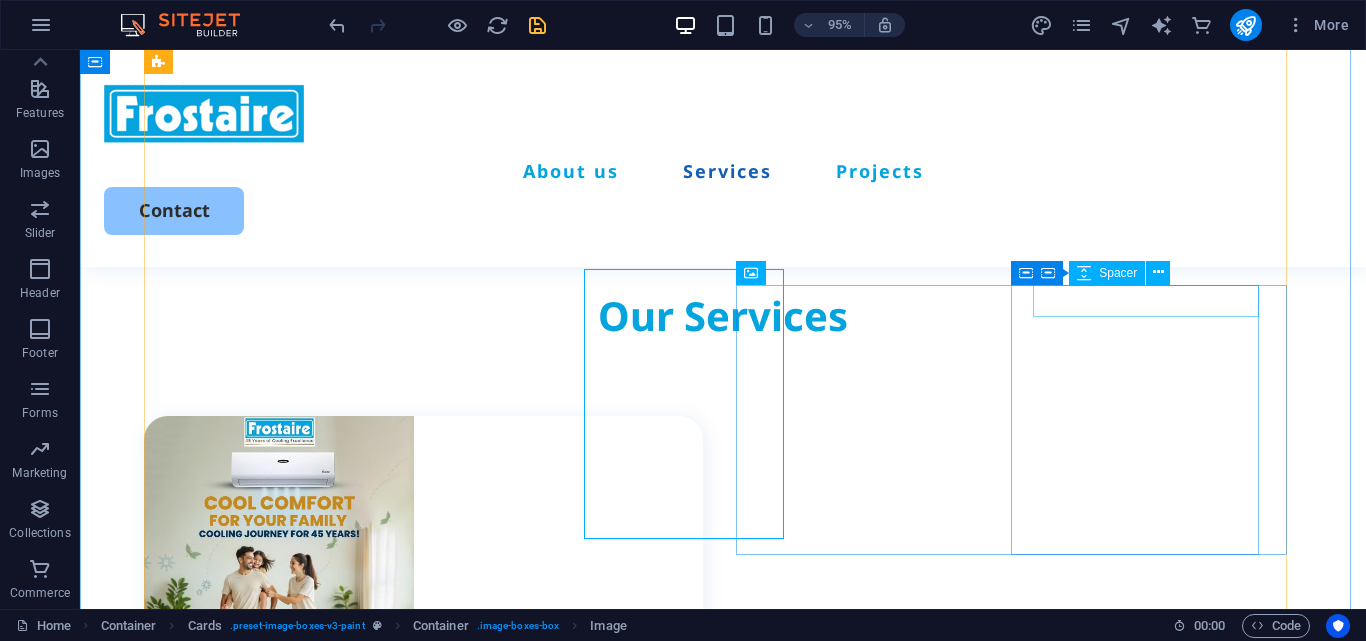 scroll, scrollTop: 1900, scrollLeft: 0, axis: vertical 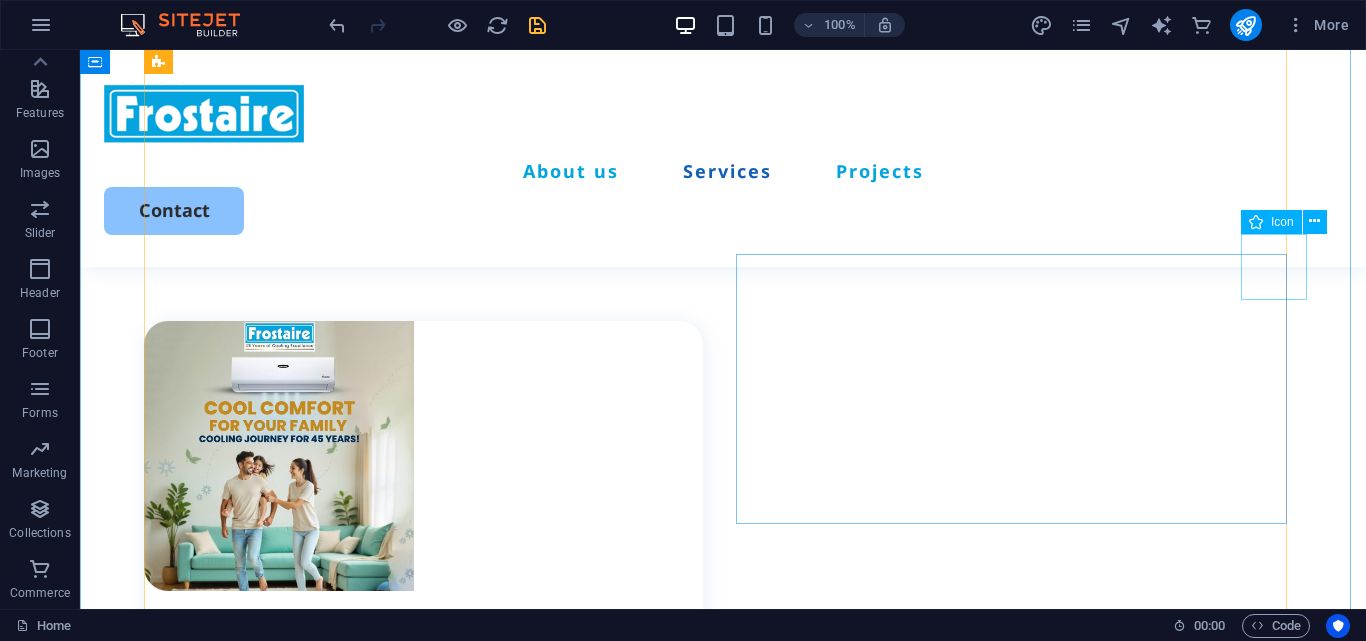 click at bounding box center (1353, -1864) 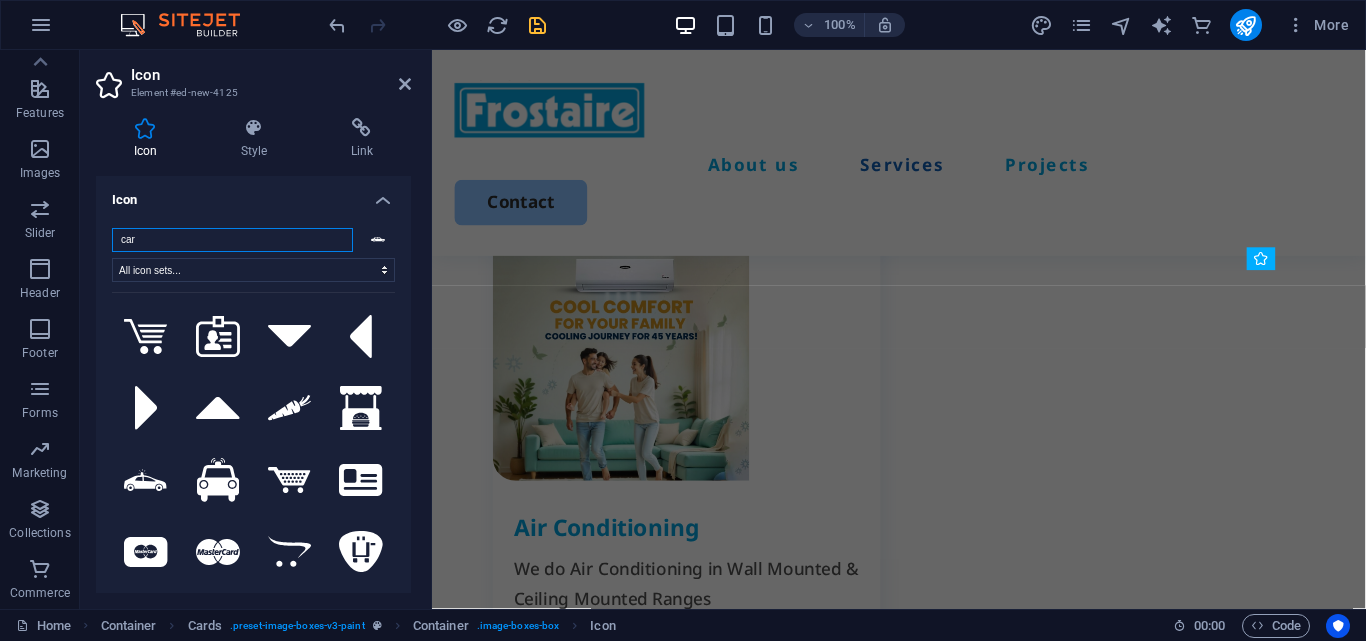 click on "car" at bounding box center [232, 240] 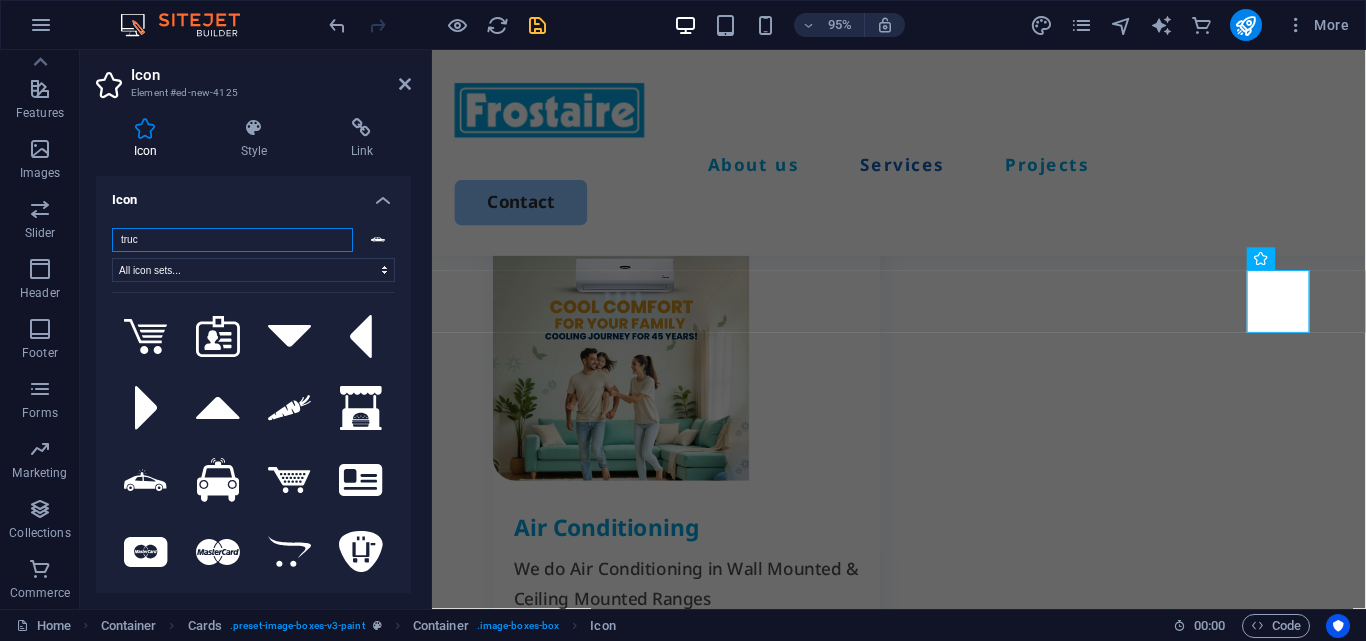 type on "truck" 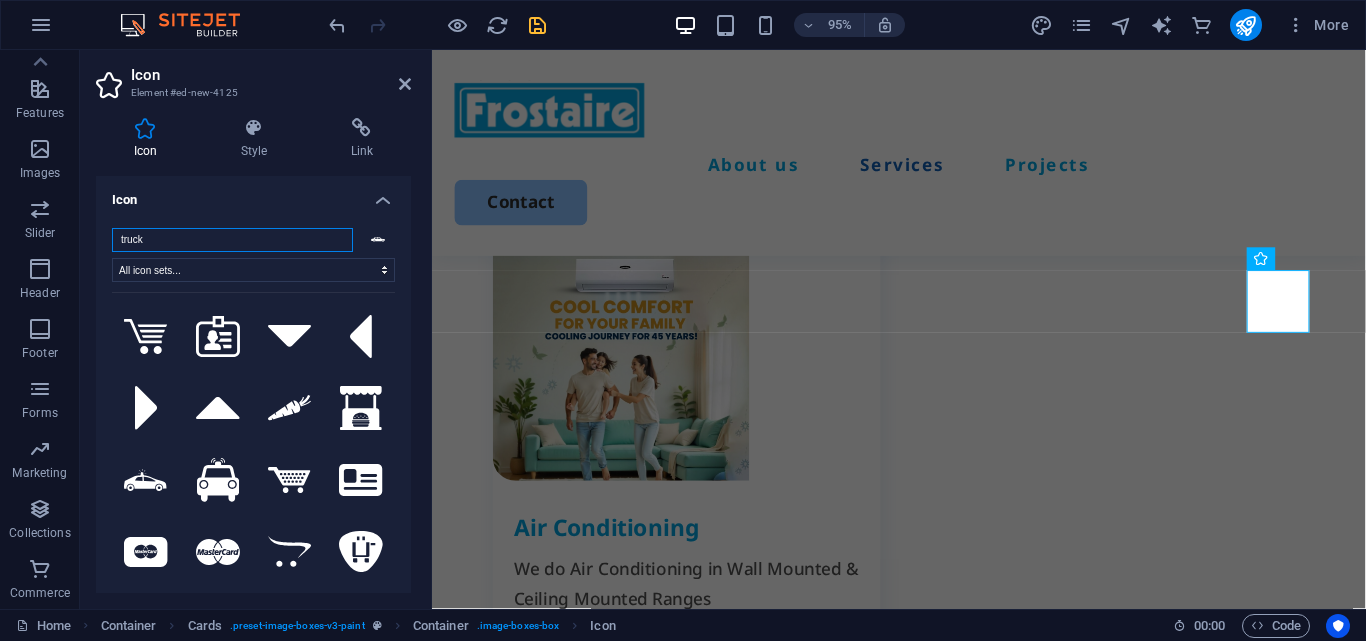 scroll, scrollTop: 1867, scrollLeft: 0, axis: vertical 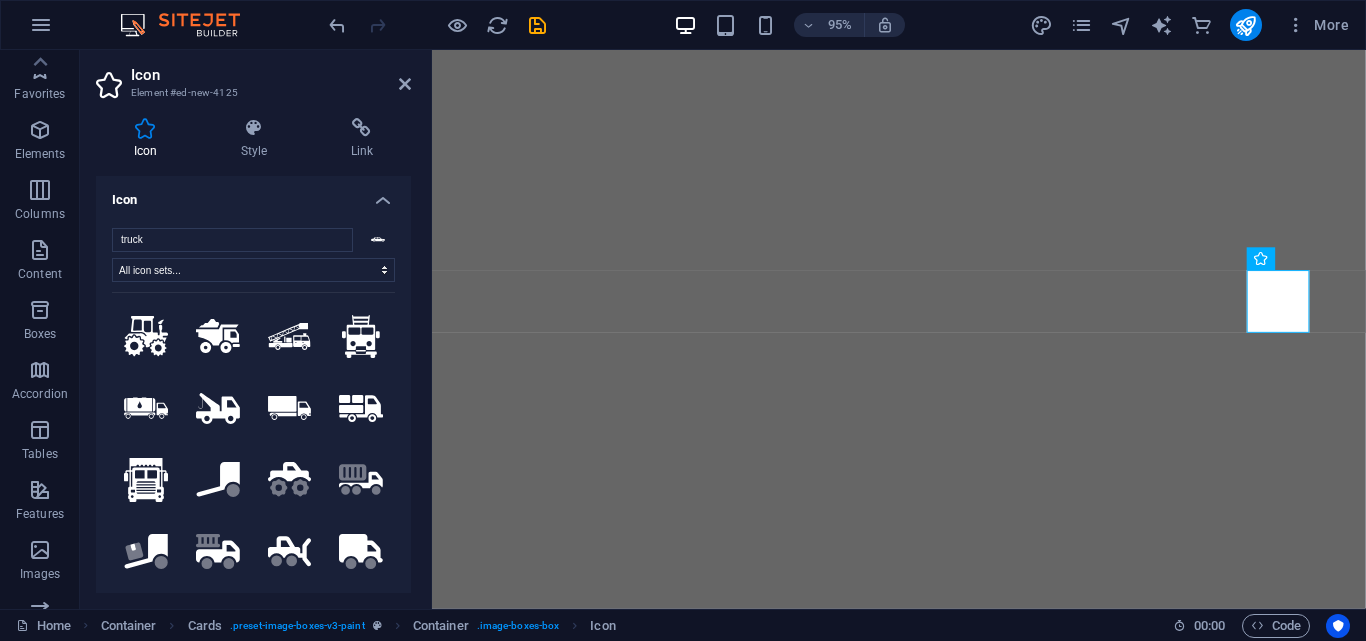select on "xMidYMid" 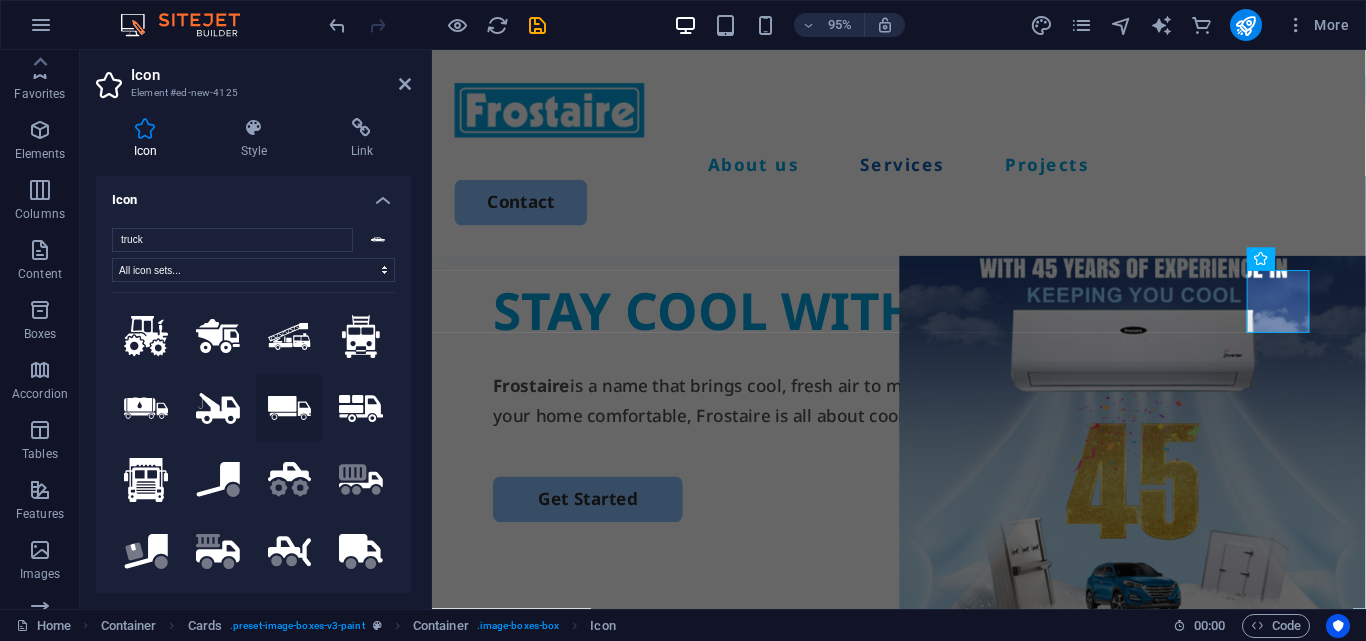 scroll, scrollTop: 401, scrollLeft: 0, axis: vertical 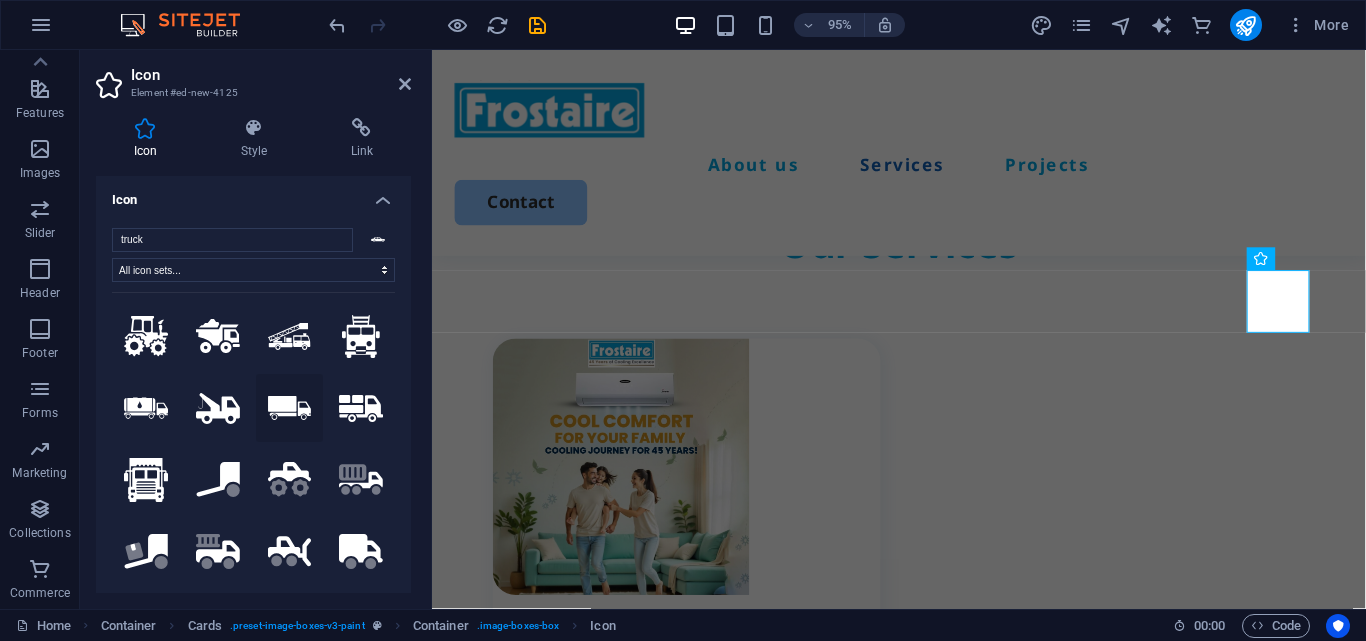 type on "truck" 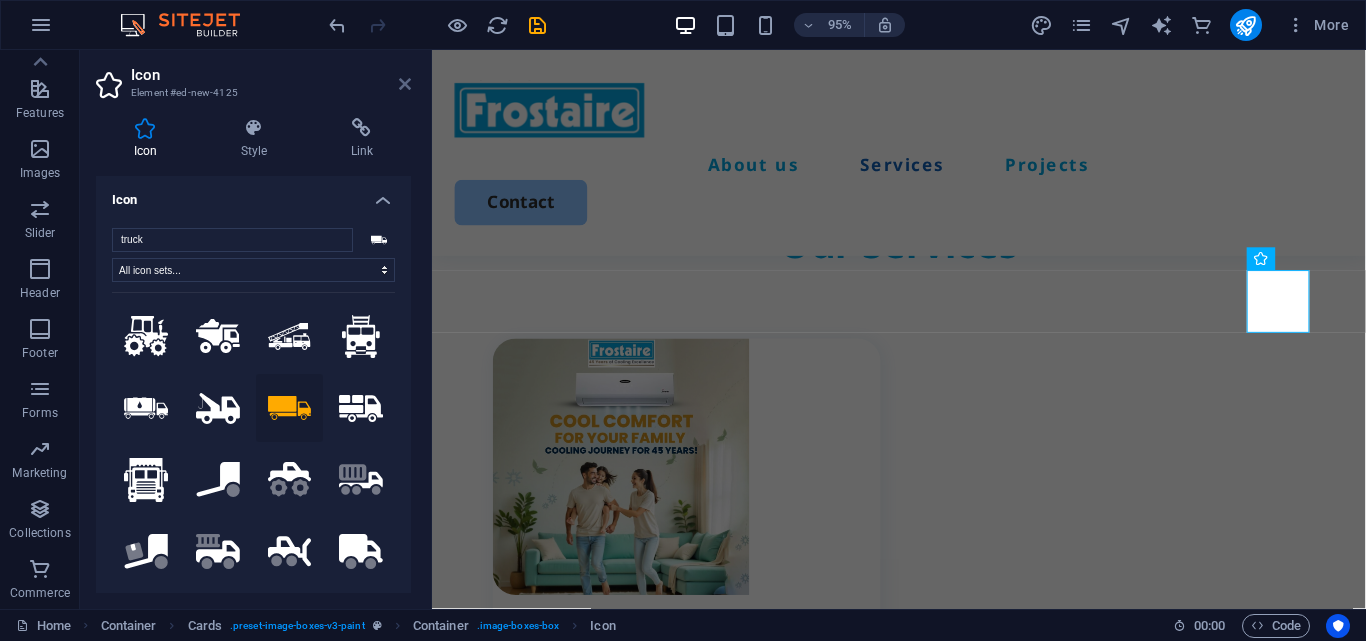 click at bounding box center (405, 84) 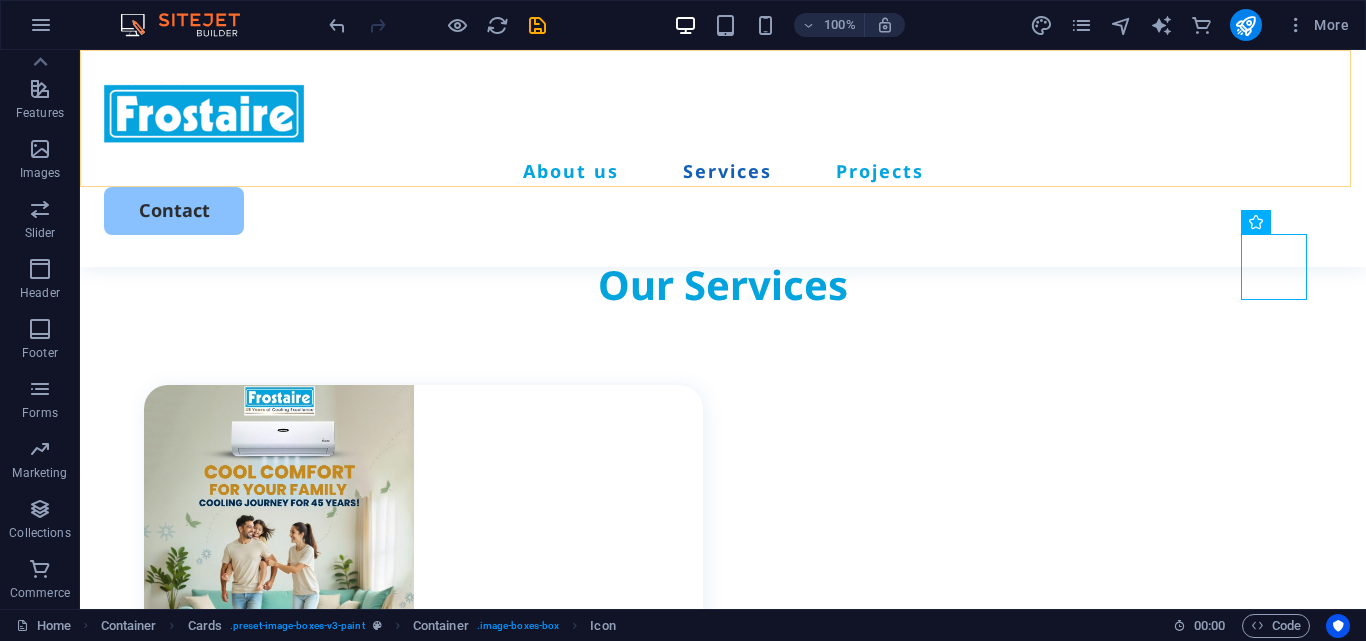scroll, scrollTop: 1931, scrollLeft: 0, axis: vertical 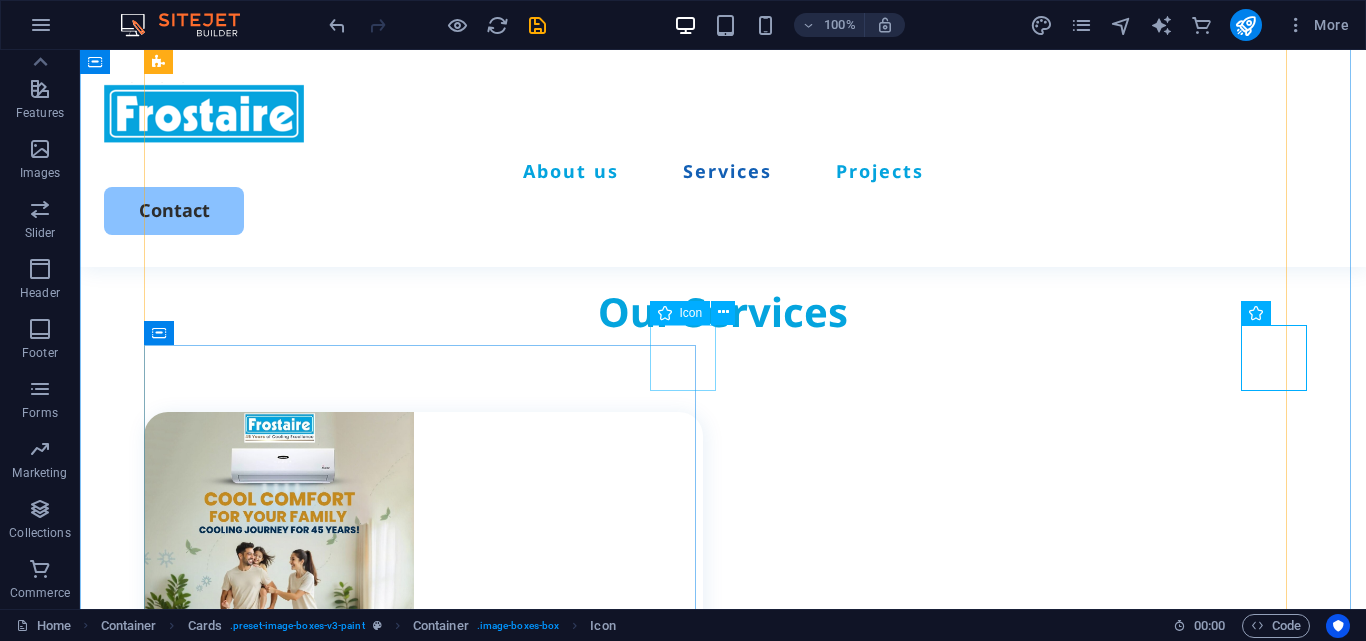 click at bounding box center (1353, -1773) 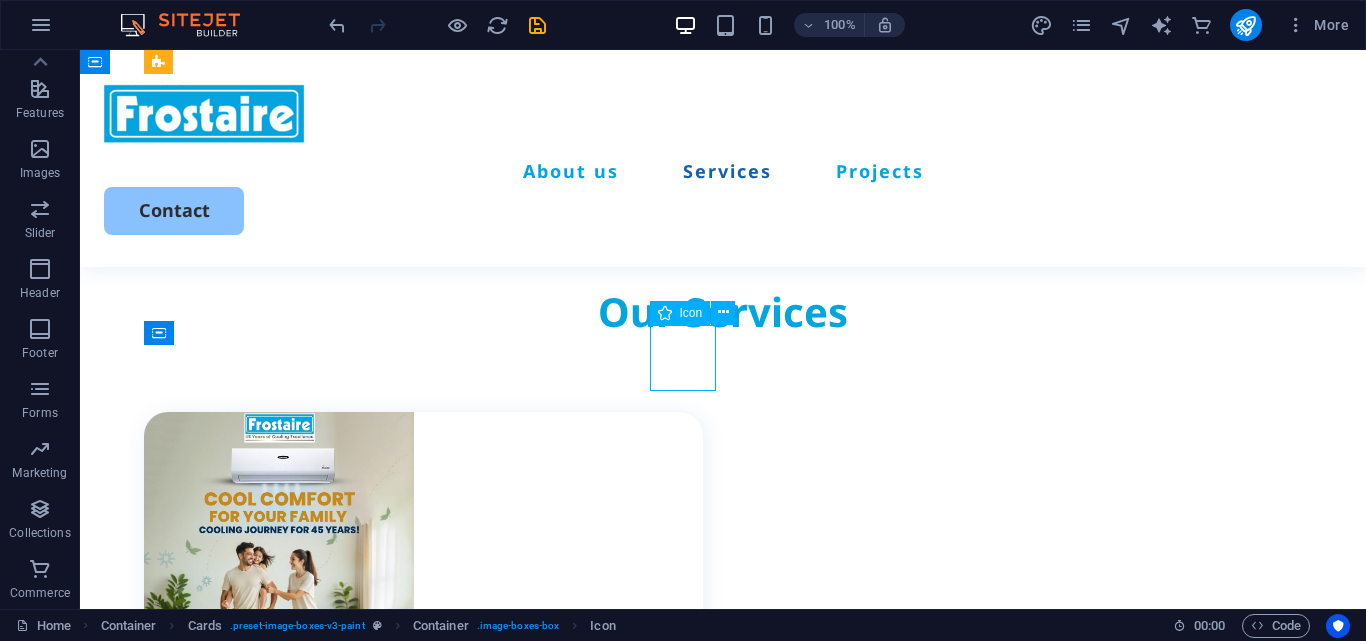 click at bounding box center (1353, -1773) 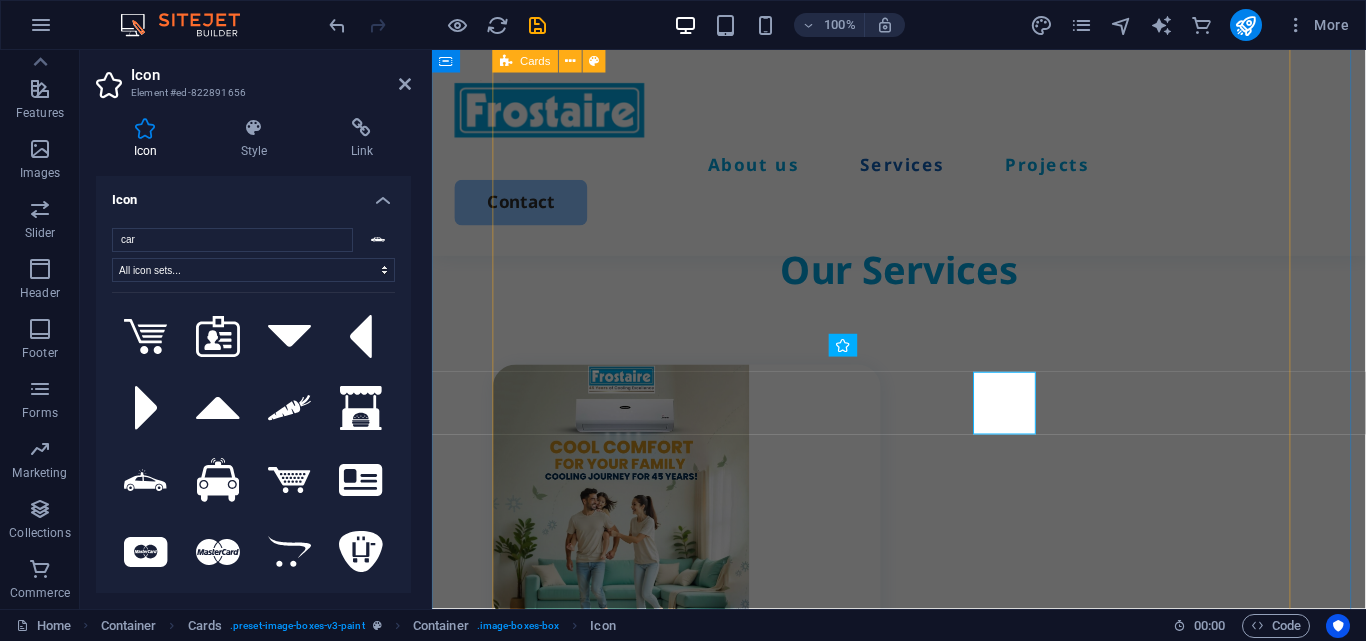 scroll, scrollTop: 1776, scrollLeft: 0, axis: vertical 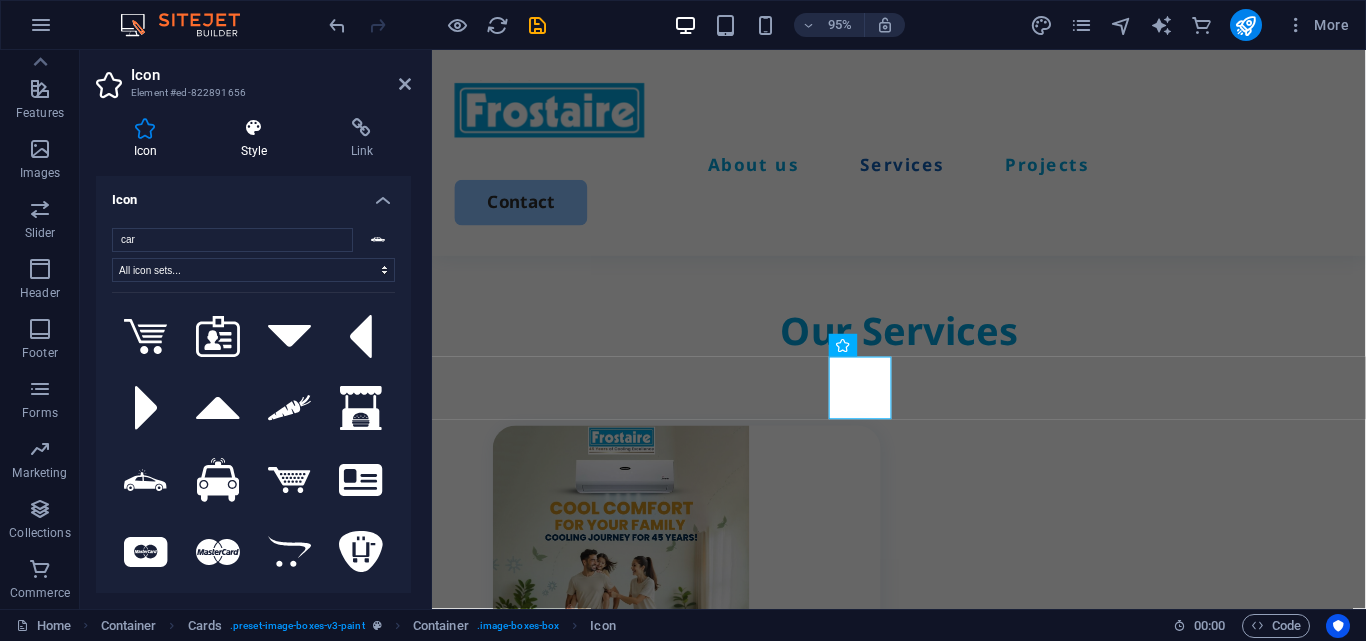 click on "Style" at bounding box center (258, 139) 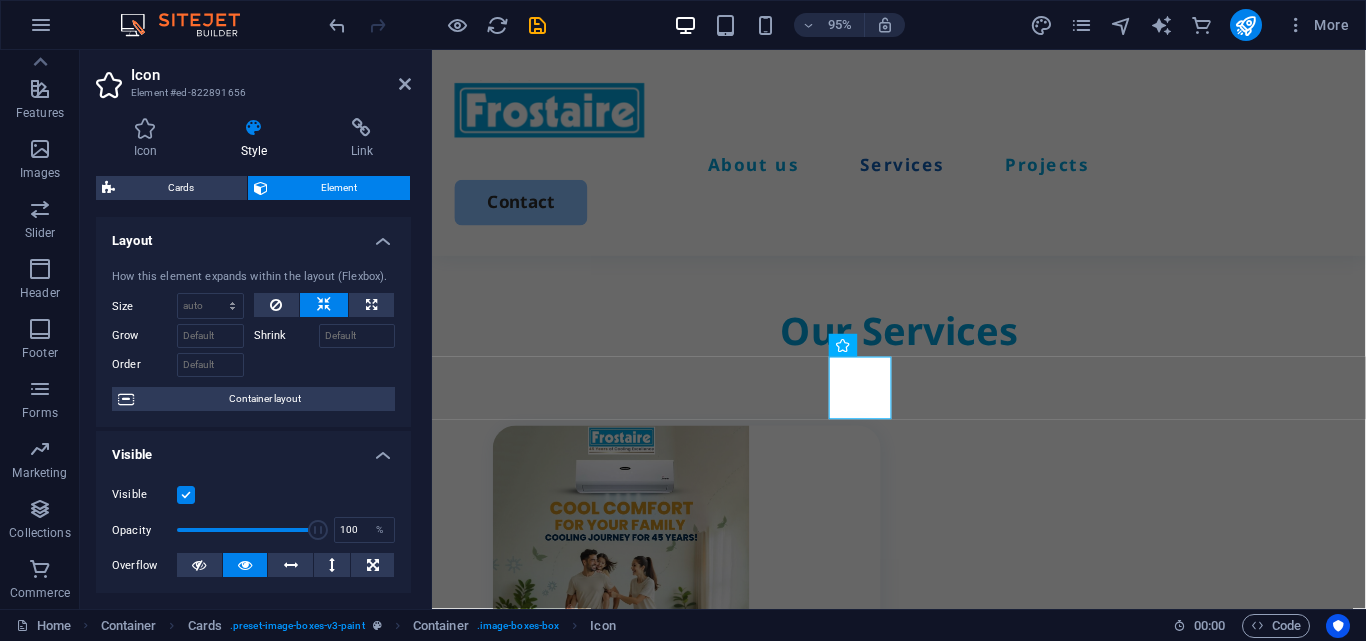 drag, startPoint x: 405, startPoint y: 291, endPoint x: 409, endPoint y: 335, distance: 44.181442 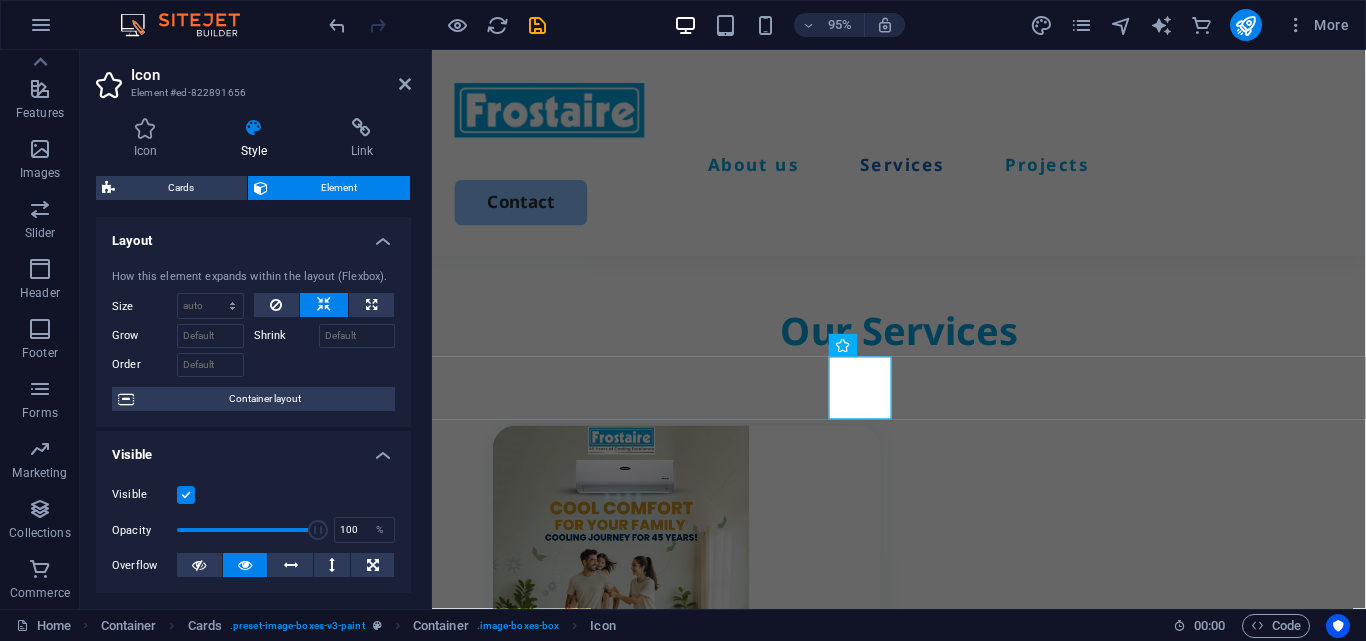 click on "Layout How this element expands within the layout (Flexbox). Size Default auto px % 1/1 1/2 1/3 1/4 1/5 1/6 1/7 1/8 1/9 1/10 Grow Shrink Order Container layout Visible Visible Opacity 100 % Overflow Spacing Margin Default auto px % rem vw vh Custom Custom auto px % rem vw vh auto px % rem vw vh auto px % rem vw vh auto px % rem vw vh Padding 16 Default px rem % vh vw Custom Custom 16 px rem % vh vw 16 px rem % vh vw 16 px rem % vh vw 16 px rem % vh vw Border Style              - Width 1 auto px rem % vh vw Custom Custom 1 auto px rem % vh vw 1 auto px rem % vh vw 1 auto px rem % vh vw 1 auto px rem % vh vw  - Color Round corners 66 Default px rem % vh vw Custom Custom 66 px rem % vh vw 66 px rem % vh vw 66 px rem % vh vw 66 px rem % vh vw Shadow Default None Outside Inside Color X offset 0 px rem vh vw Y offset 0 px rem vh vw Blur 0 px rem % vh vw Spread 0 px rem vh vw Text Shadow Default None Outside Color X offset 0 px rem vh vw Y offset 0 px rem vh vw Blur 0 px rem % vh vw Positioning Default -20" at bounding box center [253, 405] 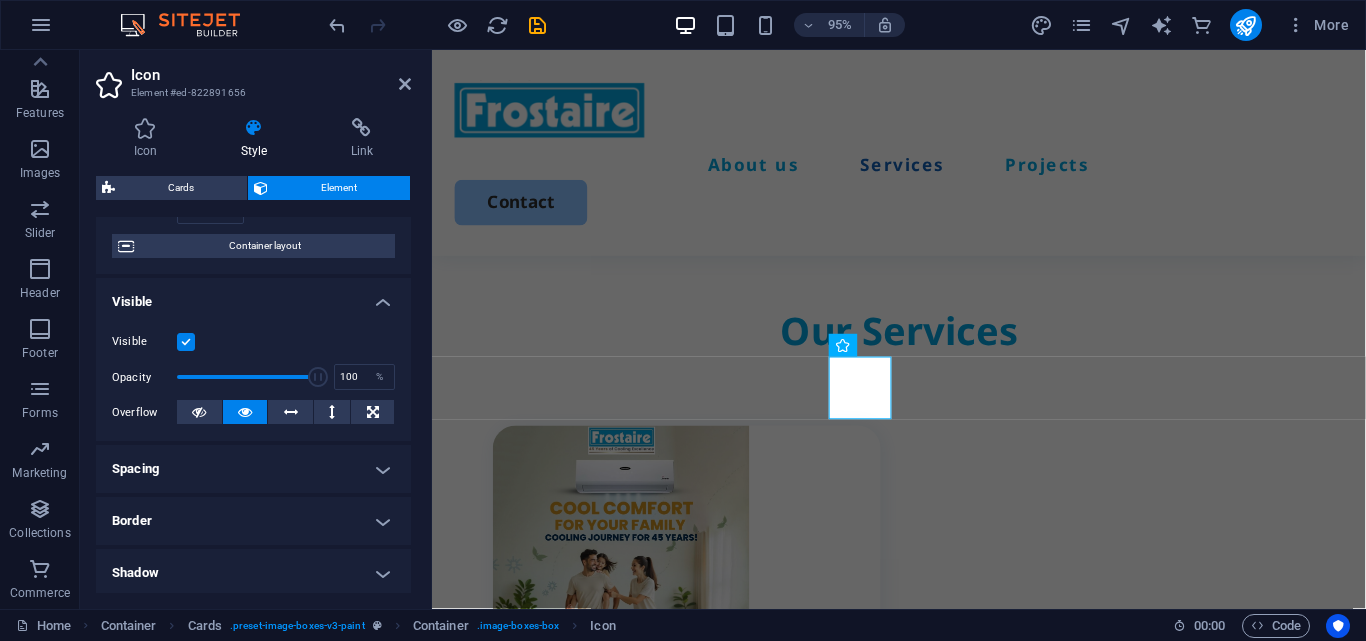 scroll, scrollTop: 0, scrollLeft: 0, axis: both 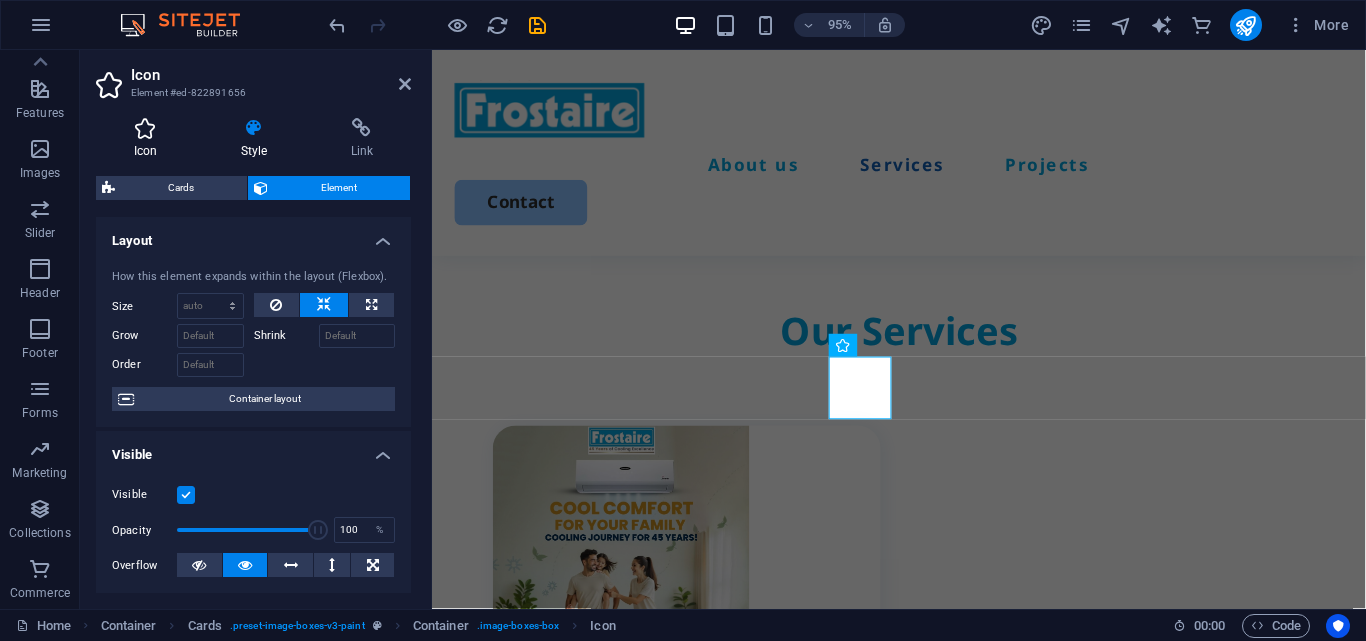 click on "Icon" at bounding box center [149, 139] 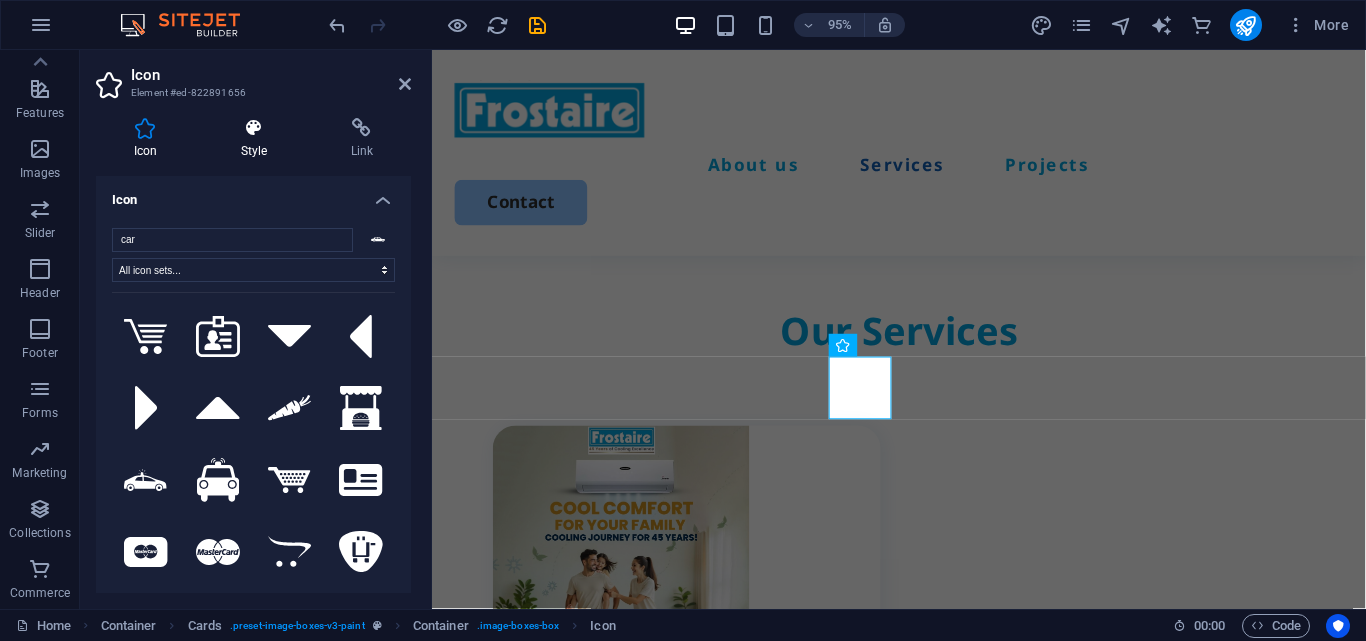click on "Style" at bounding box center (258, 139) 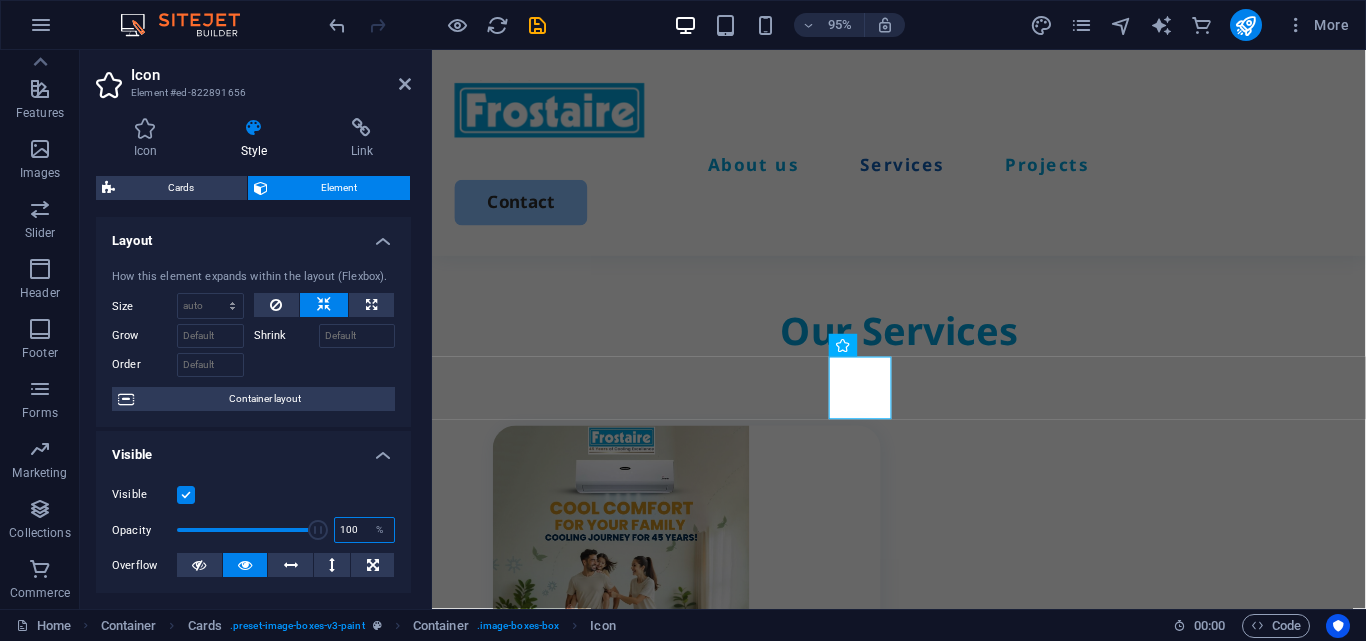 click on "100" at bounding box center [364, 530] 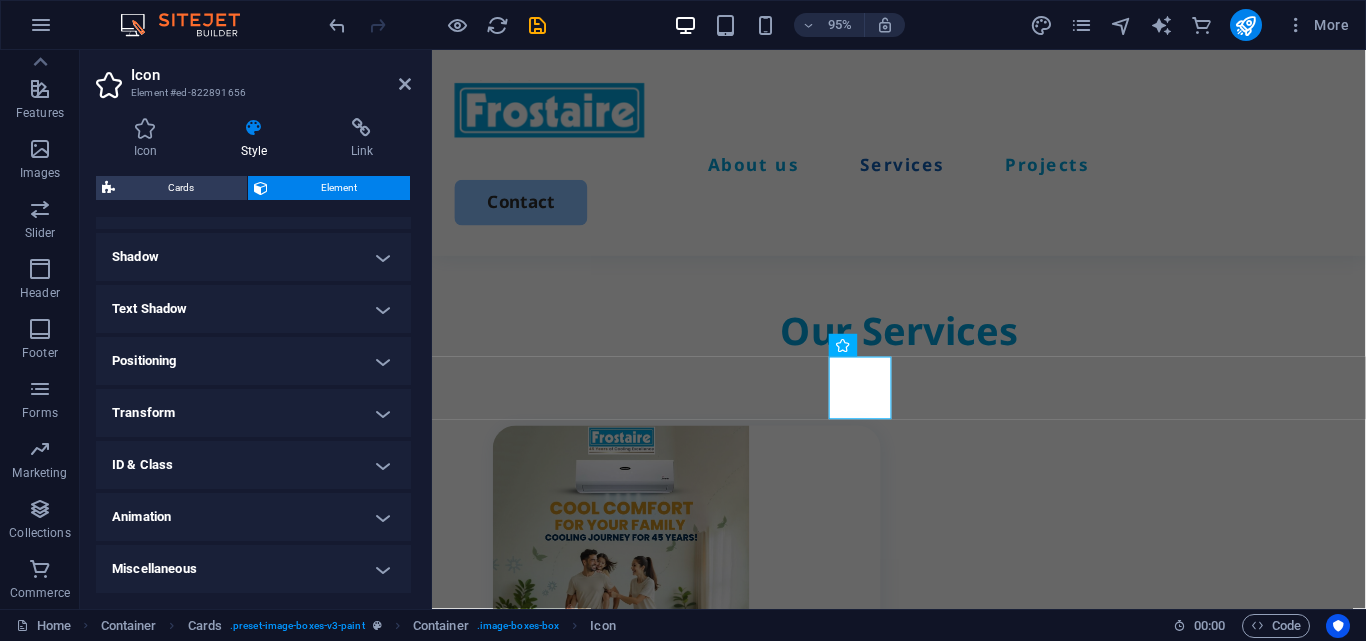 scroll, scrollTop: 310, scrollLeft: 0, axis: vertical 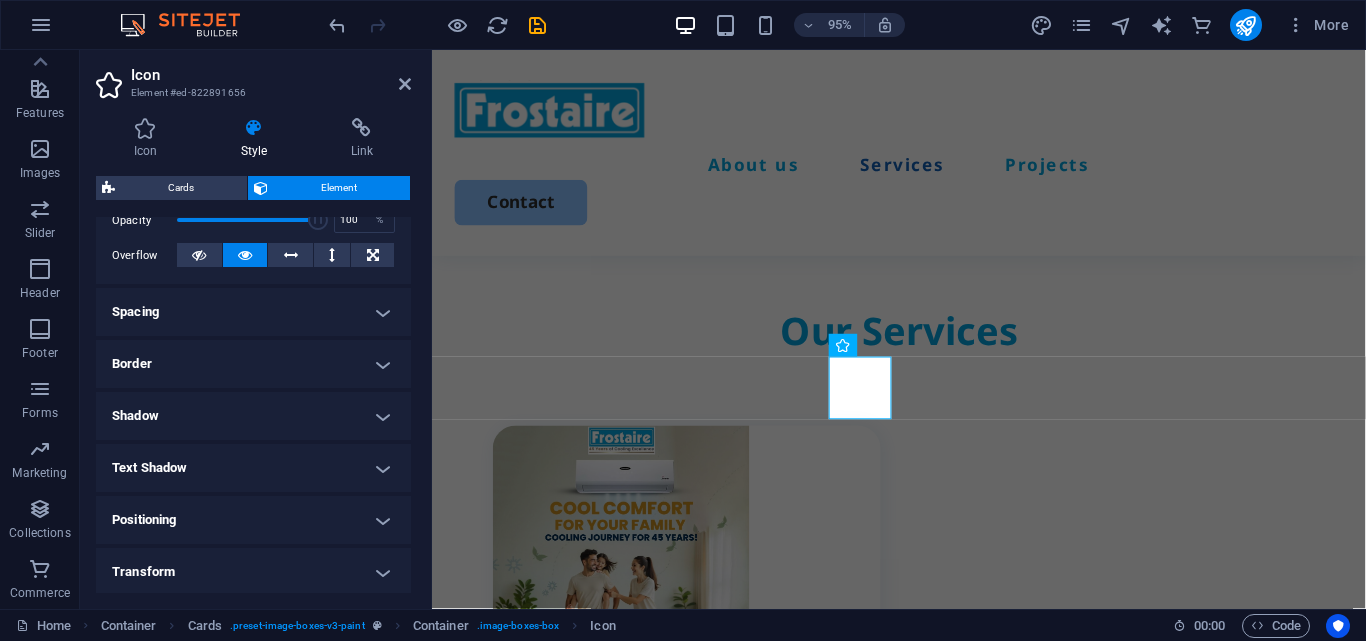 click on "Positioning" at bounding box center (253, 520) 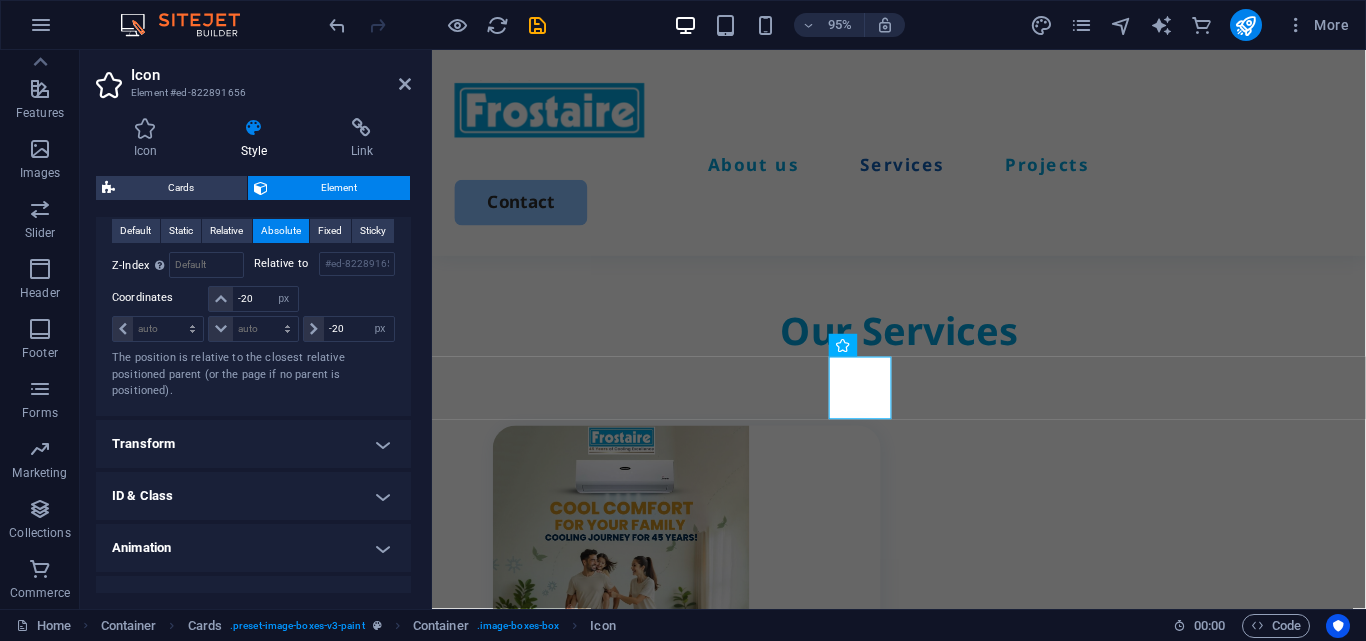 scroll, scrollTop: 642, scrollLeft: 0, axis: vertical 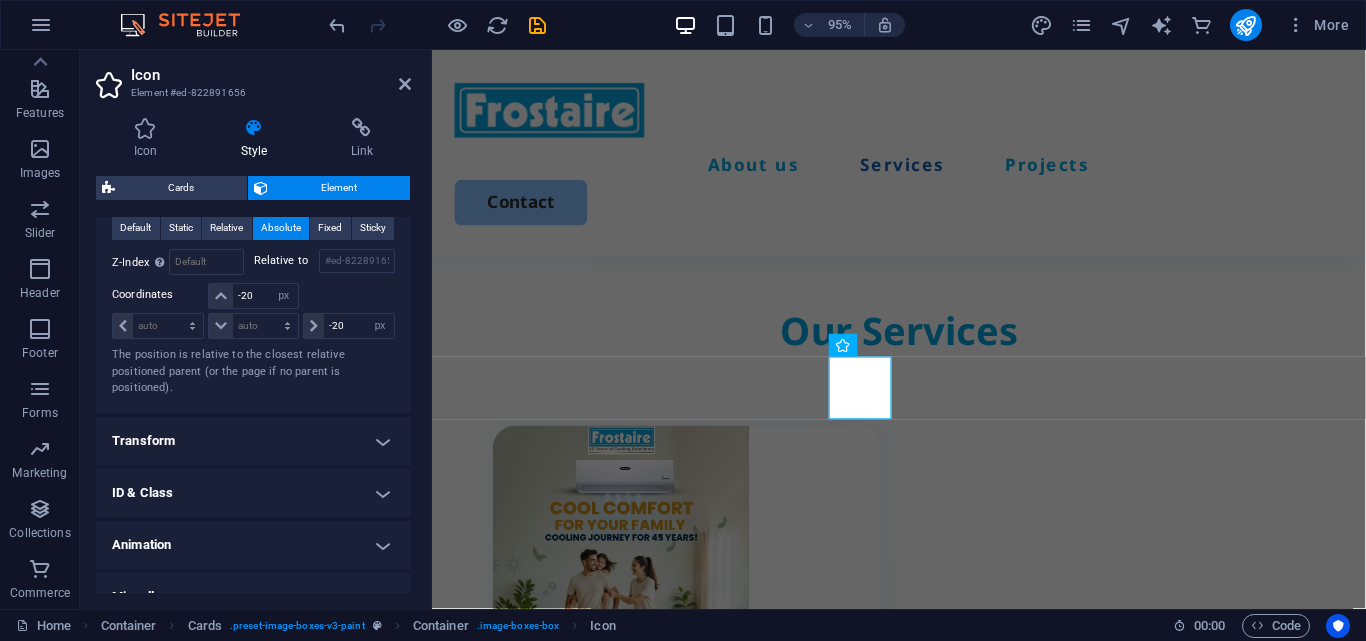 click on "Transform" at bounding box center (253, 441) 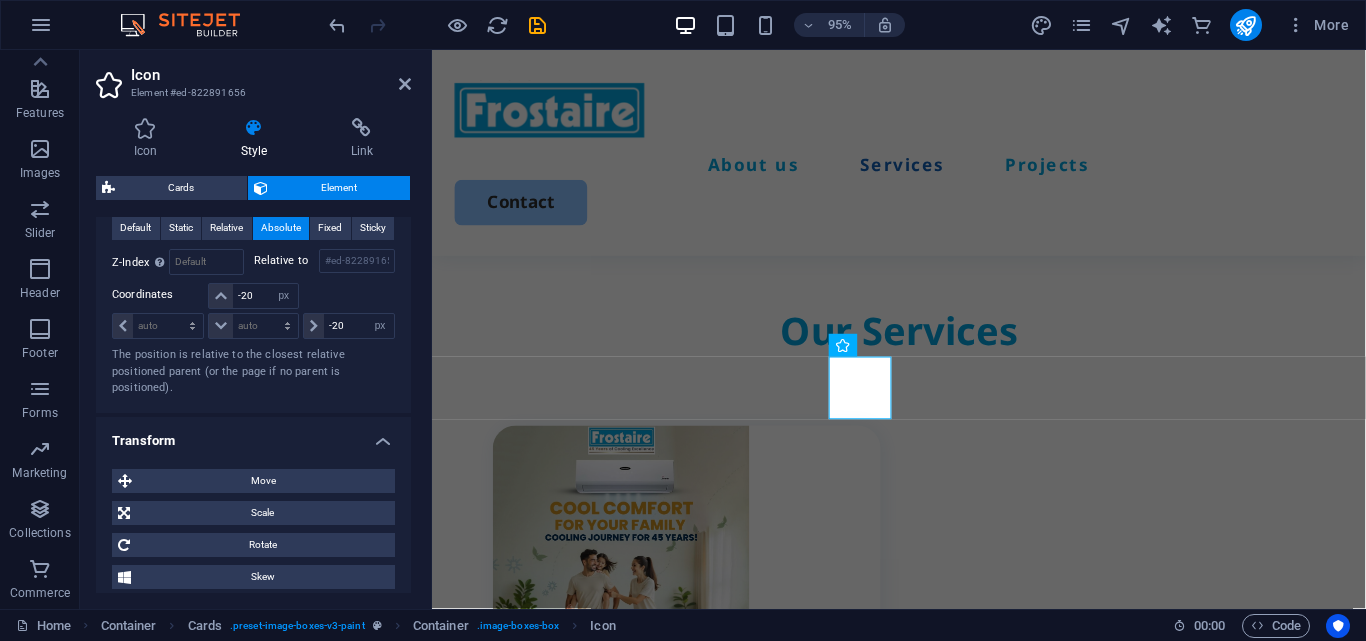 scroll, scrollTop: 734, scrollLeft: 0, axis: vertical 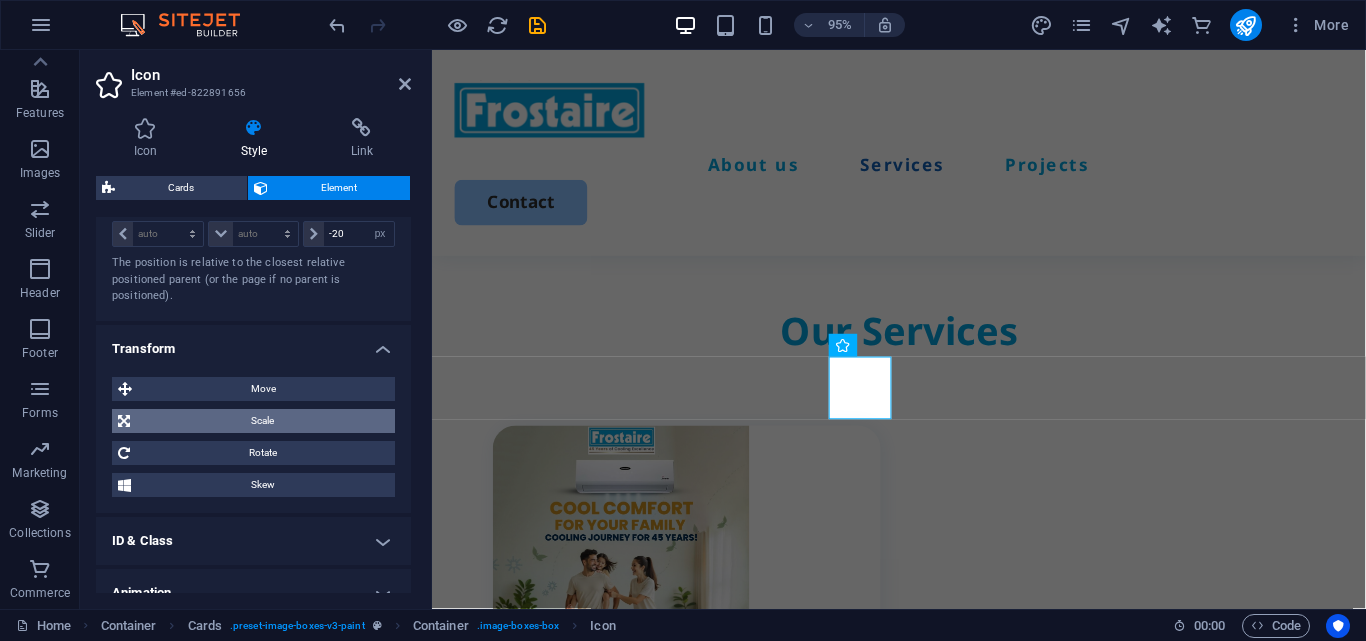 click on "Scale" at bounding box center (262, 421) 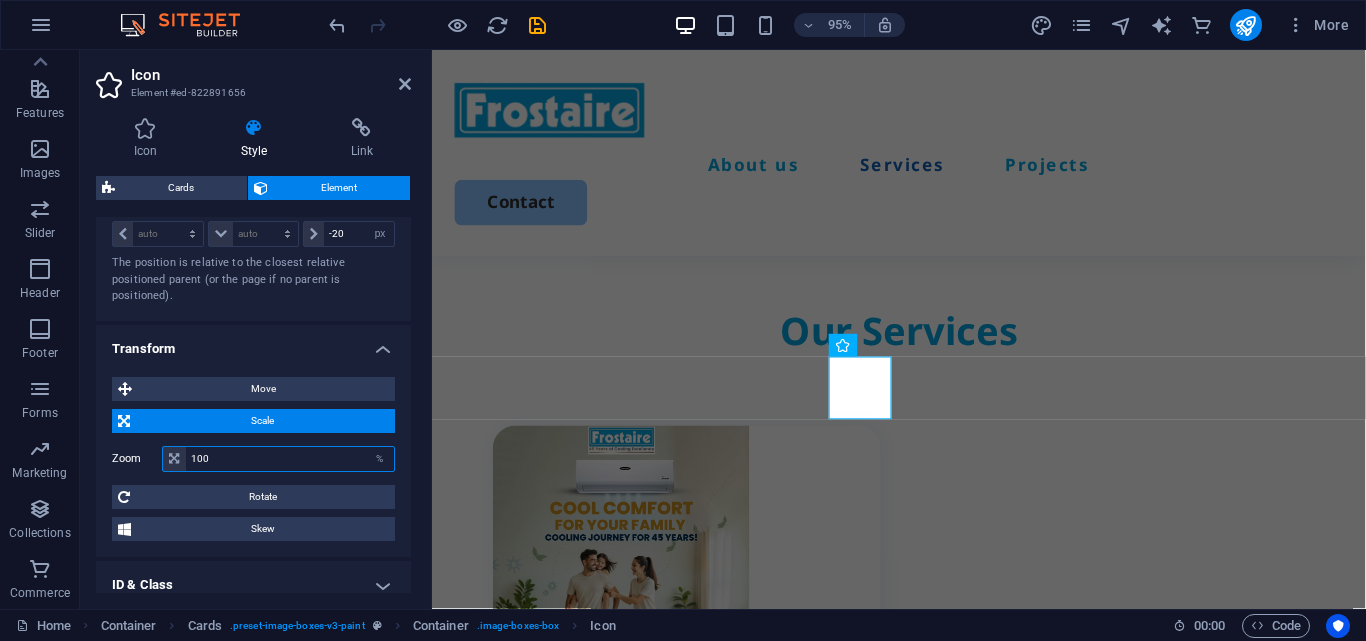 click on "100" at bounding box center [290, 459] 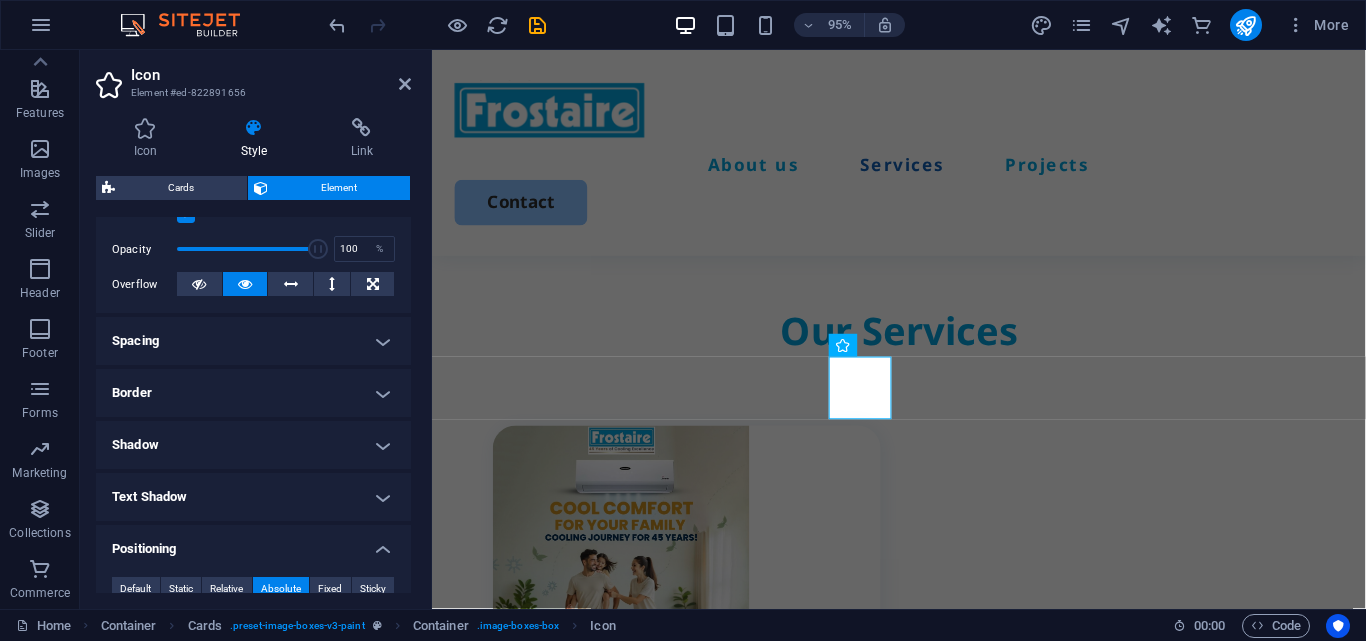 scroll, scrollTop: 265, scrollLeft: 0, axis: vertical 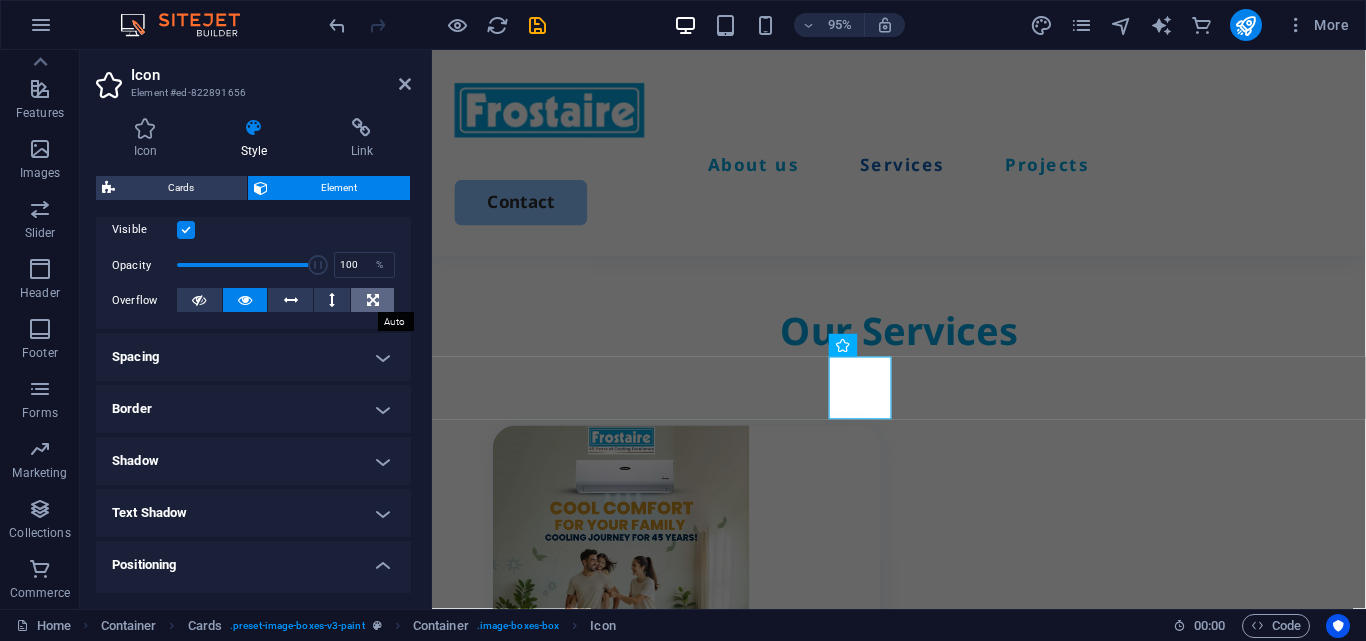 type on "100" 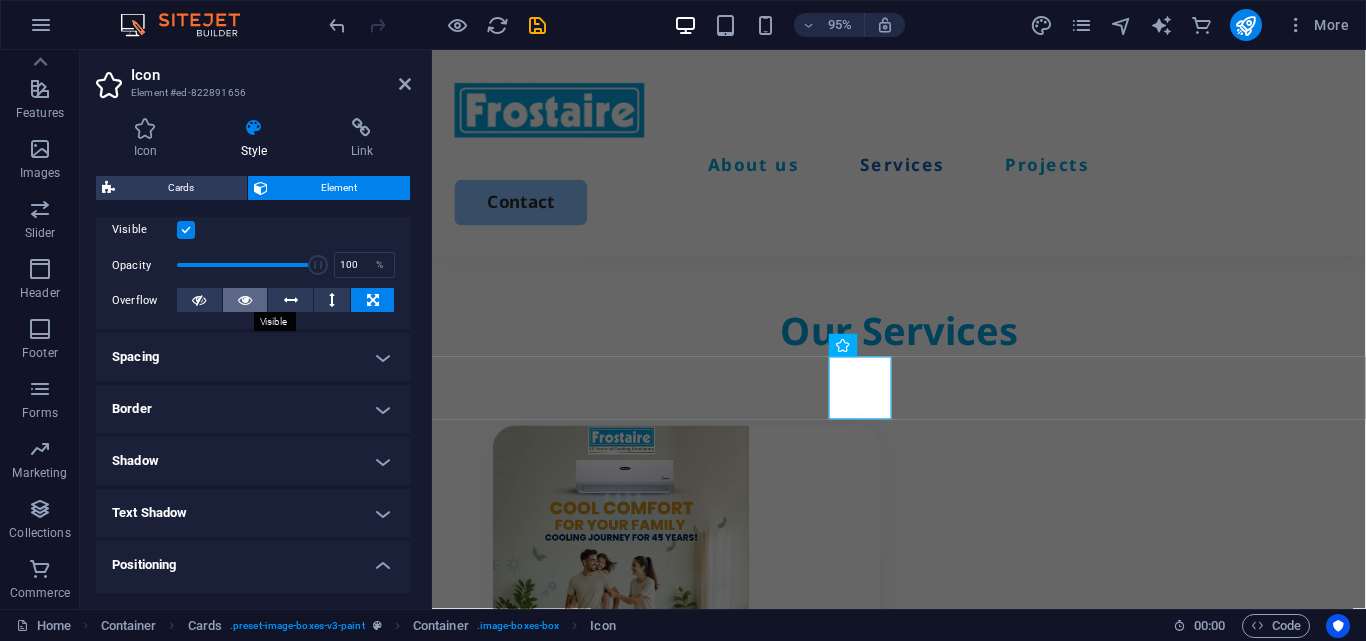 click at bounding box center [245, 300] 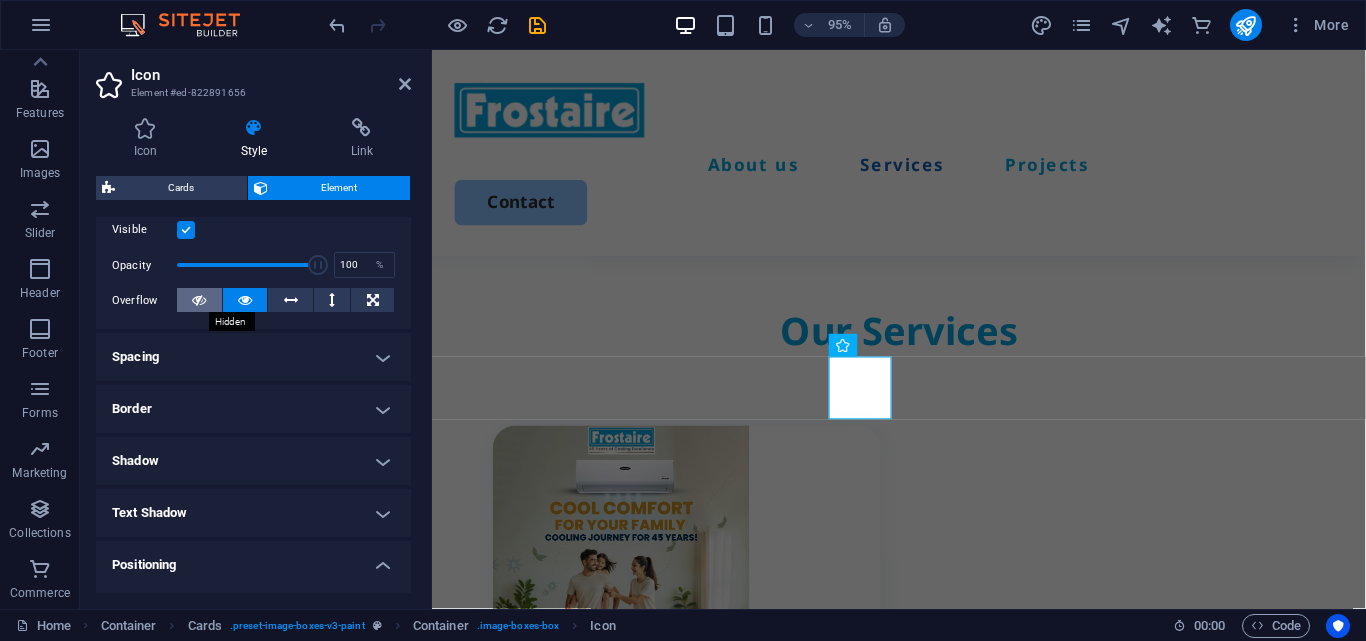 click at bounding box center (199, 300) 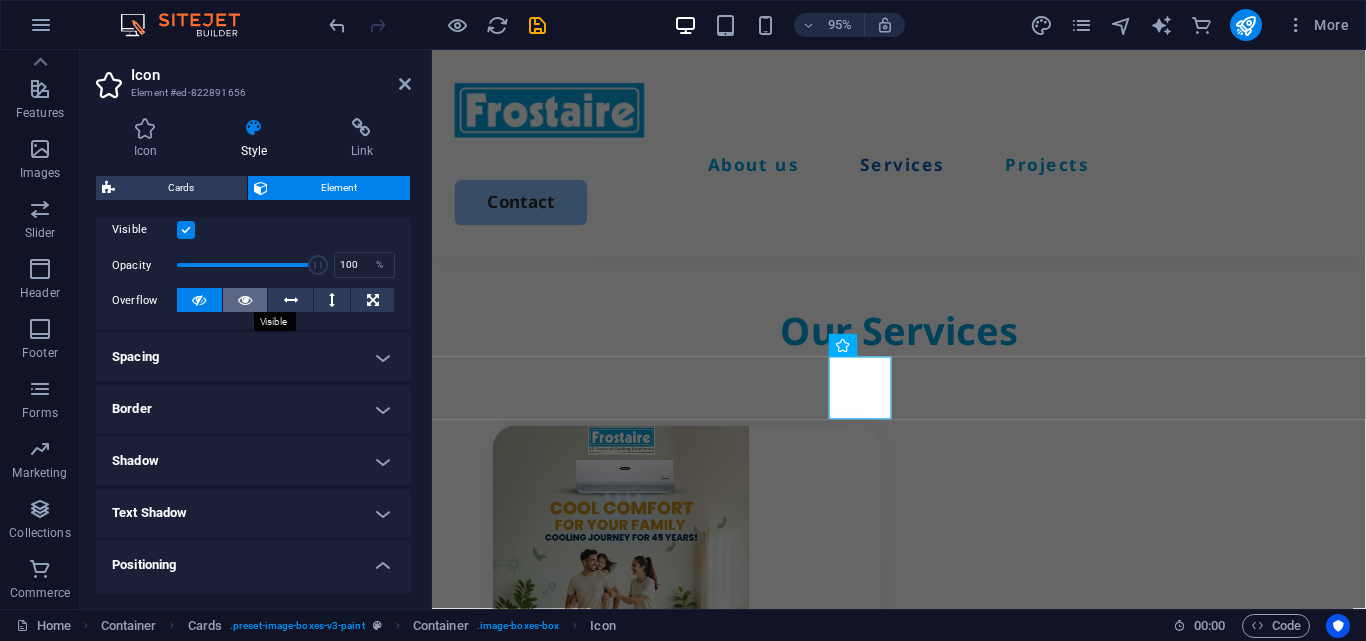 click at bounding box center [245, 300] 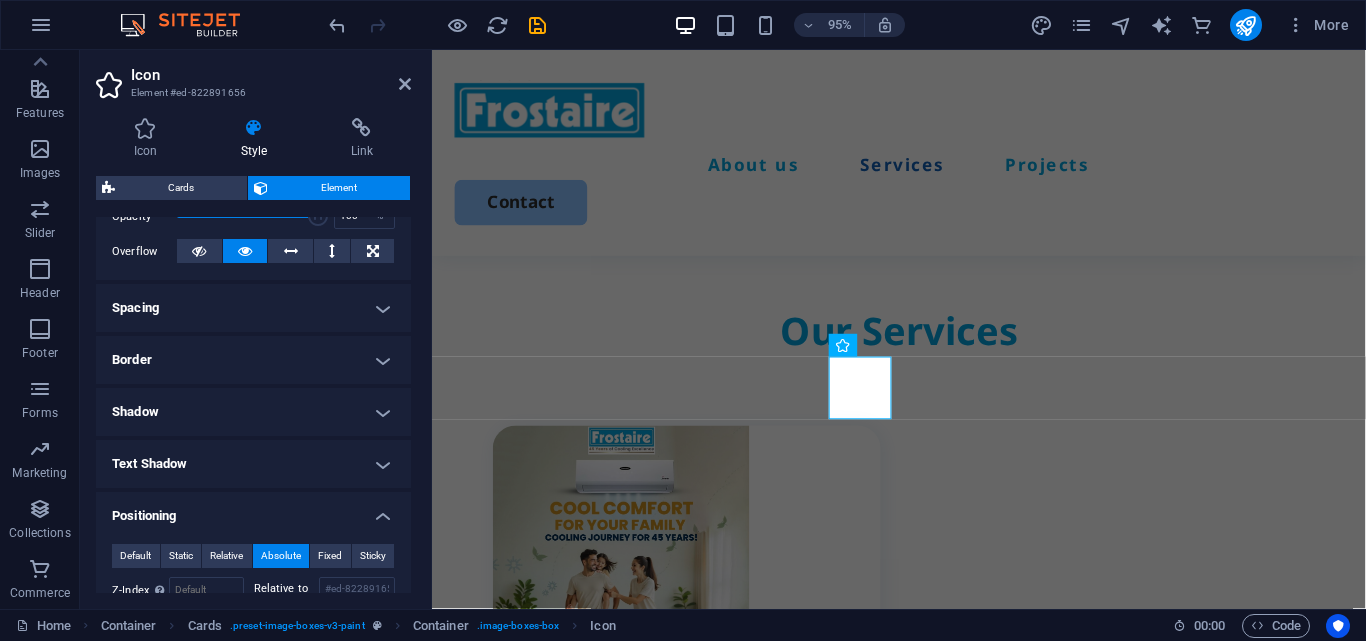 scroll, scrollTop: 327, scrollLeft: 0, axis: vertical 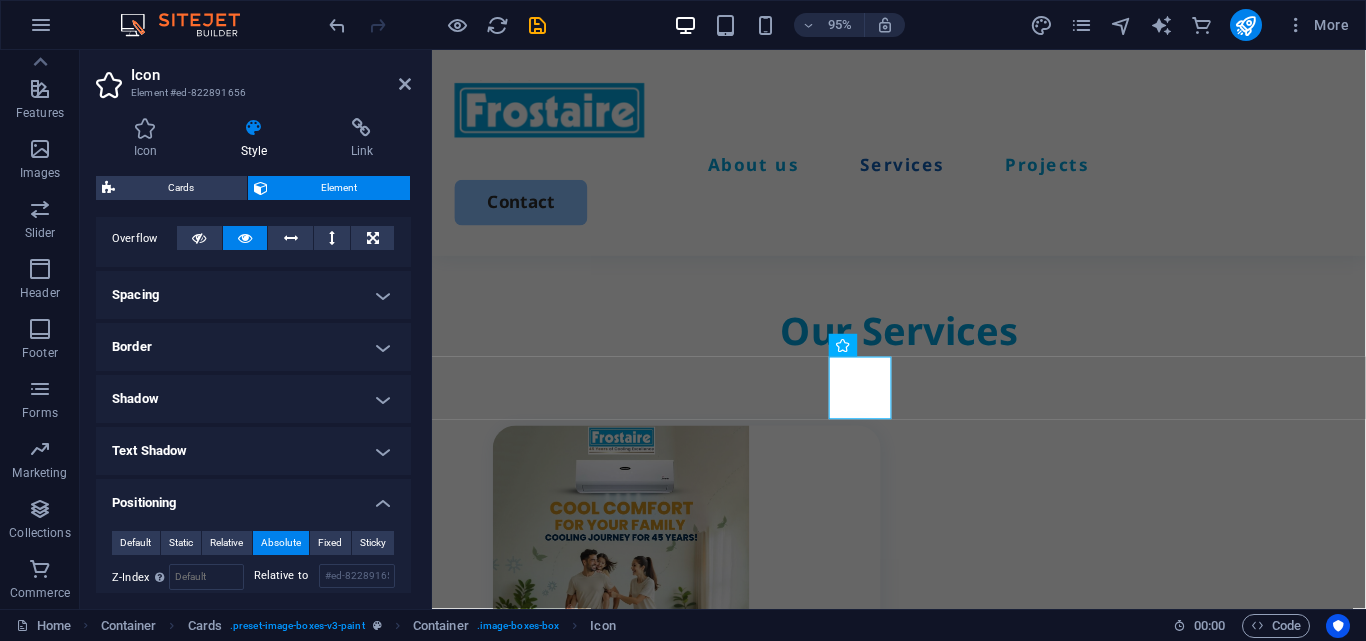 click on "Positioning" at bounding box center (253, 497) 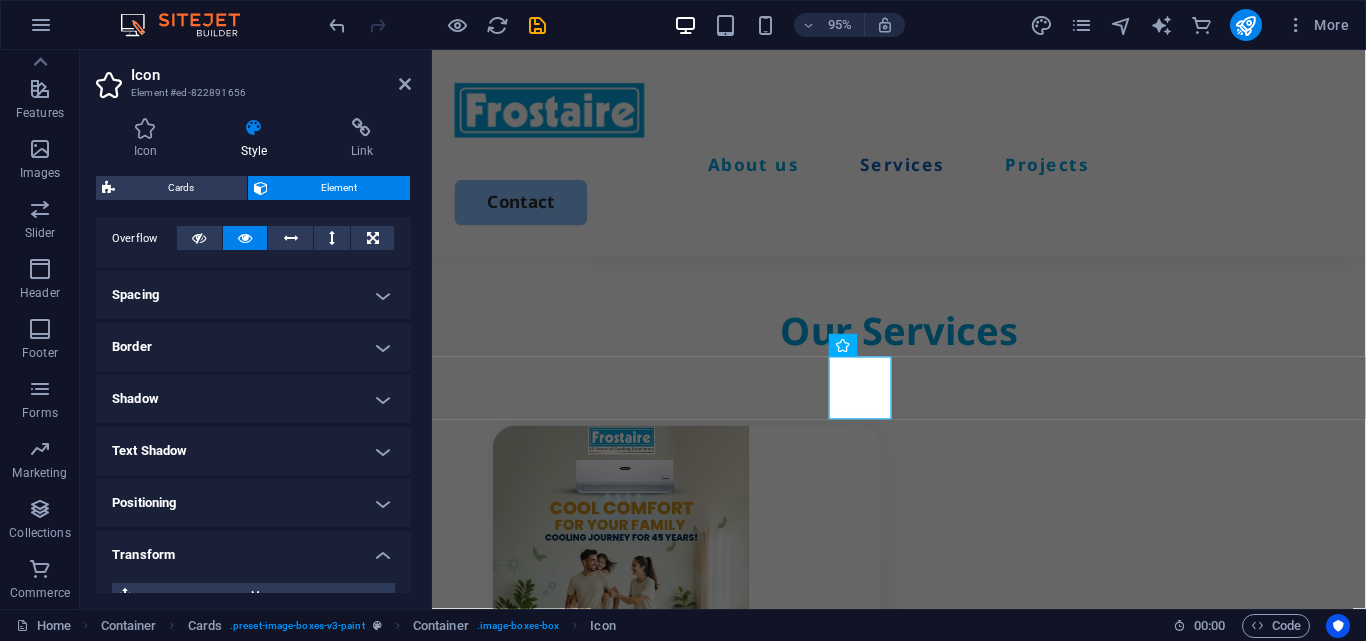 drag, startPoint x: 406, startPoint y: 441, endPoint x: 409, endPoint y: 474, distance: 33.13608 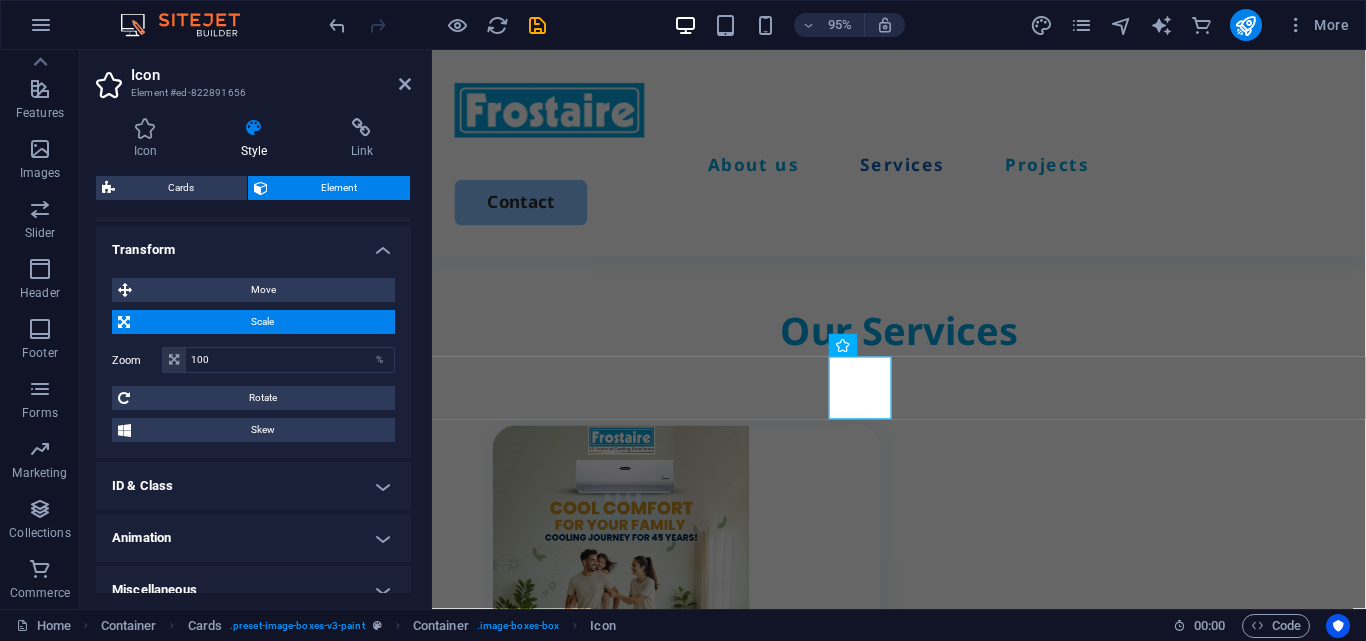 scroll, scrollTop: 653, scrollLeft: 0, axis: vertical 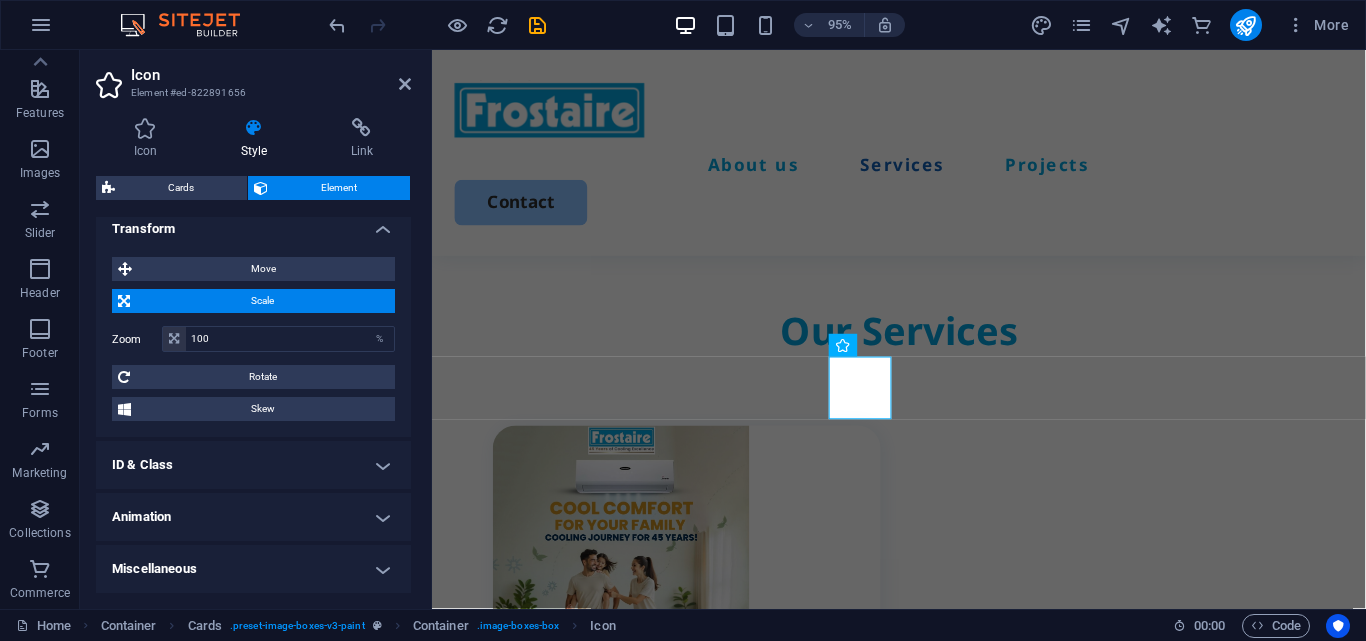 click on "Transform" at bounding box center (253, 223) 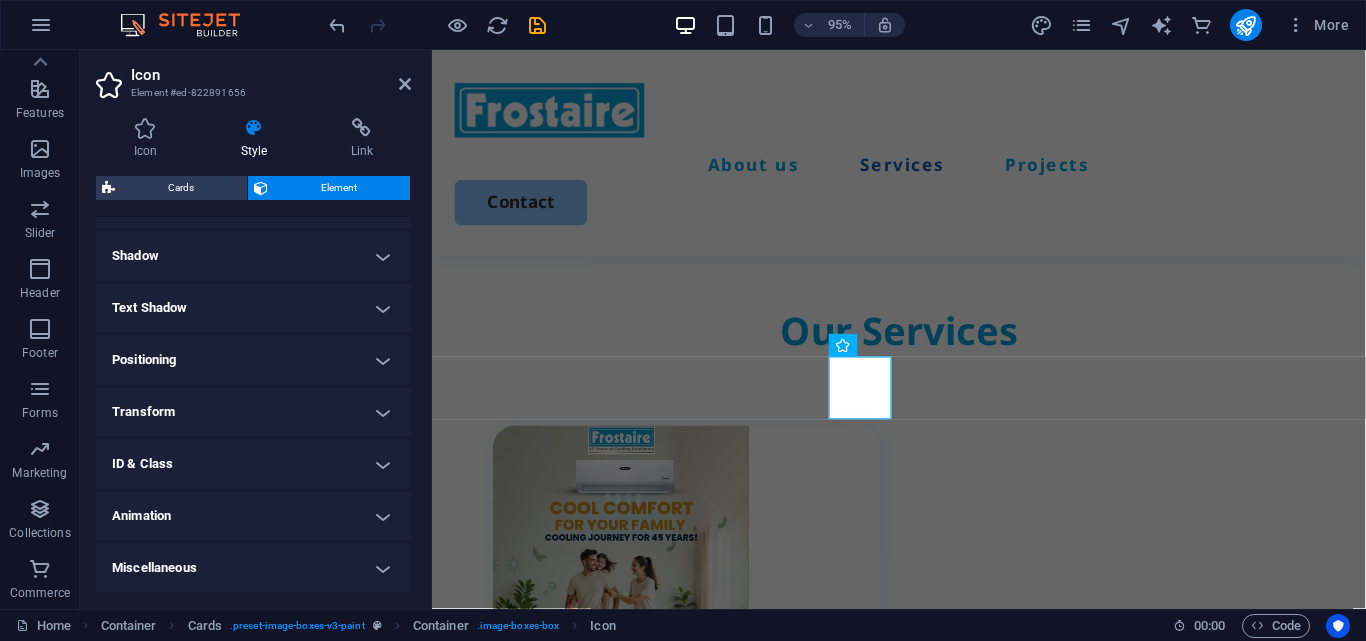 scroll, scrollTop: 470, scrollLeft: 0, axis: vertical 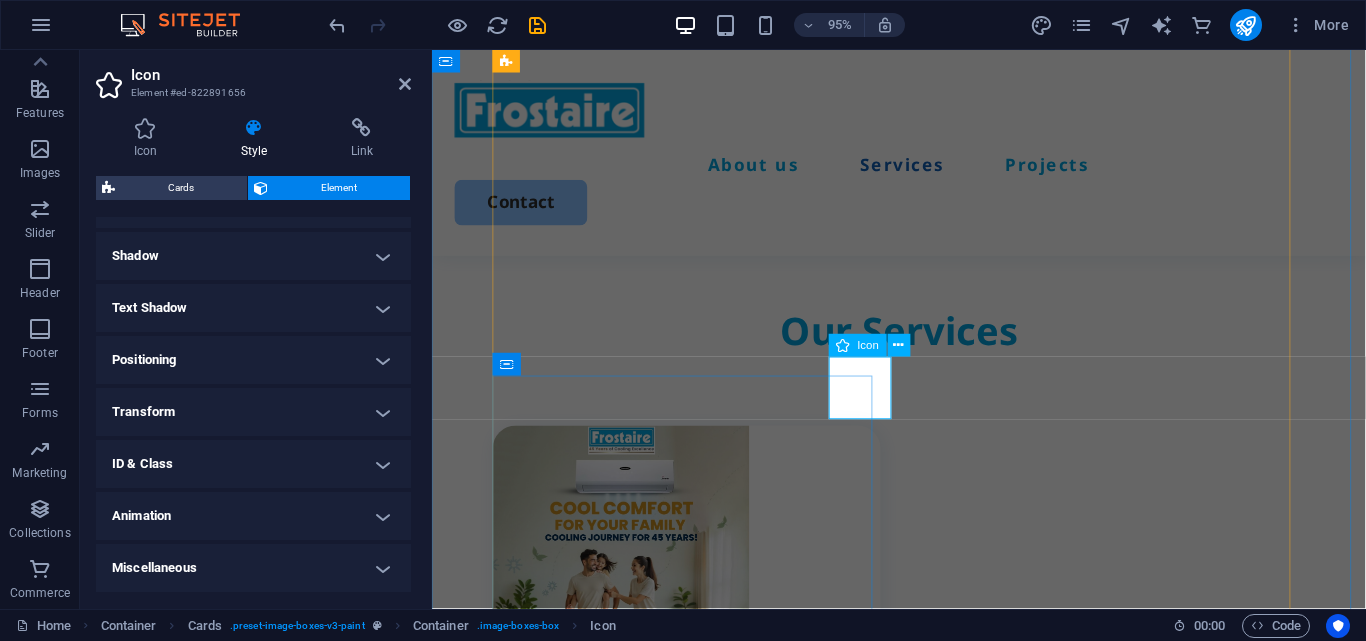 click at bounding box center (1402, -1709) 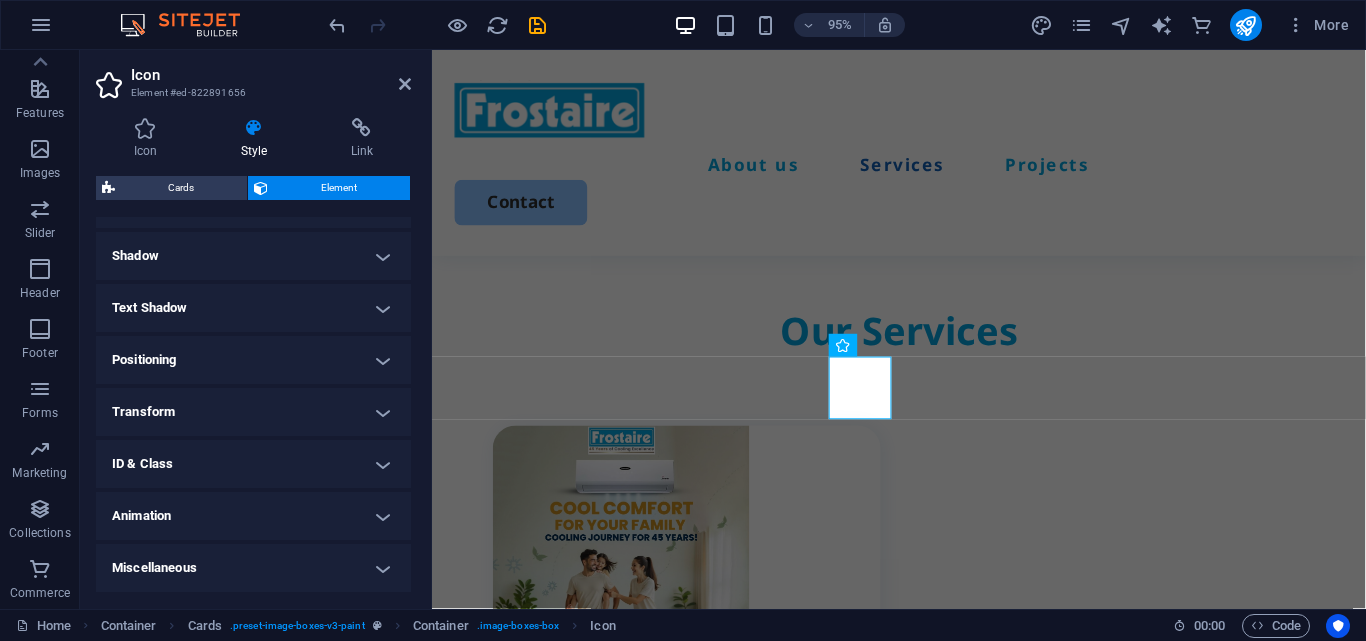 drag, startPoint x: 406, startPoint y: 480, endPoint x: 413, endPoint y: 373, distance: 107.22873 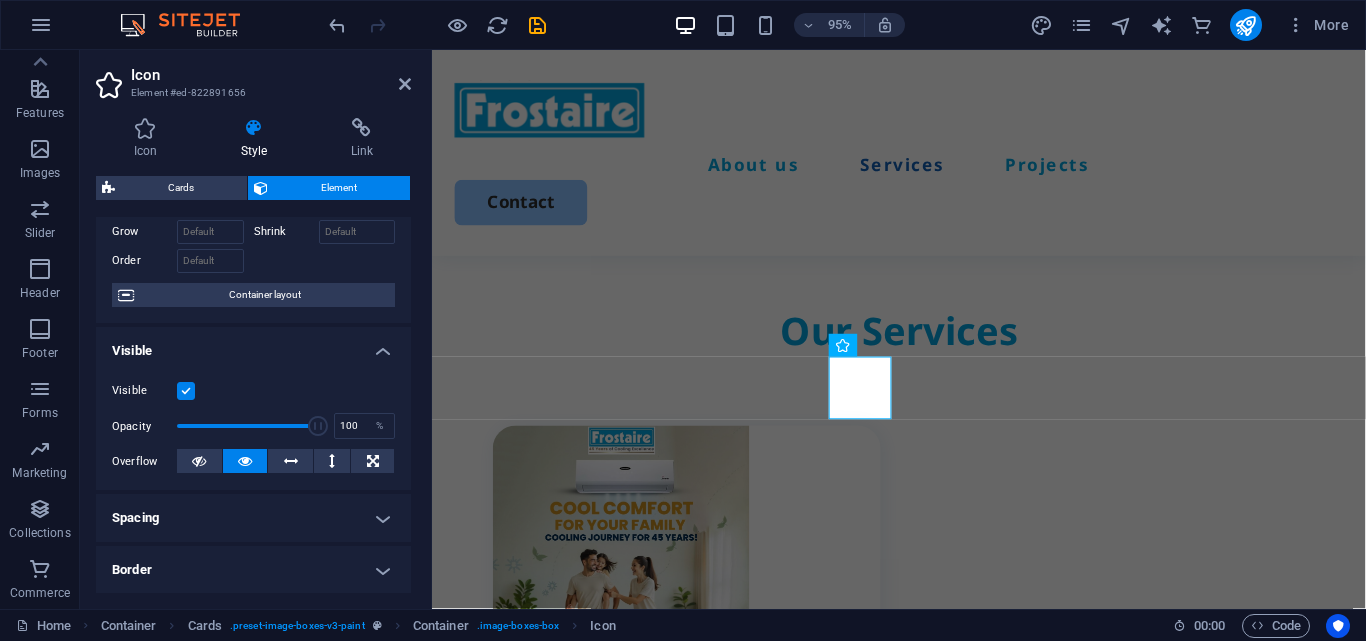 scroll, scrollTop: 88, scrollLeft: 0, axis: vertical 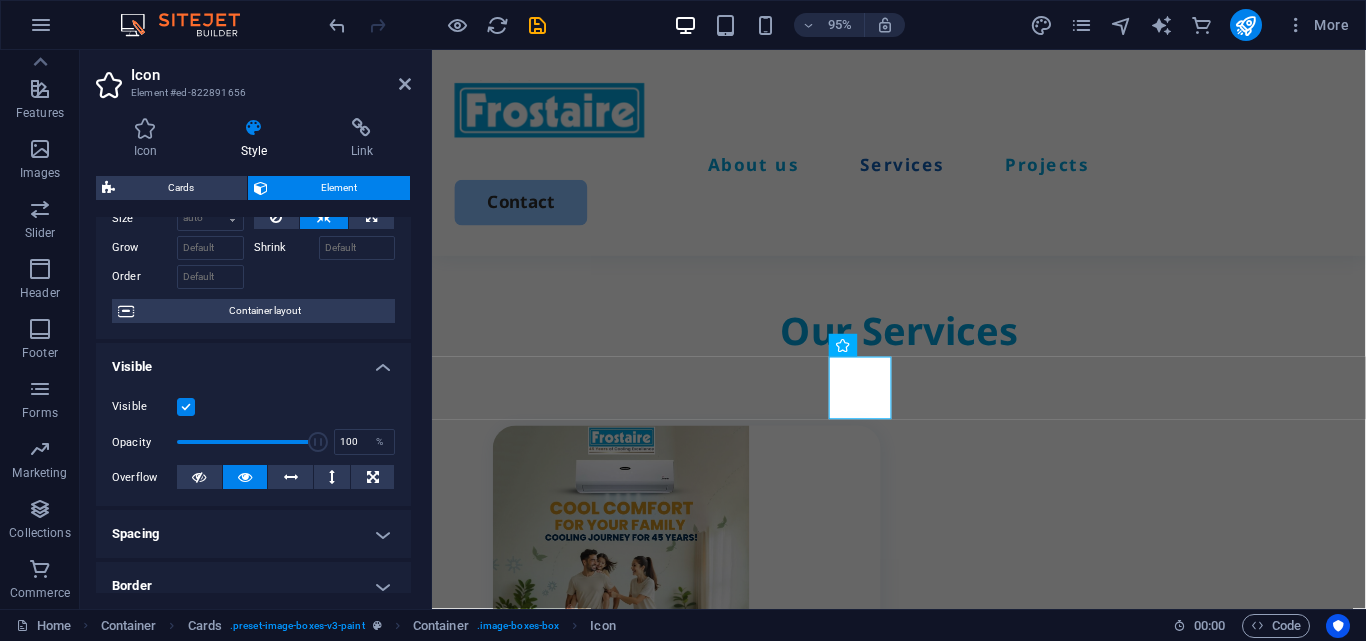 click on "Icon Style Link Icon car All icon sets... IcoFont Ionicons FontAwesome Brands FontAwesome Duotone FontAwesome Solid FontAwesome Regular FontAwesome Light FontAwesome Thin FontAwesome Sharp Solid FontAwesome Sharp Regular FontAwesome Sharp Light FontAwesome Sharp Thin .fa-secondary{opacity:.4} .fa-secondary{opacity:.4} .fa-secondary{opacity:.4} .fa-secondary{opacity:.4} .fa-secondary{opacity:.4} .fa-secondary{opacity:.4} .fa-secondary{opacity:.4} .fa-secondary{opacity:.4} .fa-secondary{opacity:.4} .fa-secondary{opacity:.4} .fa-secondary{opacity:.4} .fa-secondary{opacity:.4} .fa-secondary{opacity:.4} .fa-secondary{opacity:.4} .fa-secondary{opacity:.4} .fa-secondary{opacity:.4} .fa-secondary{opacity:.4} .fa-secondary{opacity:.4} .fa-secondary{opacity:.4} .fa-secondary{opacity:.4} .fa-secondary{opacity:.4} .fa-secondary{opacity:.4} .fa-secondary{opacity:.4} .fa-secondary{opacity:.4} .fa-secondary{opacity:.4} .fa-secondary{opacity:.4} .fa-secondary{opacity:.4} .fa-secondary{opacity:.4} .fa-secondary{opacity:.4} 66" at bounding box center (253, 355) 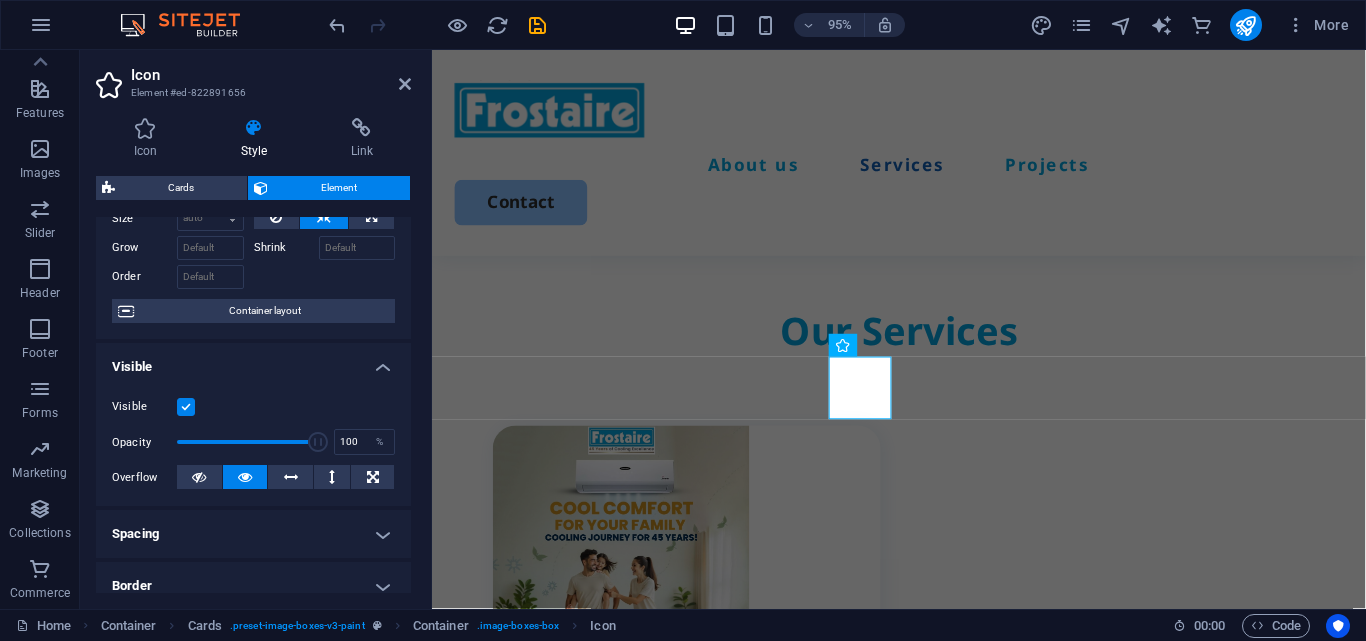 drag, startPoint x: 414, startPoint y: 286, endPoint x: 408, endPoint y: 269, distance: 18.027756 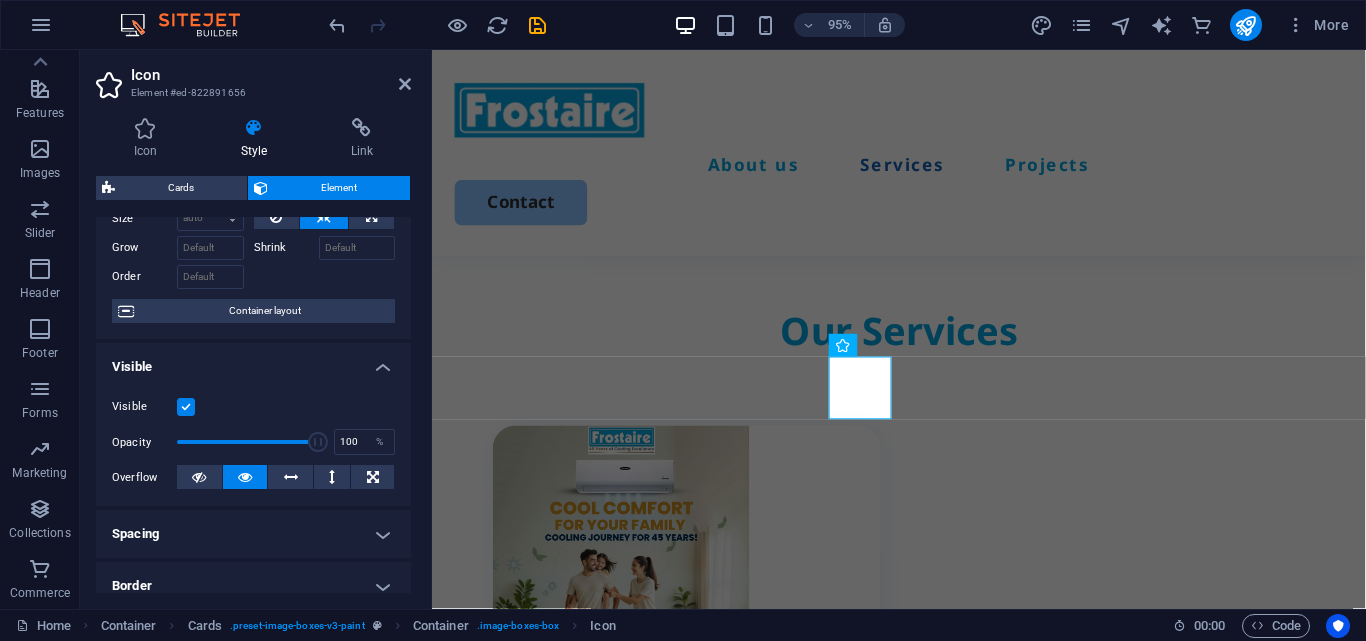 click on "Icon Style Link Icon car All icon sets... IcoFont Ionicons FontAwesome Brands FontAwesome Duotone FontAwesome Solid FontAwesome Regular FontAwesome Light FontAwesome Thin FontAwesome Sharp Solid FontAwesome Sharp Regular FontAwesome Sharp Light FontAwesome Sharp Thin .fa-secondary{opacity:.4} .fa-secondary{opacity:.4} .fa-secondary{opacity:.4} .fa-secondary{opacity:.4} .fa-secondary{opacity:.4} .fa-secondary{opacity:.4} .fa-secondary{opacity:.4} .fa-secondary{opacity:.4} .fa-secondary{opacity:.4} .fa-secondary{opacity:.4} .fa-secondary{opacity:.4} .fa-secondary{opacity:.4} .fa-secondary{opacity:.4} .fa-secondary{opacity:.4} .fa-secondary{opacity:.4} .fa-secondary{opacity:.4} .fa-secondary{opacity:.4} .fa-secondary{opacity:.4} .fa-secondary{opacity:.4} .fa-secondary{opacity:.4} .fa-secondary{opacity:.4} .fa-secondary{opacity:.4} .fa-secondary{opacity:.4} .fa-secondary{opacity:.4} .fa-secondary{opacity:.4} .fa-secondary{opacity:.4} .fa-secondary{opacity:.4} .fa-secondary{opacity:.4} .fa-secondary{opacity:.4} 66" at bounding box center [253, 355] 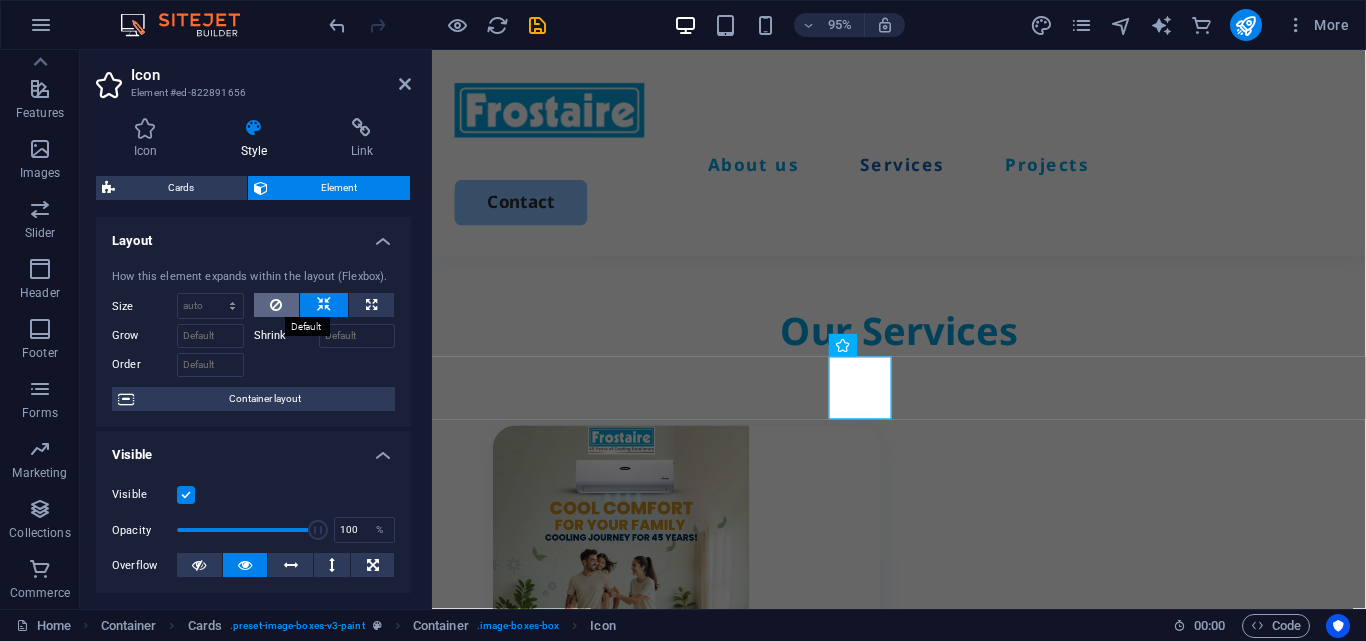 click at bounding box center [277, 305] 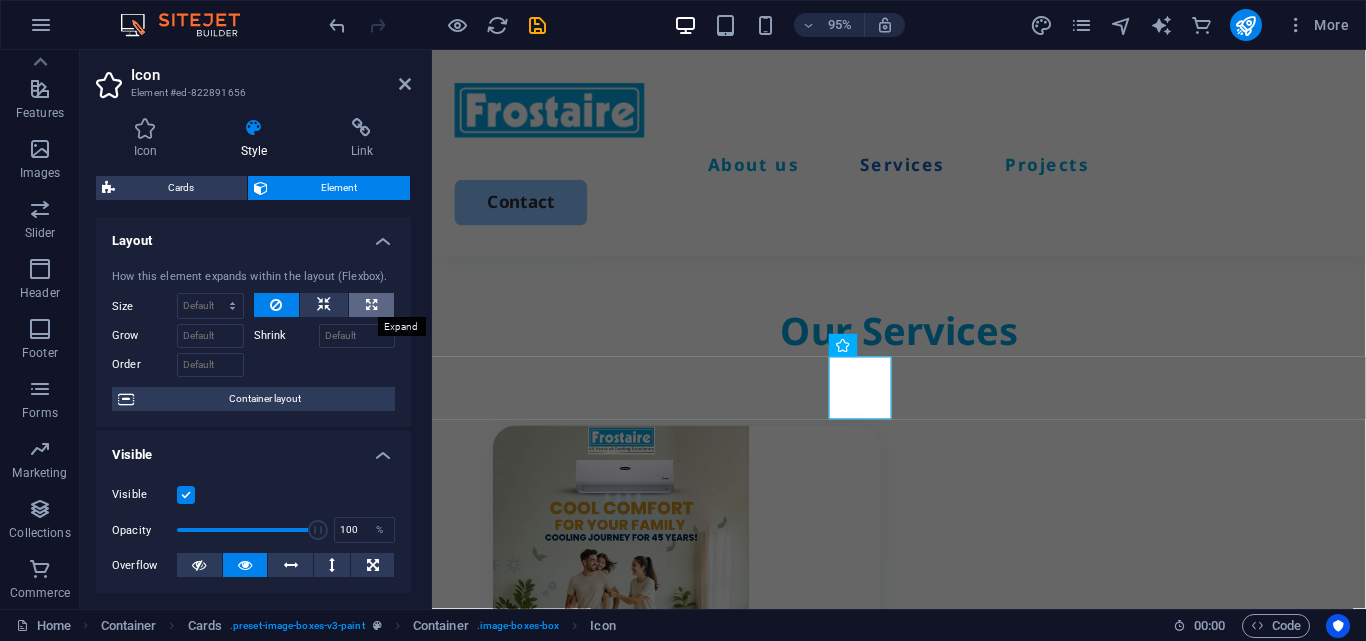 click at bounding box center (371, 305) 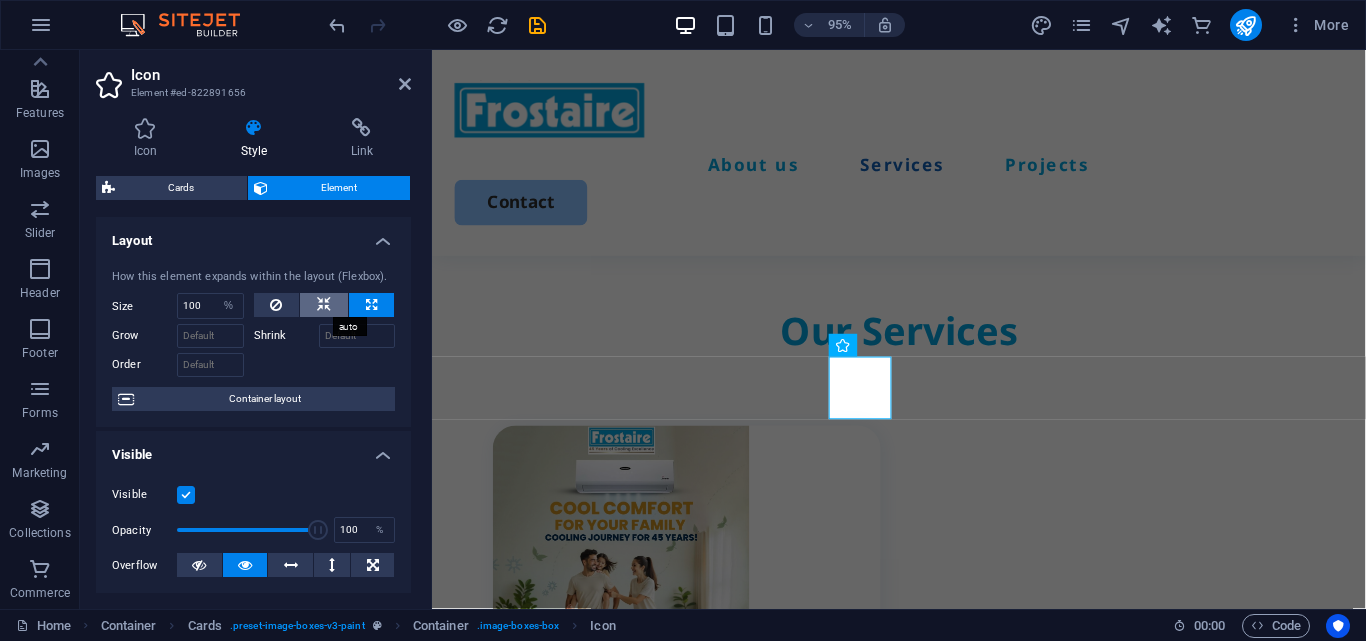 click at bounding box center (324, 305) 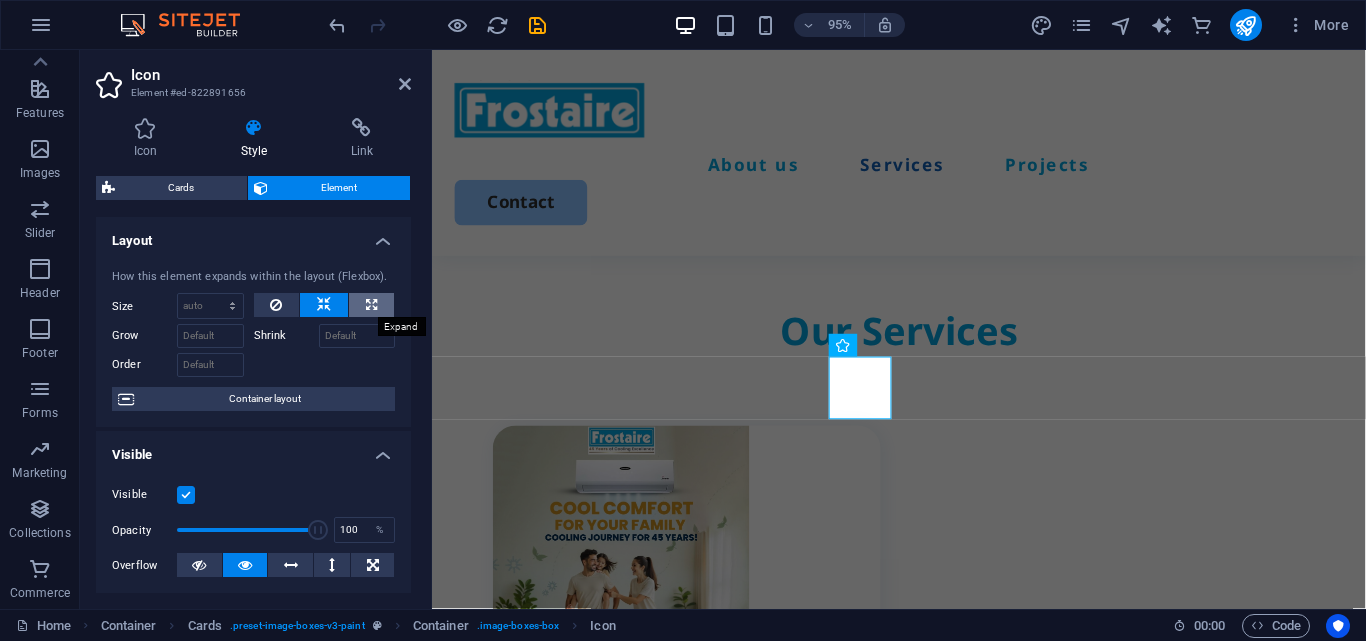 click at bounding box center (371, 305) 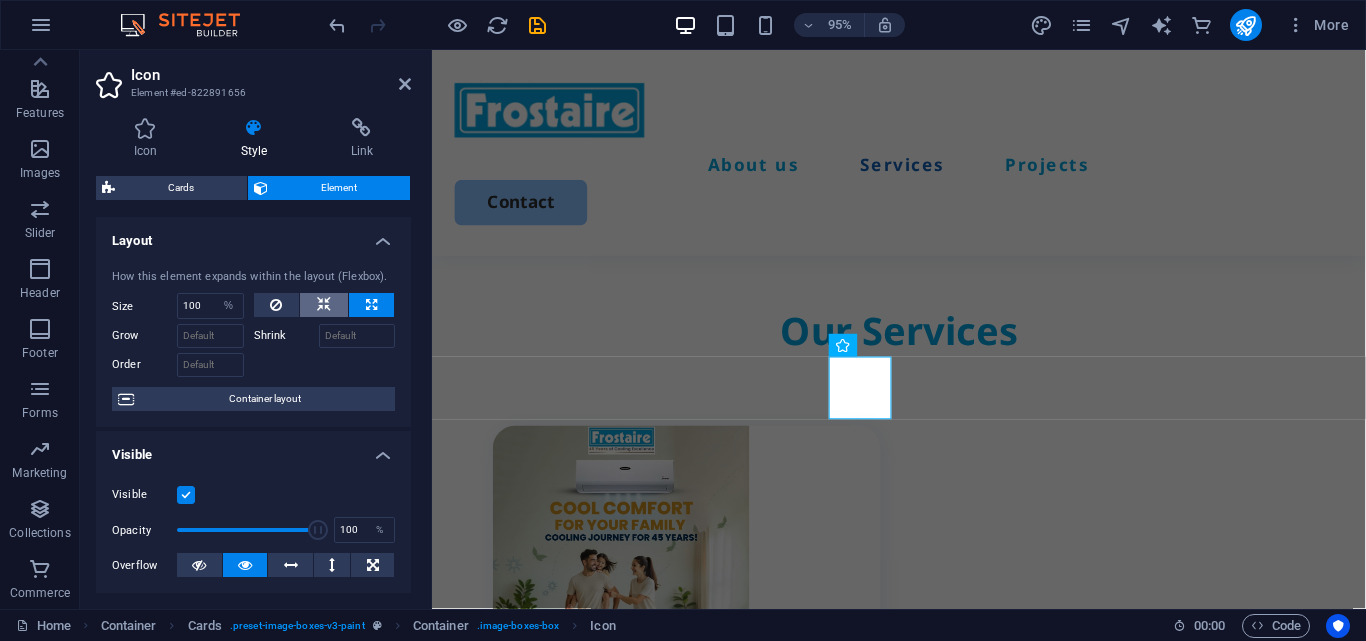 click at bounding box center (324, 305) 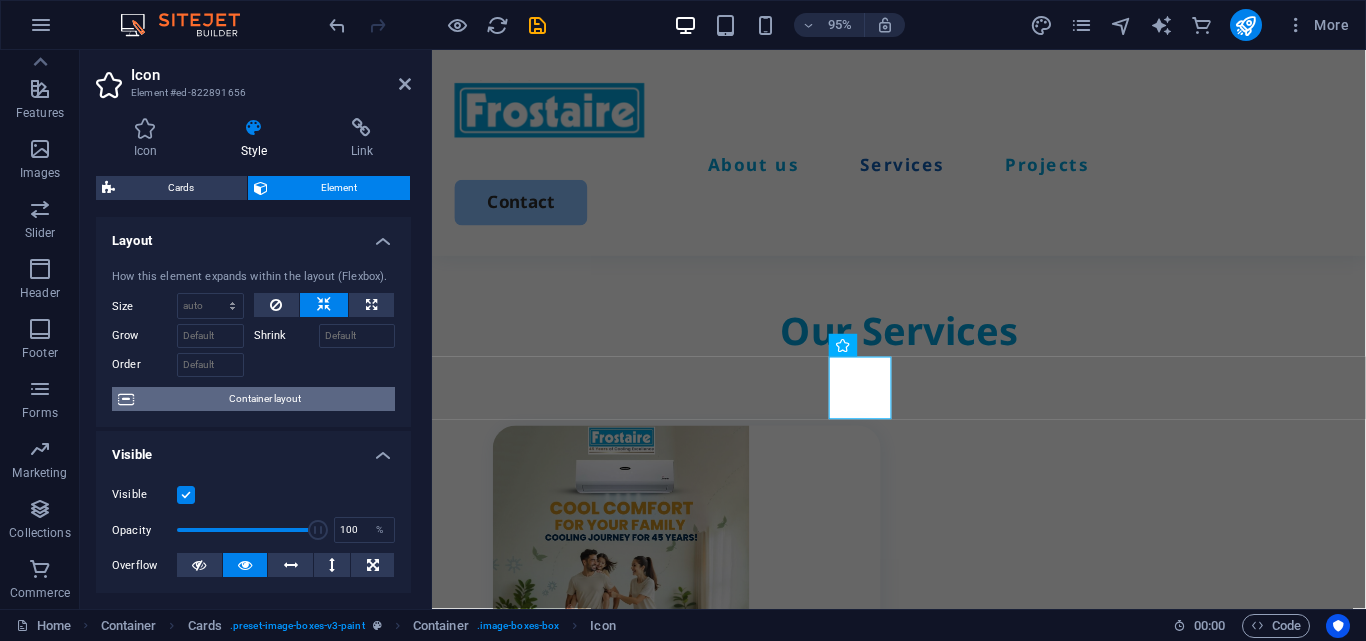 click on "Container layout" at bounding box center [264, 399] 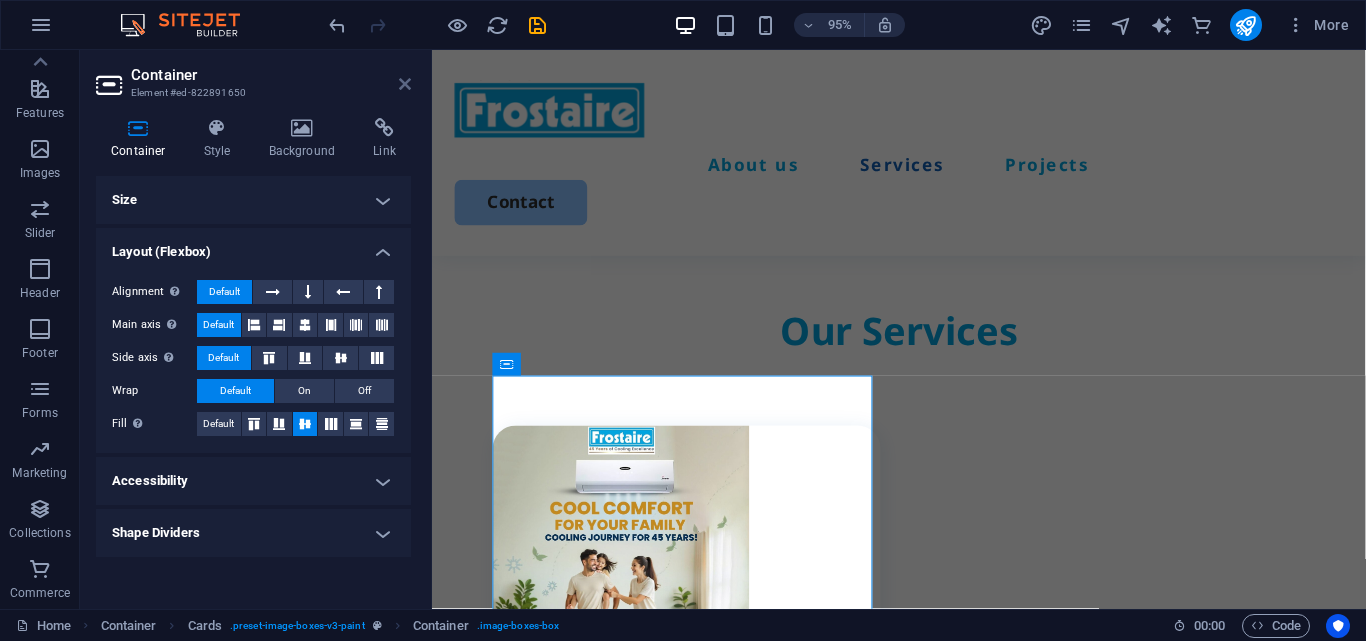 click at bounding box center [405, 84] 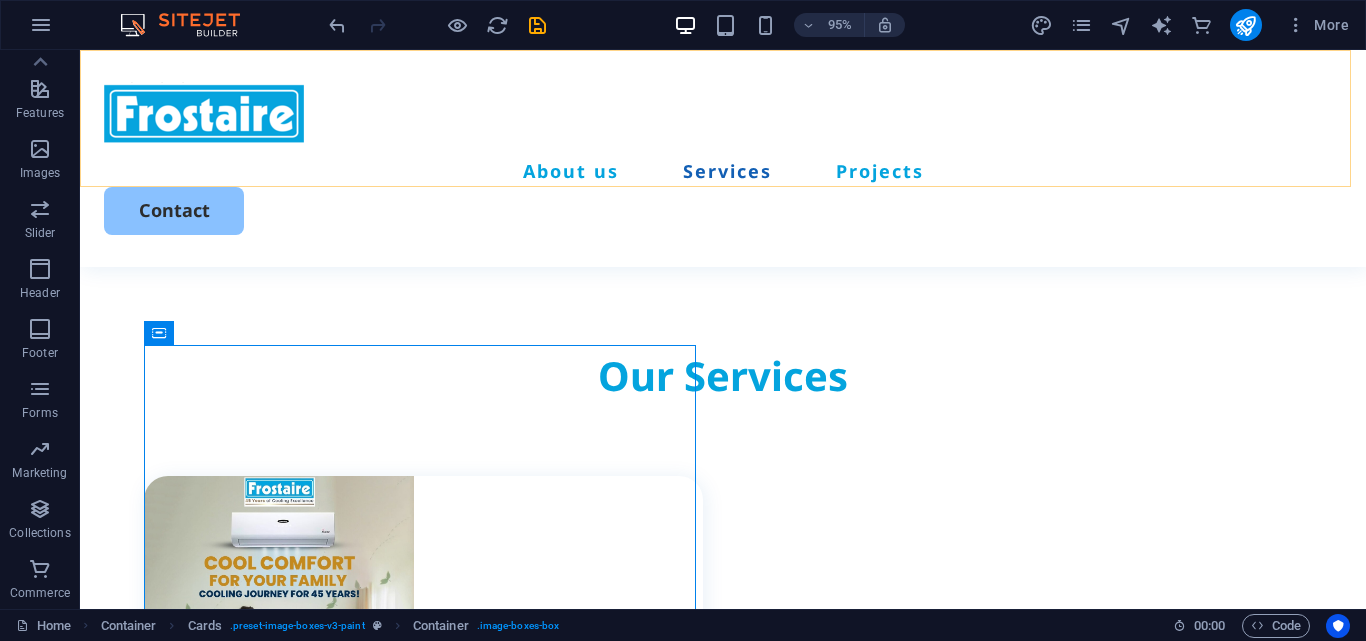 scroll, scrollTop: 1840, scrollLeft: 0, axis: vertical 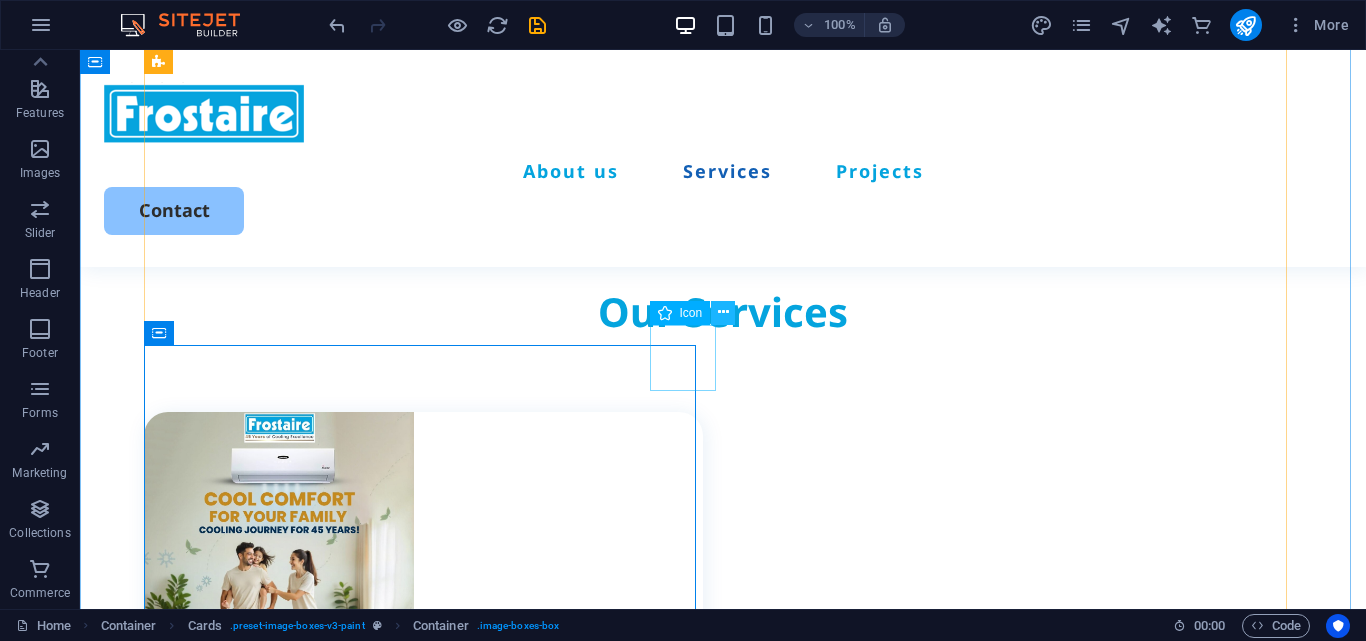 click at bounding box center (723, 312) 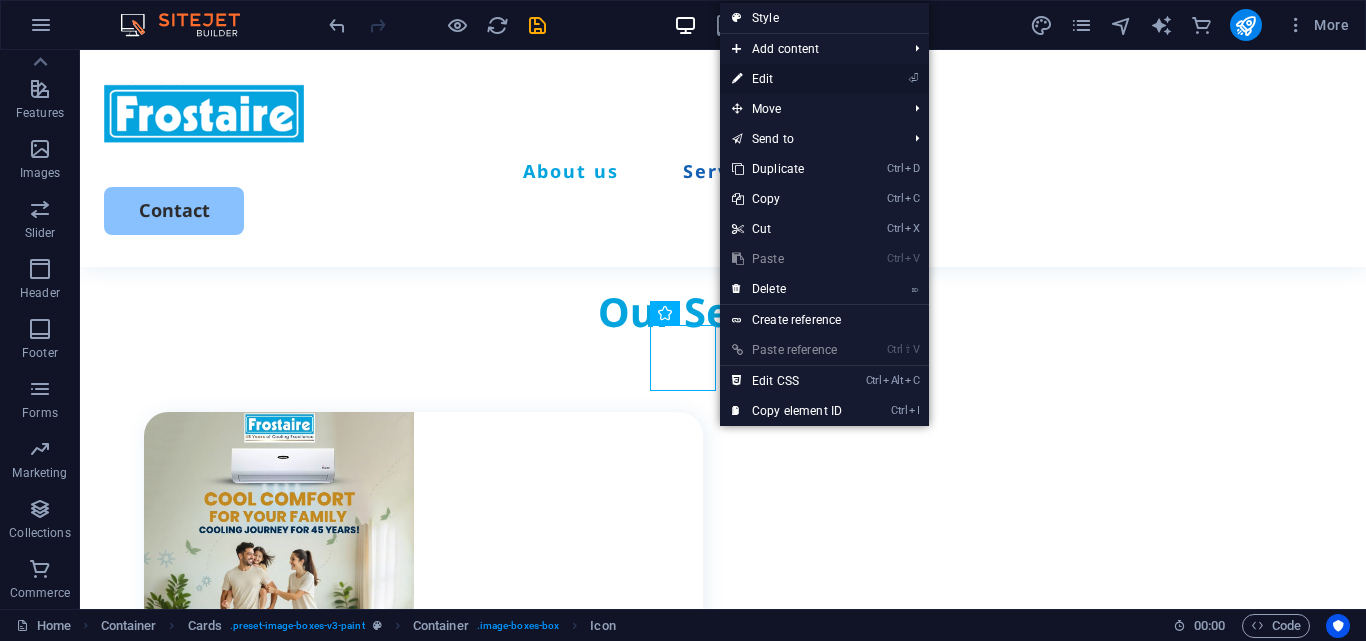 click on "⏎  Edit" at bounding box center (787, 79) 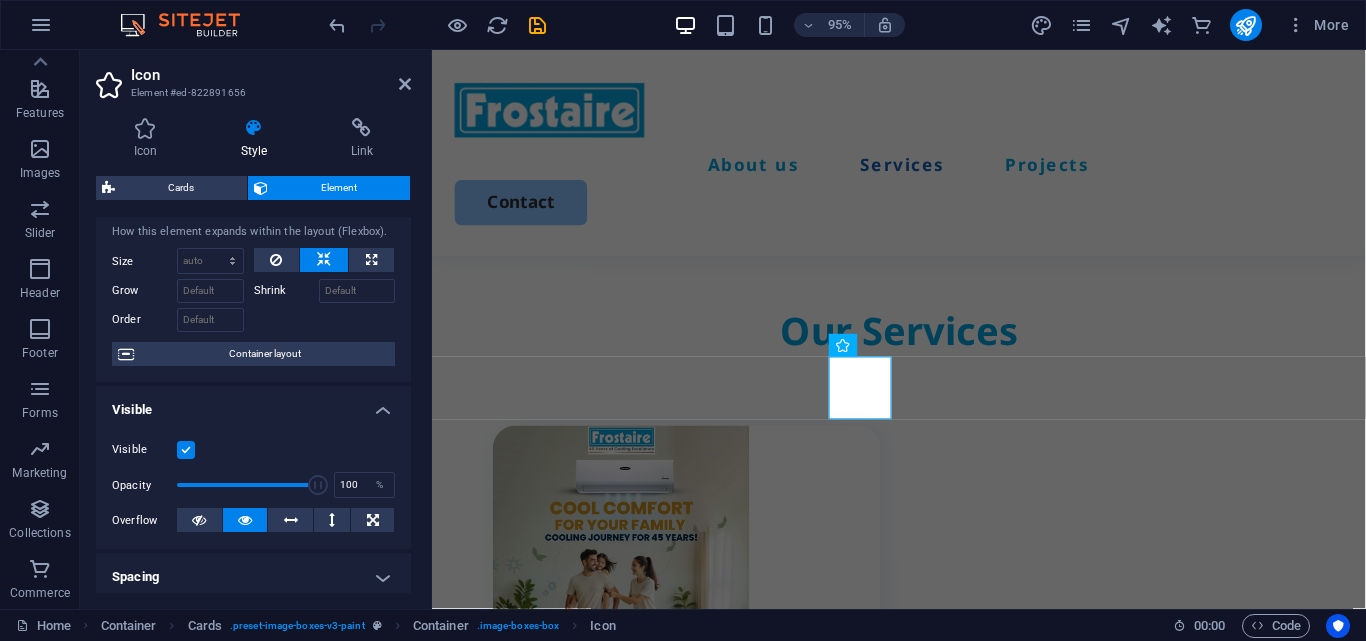 scroll, scrollTop: 7, scrollLeft: 0, axis: vertical 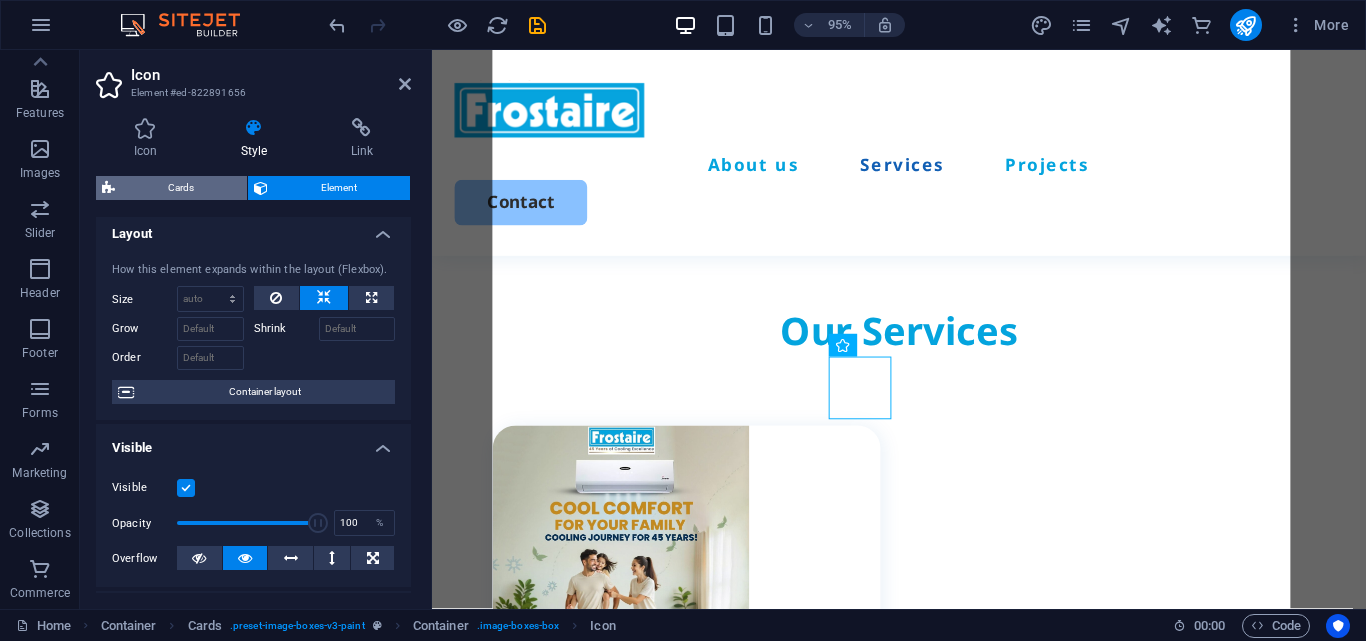 click on "Cards" at bounding box center [181, 188] 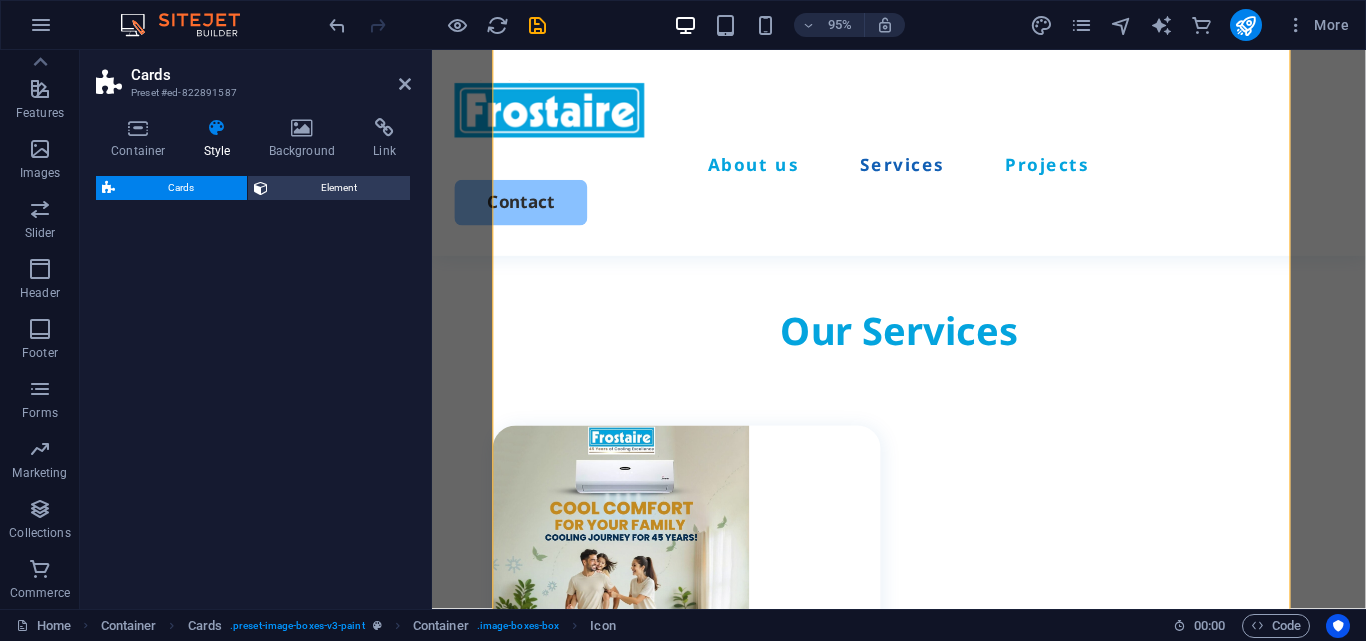 select on "rem" 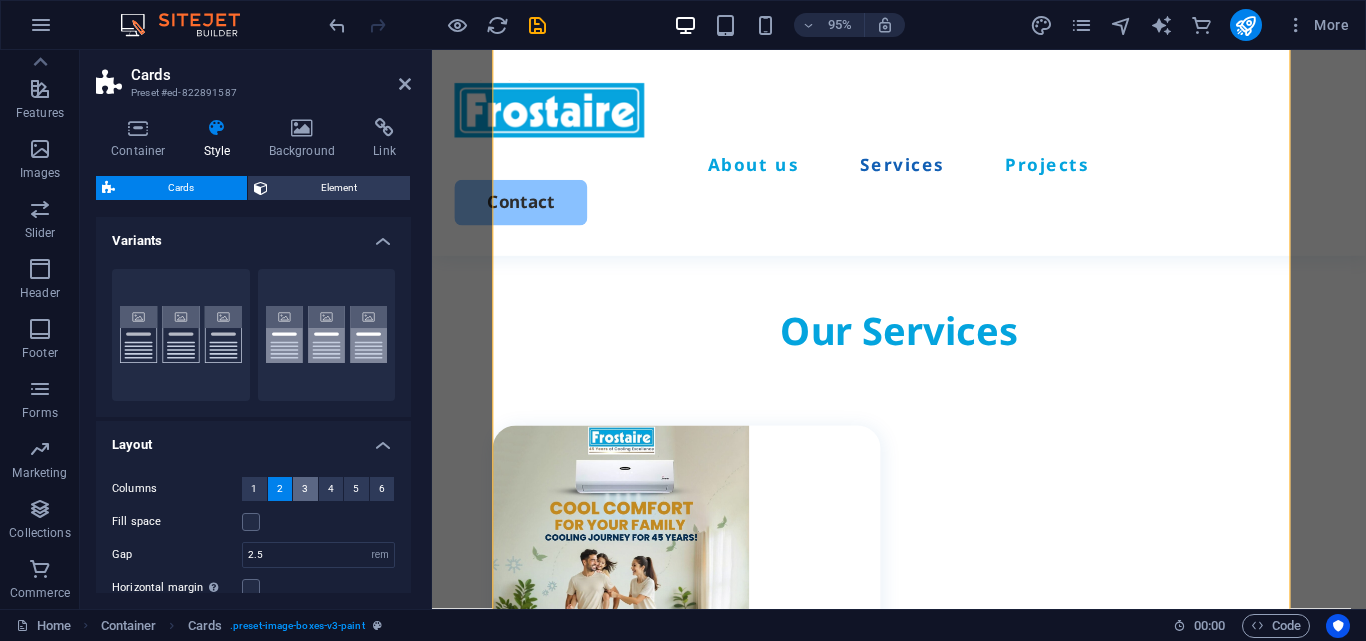 click on "3" at bounding box center (305, 489) 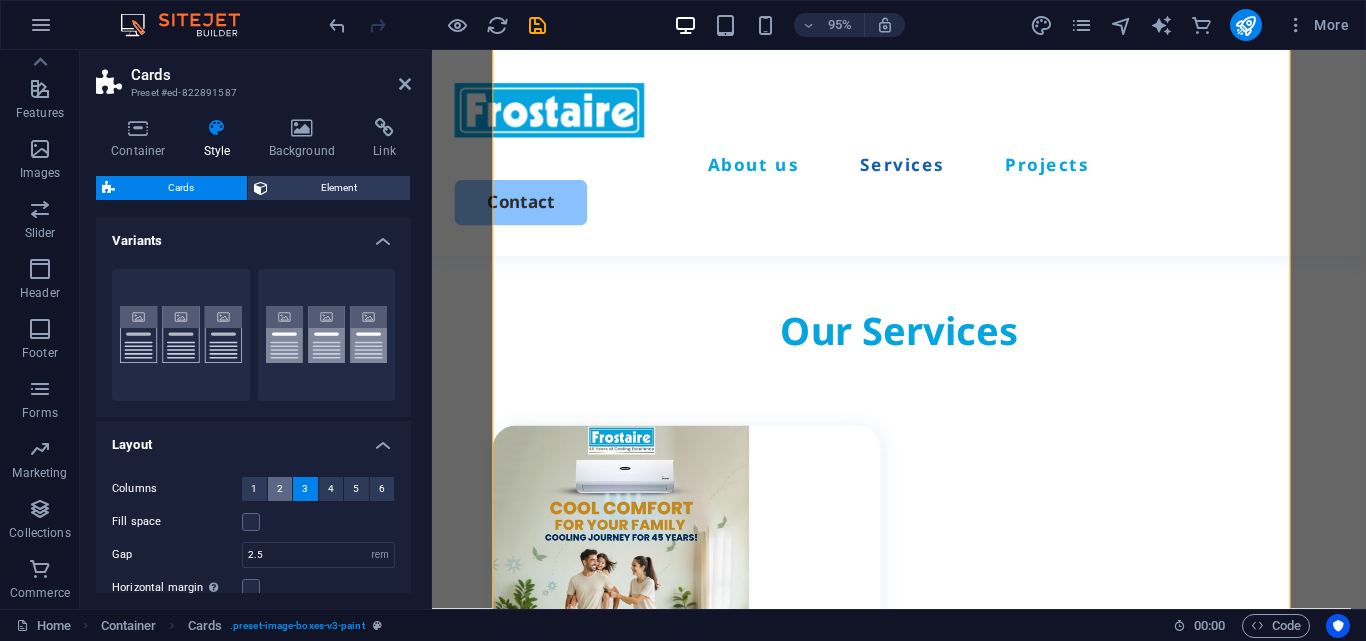 click on "2" at bounding box center [280, 489] 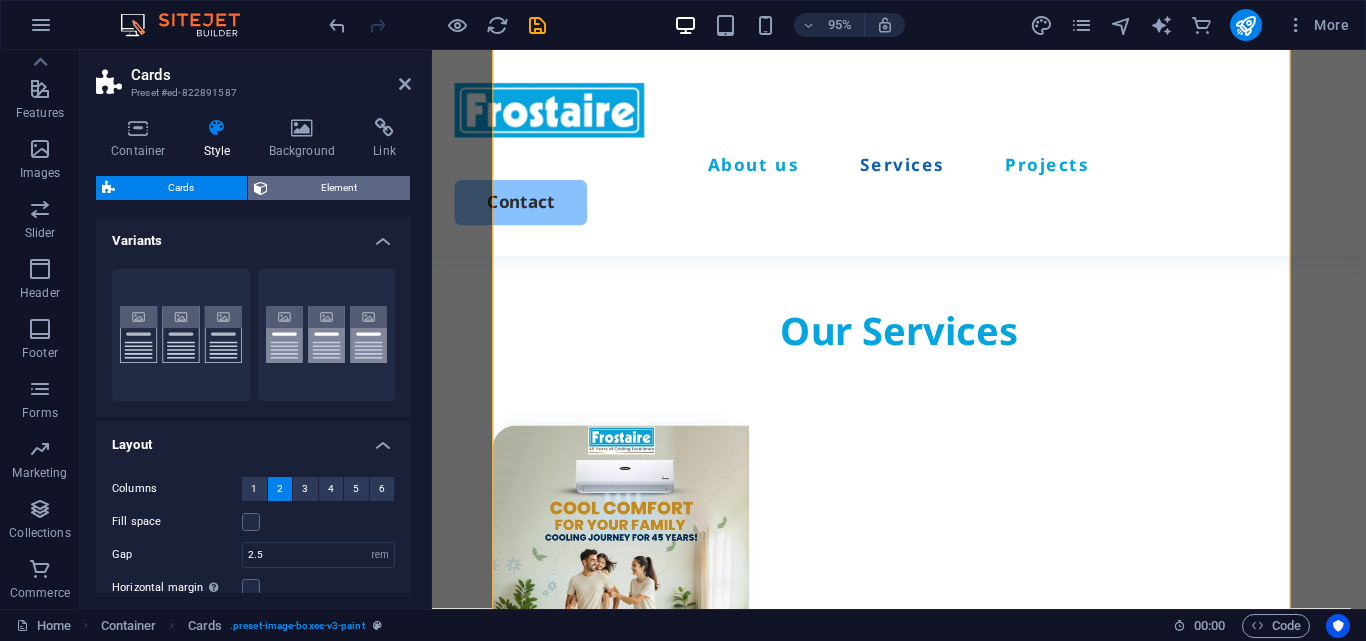 click on "Element" at bounding box center (339, 188) 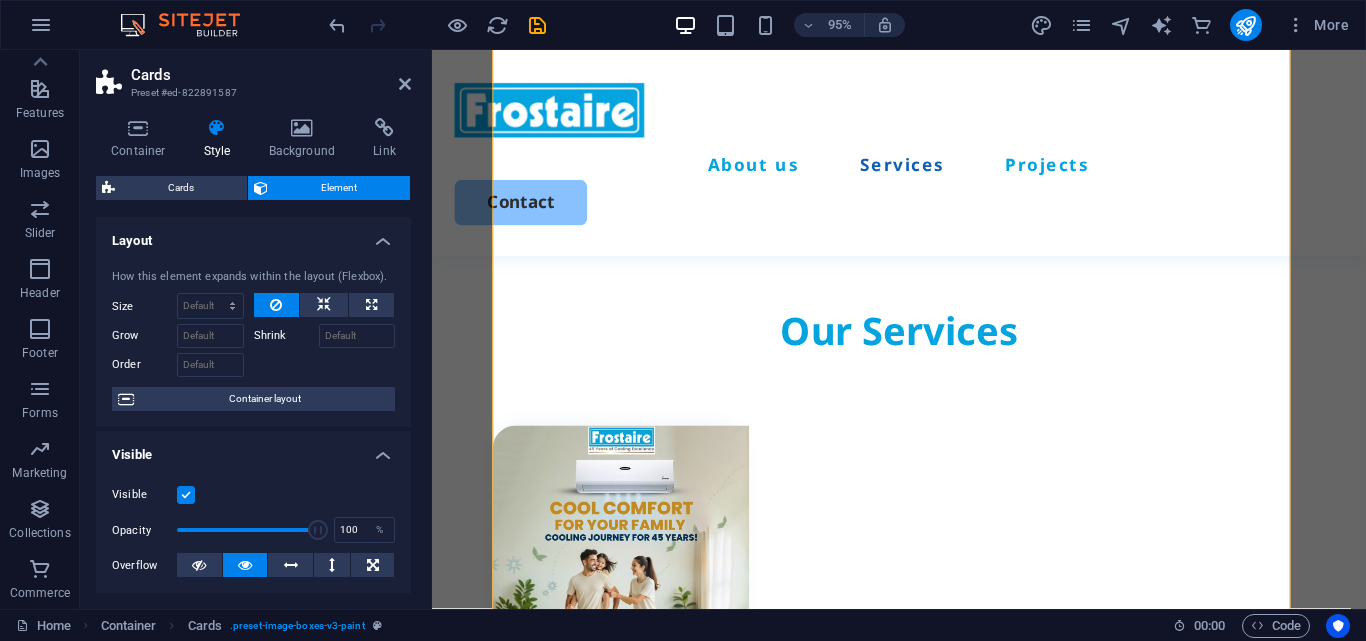 scroll, scrollTop: 59, scrollLeft: 0, axis: vertical 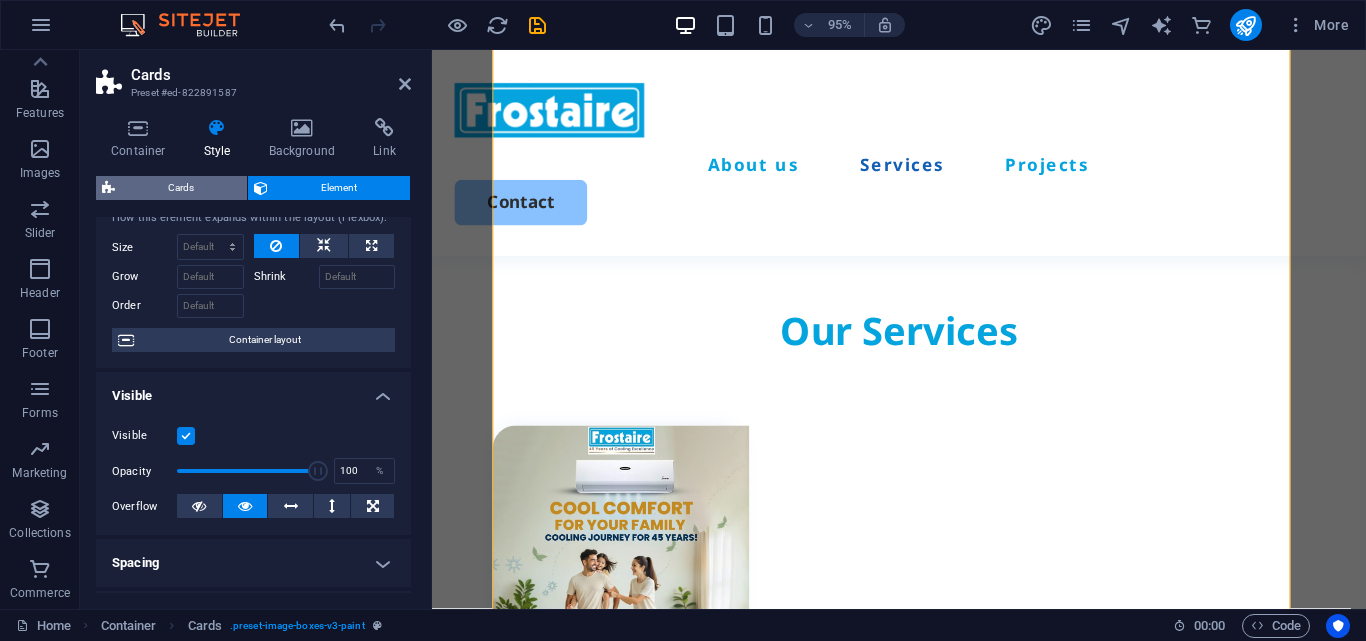 click on "Cards" at bounding box center [181, 188] 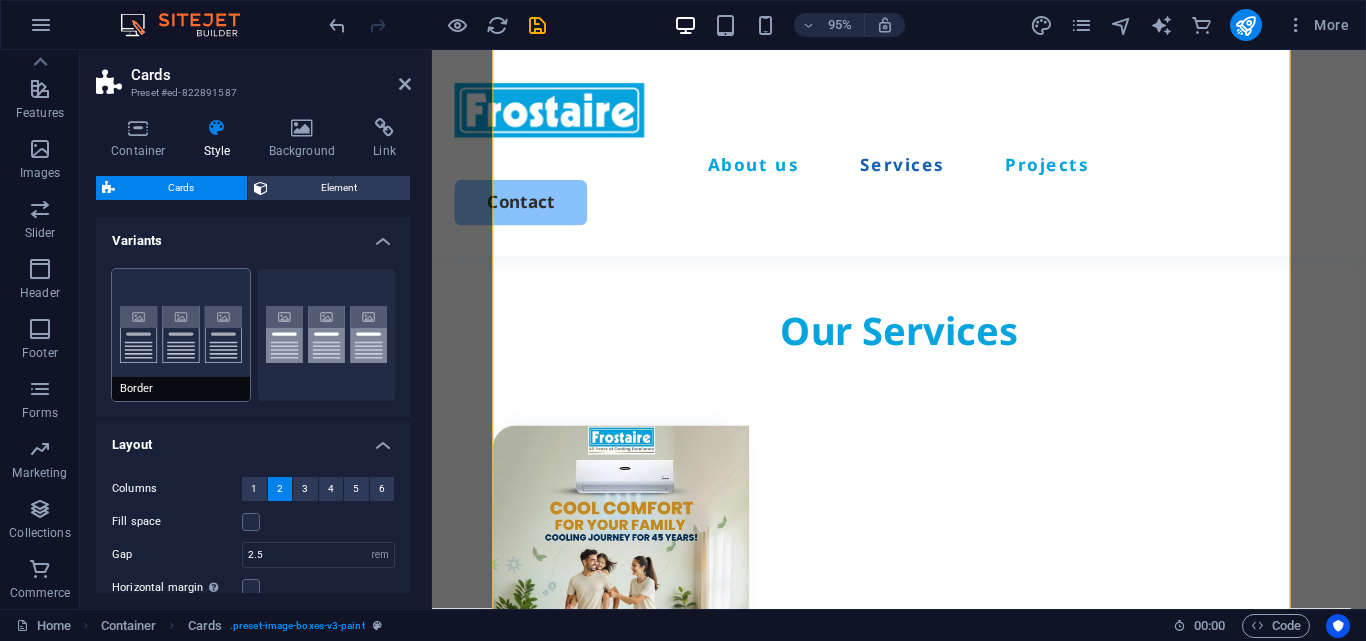 click on "Border" at bounding box center [181, 335] 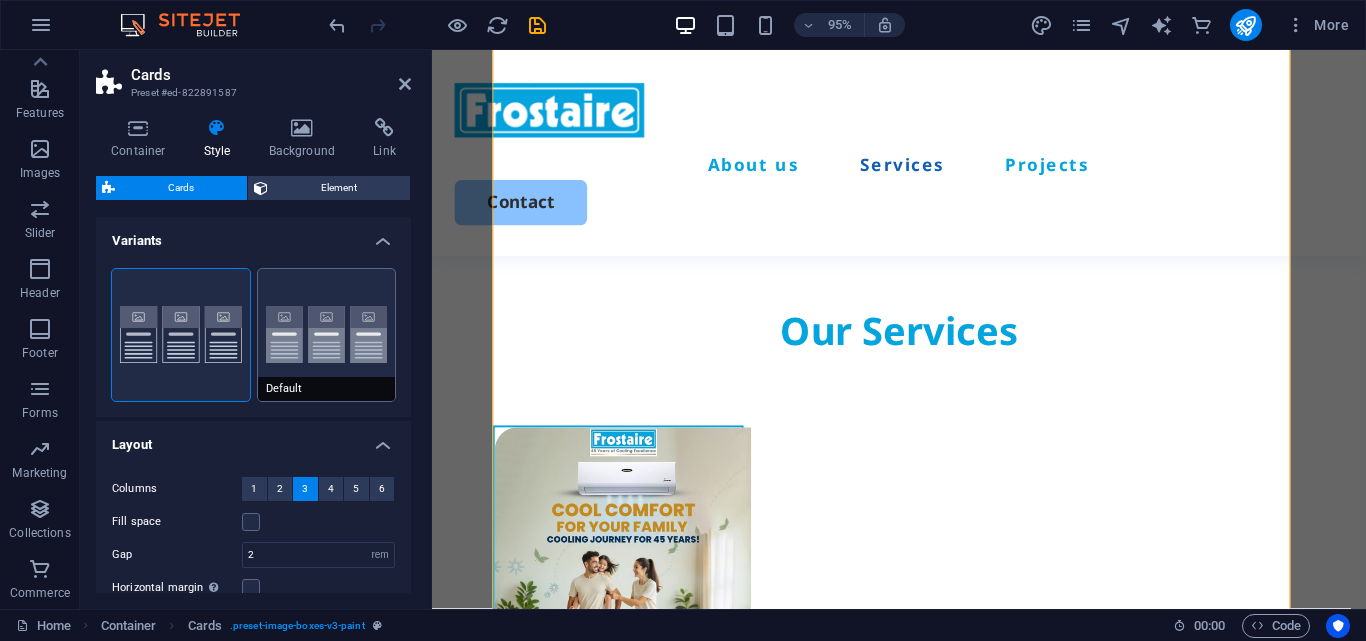 click on "Default" at bounding box center [327, 335] 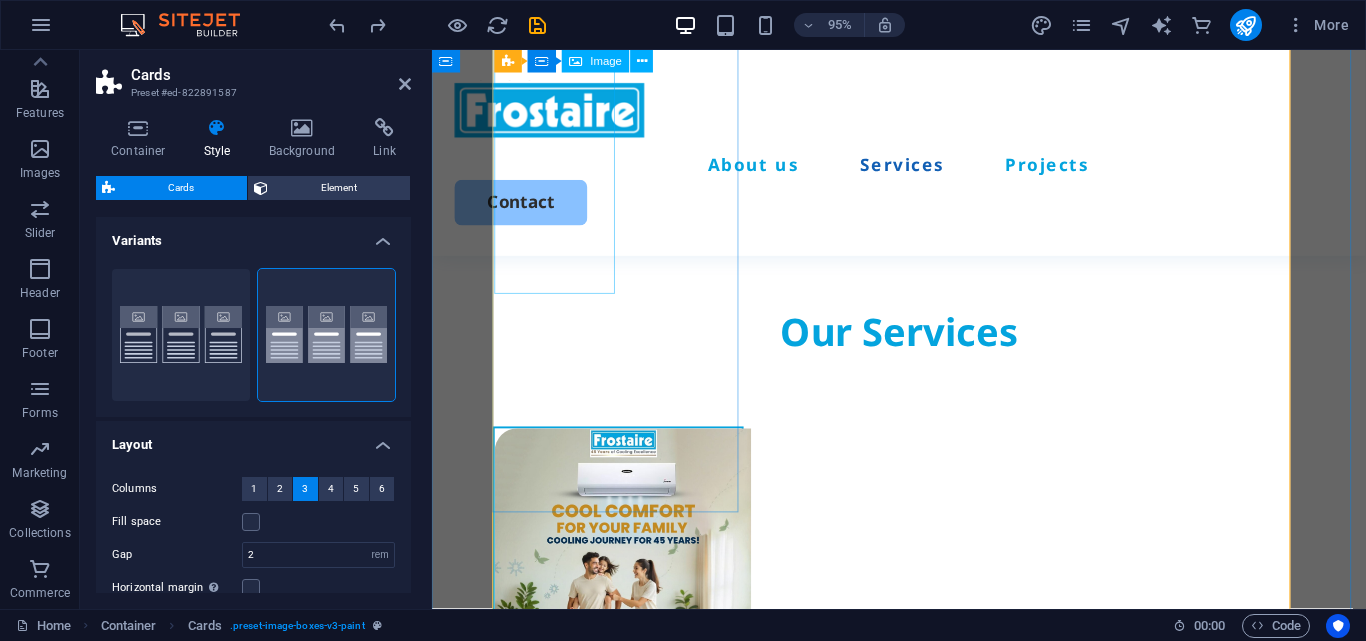 scroll, scrollTop: 1776, scrollLeft: 0, axis: vertical 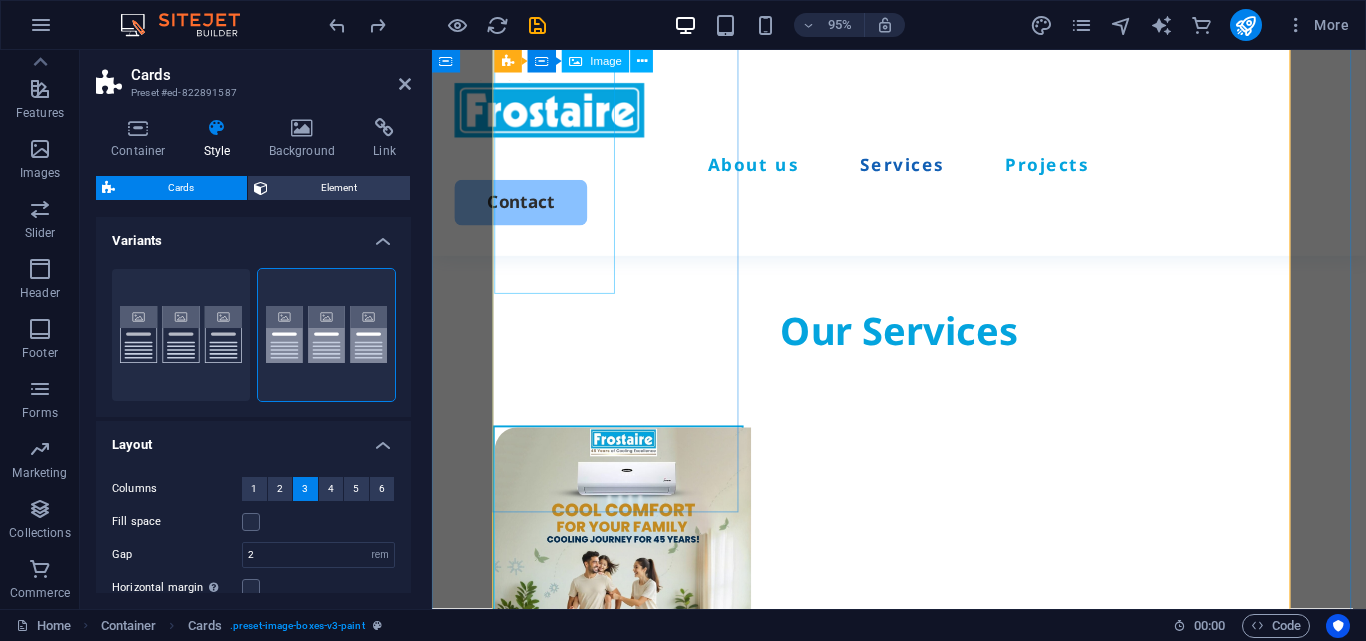 type on "2.5" 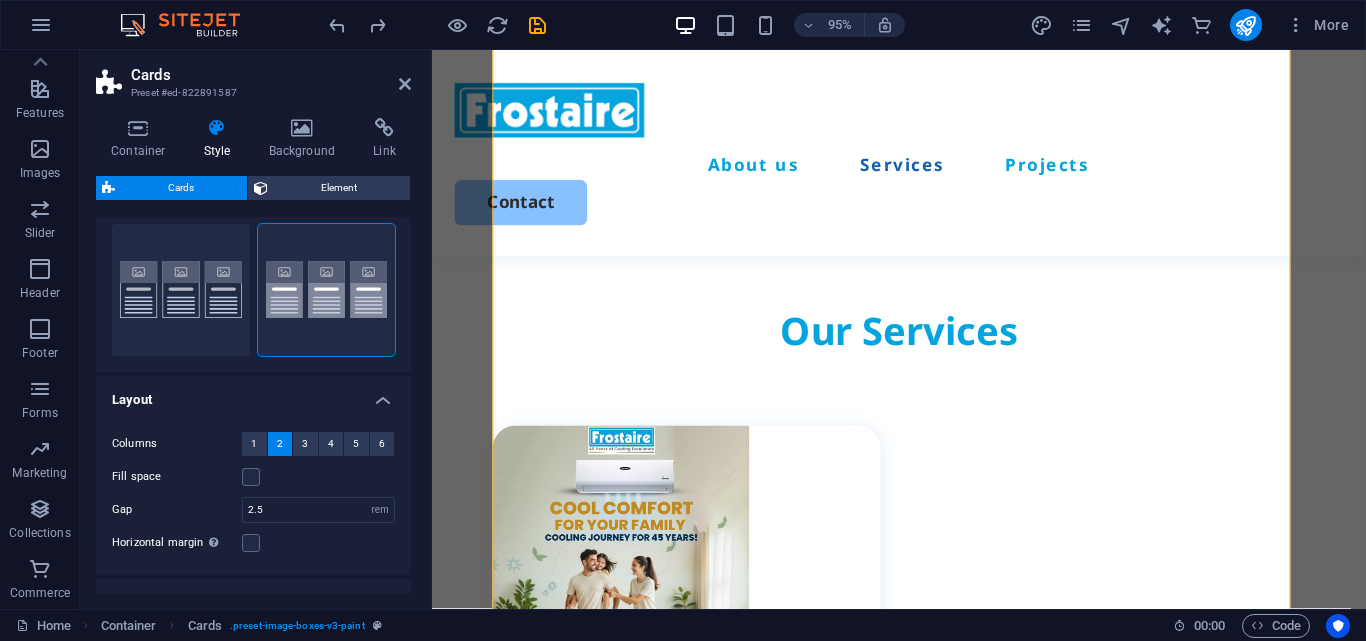 scroll, scrollTop: 0, scrollLeft: 0, axis: both 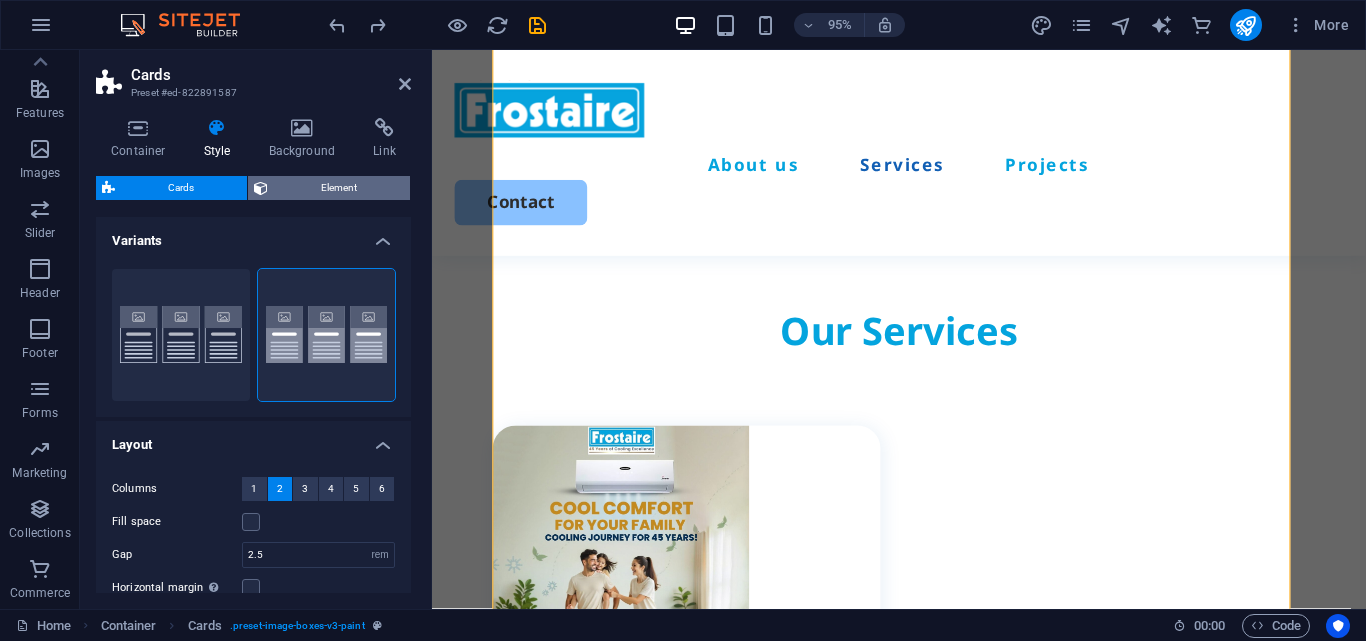 click on "Element" at bounding box center [339, 188] 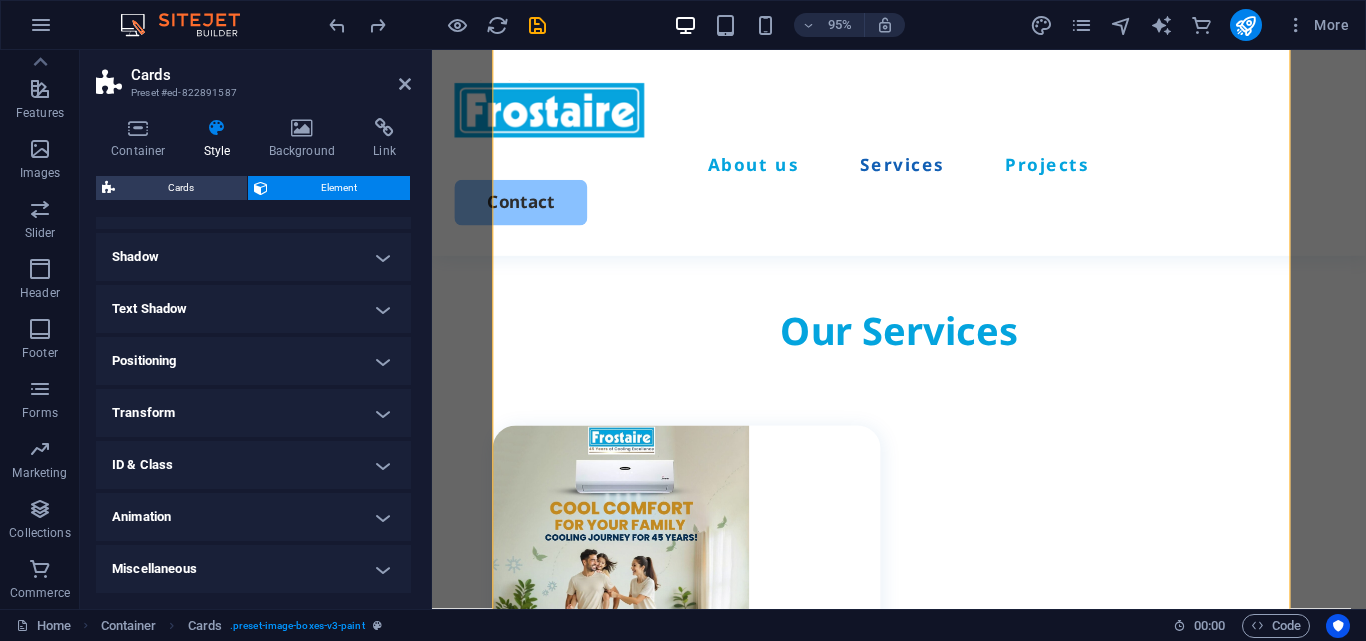 scroll, scrollTop: 0, scrollLeft: 0, axis: both 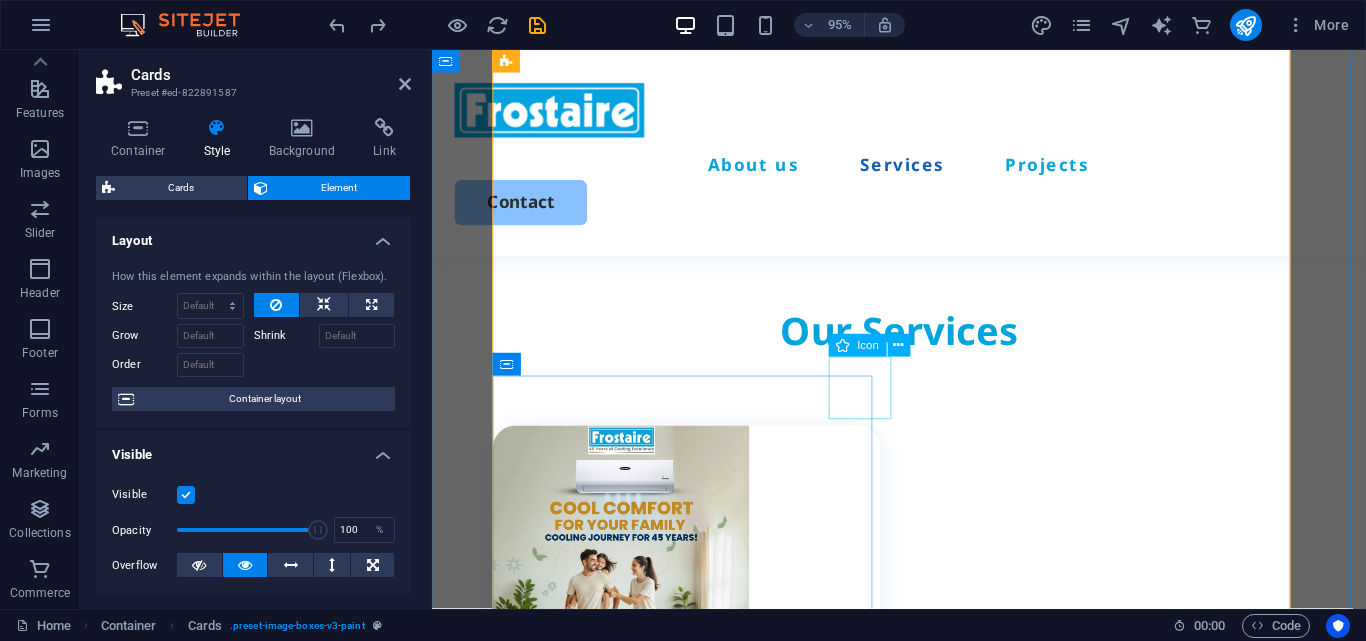 click at bounding box center (1402, -1709) 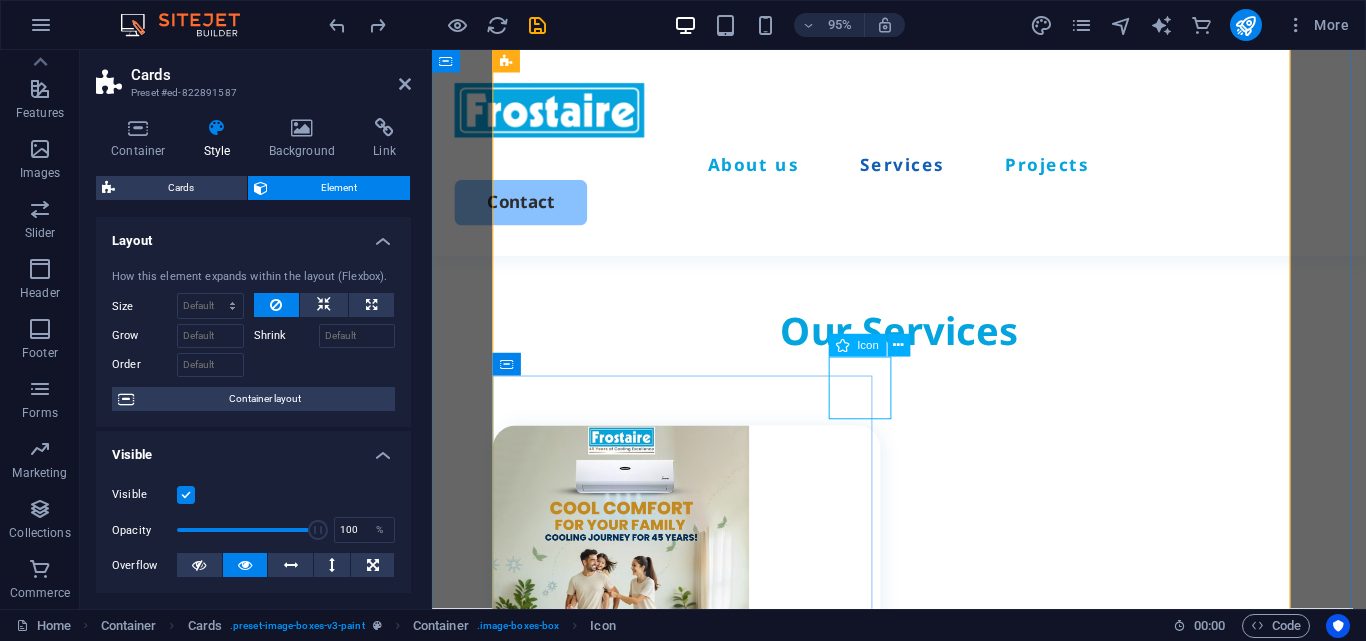 click on "Icon" at bounding box center (869, 345) 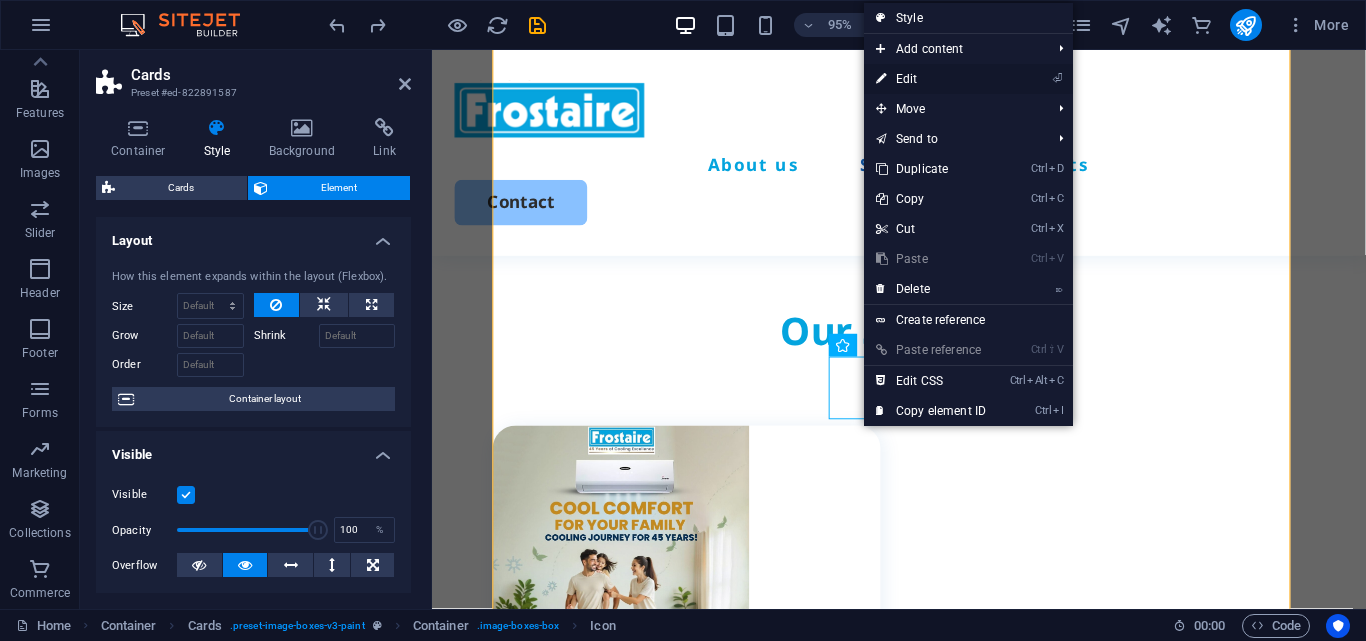 click on "⏎  Edit" at bounding box center (931, 79) 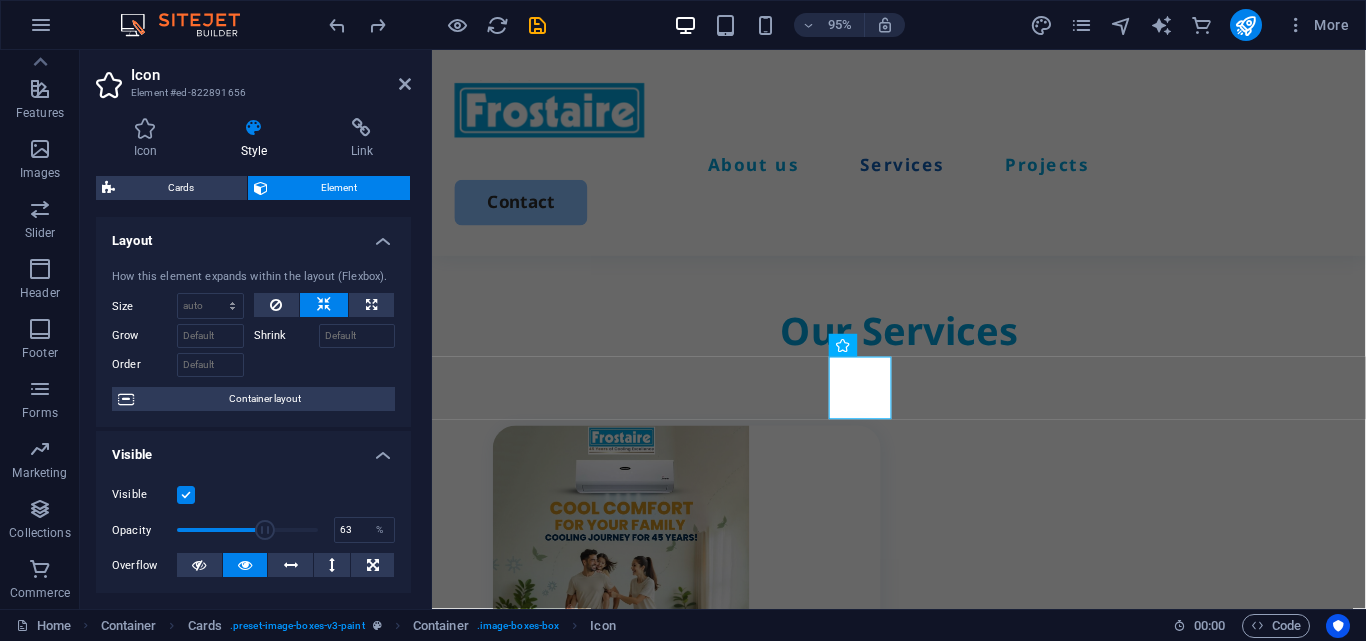 drag, startPoint x: 309, startPoint y: 532, endPoint x: 237, endPoint y: 522, distance: 72.691124 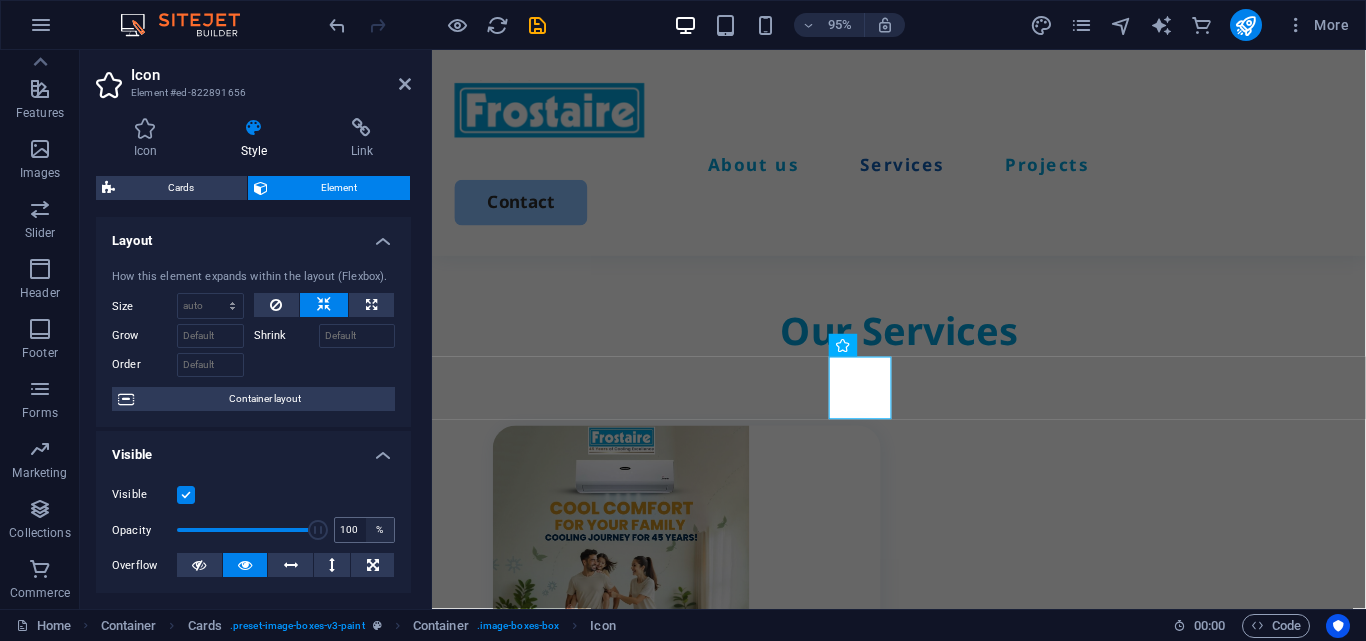 drag, startPoint x: 237, startPoint y: 522, endPoint x: 363, endPoint y: 530, distance: 126.253716 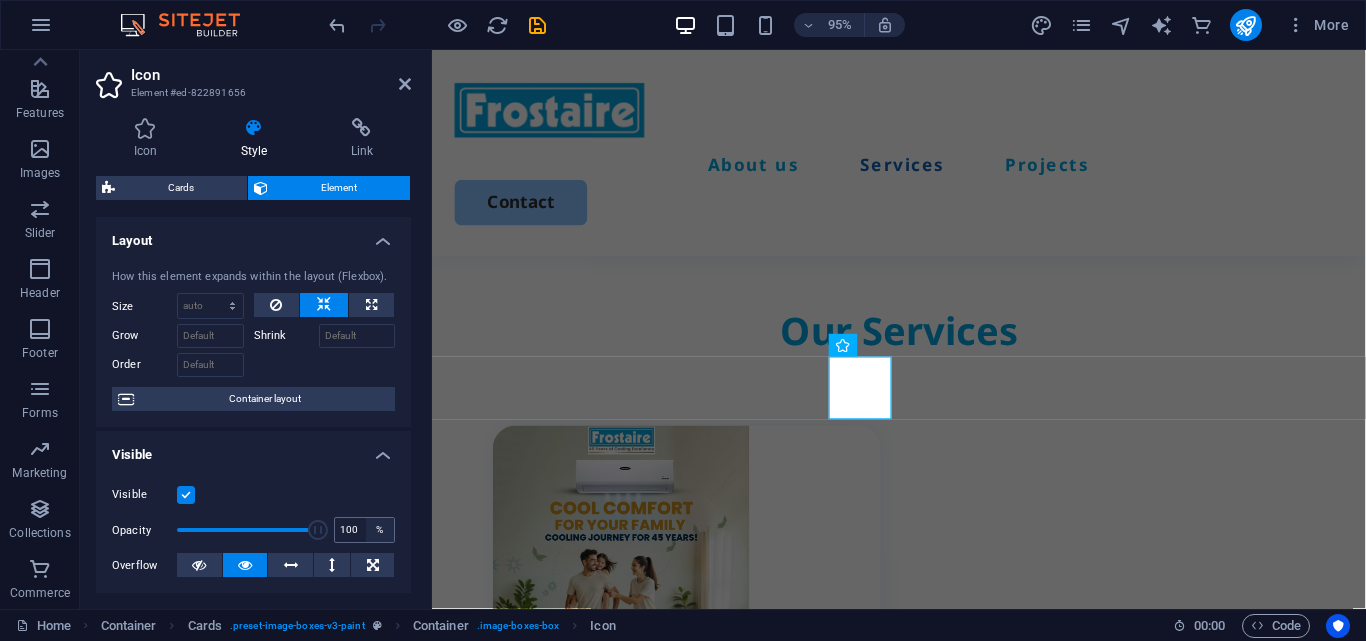 click on "Opacity 100 %" at bounding box center (253, 530) 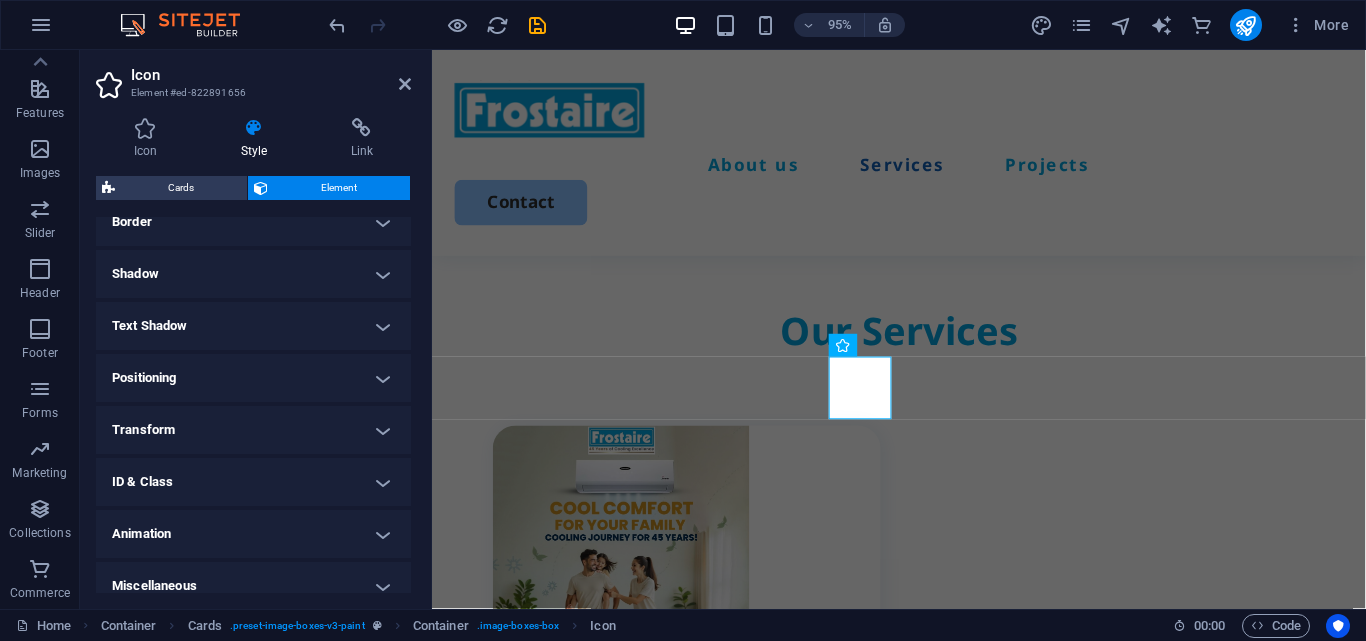 scroll, scrollTop: 455, scrollLeft: 0, axis: vertical 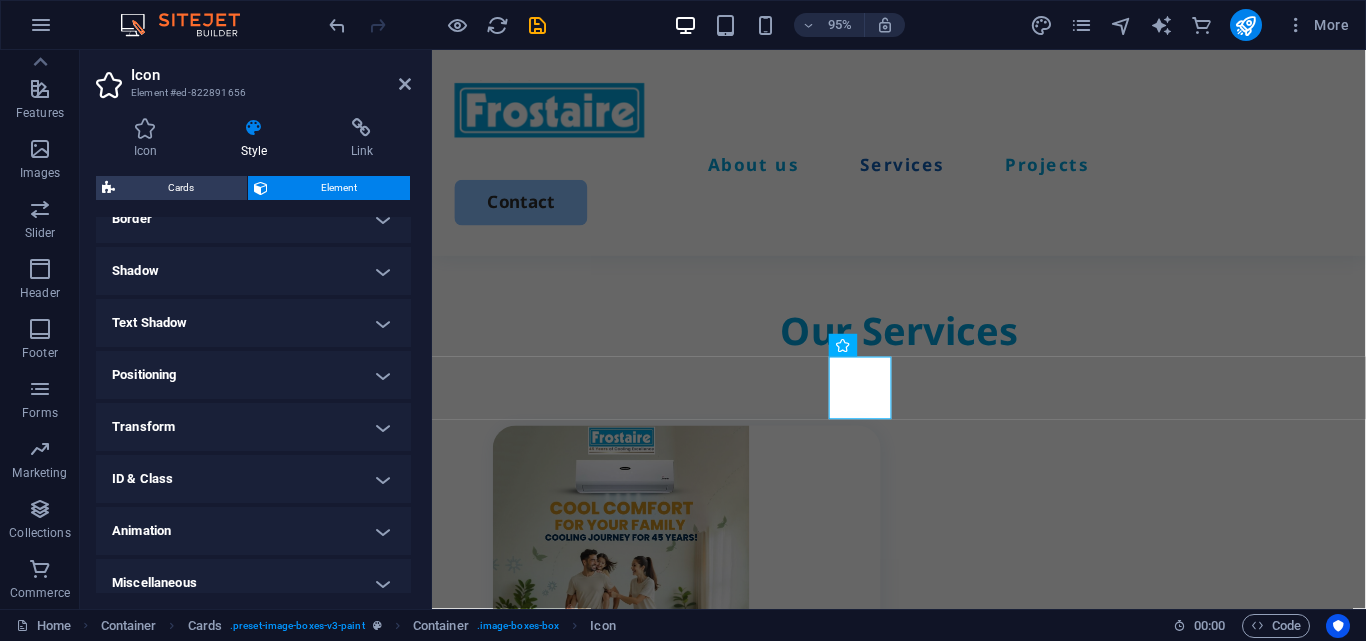 click on "Positioning" at bounding box center (253, 375) 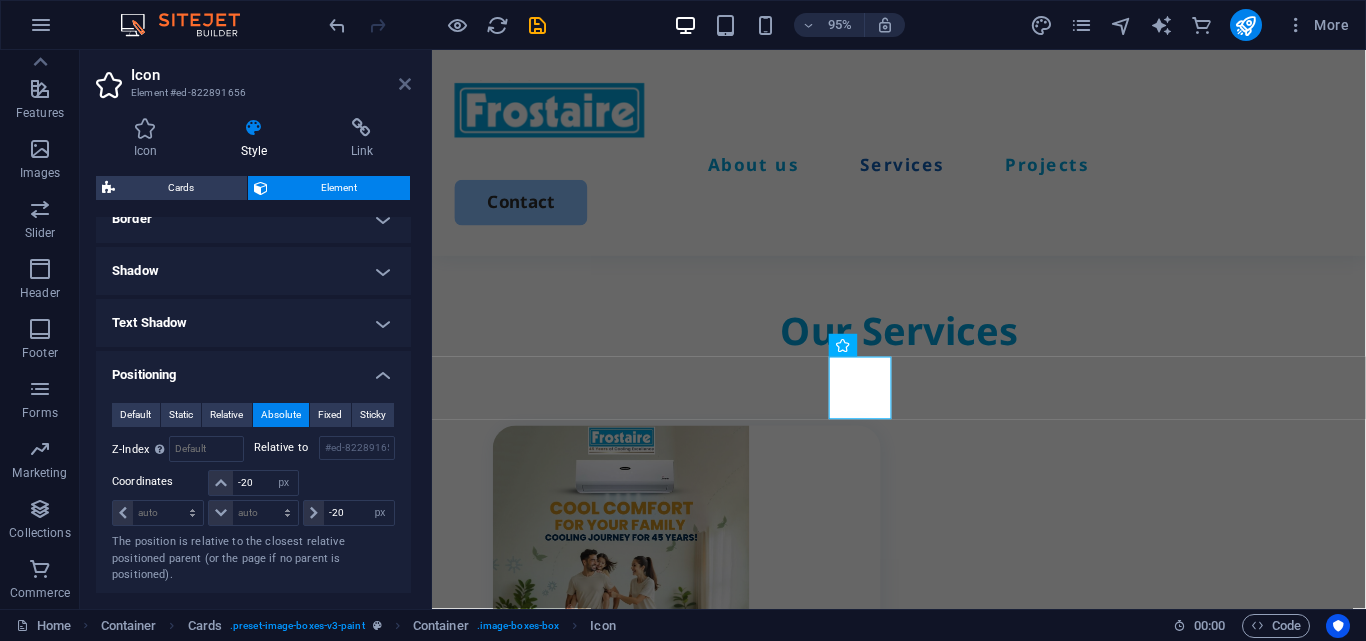 click at bounding box center (405, 84) 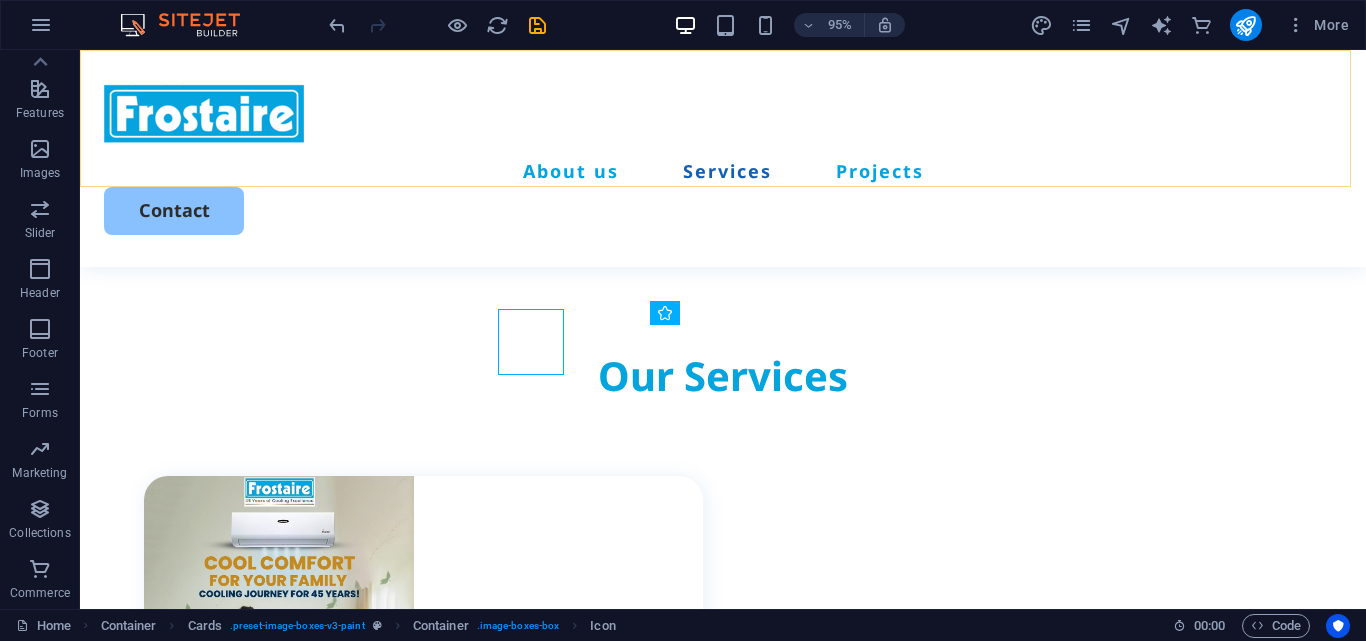 scroll, scrollTop: 1840, scrollLeft: 0, axis: vertical 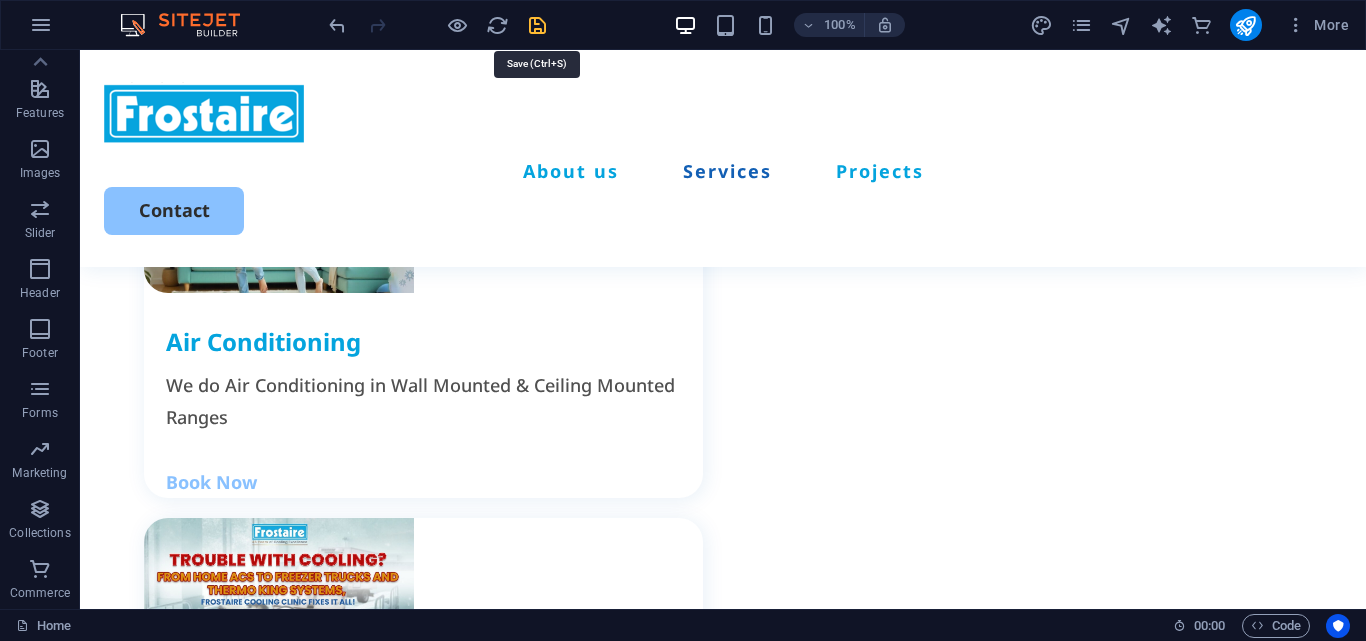 click at bounding box center (537, 25) 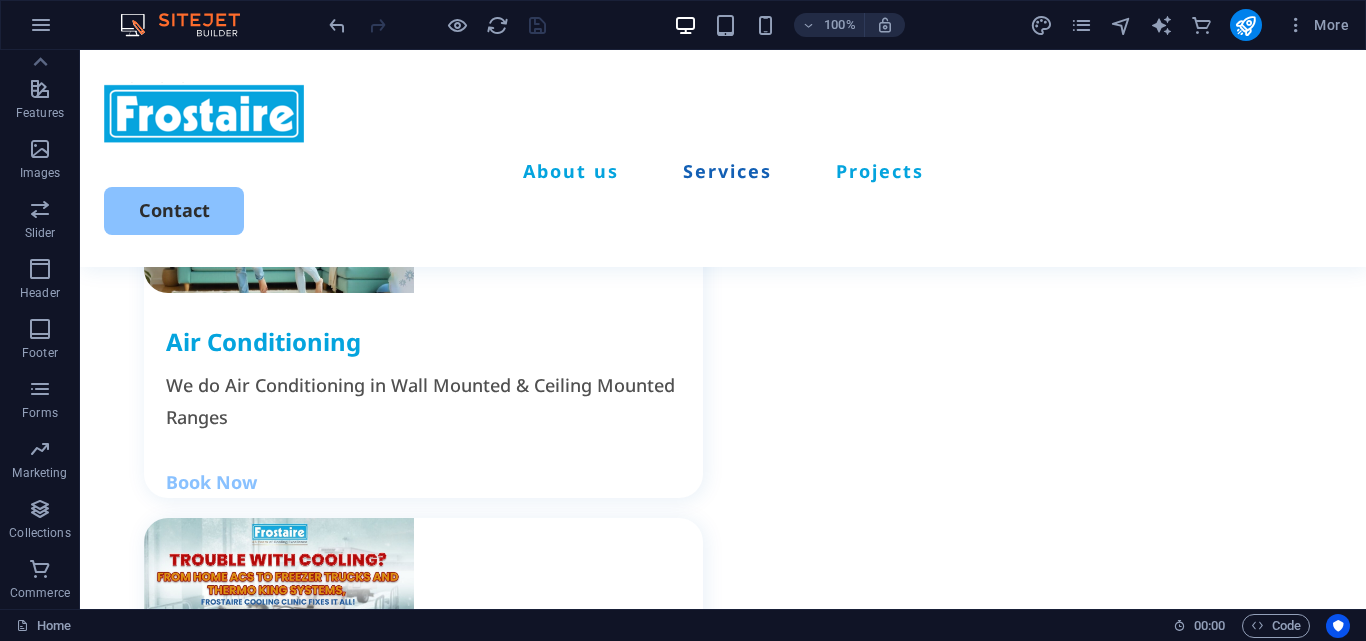 click at bounding box center [423, 2072] 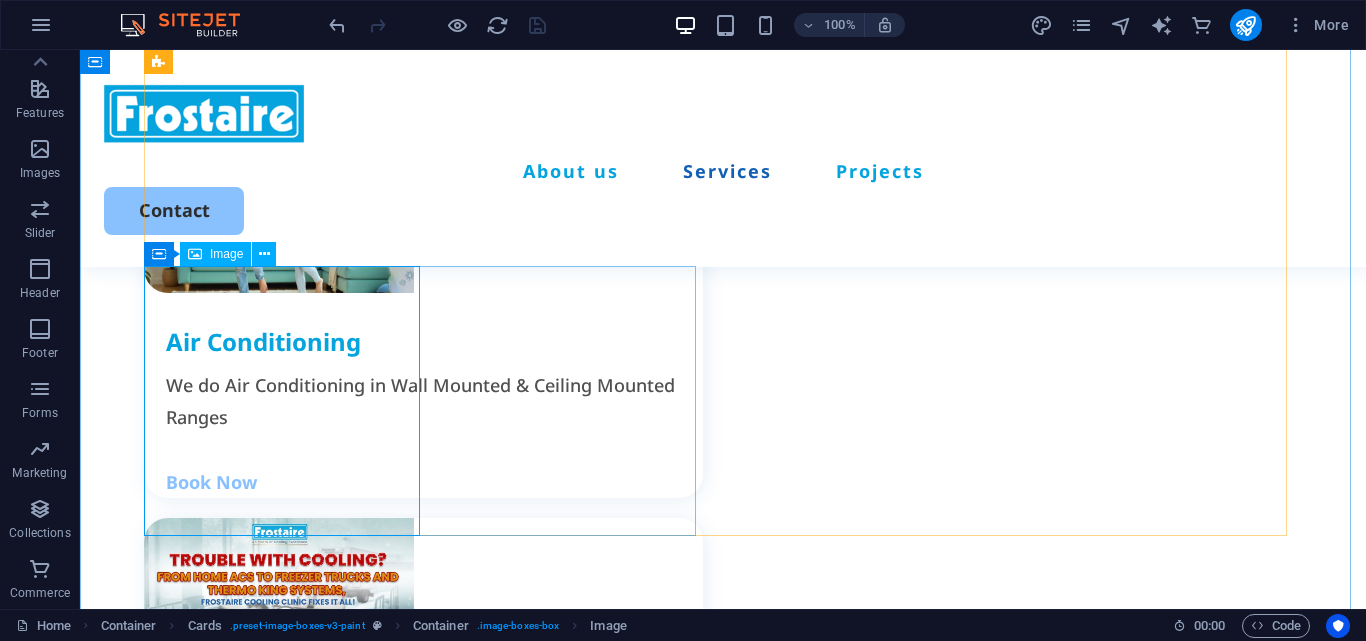 click at bounding box center [423, 2072] 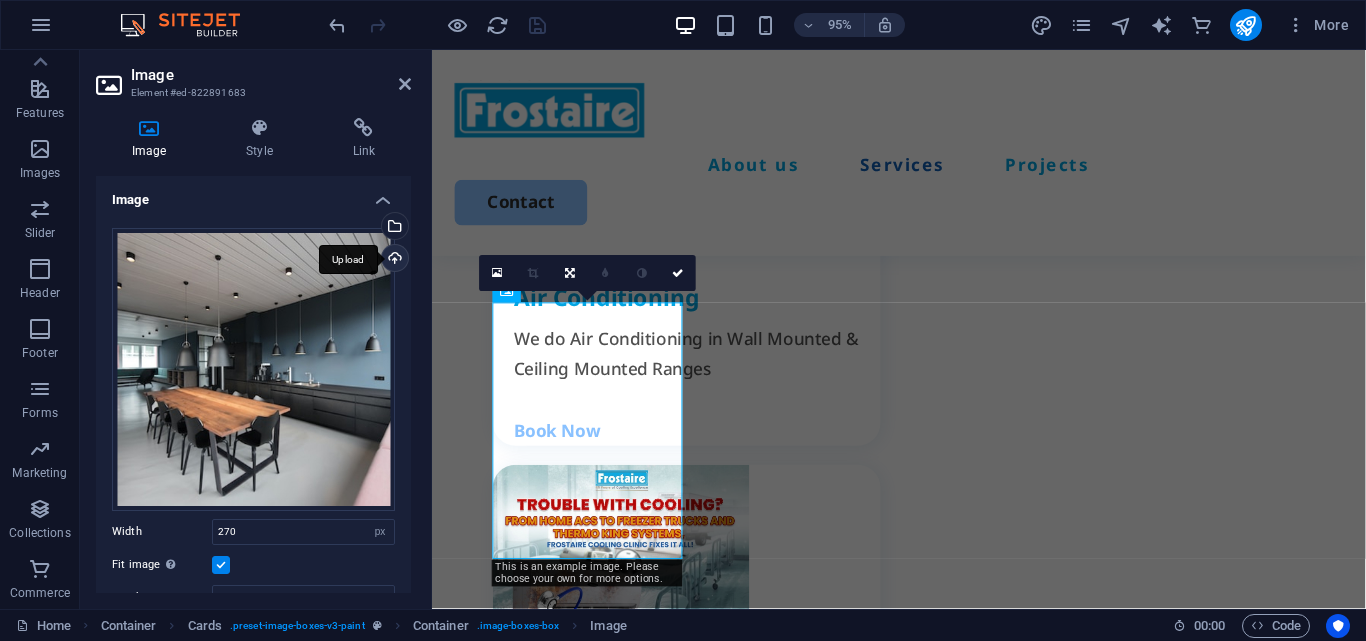 click on "Upload" at bounding box center [393, 260] 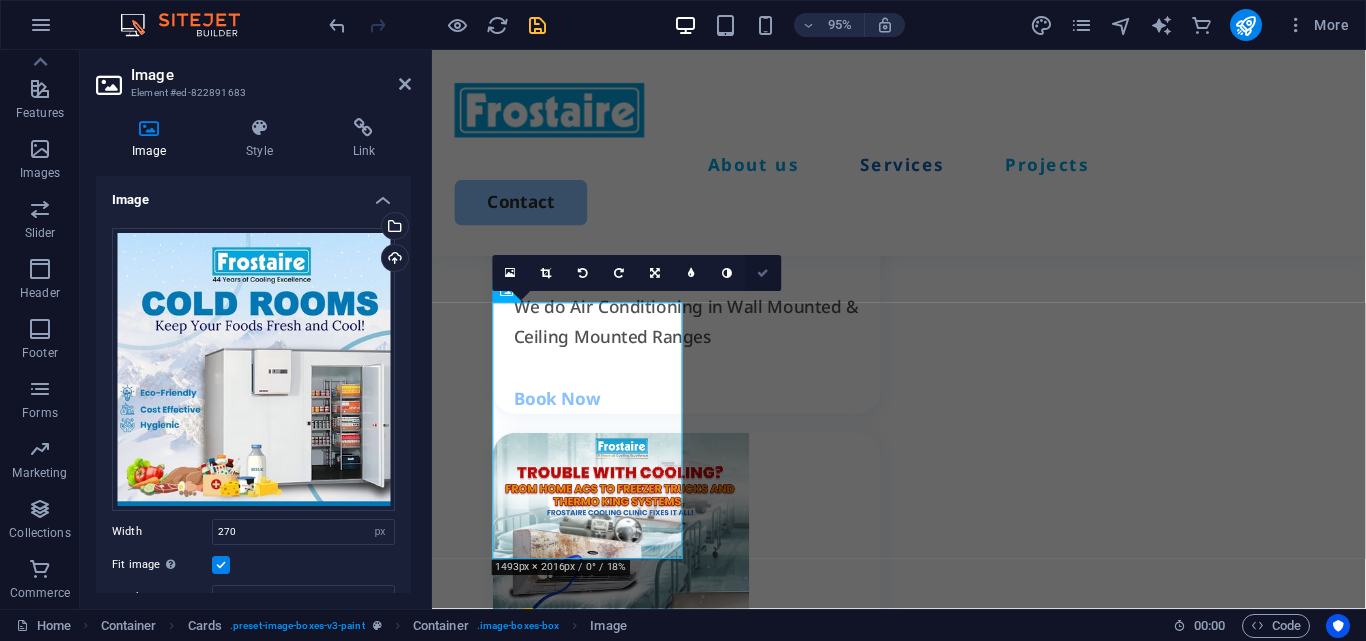click at bounding box center (764, 272) 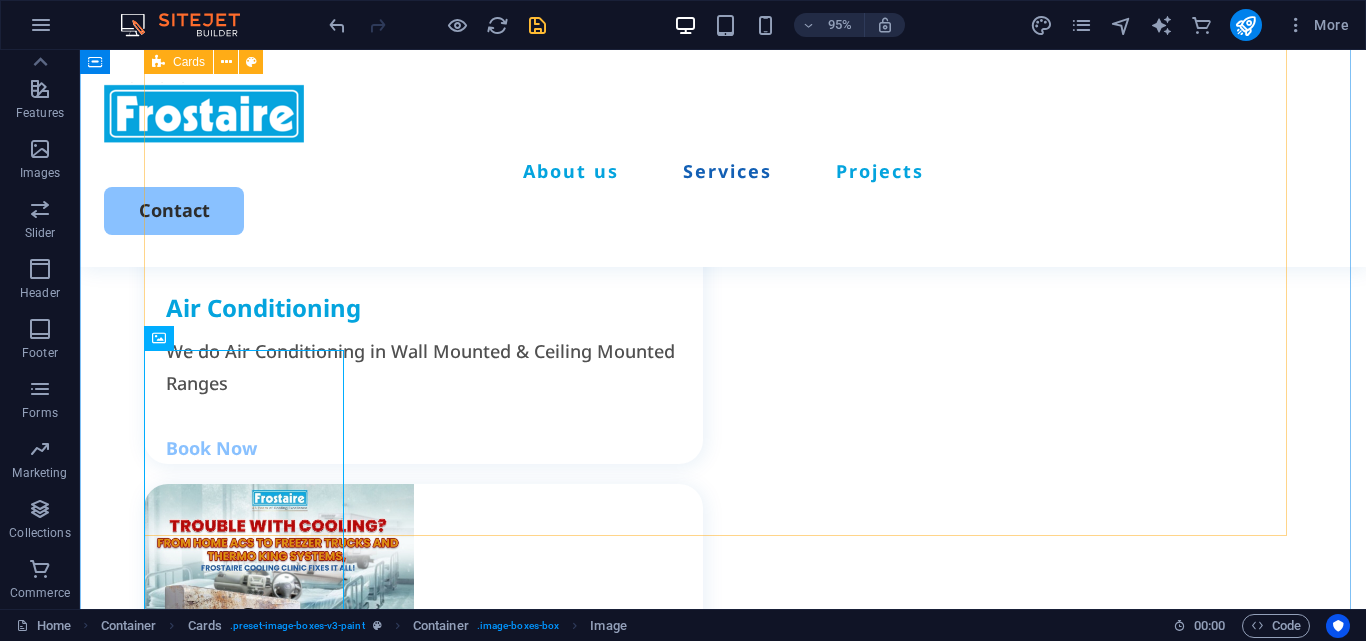 scroll, scrollTop: 2229, scrollLeft: 0, axis: vertical 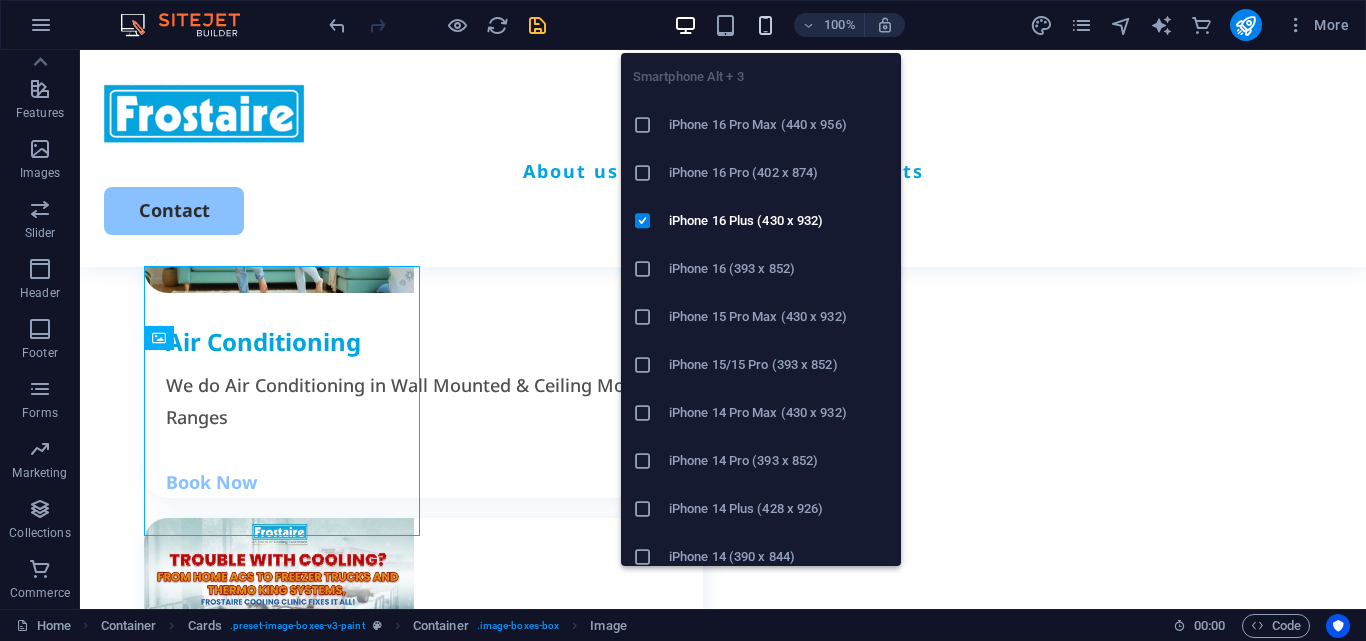 click at bounding box center [765, 25] 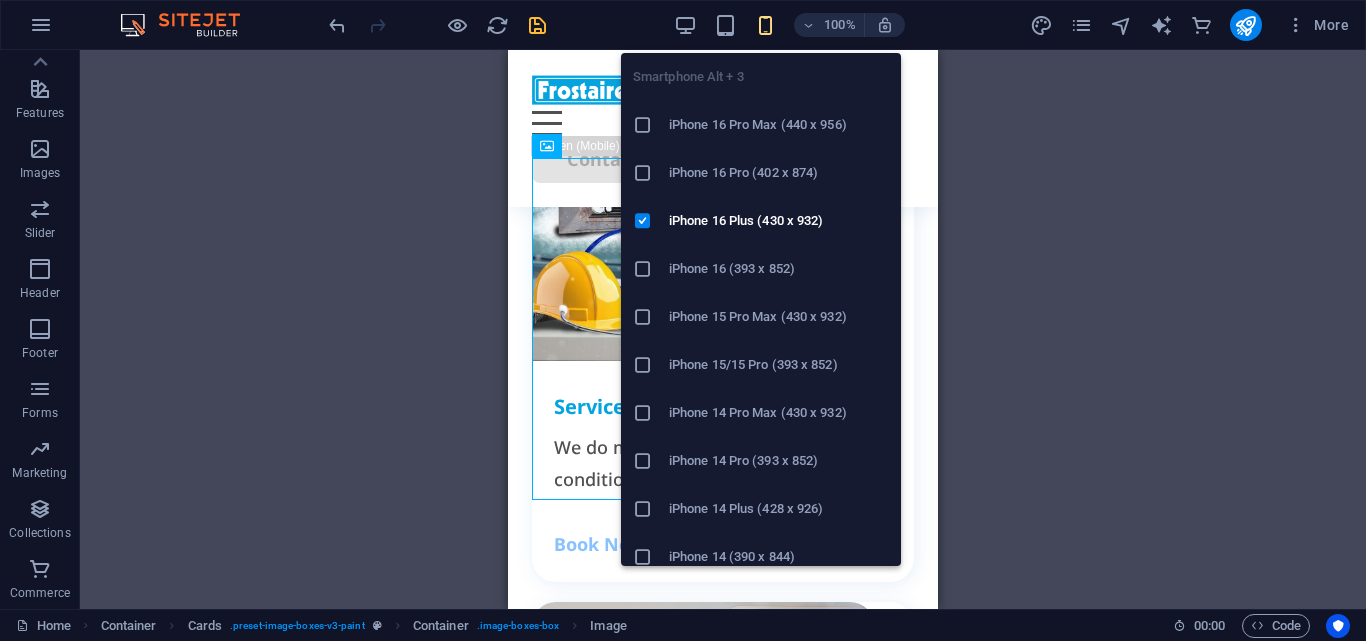 scroll, scrollTop: 3912, scrollLeft: 0, axis: vertical 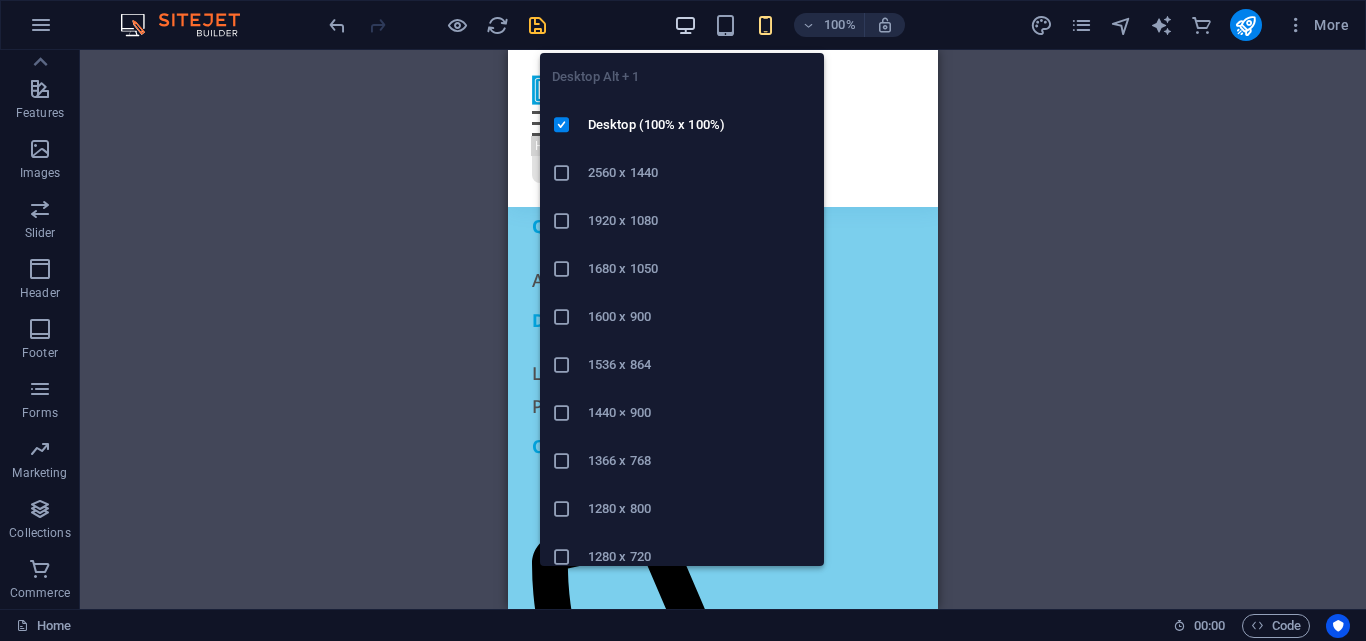 click at bounding box center (685, 25) 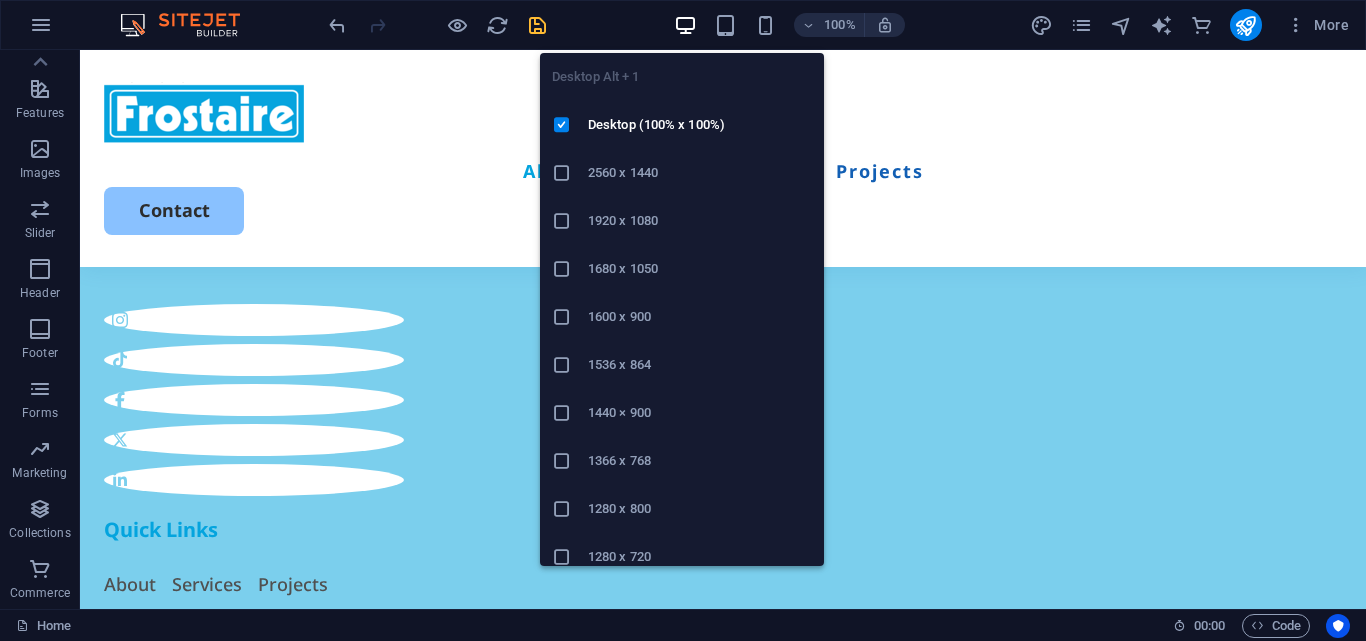 scroll, scrollTop: 6219, scrollLeft: 0, axis: vertical 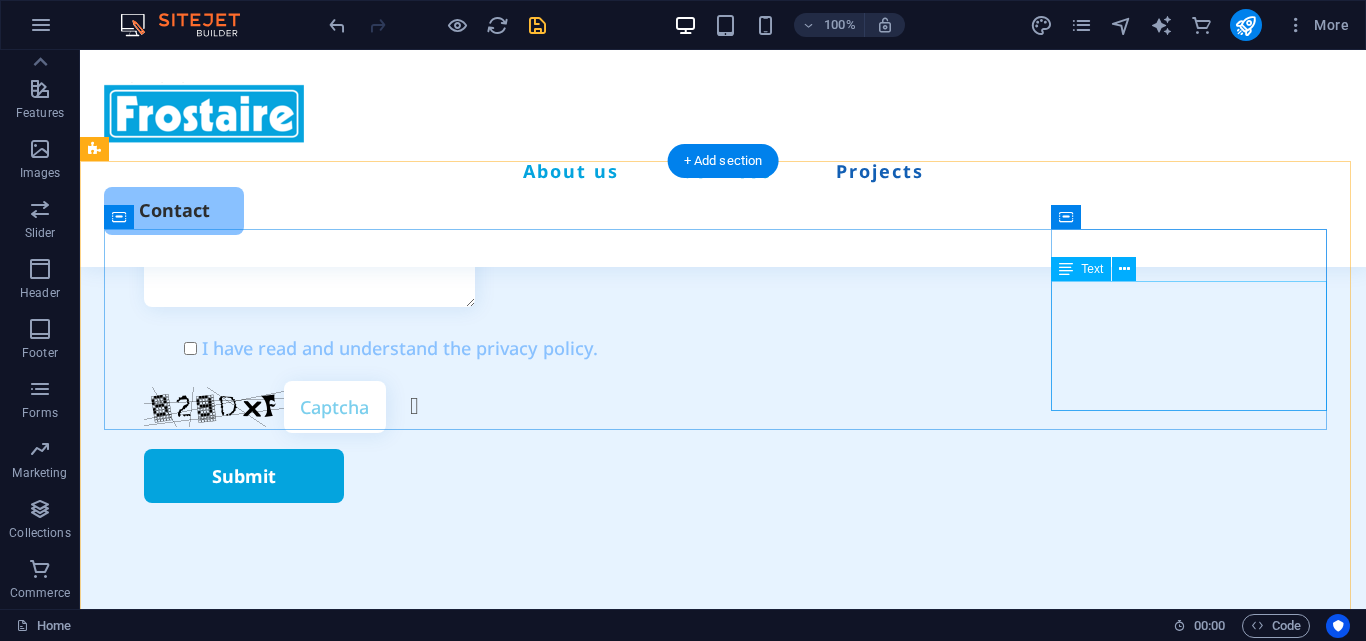 click on "0112 473 473
sales@[EXAMPLE_DOMAIN].com
[NUMBER], [STREET], [CITY] [POSTAL_CODE] Berlin   [POSTAL_CODE]" at bounding box center [244, 2075] 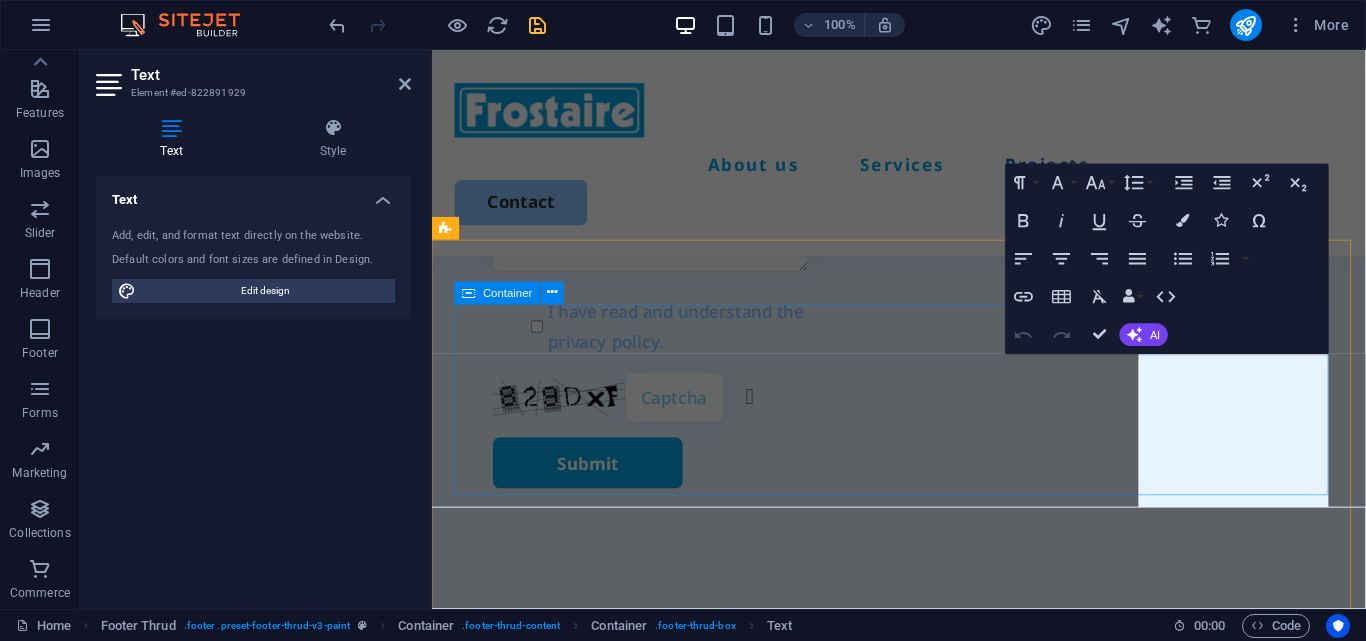 scroll, scrollTop: 5745, scrollLeft: 0, axis: vertical 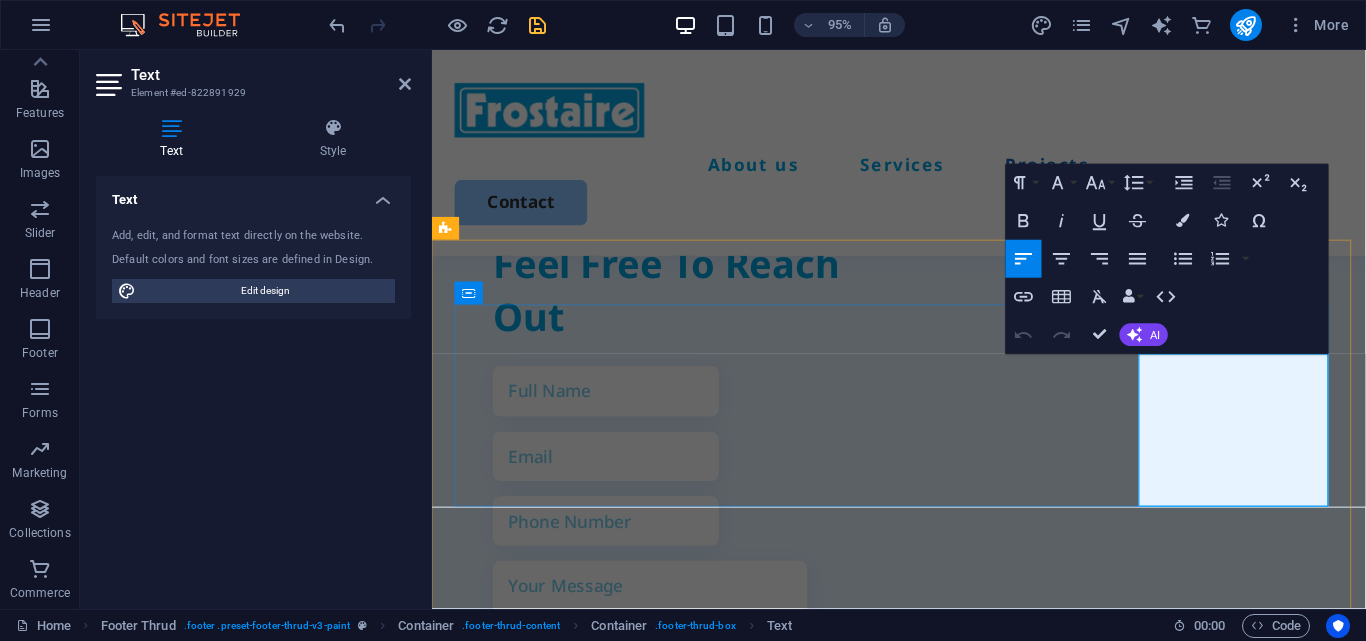 click on "Berlin" at bounding box center (481, 2944) 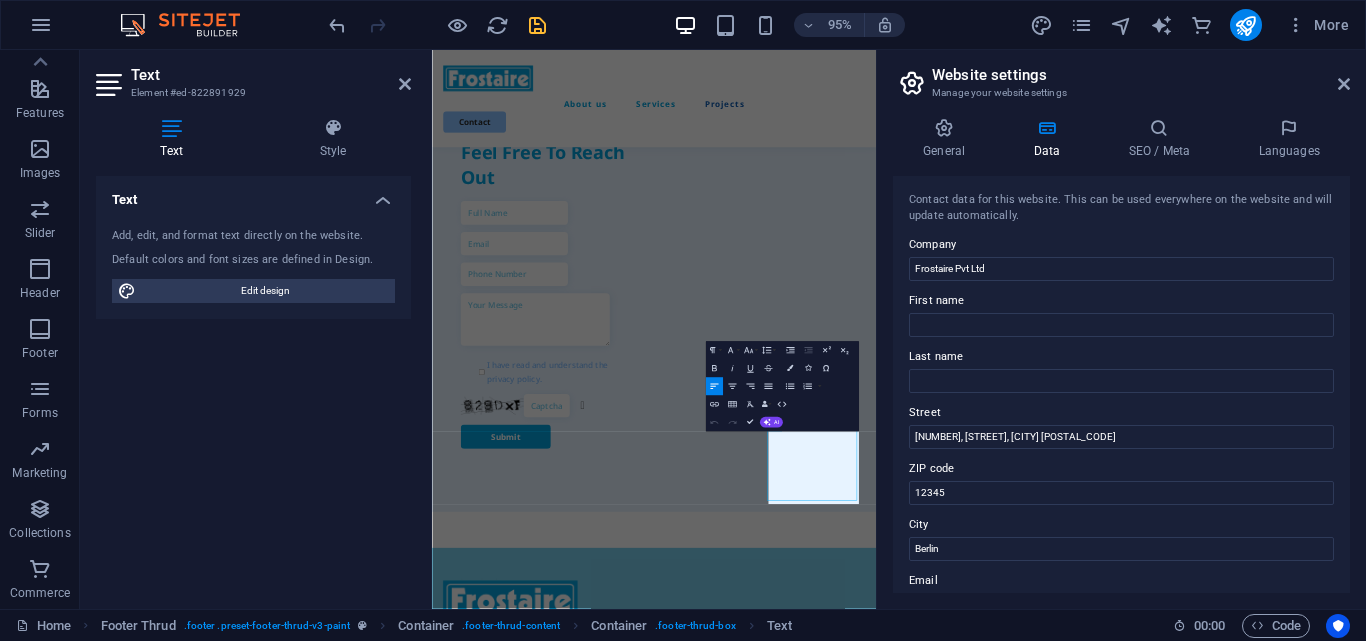 scroll, scrollTop: 5223, scrollLeft: 0, axis: vertical 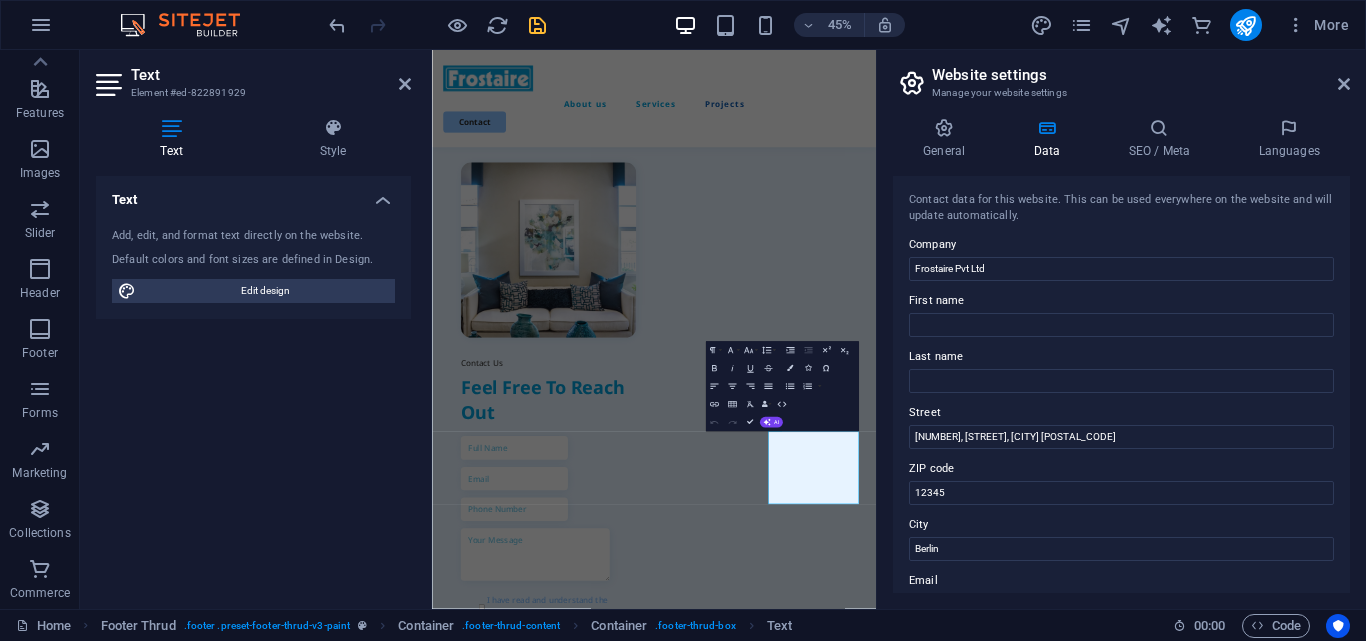 drag, startPoint x: 1014, startPoint y: 497, endPoint x: 891, endPoint y: 497, distance: 123 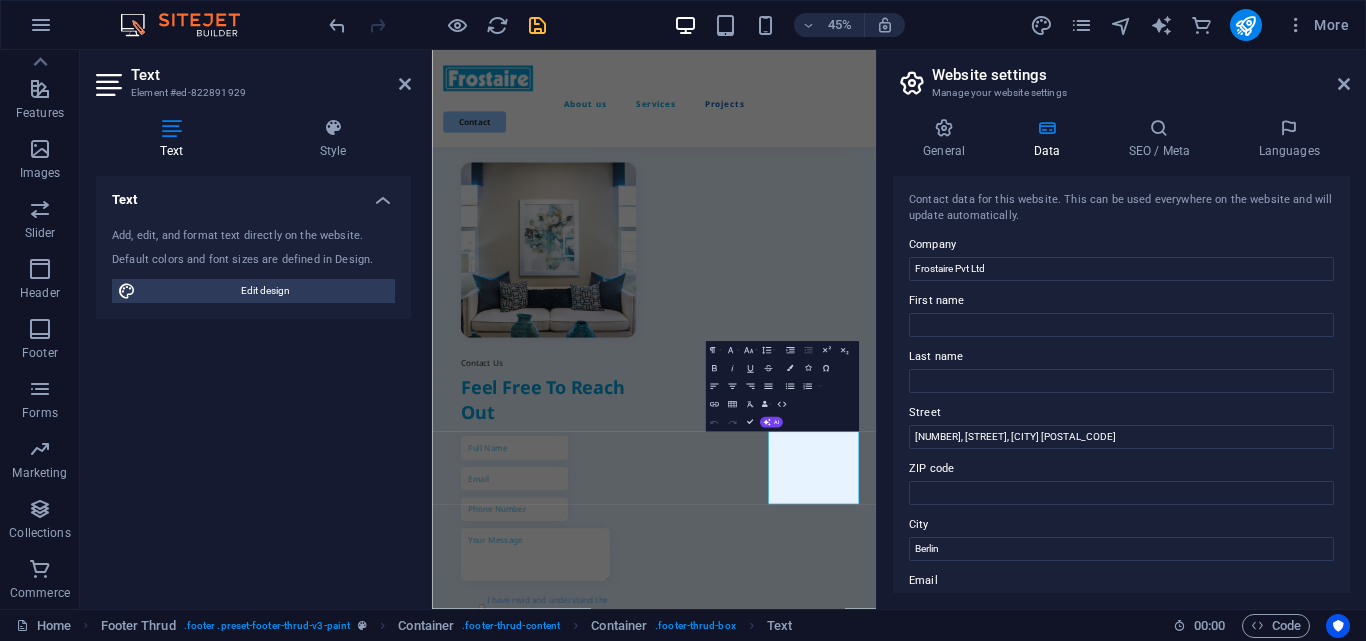 scroll, scrollTop: 5210, scrollLeft: 0, axis: vertical 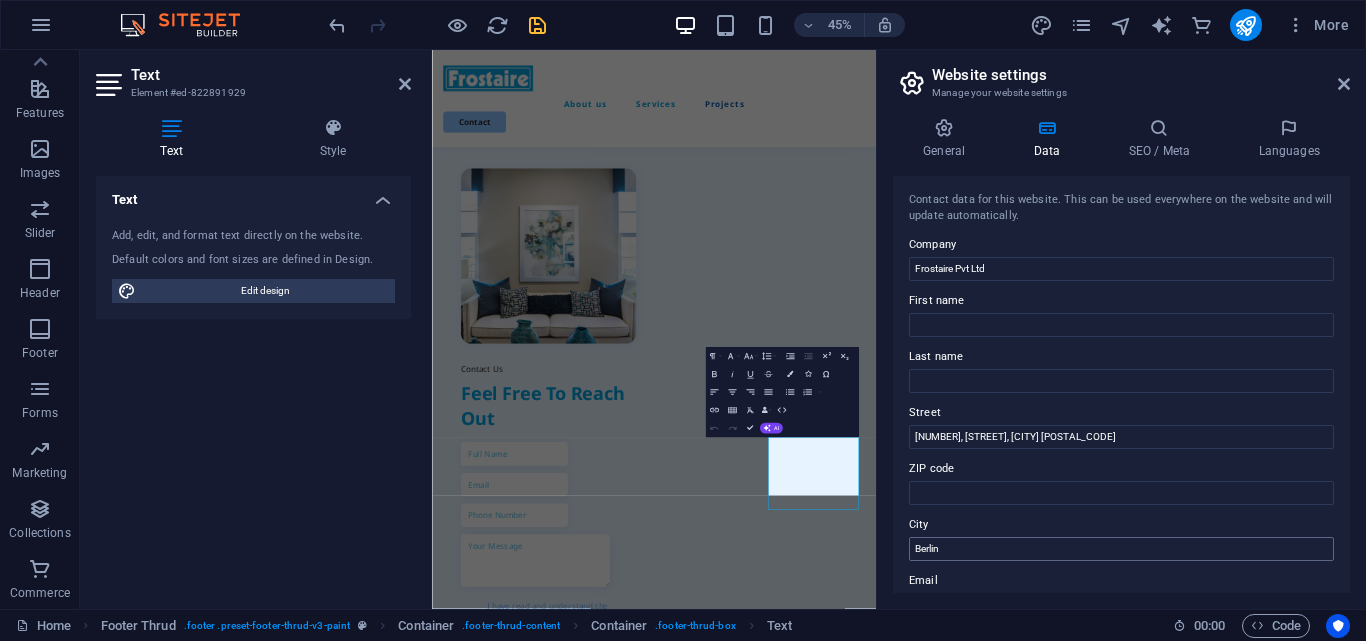 type 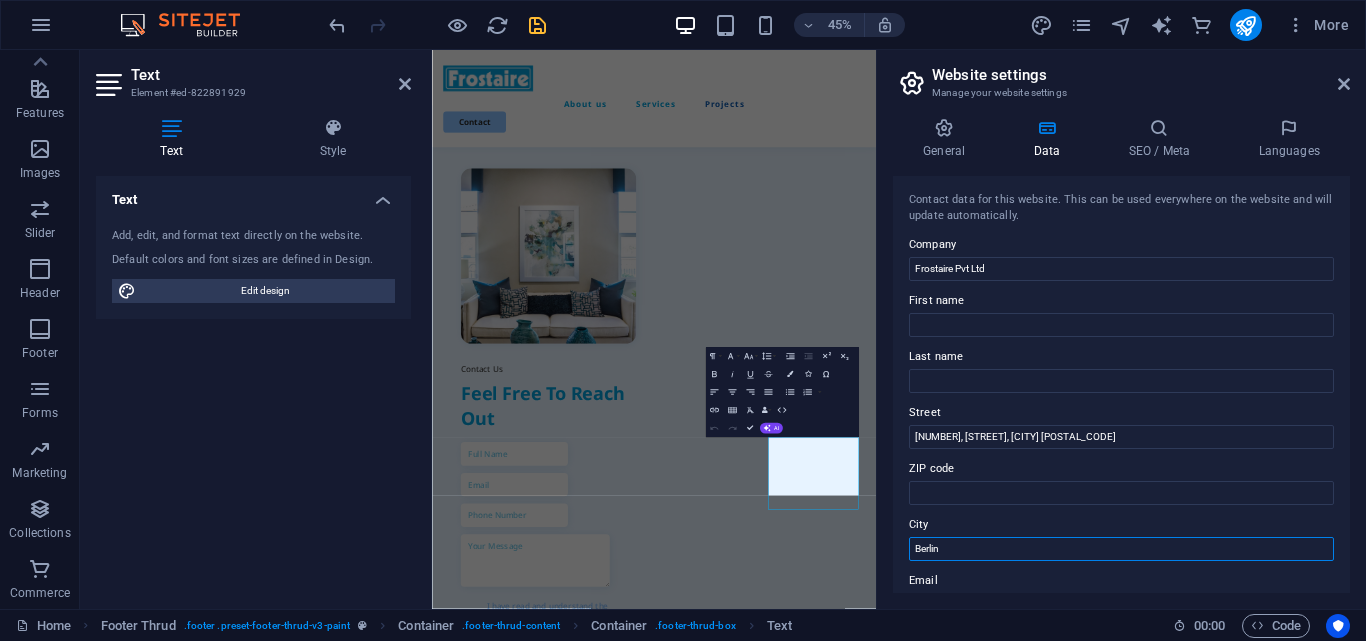 drag, startPoint x: 1411, startPoint y: 598, endPoint x: 1405, endPoint y: 1161, distance: 563.032 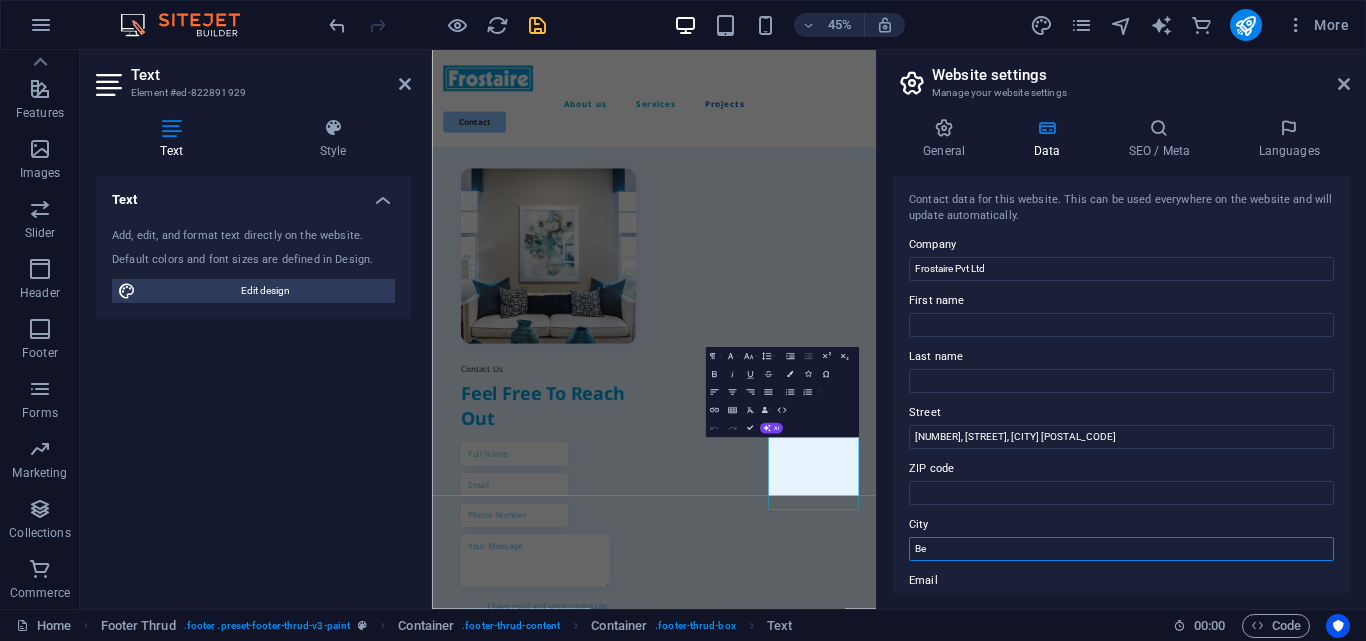 type on "B" 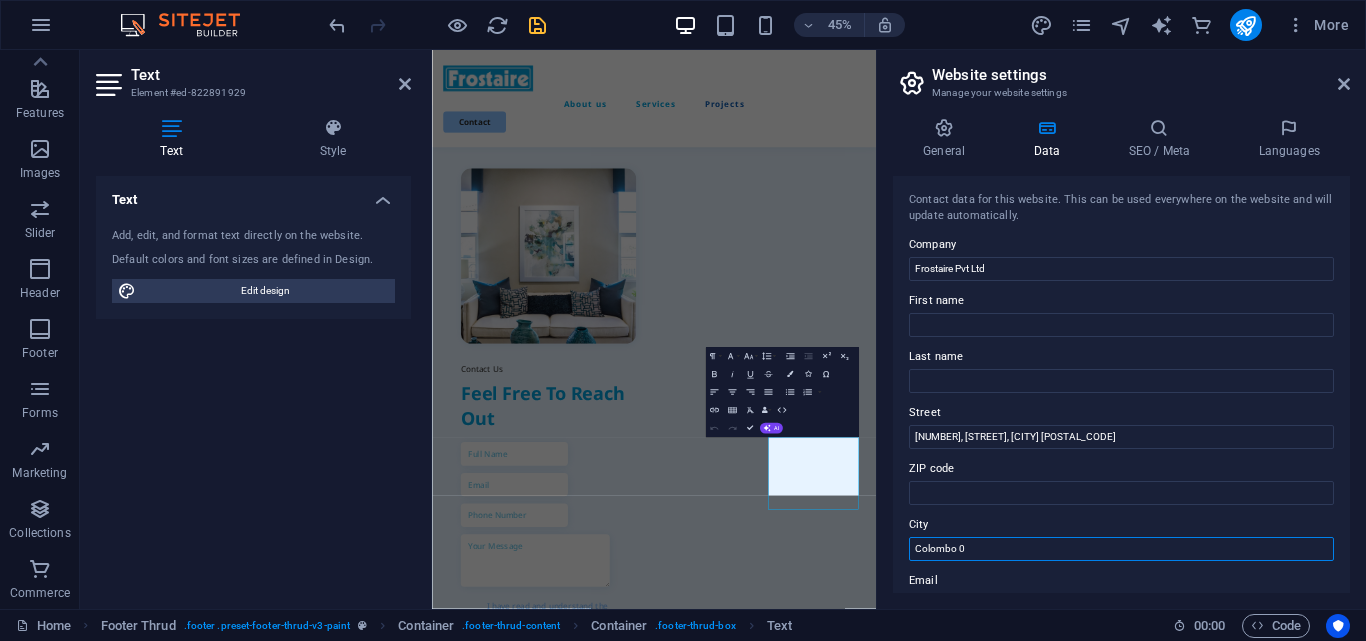 type on "Colombo 02" 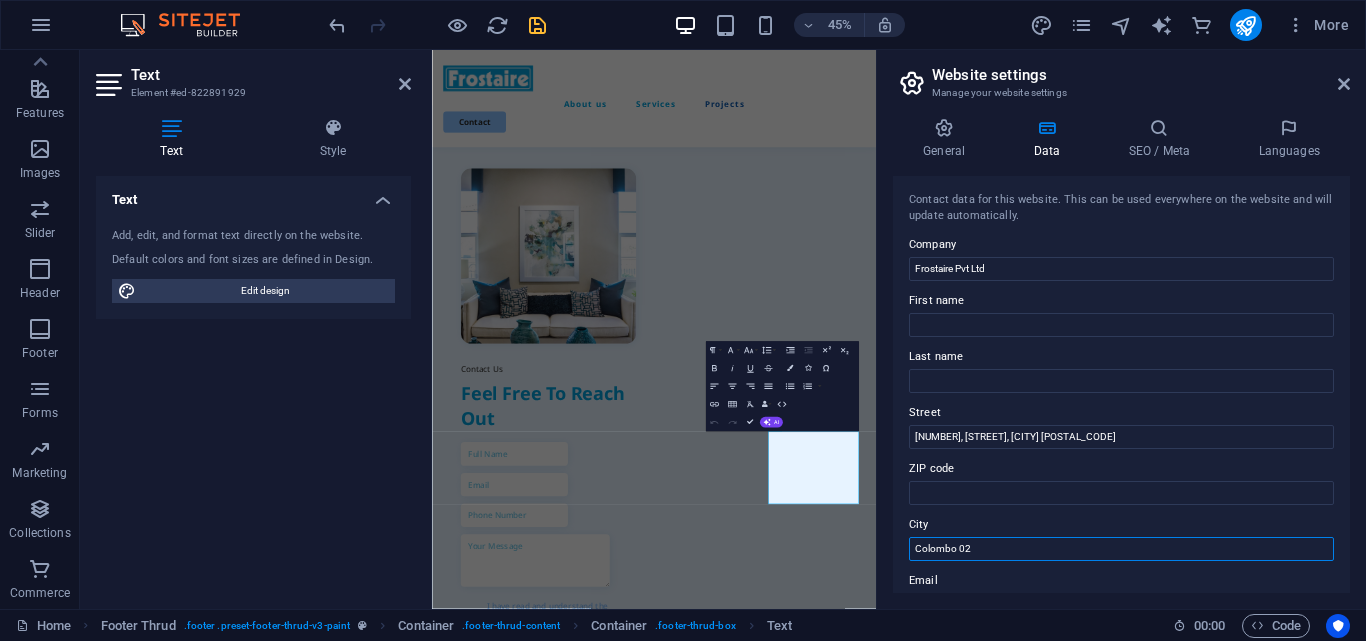 scroll, scrollTop: 5223, scrollLeft: 0, axis: vertical 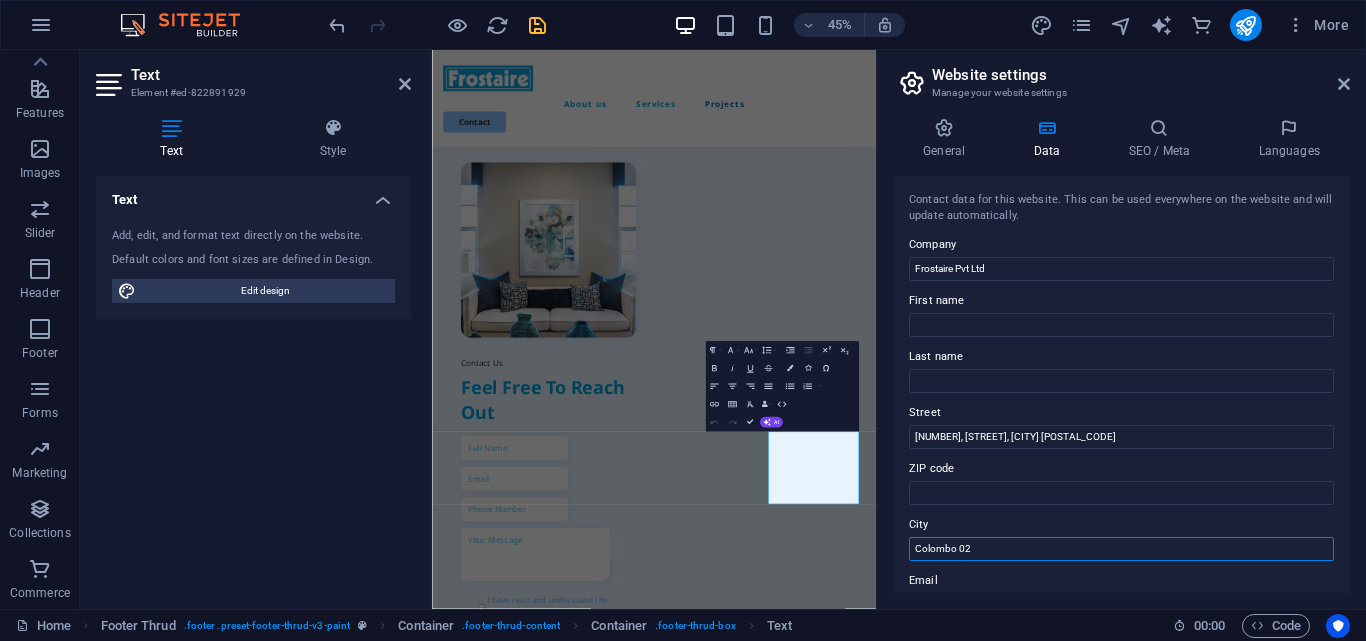 drag, startPoint x: 977, startPoint y: 552, endPoint x: 893, endPoint y: 549, distance: 84.05355 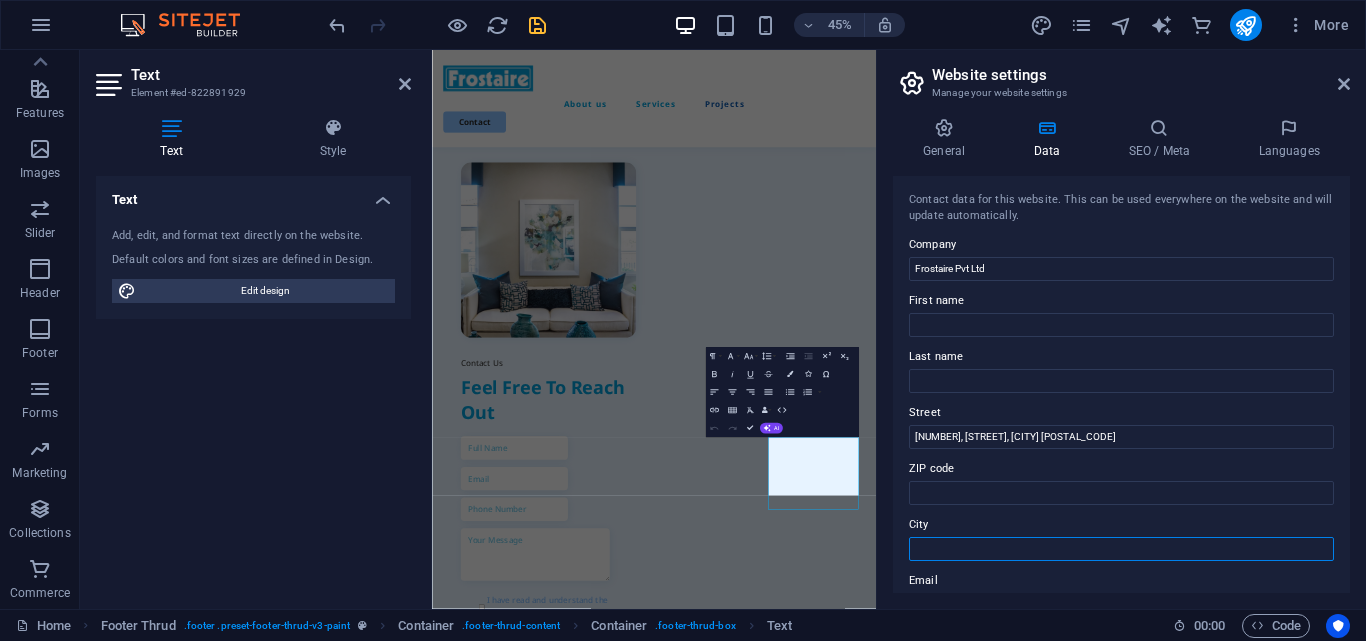scroll, scrollTop: 5210, scrollLeft: 0, axis: vertical 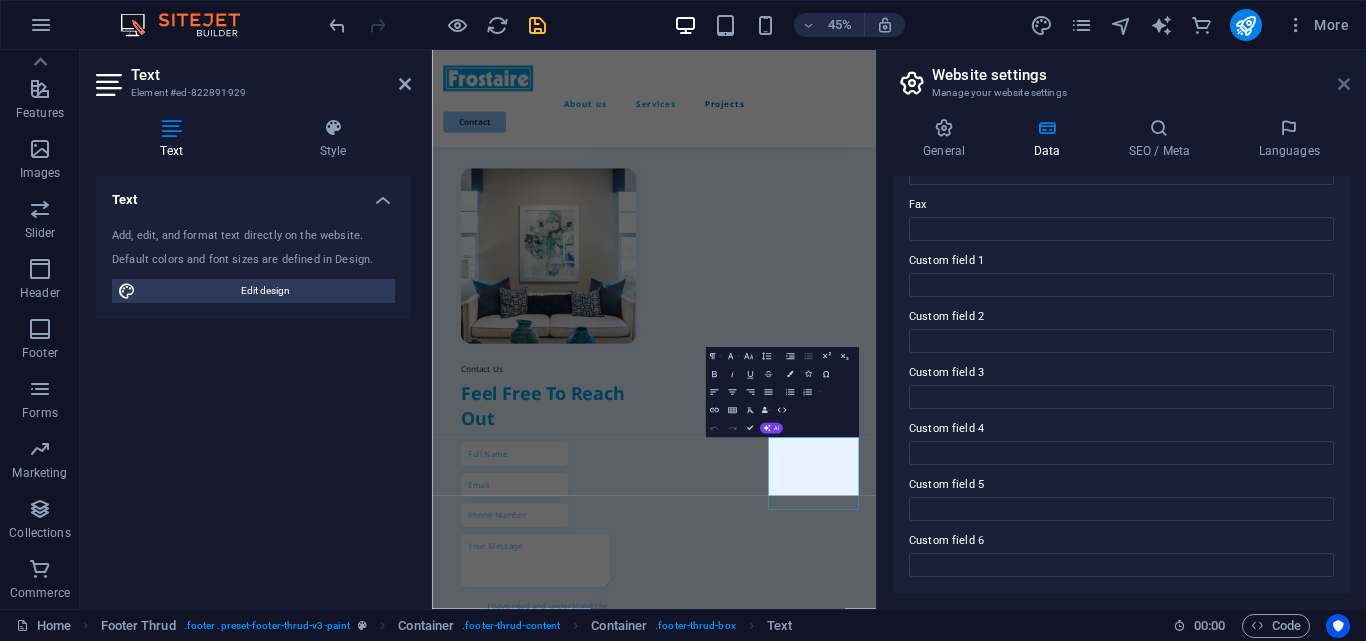 type 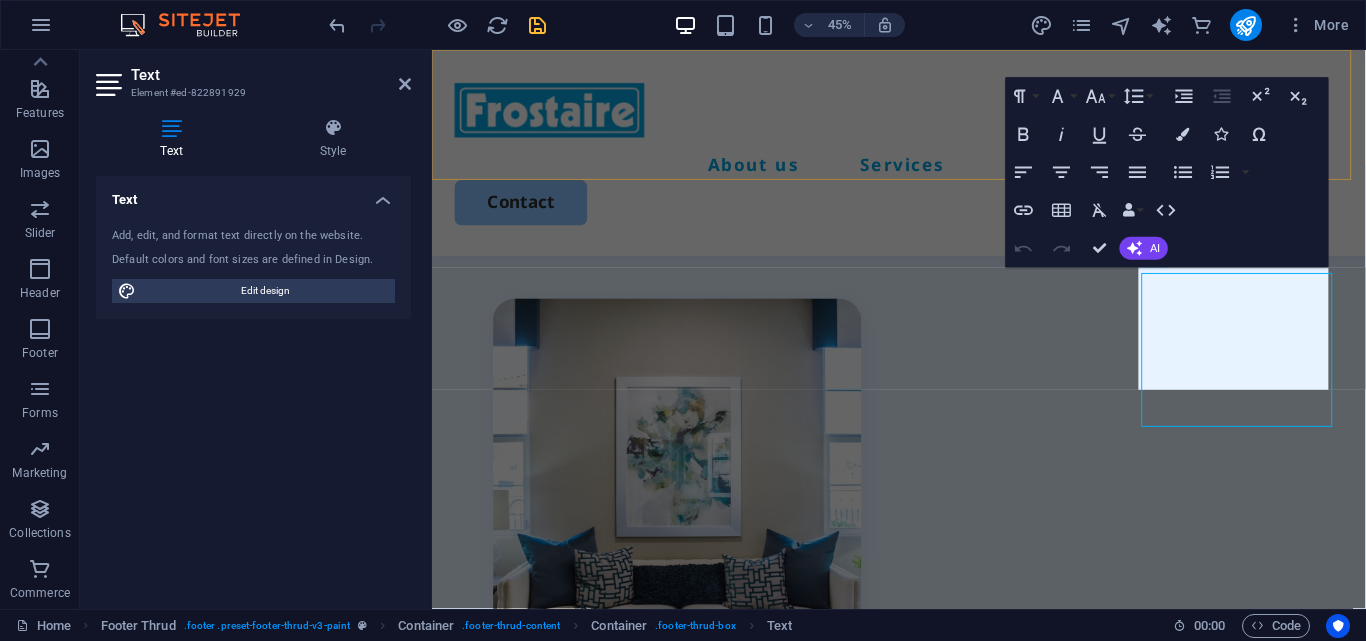 scroll, scrollTop: 5836, scrollLeft: 0, axis: vertical 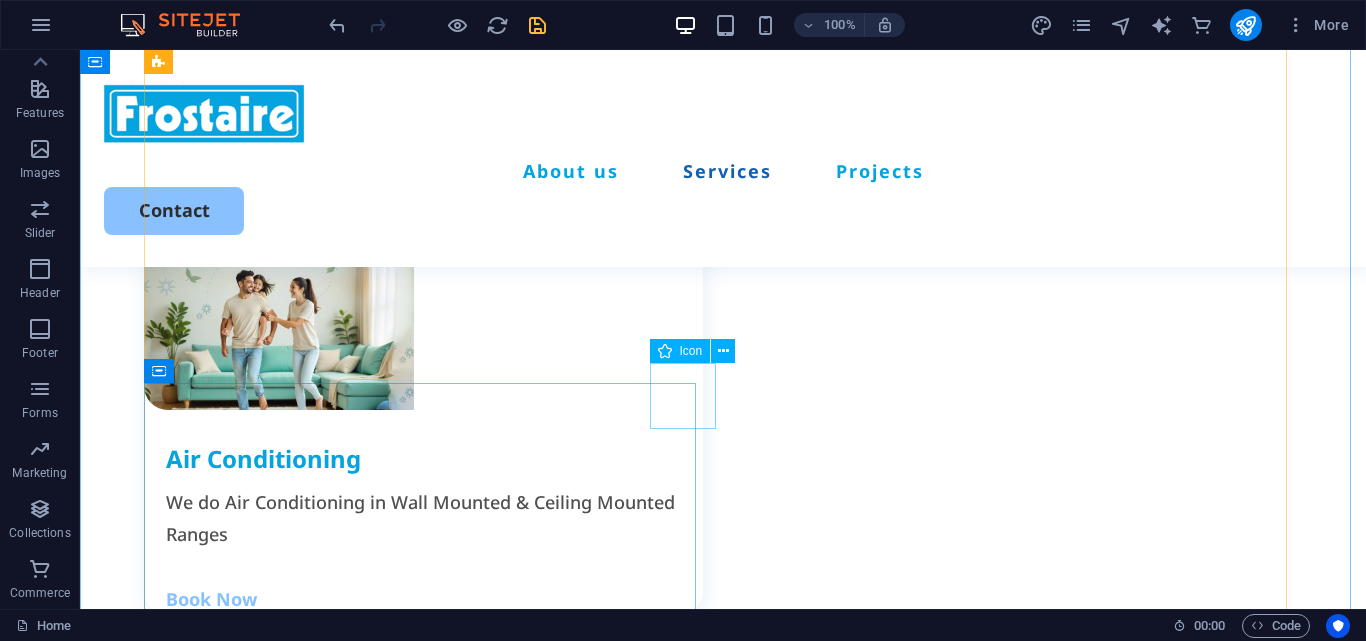 click at bounding box center [1353, -2045] 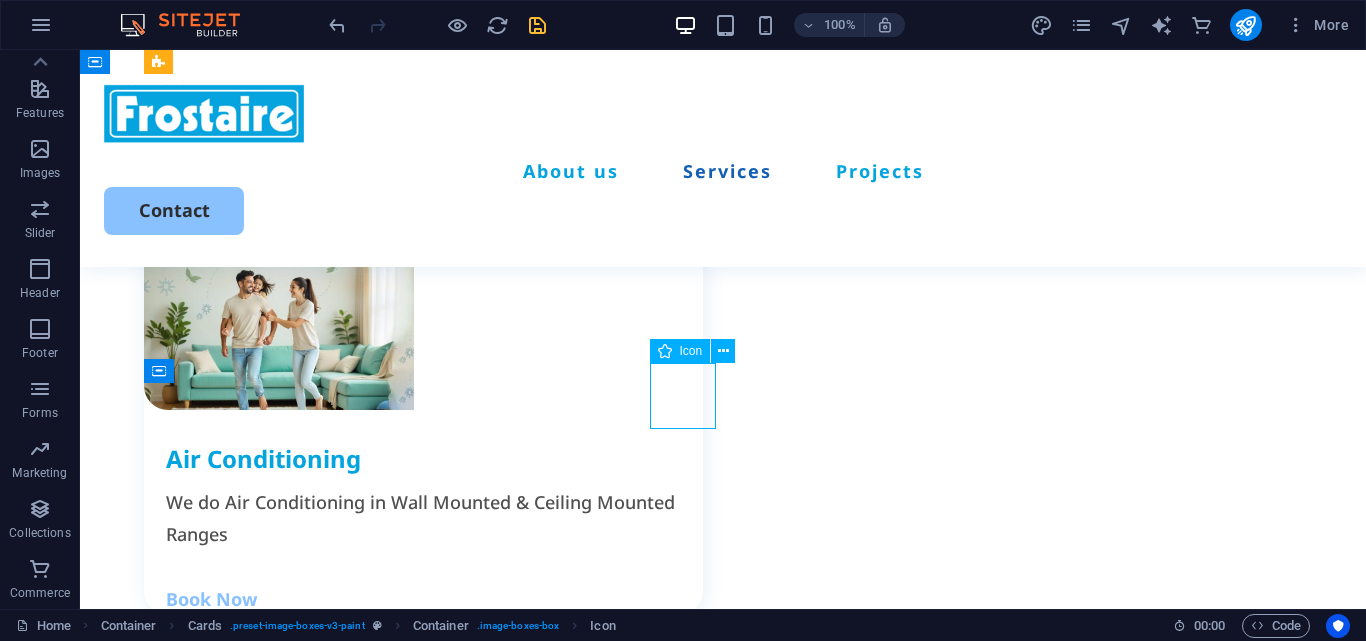 click at bounding box center [1353, -2045] 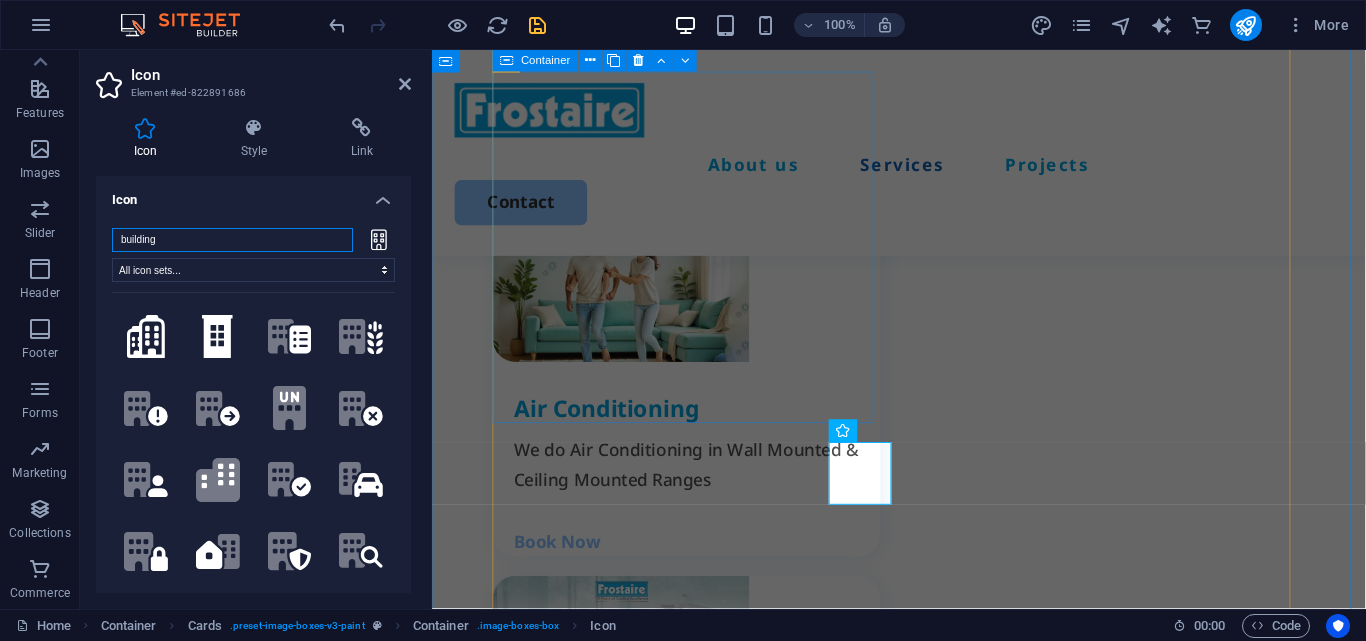 scroll, scrollTop: 2096, scrollLeft: 0, axis: vertical 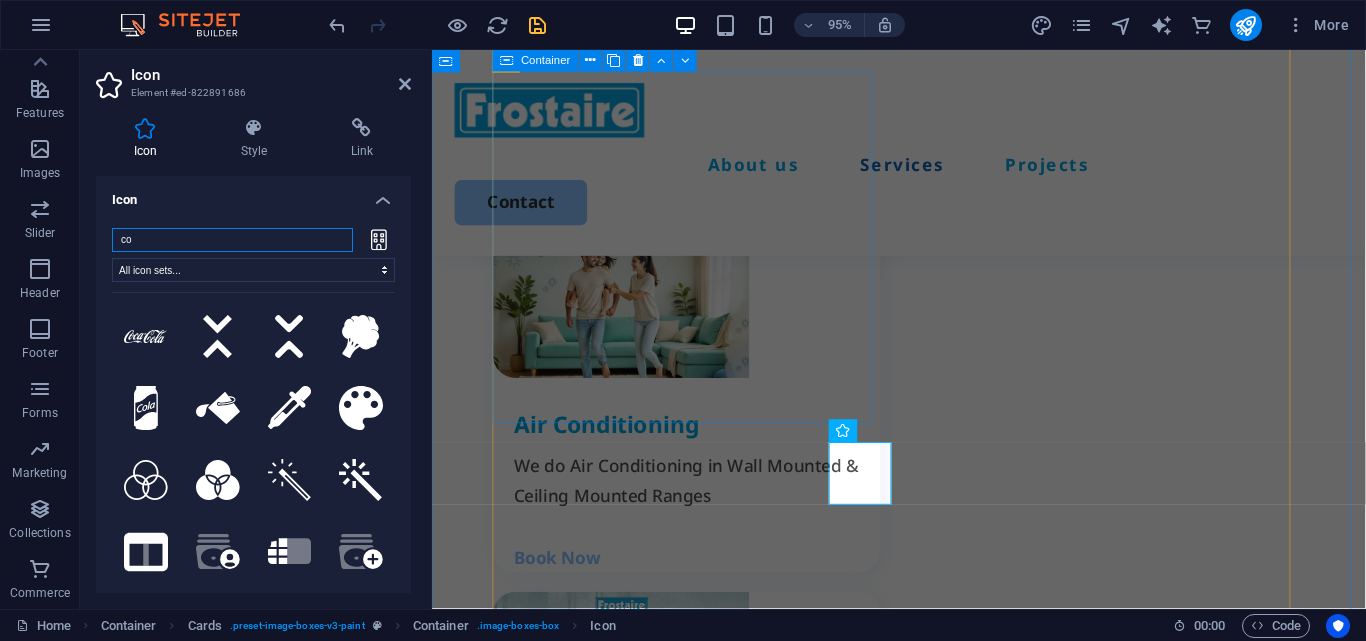 type on "c" 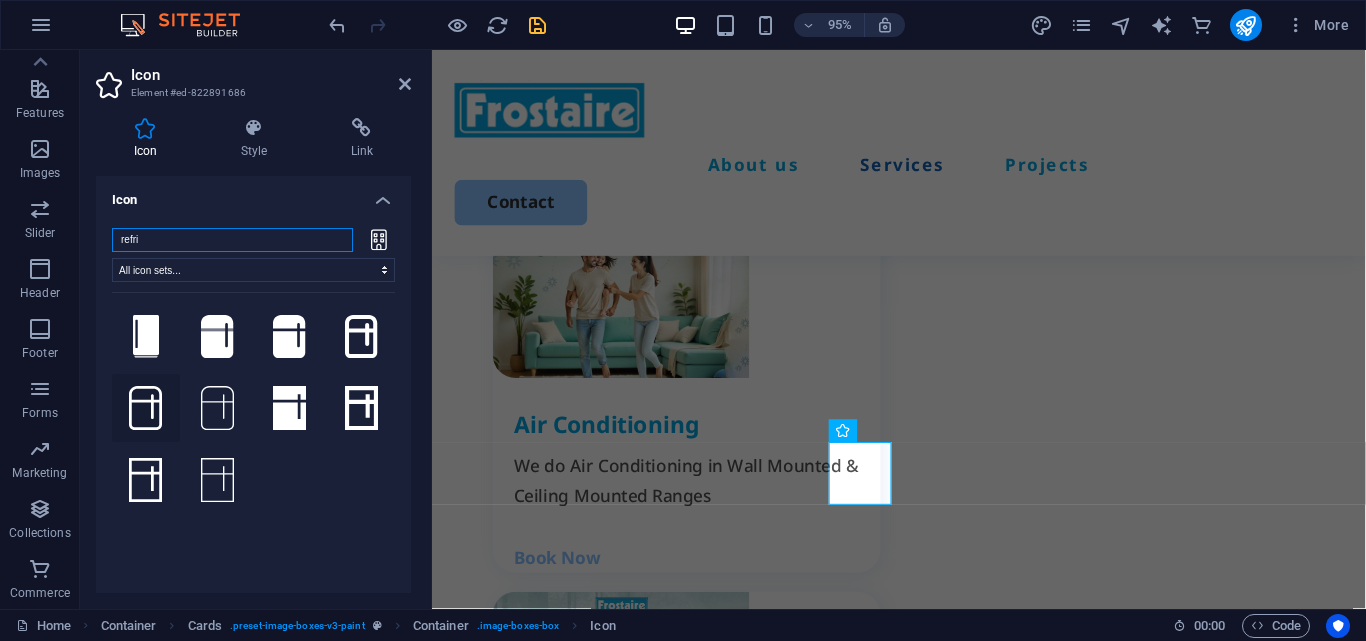 type on "refri" 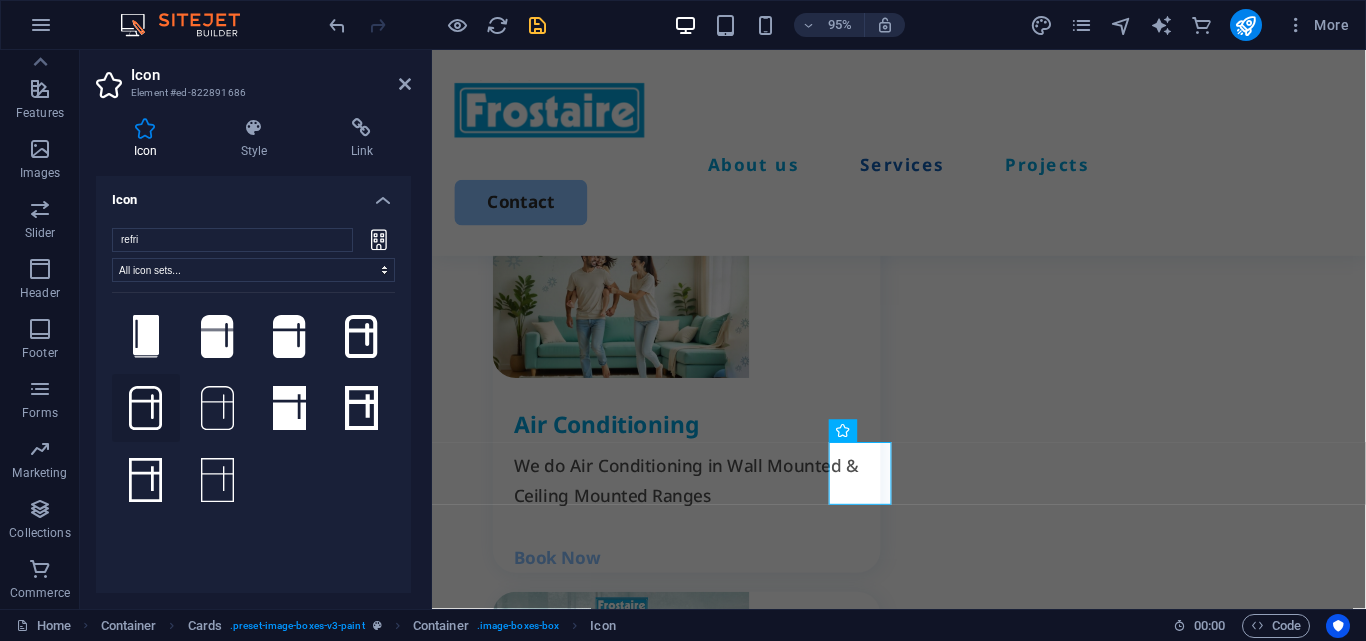 click 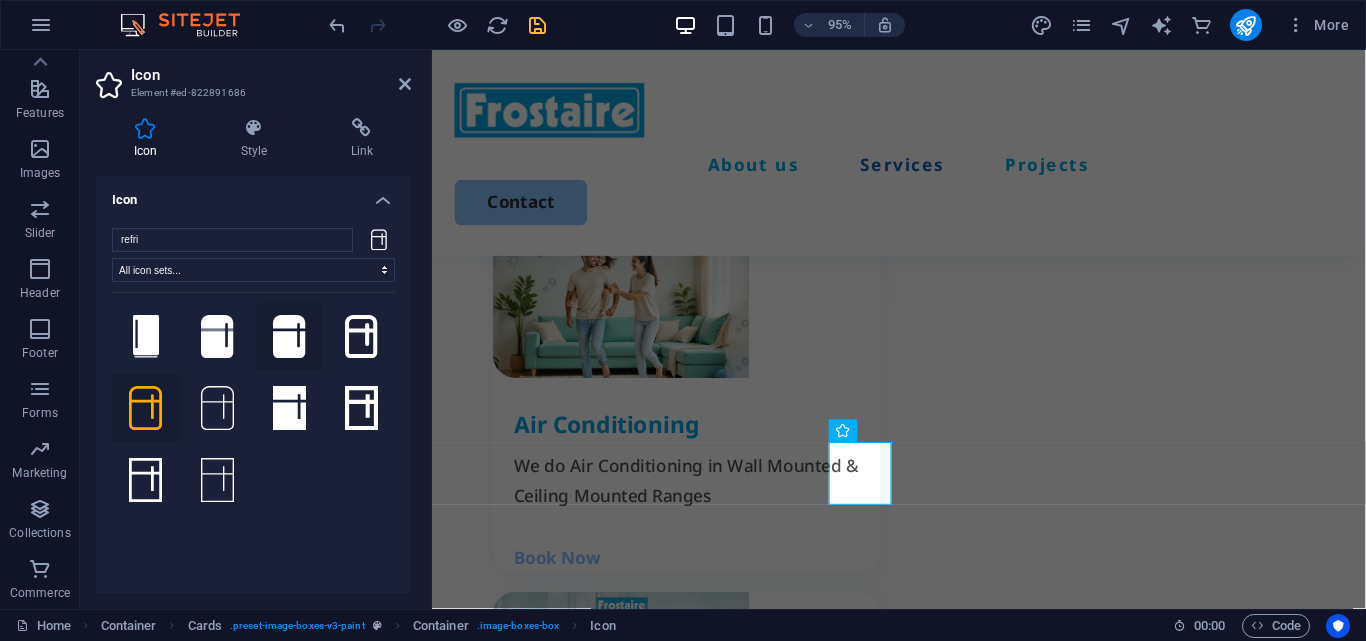 click 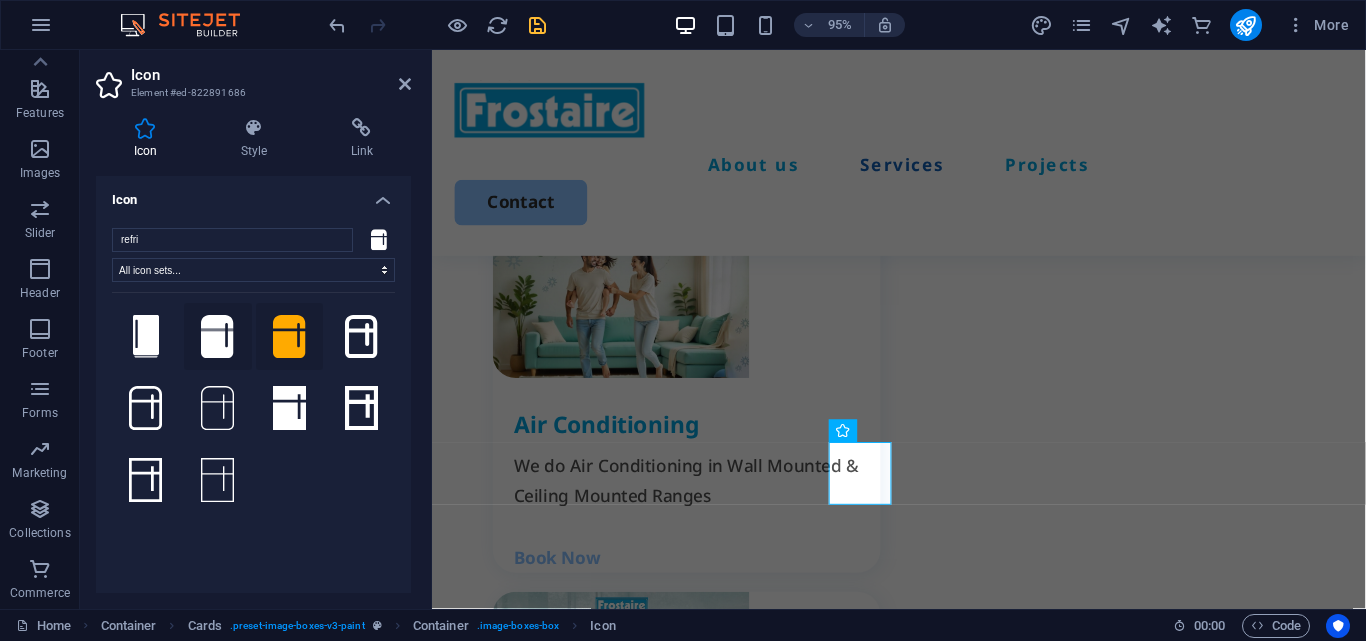 click on ".fa-secondary{opacity:.4}" at bounding box center [218, 337] 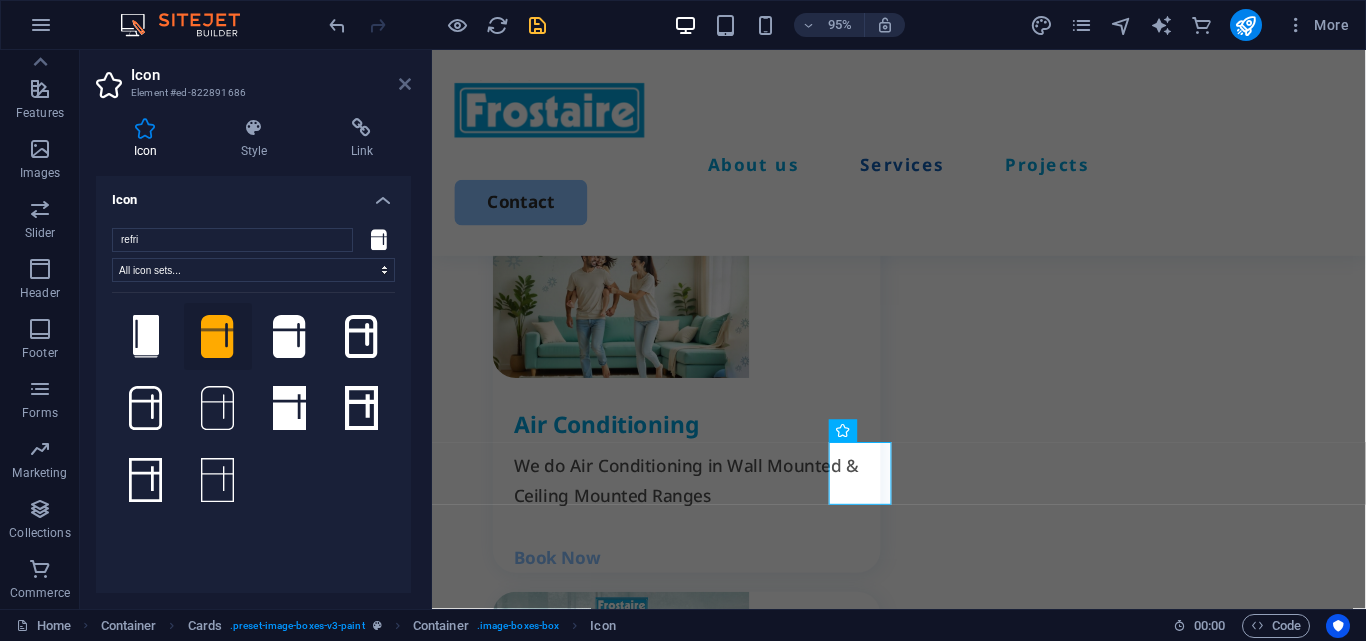 click at bounding box center (405, 84) 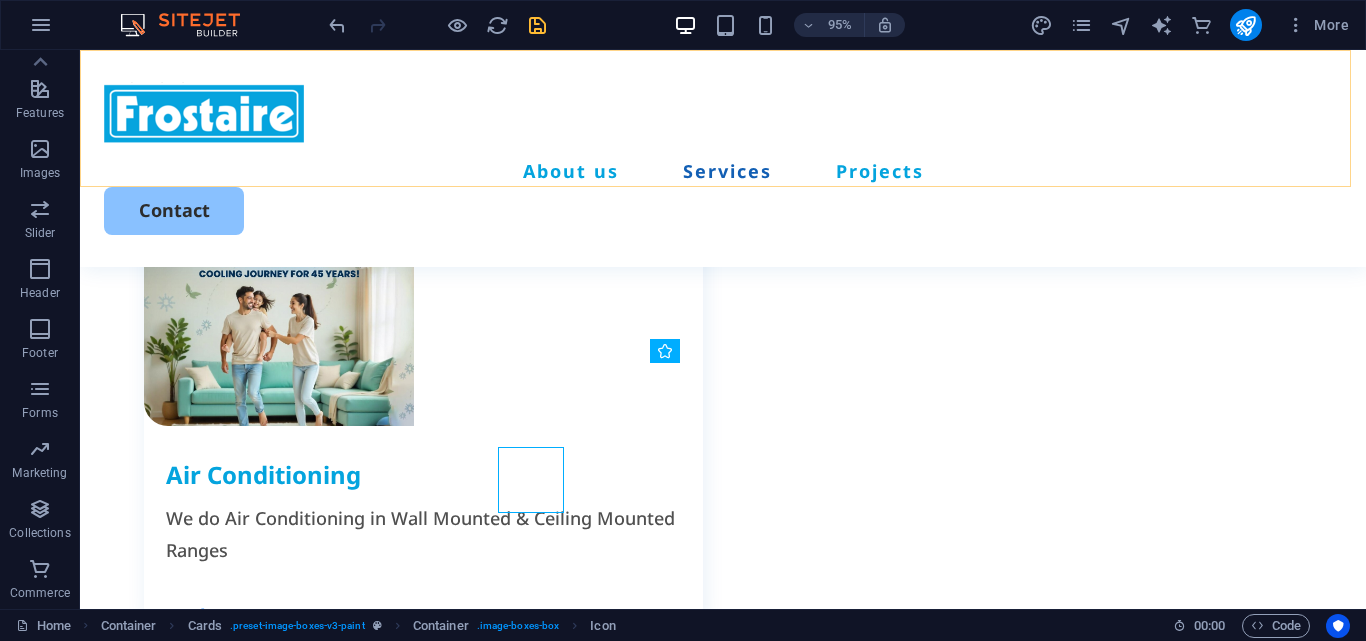 scroll, scrollTop: 2112, scrollLeft: 0, axis: vertical 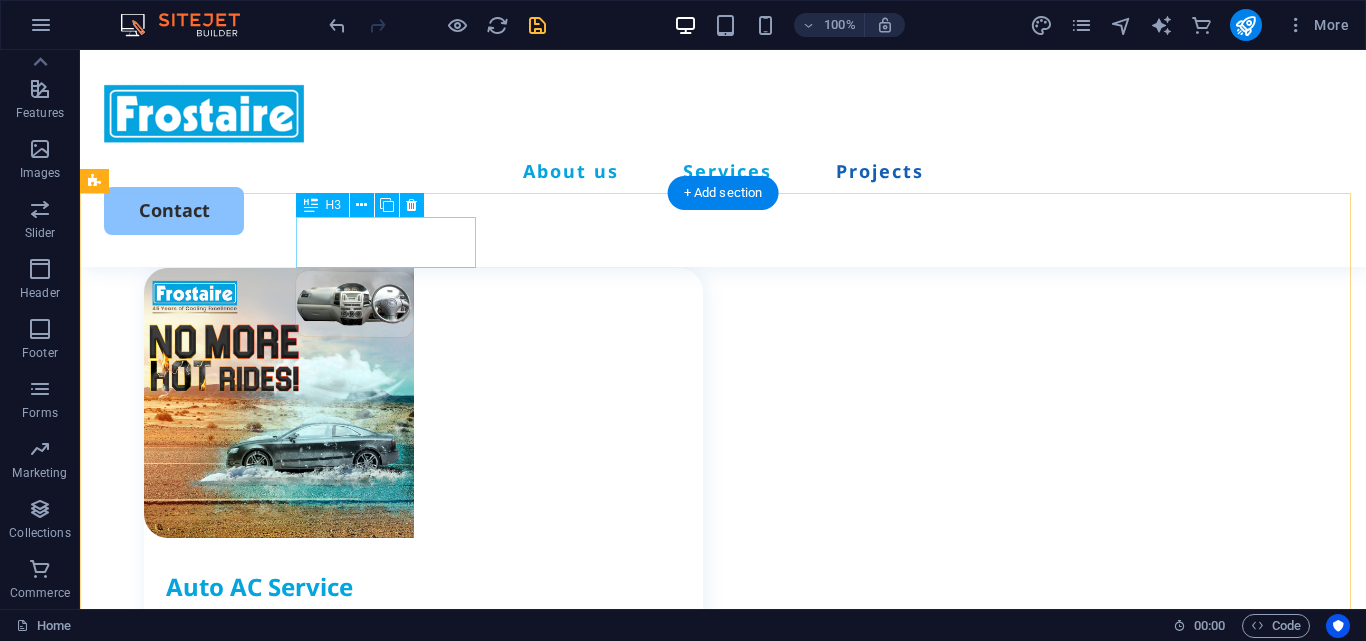 click on "Kitchen" at bounding box center [191, 2108] 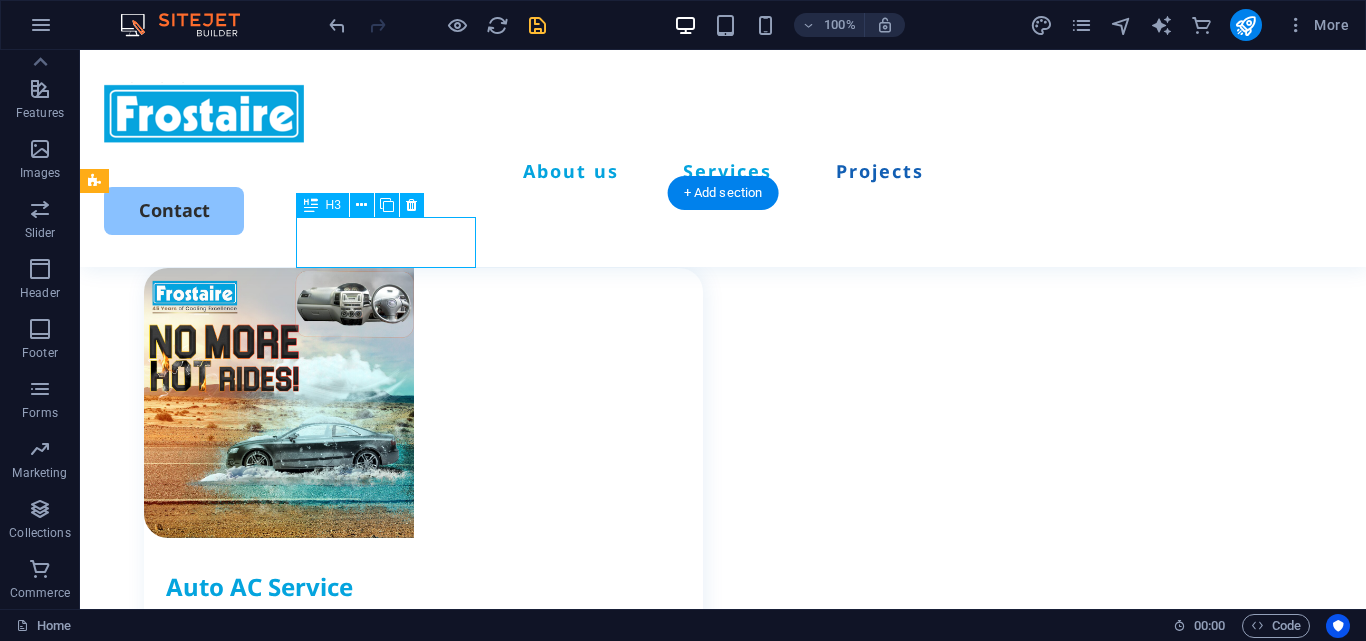 click on "Kitchen" at bounding box center (191, 2108) 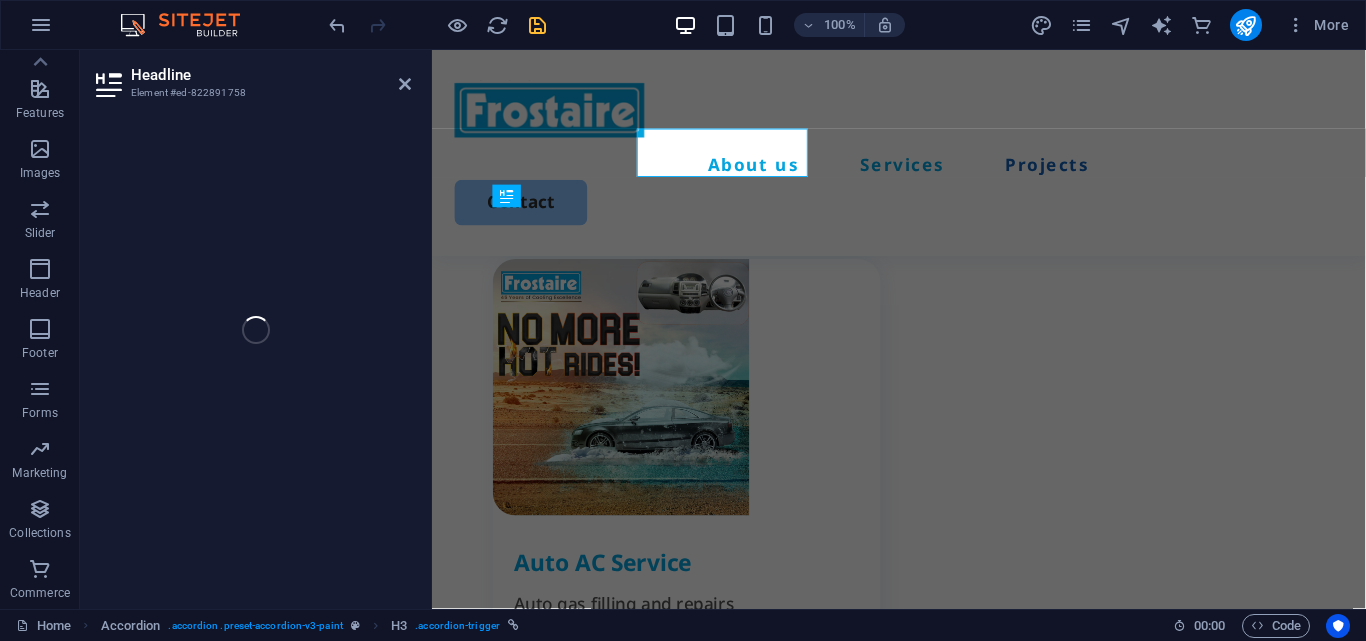scroll, scrollTop: 3025, scrollLeft: 0, axis: vertical 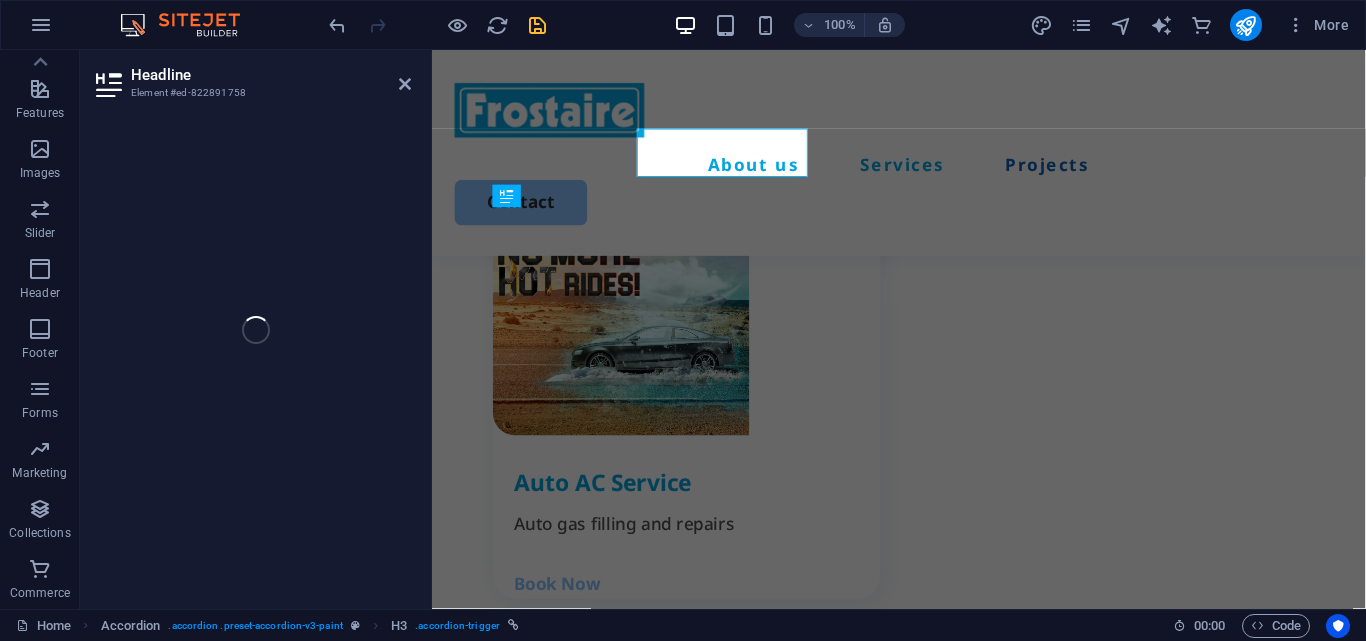select on "px" 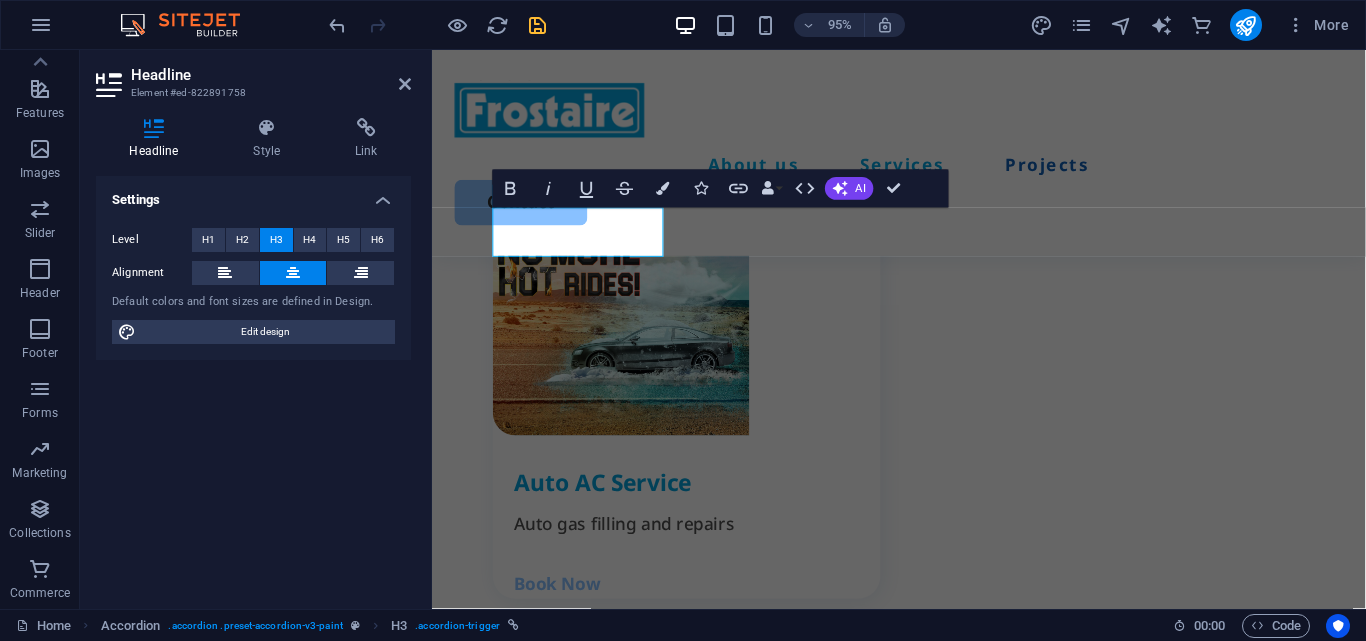 type 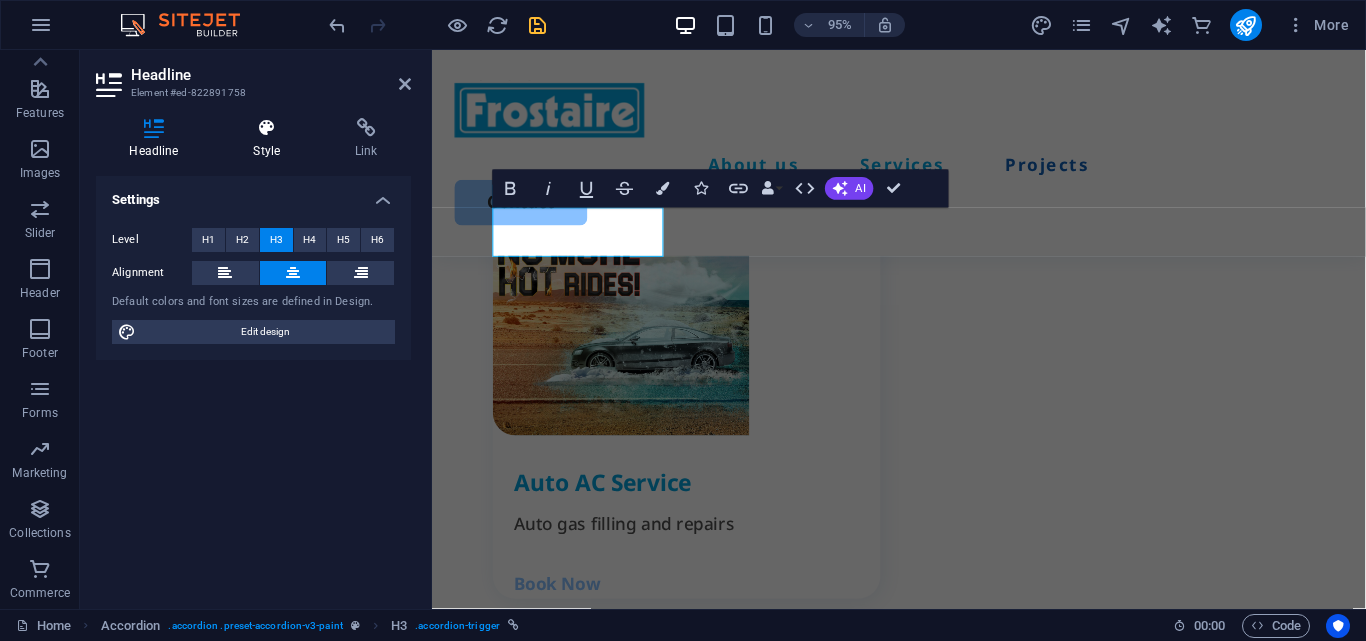 click at bounding box center [267, 128] 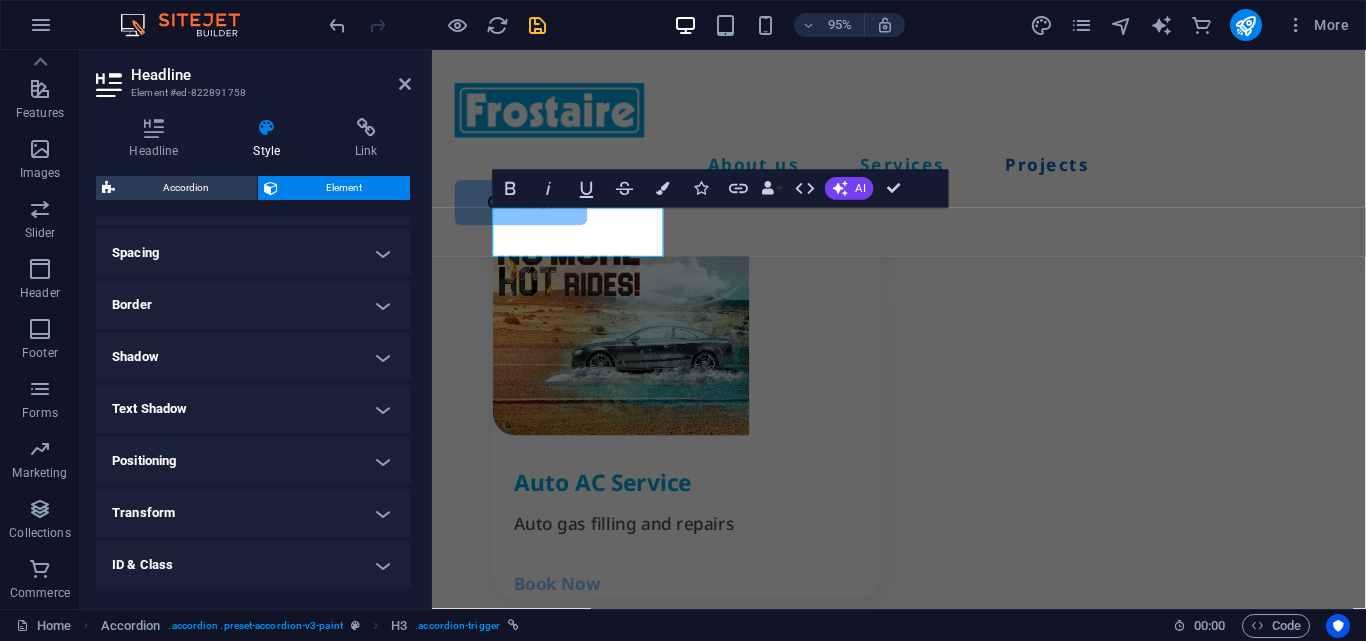 scroll, scrollTop: 295, scrollLeft: 0, axis: vertical 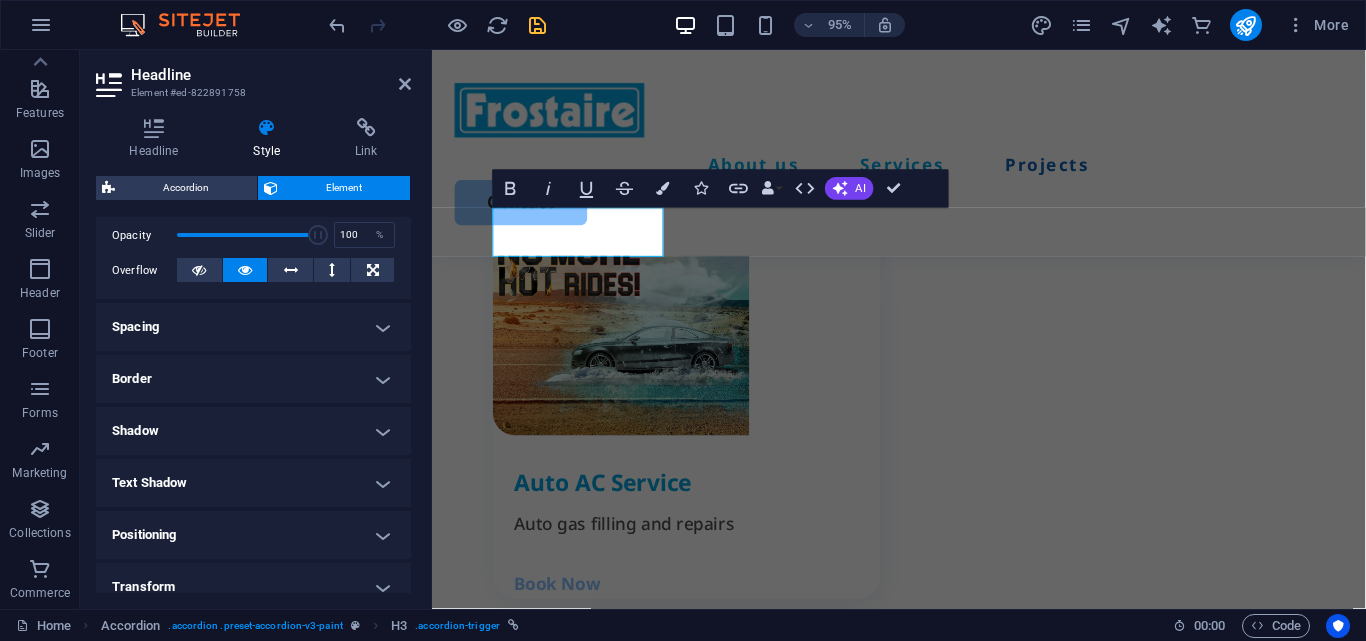 click on "Border" at bounding box center [253, 379] 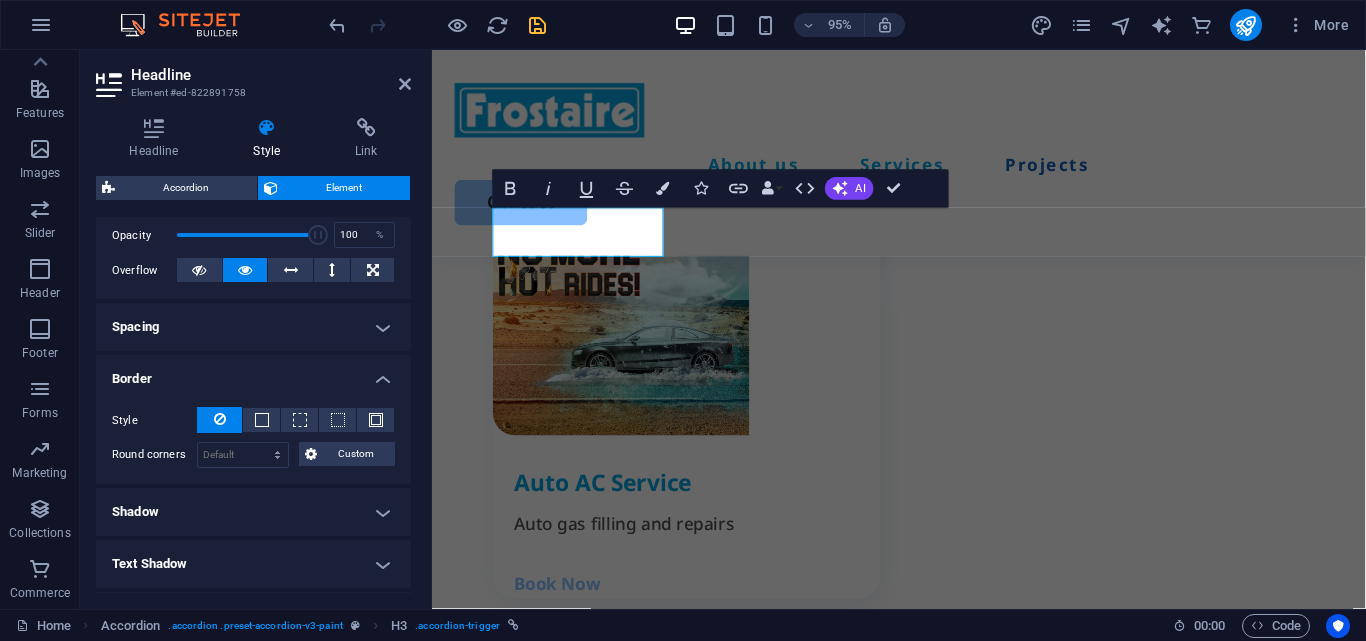 drag, startPoint x: 411, startPoint y: 391, endPoint x: 408, endPoint y: 410, distance: 19.235384 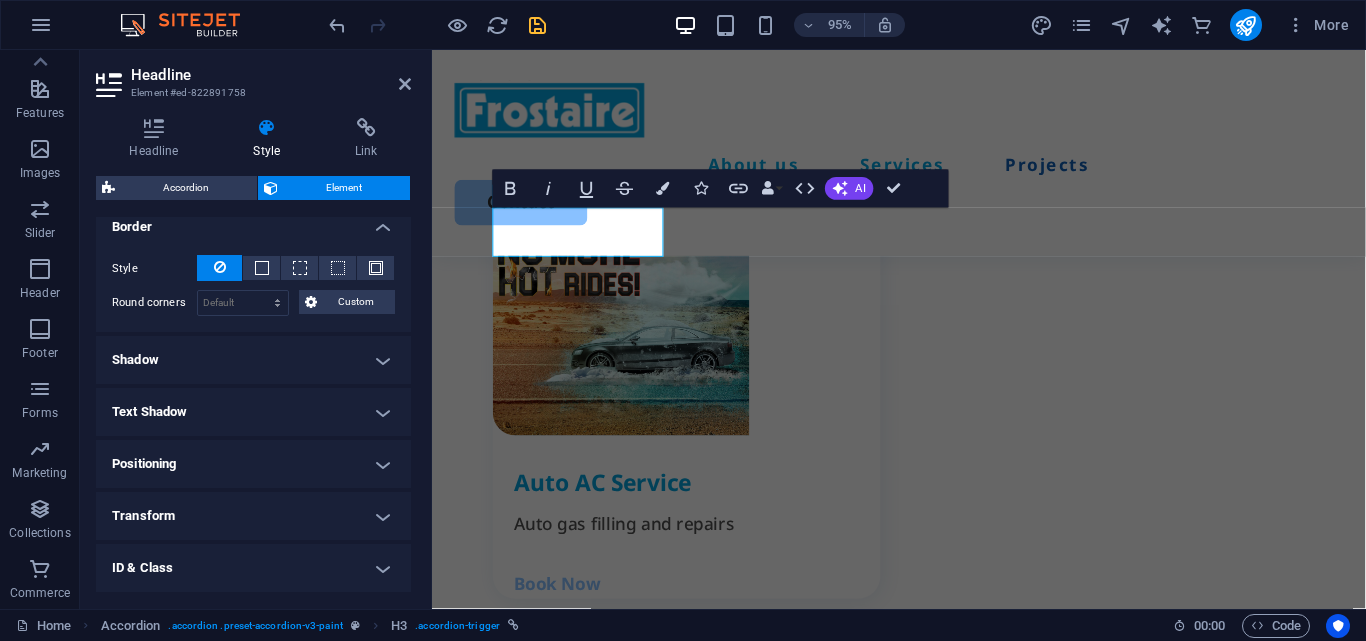 scroll, scrollTop: 550, scrollLeft: 0, axis: vertical 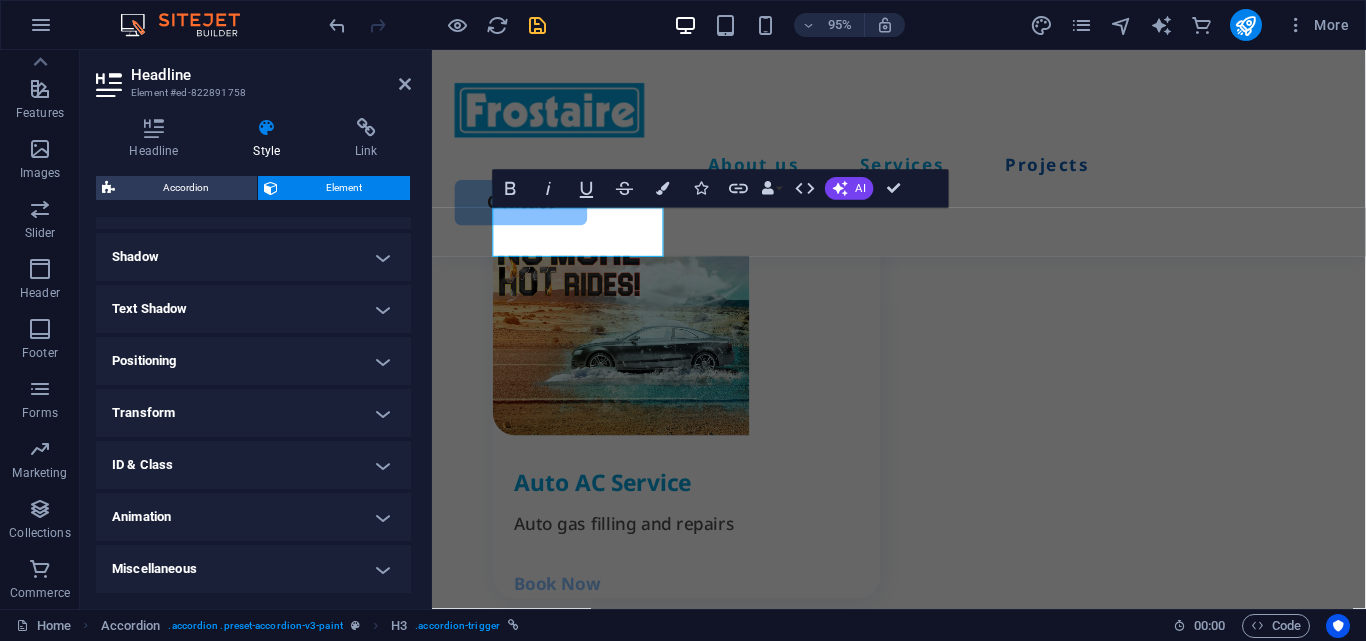 click on "ID & Class" at bounding box center [253, 465] 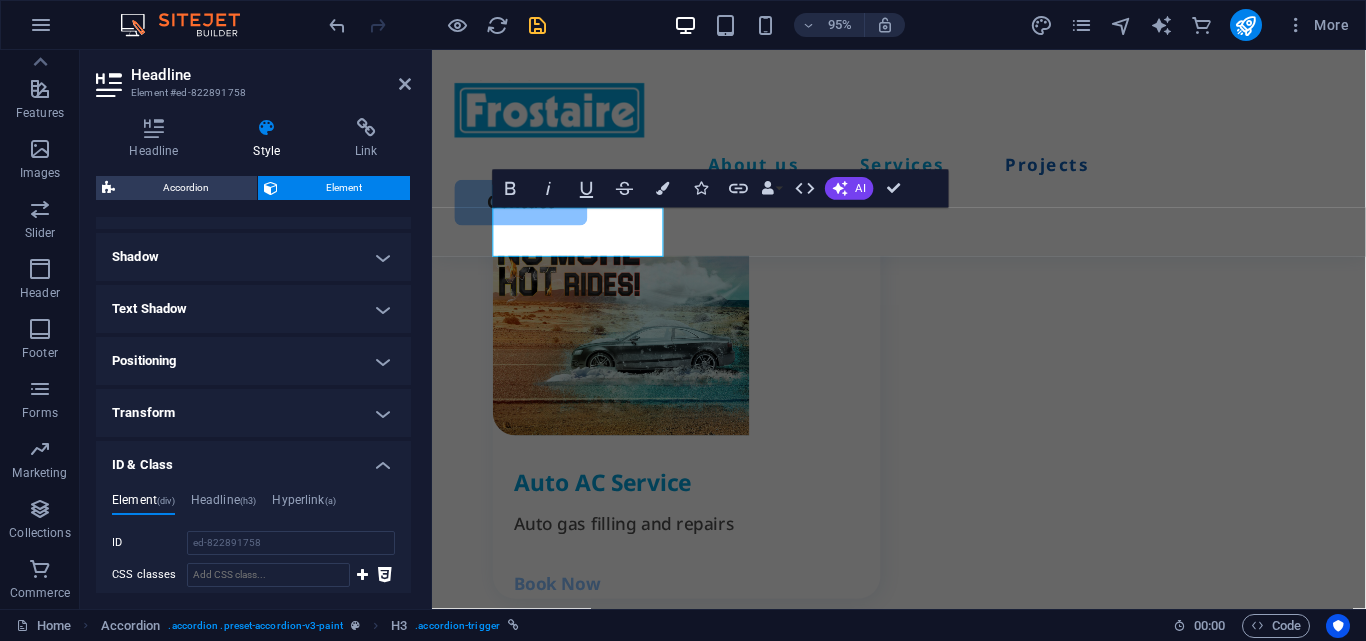 click on "Transform" at bounding box center (253, 413) 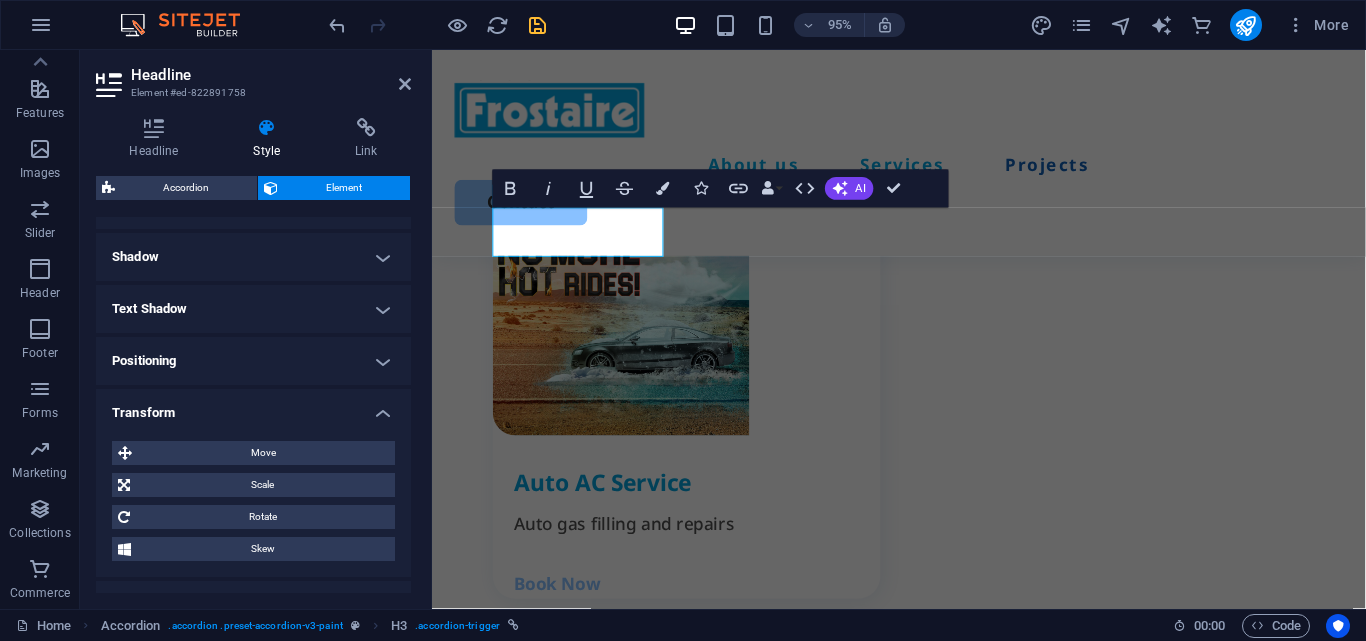 click on "Positioning" at bounding box center [253, 361] 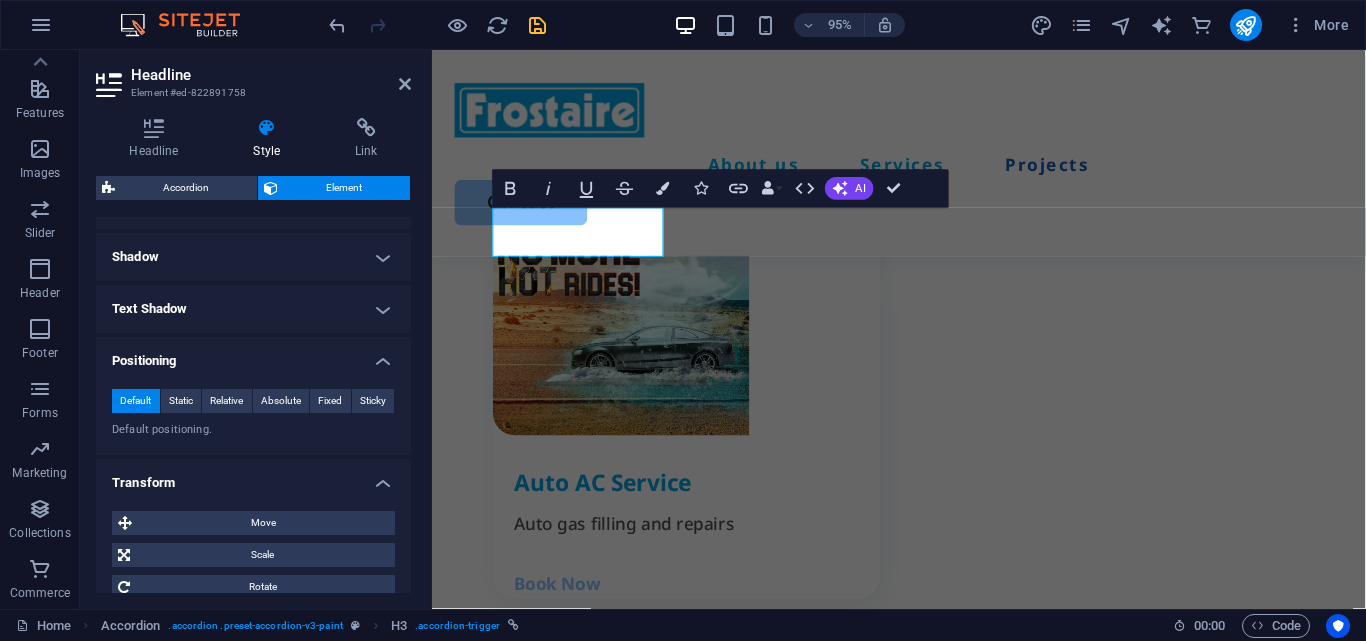 click on "Text Shadow" at bounding box center [253, 309] 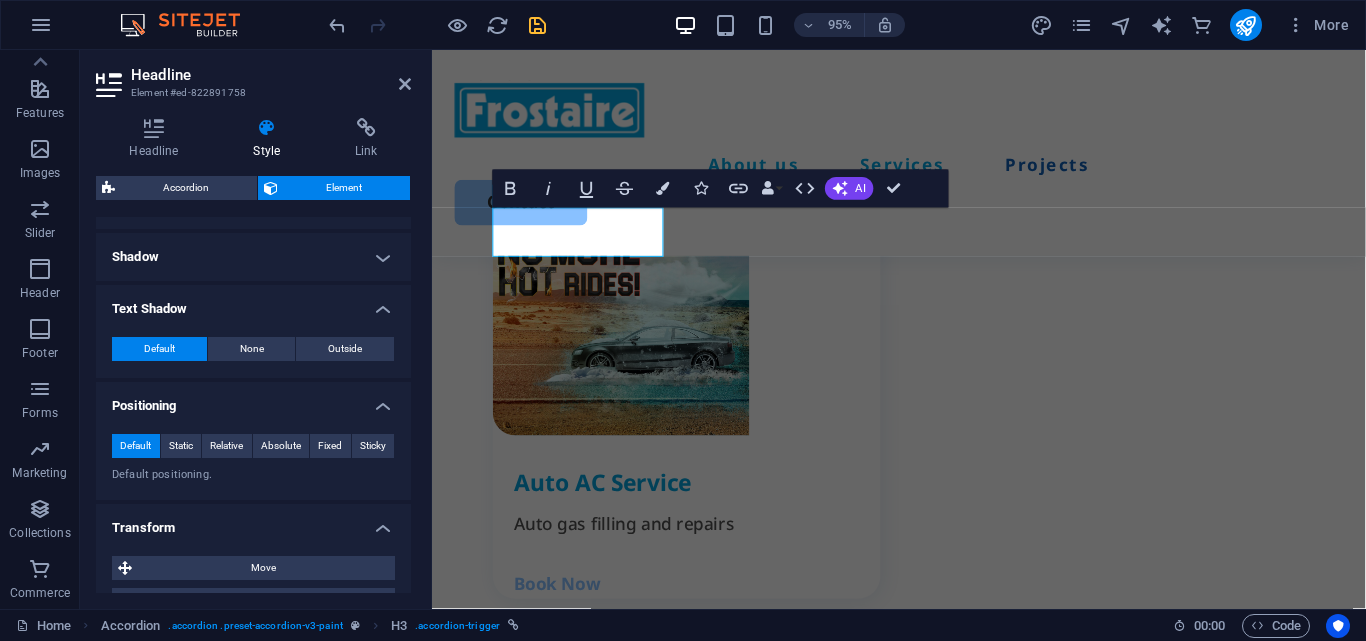click on "Shadow" at bounding box center (253, 257) 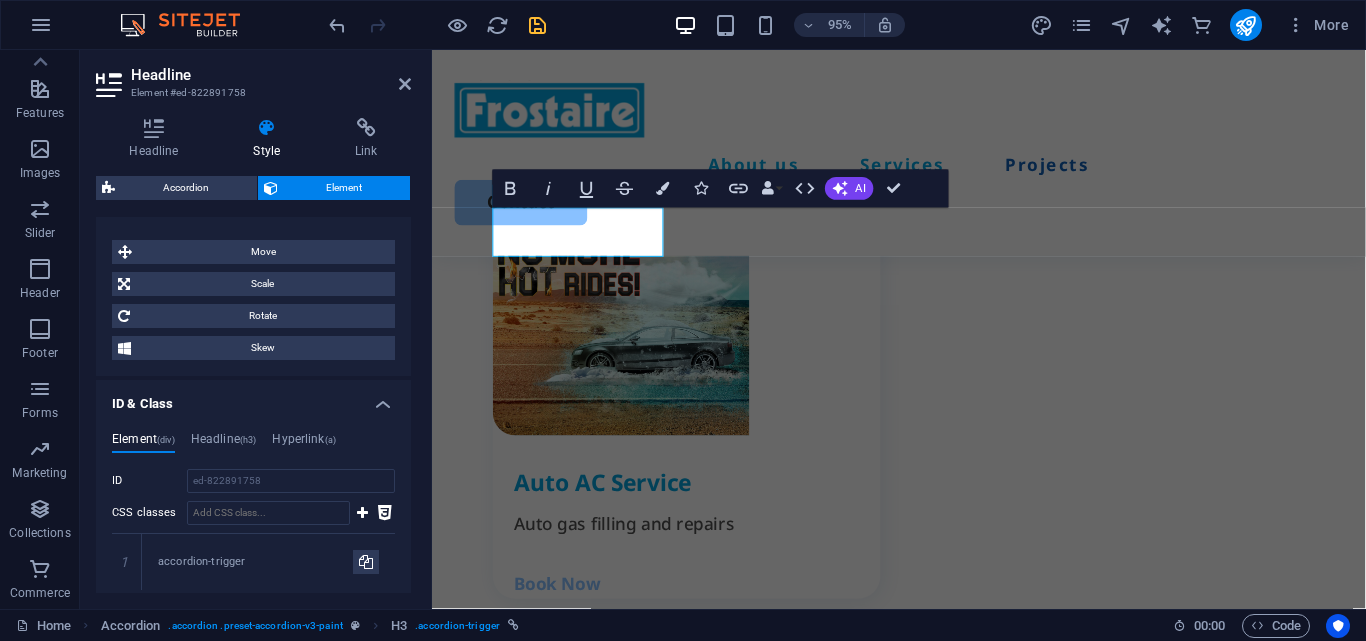 scroll, scrollTop: 1086, scrollLeft: 0, axis: vertical 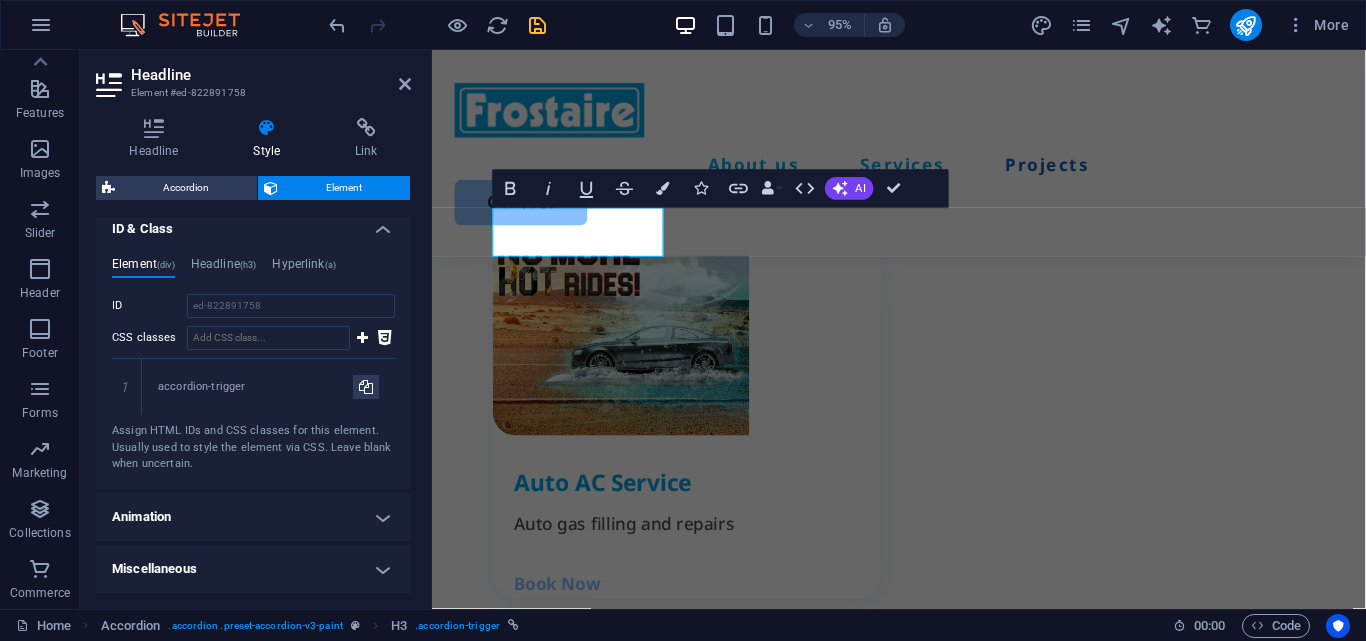 click on "Animation" at bounding box center [253, 517] 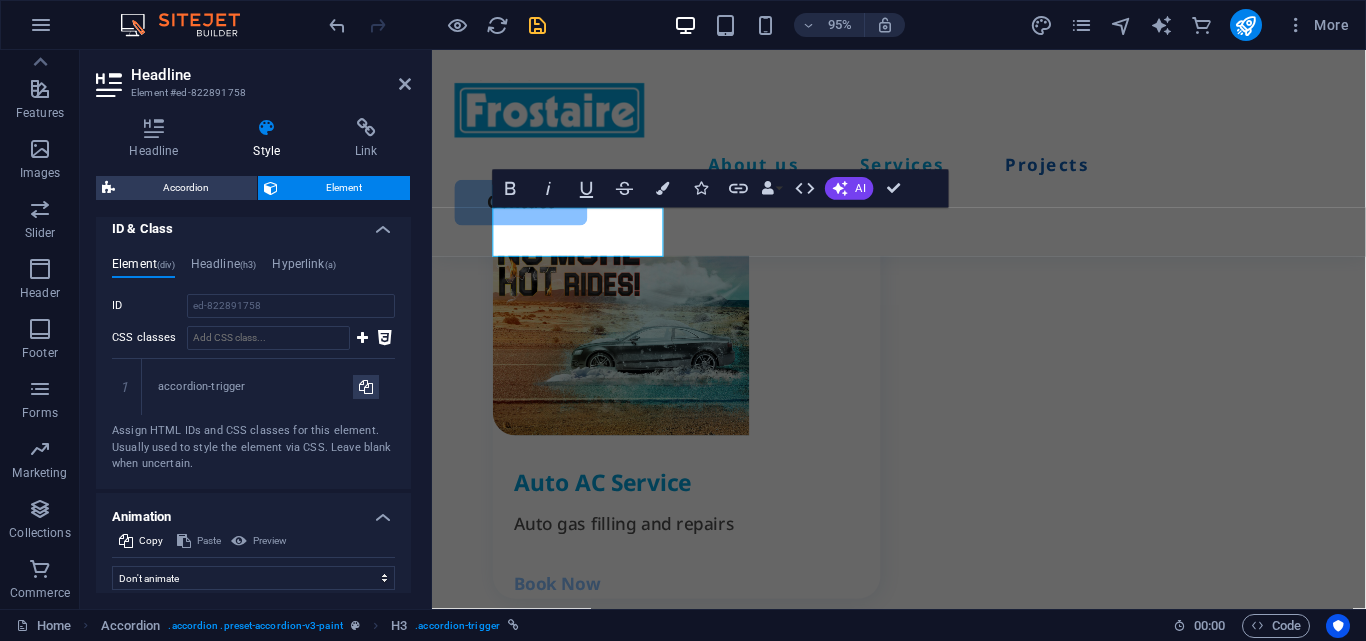 scroll, scrollTop: 1151, scrollLeft: 0, axis: vertical 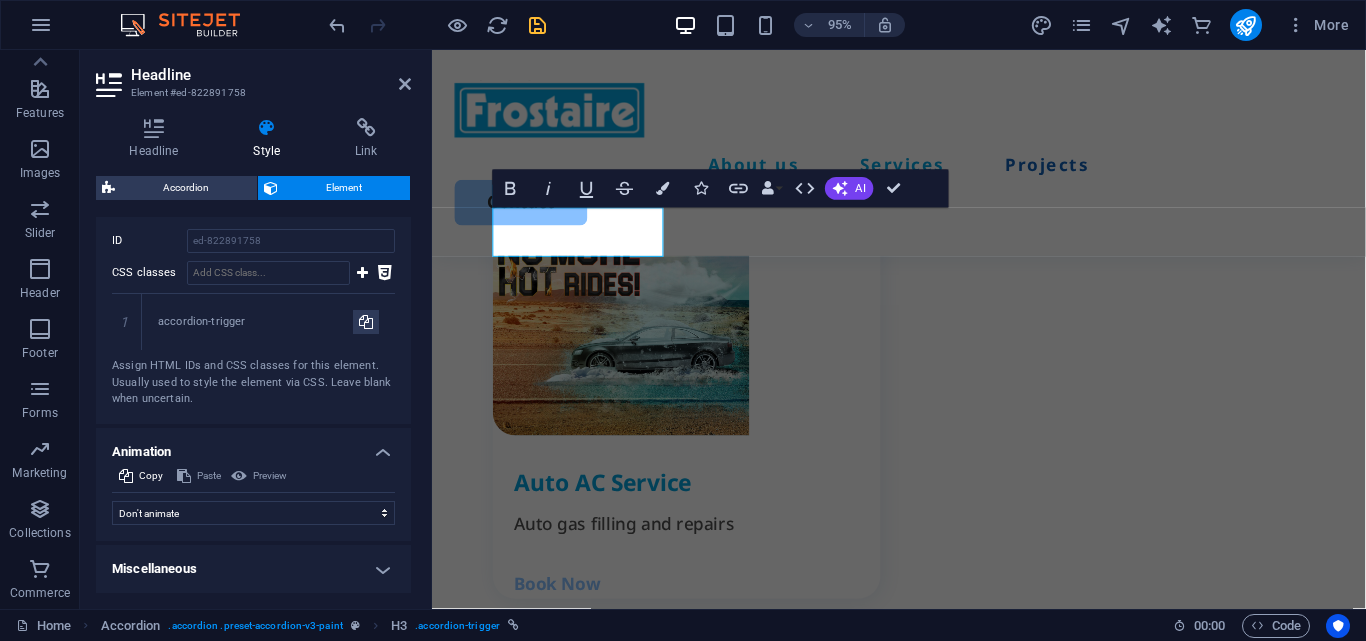 click on "Miscellaneous" at bounding box center (253, 569) 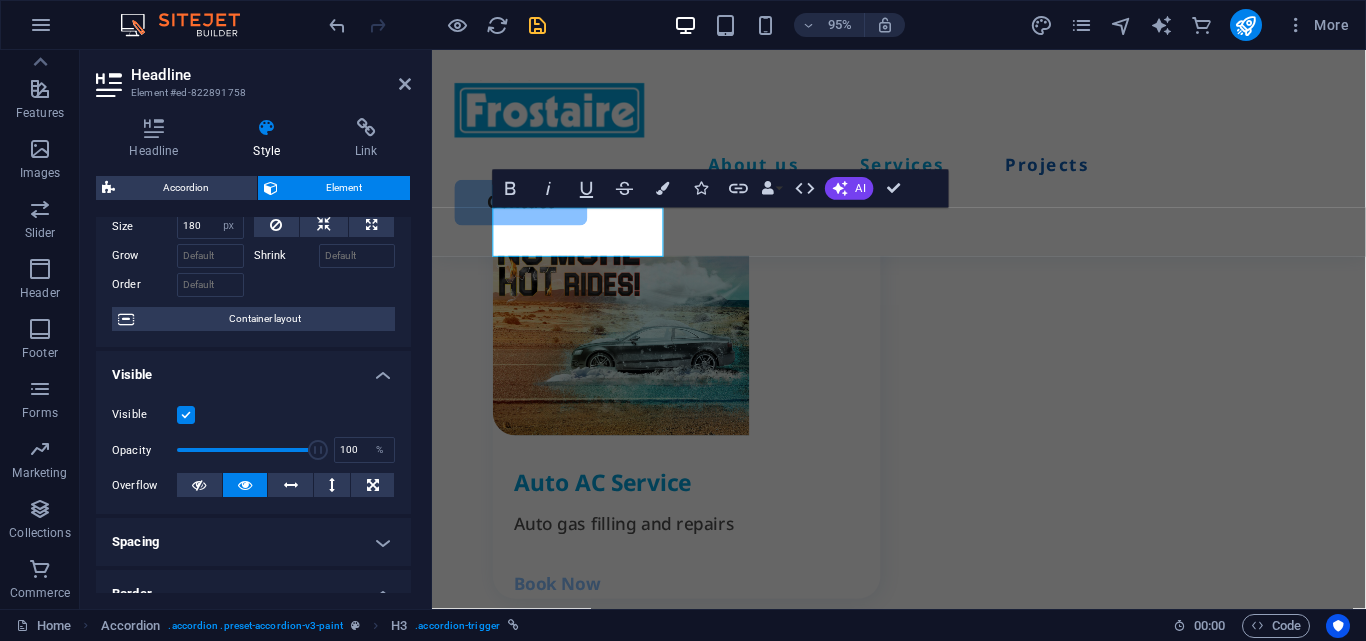 scroll, scrollTop: 0, scrollLeft: 0, axis: both 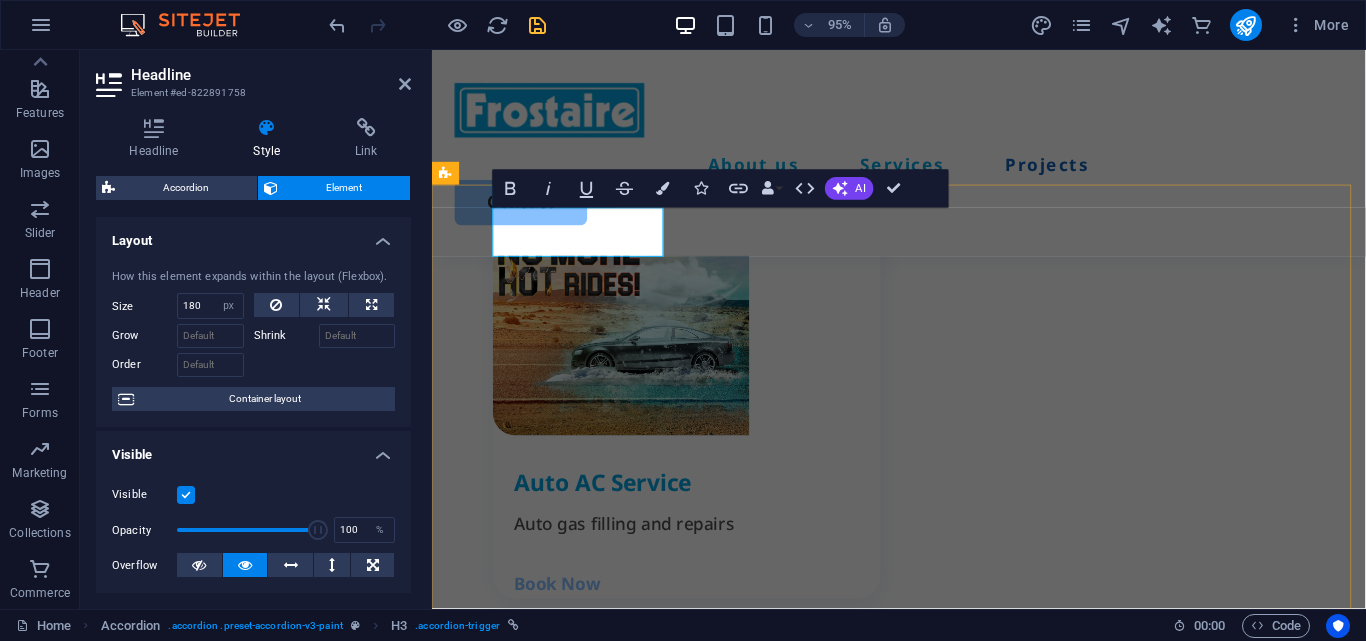 click on "Home" at bounding box center (536, 2003) 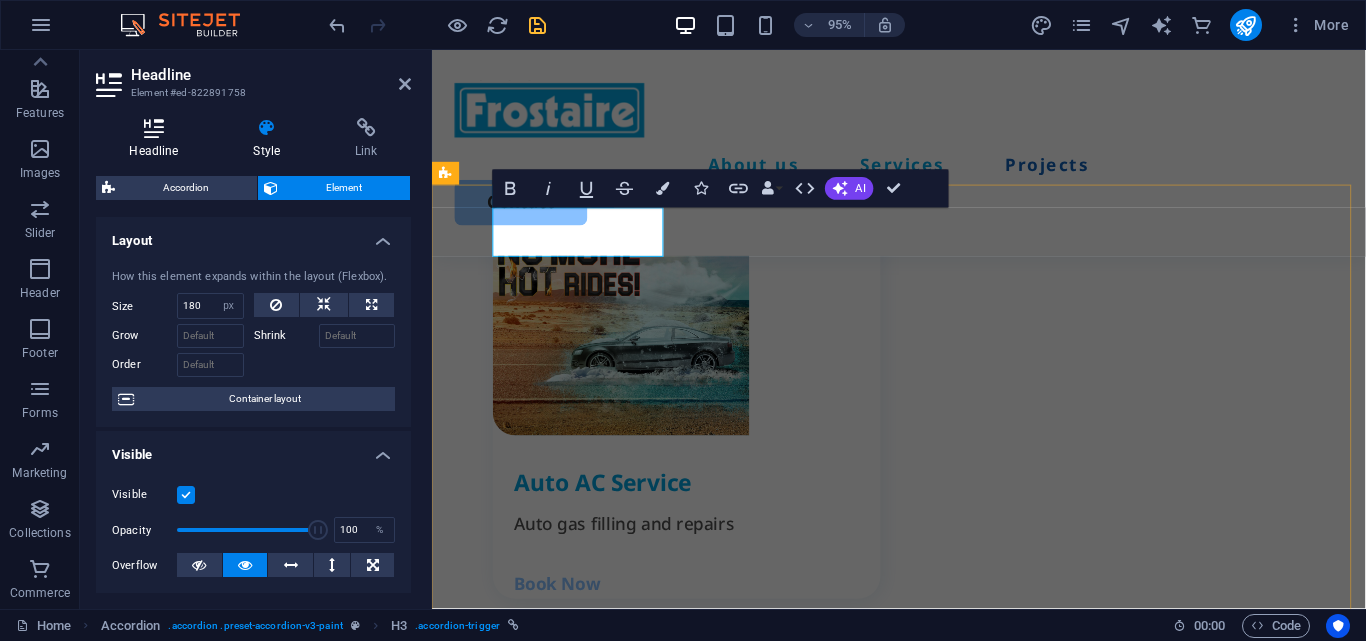 drag, startPoint x: 156, startPoint y: 193, endPoint x: 147, endPoint y: 125, distance: 68.593 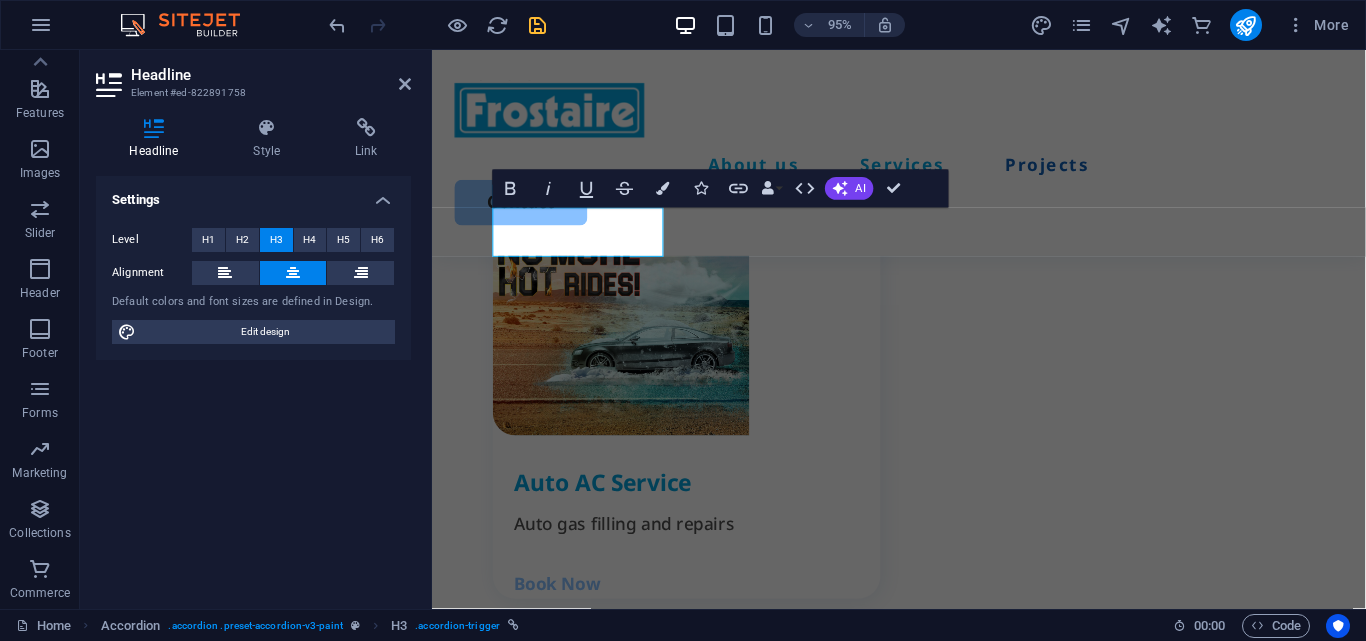 click at bounding box center (154, 128) 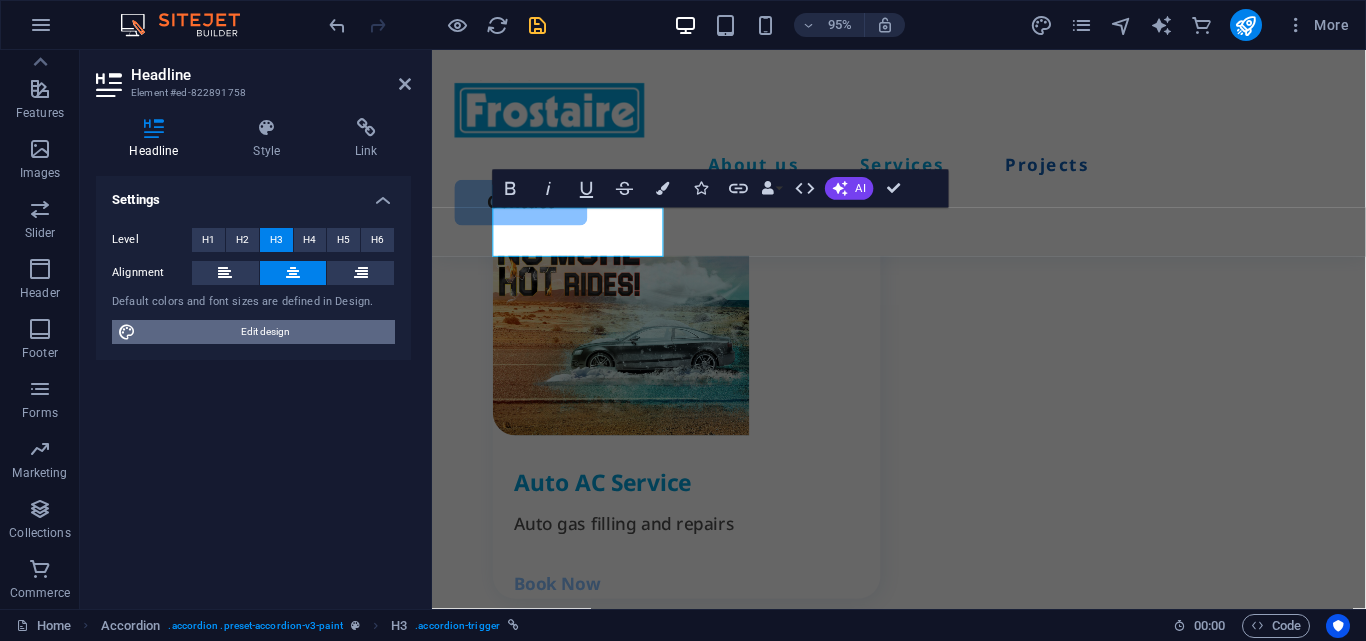 click on "Edit design" at bounding box center (265, 332) 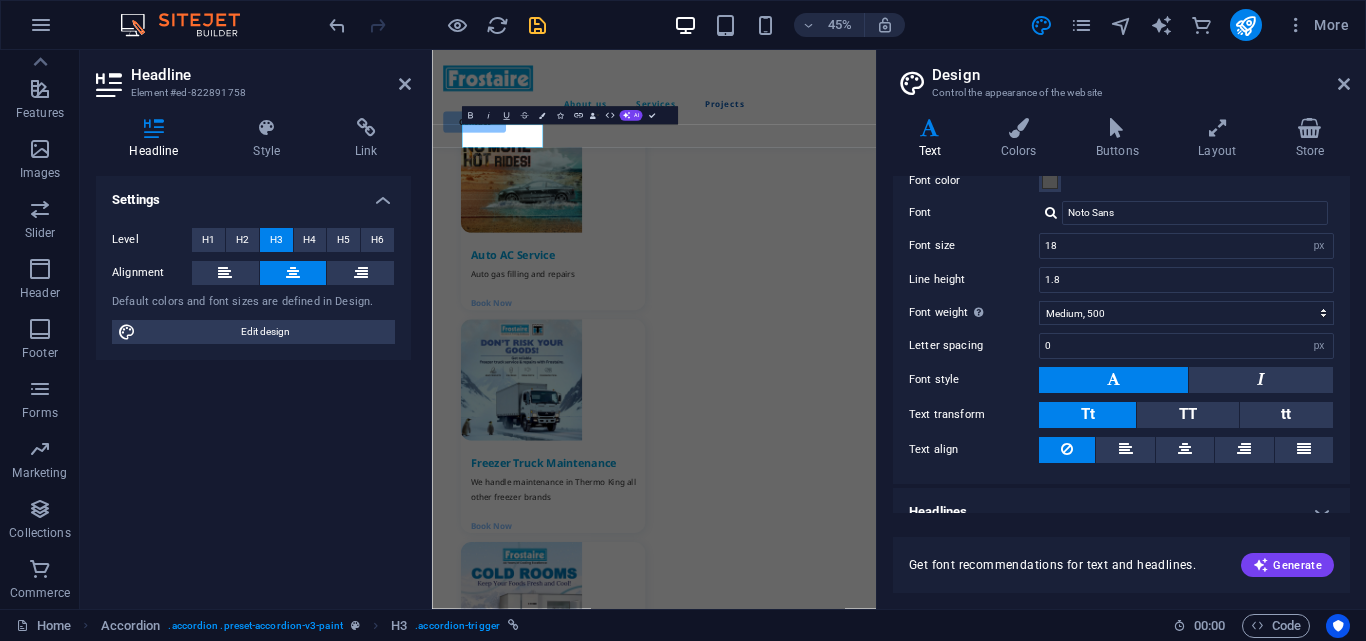 scroll, scrollTop: 119, scrollLeft: 0, axis: vertical 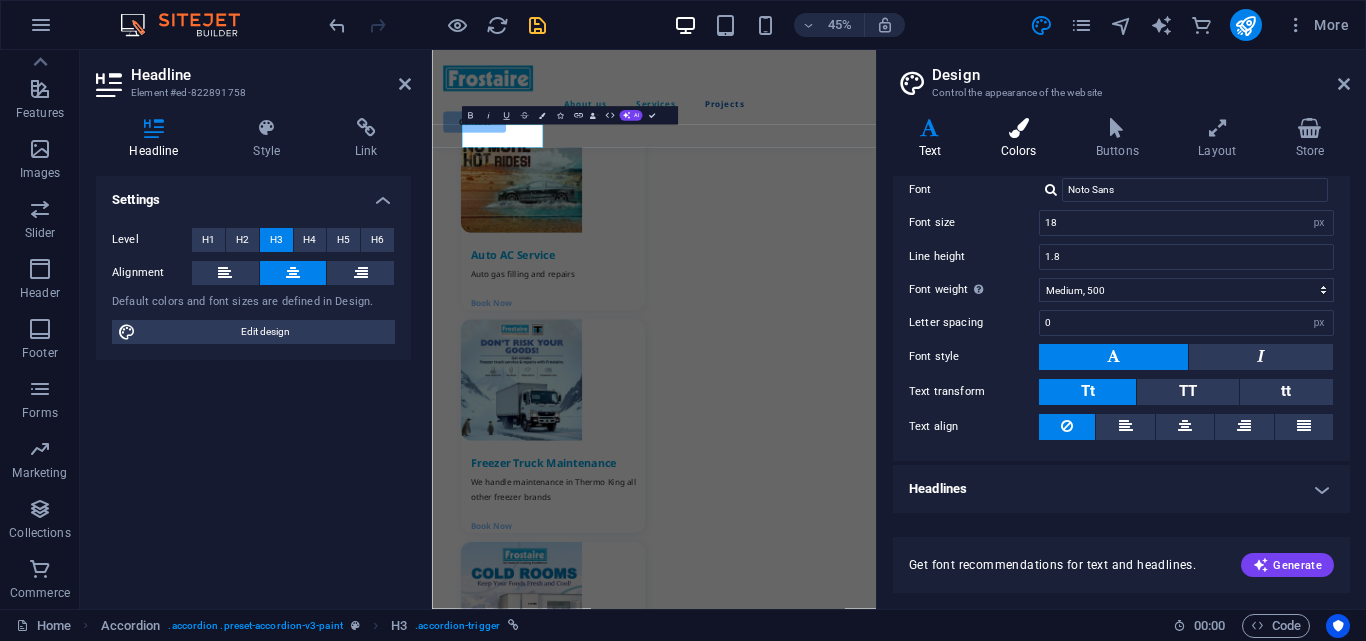 click on "Colors" at bounding box center [1022, 139] 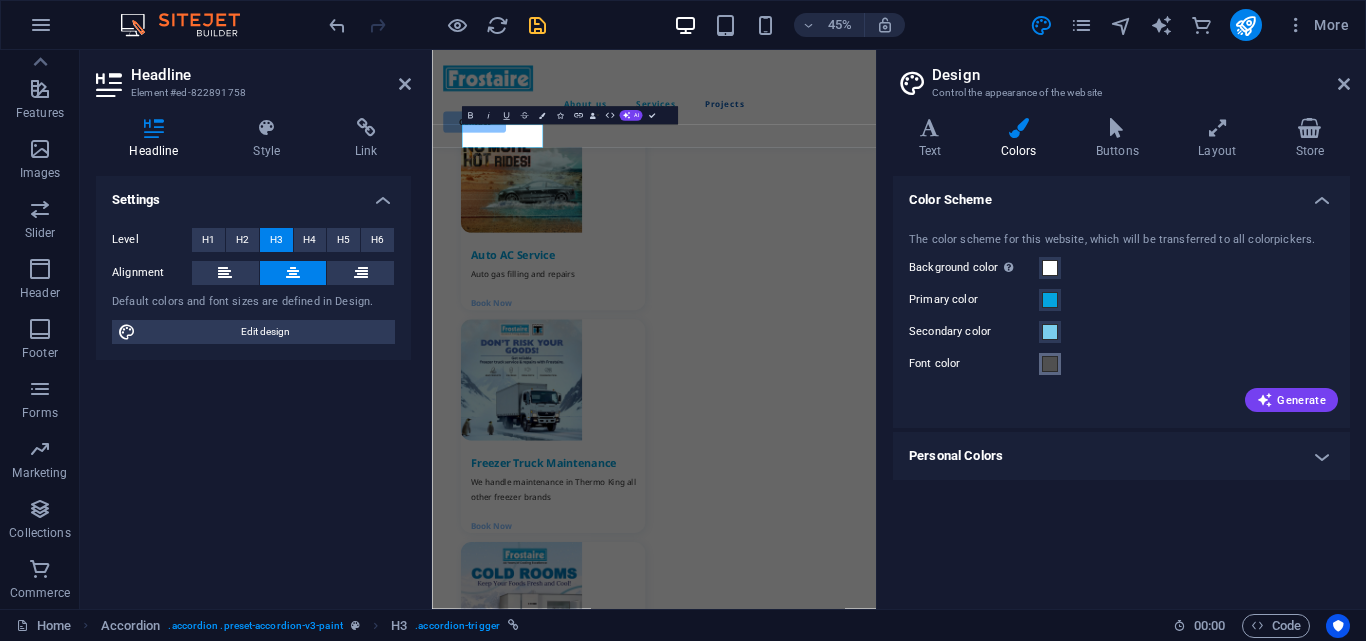 click at bounding box center [1050, 364] 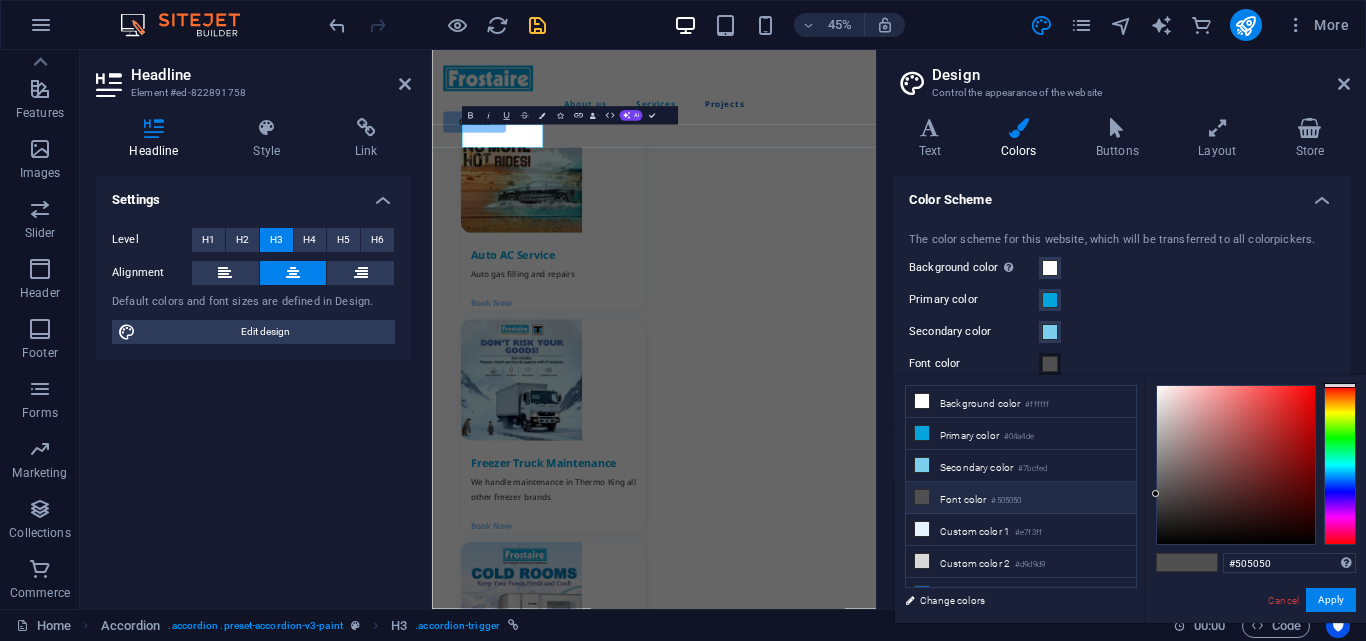 click on "Font color
#[HEXCODE]" at bounding box center (1021, 498) 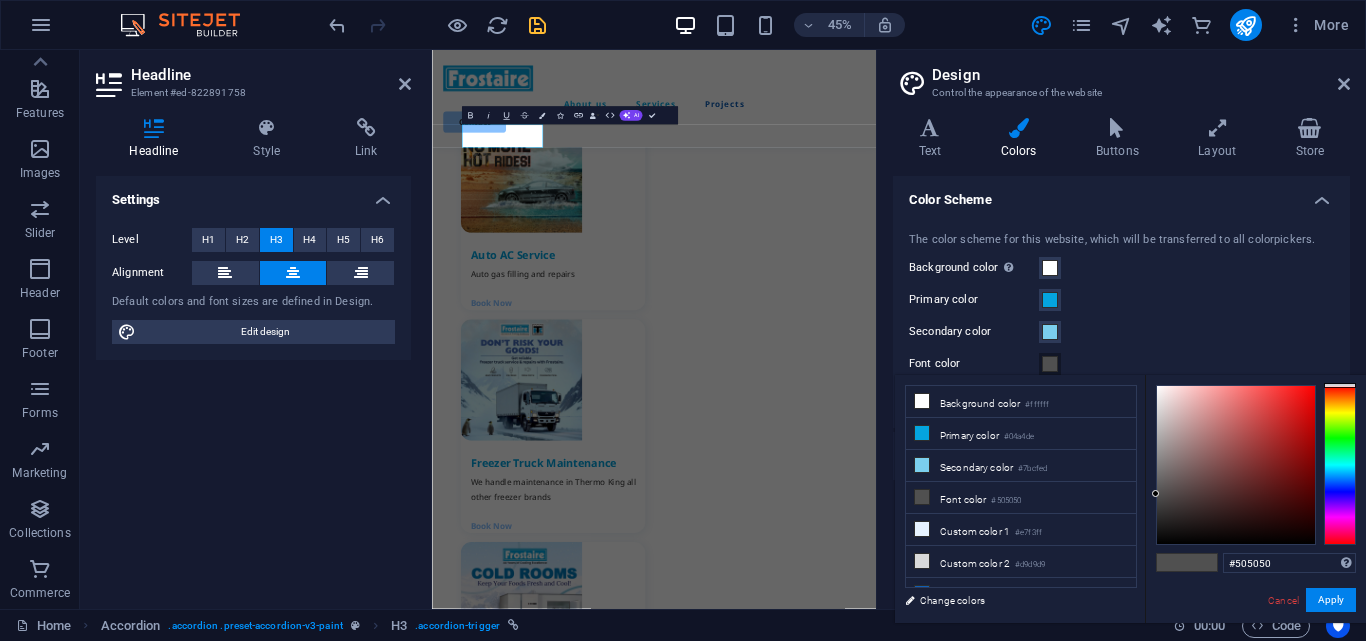 click on "Secondary color" at bounding box center [1121, 332] 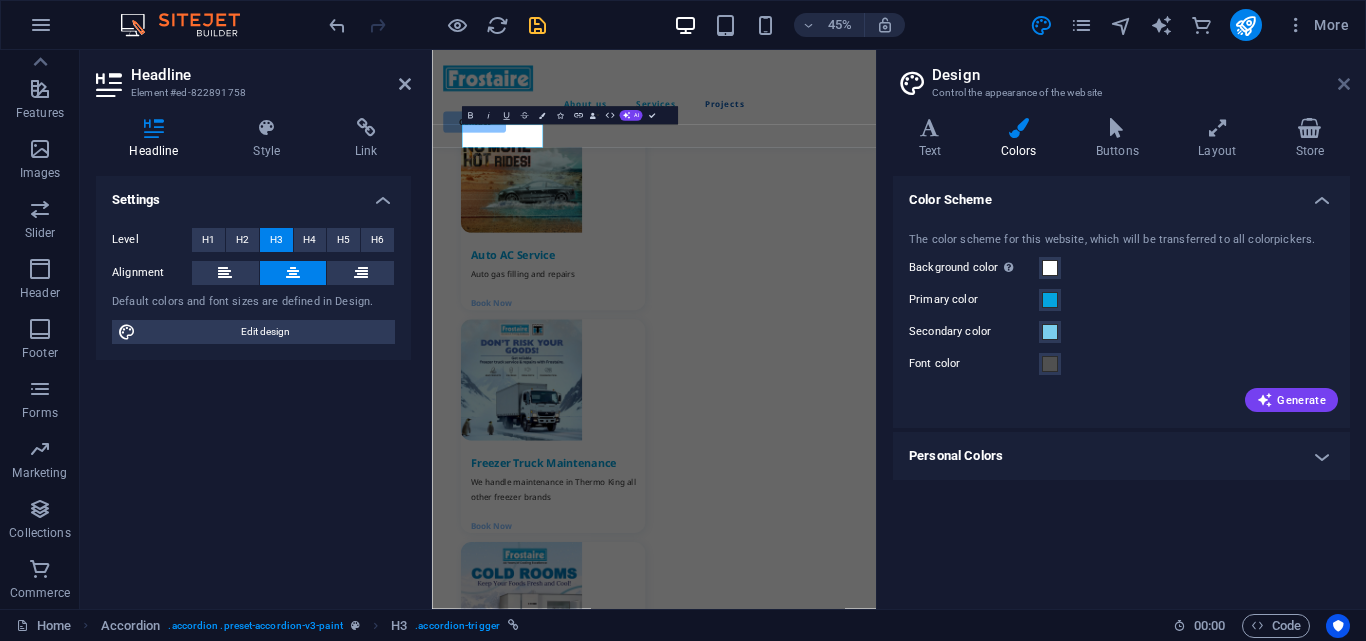 click at bounding box center (1344, 84) 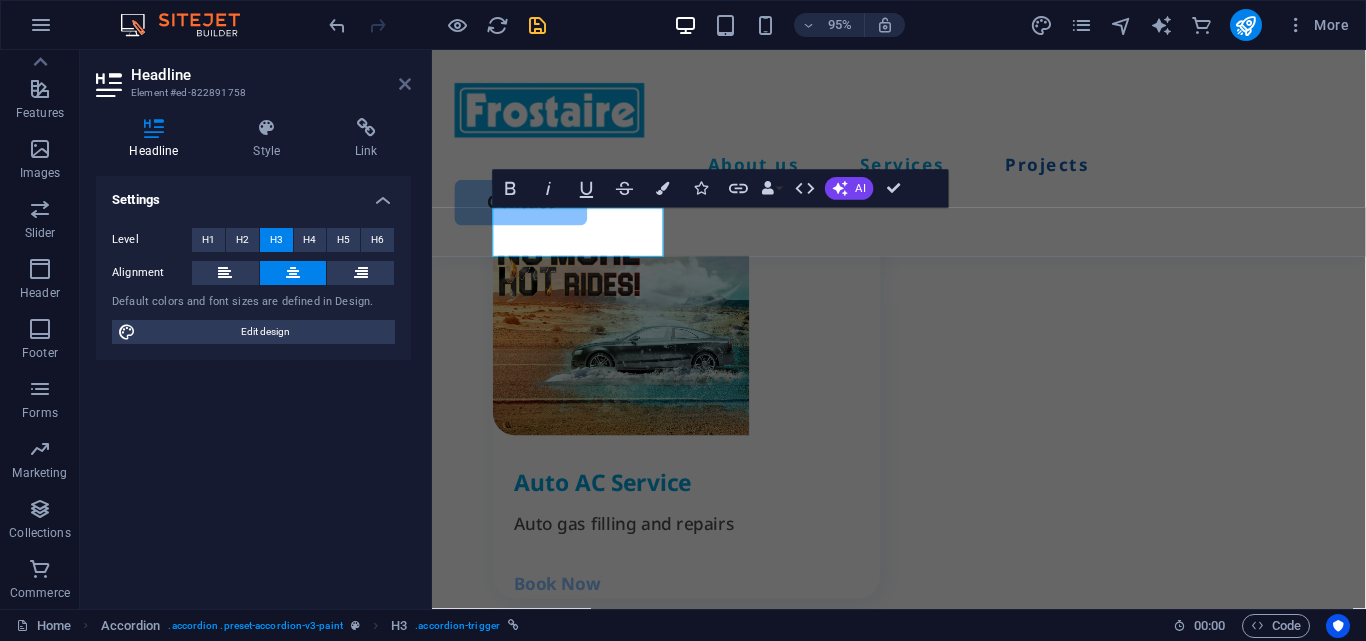click at bounding box center [405, 84] 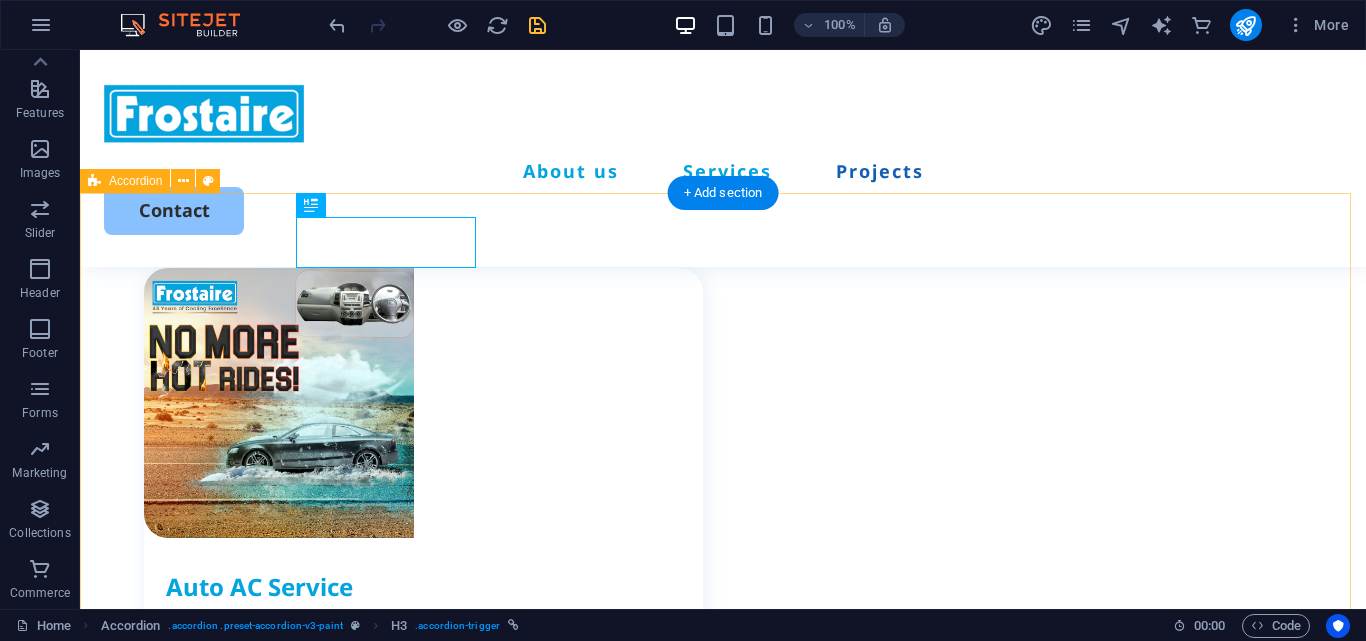 click on "Home Bedroom Cabinet Bathroom" at bounding box center (723, 2139) 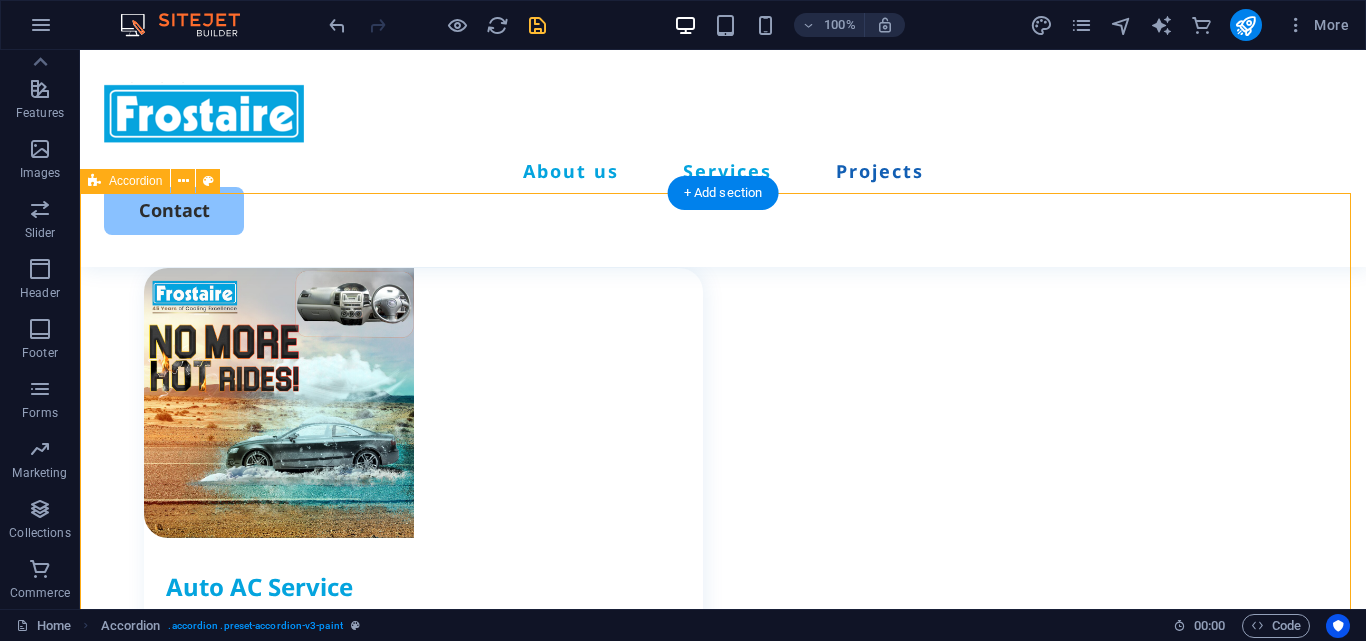 click on "Home Bedroom Cabinet Bathroom" at bounding box center [723, 2139] 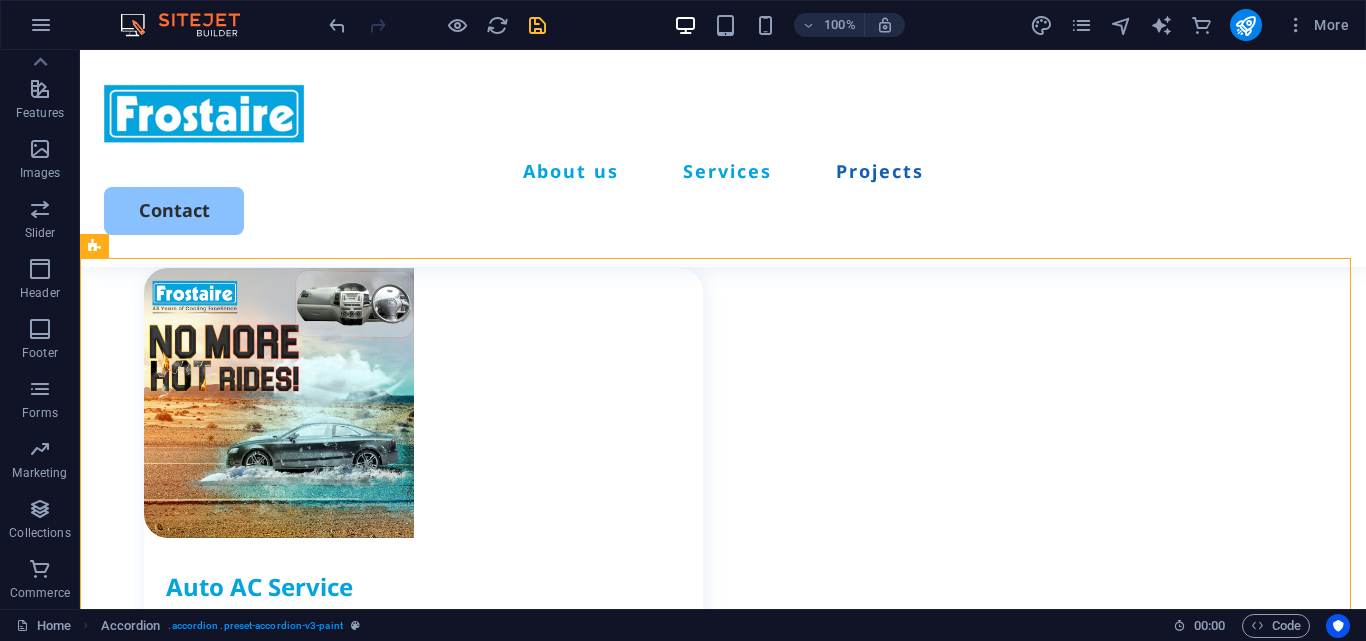 scroll, scrollTop: 2799, scrollLeft: 0, axis: vertical 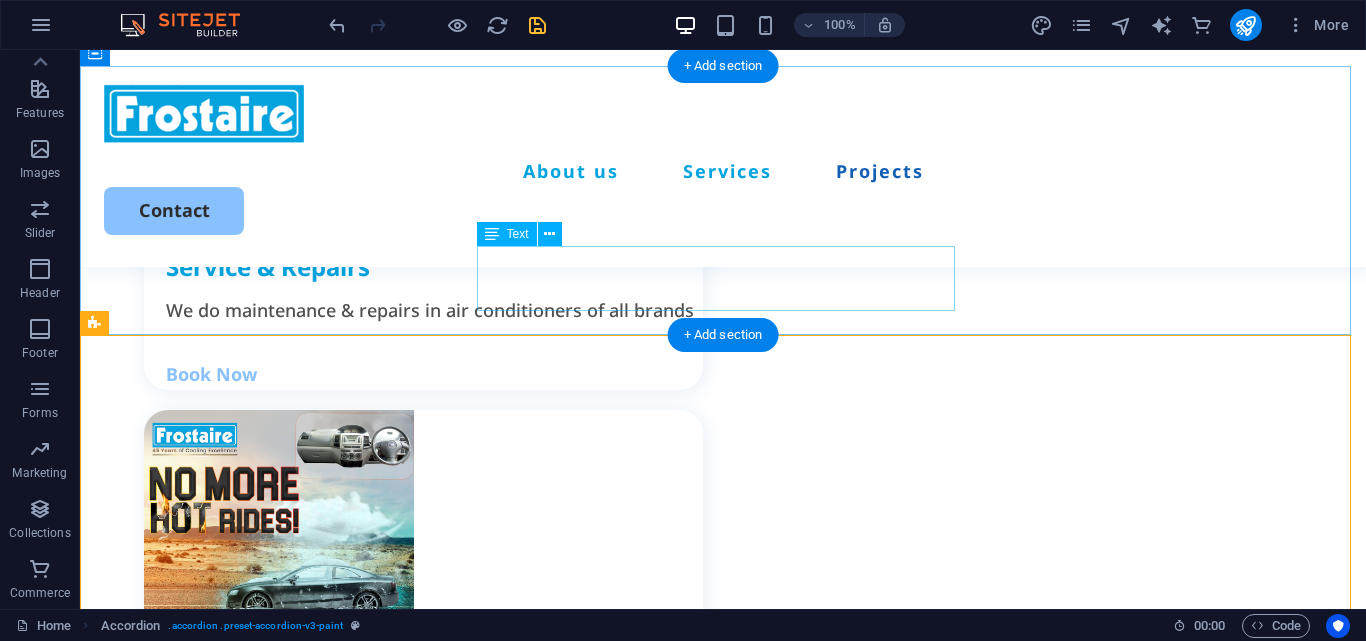 click on "Lorem ipsum dolor sit amet, consectetur adipiscing elit, sed do eiusmod tempor incididunt." at bounding box center [723, 2106] 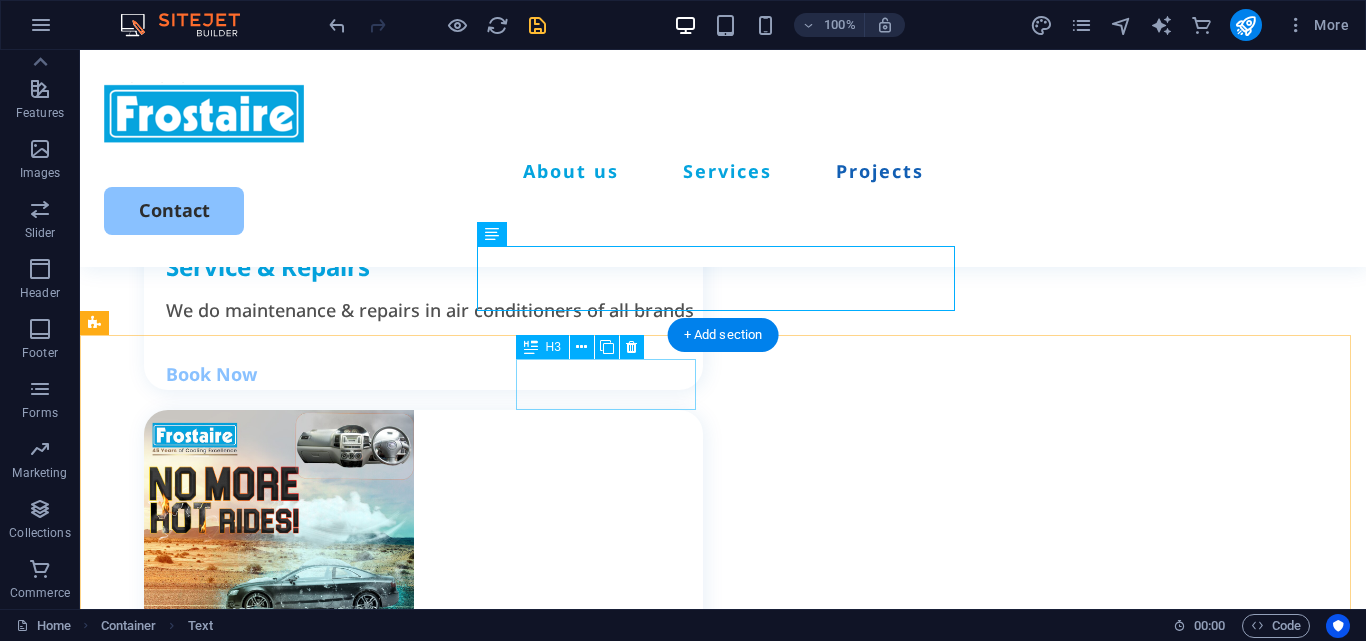 click on "Bedroom" at bounding box center [318, 2253] 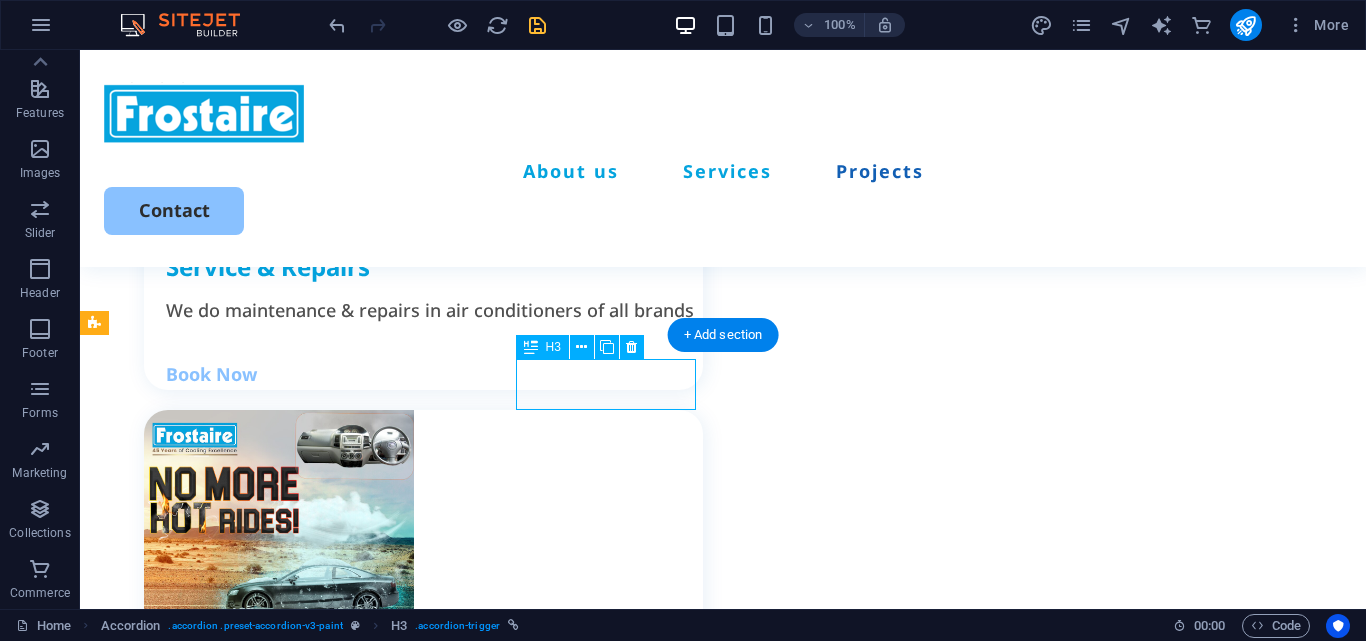 click on "Bedroom" at bounding box center [318, 2253] 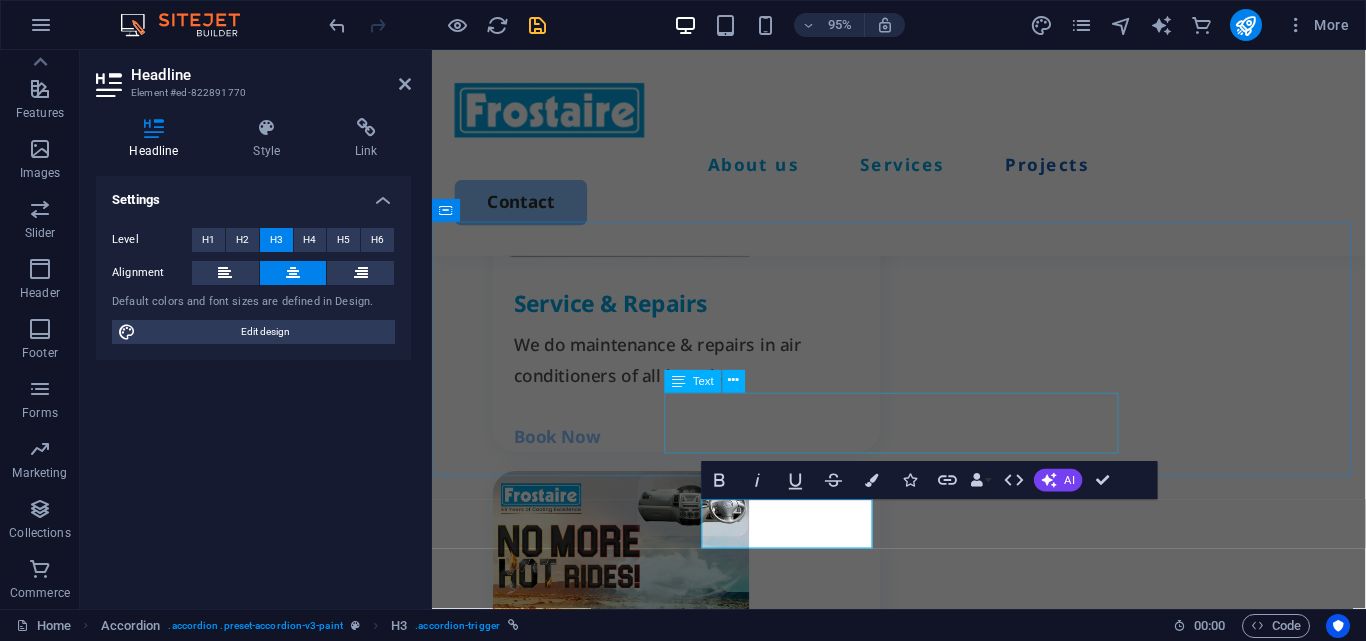 type 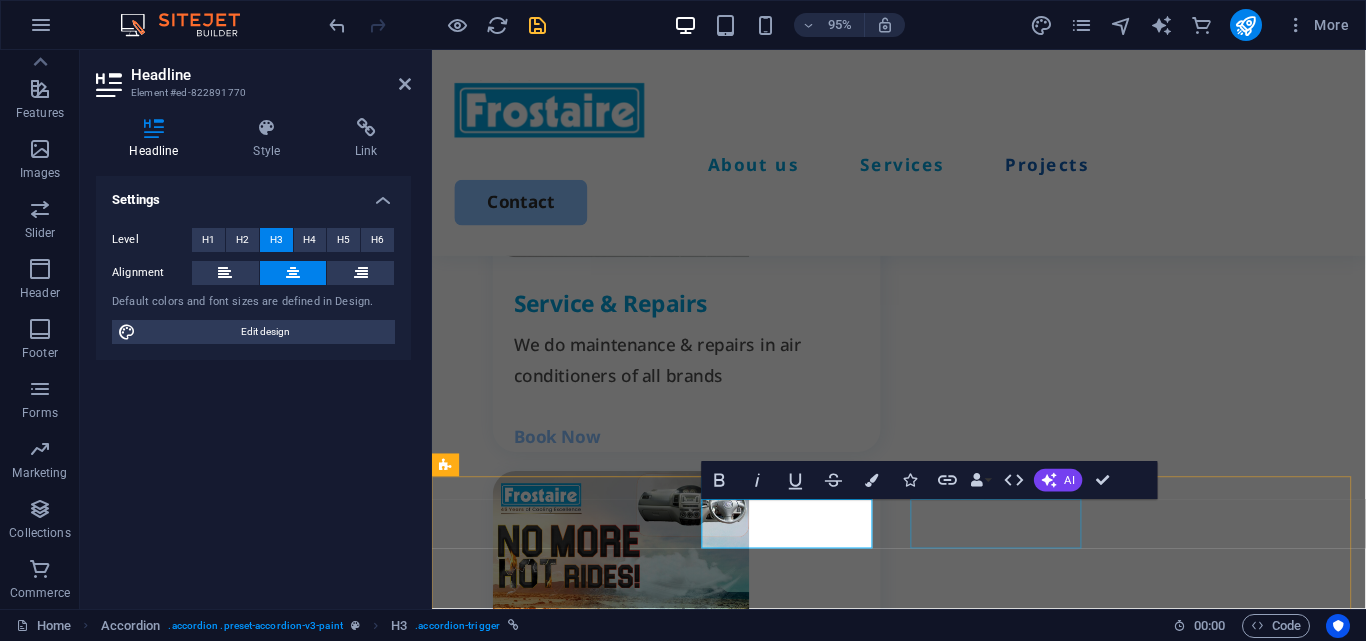click on "Cabinet" at bounding box center [783, 2348] 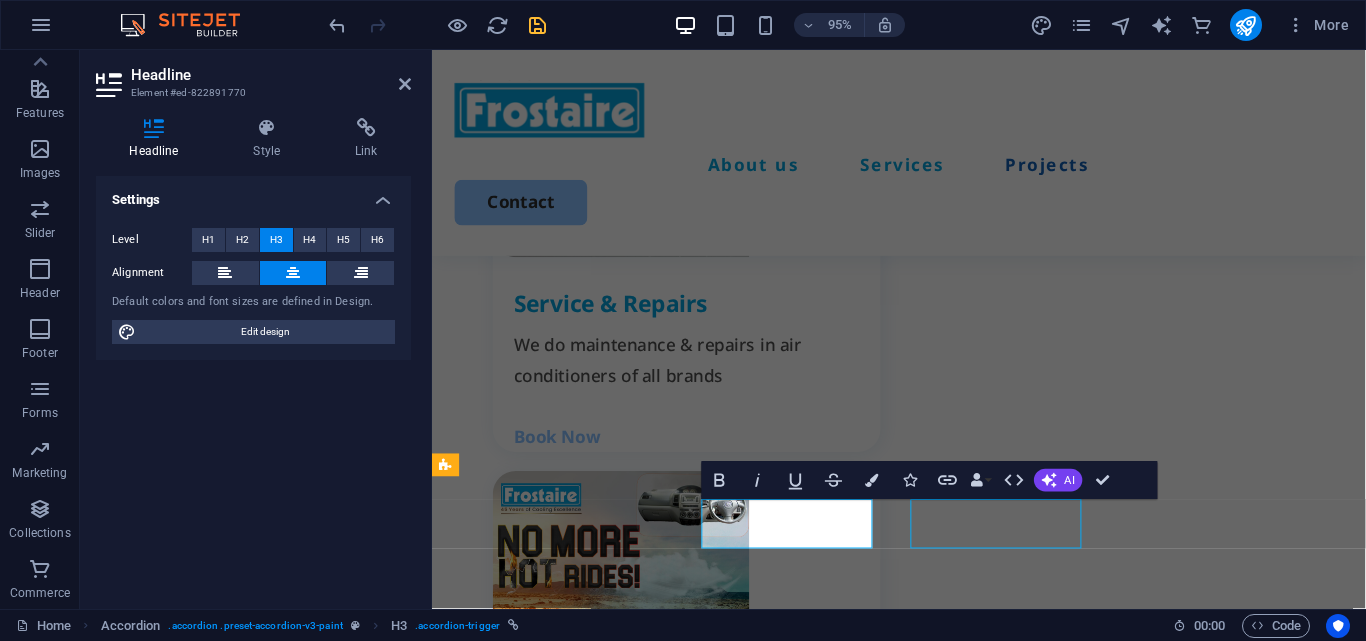 click on "Bathroom" at bounding box center [929, 2348] 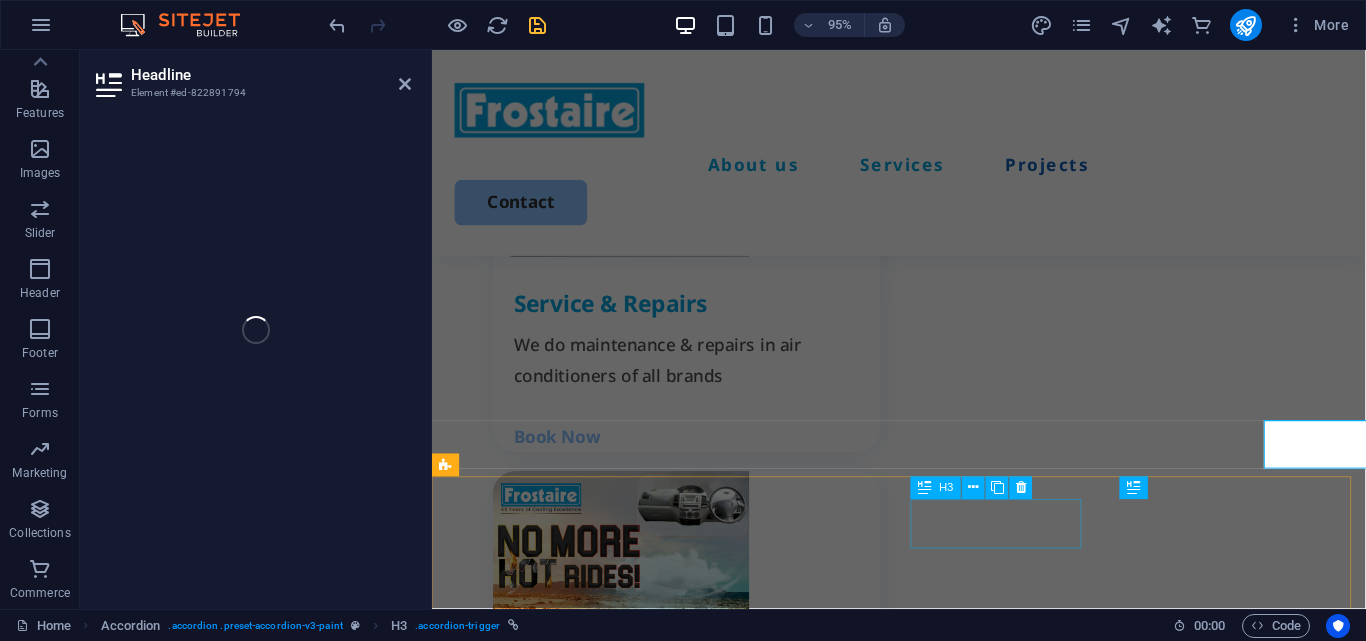 click on "Home Office Cabinet" at bounding box center (923, 2376) 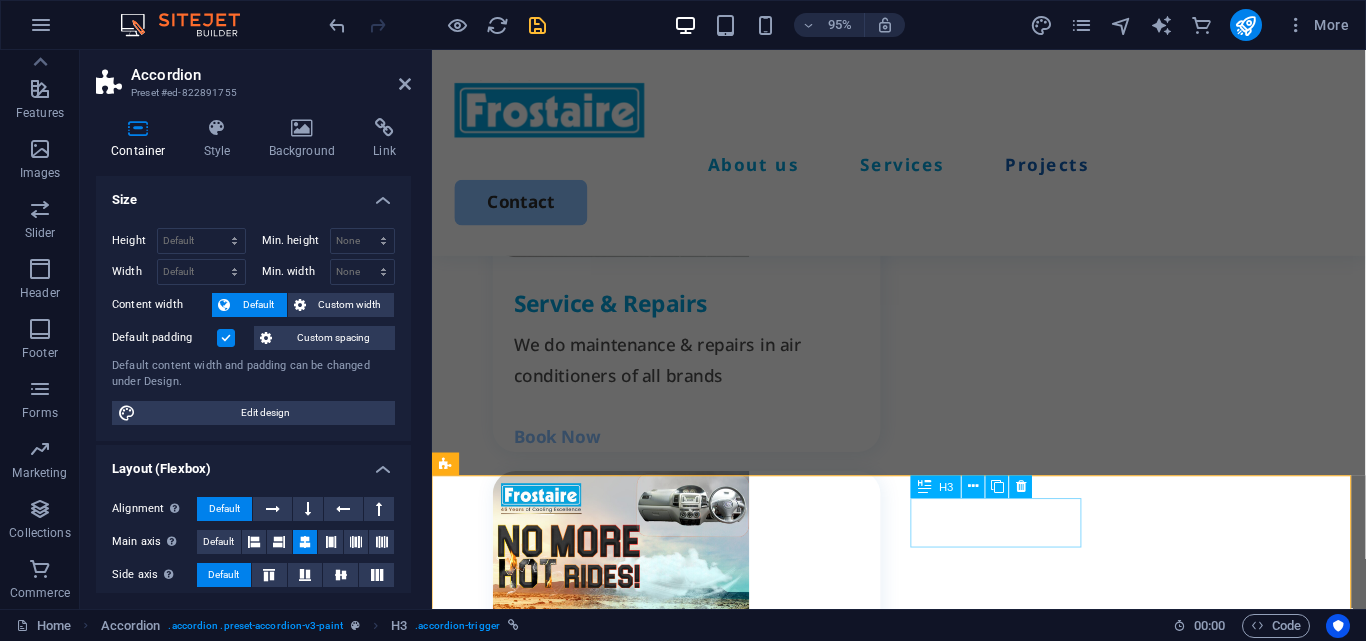 scroll, scrollTop: 2719, scrollLeft: 0, axis: vertical 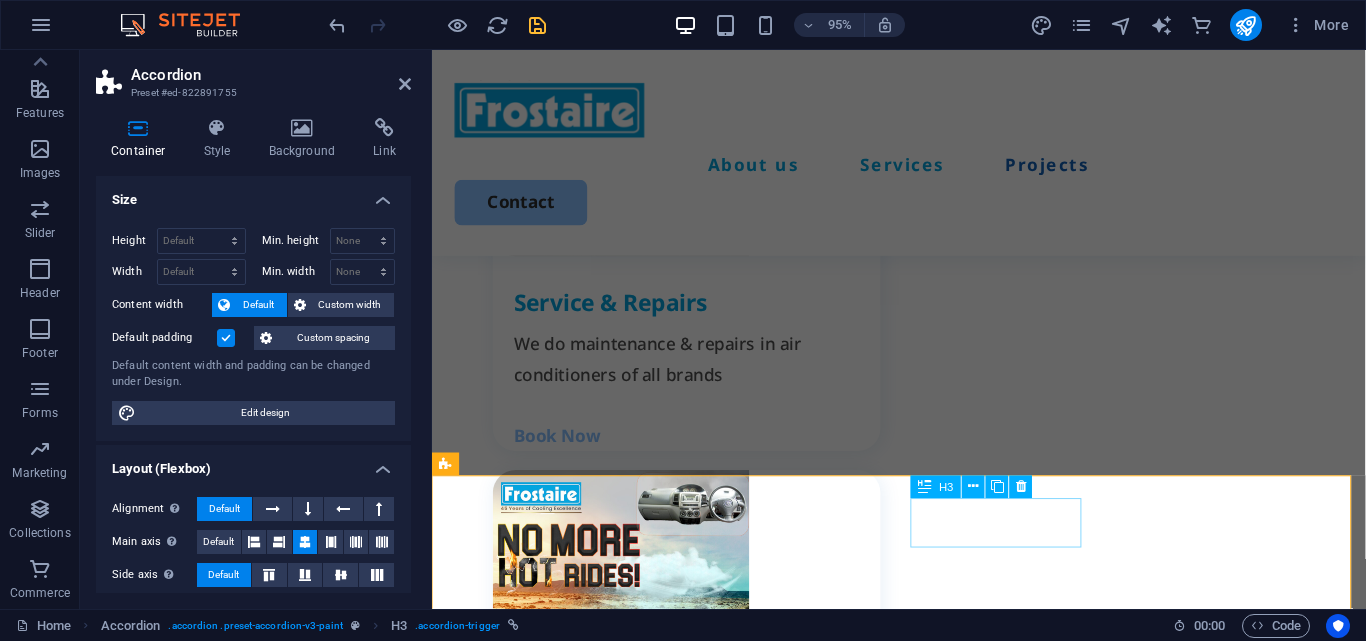 click on "Cabinet" at bounding box center [783, 2347] 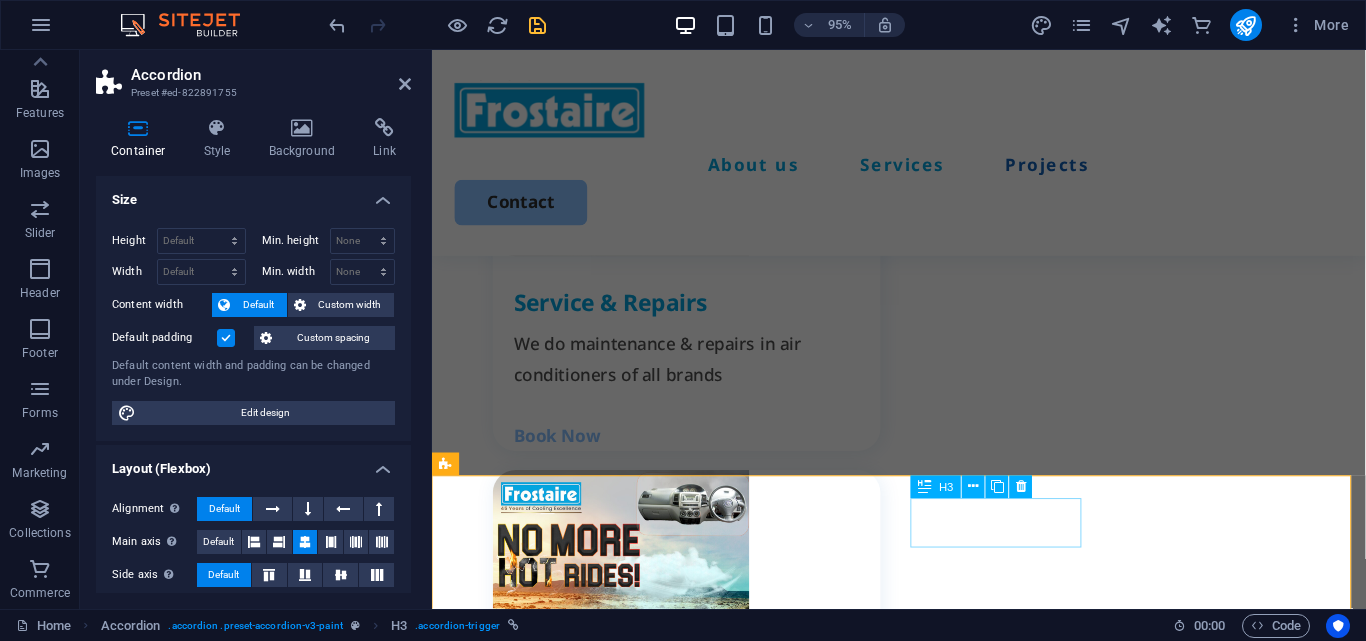 click on "Cabinet" at bounding box center (783, 2347) 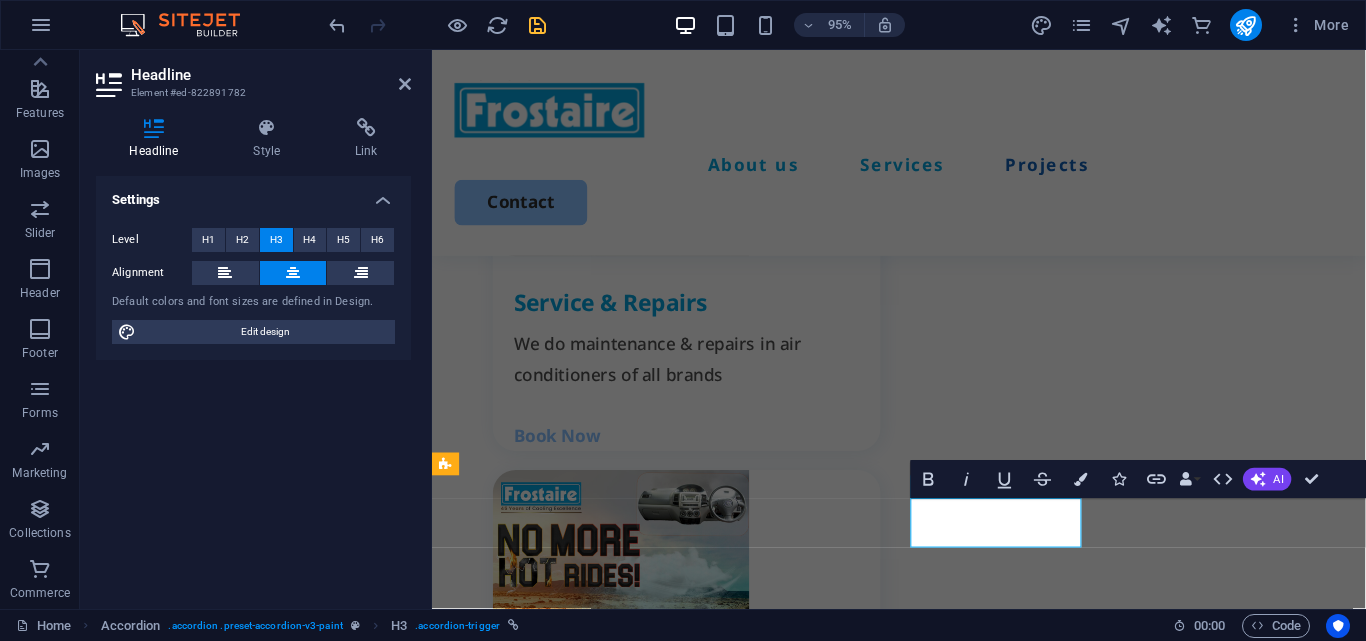 type 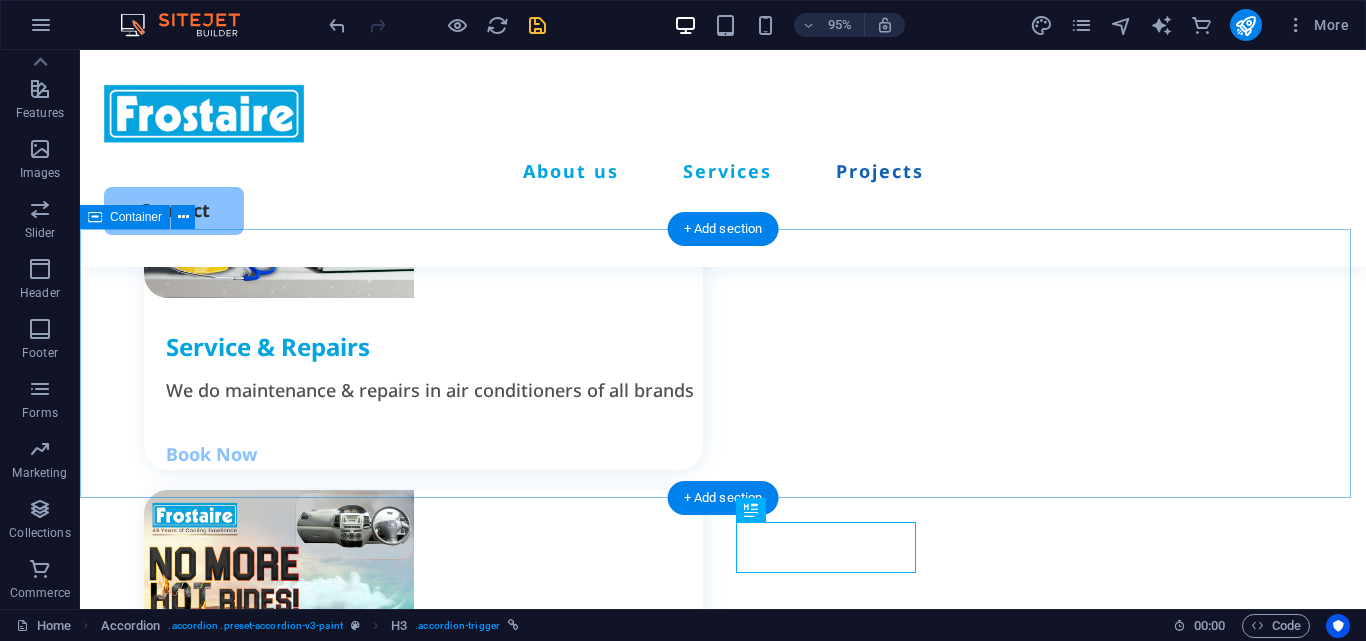 scroll, scrollTop: 2636, scrollLeft: 0, axis: vertical 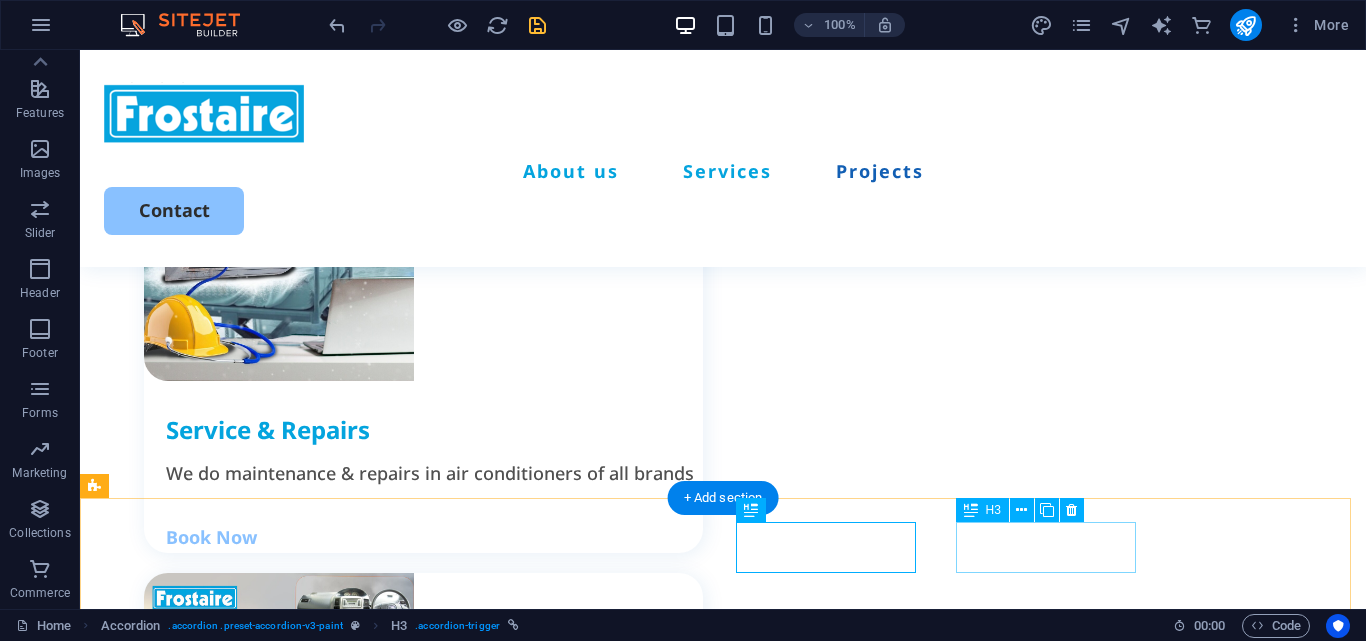click on "Bathroom" at bounding box center [603, 2416] 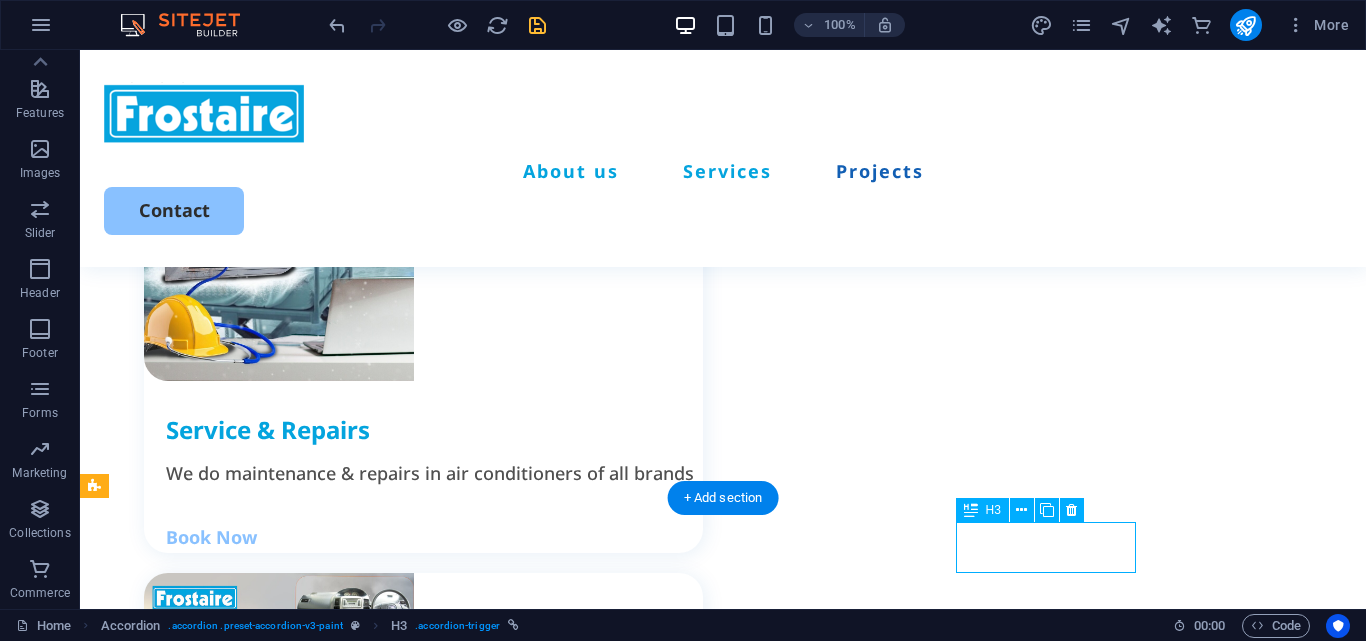 click on "Bathroom" at bounding box center [603, 2416] 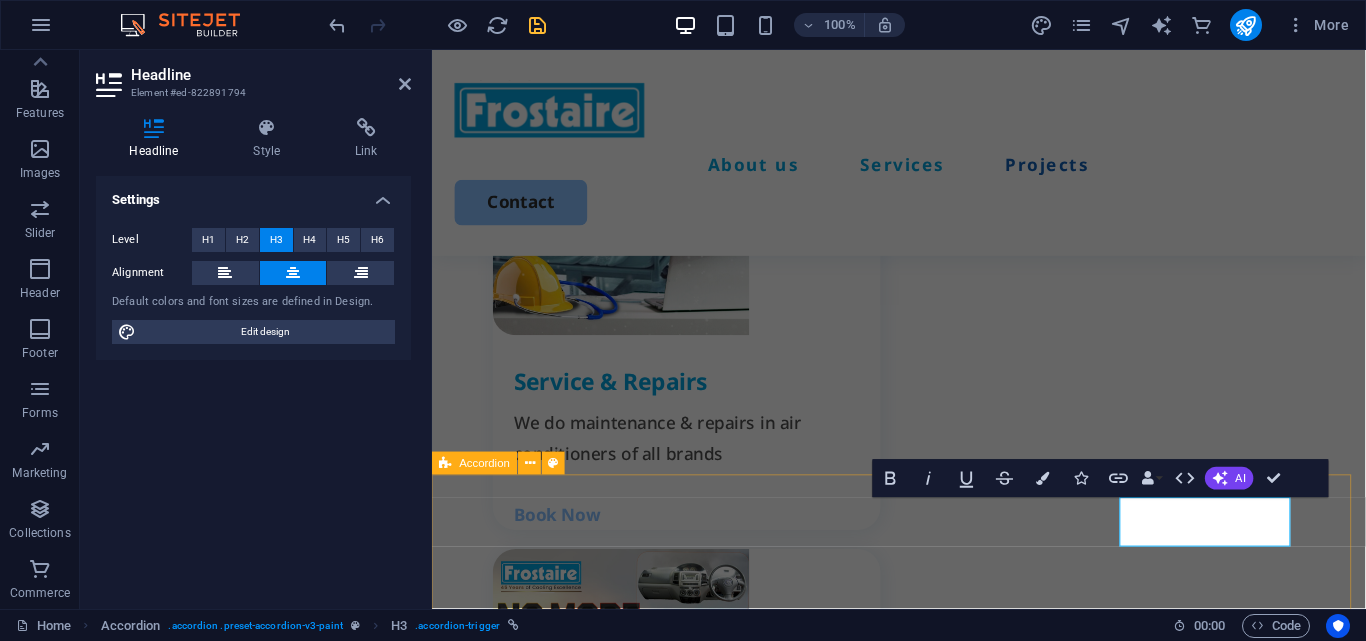 scroll, scrollTop: 2720, scrollLeft: 0, axis: vertical 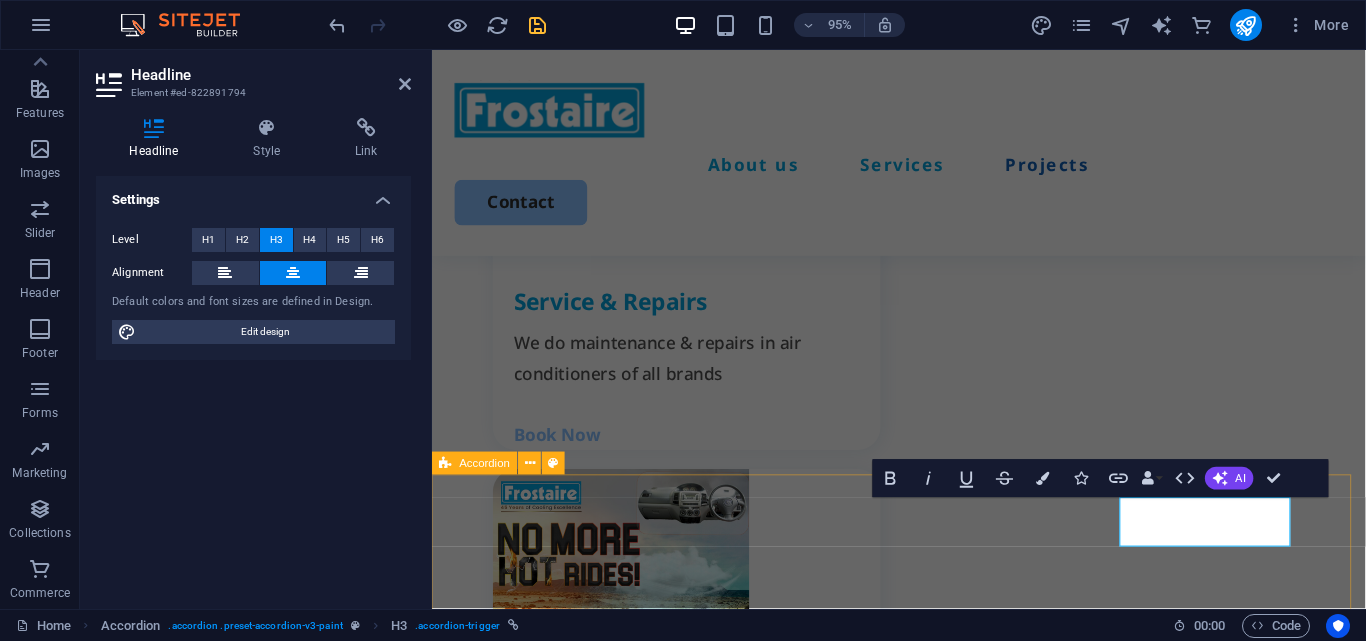type 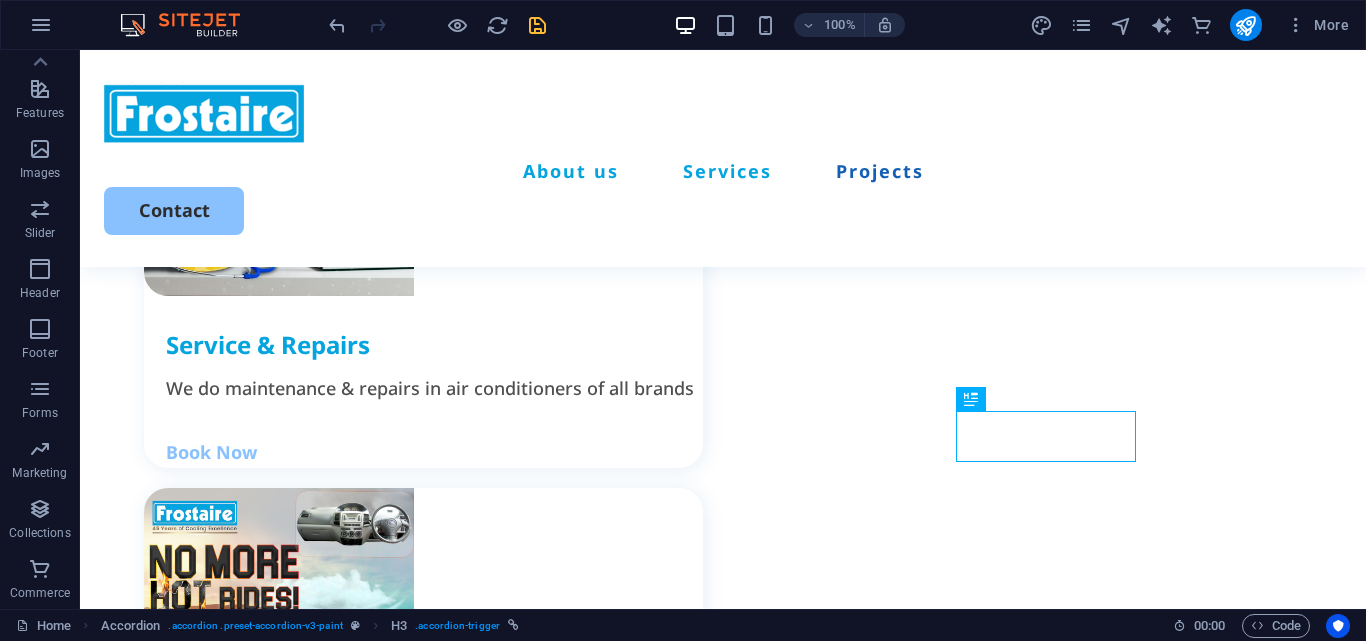 scroll, scrollTop: 2669, scrollLeft: 0, axis: vertical 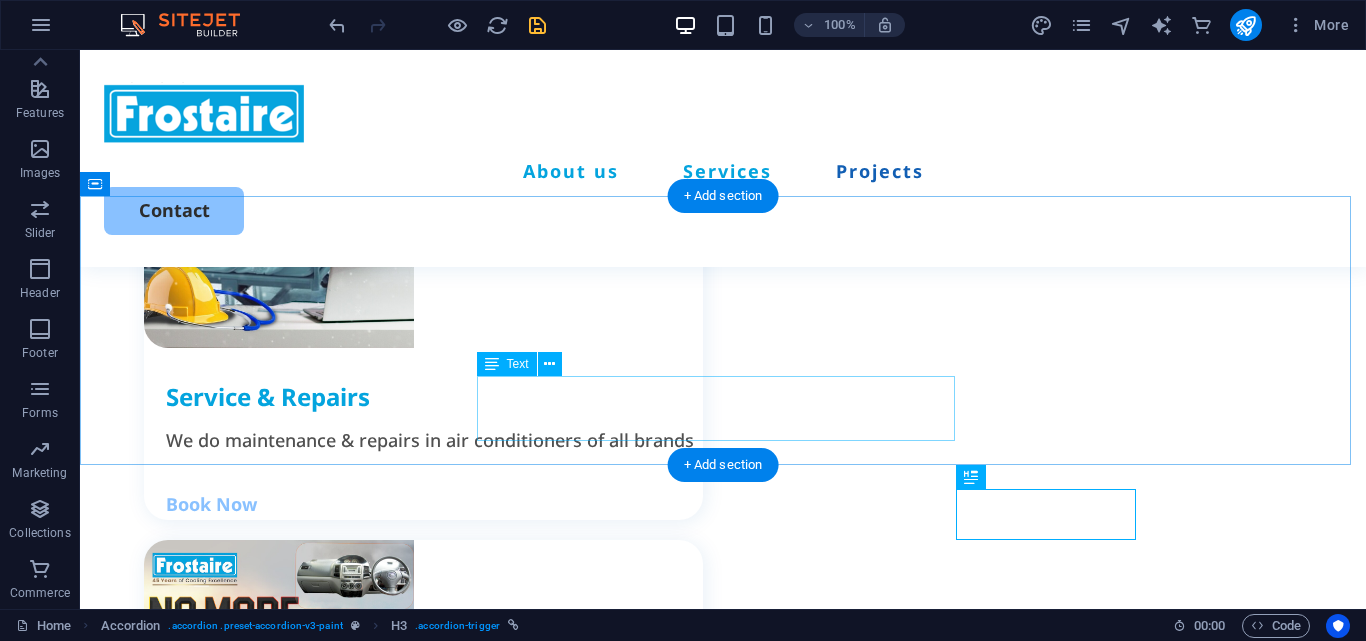 click on "Lorem ipsum dolor sit amet, consectetur adipiscing elit, sed do eiusmod tempor incididunt." at bounding box center [723, 2236] 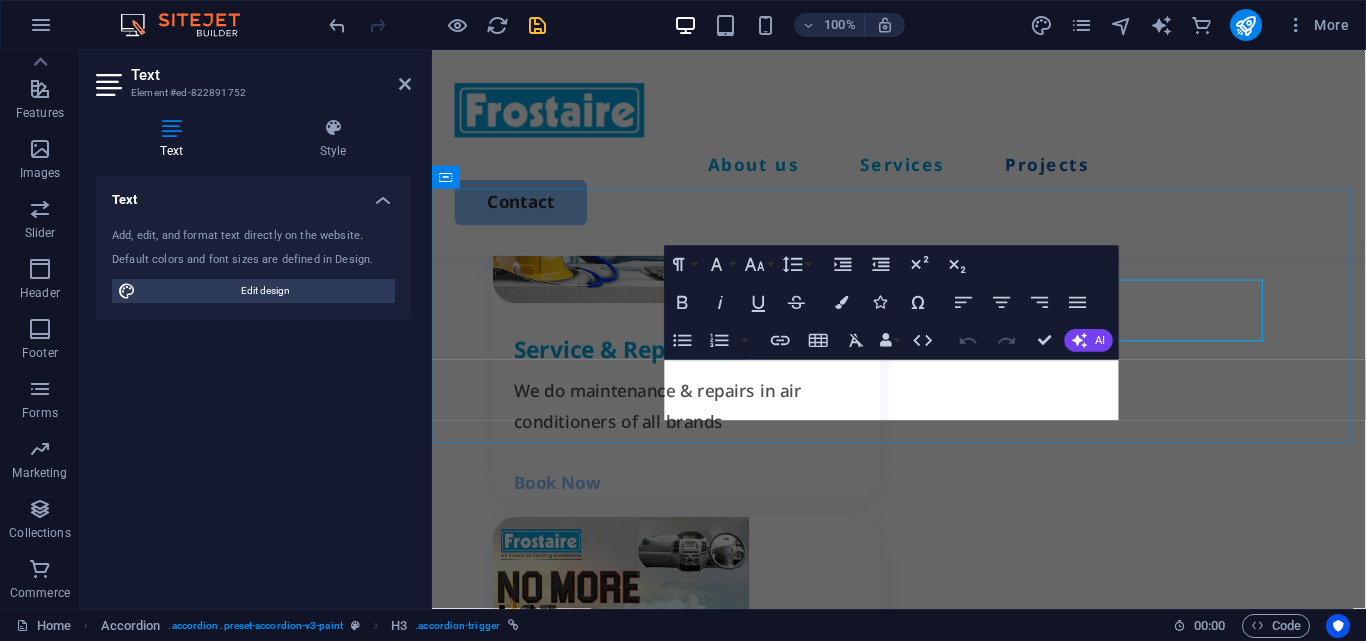 scroll, scrollTop: 2753, scrollLeft: 0, axis: vertical 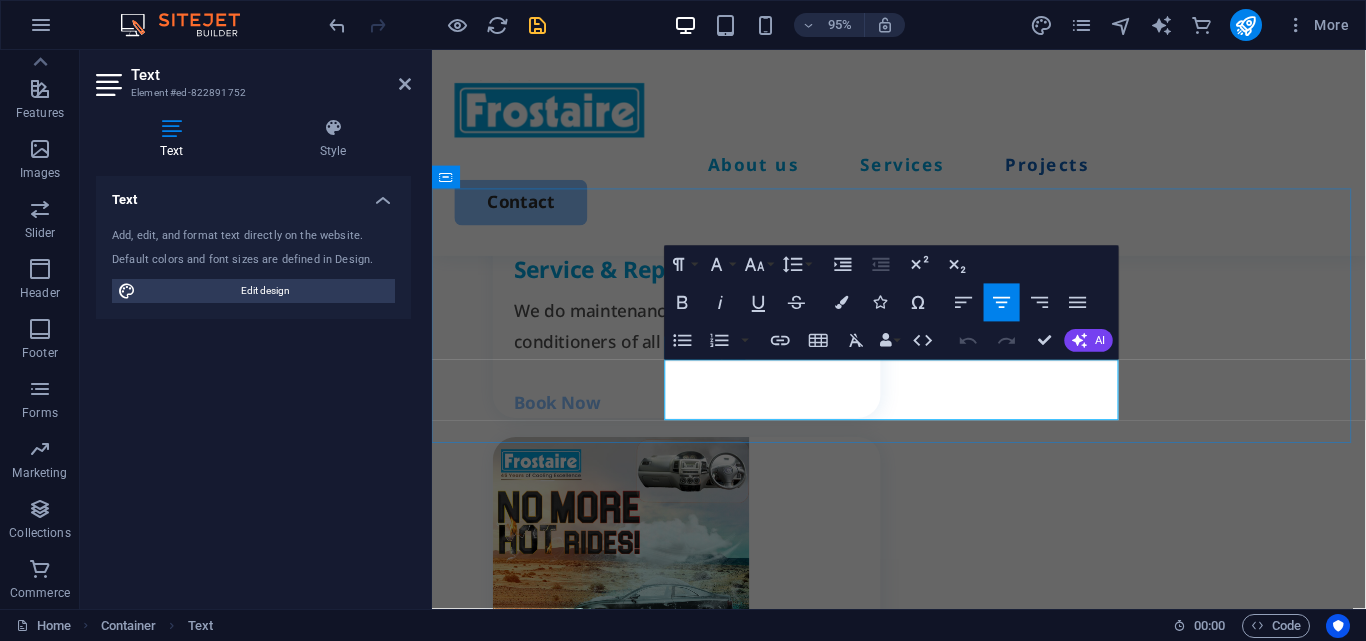 type 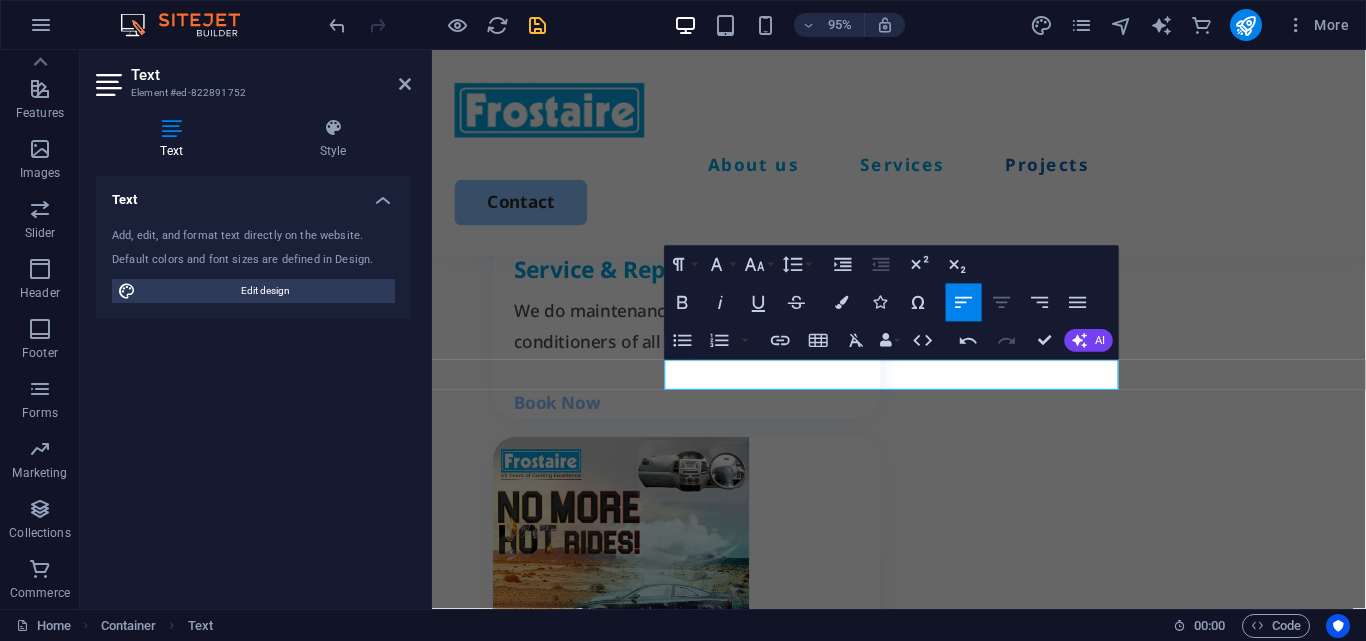 click 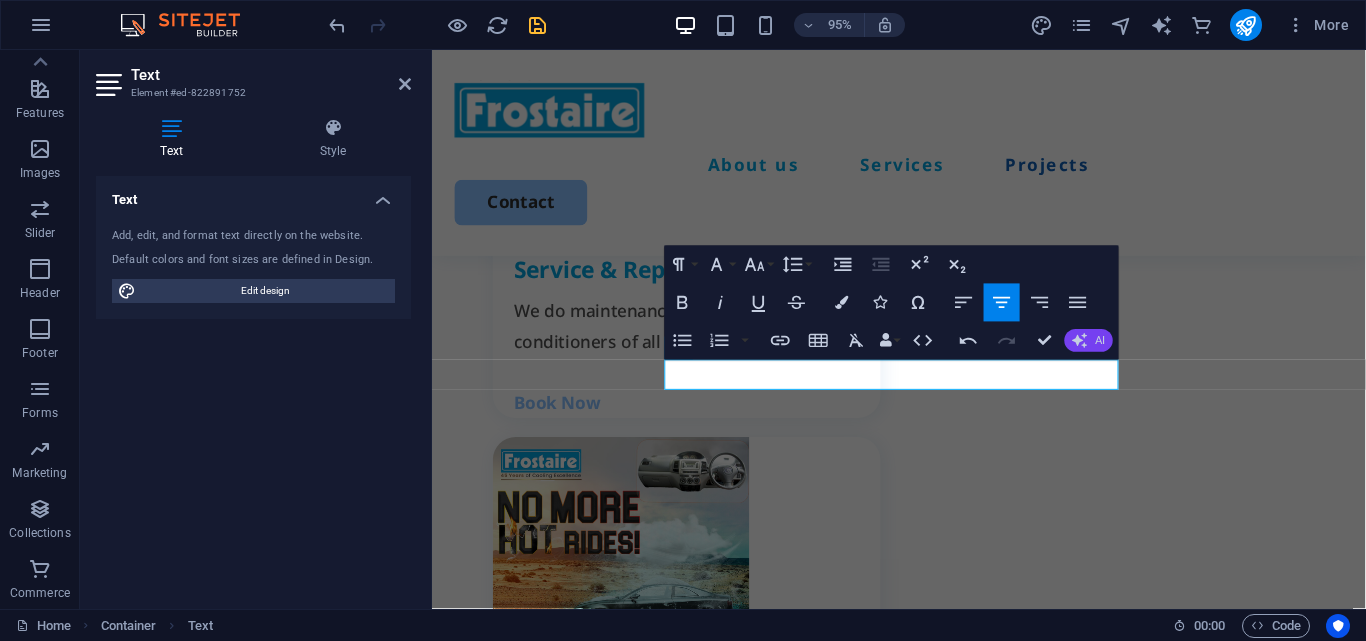 click 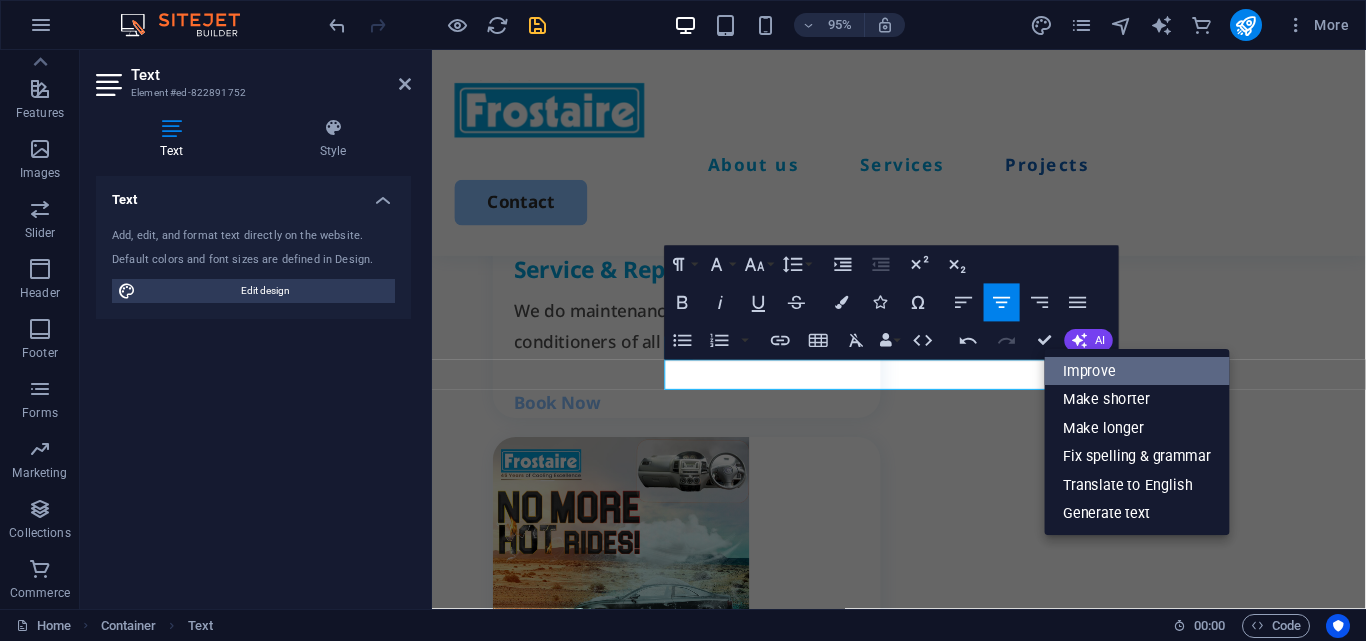 click on "Improve" at bounding box center [1137, 371] 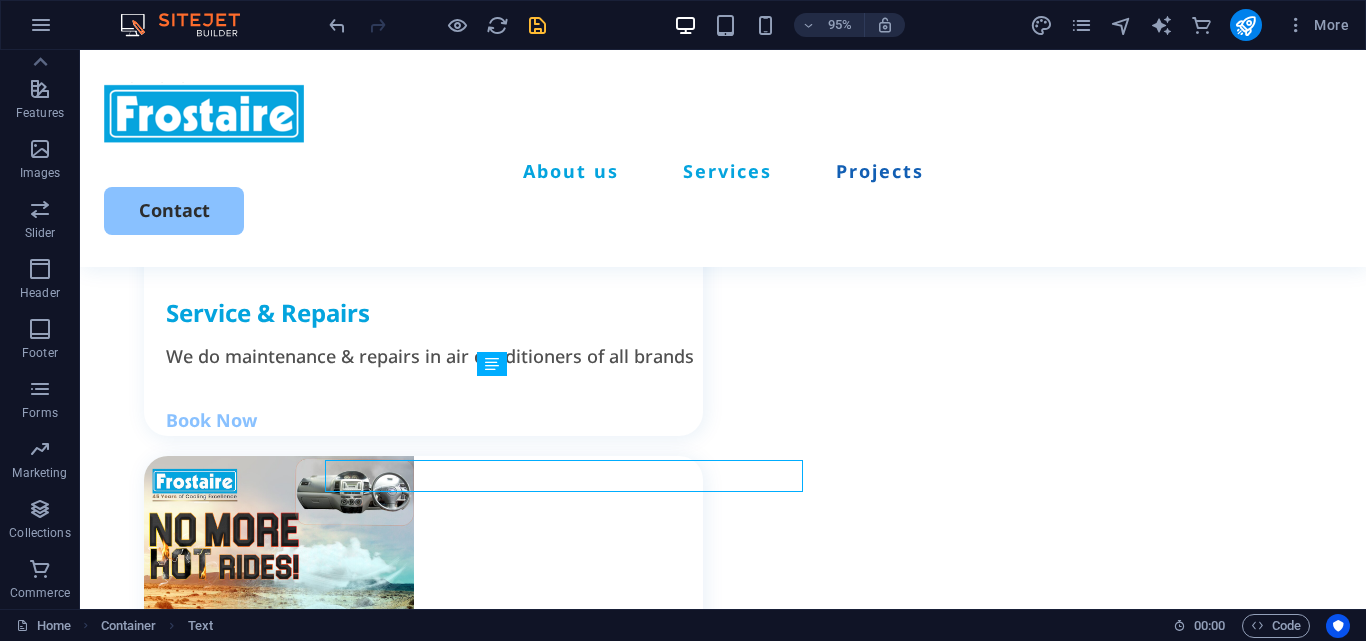scroll, scrollTop: 2669, scrollLeft: 0, axis: vertical 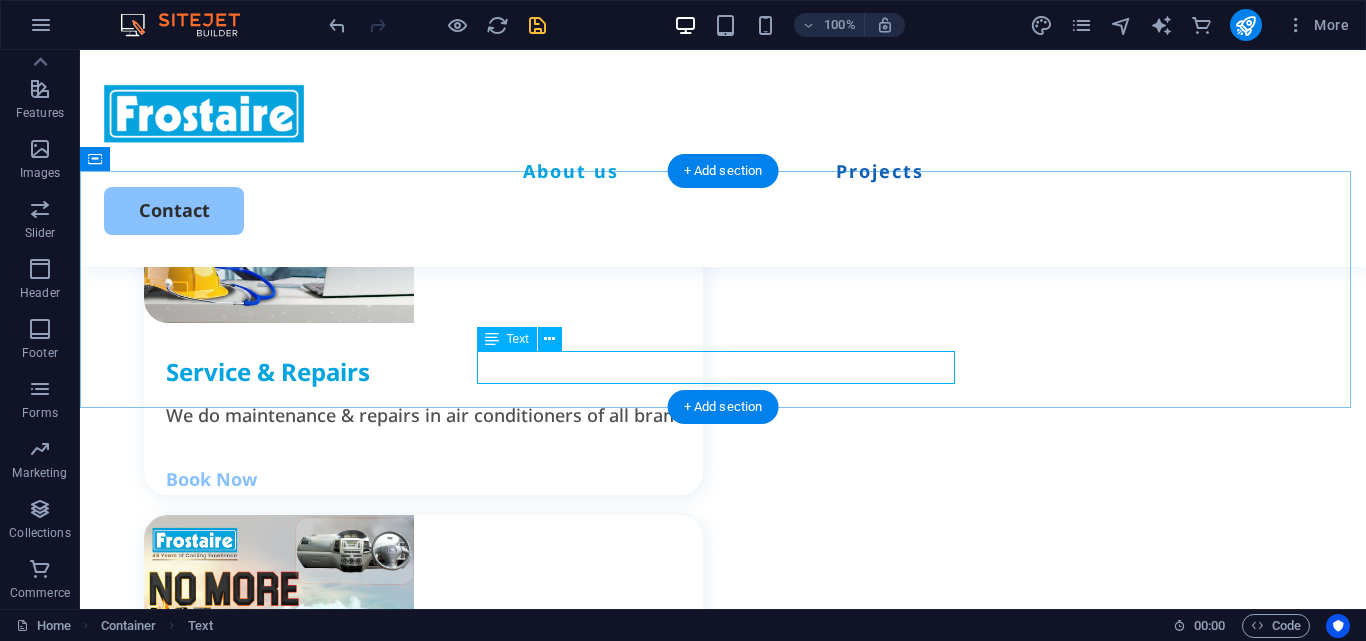 click on "Frostaire Air Conditioners are the ideal choice." at bounding box center [723, 2211] 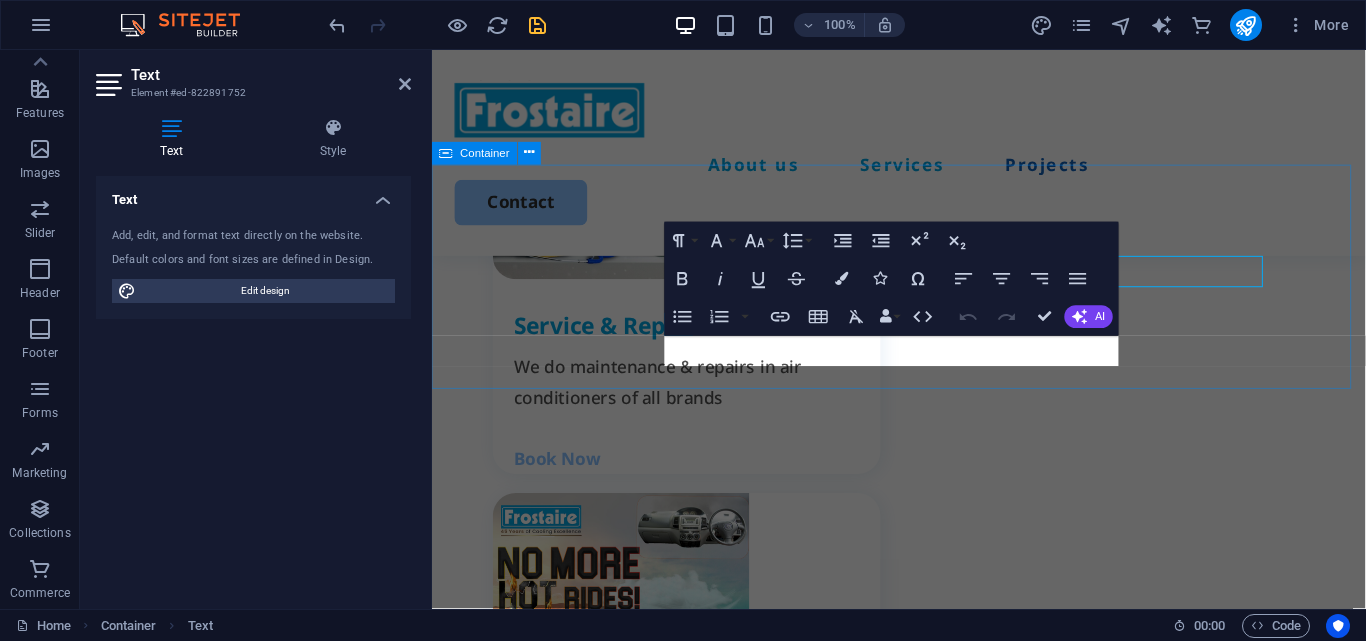 scroll, scrollTop: 2778, scrollLeft: 0, axis: vertical 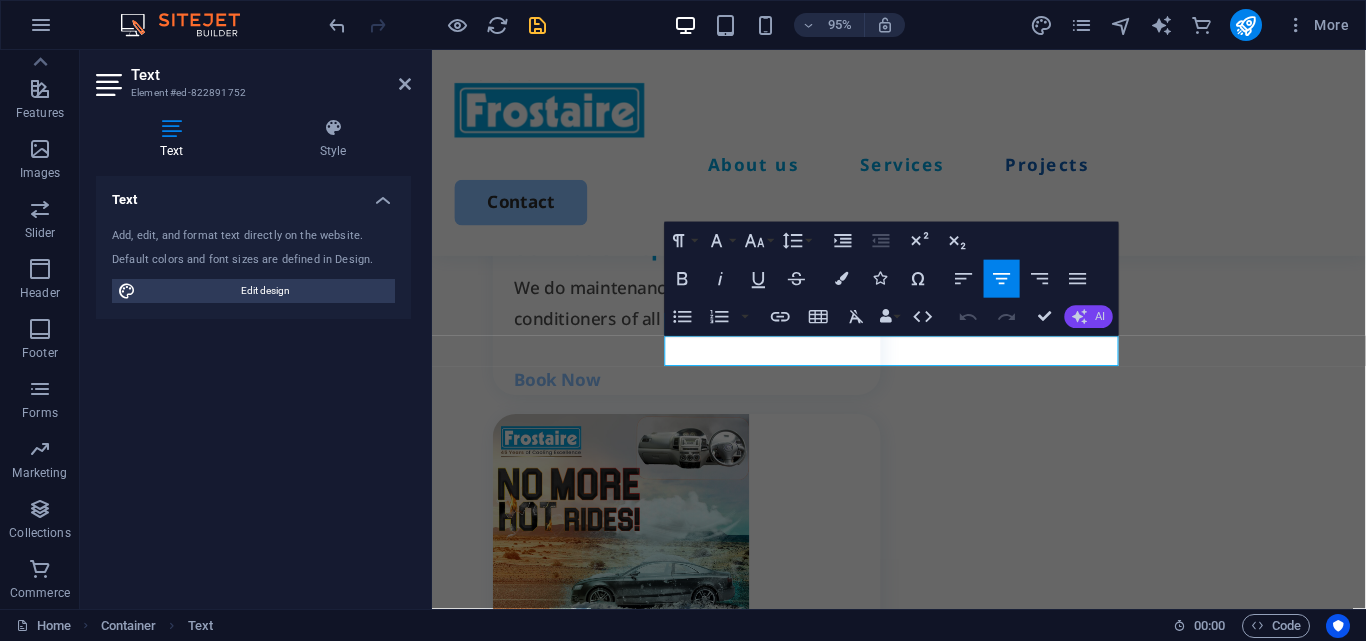 click 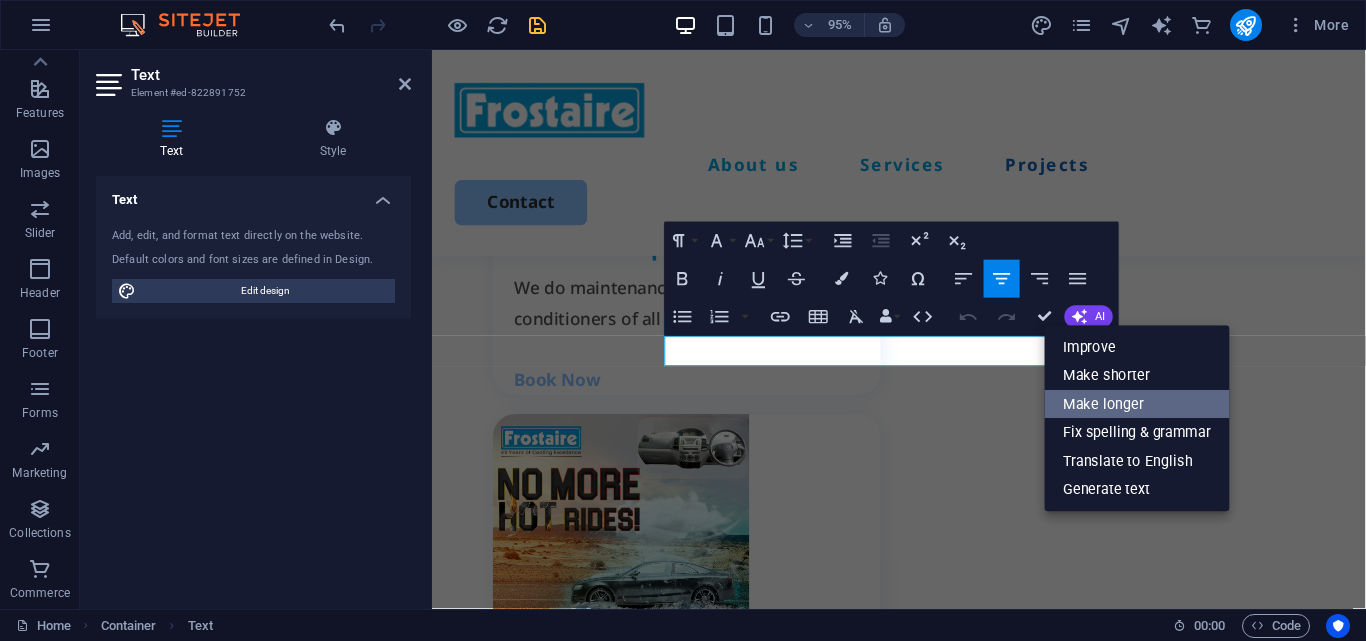 click on "Make longer" at bounding box center [1137, 404] 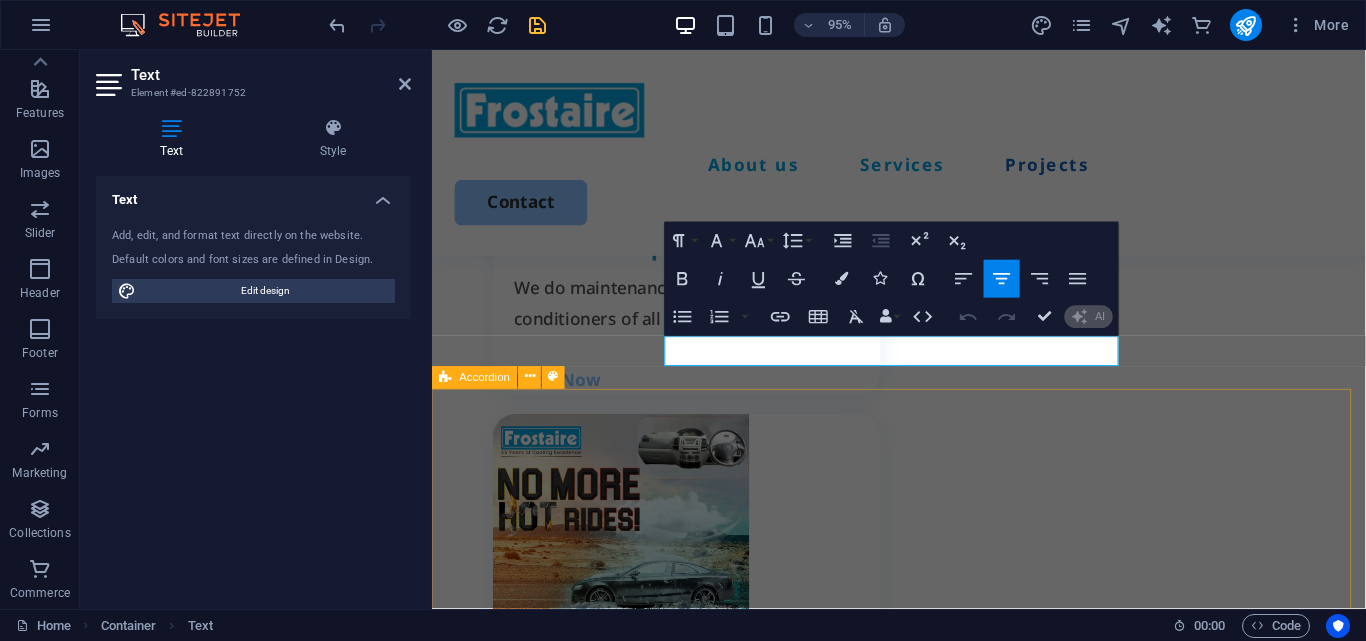 type 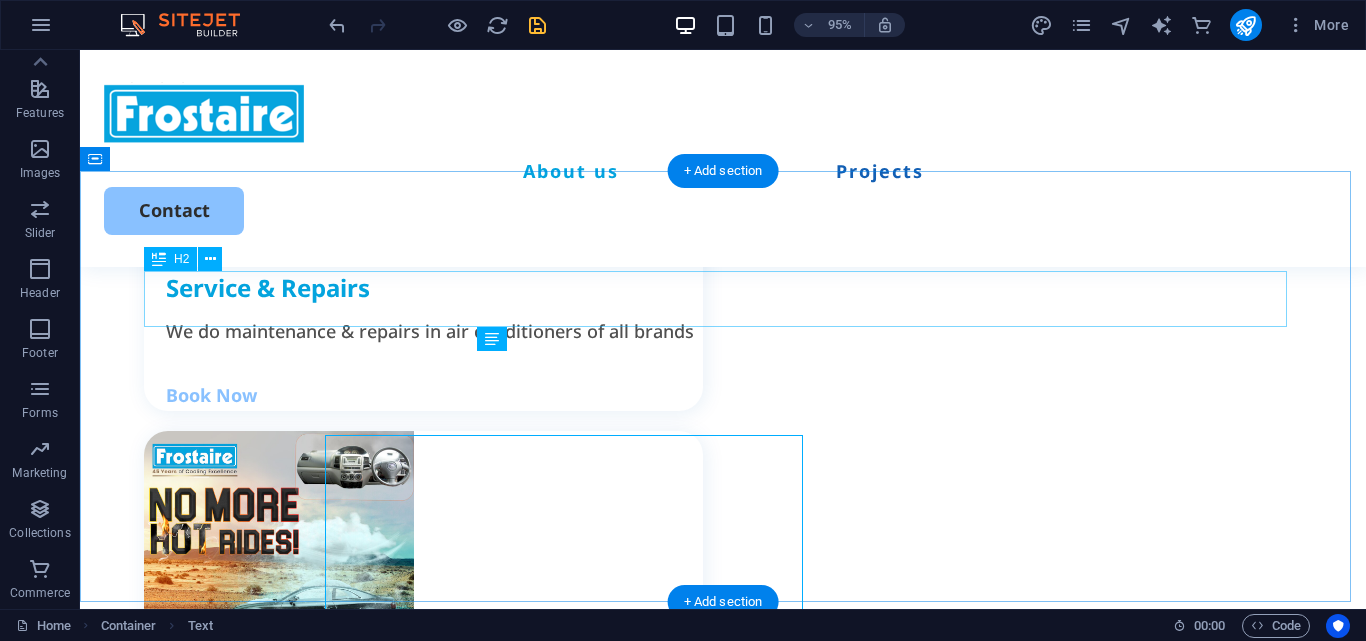 scroll, scrollTop: 2694, scrollLeft: 0, axis: vertical 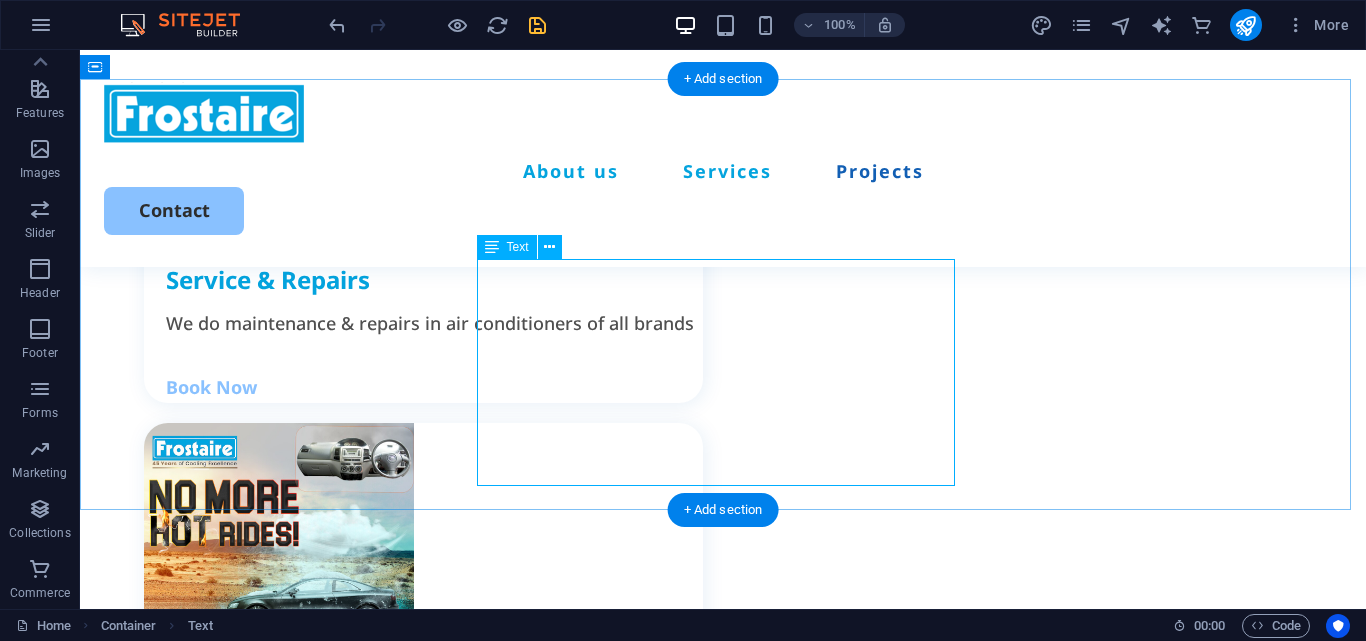click on "Frostaire Air Conditioners stand out as the perfect choice for anyone seeking reliable and efficient cooling solutions. These air conditioning units are designed to meet a variety of needs, ensuring that you stay comfortable in any environment. Whether you're looking to cool your home, office, or any other space, Frostaire offers exceptional performance and quality." at bounding box center [723, 2151] 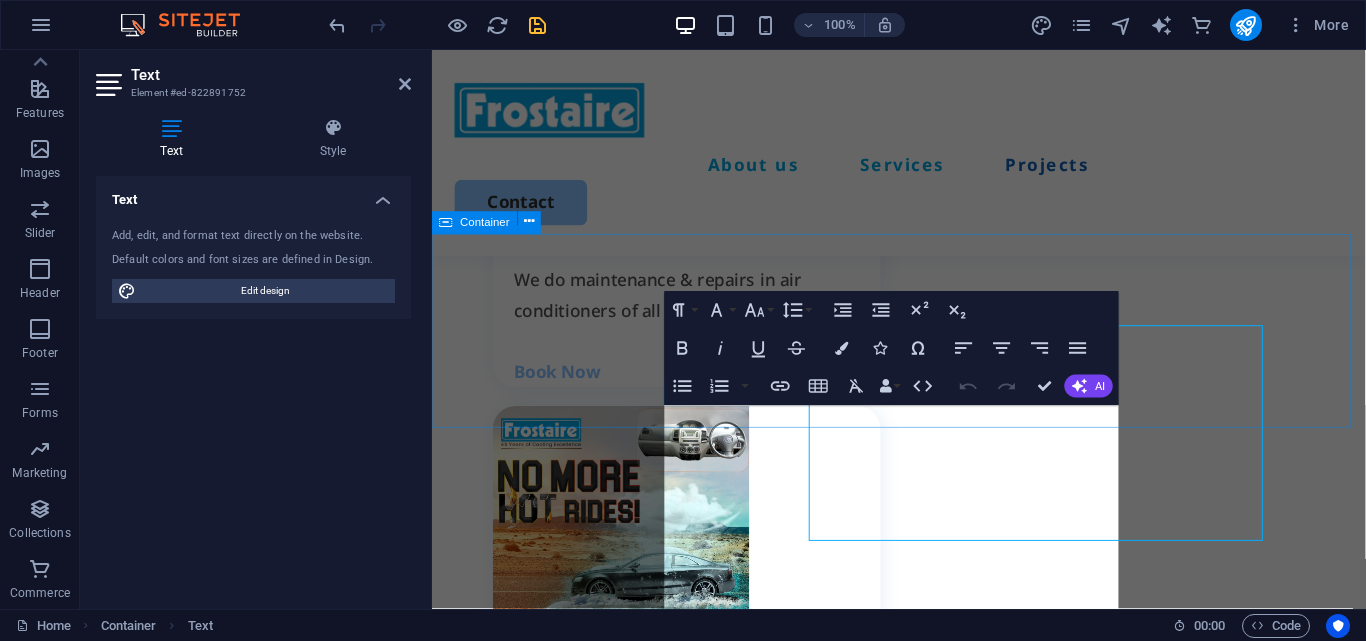 scroll, scrollTop: 2705, scrollLeft: 0, axis: vertical 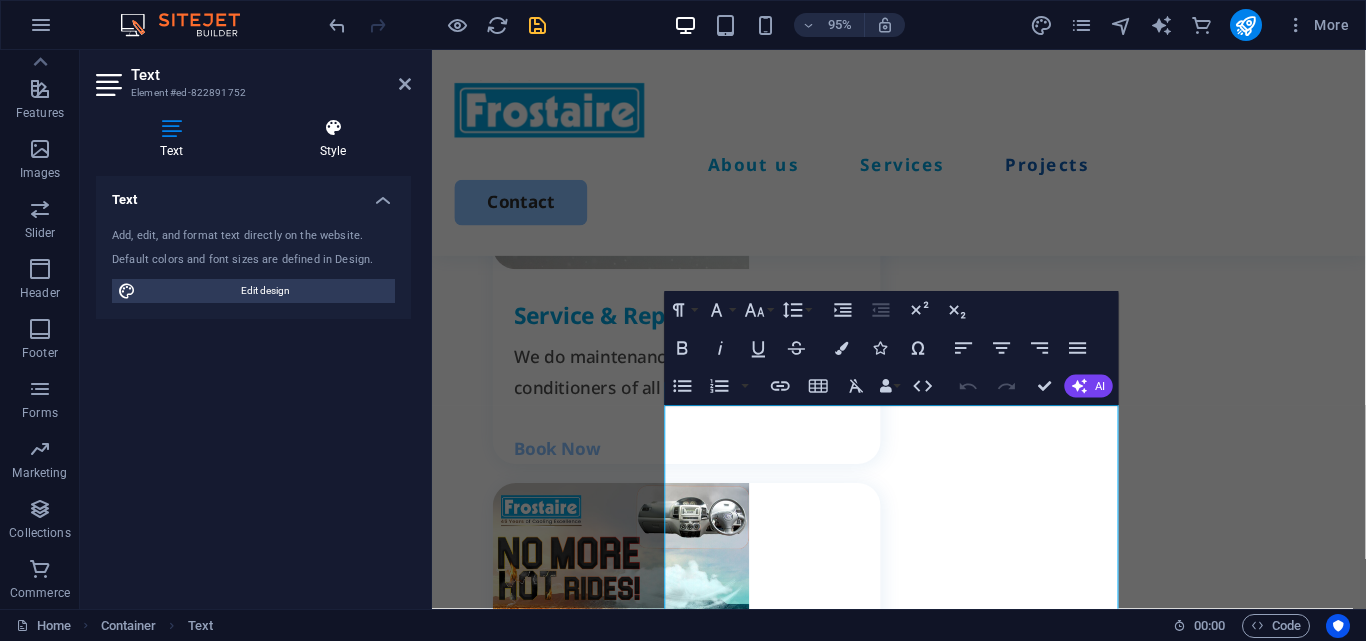 click at bounding box center (333, 128) 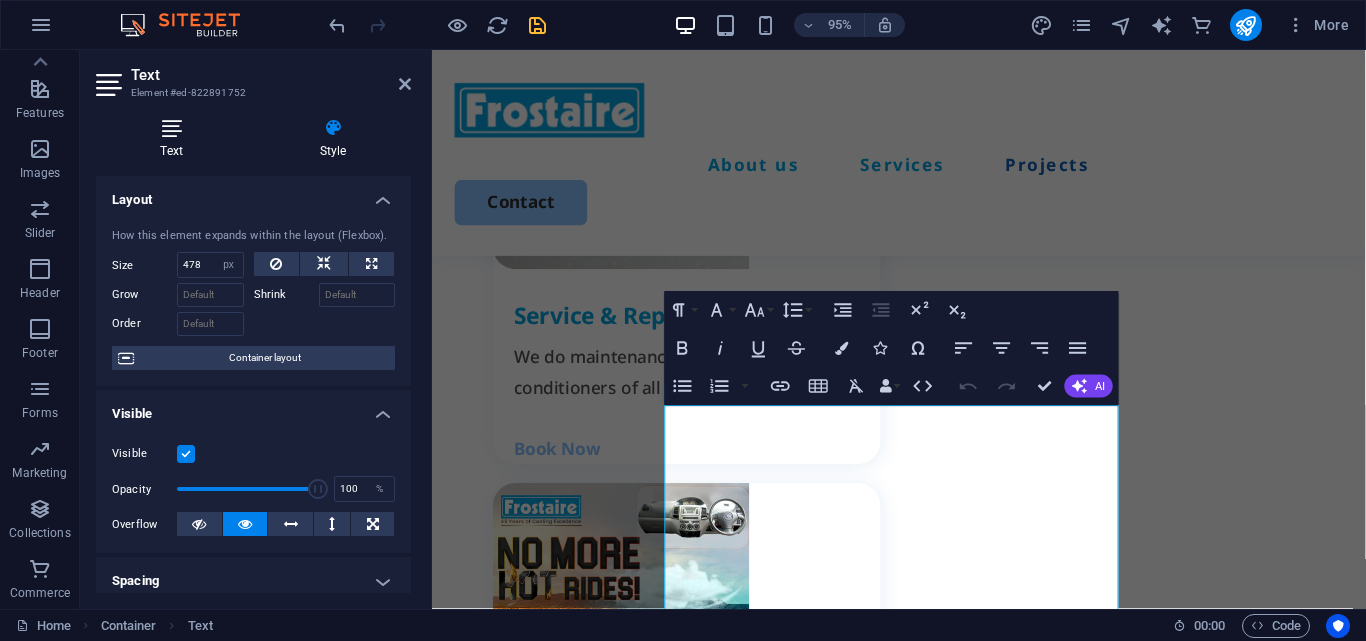 click at bounding box center (171, 128) 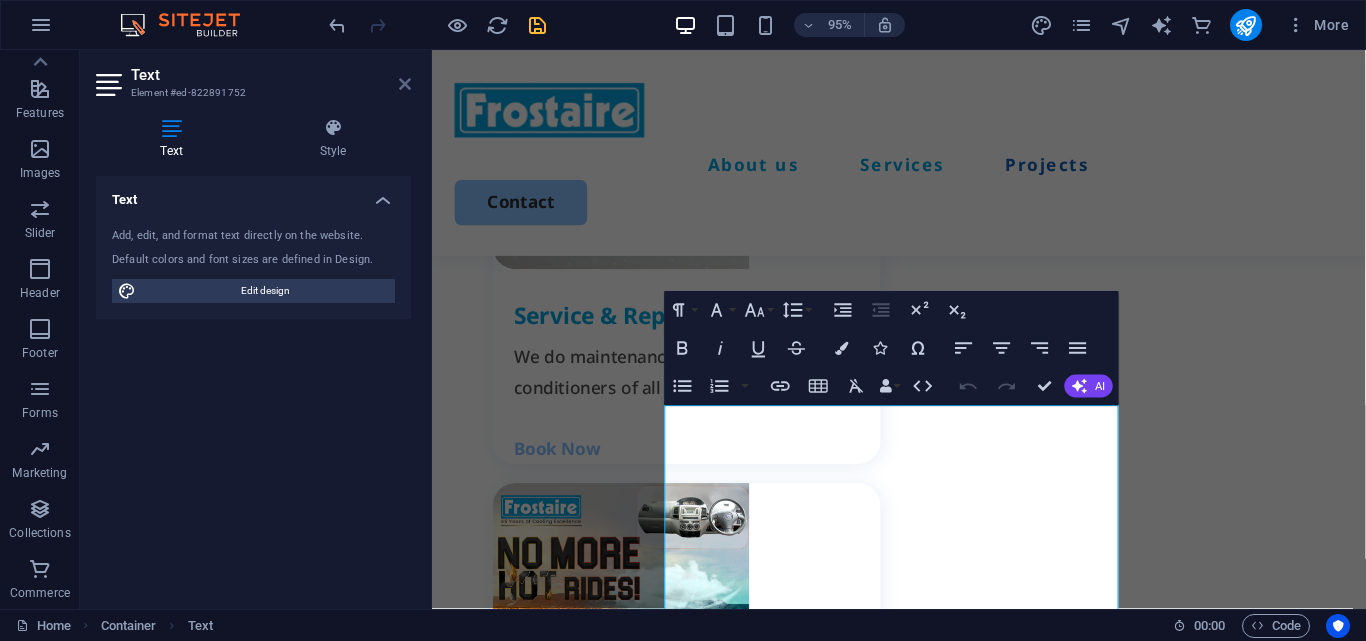 click at bounding box center (405, 84) 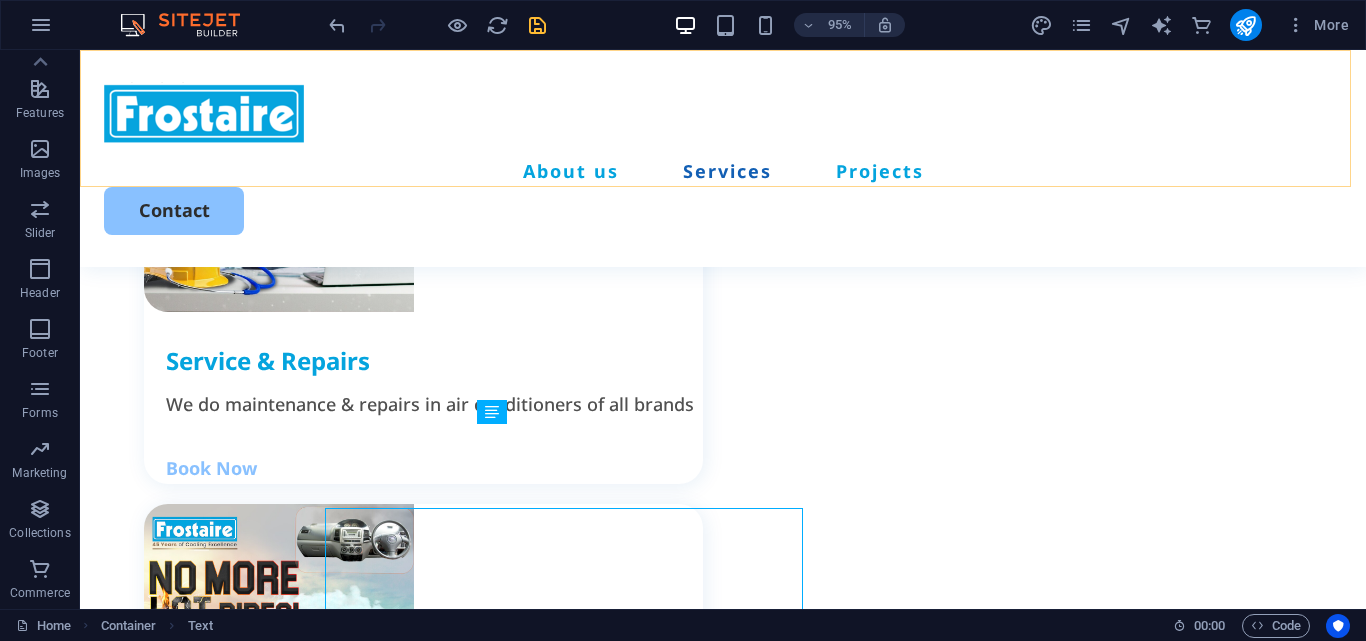 scroll, scrollTop: 2621, scrollLeft: 0, axis: vertical 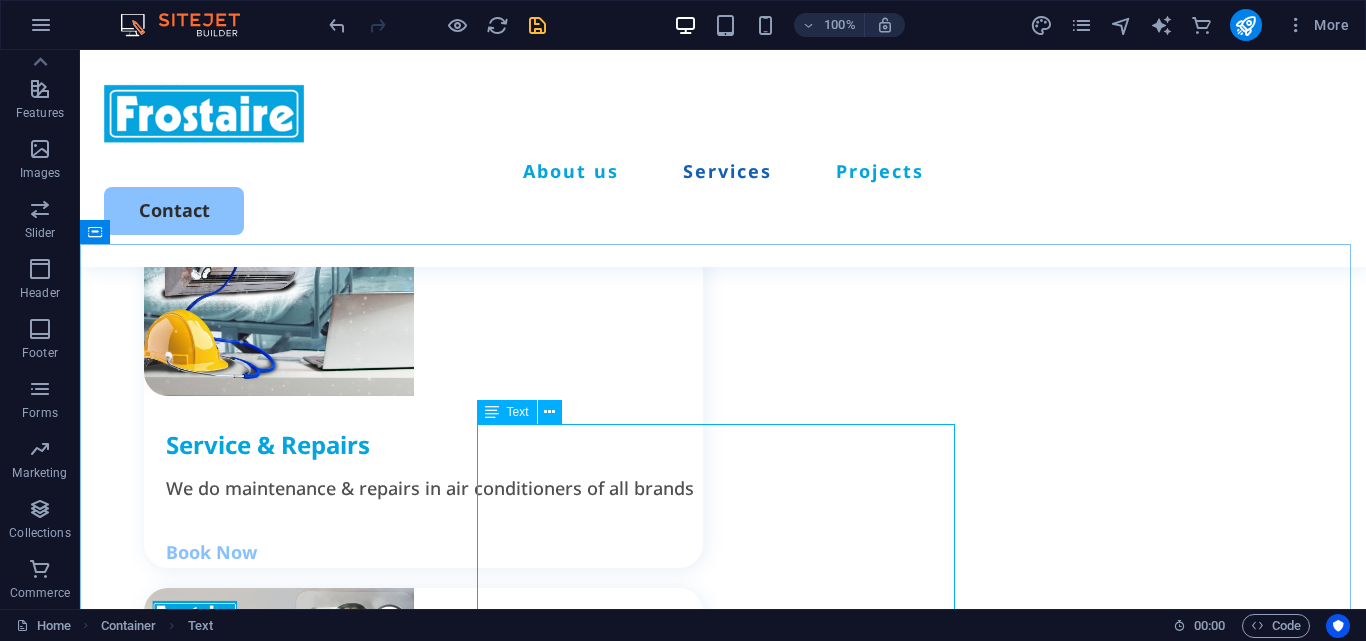 click on "Text" at bounding box center (507, 412) 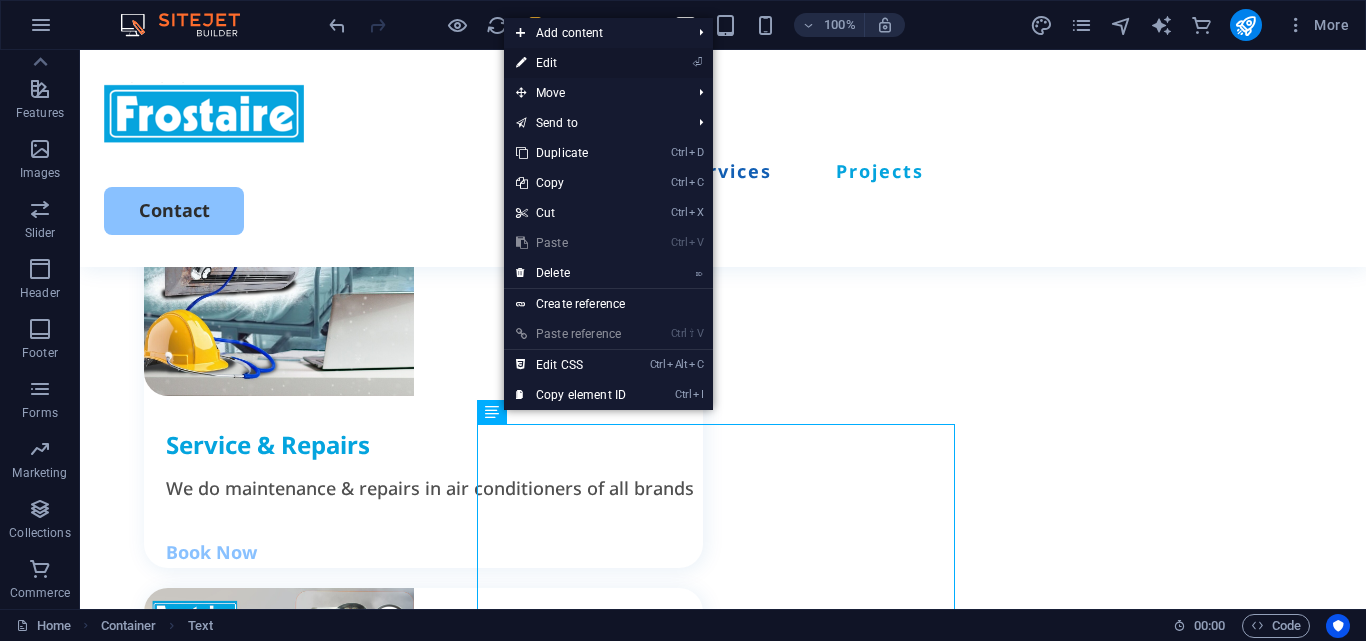 click on "⏎  Edit" at bounding box center [571, 63] 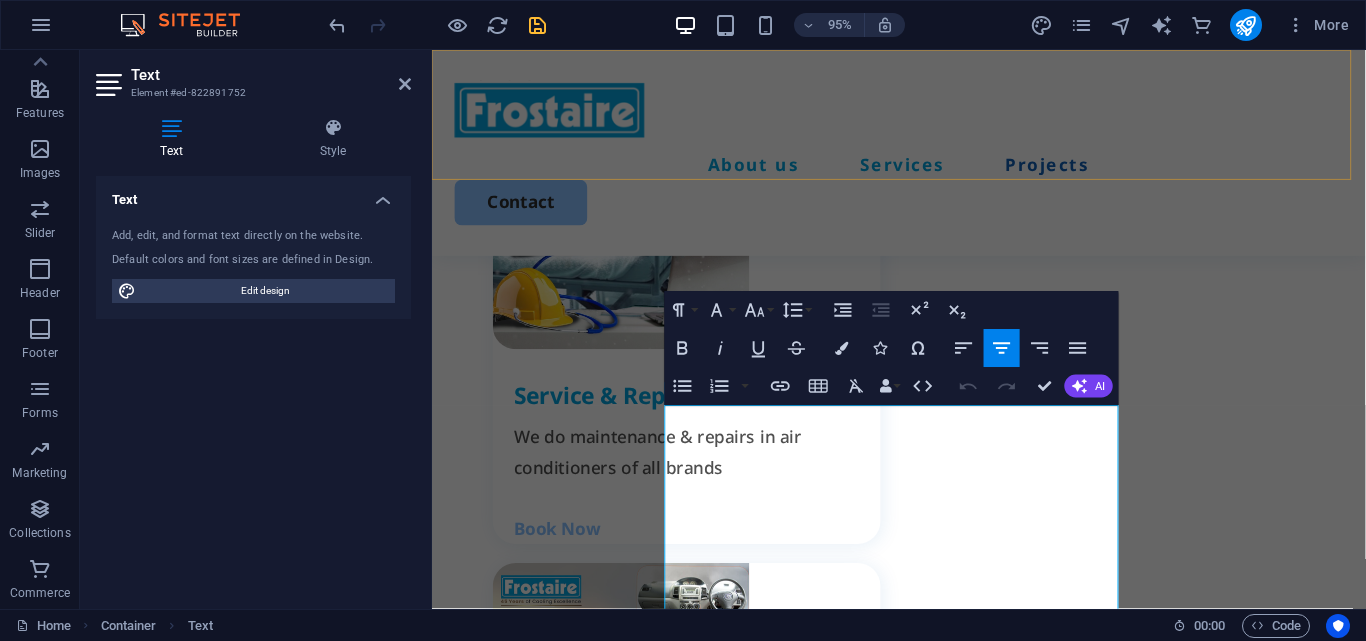 scroll, scrollTop: 2705, scrollLeft: 0, axis: vertical 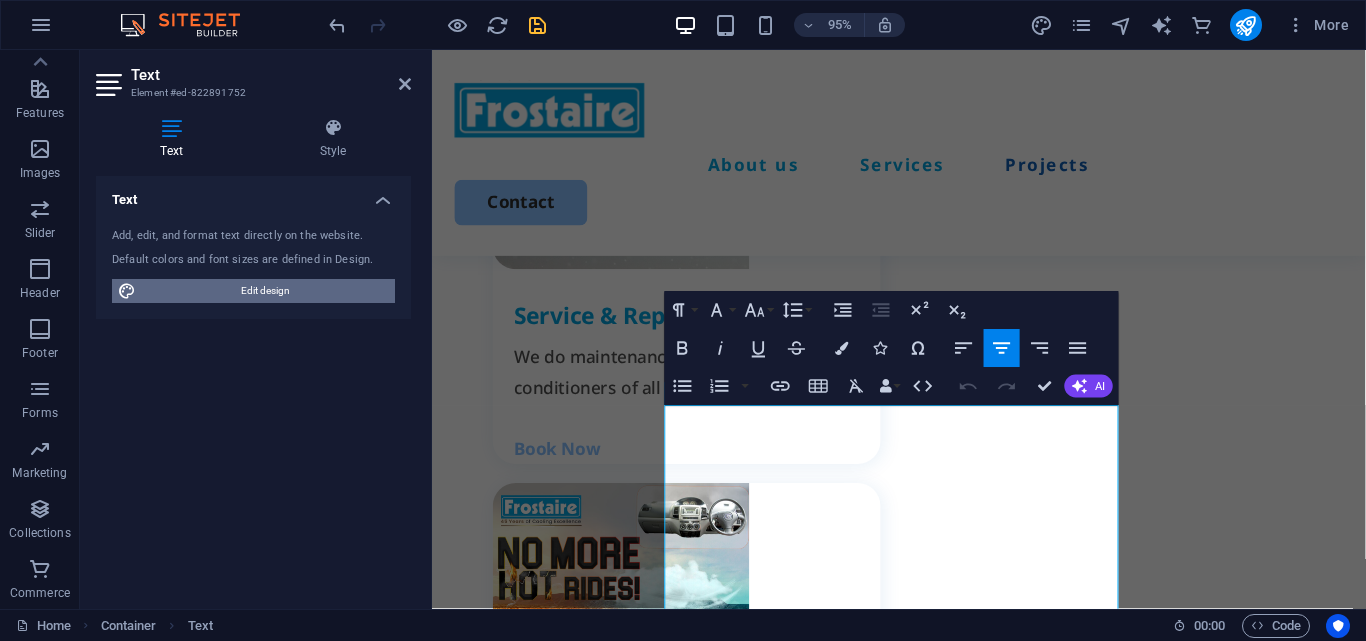click on "Edit design" at bounding box center (265, 291) 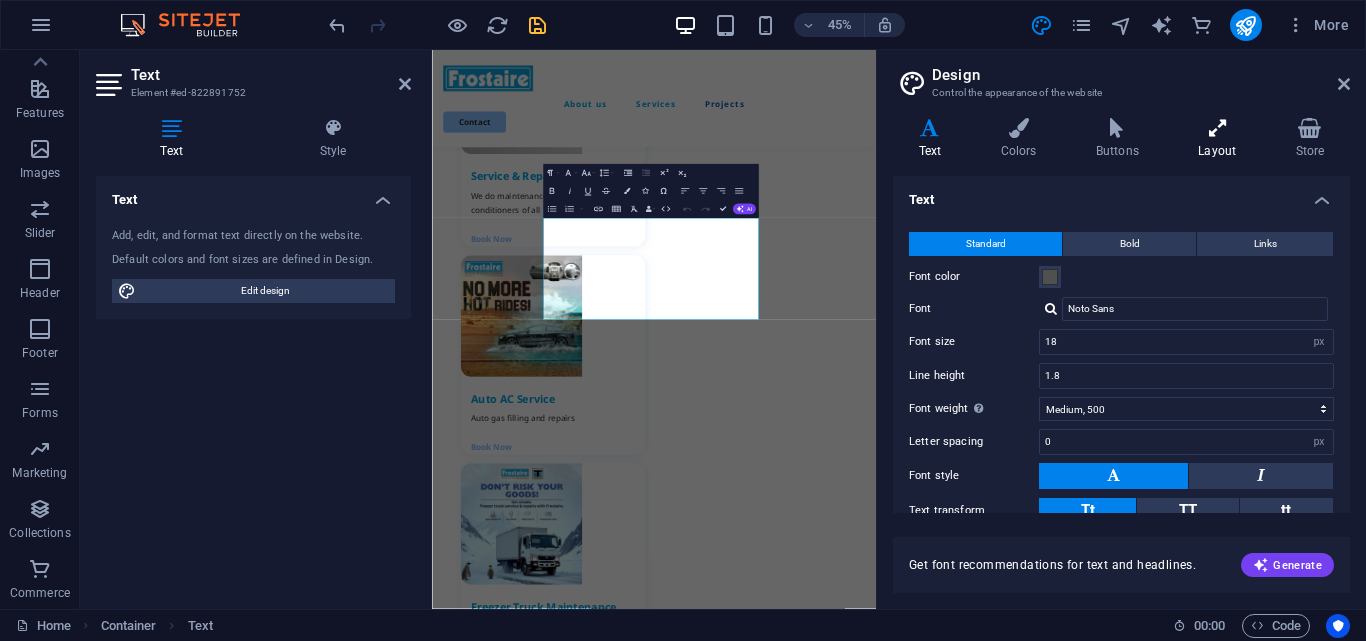 click at bounding box center (1217, 128) 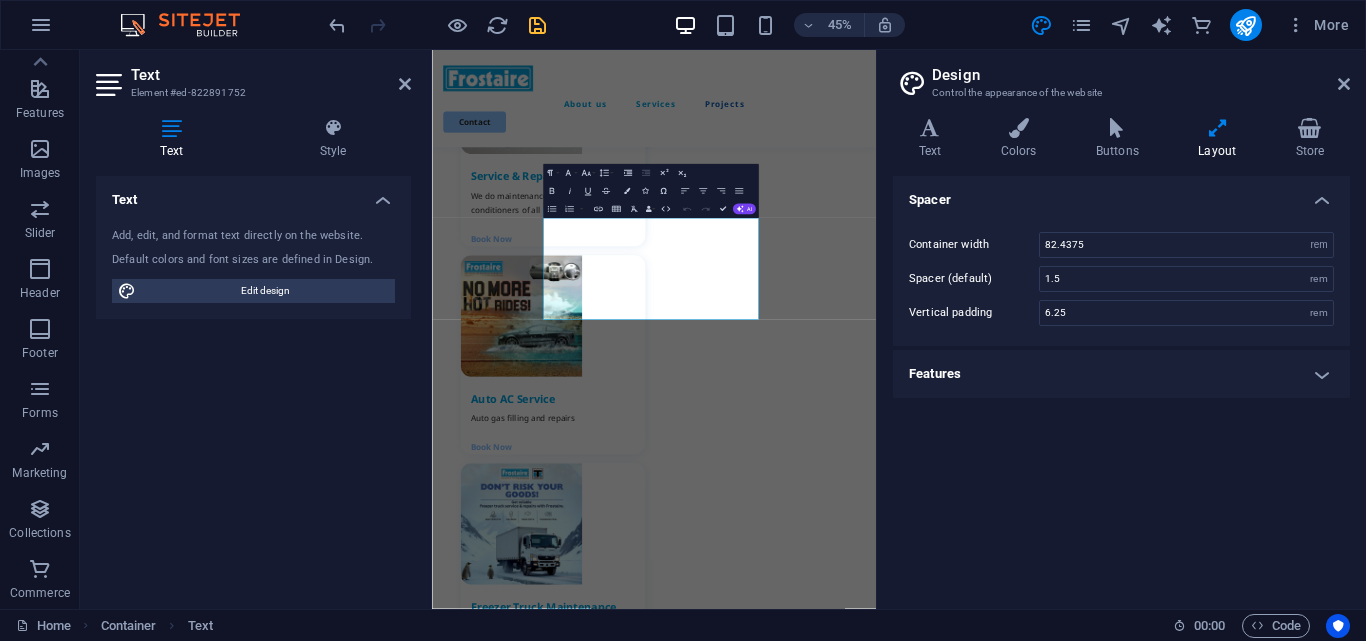 click on "Features" at bounding box center [1121, 374] 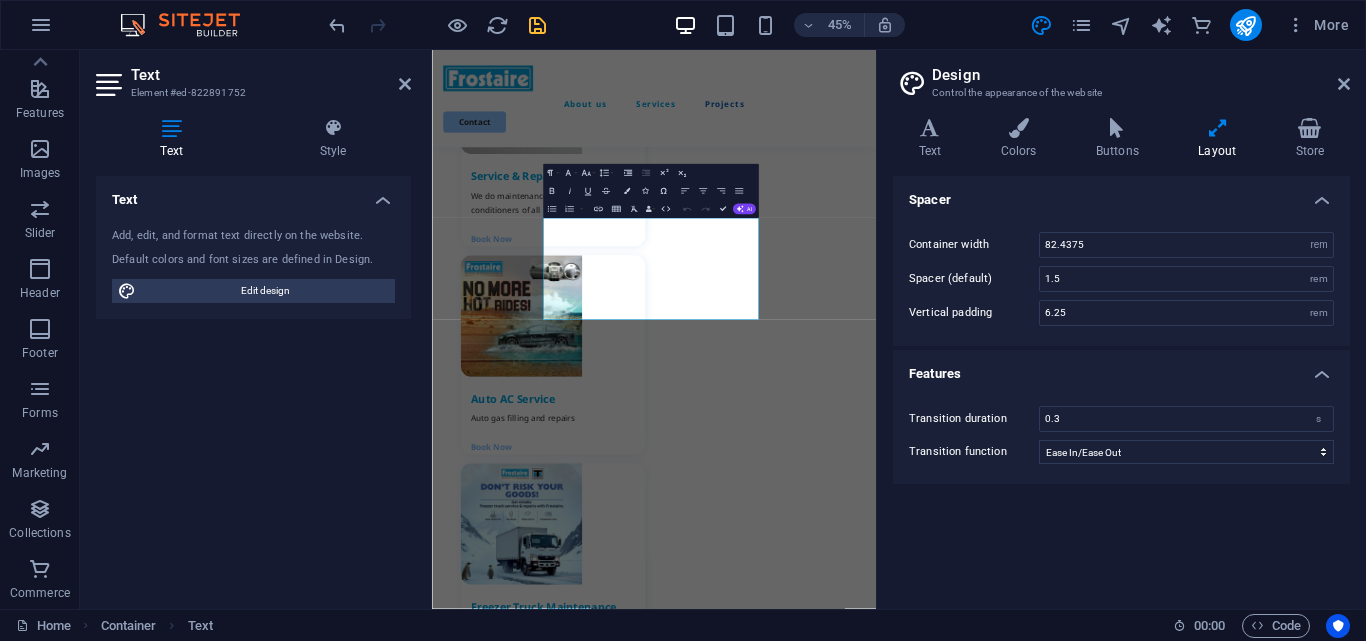 click on "Features" at bounding box center (1121, 368) 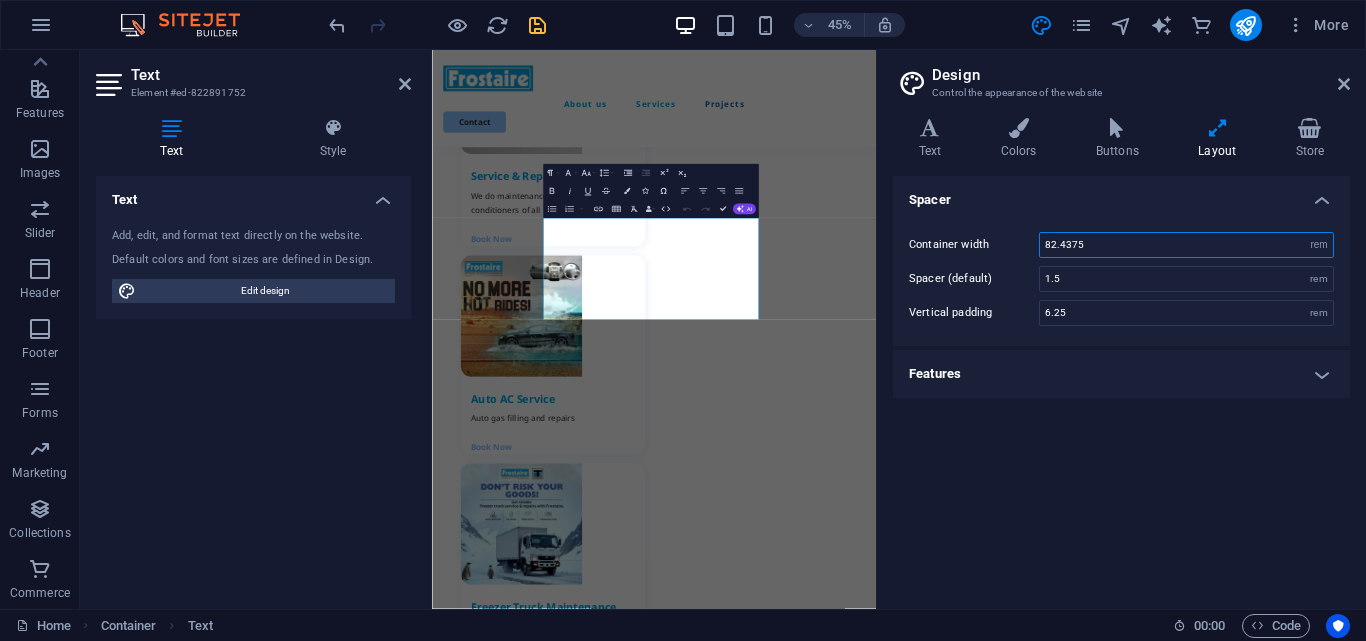 drag, startPoint x: 1113, startPoint y: 241, endPoint x: 935, endPoint y: 241, distance: 178 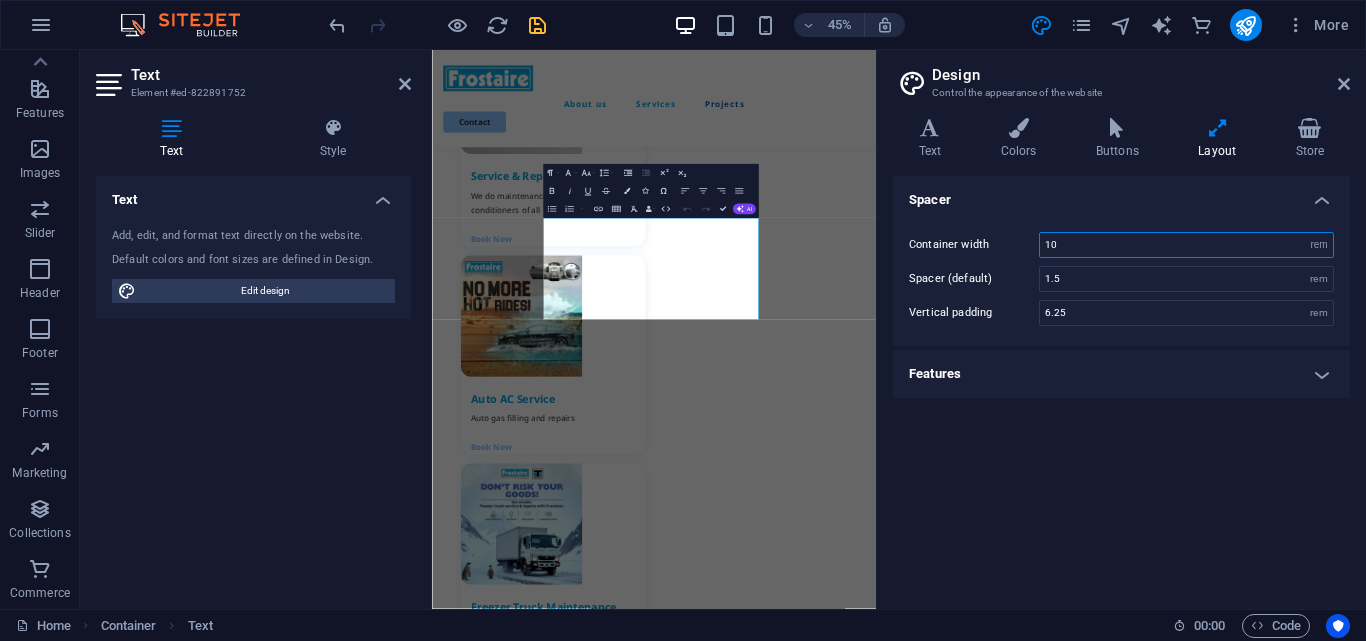 type on "1" 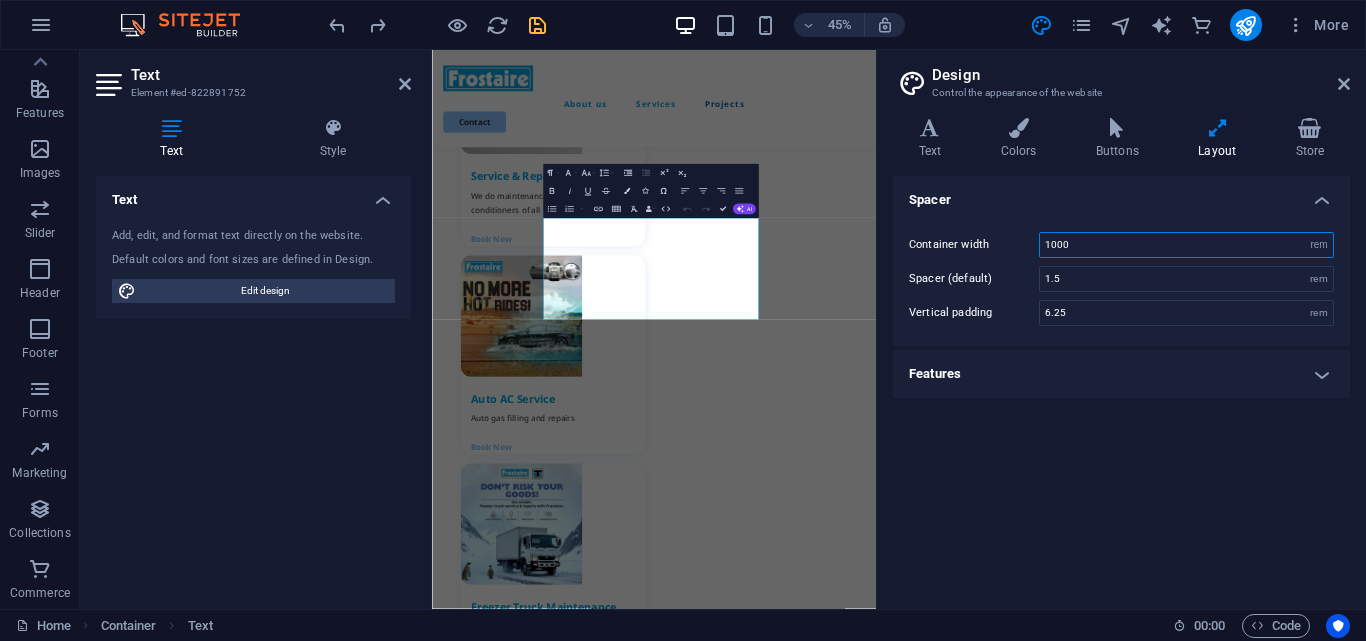 type on "82.4375" 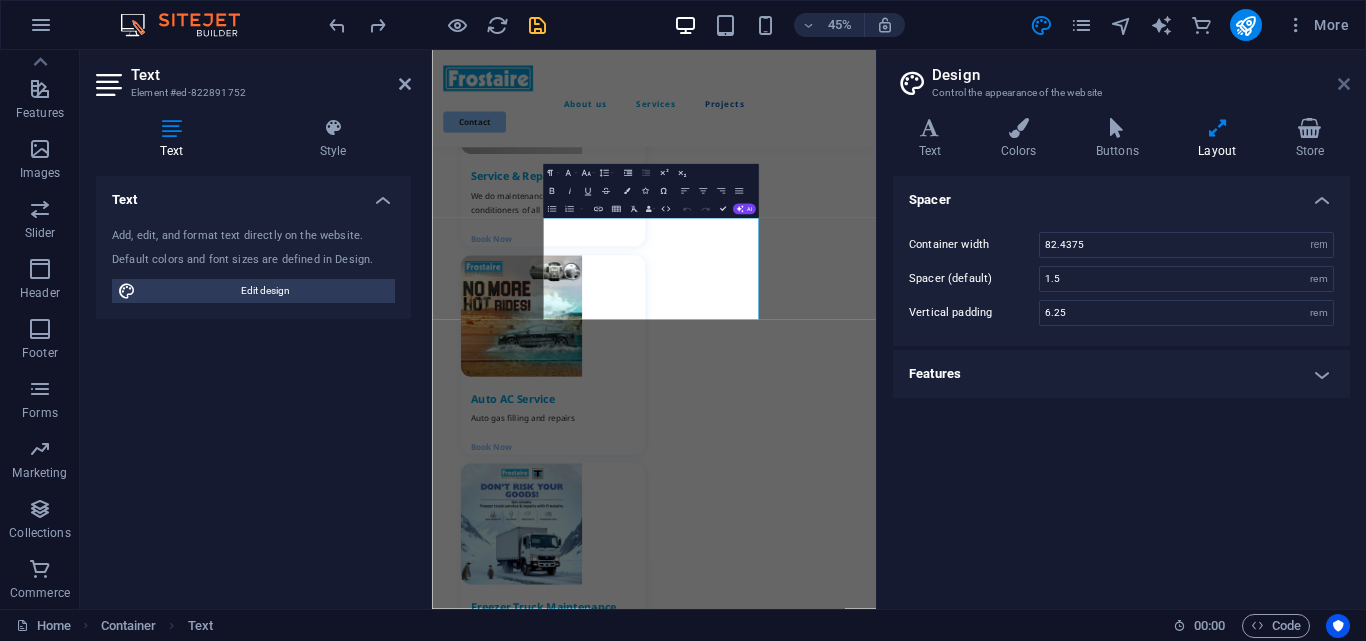 click at bounding box center [1344, 84] 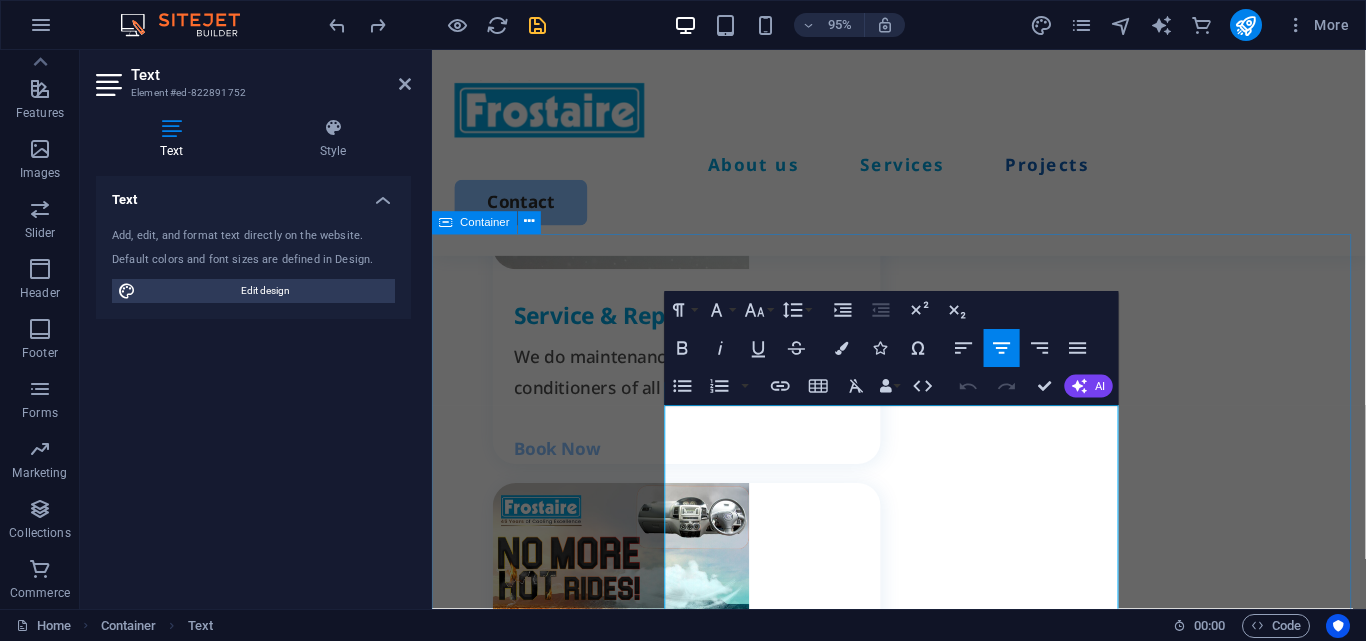 drag, startPoint x: 686, startPoint y: 471, endPoint x: 662, endPoint y: 466, distance: 24.5153 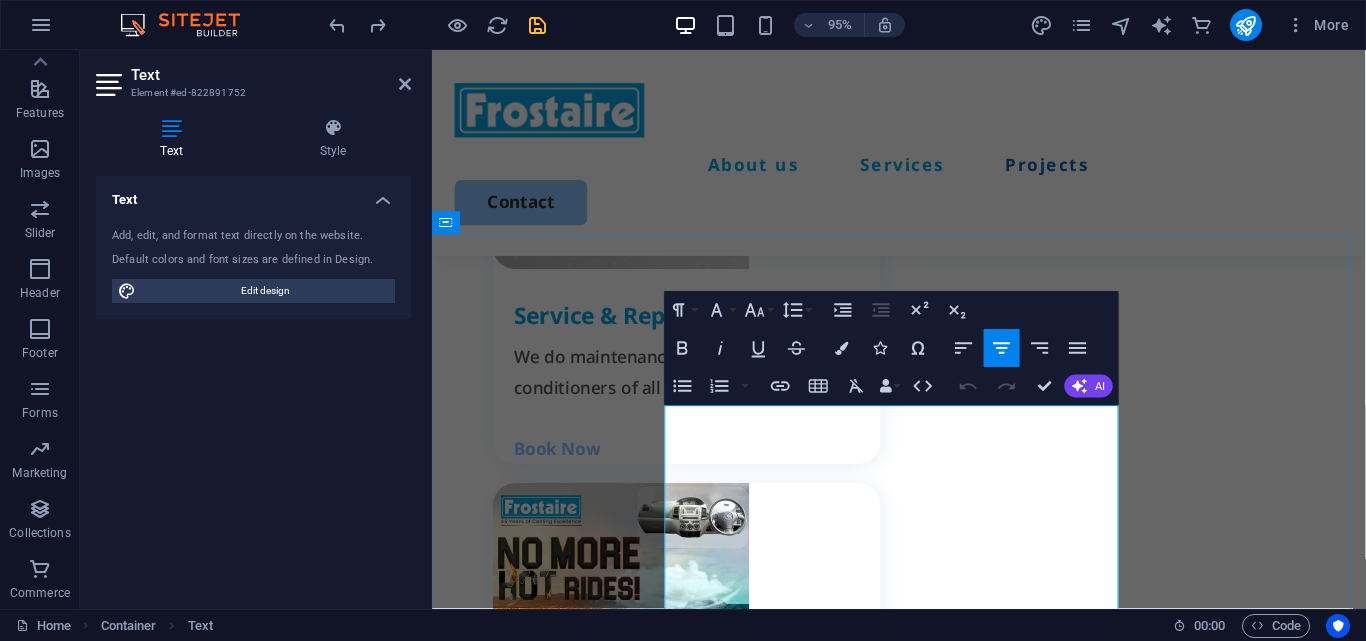 click on "Frostaire Air Conditioners stand out as the perfect choice for anyone seeking reliable and efficient cooling solutions. These air conditioning units are designed to meet a variety of needs, ensuring that you stay comfortable in any environment. Whether you're looking to cool your home, office, or any other space, Frostaire offers exceptional performance and quality." at bounding box center [923, 2283] 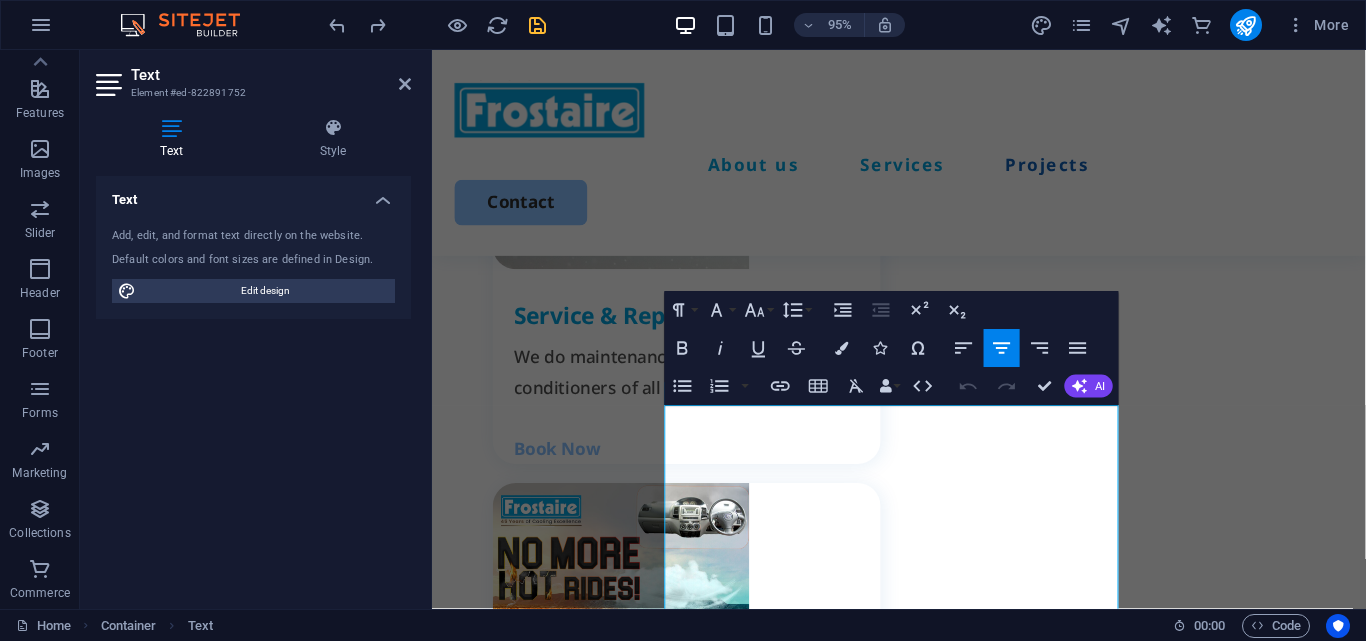 click on "Text Style Text Add, edit, and format text directly on the website. Default colors and font sizes are defined in Design. Edit design Alignment Left aligned Centered Right aligned Preset Element Layout How this element expands within the layout (Flexbox). Size 478 Default auto px % 1/1 1/2 1/3 1/4 1/5 1/6 1/7 1/8 1/9 1/10 Grow Shrink Order Container layout Visible Visible Opacity 100 % Overflow Spacing Margin Default auto px % rem vw vh Custom Custom auto px % rem vw vh auto px % rem vw vh auto px % rem vw vh auto px % rem vw vh Padding Default px rem % vh vw Custom Custom px rem % vh vw px rem % vh vw px rem % vh vw px rem % vh vw Border Style              - Width 1 auto px rem % vh vw Custom Custom 1 auto px rem % vh vw 1 auto px rem % vh vw 1 auto px rem % vh vw 1 auto px rem % vh vw  - Color Round corners Default px rem % vh vw Custom Custom px rem % vh vw px rem % vh vw px rem % vh vw px rem % vh vw Shadow Default None Outside Inside Color X offset 0 px rem vh vw Y offset 0 px rem vh vw Blur 0 %" at bounding box center [253, 355] 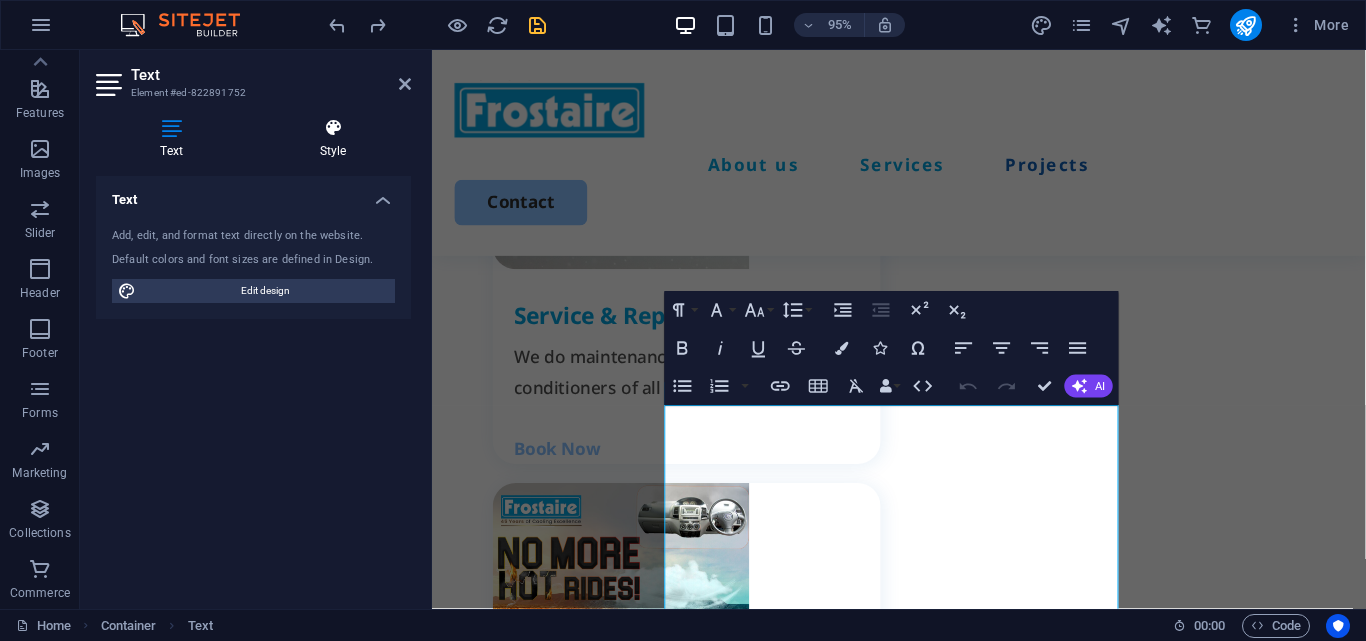 click on "Style" at bounding box center [333, 139] 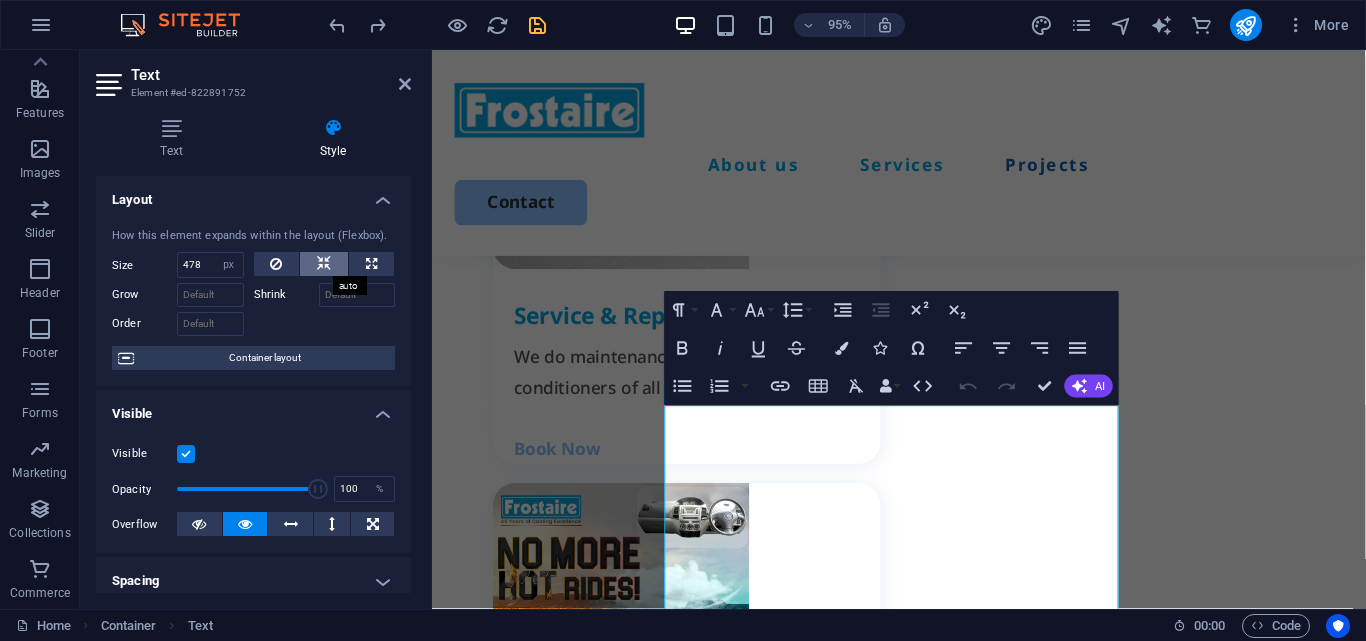 click at bounding box center (324, 264) 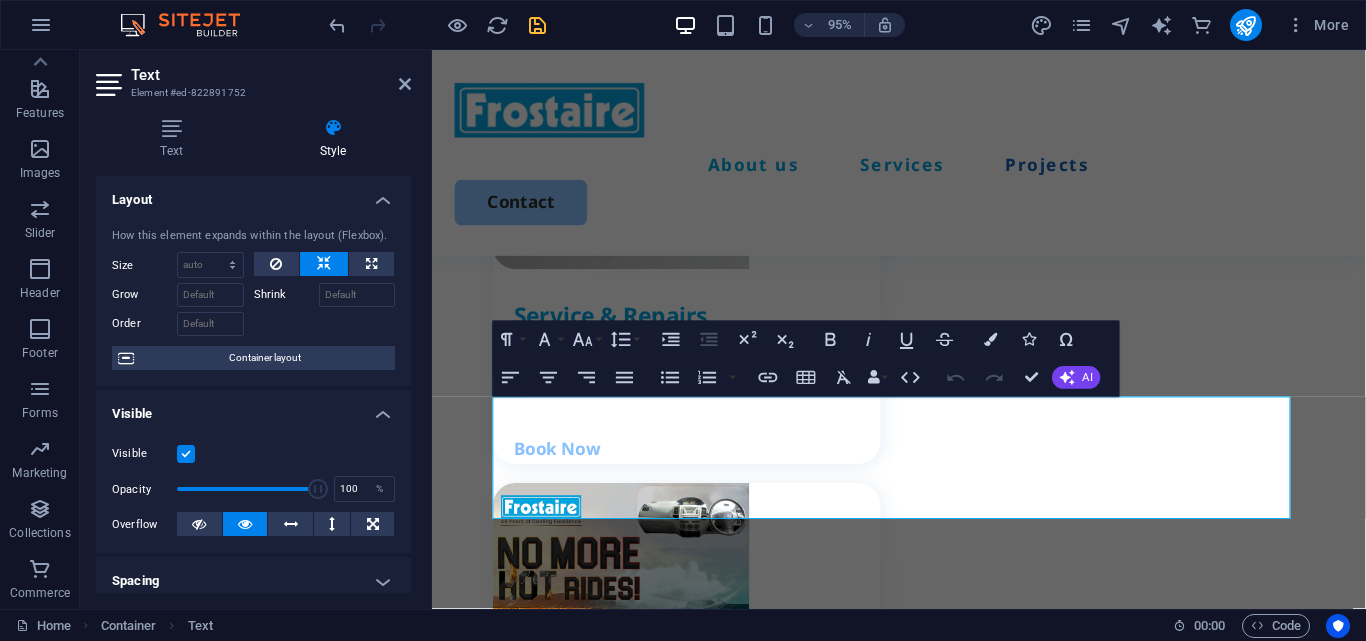 scroll, scrollTop: 2725, scrollLeft: 0, axis: vertical 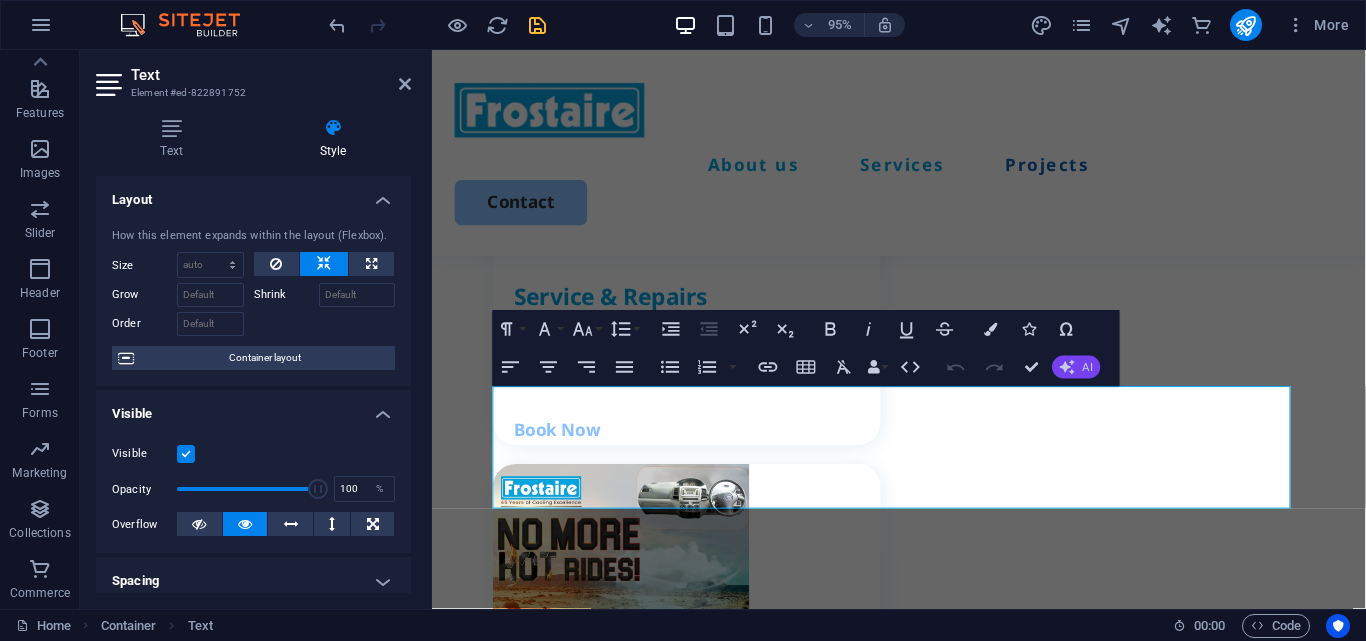 click 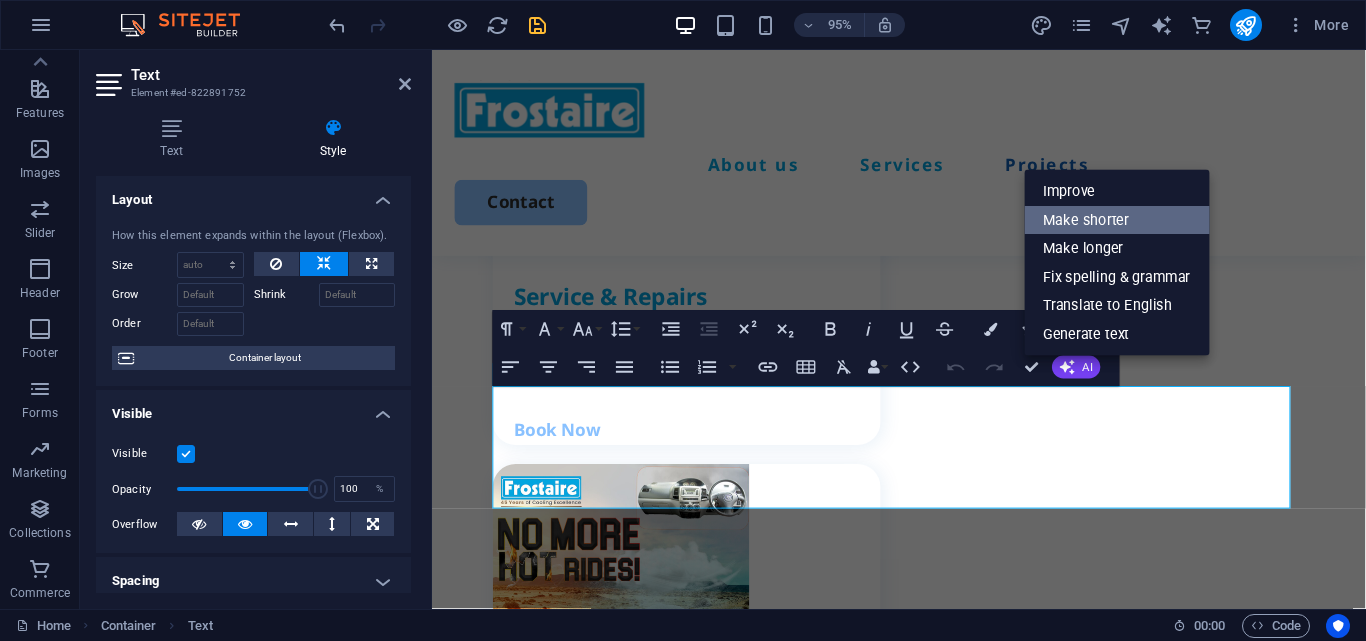 click on "Make shorter" at bounding box center [1116, 219] 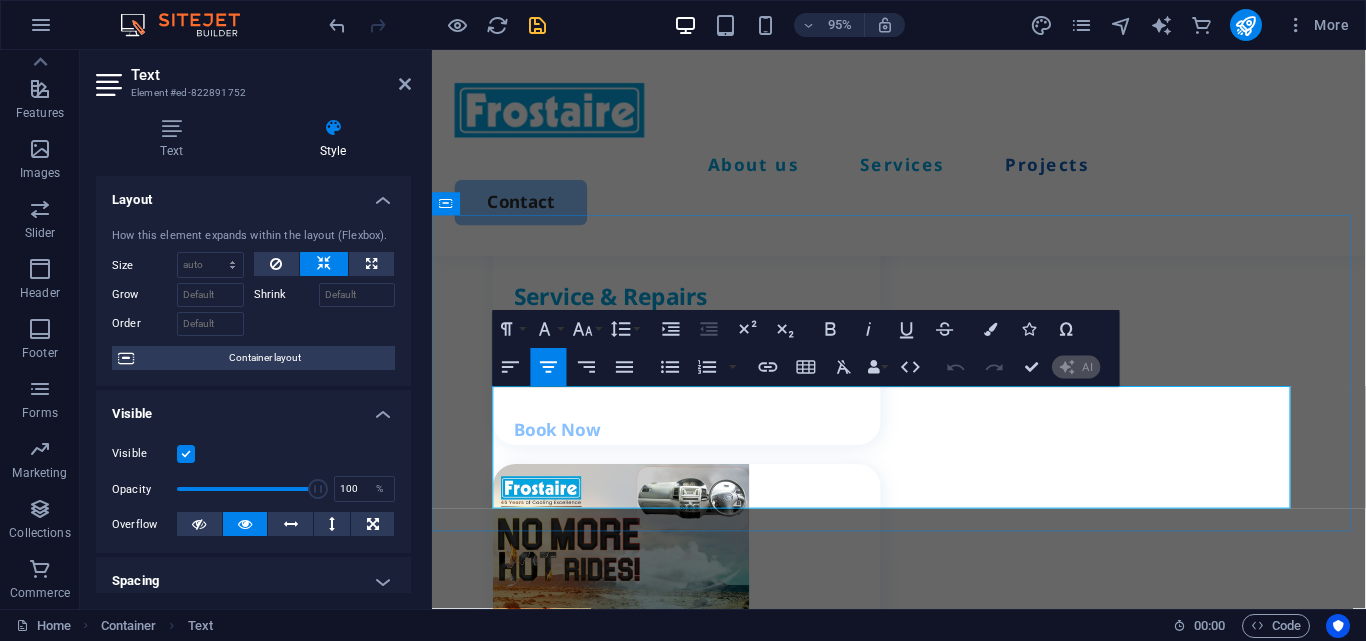 type 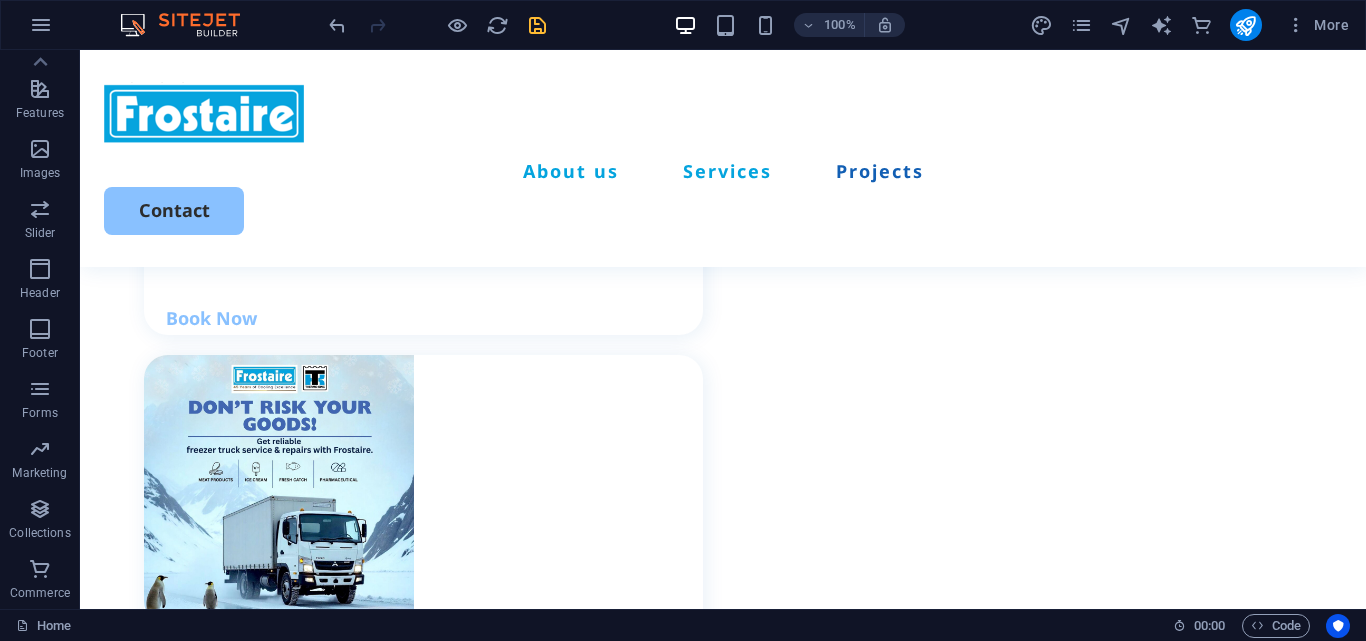 scroll, scrollTop: 2708, scrollLeft: 0, axis: vertical 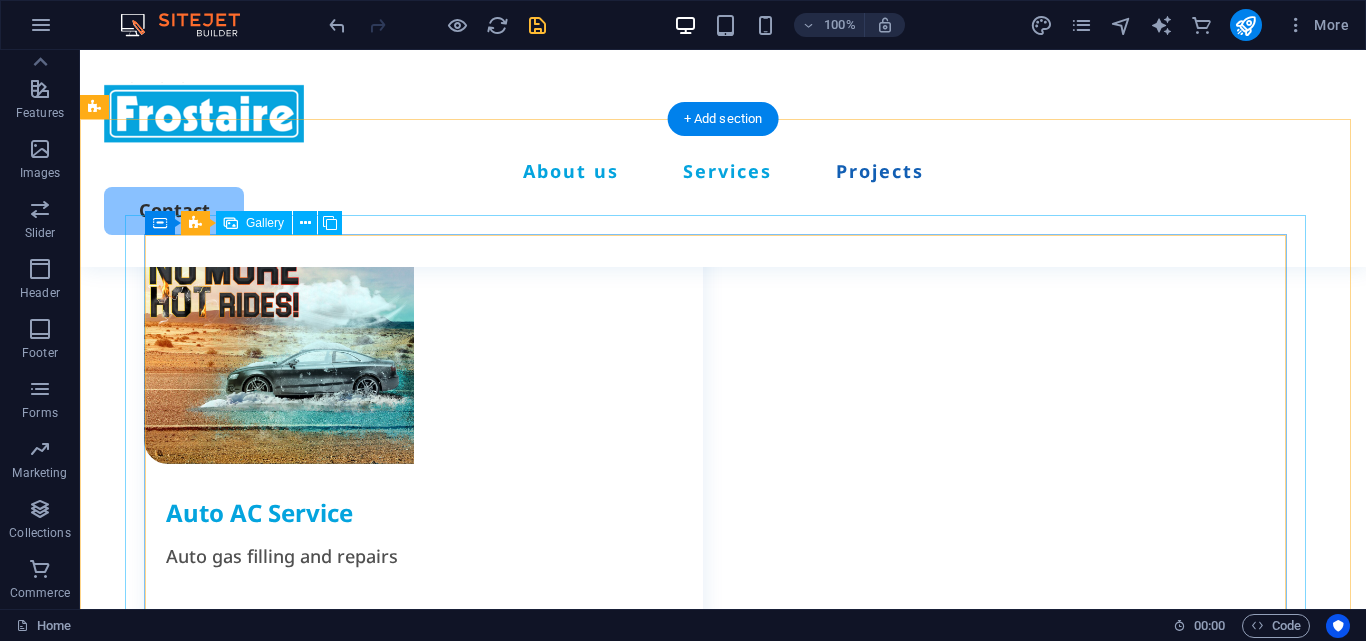 click at bounding box center (683, 2038) 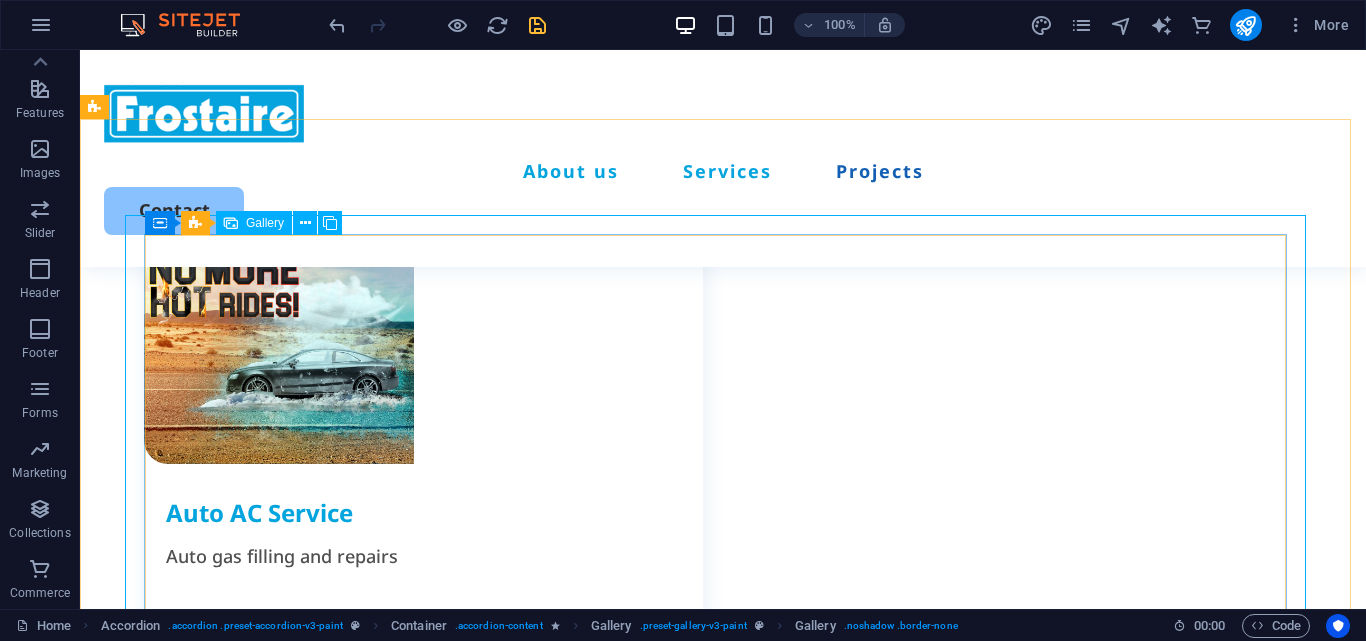 click on "Gallery" at bounding box center [265, 223] 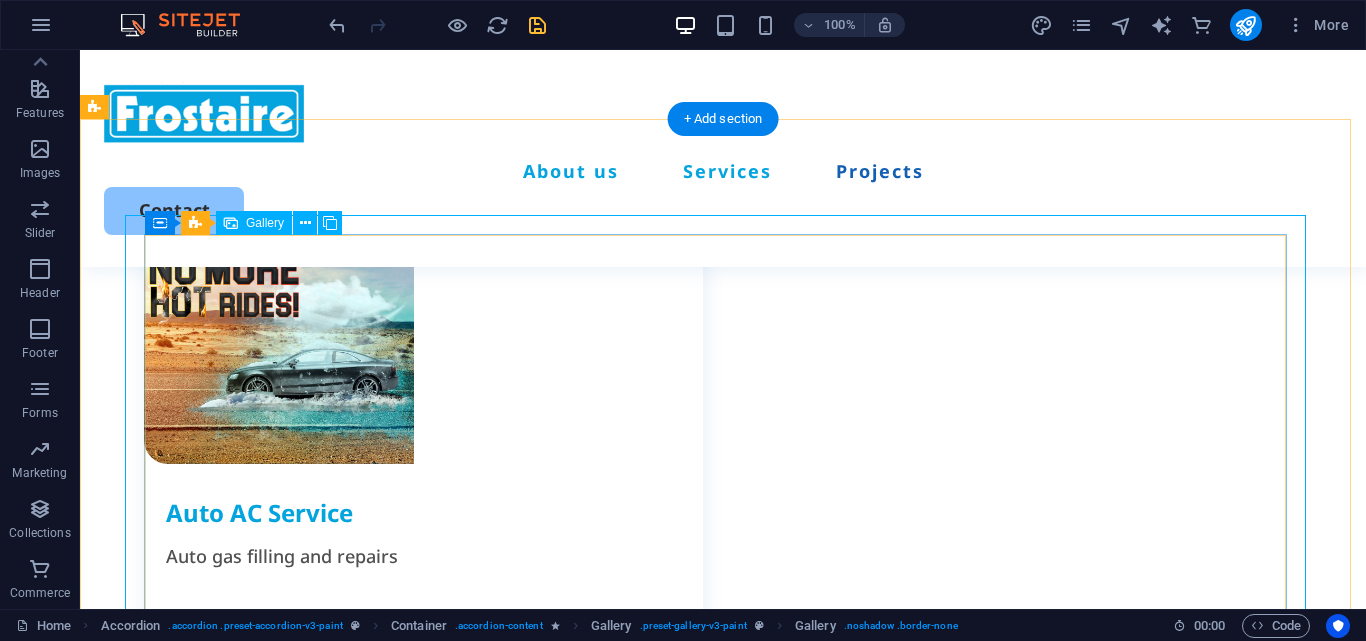 click at bounding box center [683, 2038] 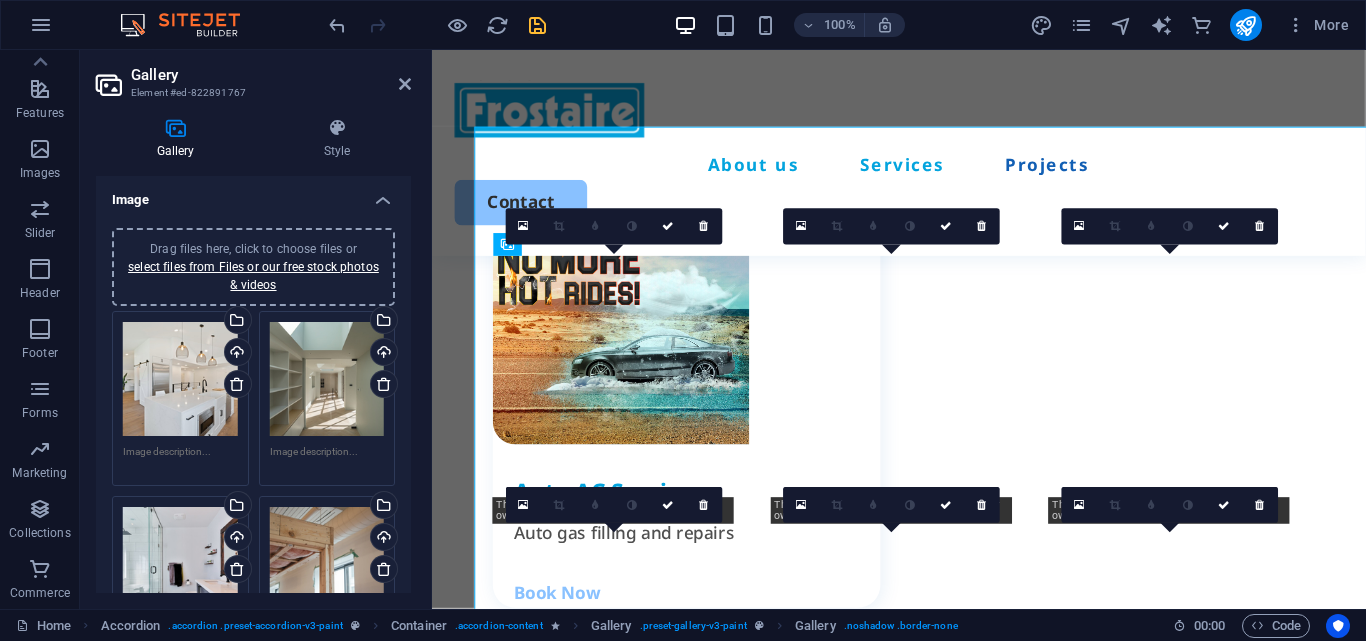 scroll, scrollTop: 3099, scrollLeft: 0, axis: vertical 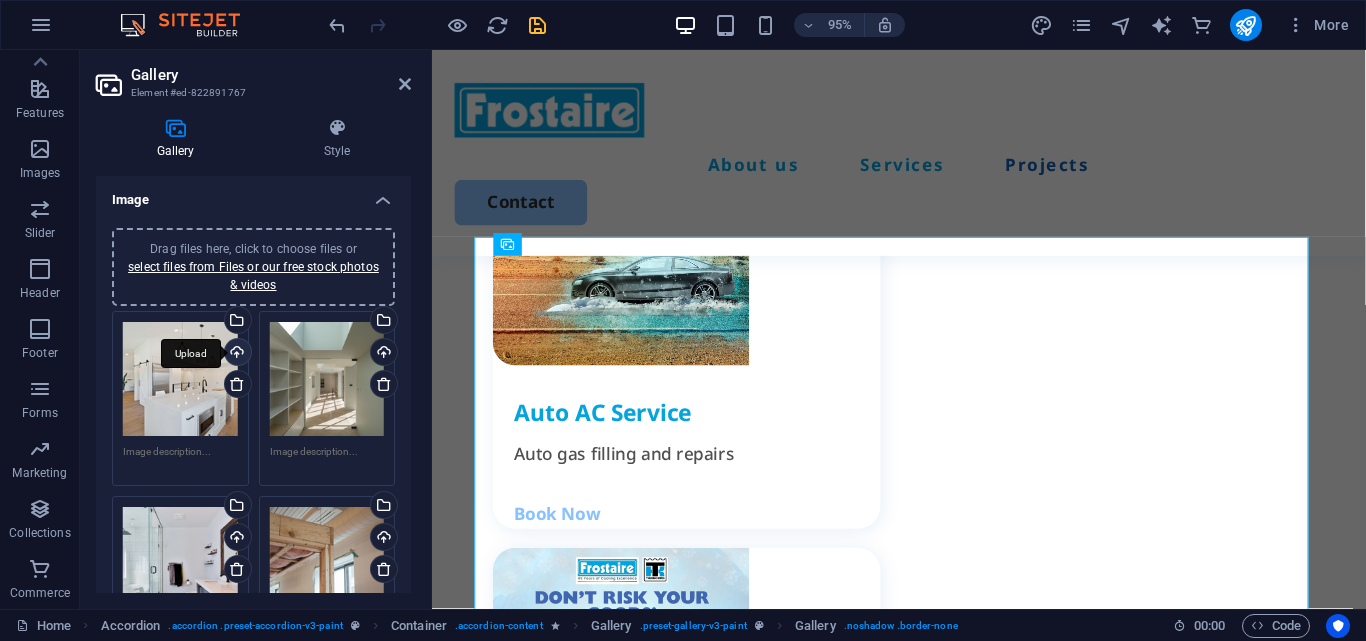 click on "Upload" at bounding box center [236, 354] 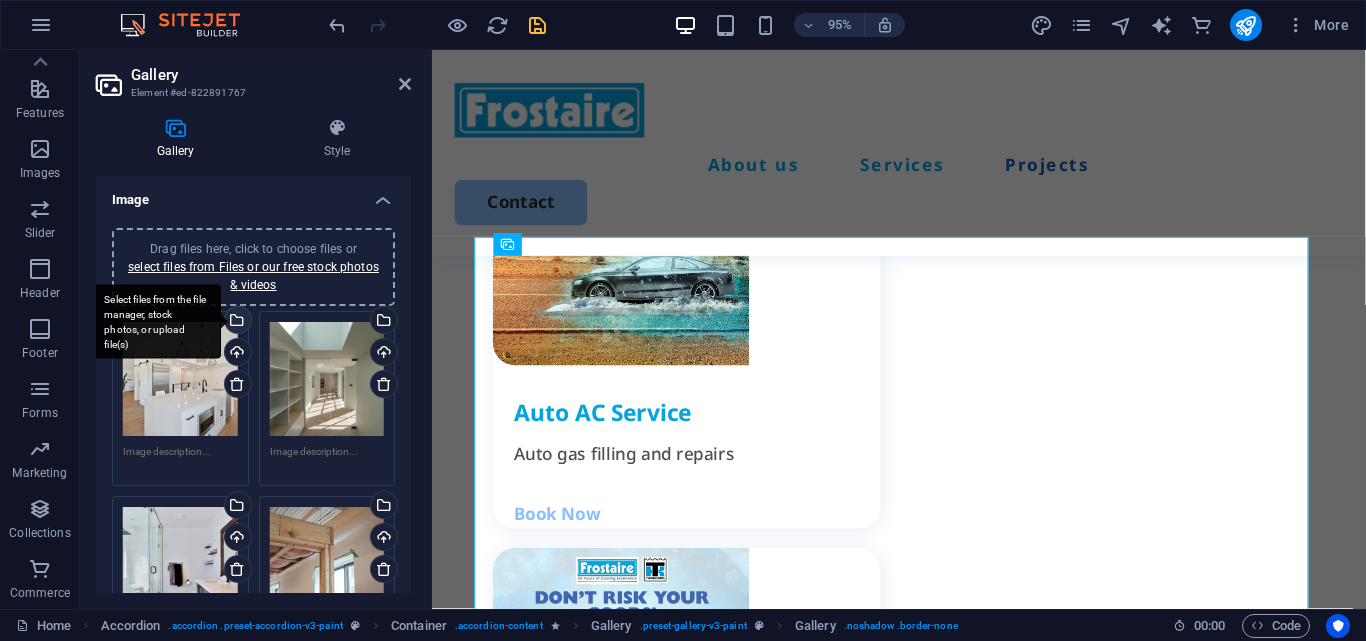click on "Select files from the file manager, stock photos, or upload file(s)" at bounding box center [156, 321] 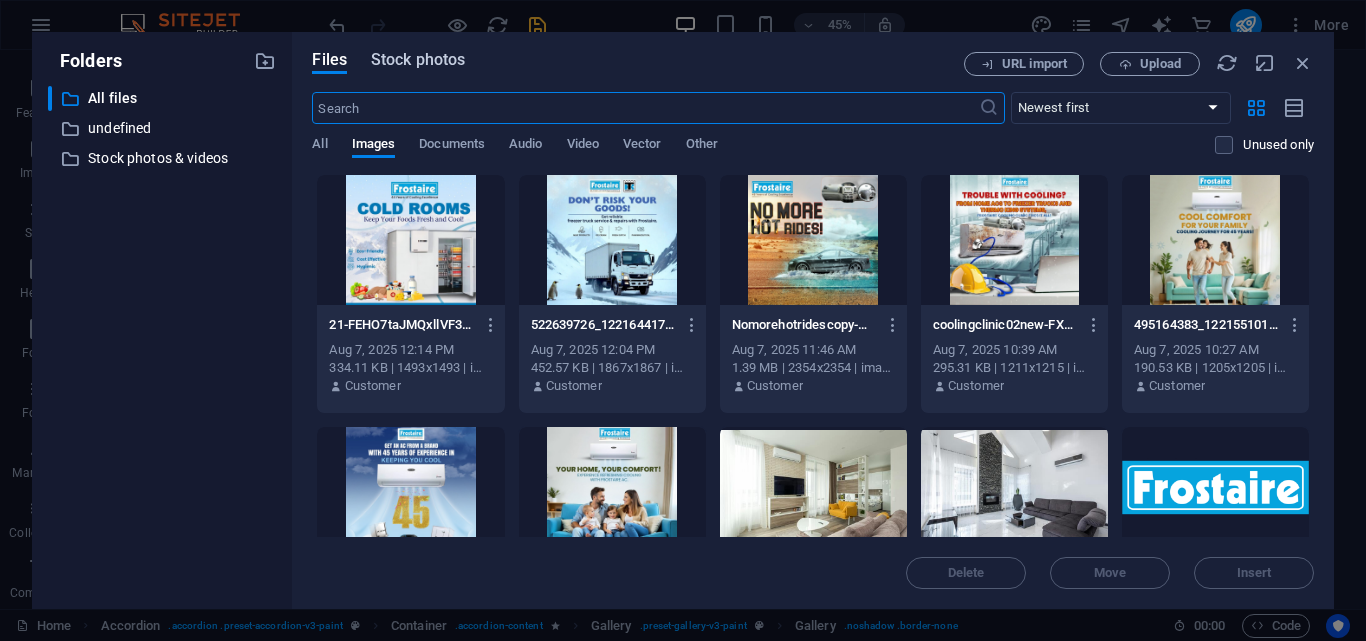 click on "Stock photos" at bounding box center (418, 60) 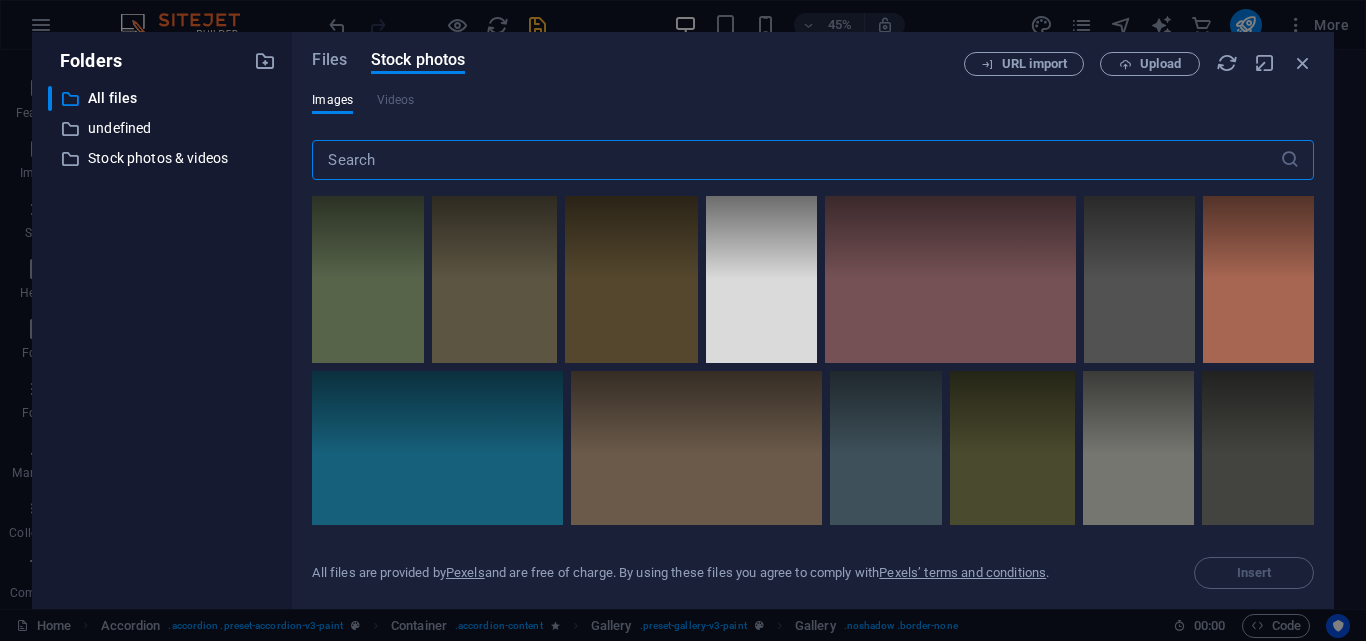 click at bounding box center (795, 160) 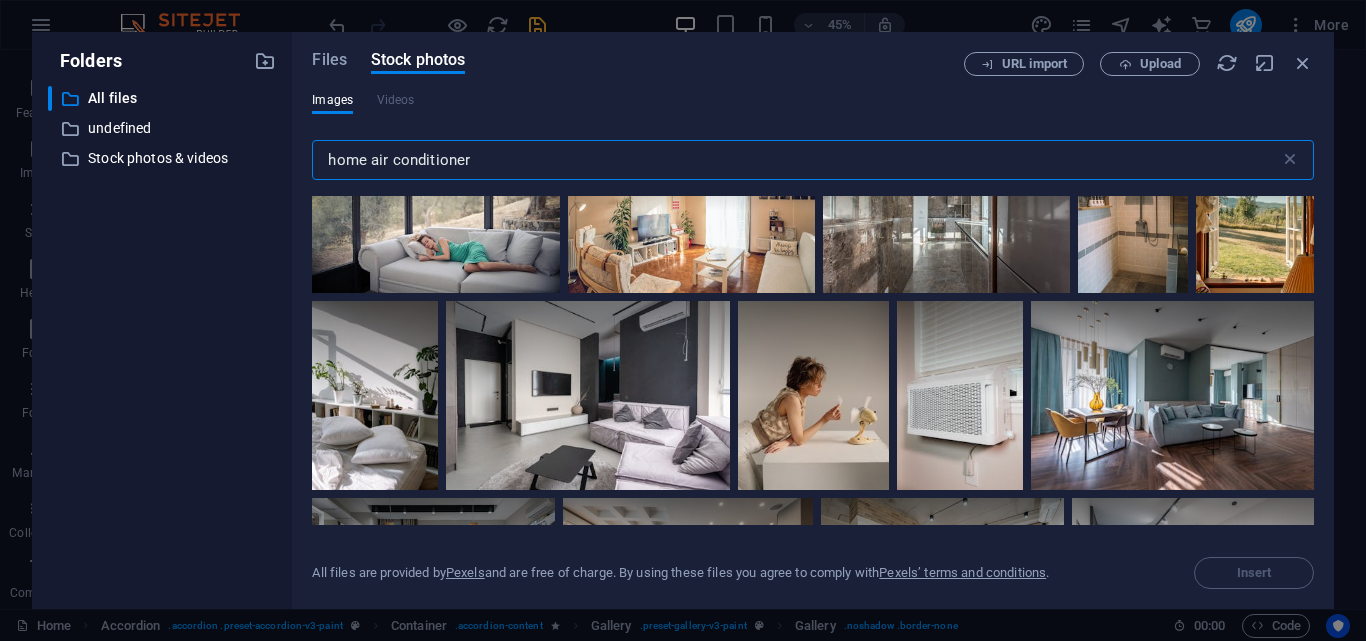 scroll, scrollTop: 359, scrollLeft: 0, axis: vertical 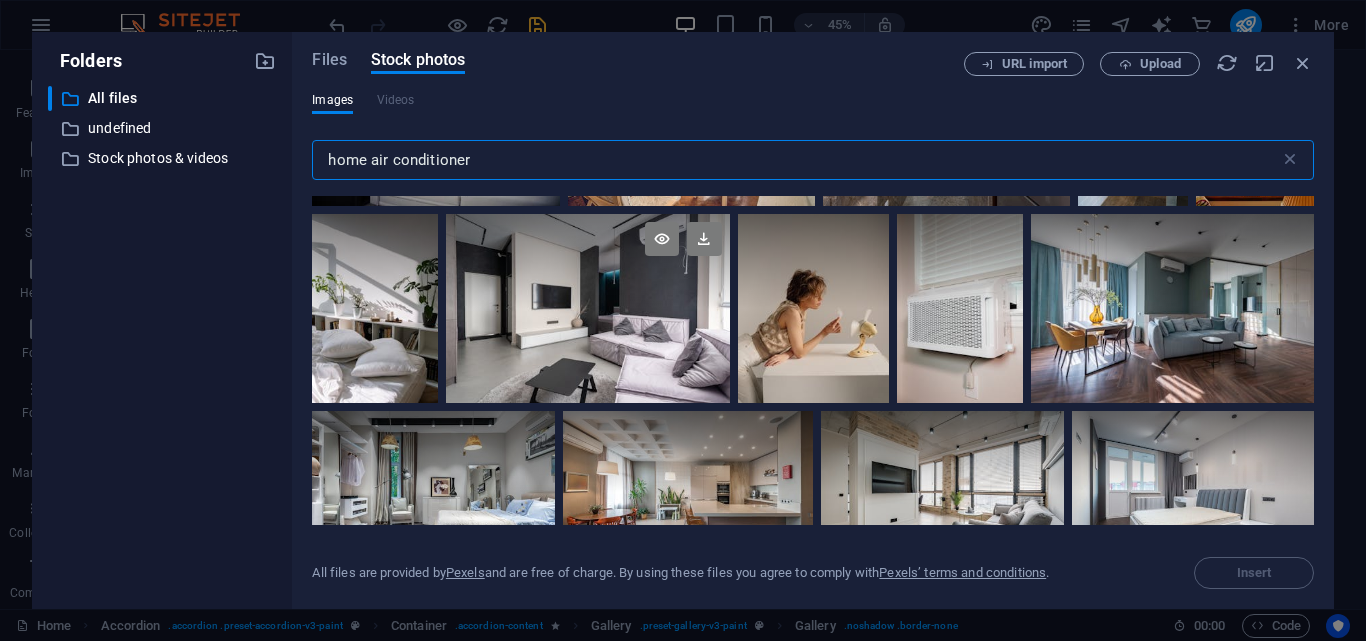 type on "home air conditioner" 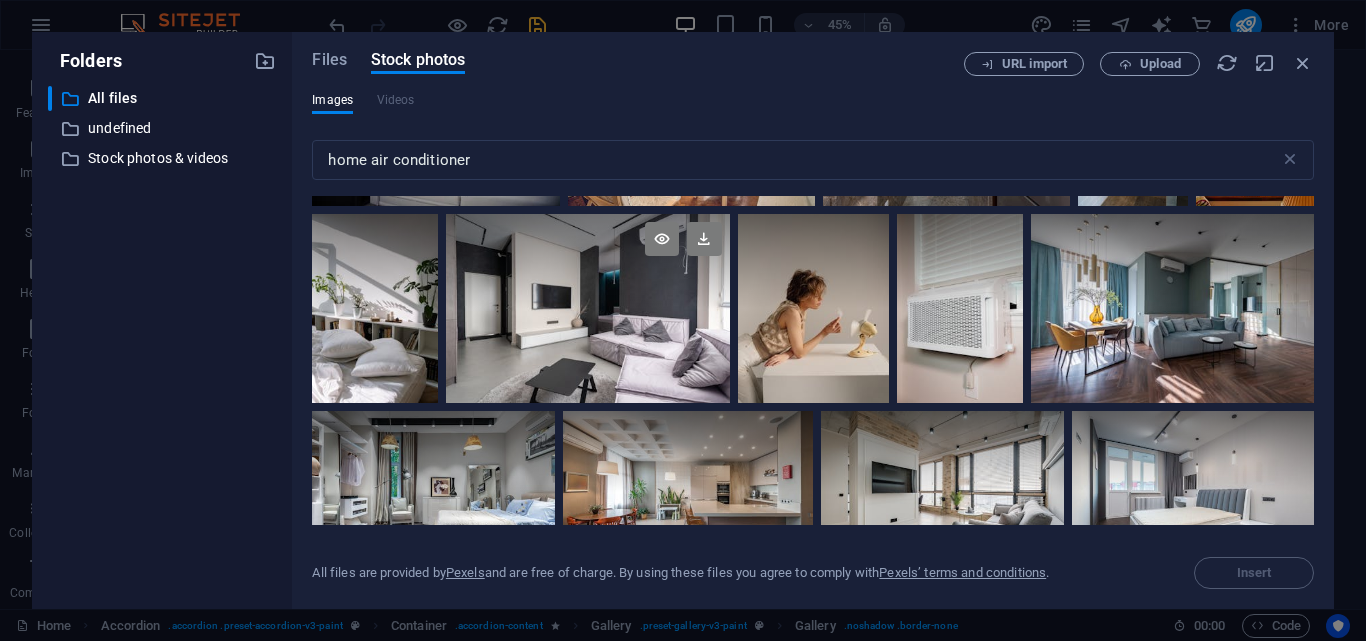 click at bounding box center (587, 308) 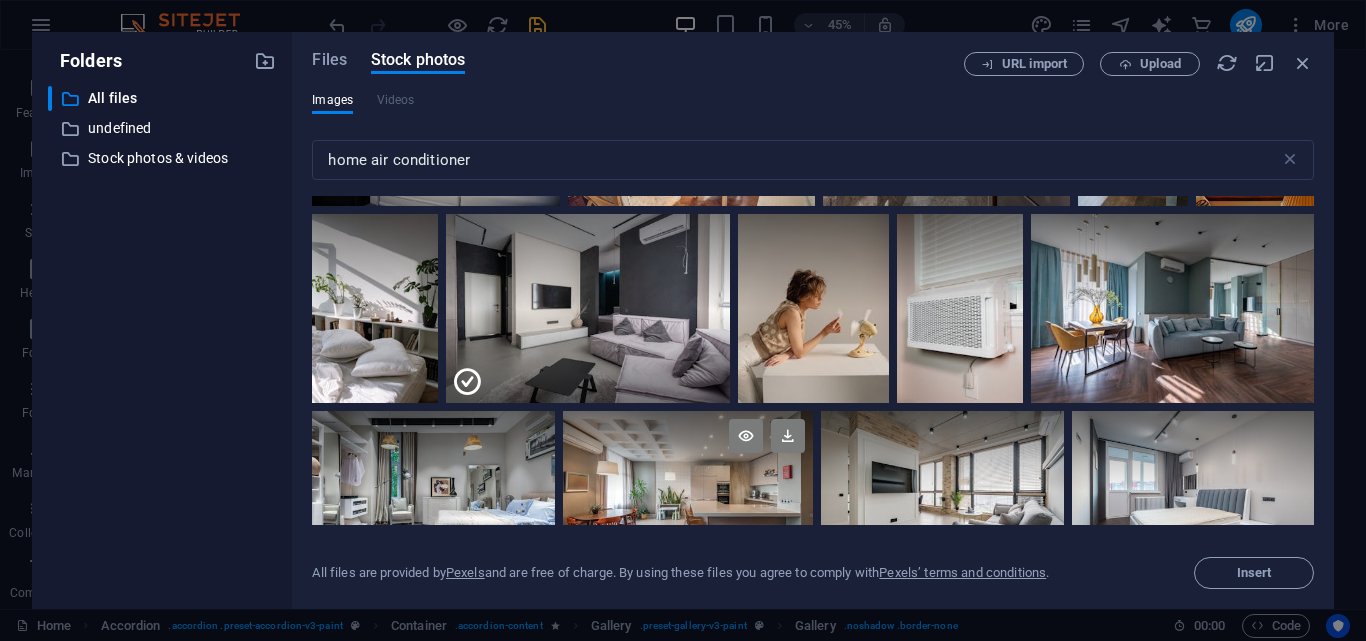 click at bounding box center (688, 451) 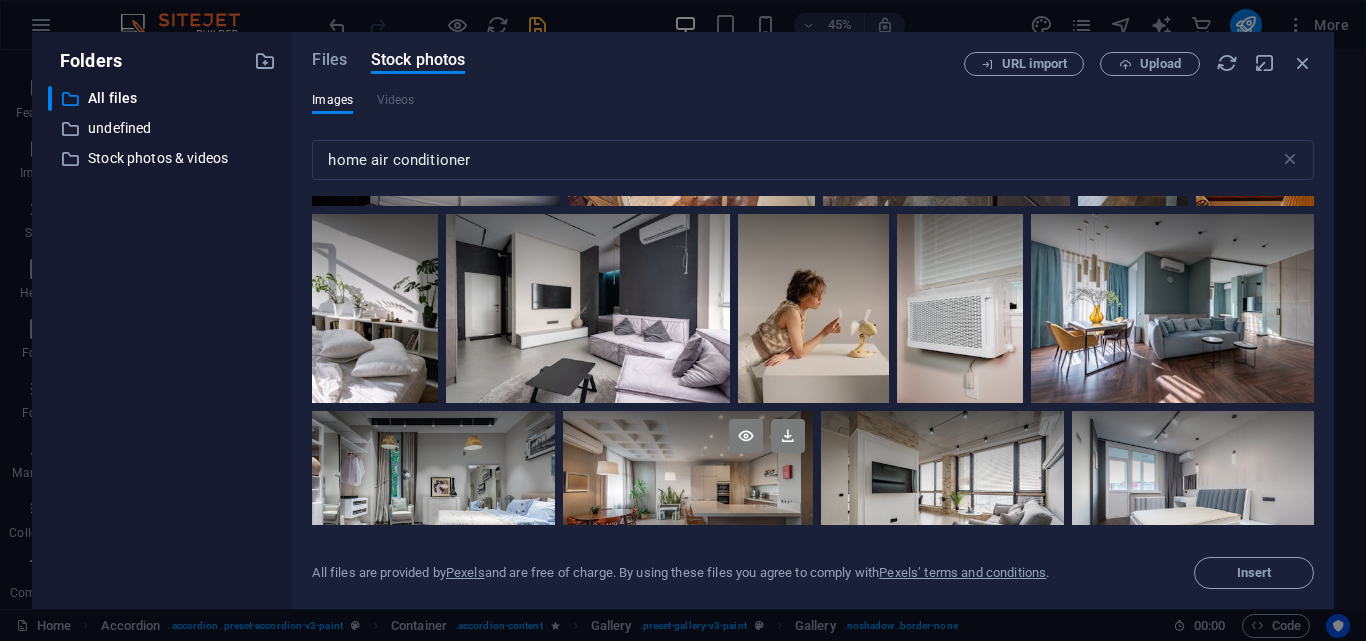click at bounding box center [688, 532] 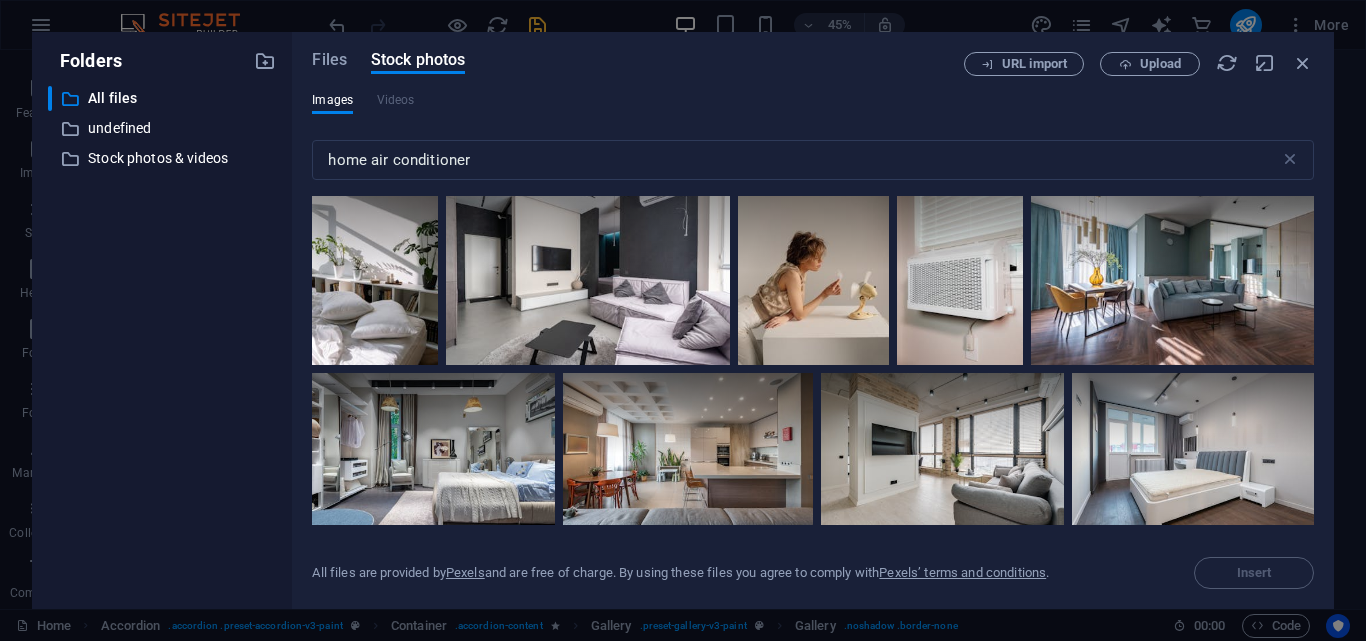 scroll, scrollTop: 417, scrollLeft: 0, axis: vertical 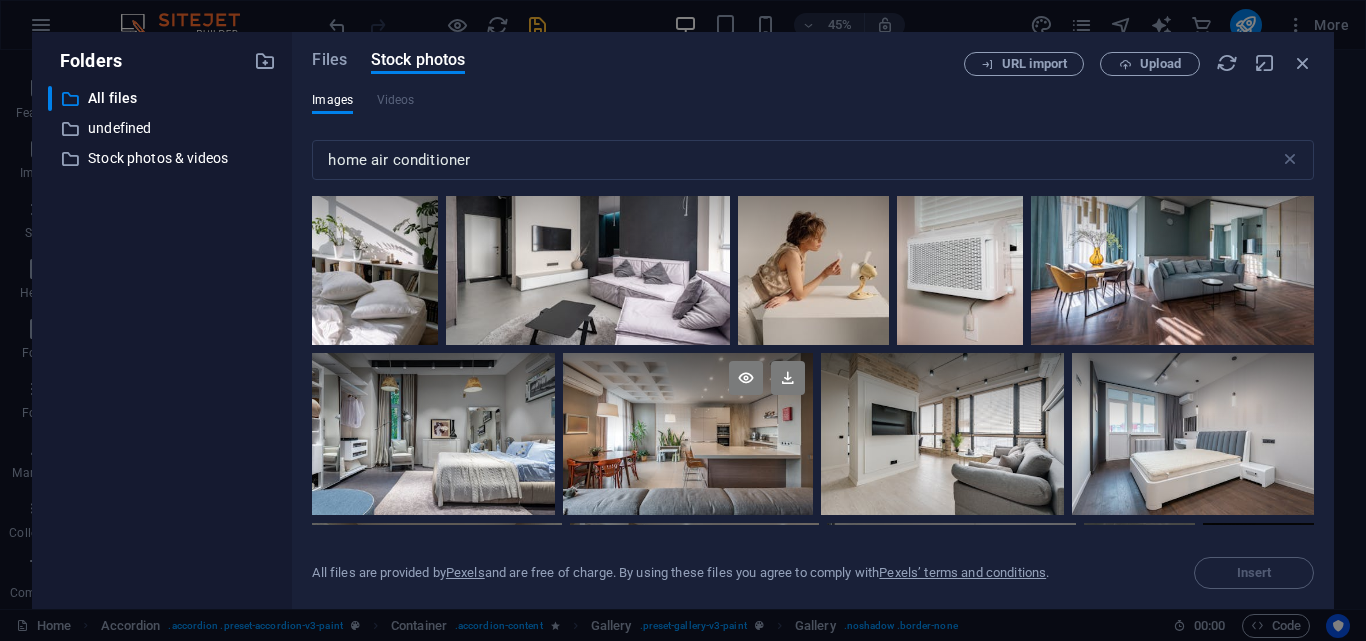 click at bounding box center (688, 434) 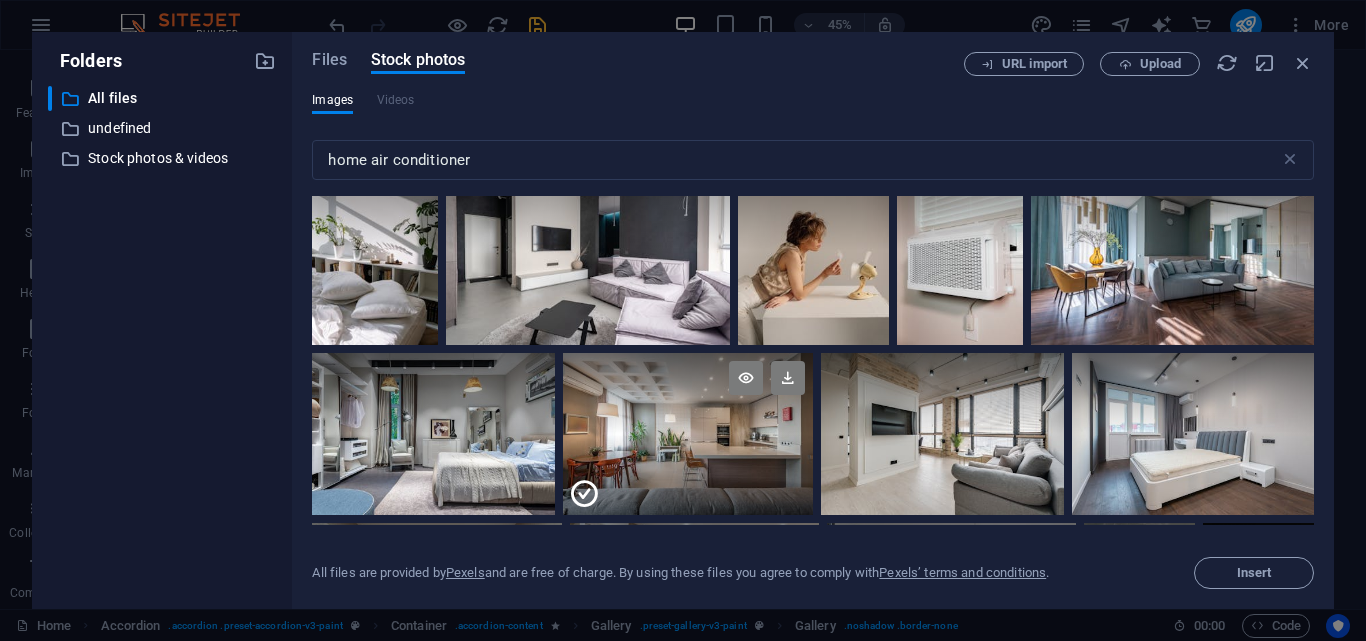 click at bounding box center (688, 393) 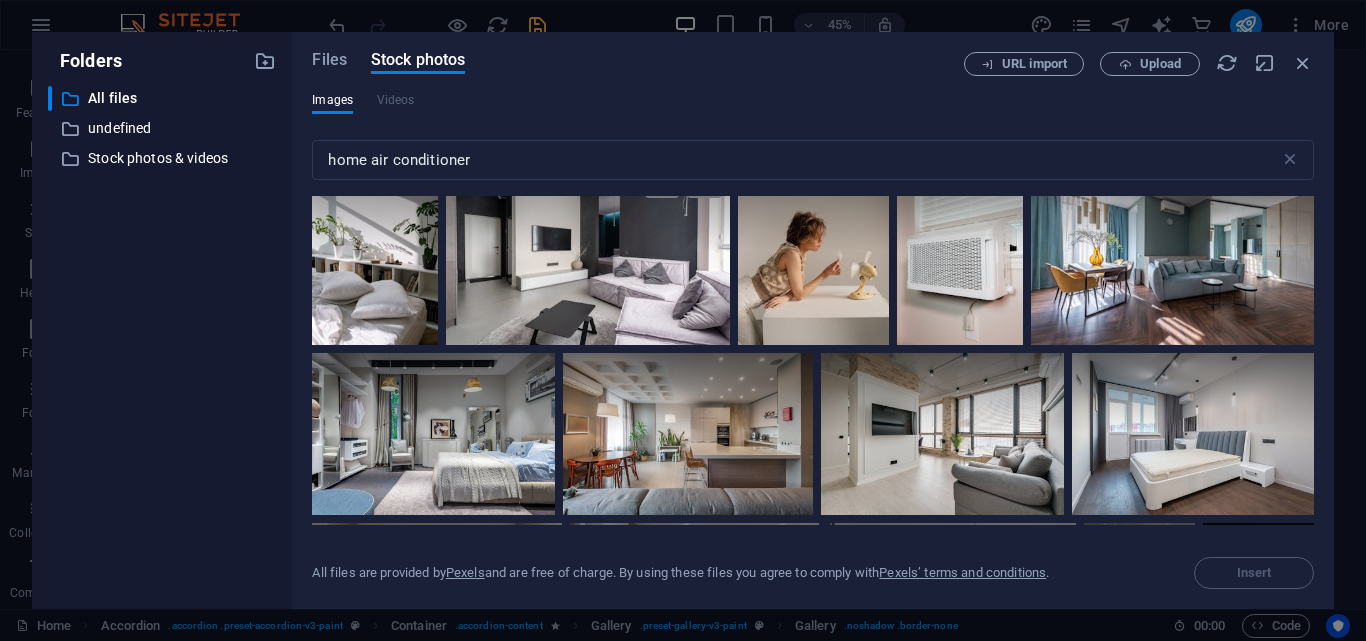drag, startPoint x: 631, startPoint y: 258, endPoint x: 675, endPoint y: 239, distance: 47.92703 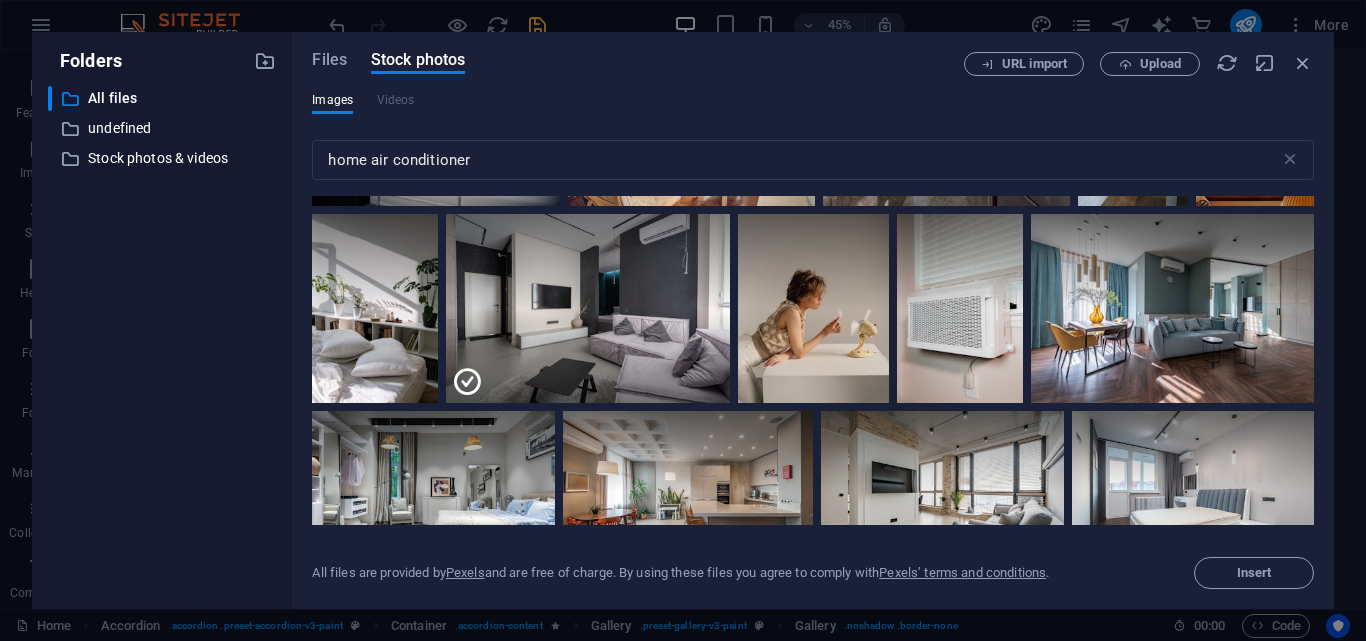 scroll, scrollTop: 349, scrollLeft: 0, axis: vertical 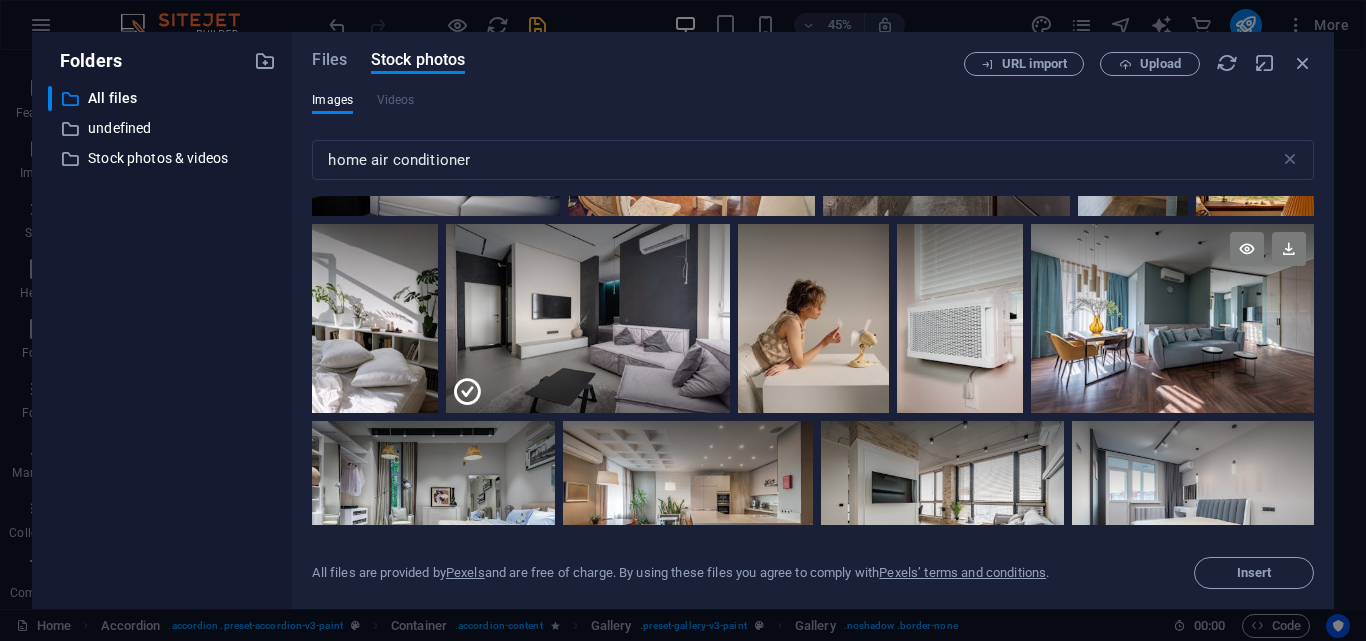 click at bounding box center (1172, 318) 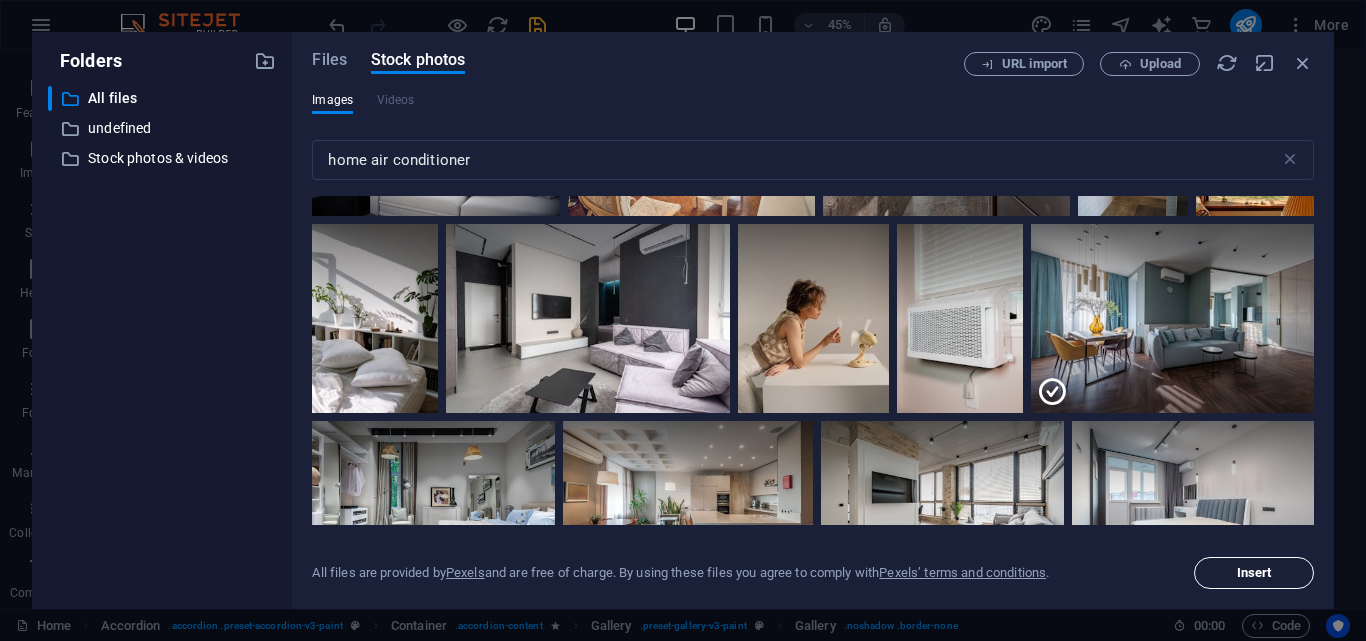 click on "Insert" at bounding box center [1254, 573] 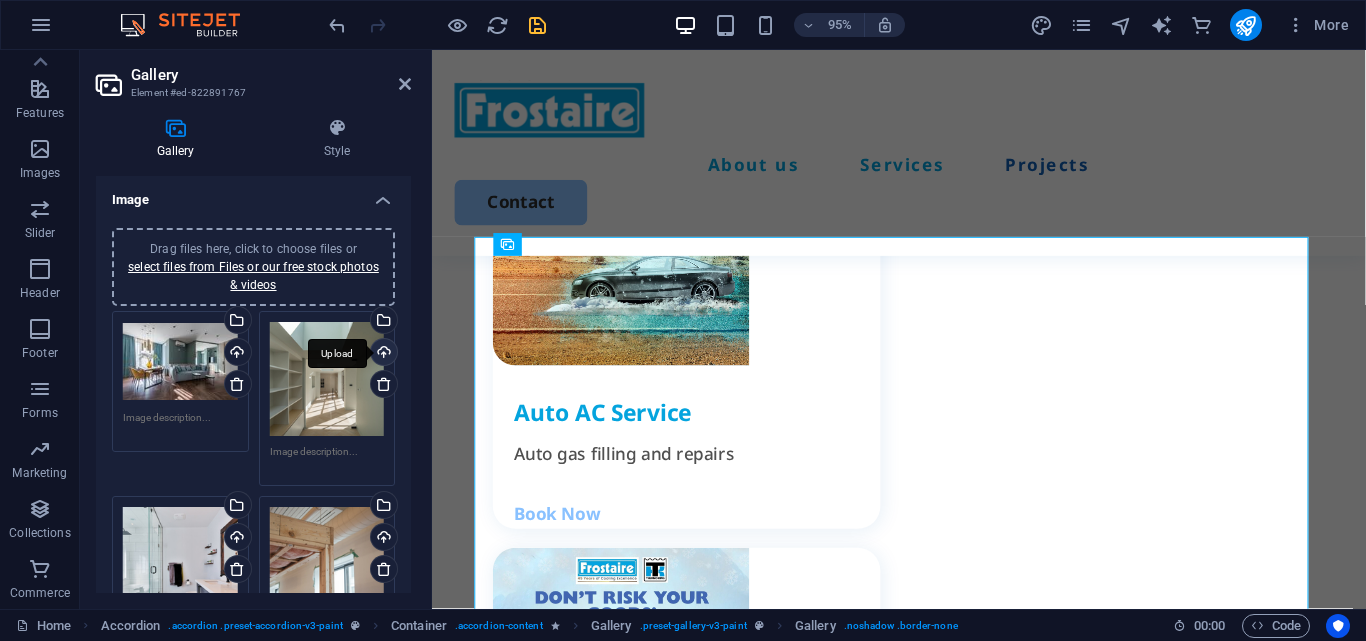 click on "Upload" at bounding box center (382, 354) 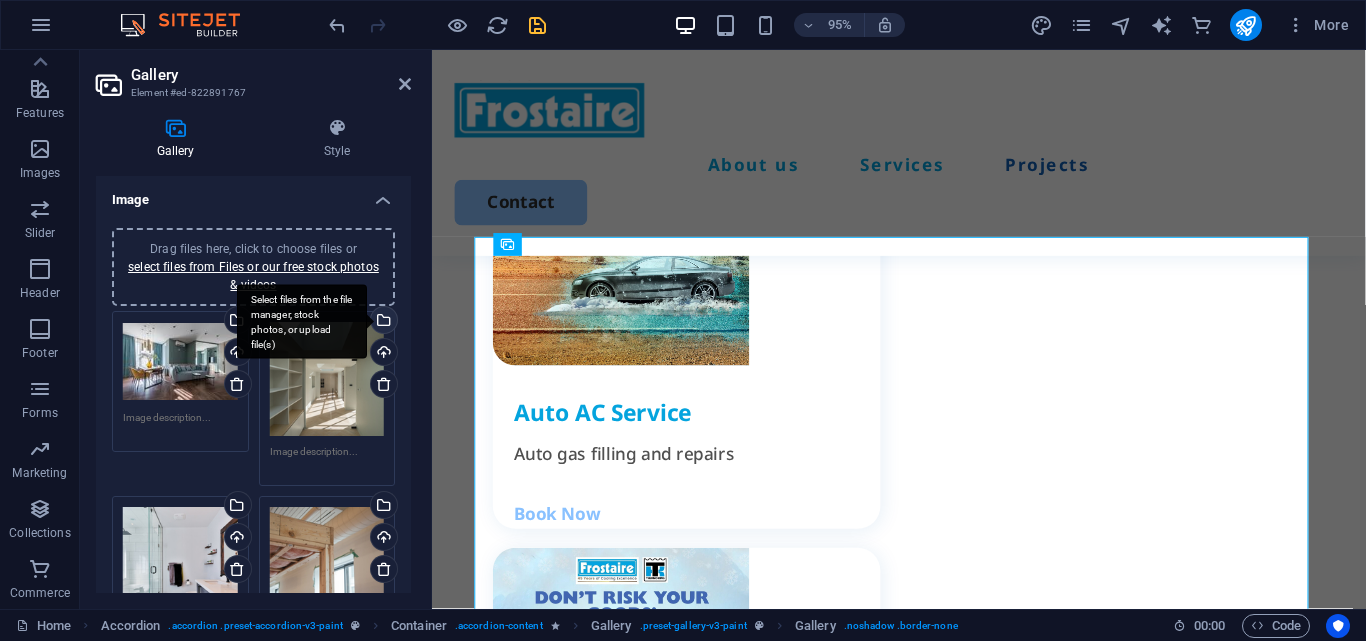 click on "Select files from the file manager, stock photos, or upload file(s)" at bounding box center (382, 322) 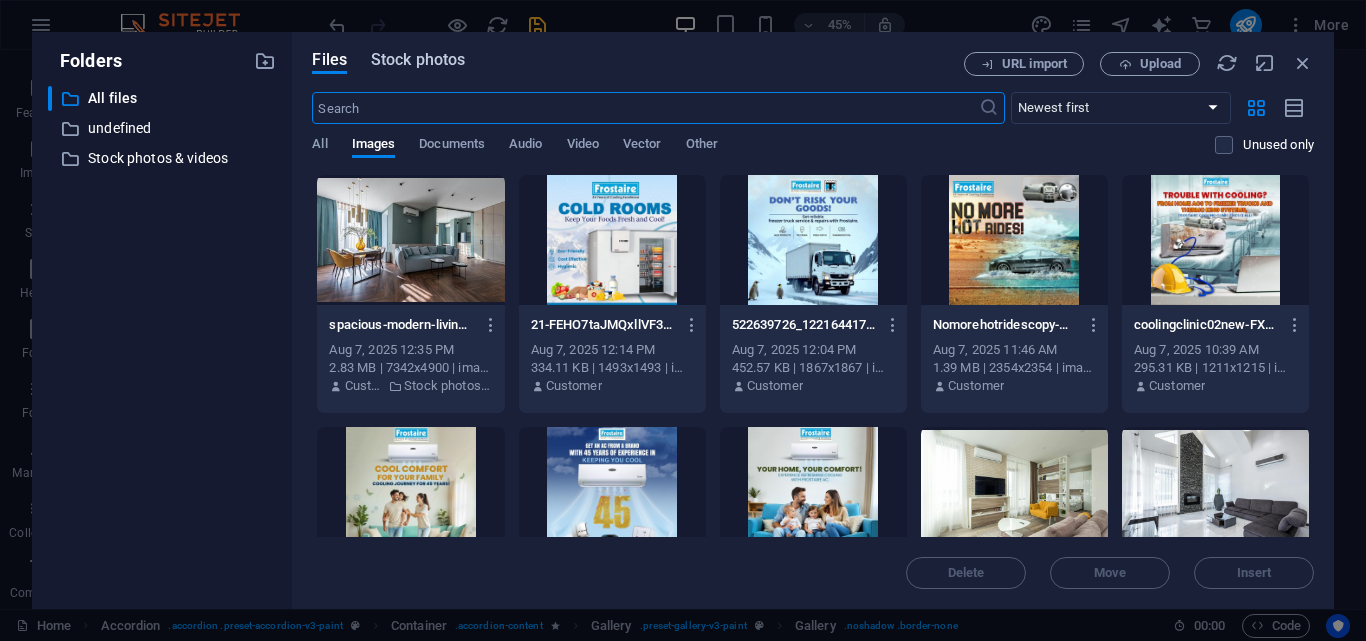 click on "Stock photos" at bounding box center (418, 60) 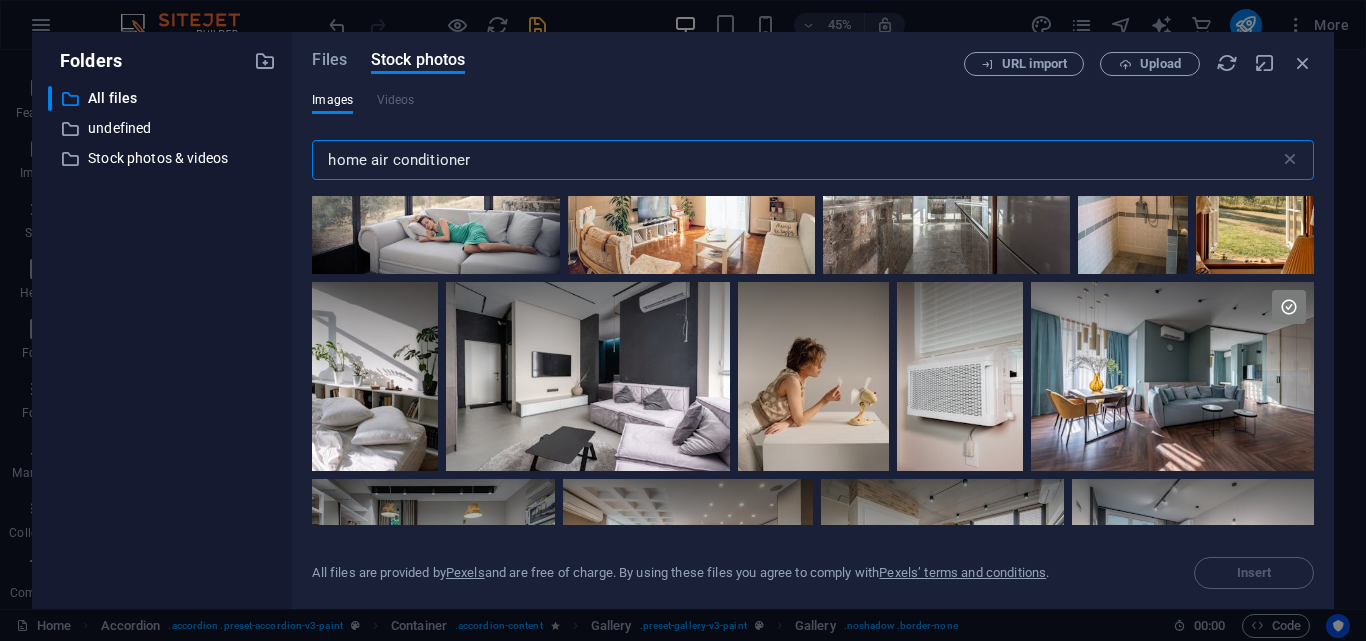 scroll, scrollTop: 427, scrollLeft: 0, axis: vertical 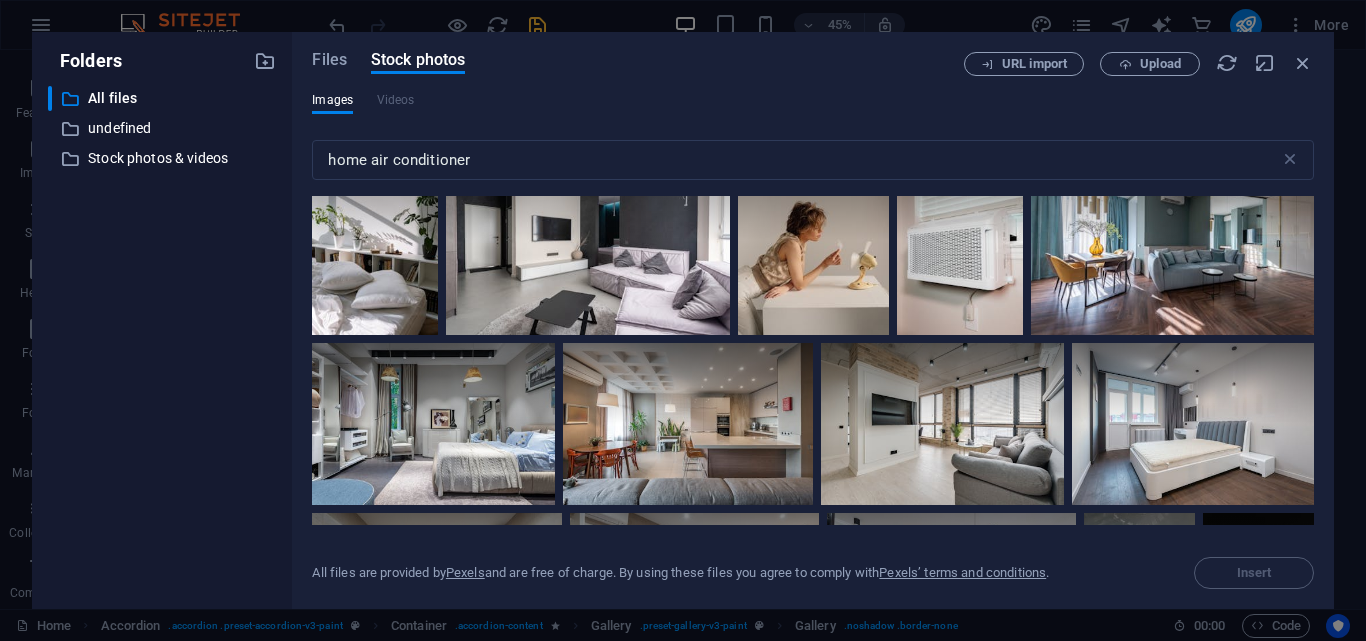 click on "Files Stock photos URL import Upload Images Videos home air conditioner ​ All files are provided by Pexels and are free of charge. By using these files you agree to comply with Pexels’ terms and conditions . Insert" at bounding box center (813, 320) 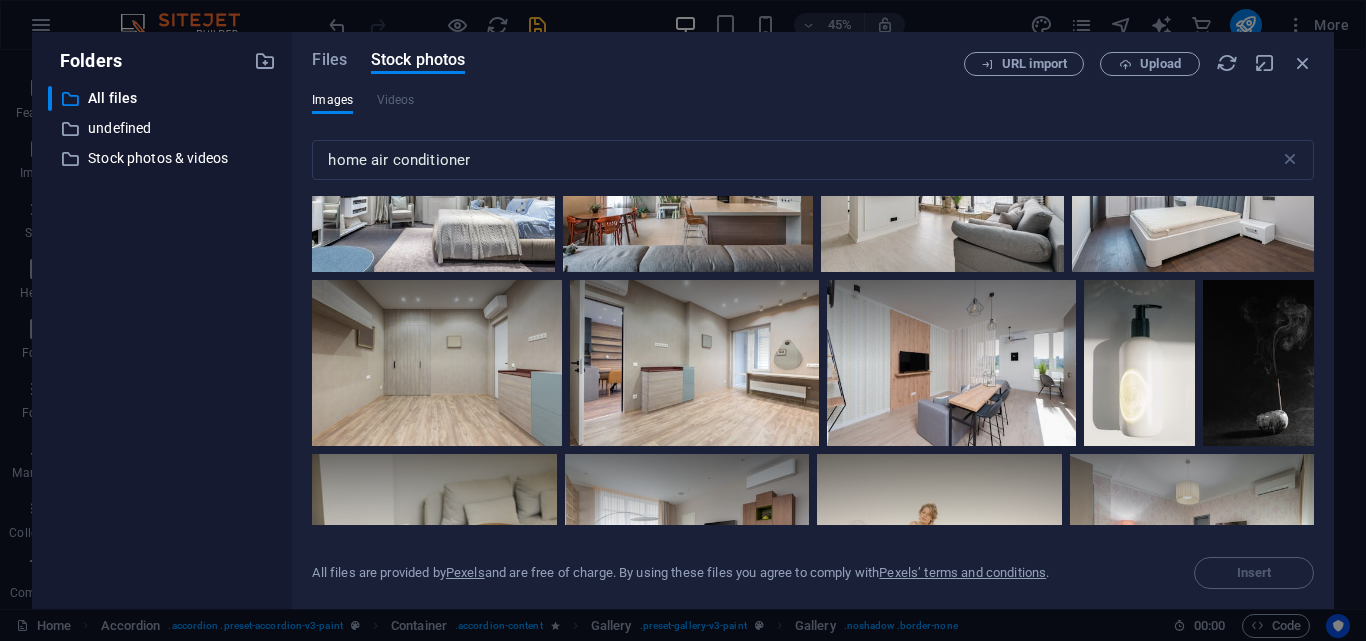 scroll, scrollTop: 873, scrollLeft: 0, axis: vertical 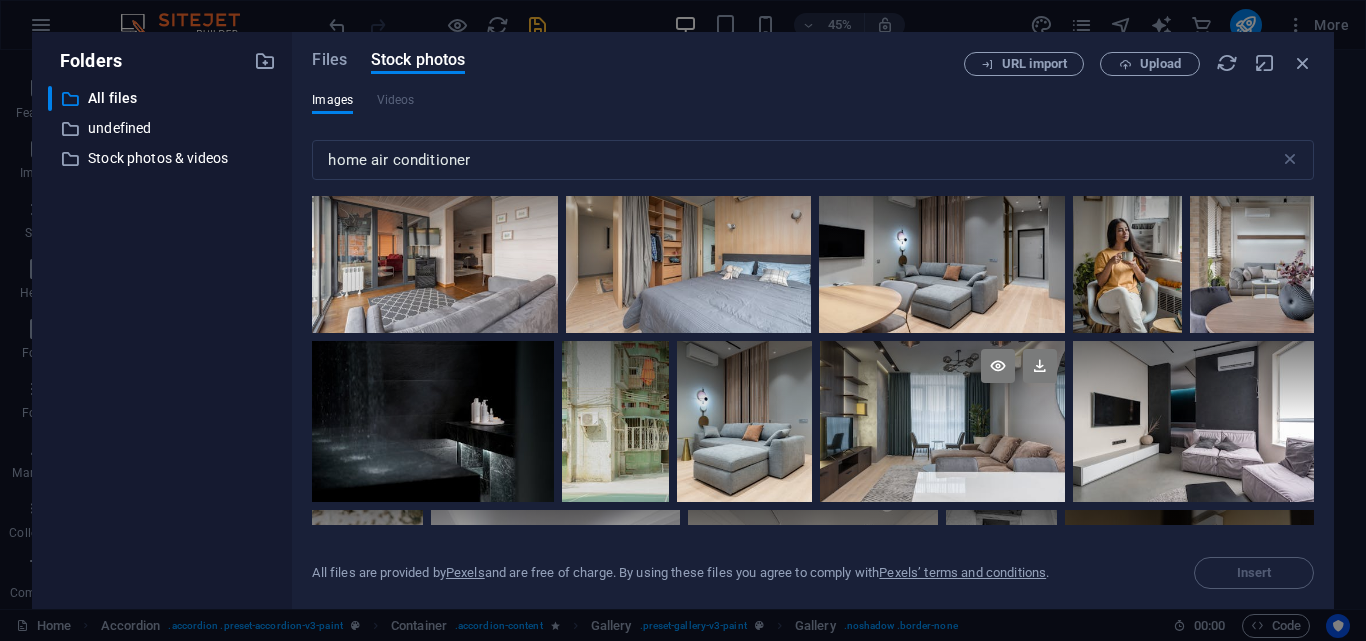 click at bounding box center [942, 381] 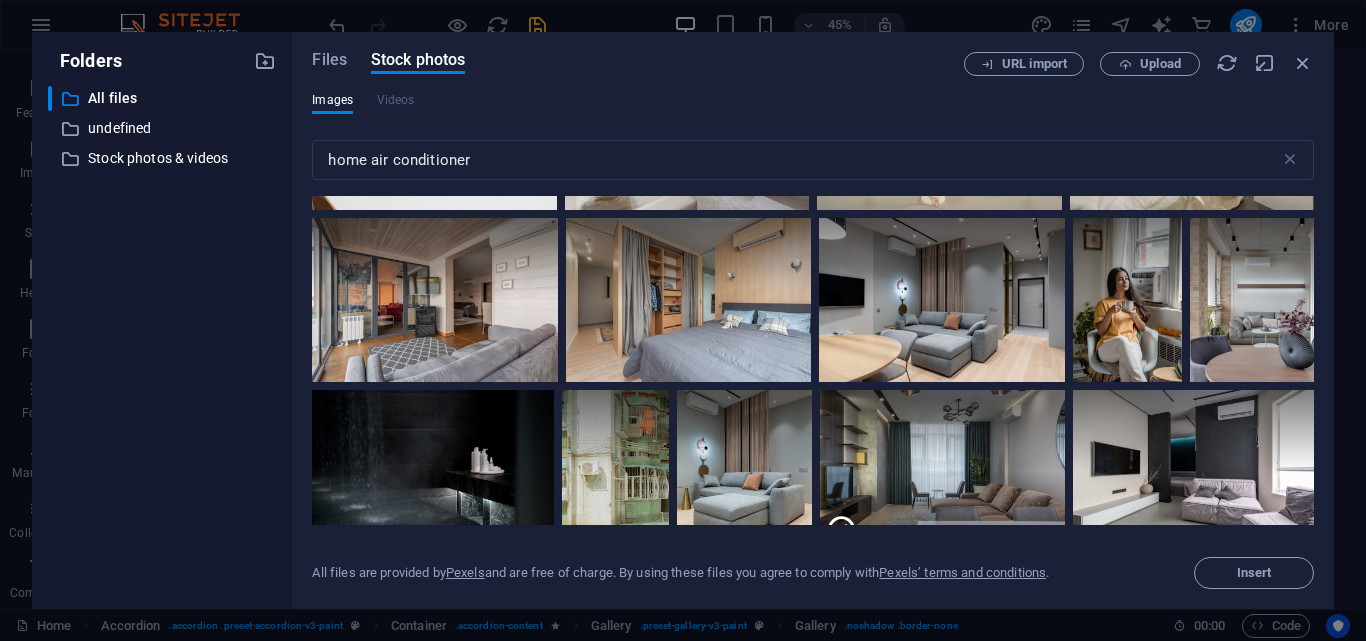 scroll, scrollTop: 1048, scrollLeft: 0, axis: vertical 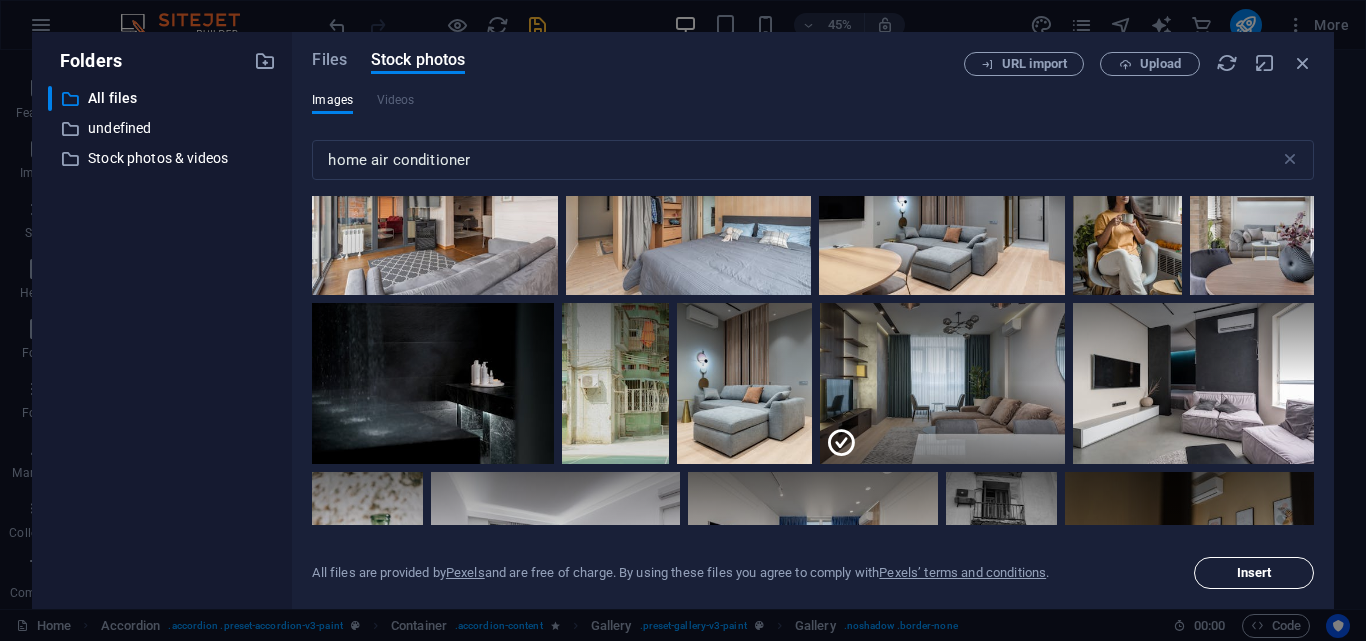 click on "Insert" at bounding box center (1254, 573) 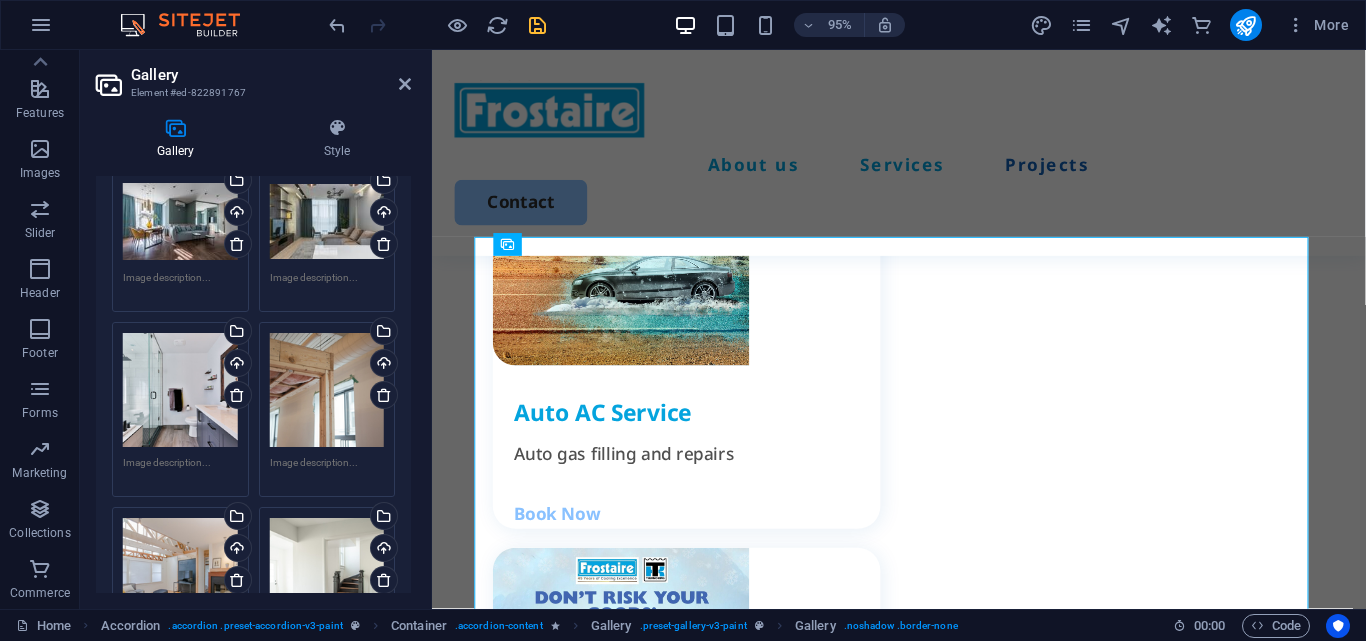 scroll, scrollTop: 126, scrollLeft: 0, axis: vertical 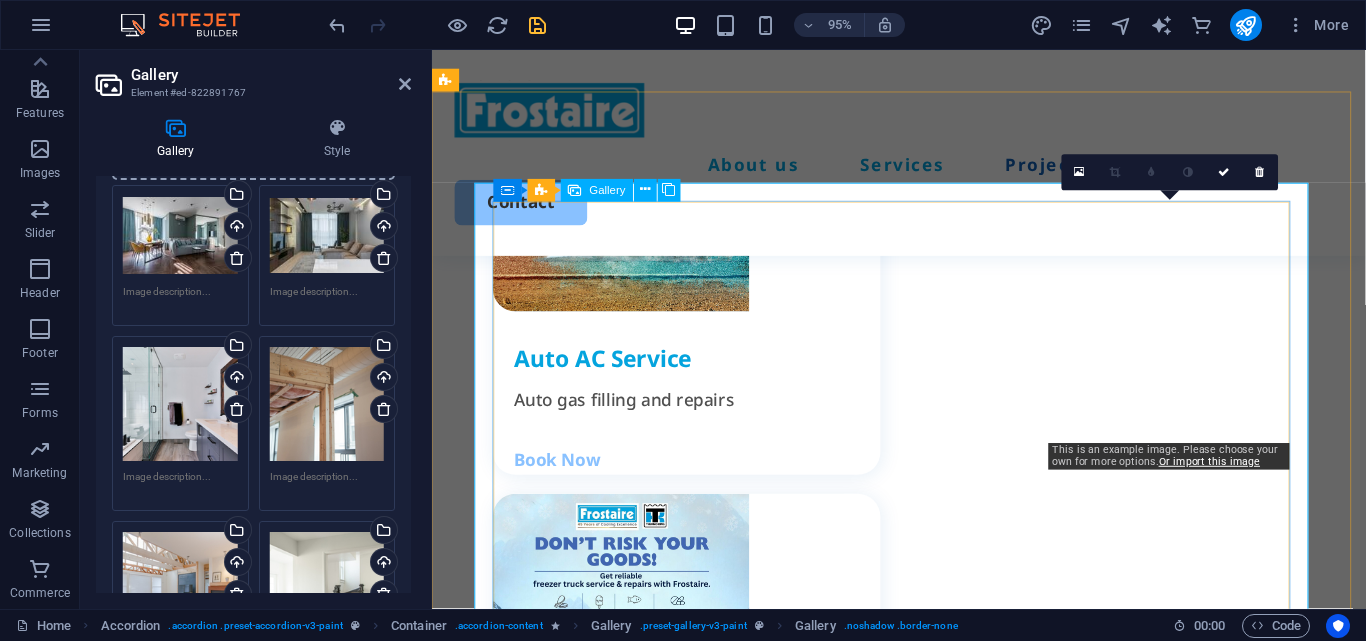 click at bounding box center (1116, 1949) 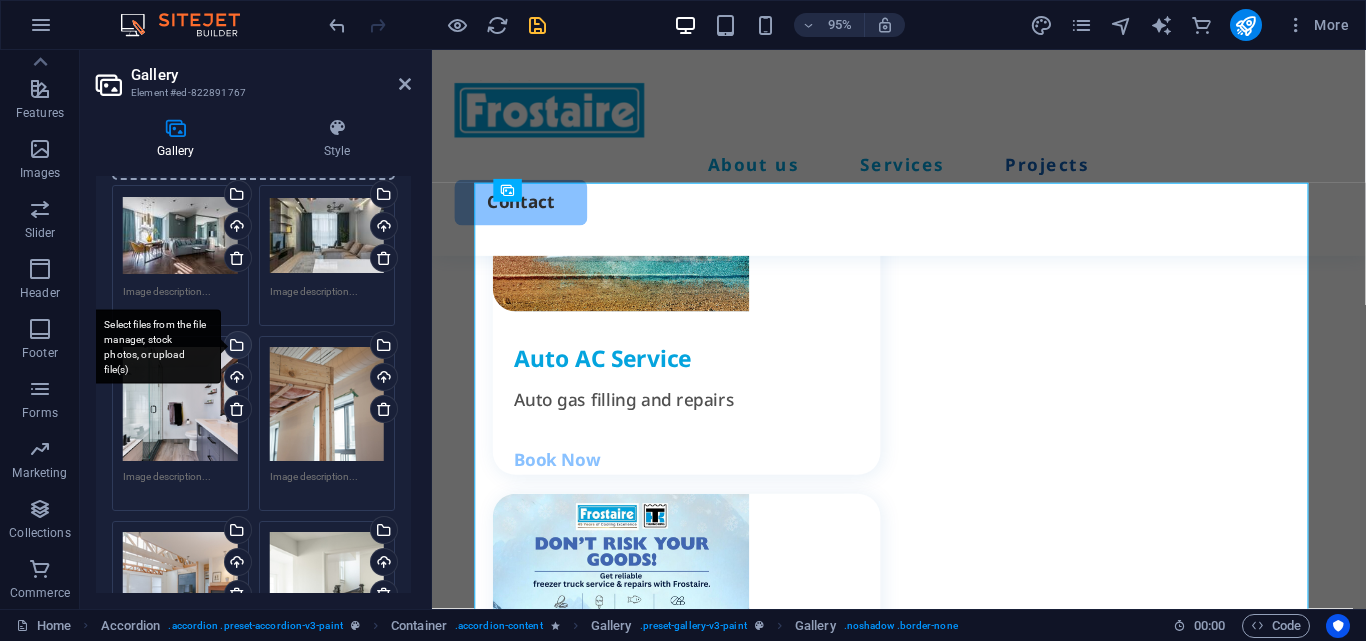 click on "Select files from the file manager, stock photos, or upload file(s)" at bounding box center [236, 347] 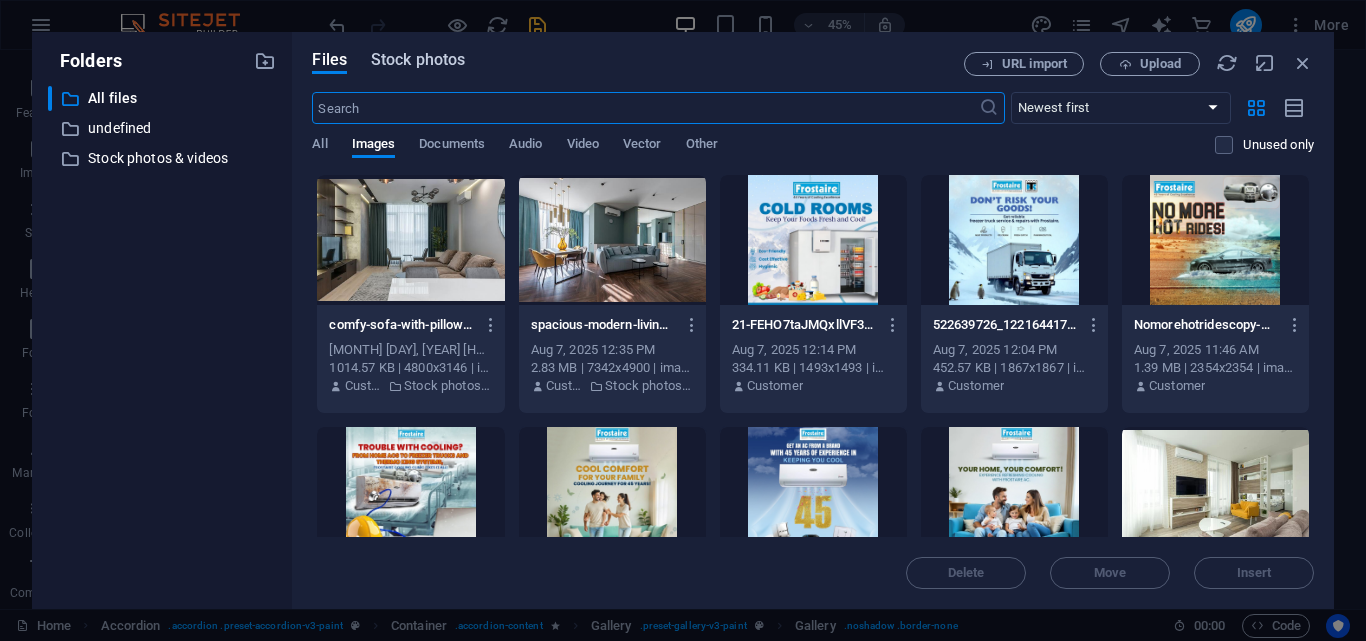click on "Files Stock photos URL import Upload &#x20; Newest first Oldest first Name (A-Z) Name (Z-A) Size (0-9) Size (9-0) Resolution (0-9) Resolution (9-0) All Images Documents Audio Video Vector Other Unused only Drop files here to upload them instantly comfy-sofa-with-pillow-and-dining-table-with-chairs-placed-in-front-of-tv-set-placed-on-wooden-cabinet-in-modern-living-room-aWP1PpAQZSRh7yHlJ7TqAA.jpeg comfy-sofa-with-pillow-and-dining-table-with-chairs-placed-in-front-of-tv-set-placed-on-wooden-cabinet-in-modern-living-room-aWP1PpAQZSRh7yHlJ7TqAA.jpeg [MONTH] [DAY], [YEAR] [HOUR]:[MINUTE] [AM/PM] [SIZE] | [RESOLUTION] | image/jpeg Customer Stock photos & videos spacious-modern-living-room-with-elegant-decor-featuring-a-cozy-sofa-and-stylish-dining-area-NKPVq1hy8wyim5Ye9hTPiw.jpeg spacious-modern-living-room-with-elegant-decor-featuring-a-cozy-sofa-and-stylish-dining-area-NKPVq1hy8wyim5Ye9hTPiw.jpeg [MONTH] [DAY], [YEAR] [HOUR]:[MINUTE] [AM/PM] [SIZE] | [RESOLUTION] | image/jpeg Customer Stock photos & videos 21-FEHO7taJMQxllVF3aVv7MA.jpg 21-FEHO7taJMQxllVF3aVv7MA.jpg" at bounding box center [813, 320] 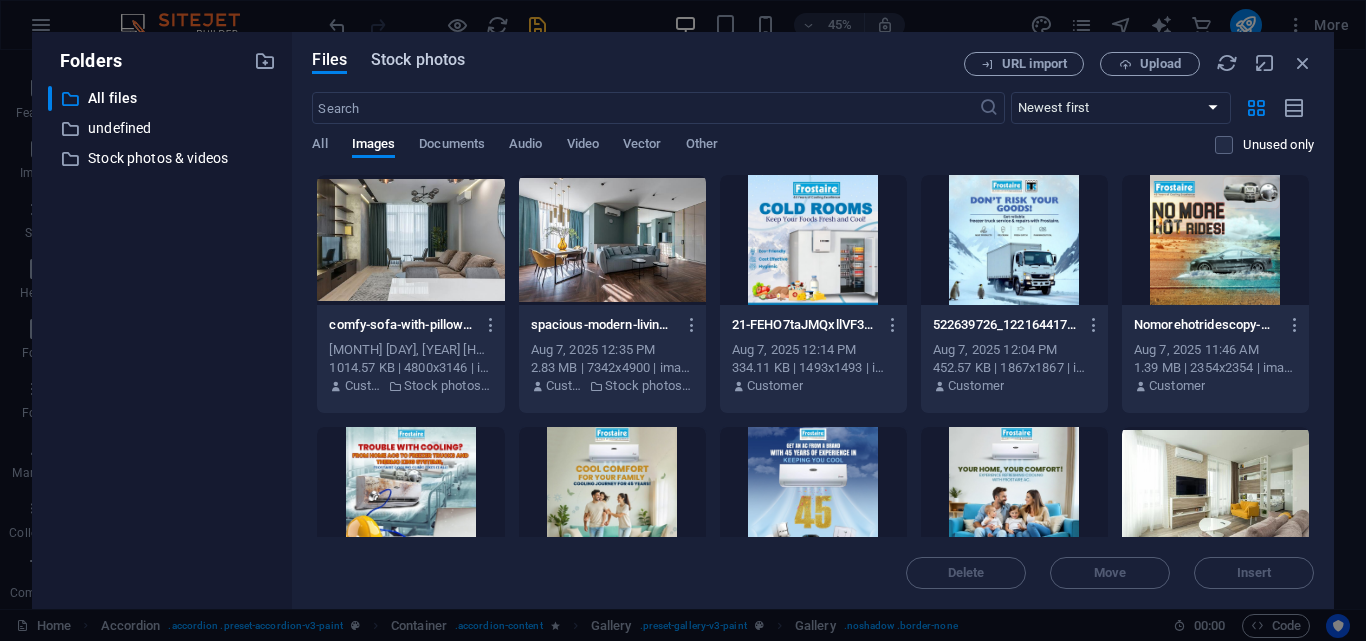 click on "Stock photos" at bounding box center [418, 60] 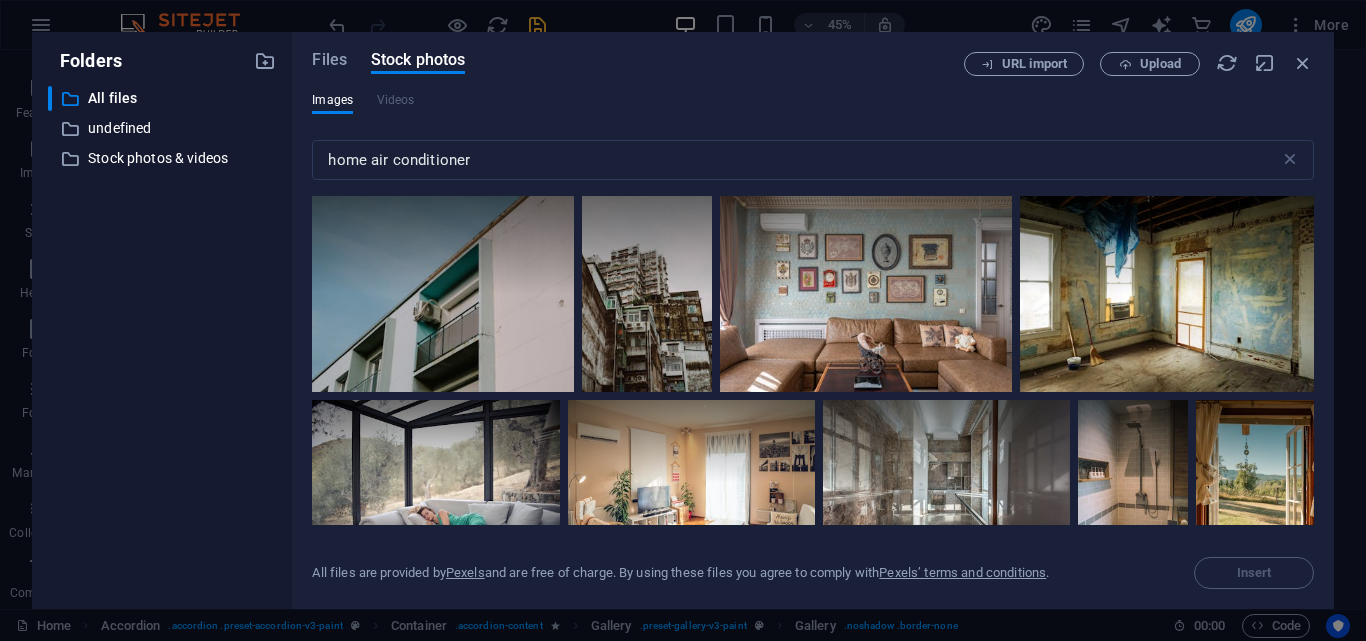 drag, startPoint x: 1309, startPoint y: 207, endPoint x: 1312, endPoint y: 221, distance: 14.3178215 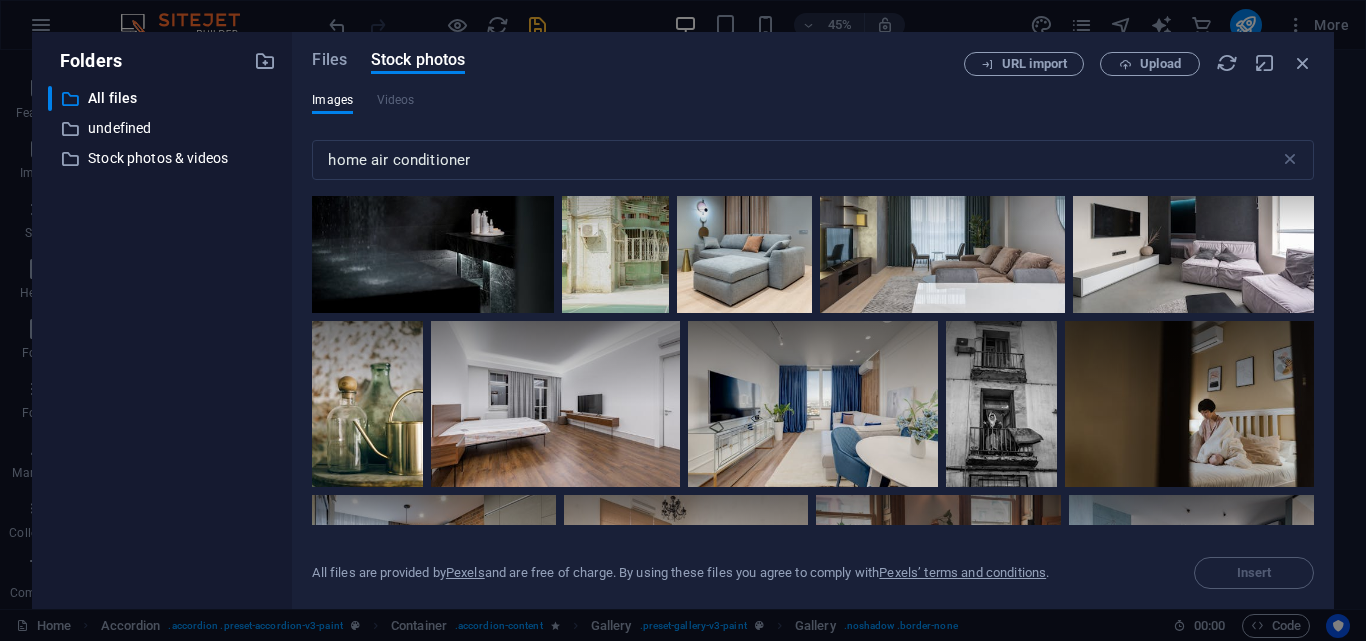 scroll, scrollTop: 1590, scrollLeft: 0, axis: vertical 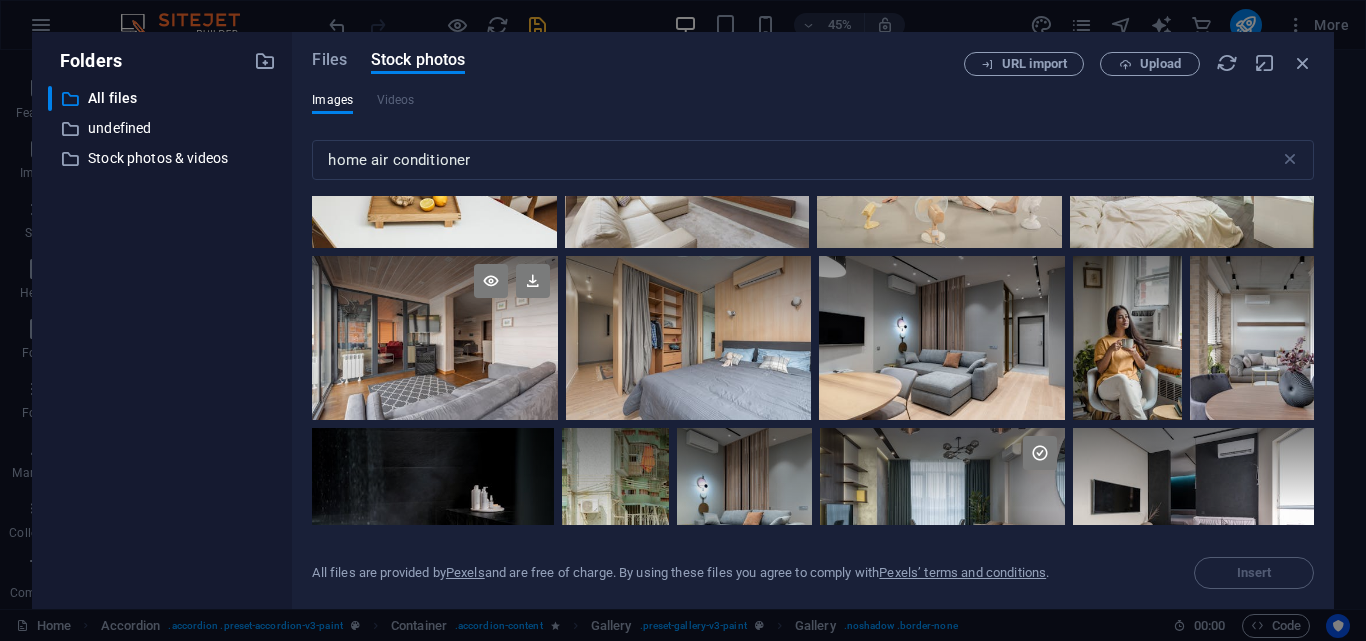 click at bounding box center (434, 338) 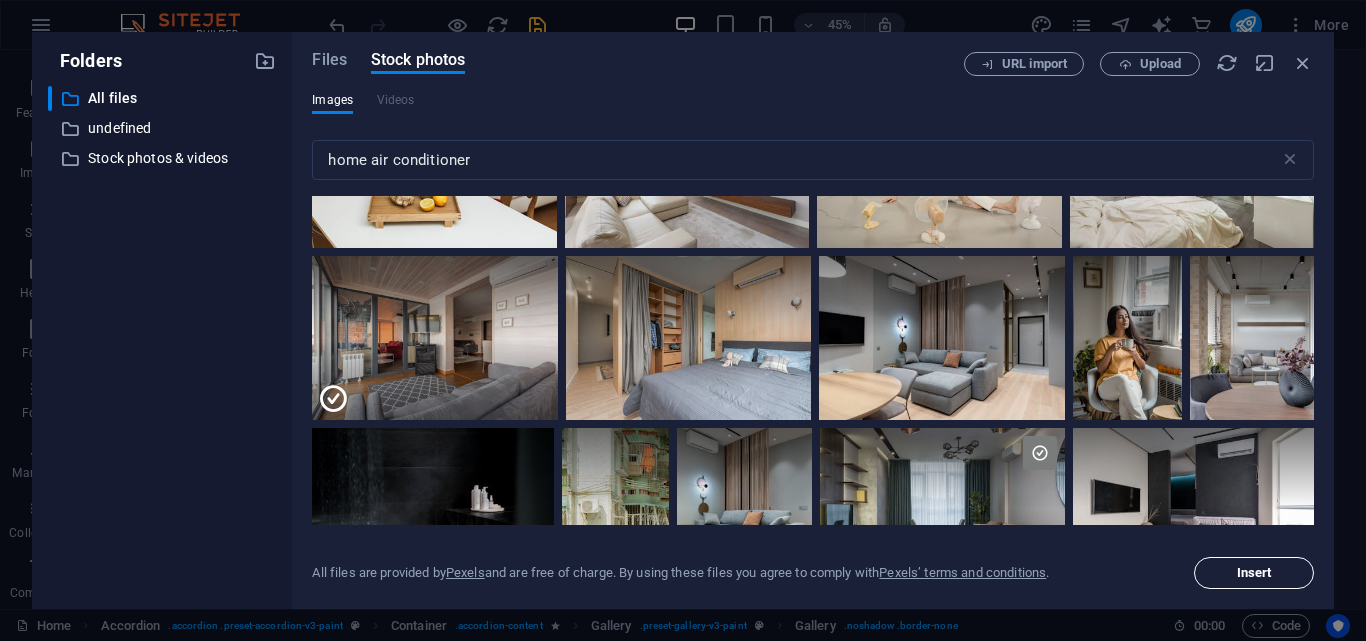 click on "Insert" at bounding box center (1254, 573) 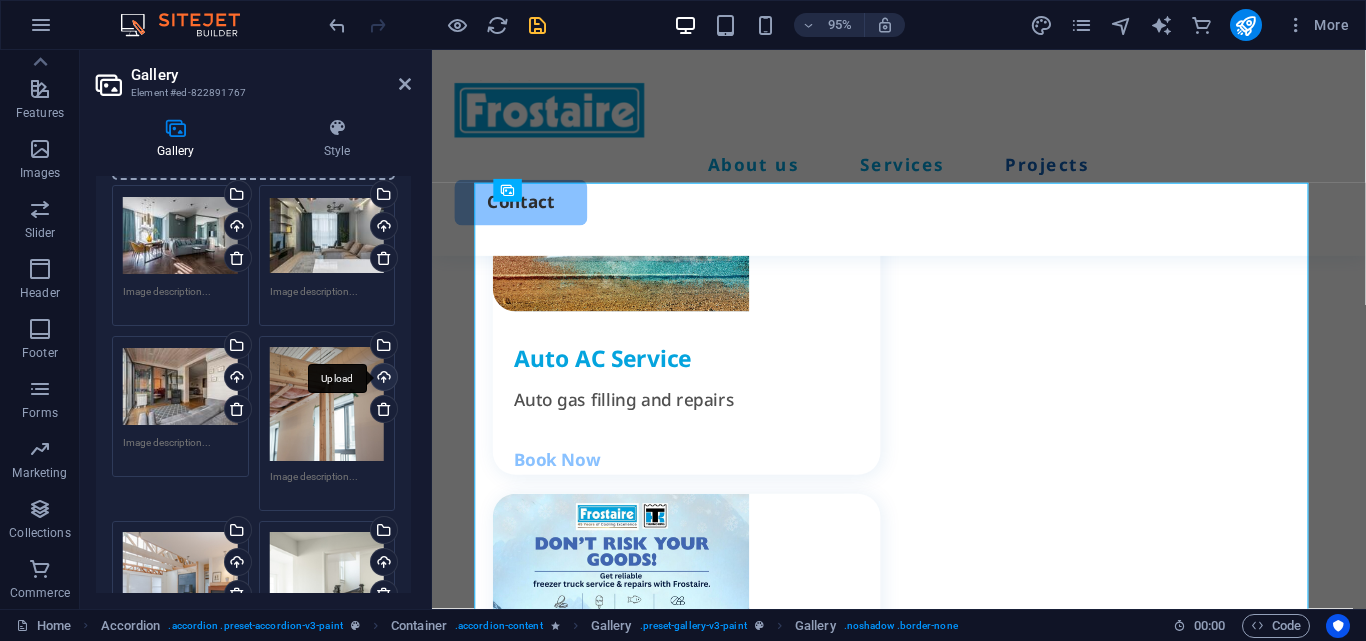 click on "Upload" at bounding box center [382, 379] 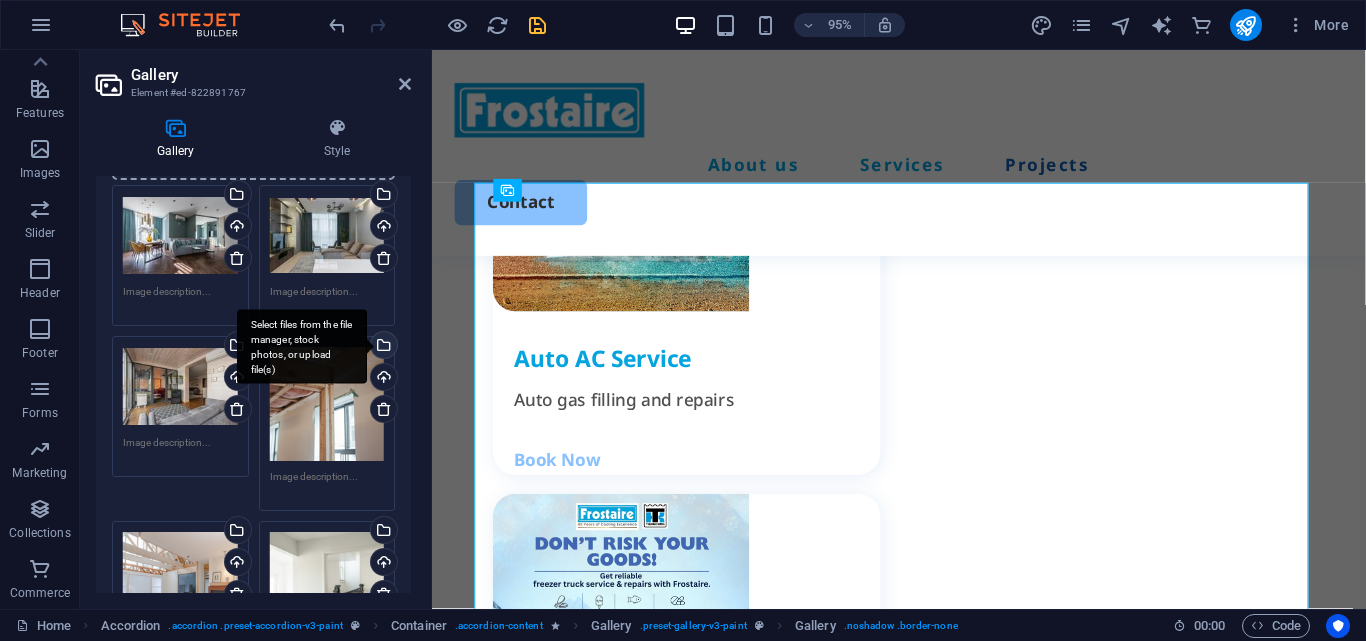 click on "Select files from the file manager, stock photos, or upload file(s)" at bounding box center [302, 346] 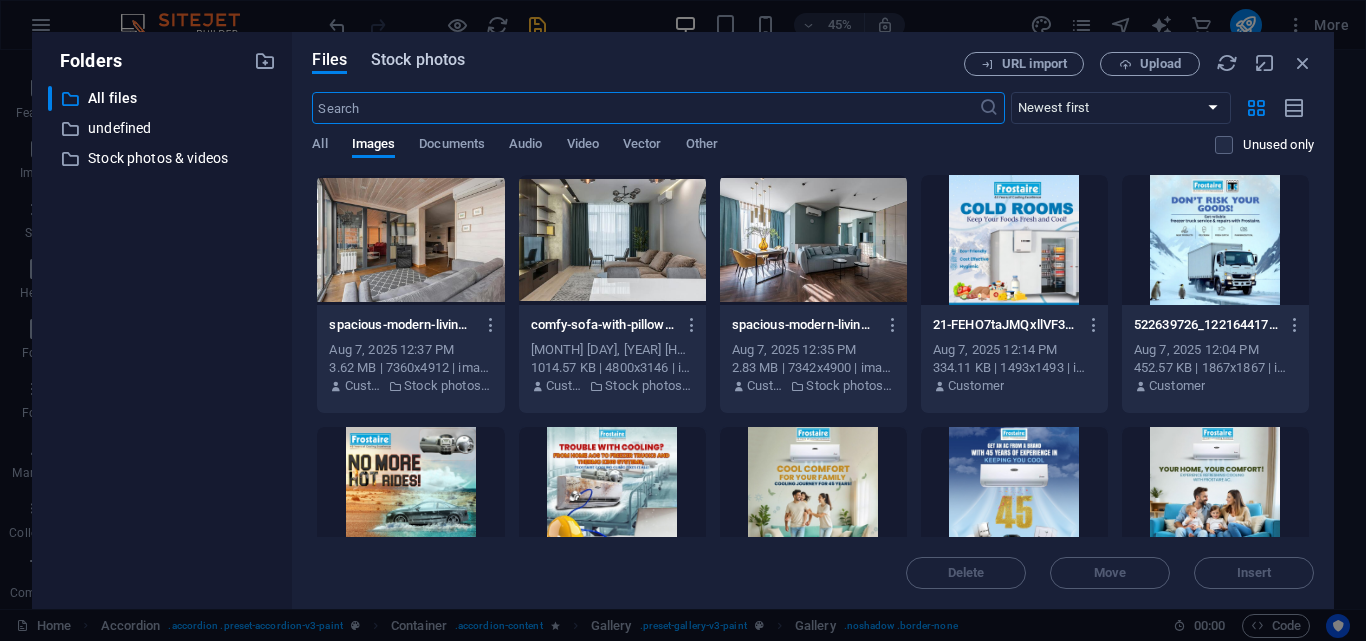 click on "Stock photos" at bounding box center (418, 60) 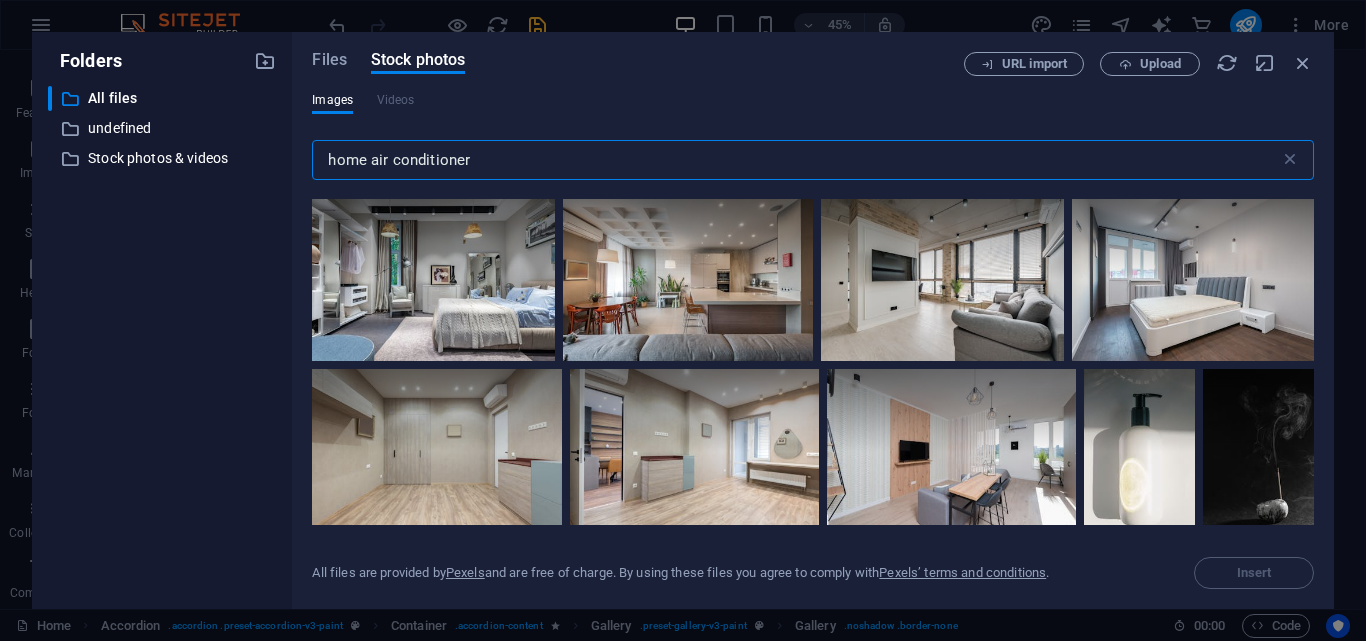scroll, scrollTop: 724, scrollLeft: 0, axis: vertical 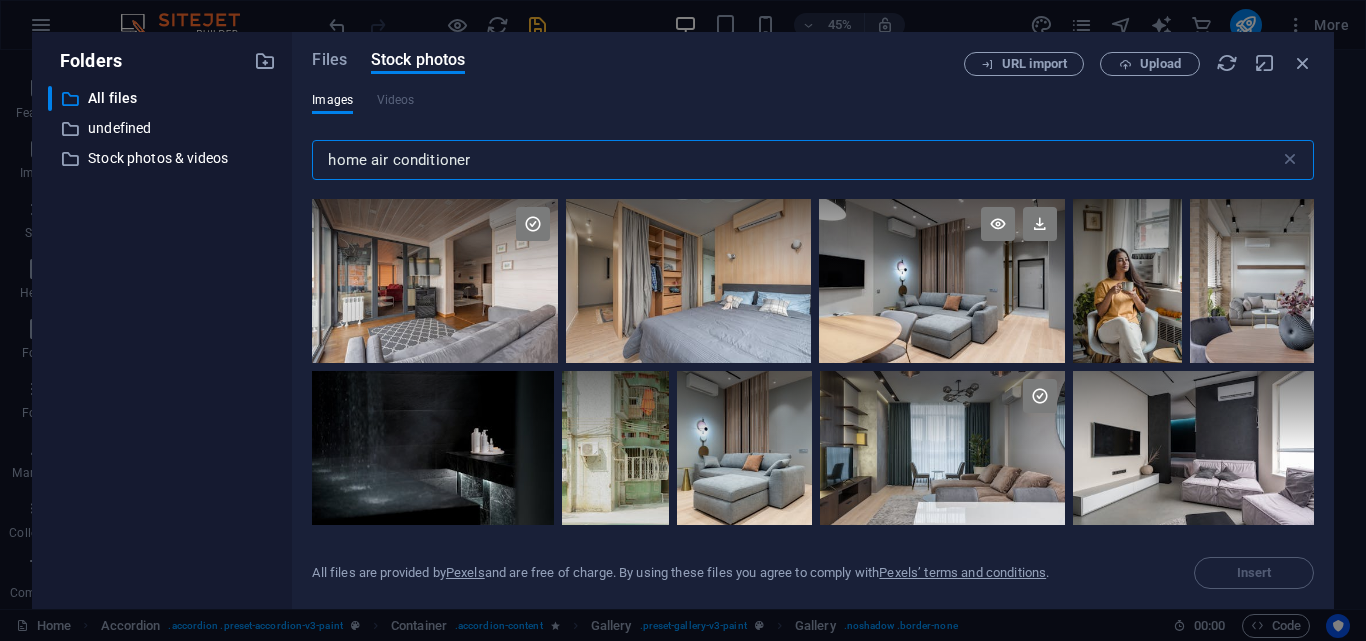 click at bounding box center [942, 281] 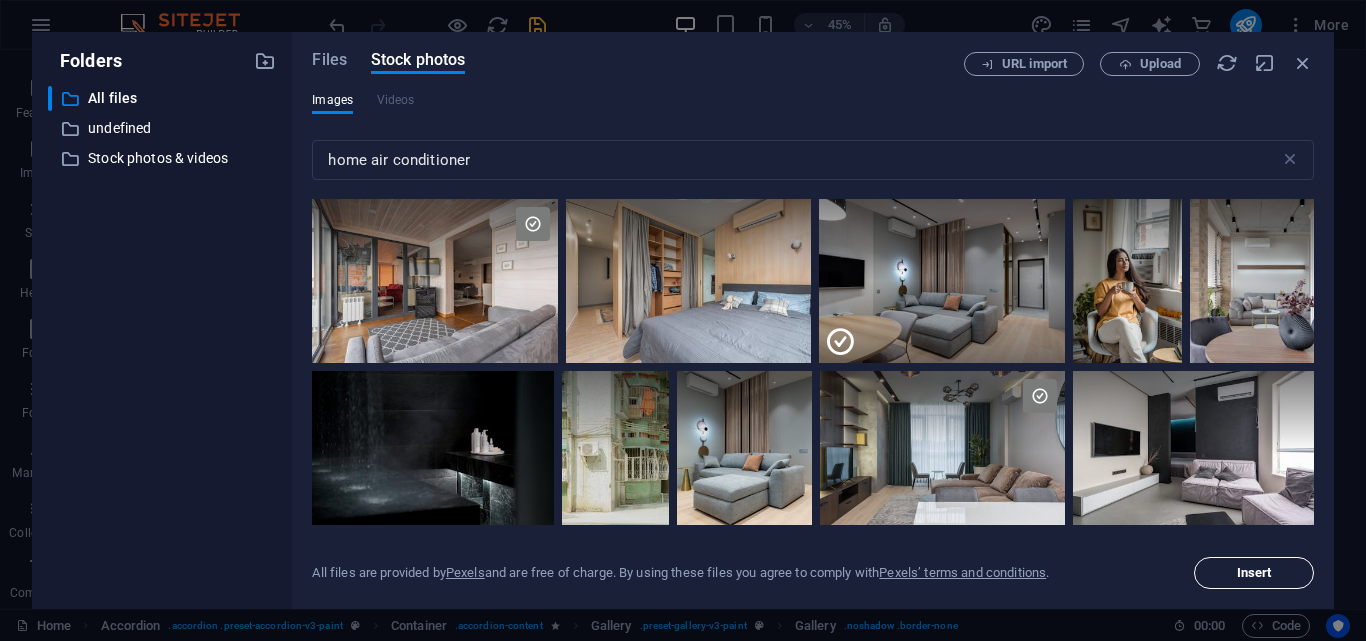 click on "Insert" at bounding box center [1254, 573] 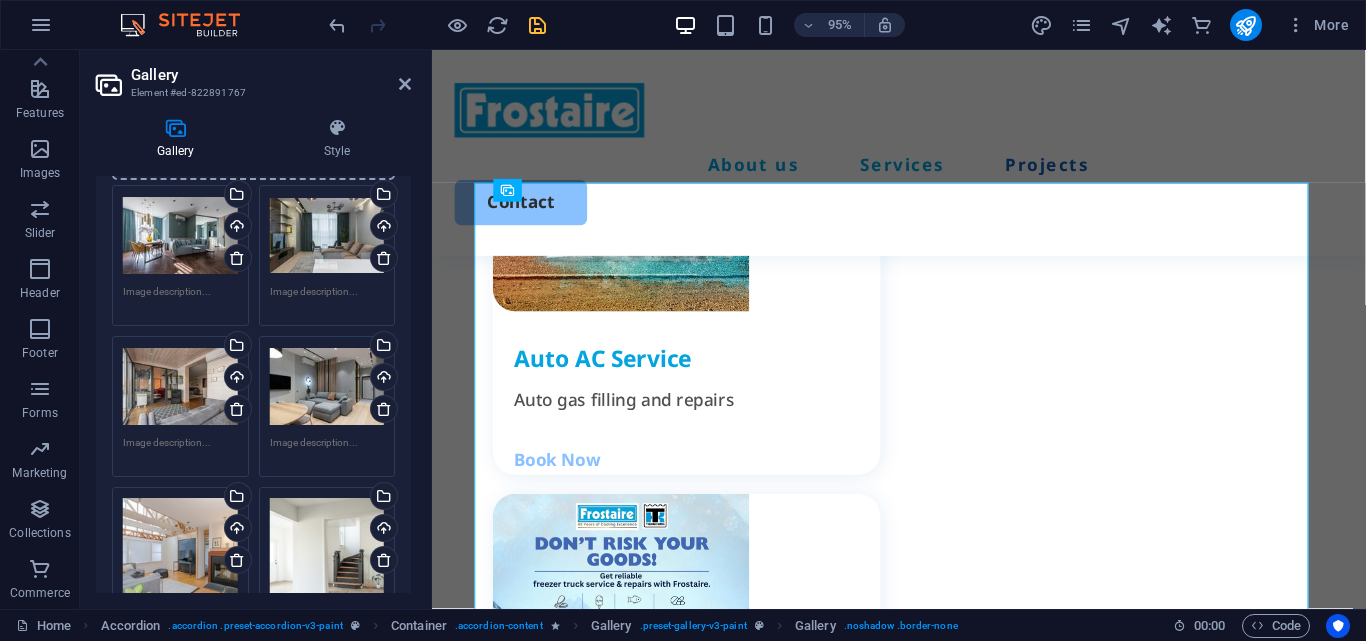 scroll, scrollTop: 136, scrollLeft: 0, axis: vertical 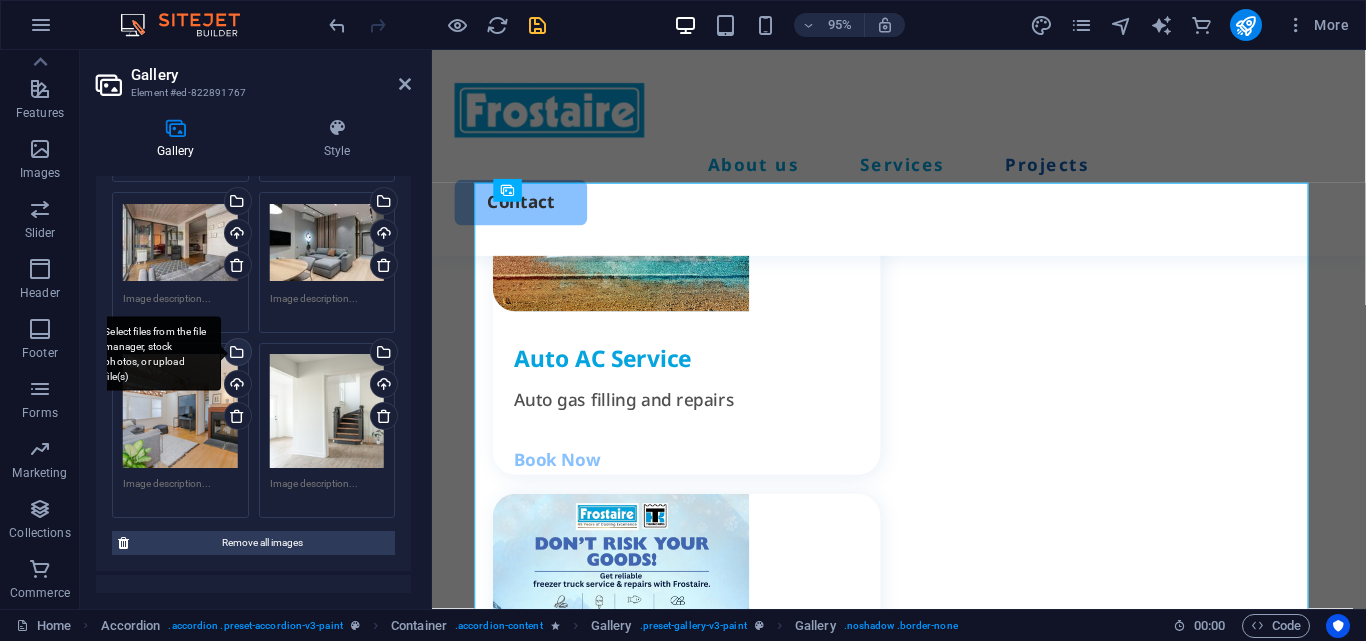 click on "Select files from the file manager, stock photos, or upload file(s)" at bounding box center [156, 353] 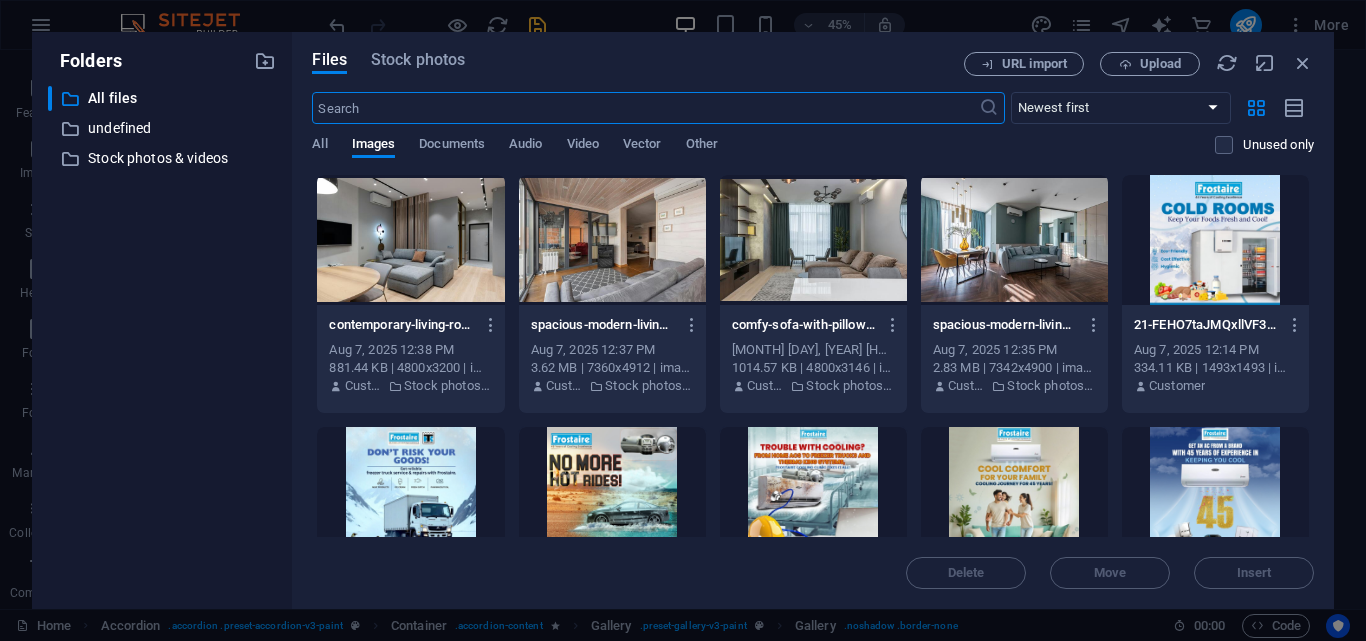 click on "Aug 7, 2025 12:38 PM 881.44 KB | 4800x3200 | image/jpeg Customer Stock photos & videos spacious-modern-living-room-featuring-glass-doors-wooden-ceilings-and-elegant-furnishings-DdIg5oR3zJB1H3xSKPQqrg.jpeg spacious-modern-living-room-featuring-glass-doors-wooden-ceilings-and-elegant-furnishings-DdIg5oR3zJB1H3xSKPQqrg.jpeg Aug 7, 2025 12:37 PM 3.62 MB | 7360x4912 | image/jpeg Customer Stock photos & videos comfy-sofa-with-pillow-and-dining-table-with-chairs-placed-in-front-of-tv-set-placed-on-wooden-cabinet-in-modern-living-room-aWP1PpAQZSRh7yHlJ7TqAA.jpeg Customer" at bounding box center (813, 320) 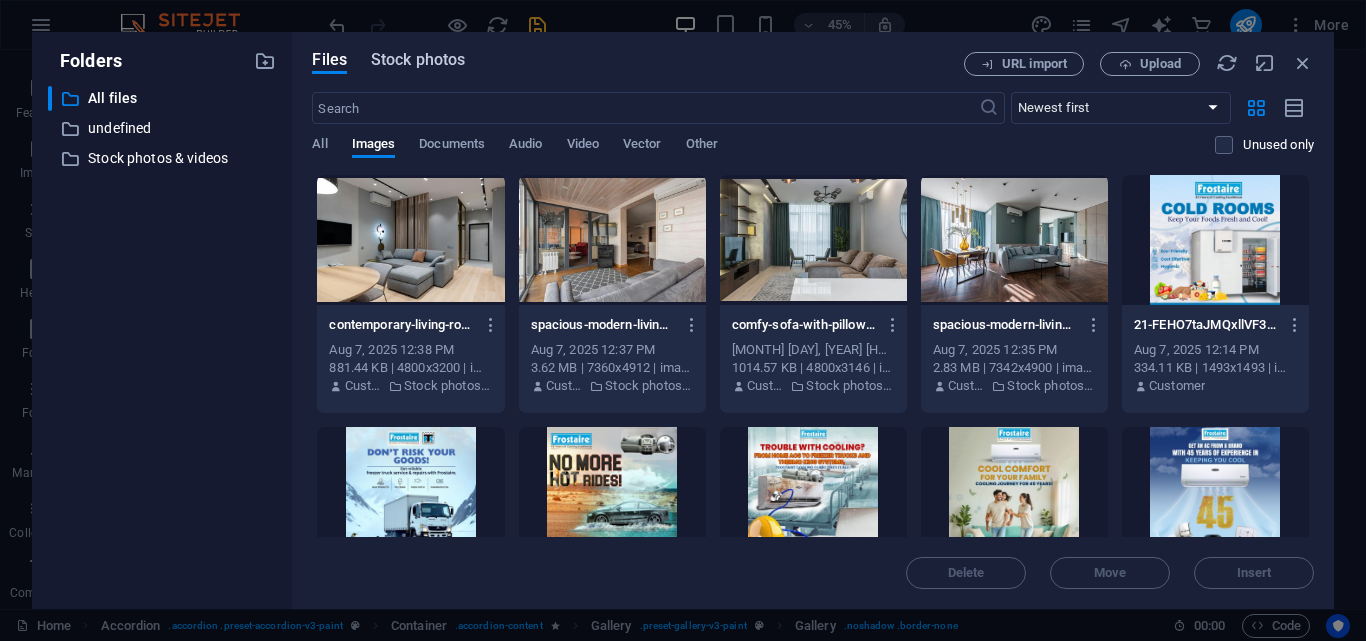 click on "Stock photos" at bounding box center [418, 60] 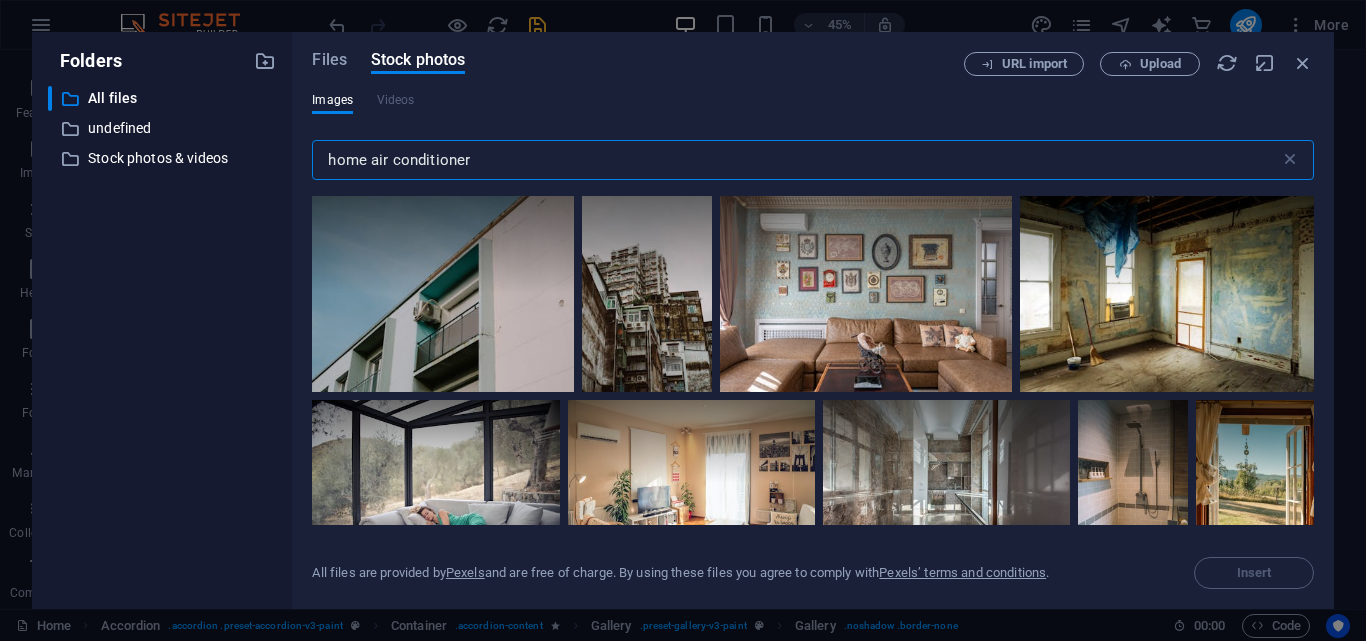 click on "home air conditioner" at bounding box center [795, 160] 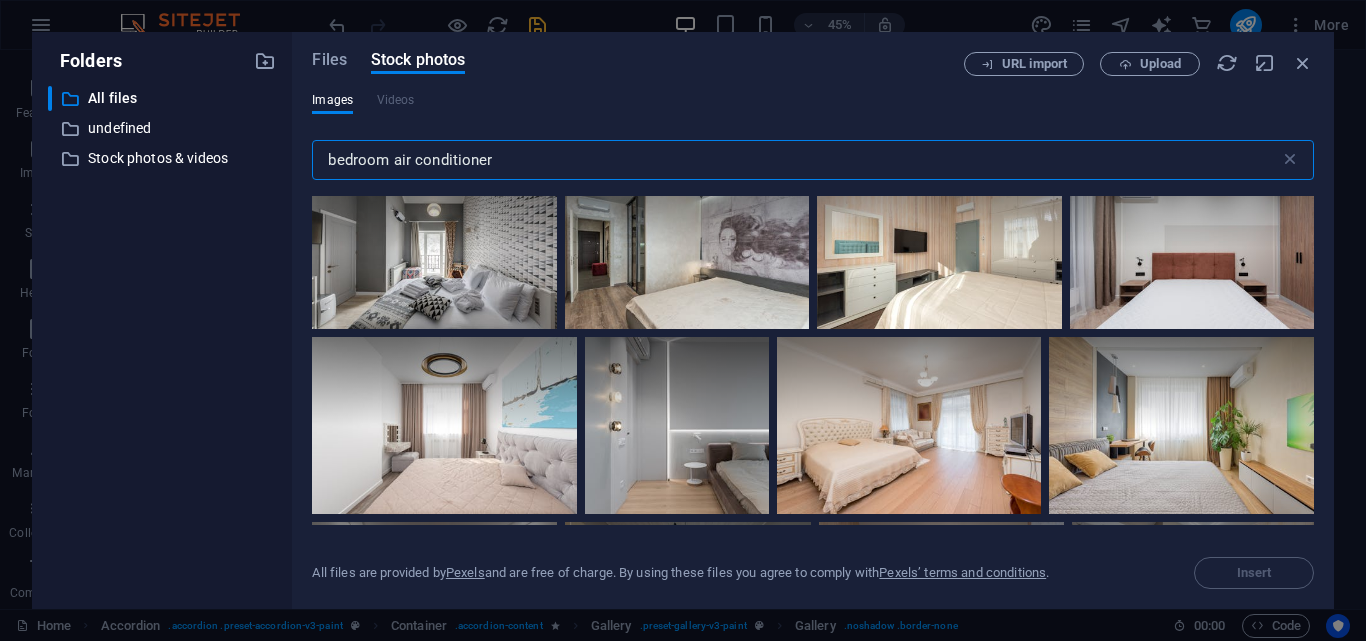 scroll, scrollTop: 787, scrollLeft: 0, axis: vertical 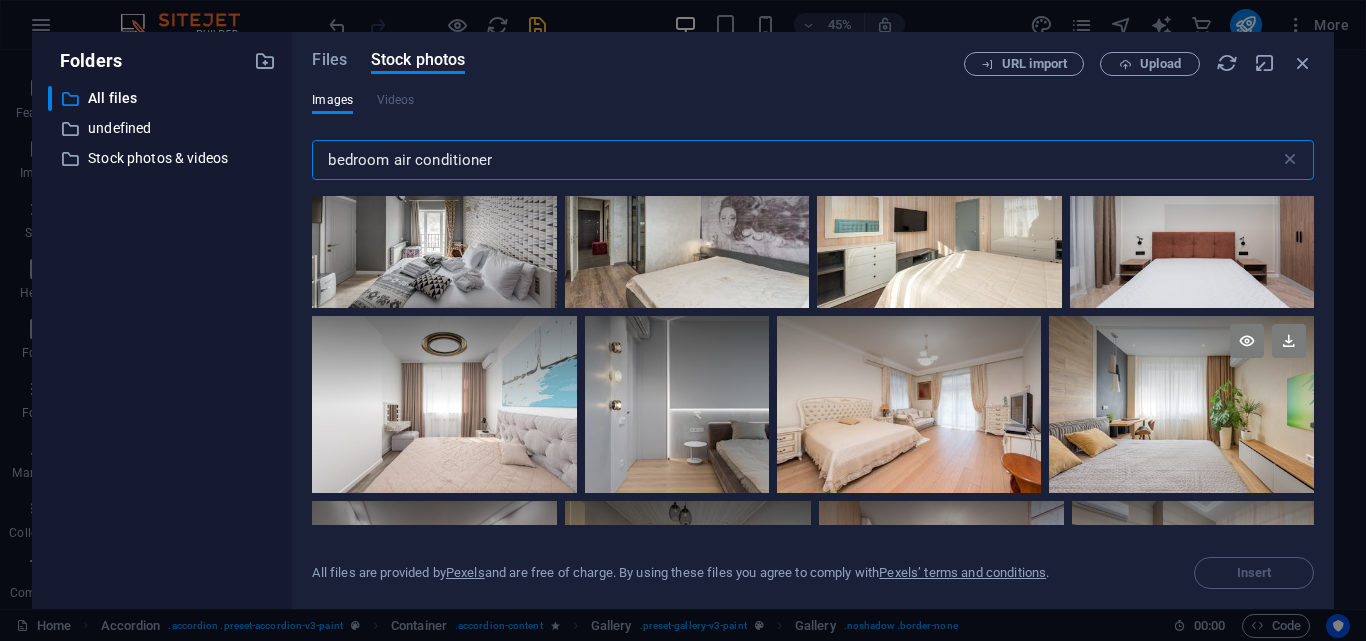 type on "bedroom air conditioner" 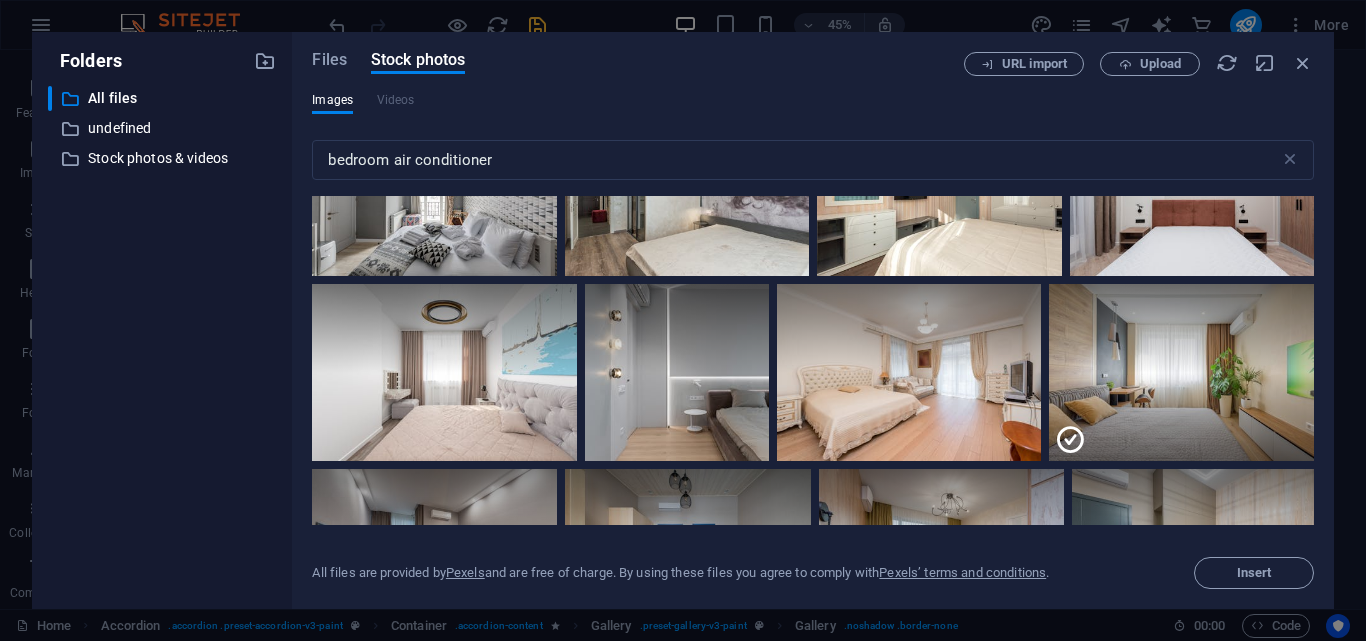scroll, scrollTop: 904, scrollLeft: 0, axis: vertical 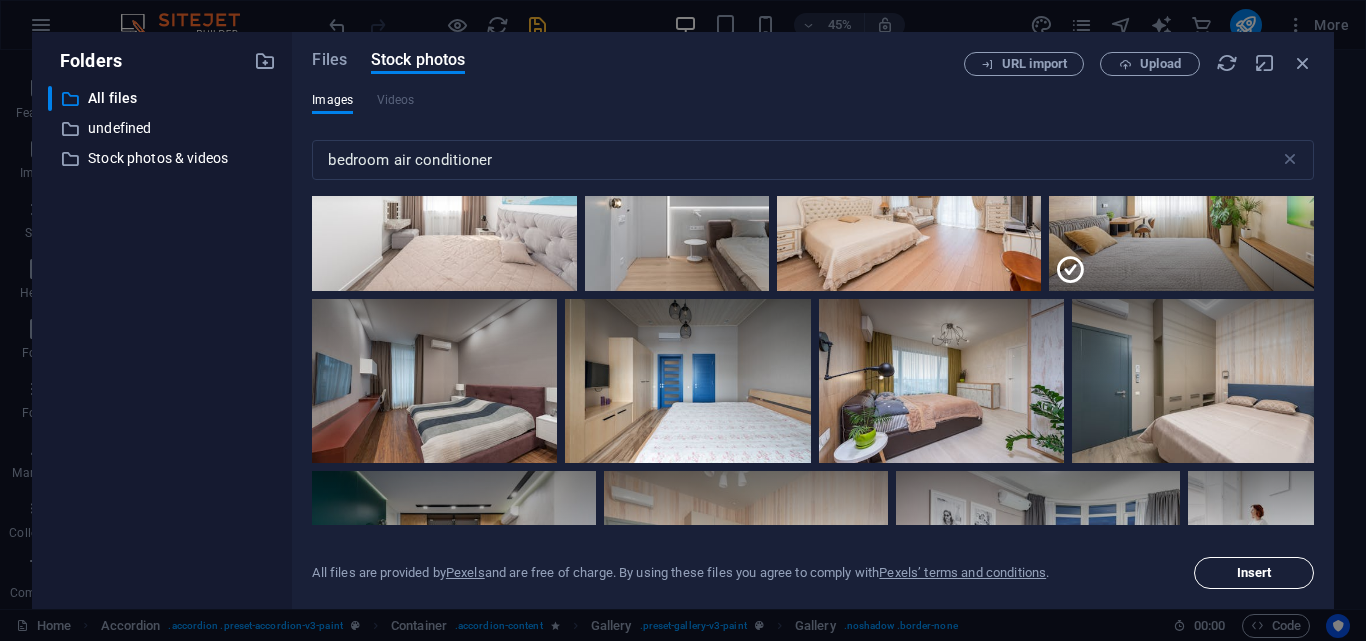 click on "Insert" at bounding box center [1254, 573] 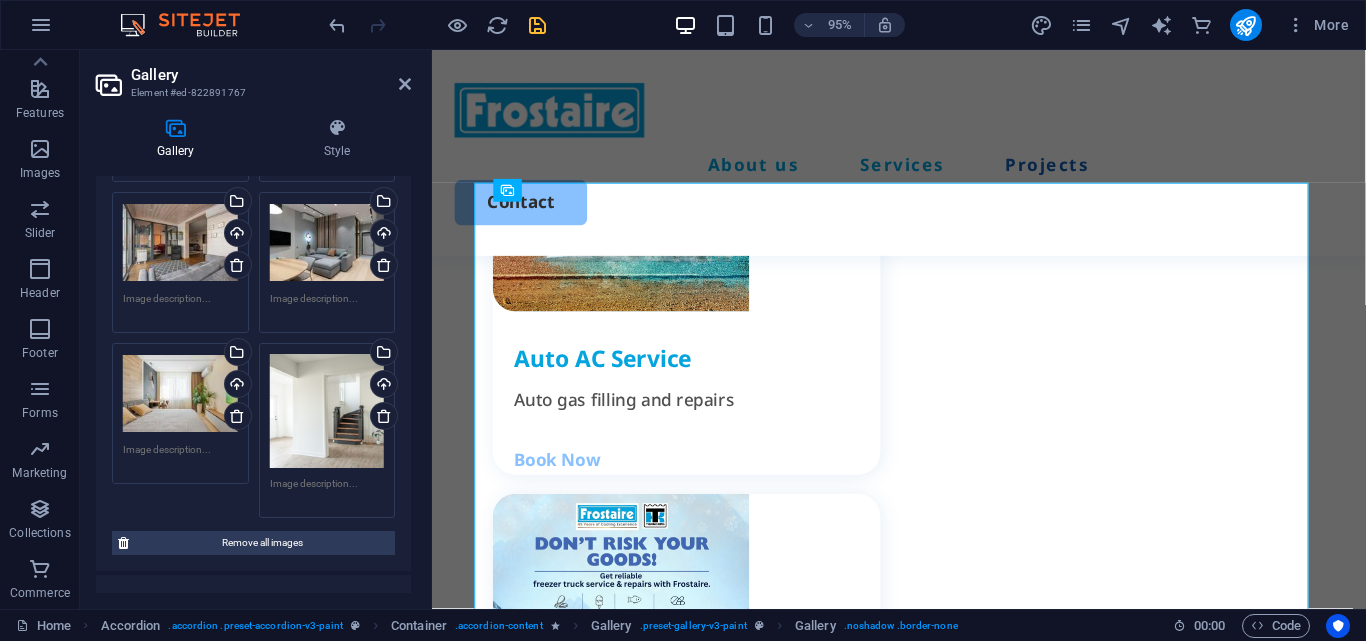 scroll, scrollTop: 462, scrollLeft: 0, axis: vertical 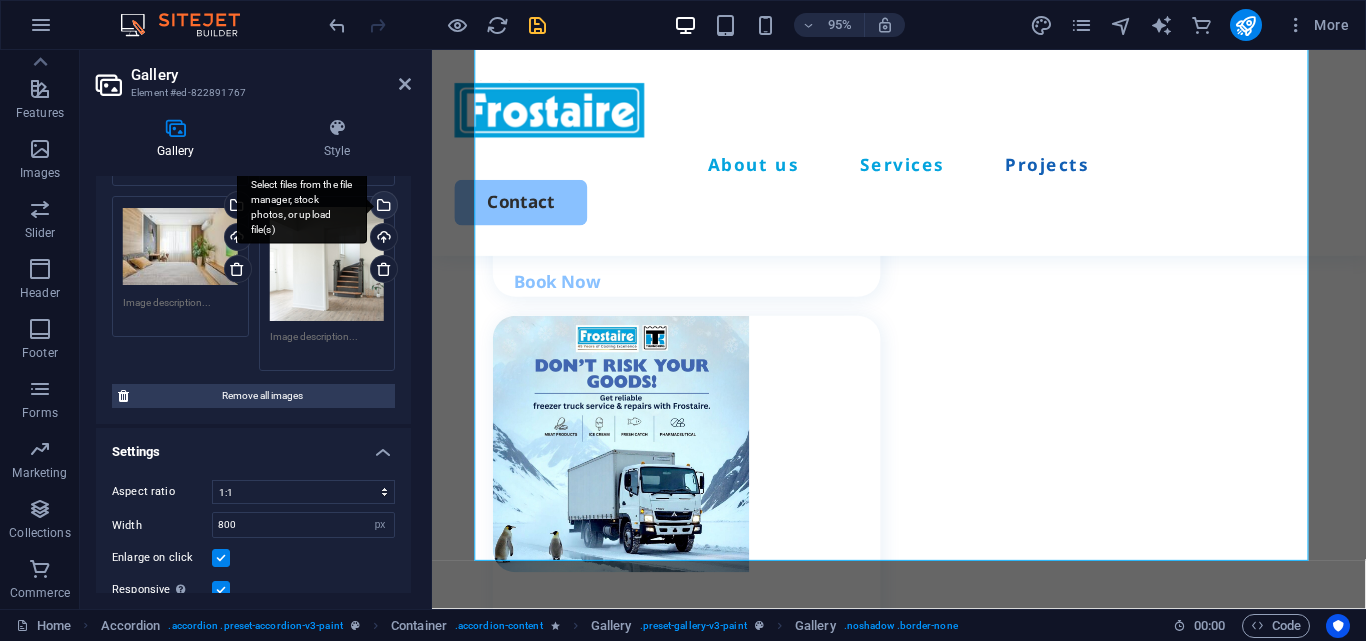 click on "Select files from the file manager, stock photos, or upload file(s)" at bounding box center [382, 207] 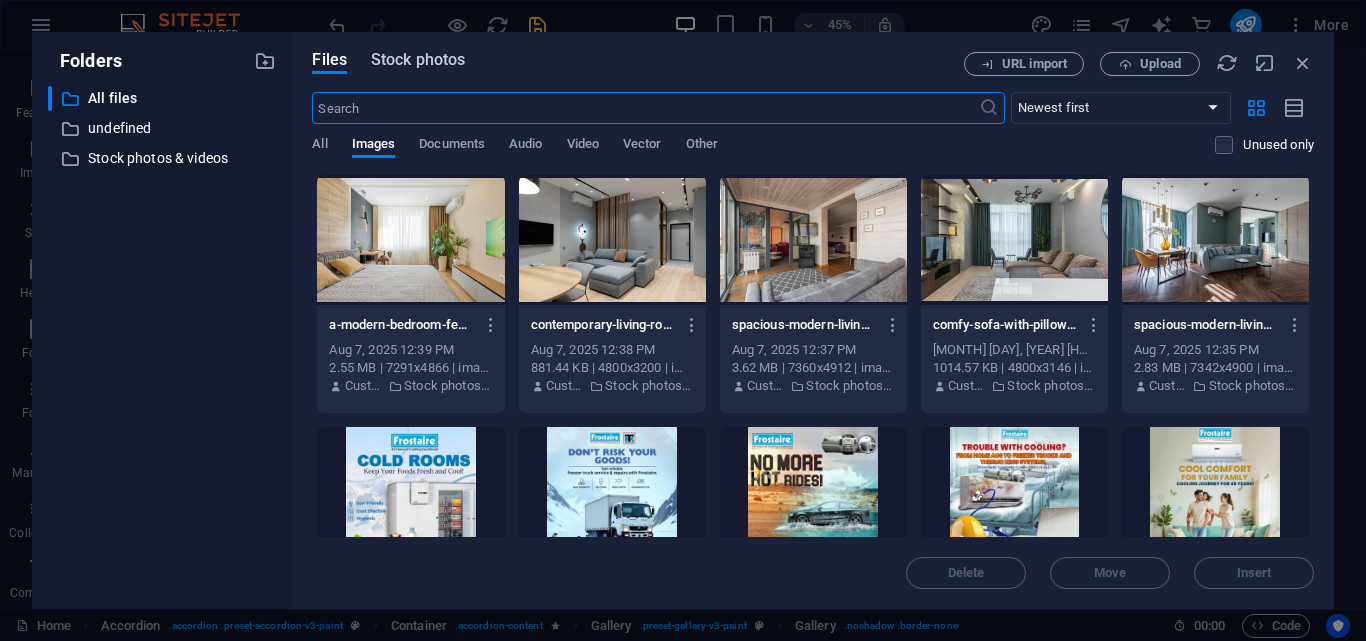 click on "Stock photos" at bounding box center [418, 60] 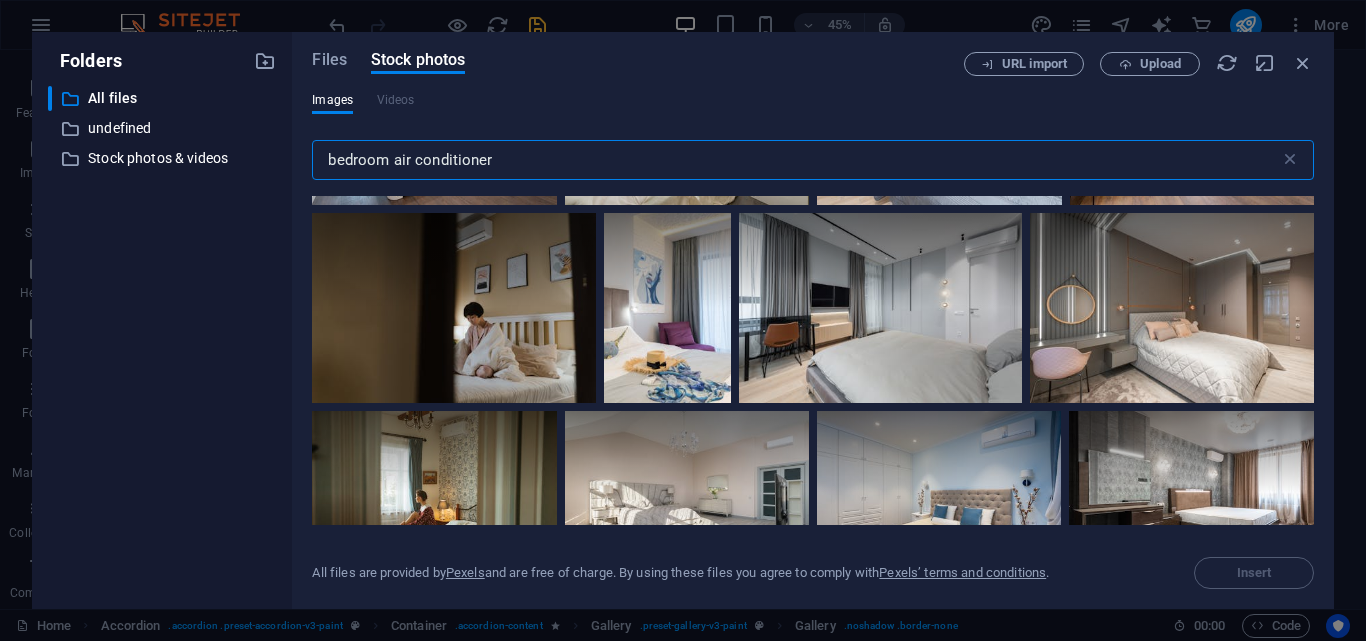scroll, scrollTop: 585, scrollLeft: 0, axis: vertical 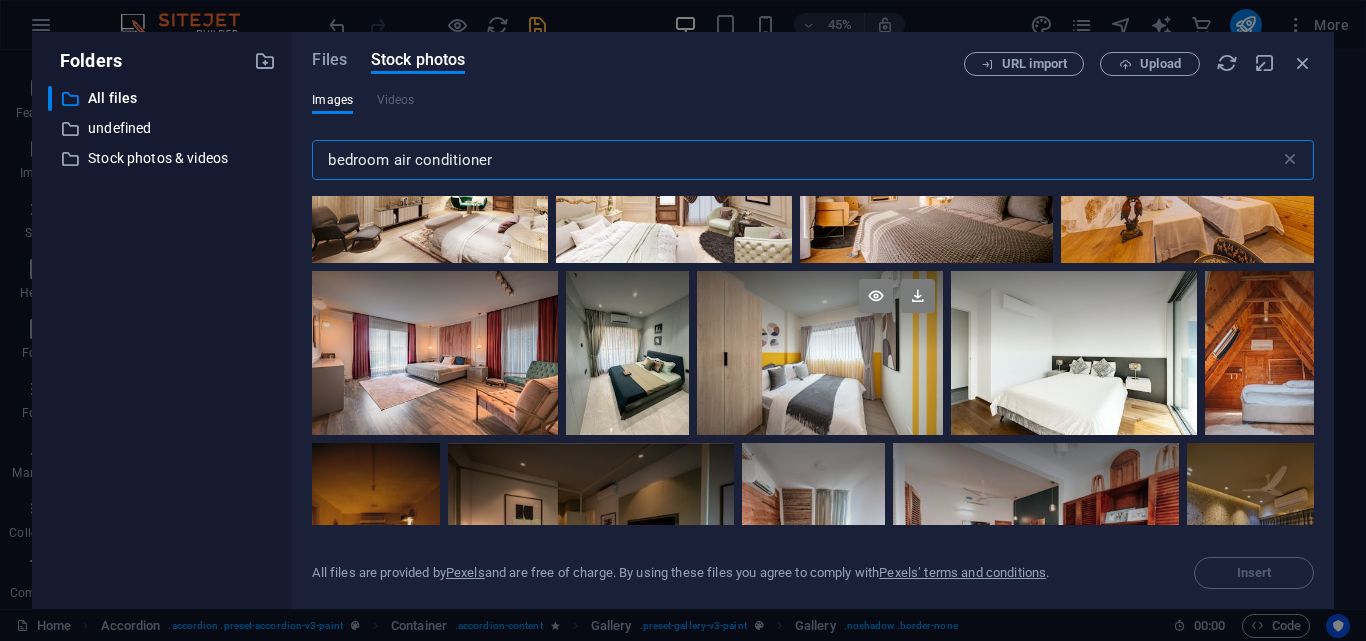 click at bounding box center (820, 353) 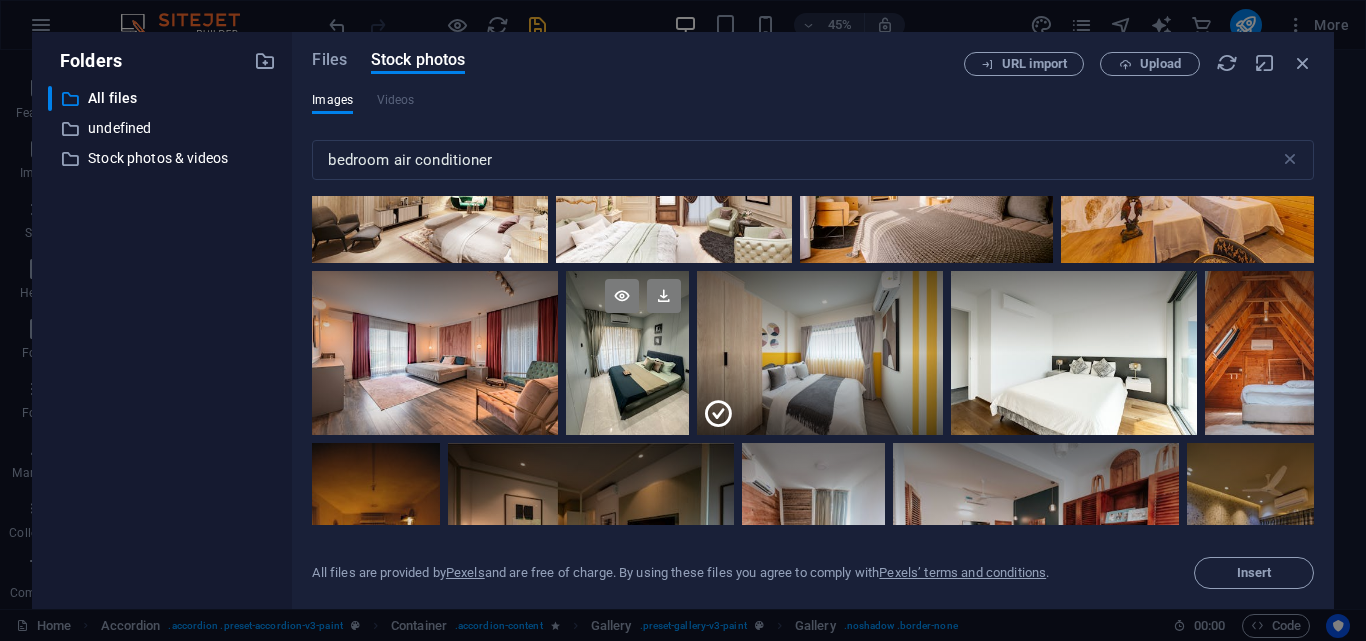 click at bounding box center [627, 353] 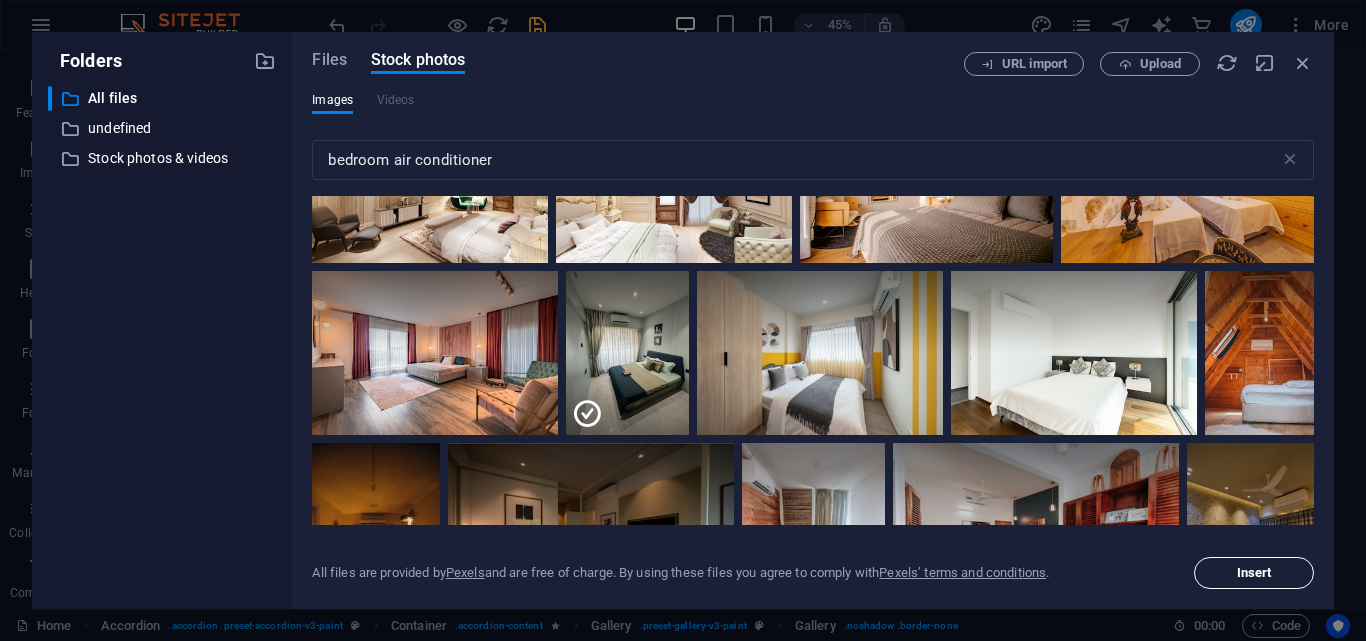 click on "Insert" at bounding box center [1254, 573] 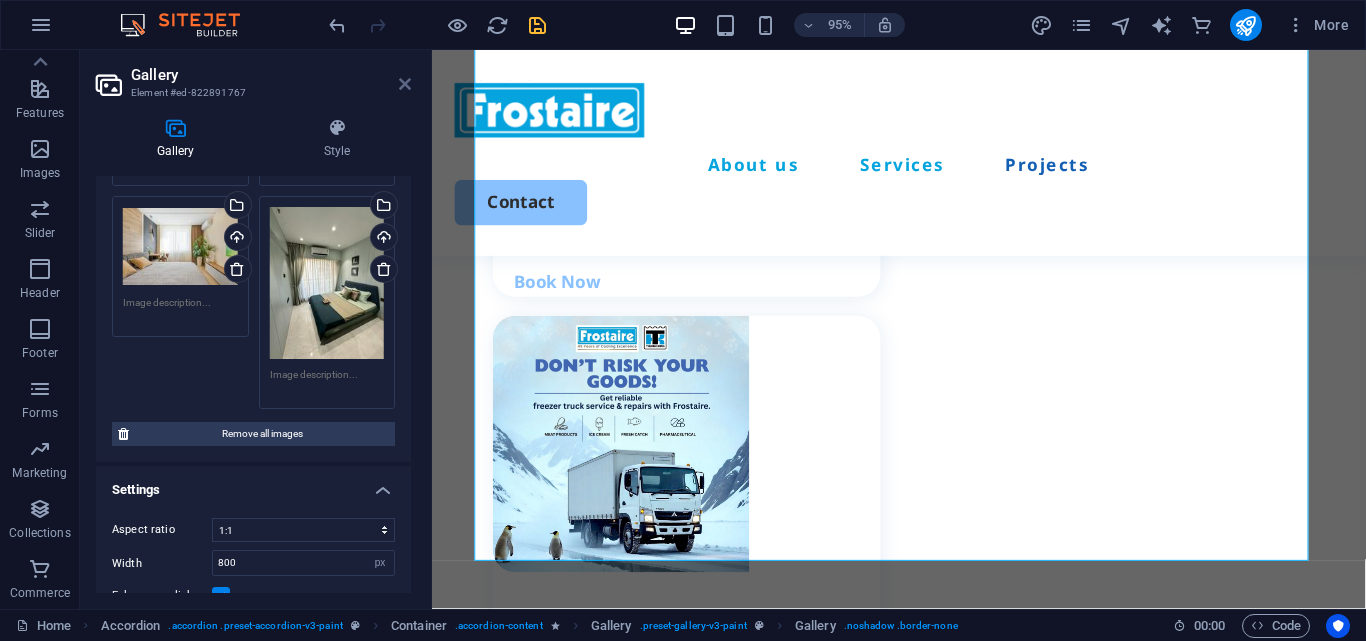 click at bounding box center (405, 84) 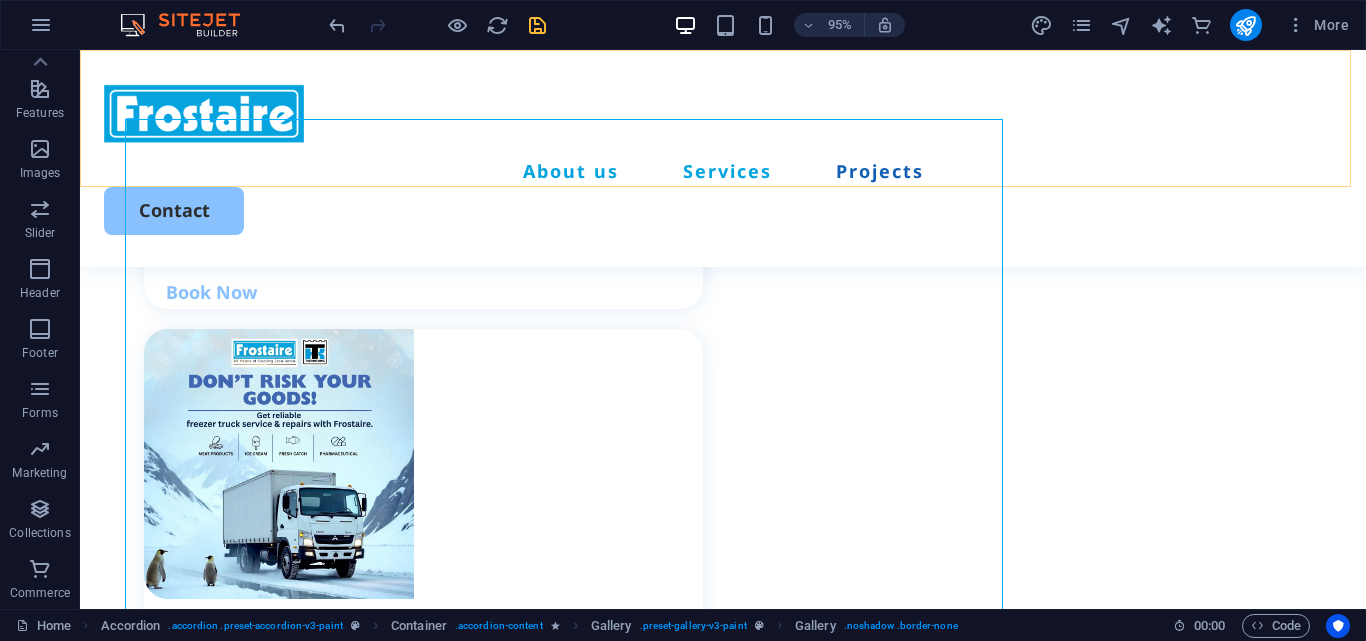 scroll, scrollTop: 3227, scrollLeft: 0, axis: vertical 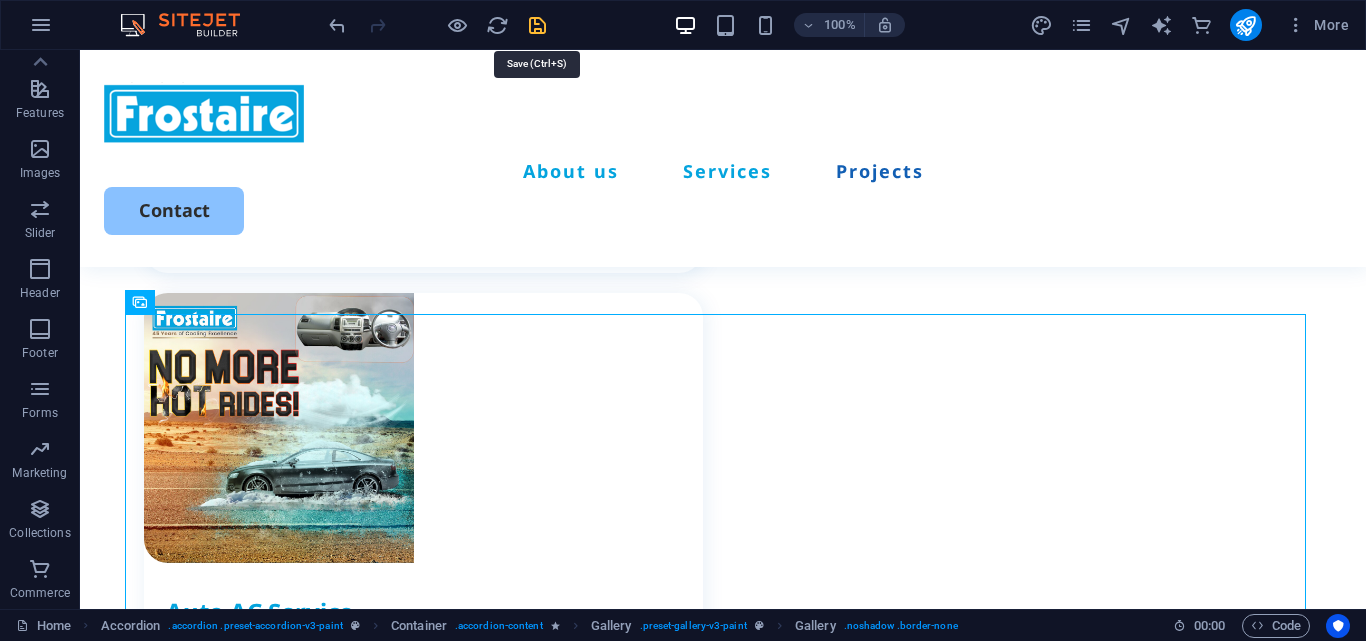 click at bounding box center (537, 25) 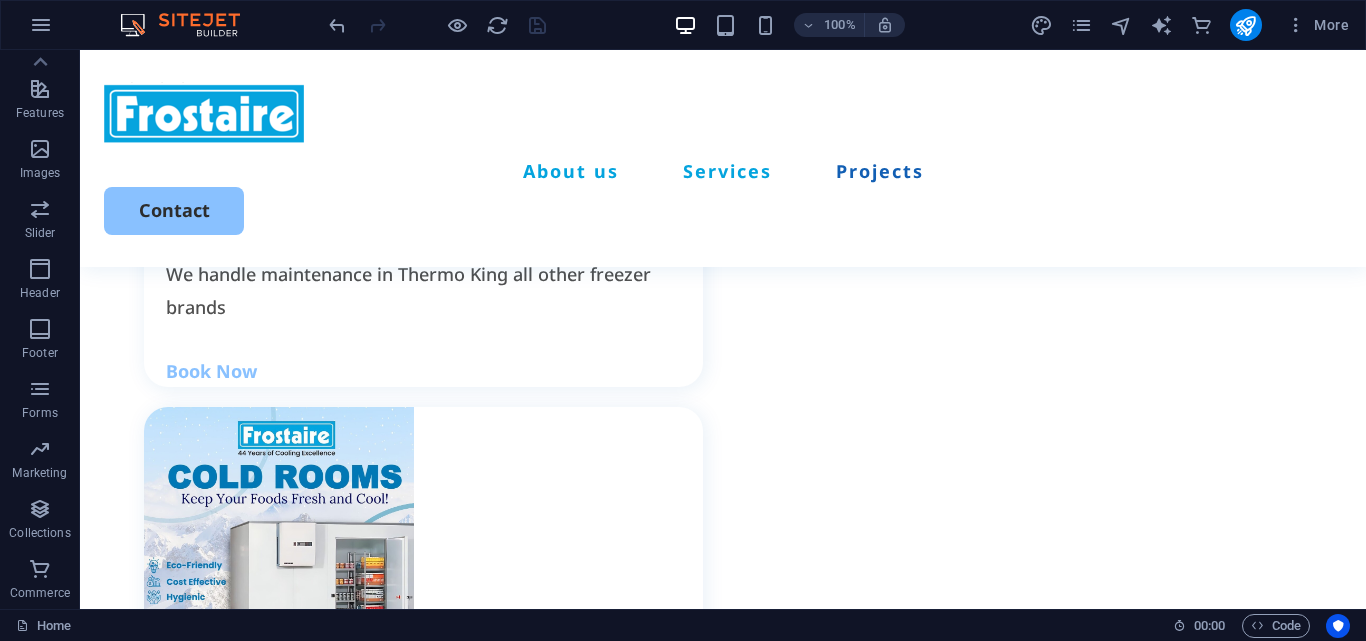 scroll, scrollTop: 3810, scrollLeft: 0, axis: vertical 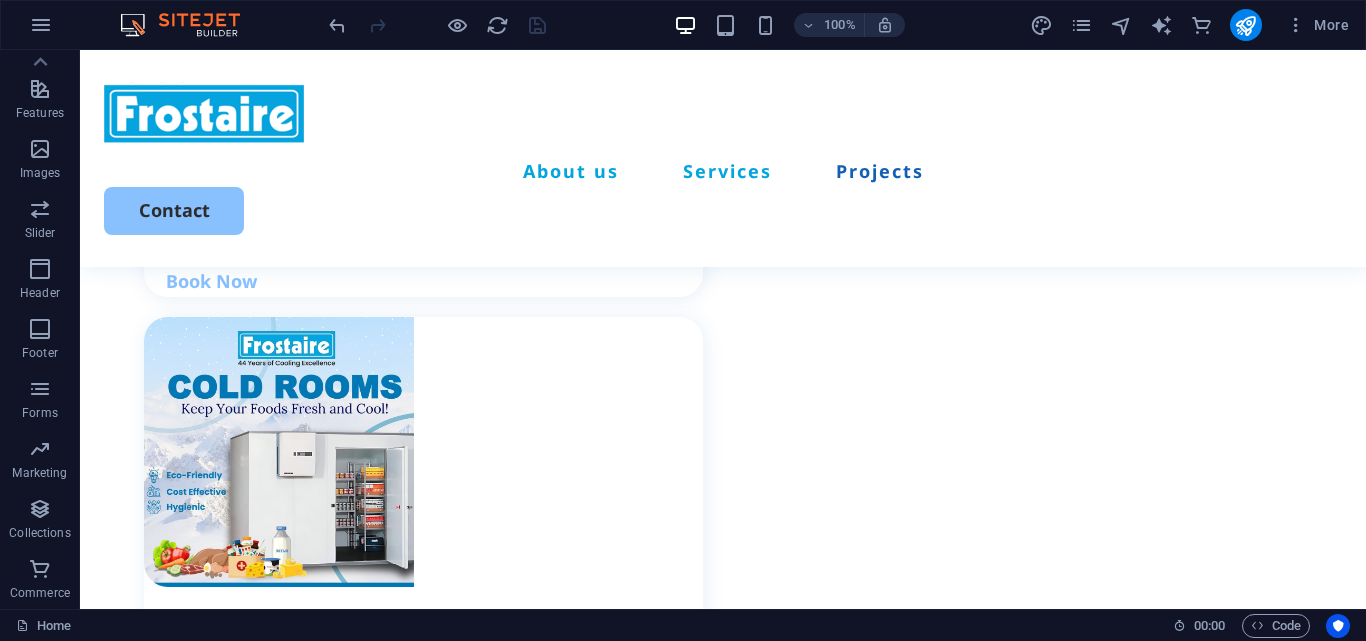 click at bounding box center [966, 1190] 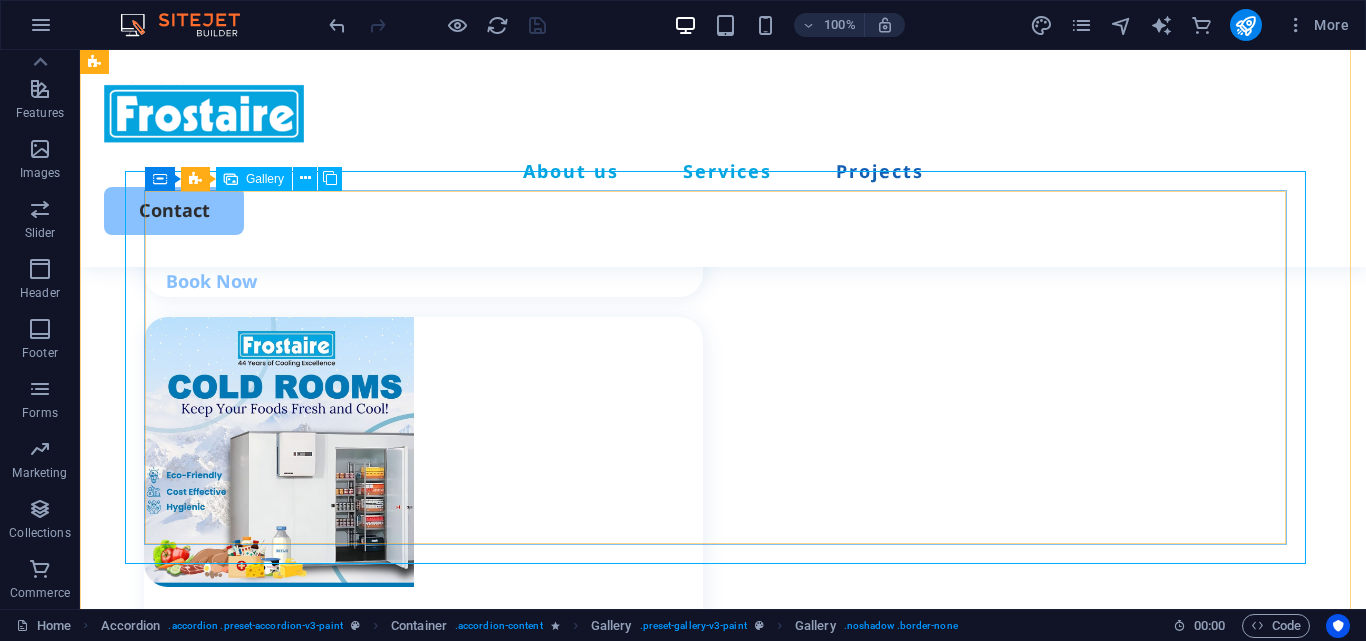 click at bounding box center [966, 1190] 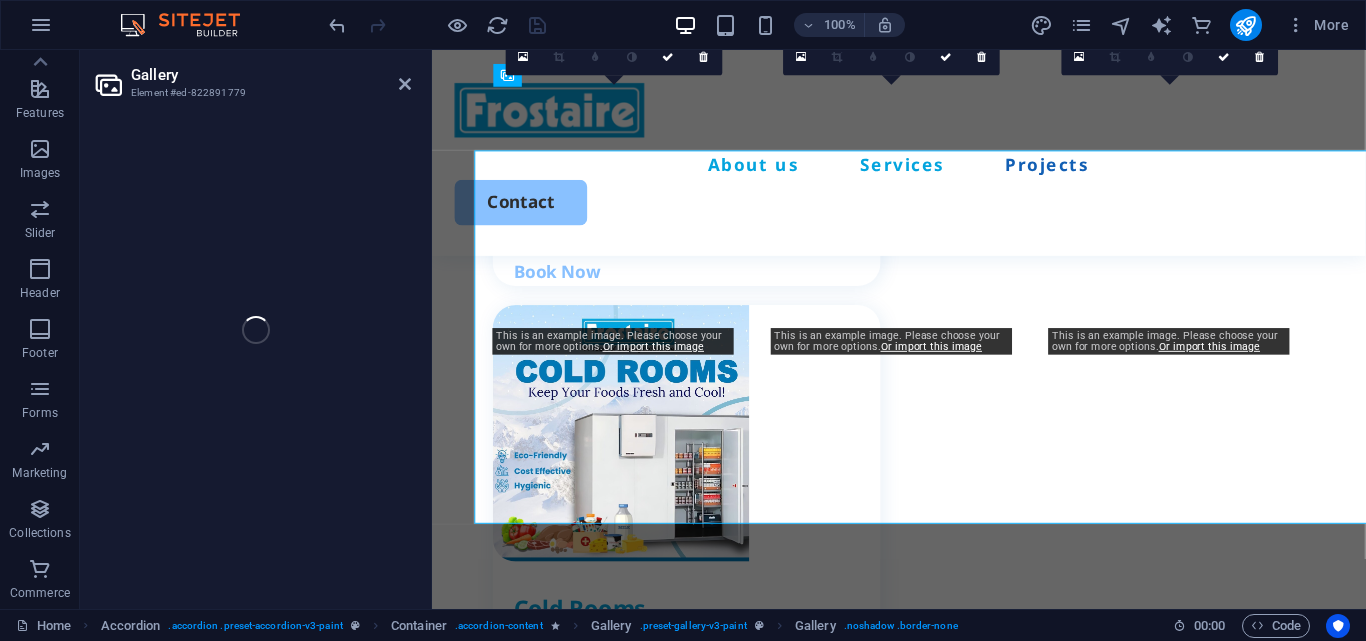 select on "4" 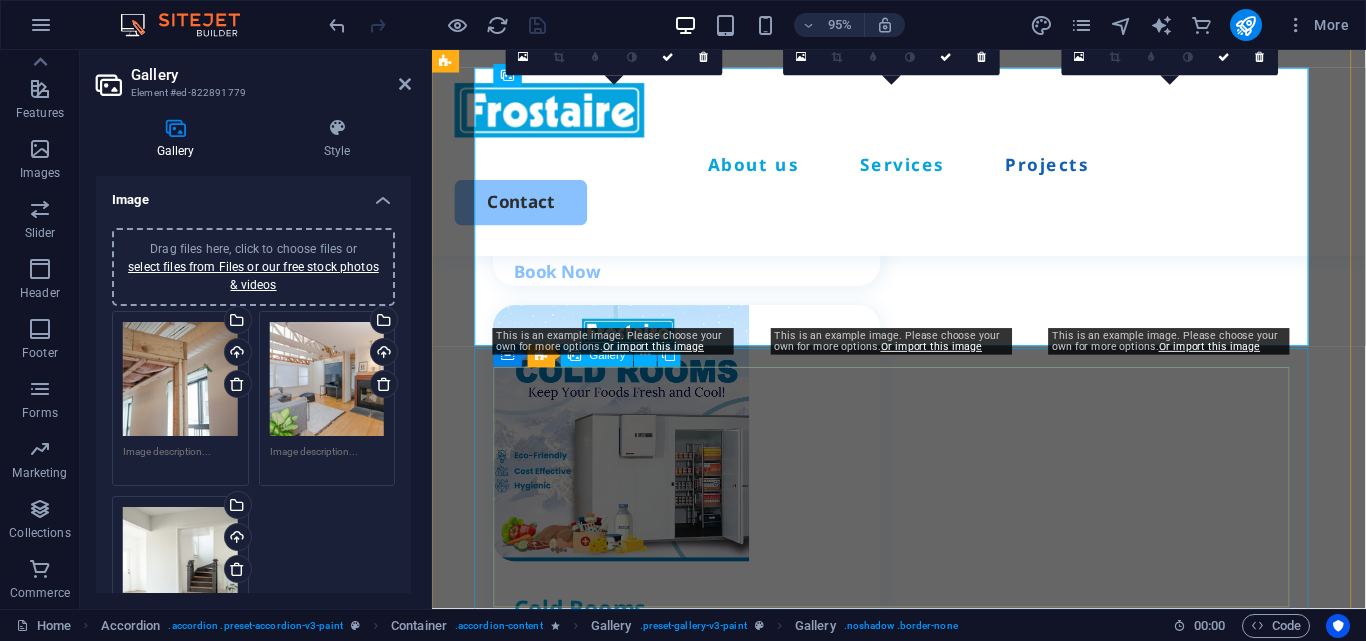 scroll, scrollTop: 3864, scrollLeft: 0, axis: vertical 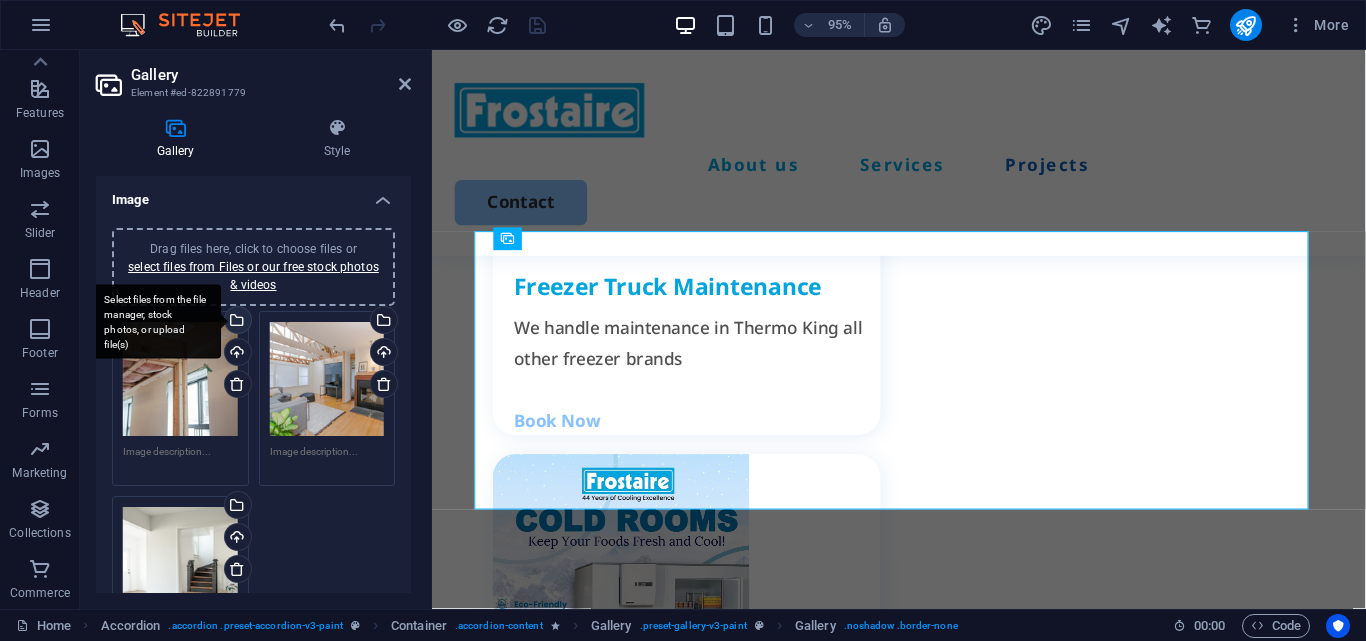 click on "Select files from the file manager, stock photos, or upload file(s)" at bounding box center [156, 321] 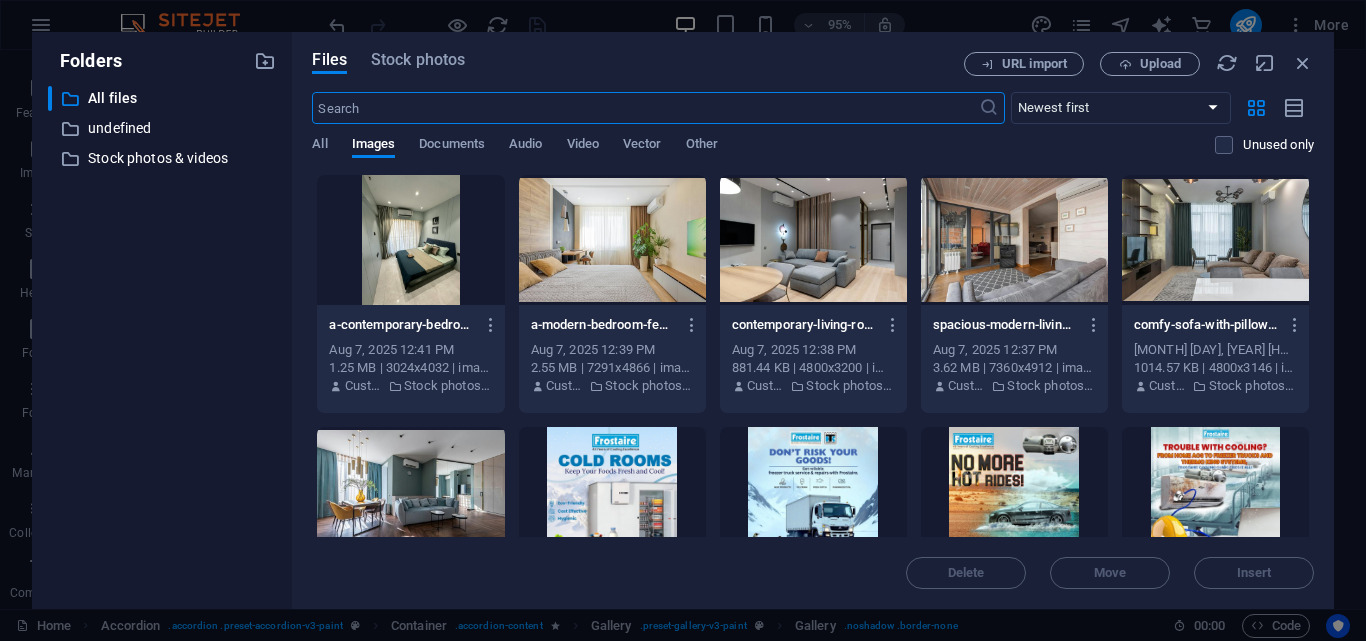 scroll, scrollTop: 3693, scrollLeft: 0, axis: vertical 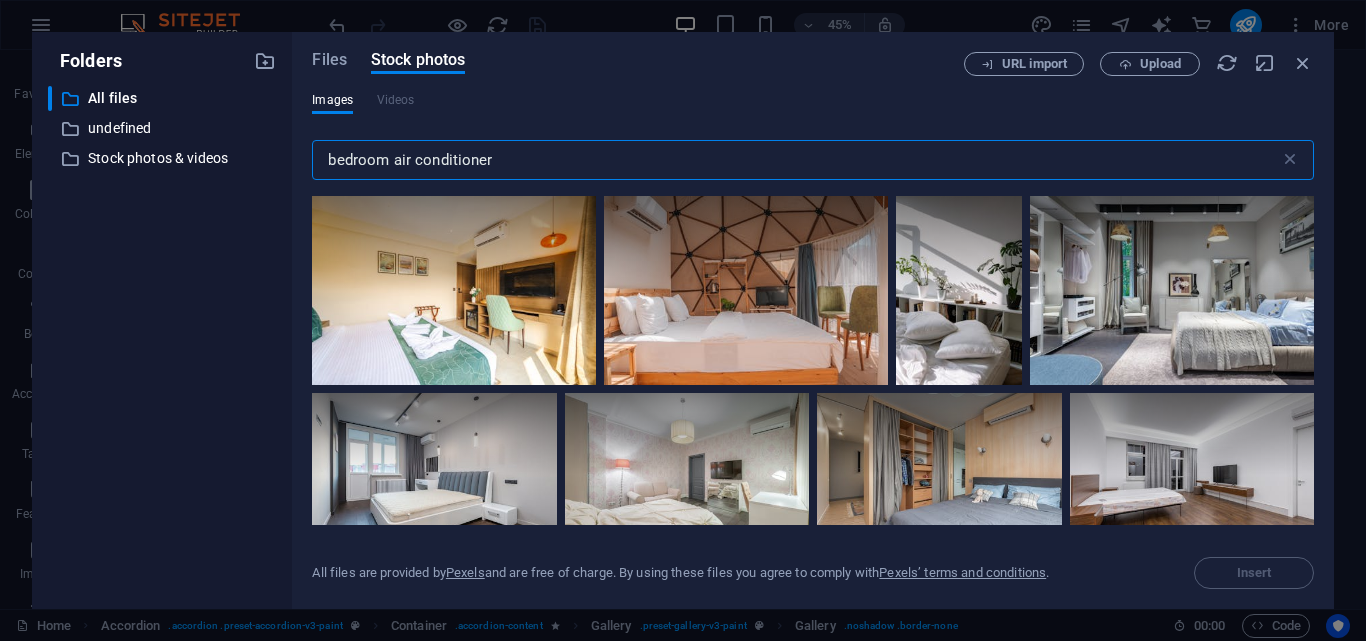 select on "4" 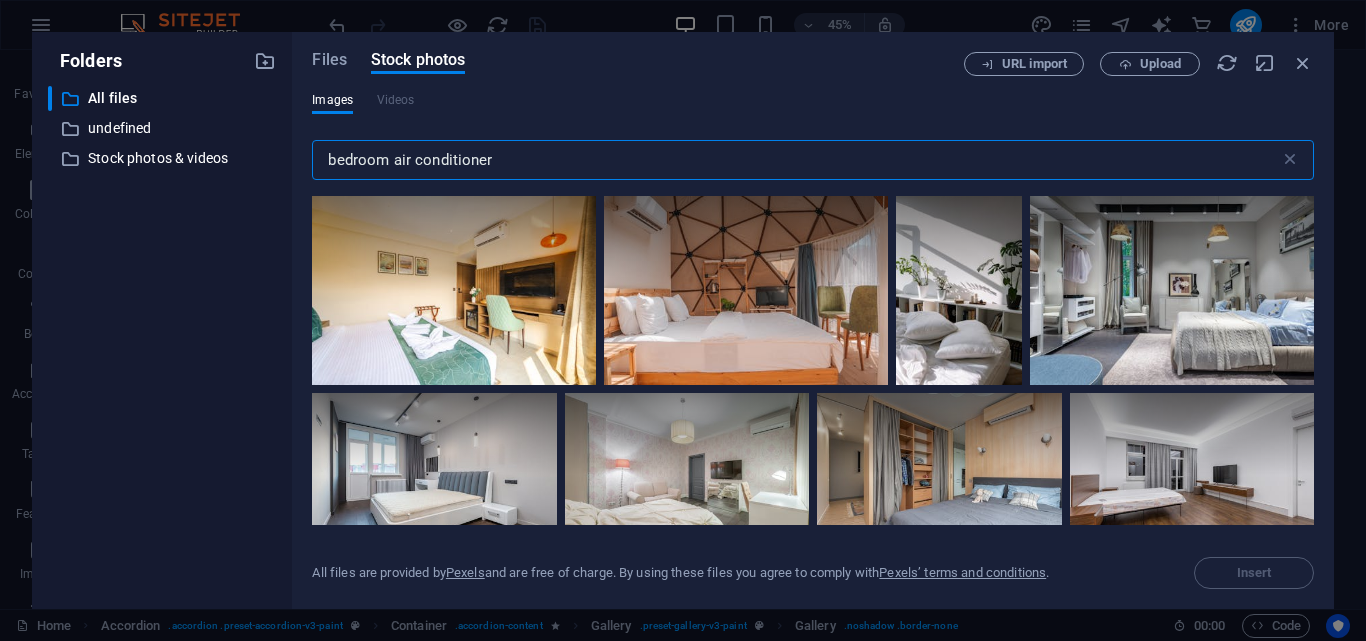 scroll, scrollTop: 0, scrollLeft: 0, axis: both 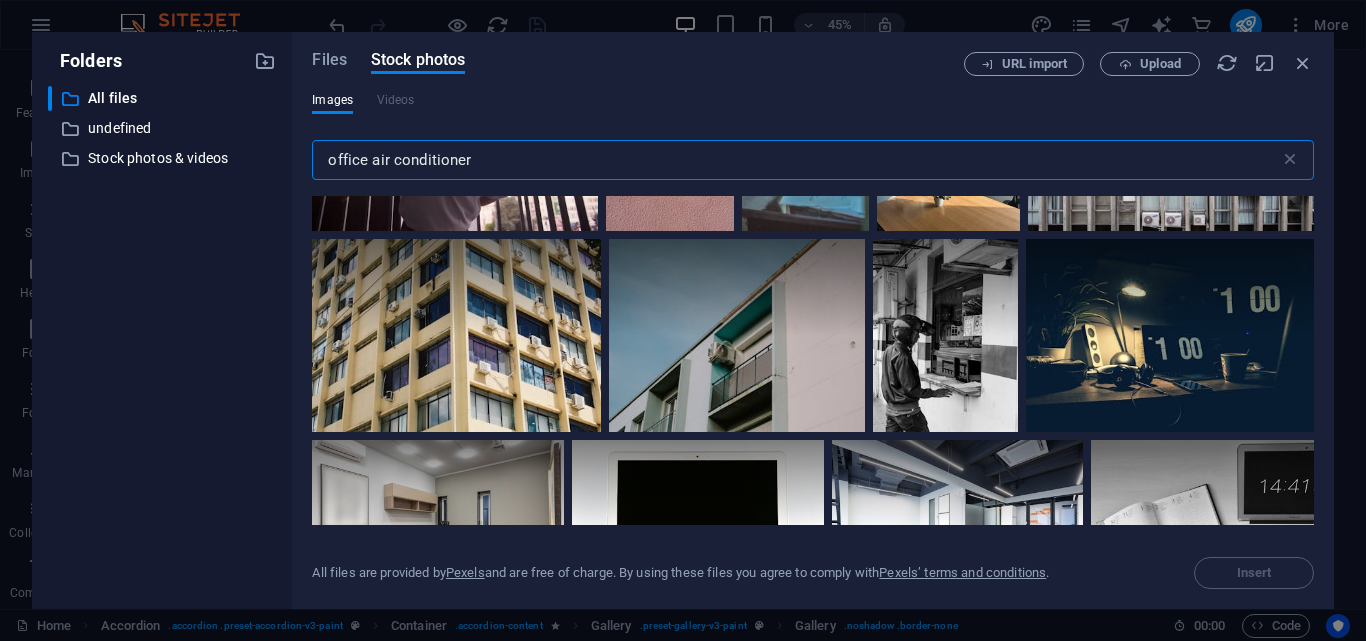 click on "office air conditioner" at bounding box center [795, 160] 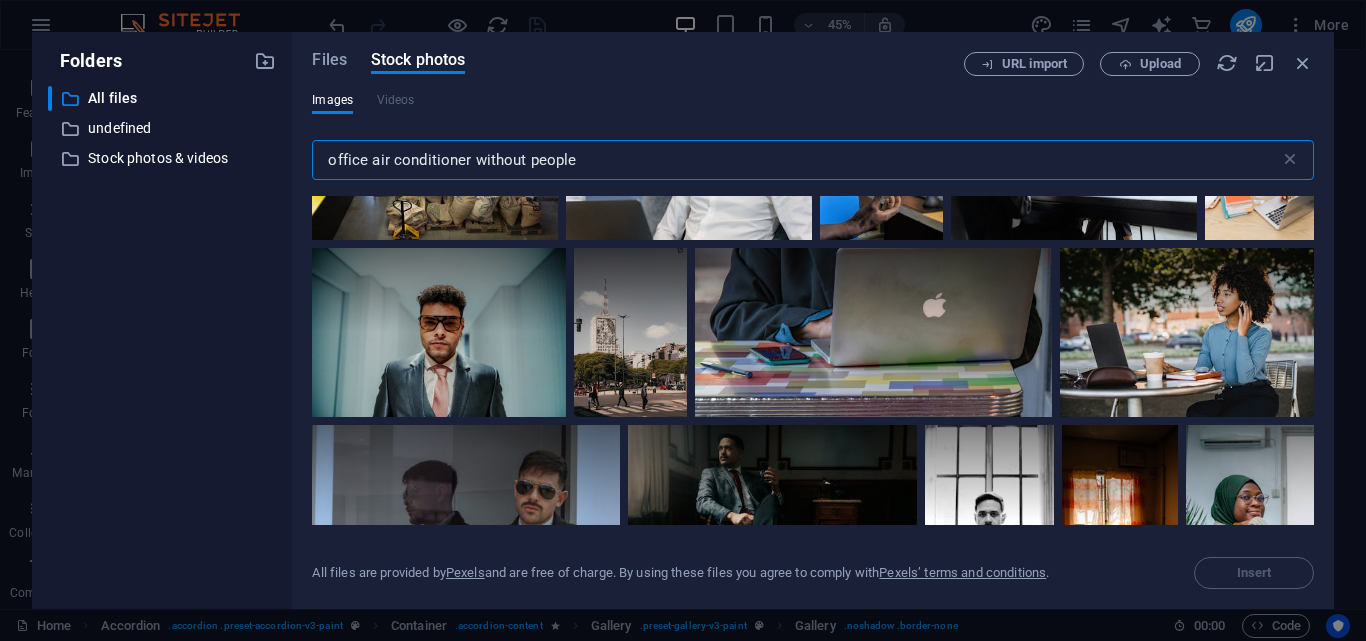 scroll, scrollTop: 826, scrollLeft: 0, axis: vertical 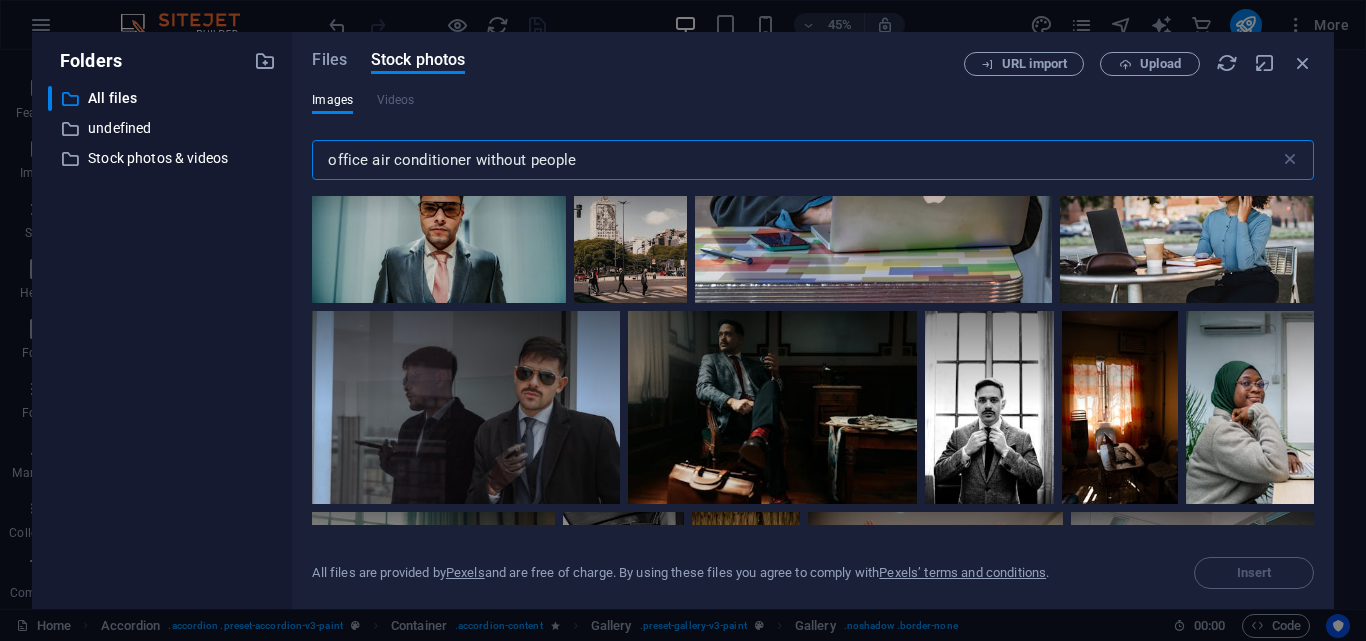 drag, startPoint x: 626, startPoint y: 160, endPoint x: 473, endPoint y: 164, distance: 153.05228 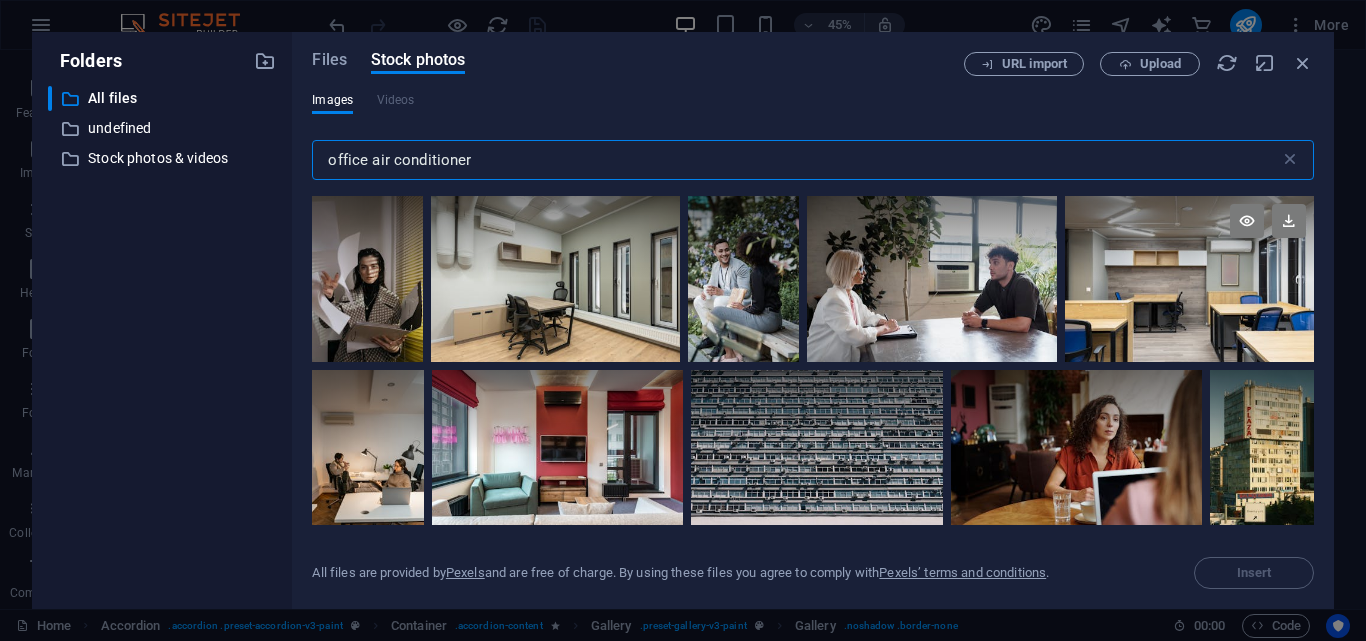 type on "office air conditioner" 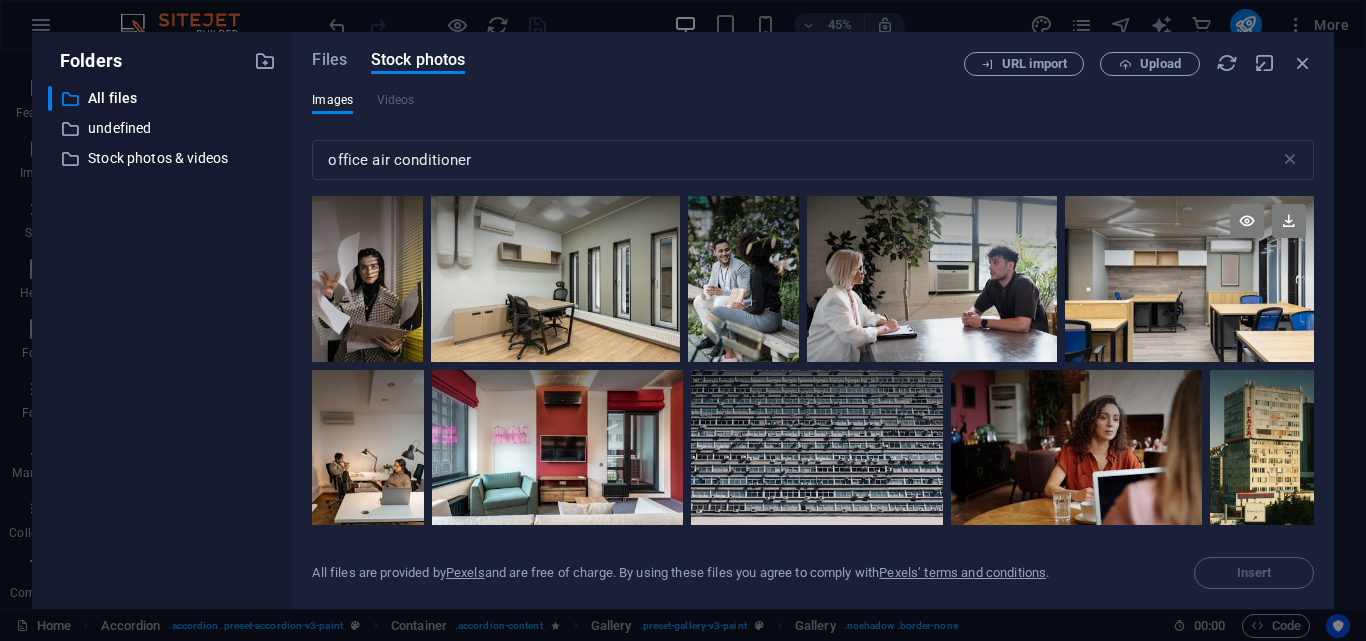 click at bounding box center (1189, 237) 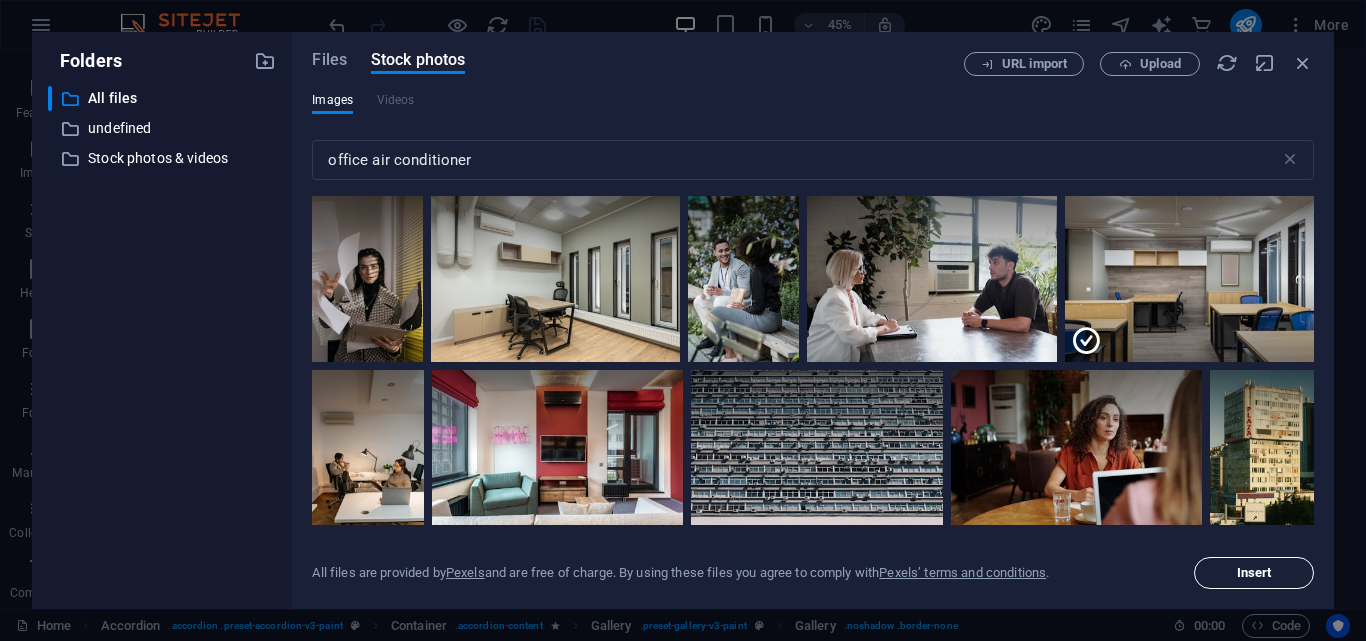 click on "Insert" at bounding box center [1254, 573] 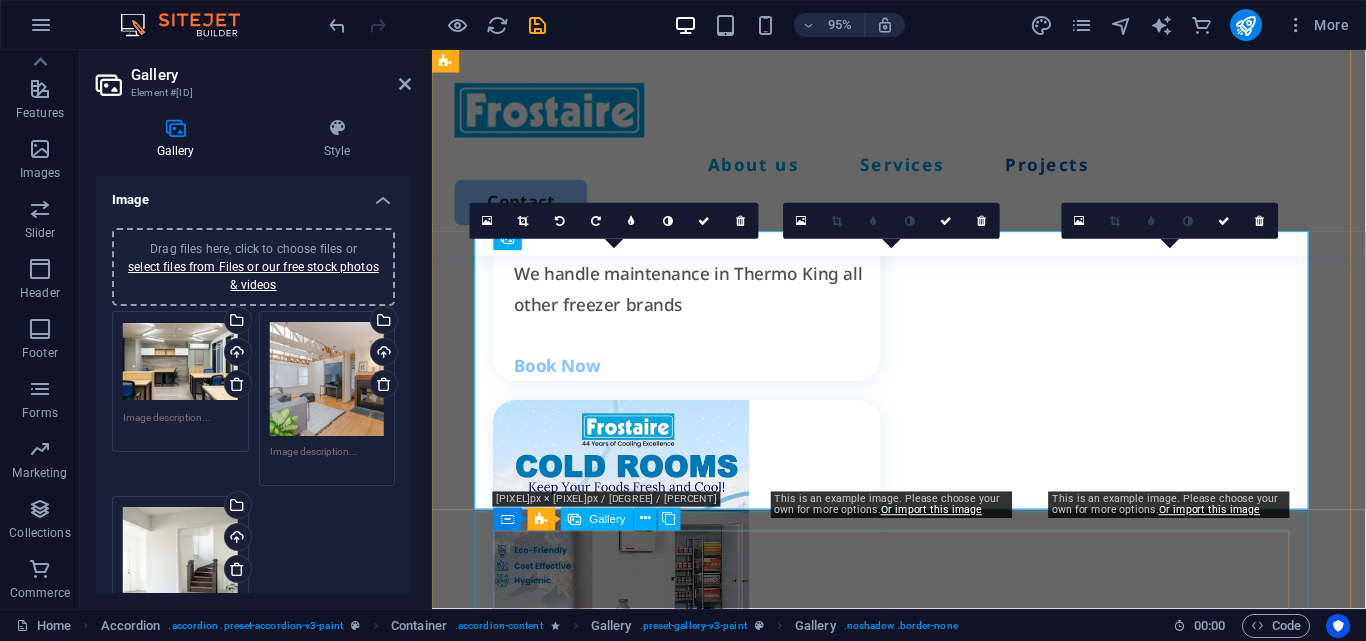 scroll, scrollTop: 3692, scrollLeft: 0, axis: vertical 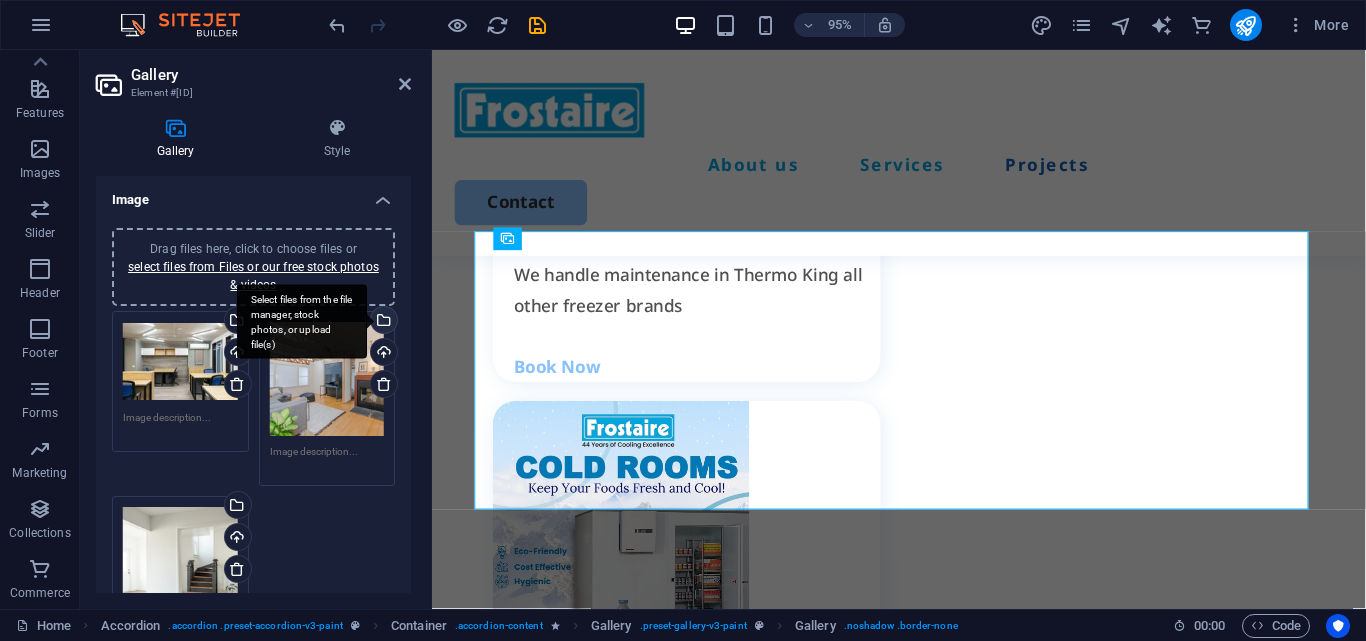 click on "Select files from the file manager, stock photos, or upload file(s)" at bounding box center (302, 321) 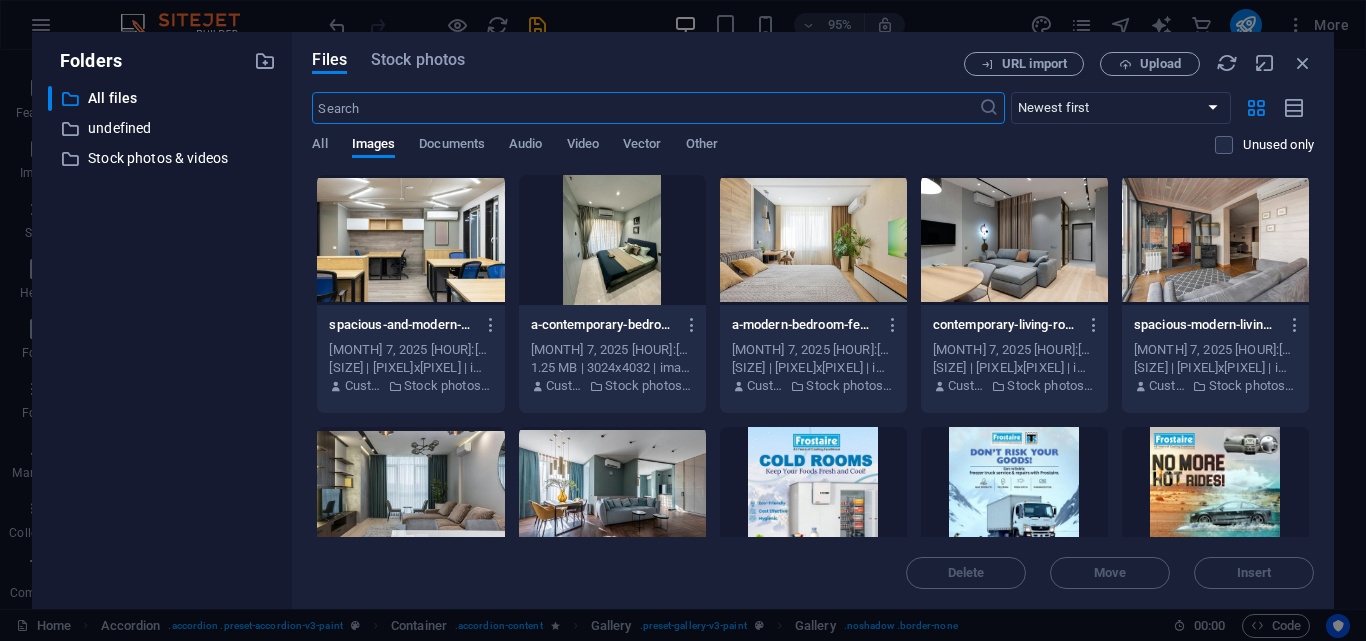 scroll, scrollTop: 3693, scrollLeft: 0, axis: vertical 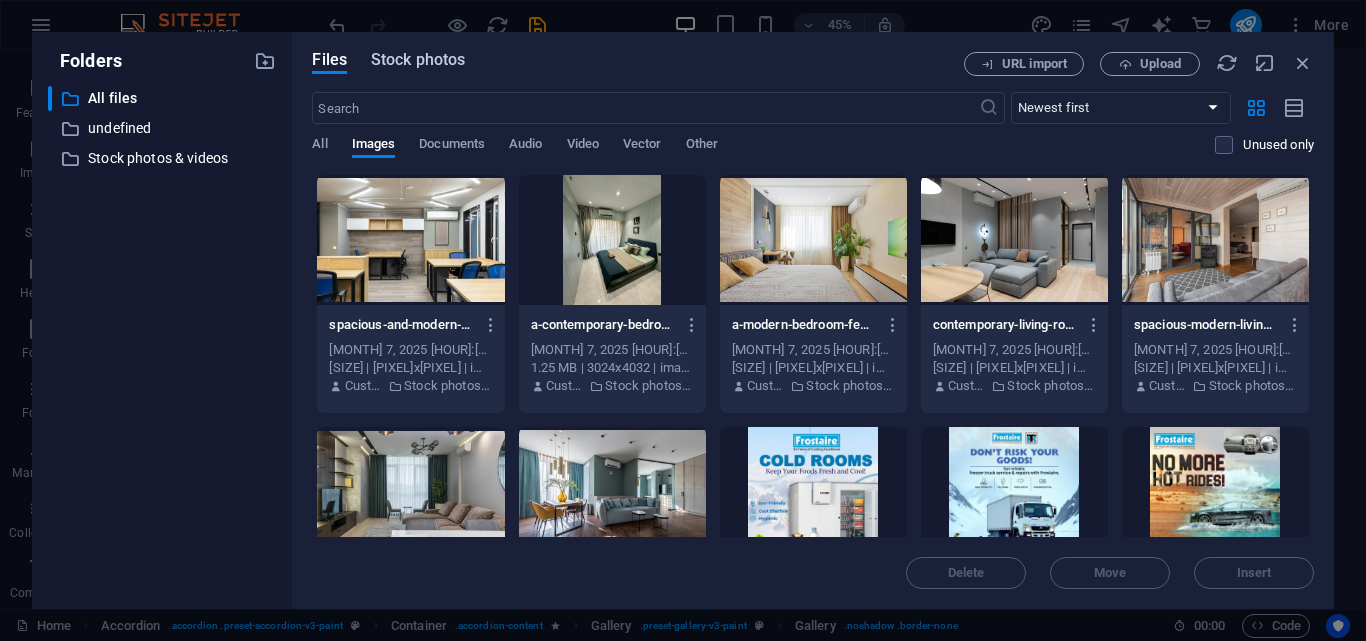 click on "Stock photos" at bounding box center [418, 60] 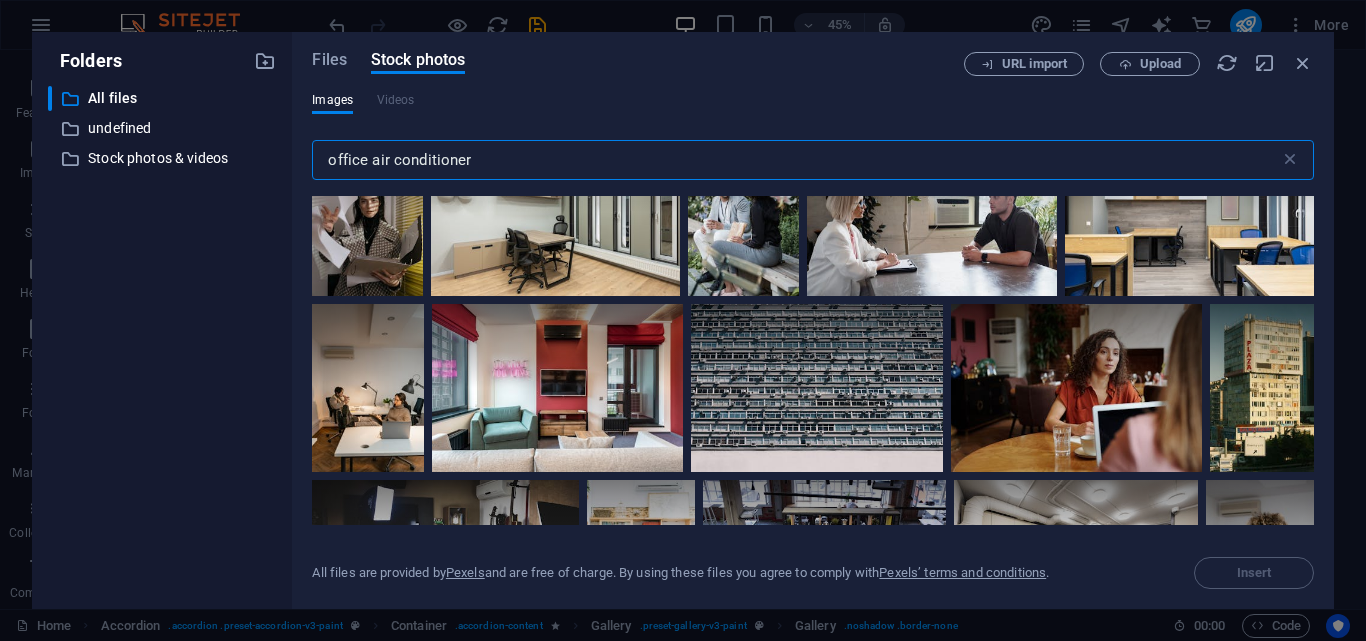 scroll, scrollTop: 281, scrollLeft: 0, axis: vertical 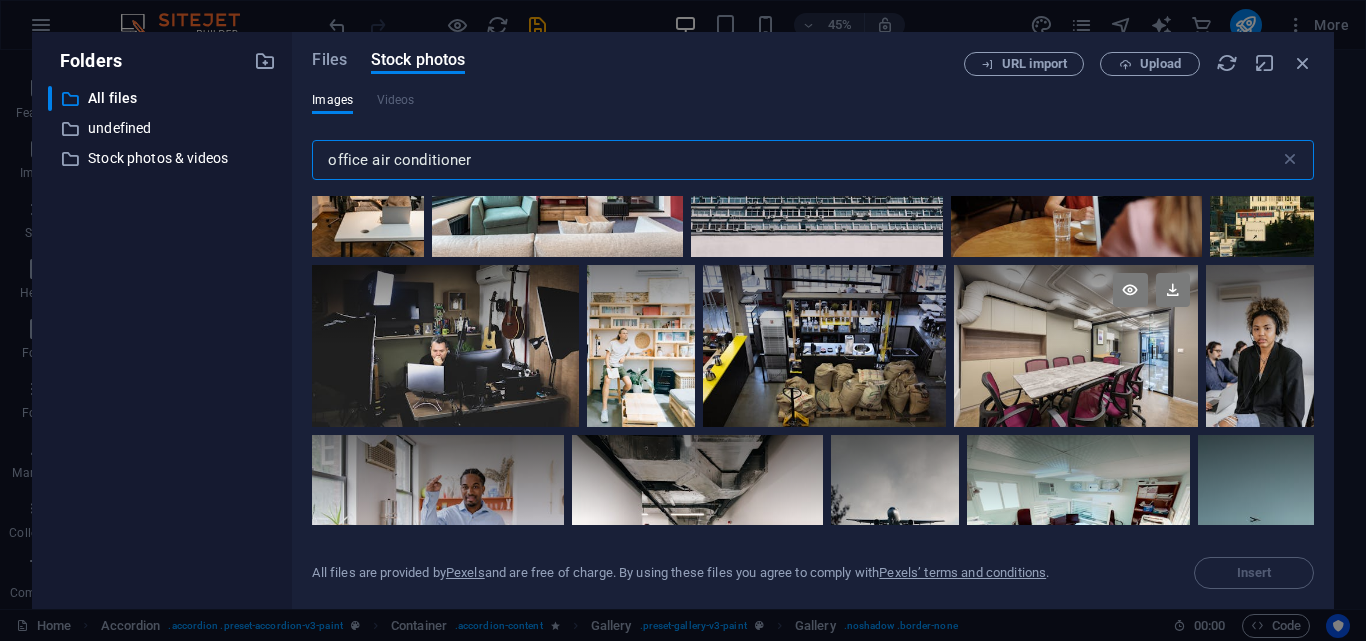 click at bounding box center [1075, 346] 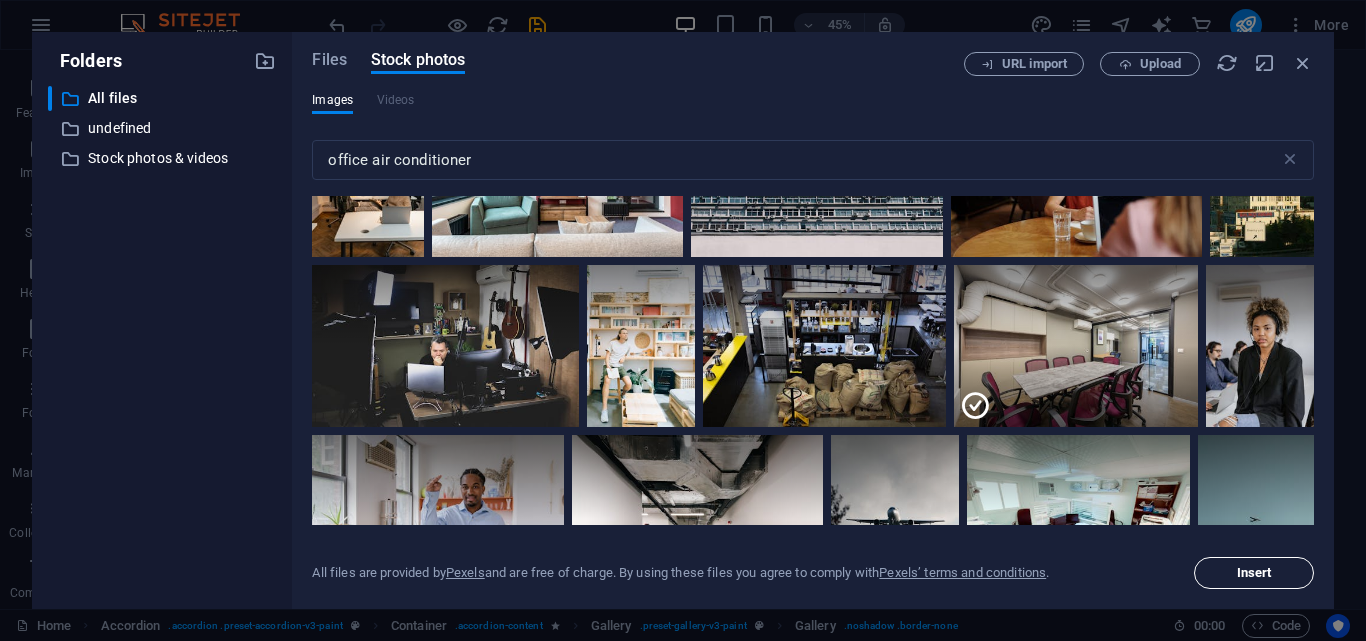 click on "Insert" at bounding box center (1254, 573) 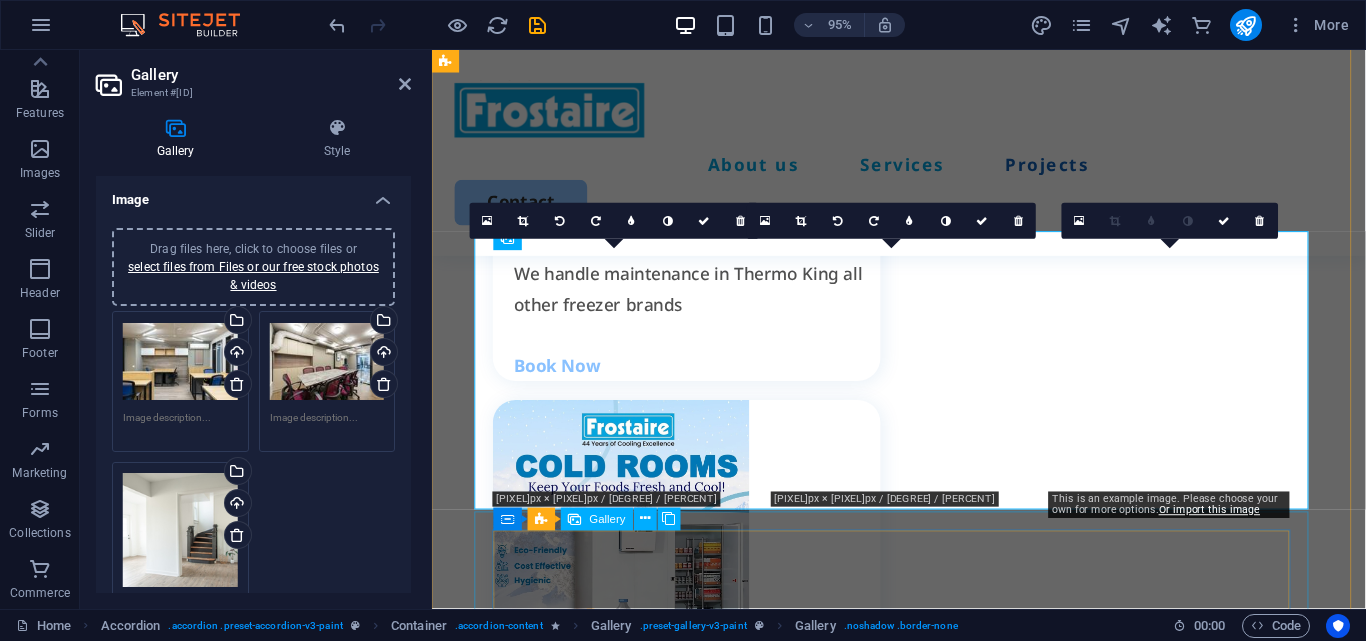 scroll, scrollTop: 3692, scrollLeft: 0, axis: vertical 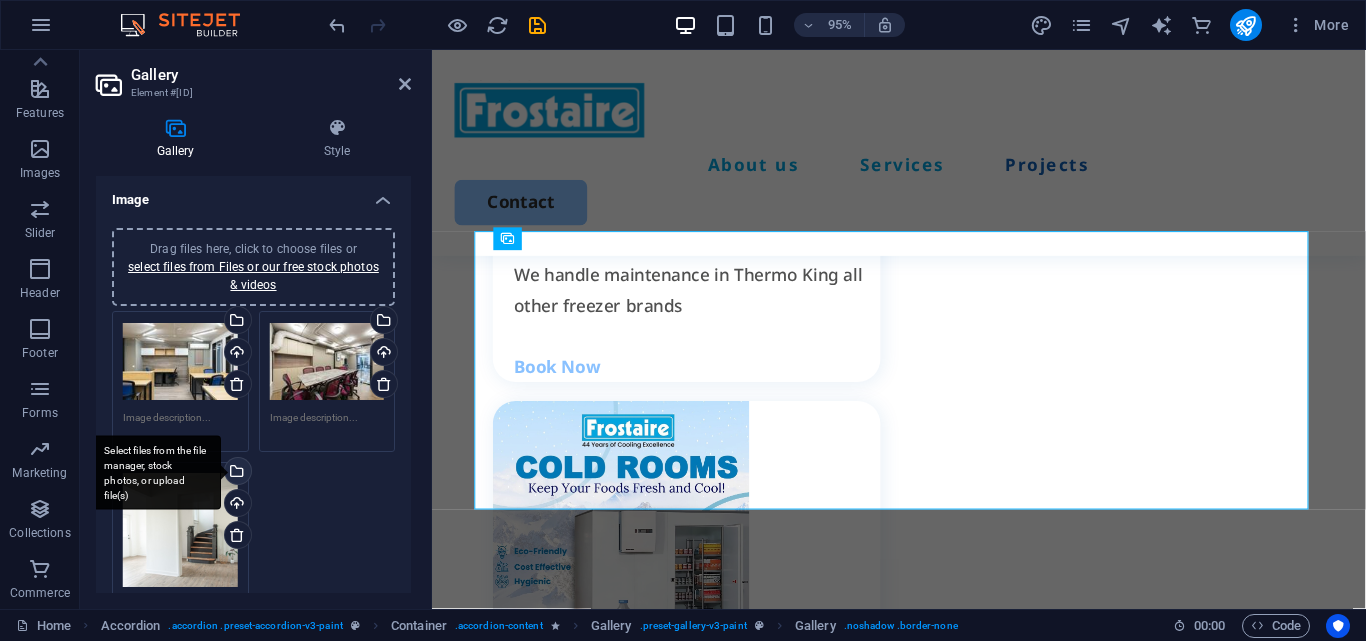 click on "Select files from the file manager, stock photos, or upload file(s)" at bounding box center (236, 473) 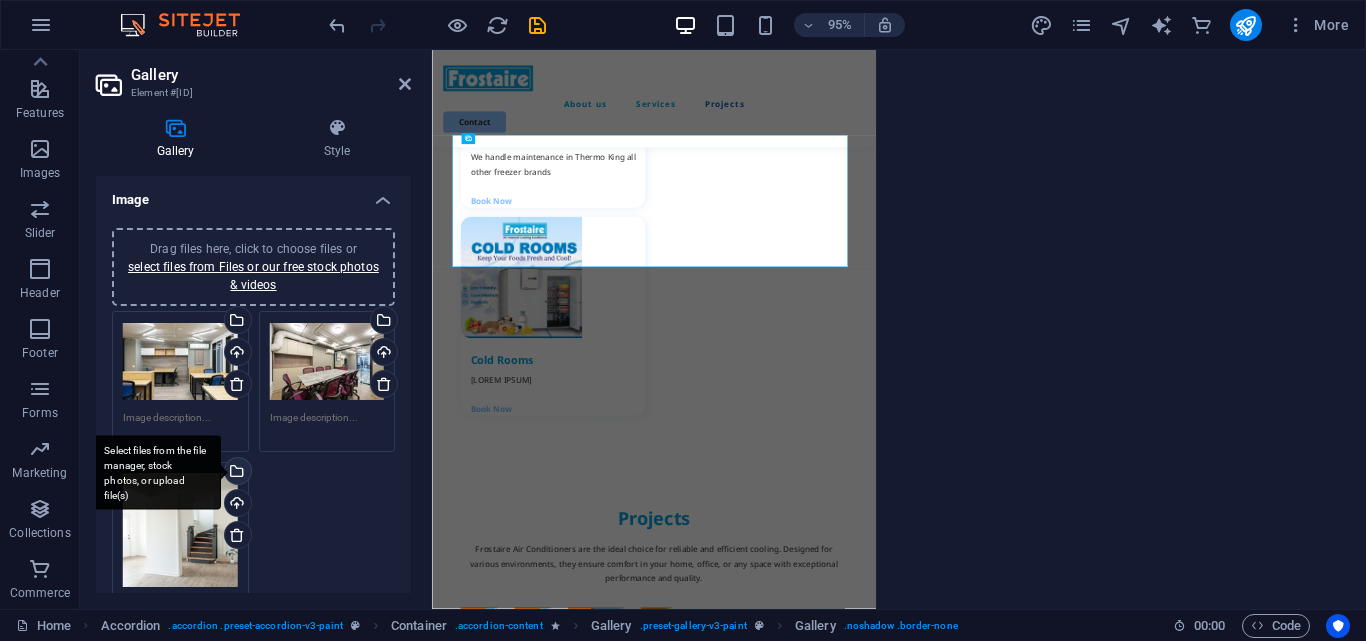 scroll, scrollTop: 3693, scrollLeft: 0, axis: vertical 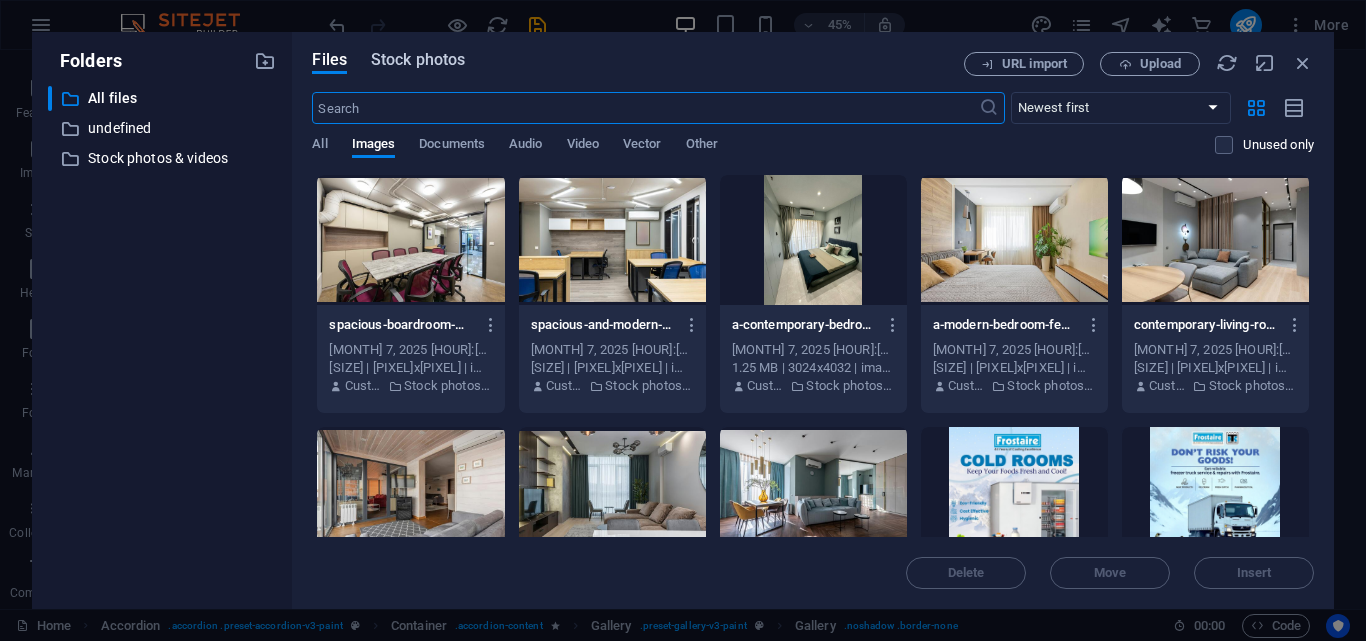 click on "Stock photos" at bounding box center [418, 60] 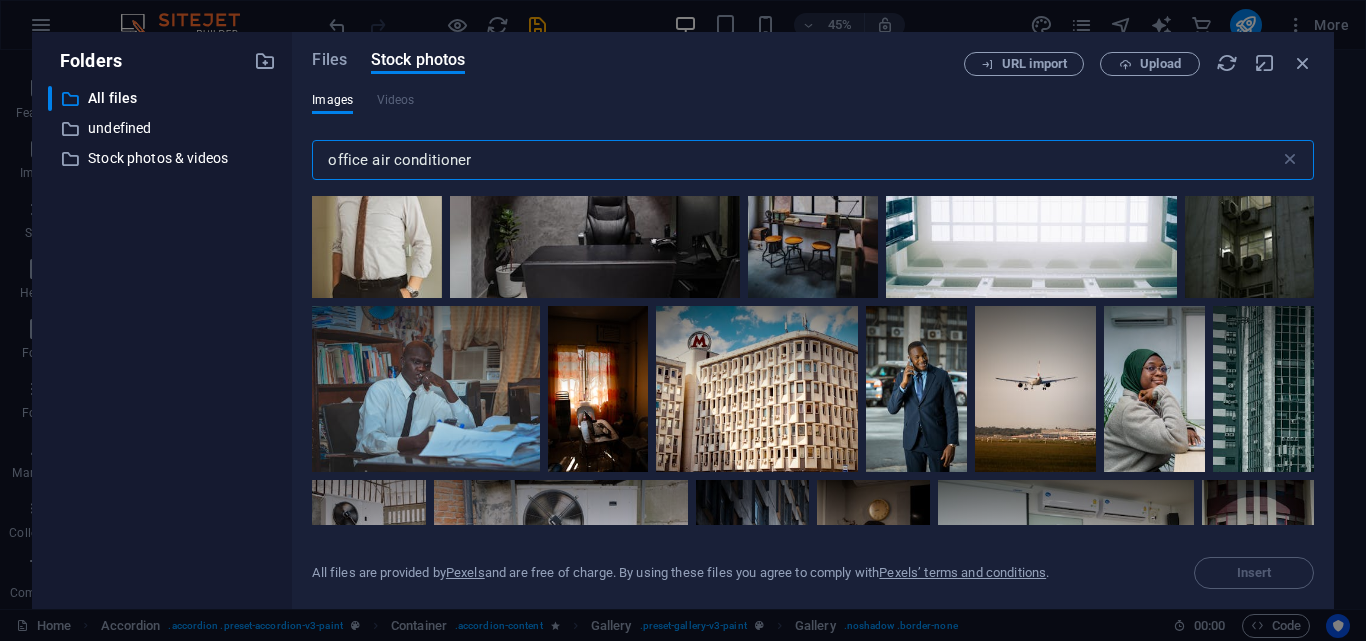 scroll, scrollTop: 1032, scrollLeft: 0, axis: vertical 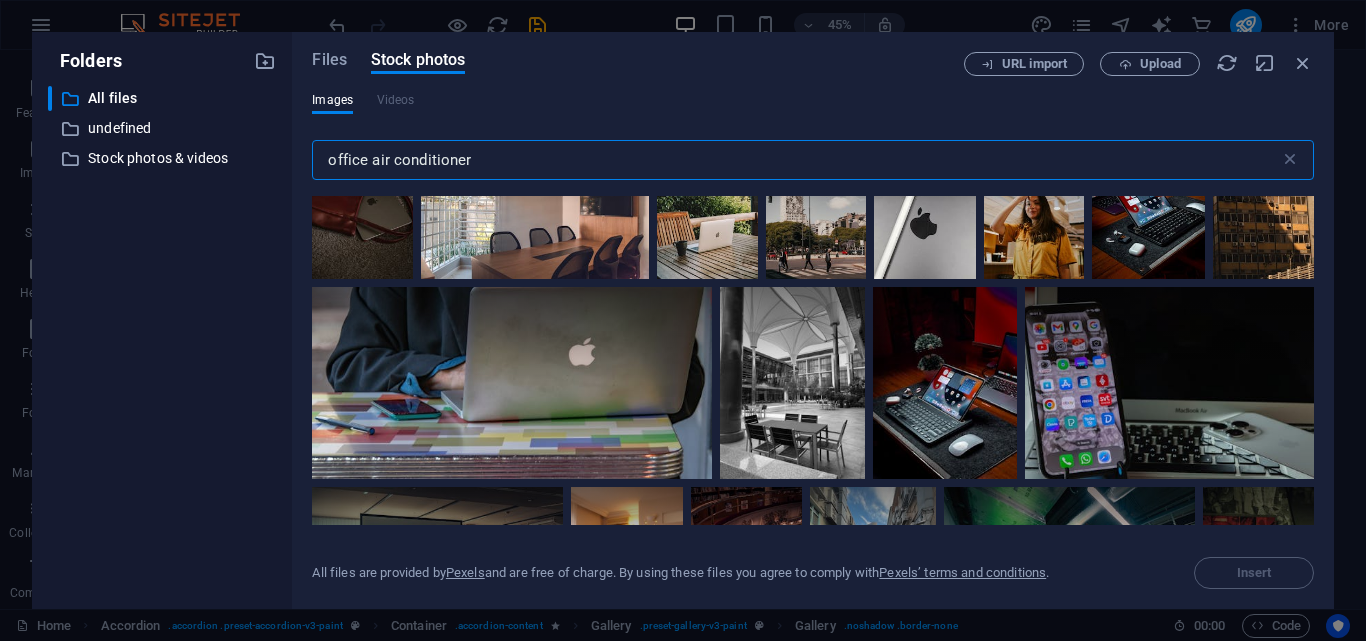 click at bounding box center (535, 203) 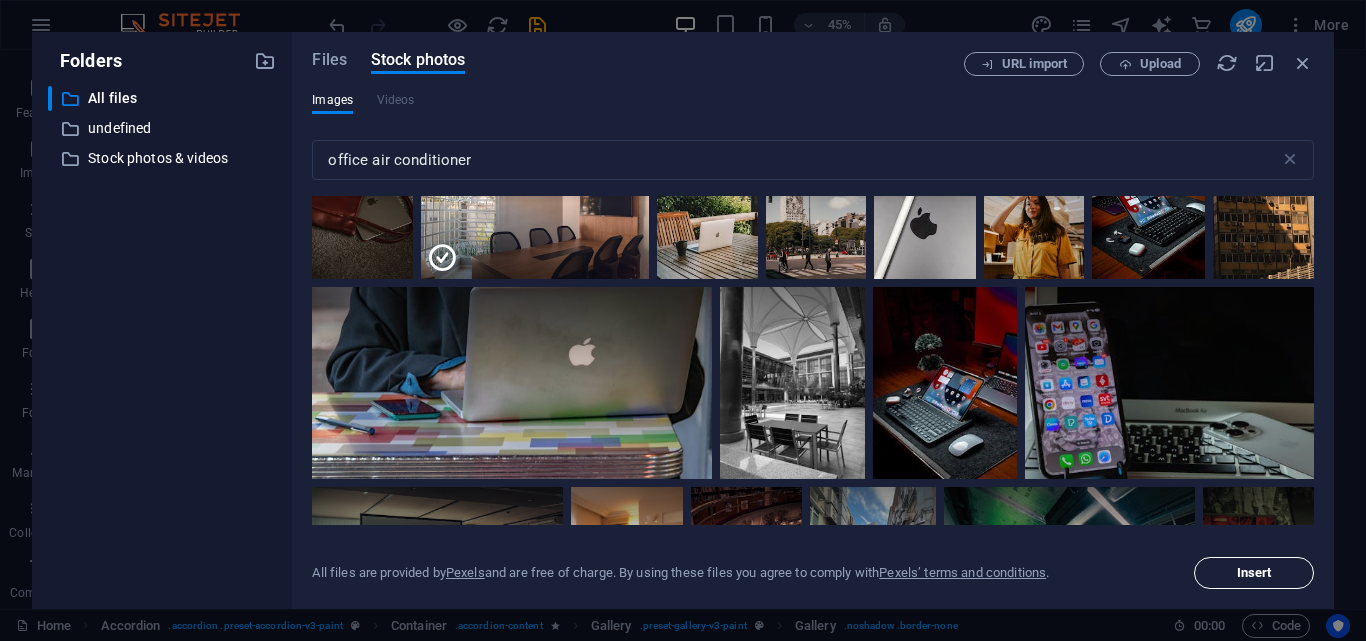click on "Insert" at bounding box center [1254, 573] 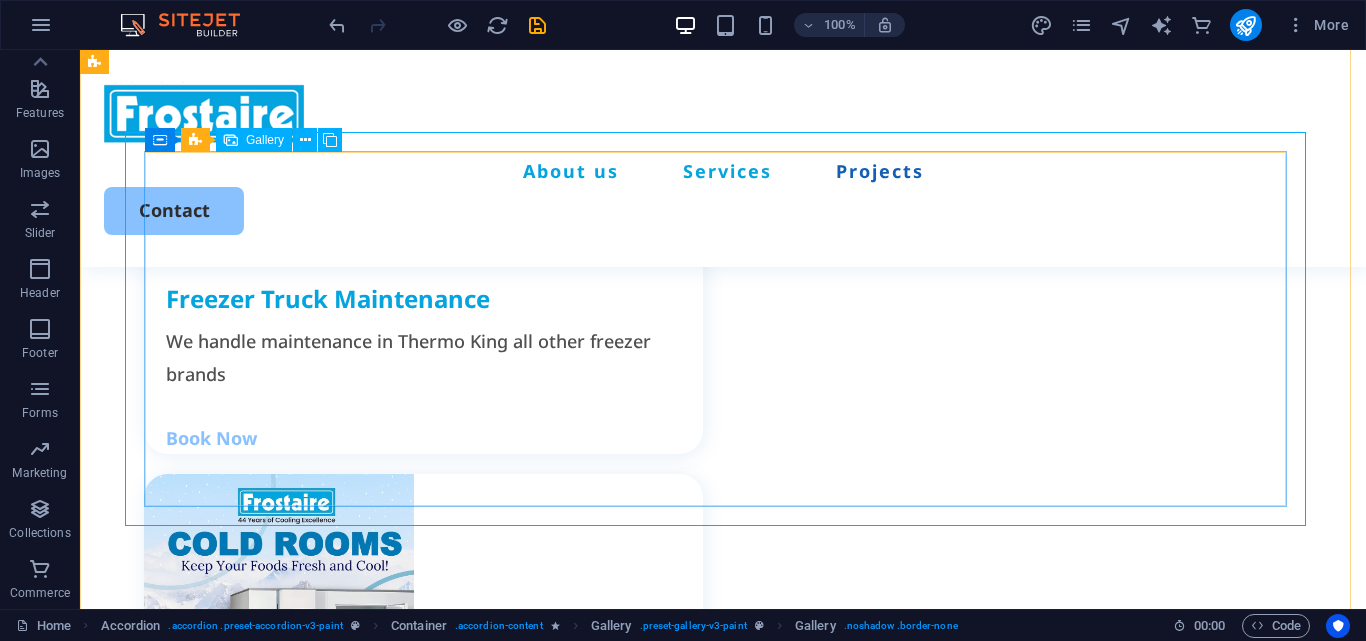 scroll, scrollTop: 4283, scrollLeft: 0, axis: vertical 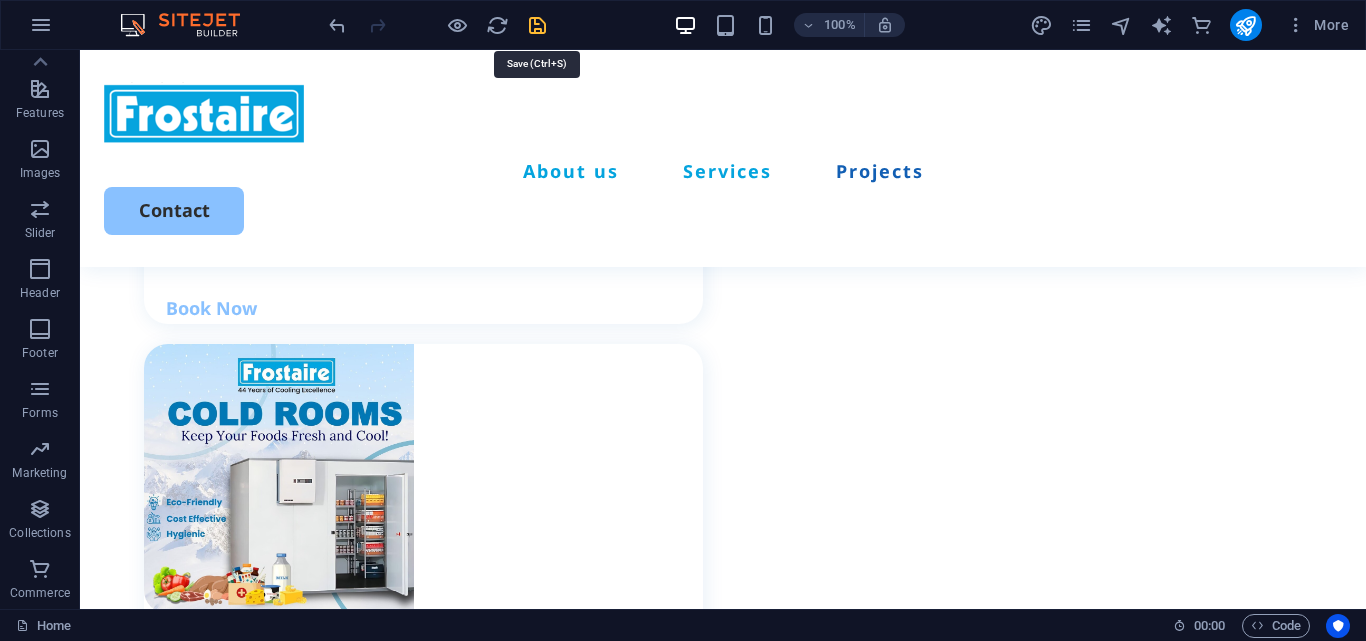 click at bounding box center [537, 25] 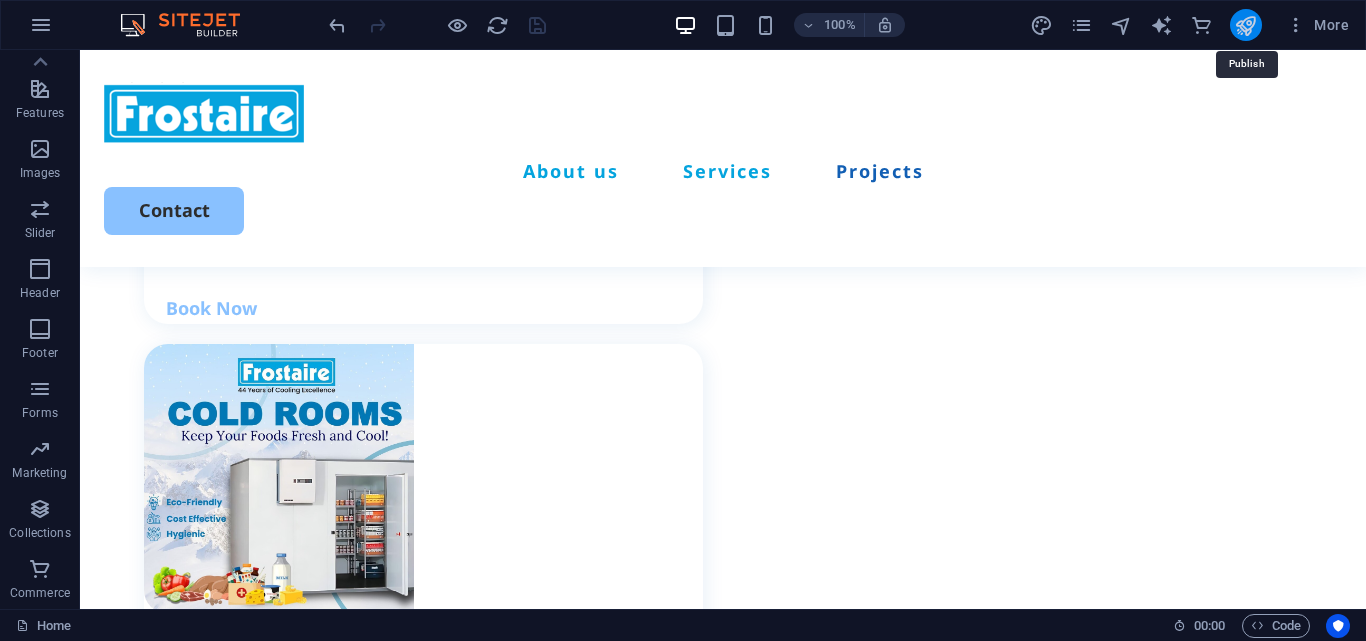 click at bounding box center [1245, 25] 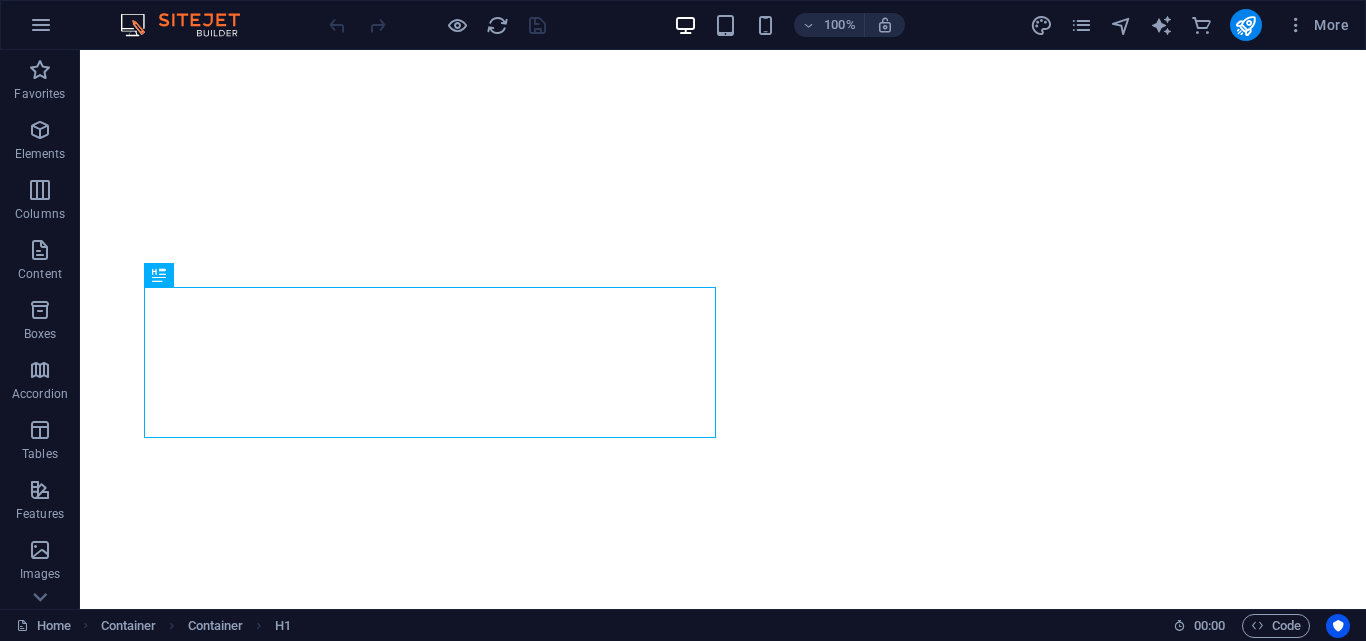 scroll, scrollTop: 0, scrollLeft: 0, axis: both 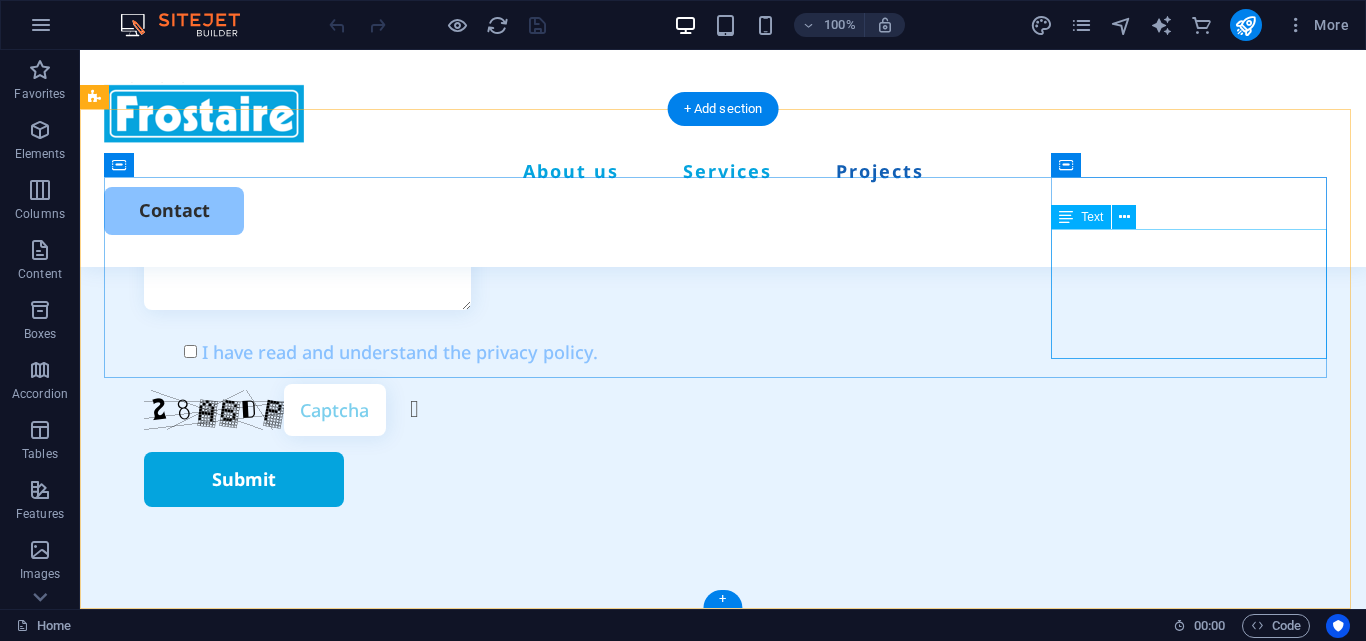 click on "0112 473 473
sales@frostaire.com
102, Union Place, Colombo 02 Berlin   12345" at bounding box center [244, 2062] 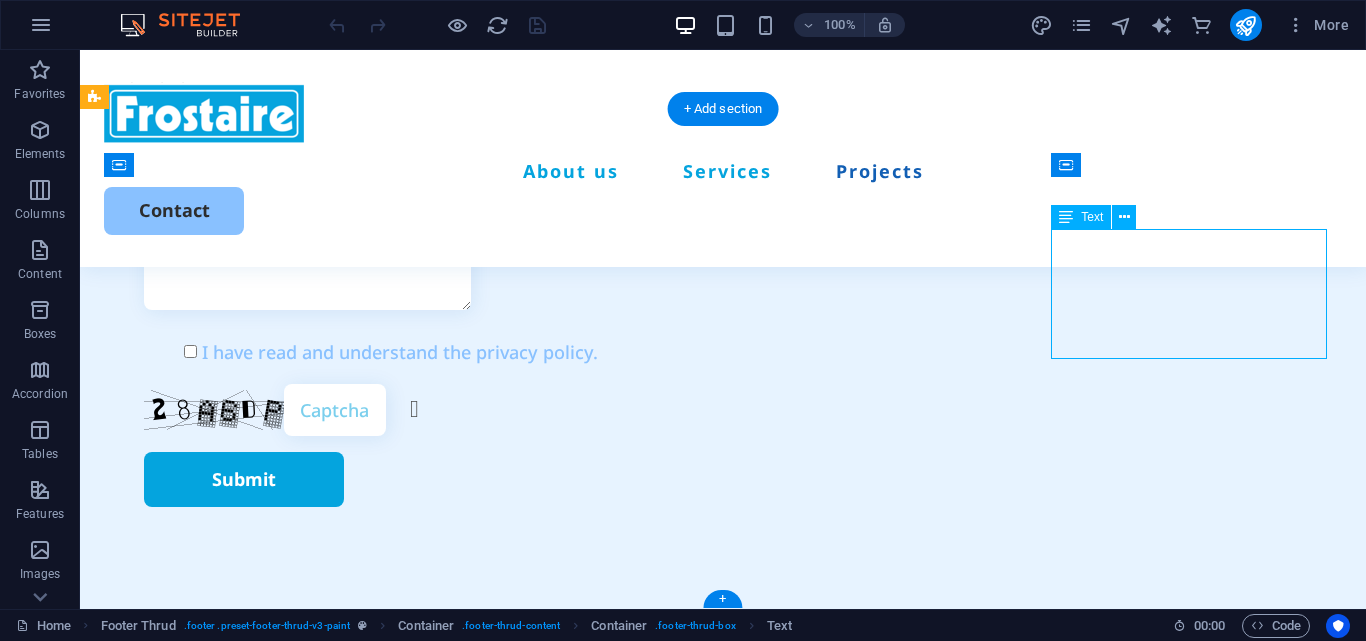 click on "0112 473 473
sales@frostaire.com
102, Union Place, Colombo 02 Berlin   12345" at bounding box center (244, 2062) 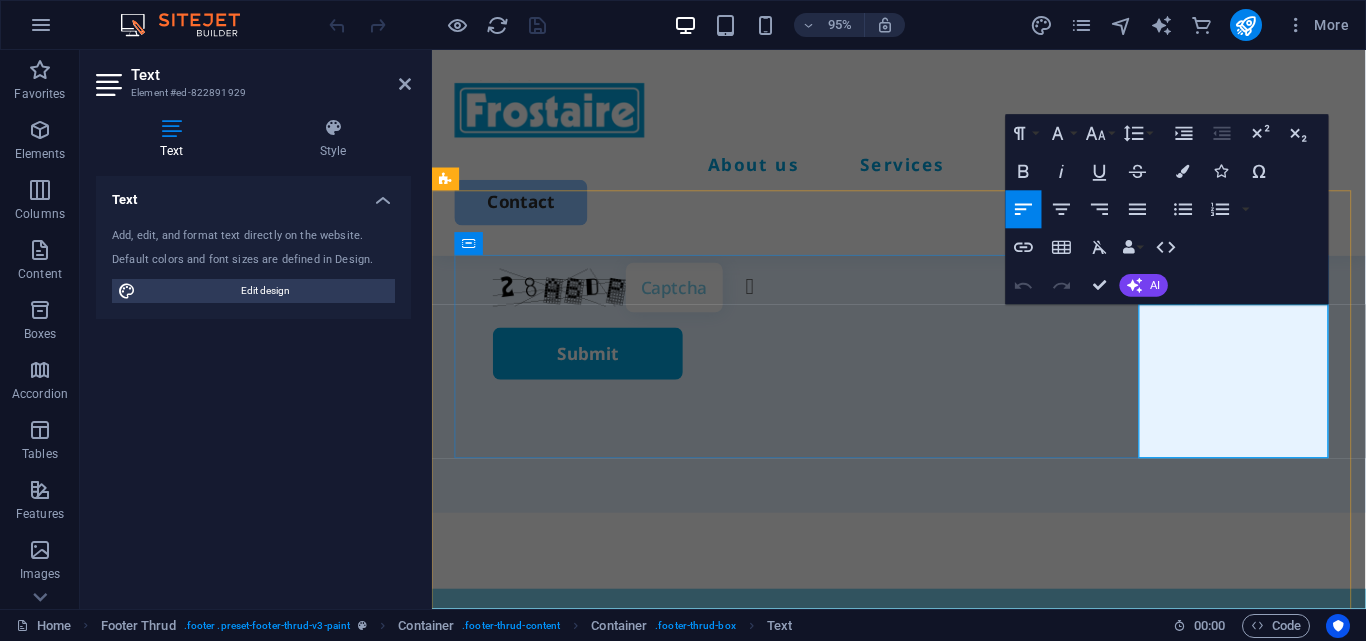 scroll, scrollTop: 5829, scrollLeft: 0, axis: vertical 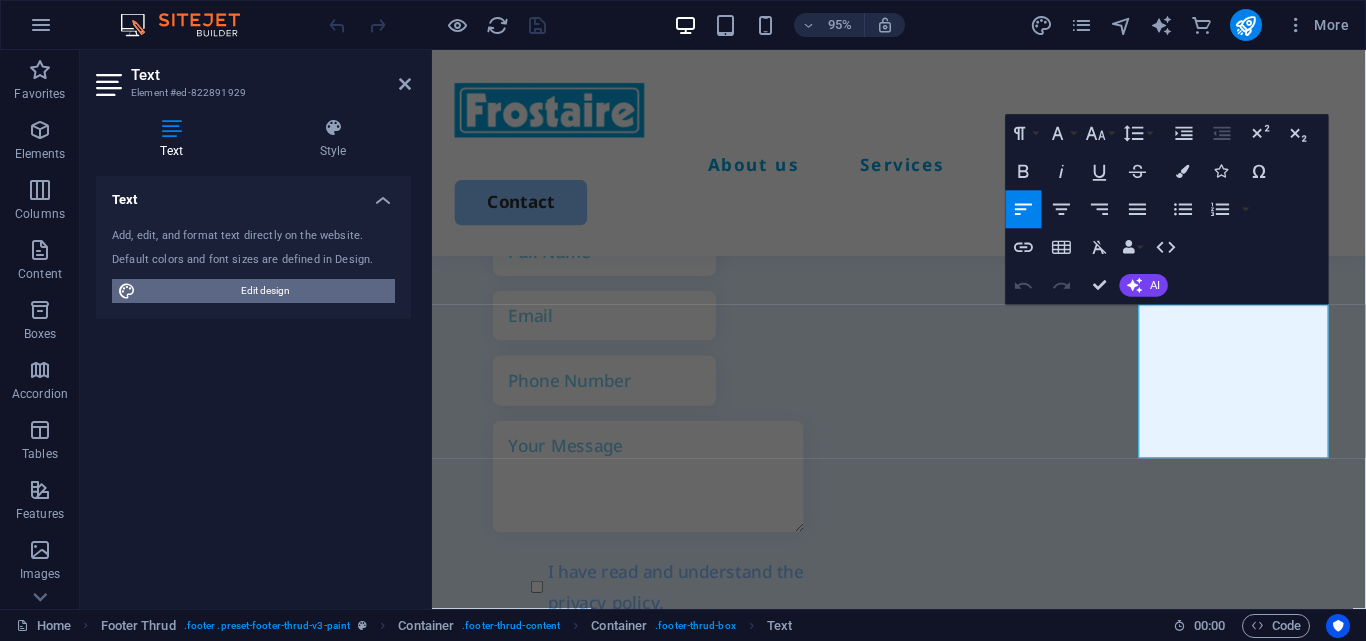 click on "Edit design" at bounding box center (265, 291) 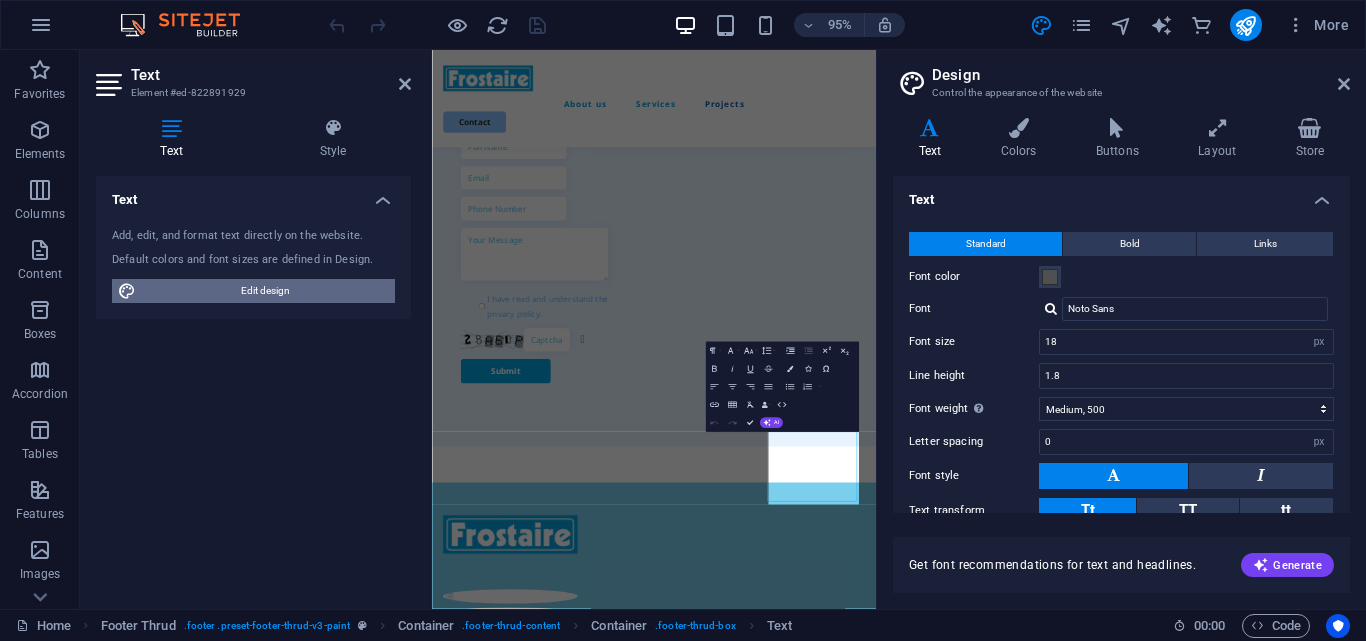 scroll, scrollTop: 5255, scrollLeft: 0, axis: vertical 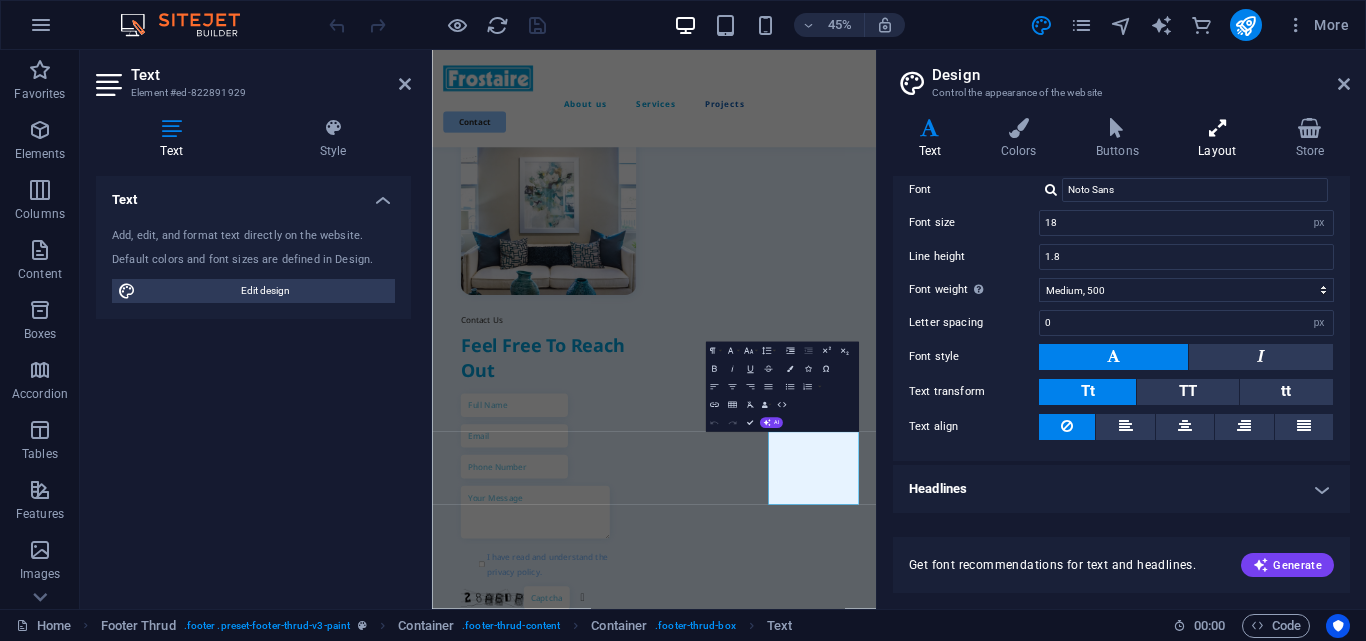 click at bounding box center [1217, 128] 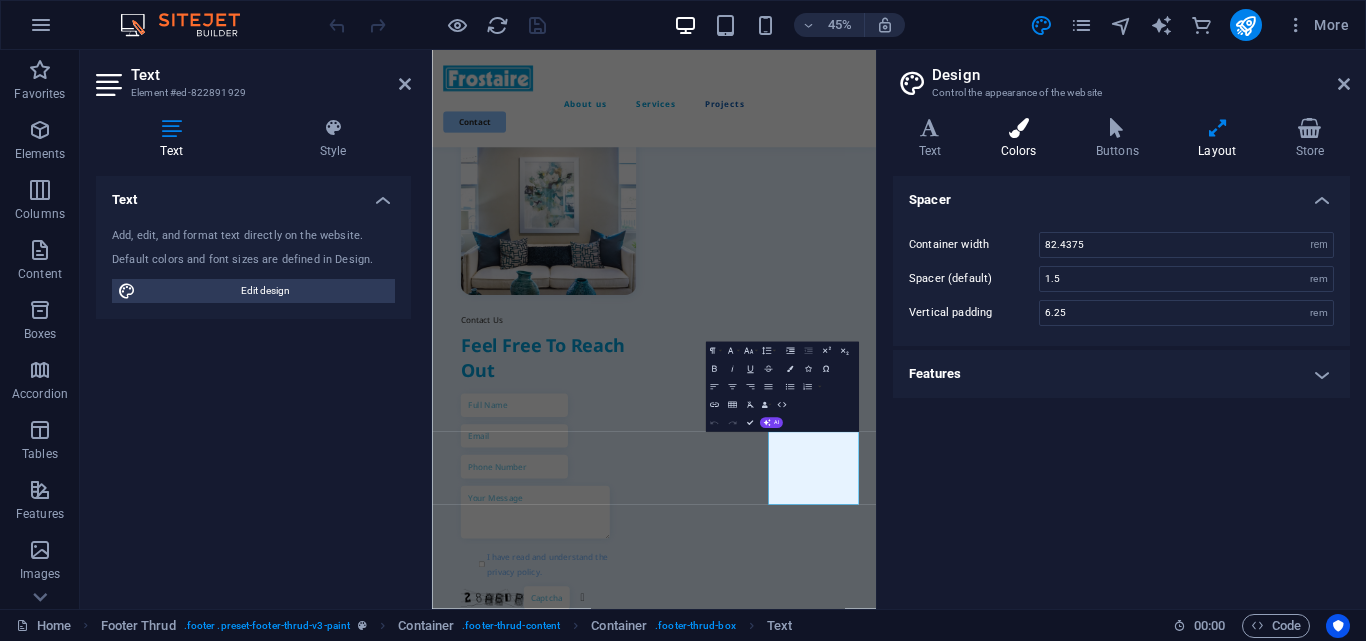 click at bounding box center (1018, 128) 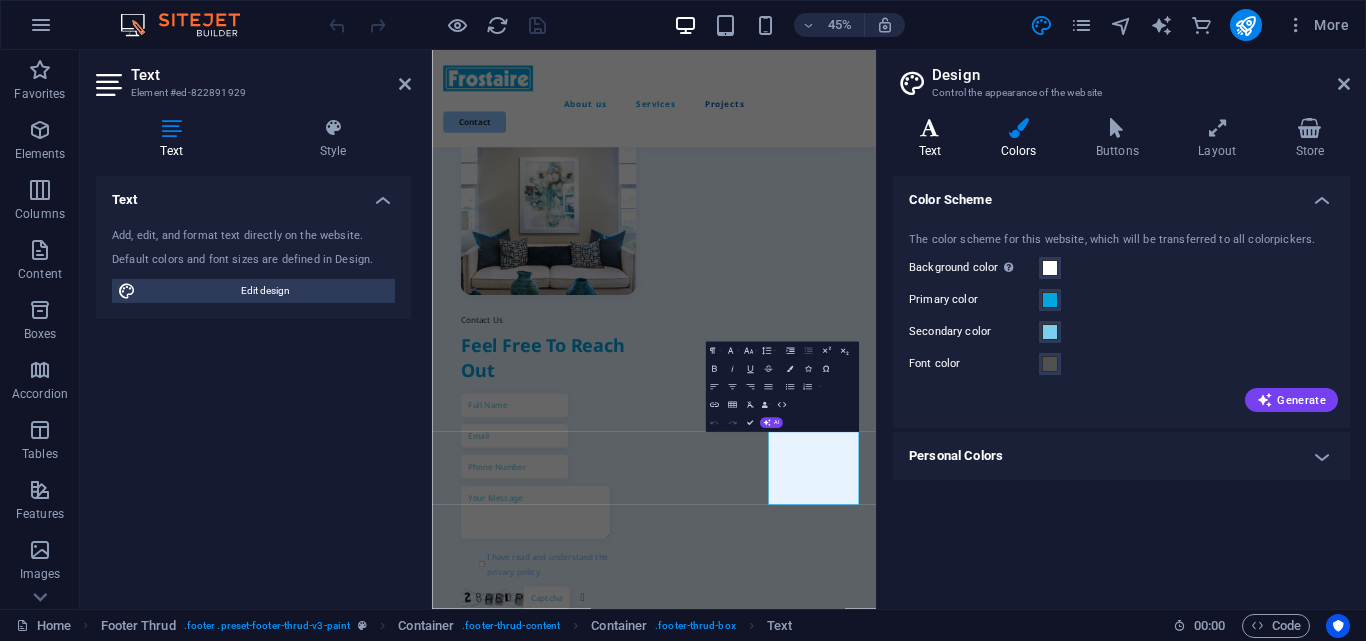 click at bounding box center [930, 128] 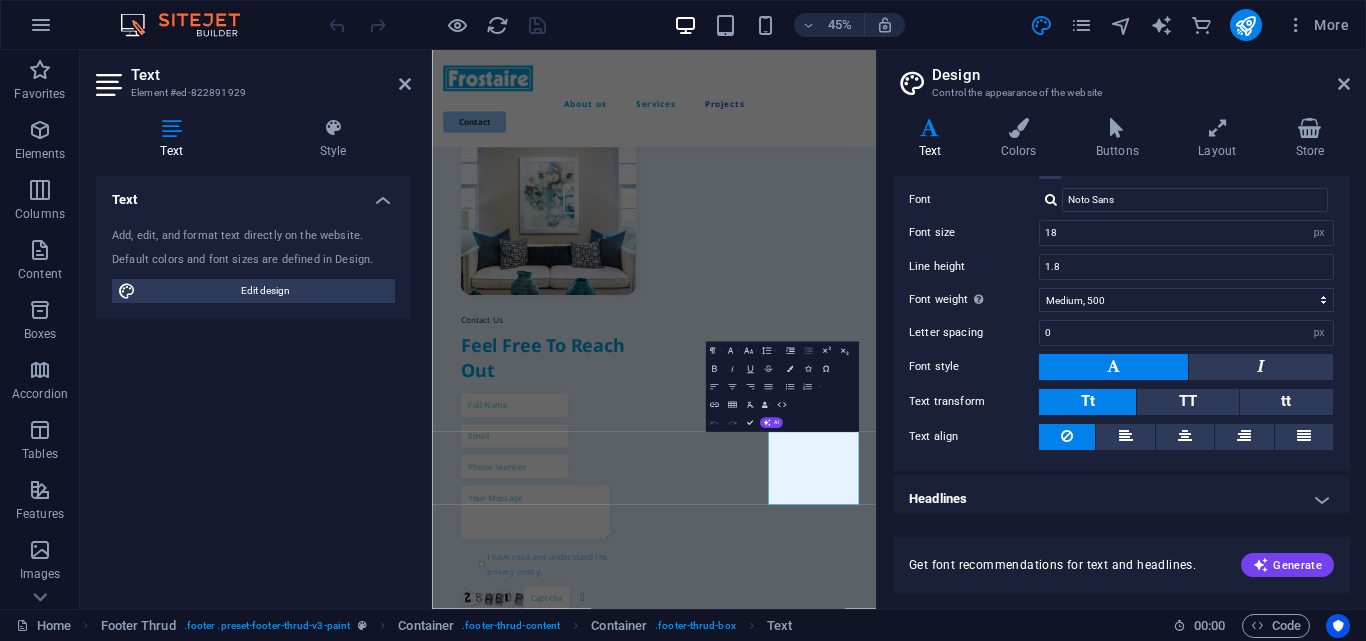 scroll, scrollTop: 119, scrollLeft: 0, axis: vertical 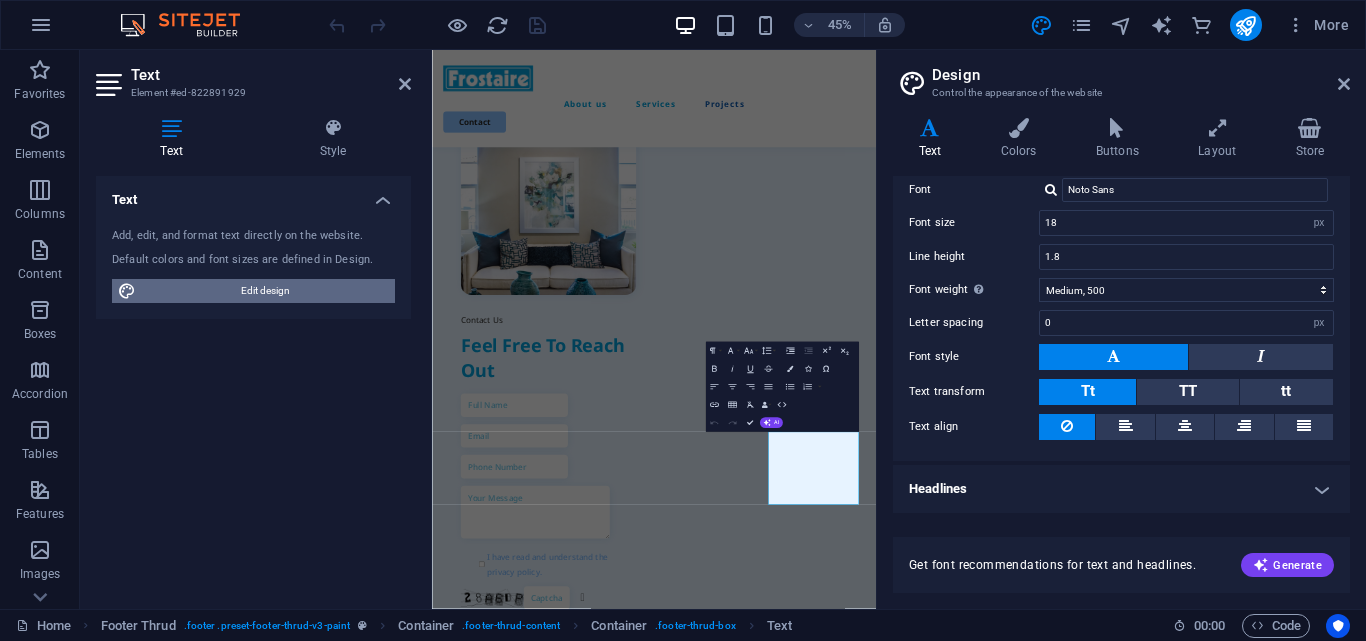 click on "Edit design" at bounding box center [265, 291] 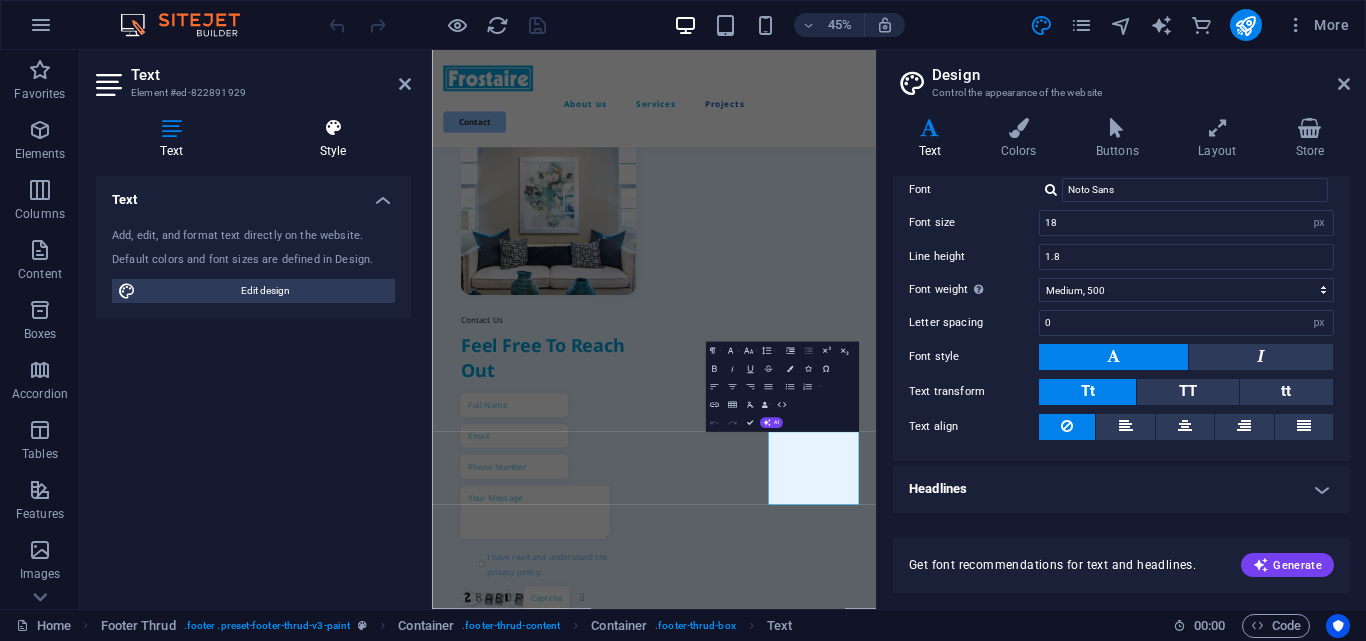 click on "Style" at bounding box center [333, 139] 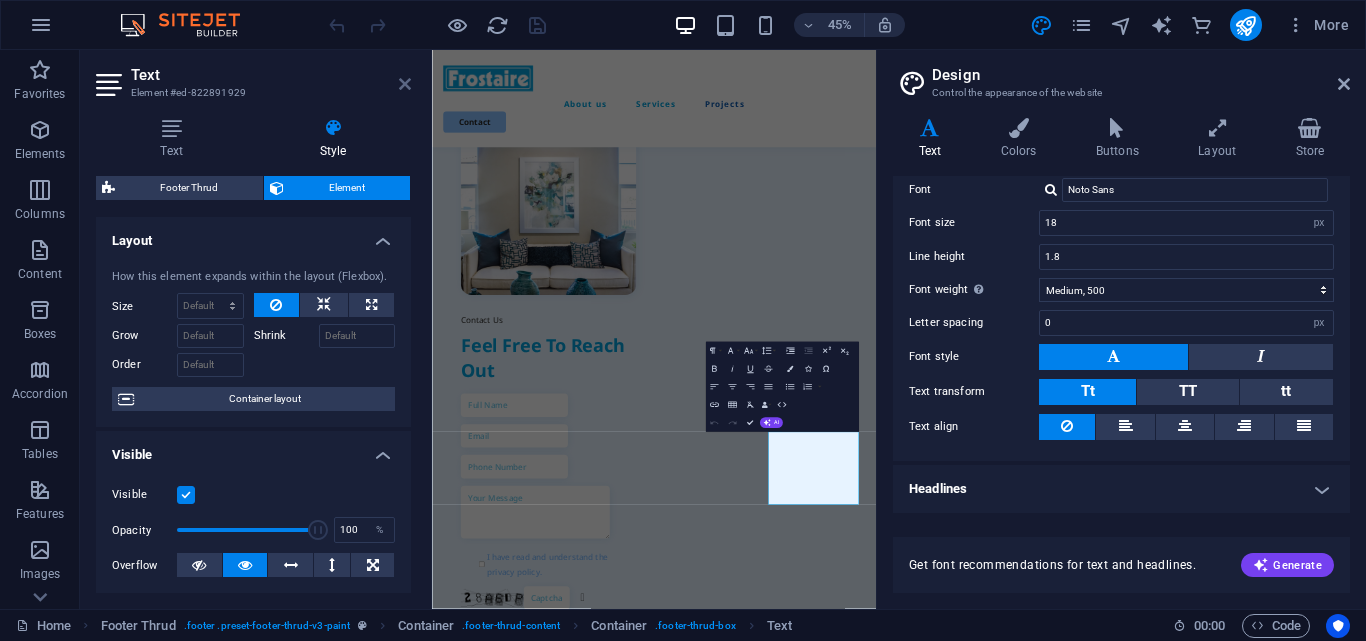 click at bounding box center [405, 84] 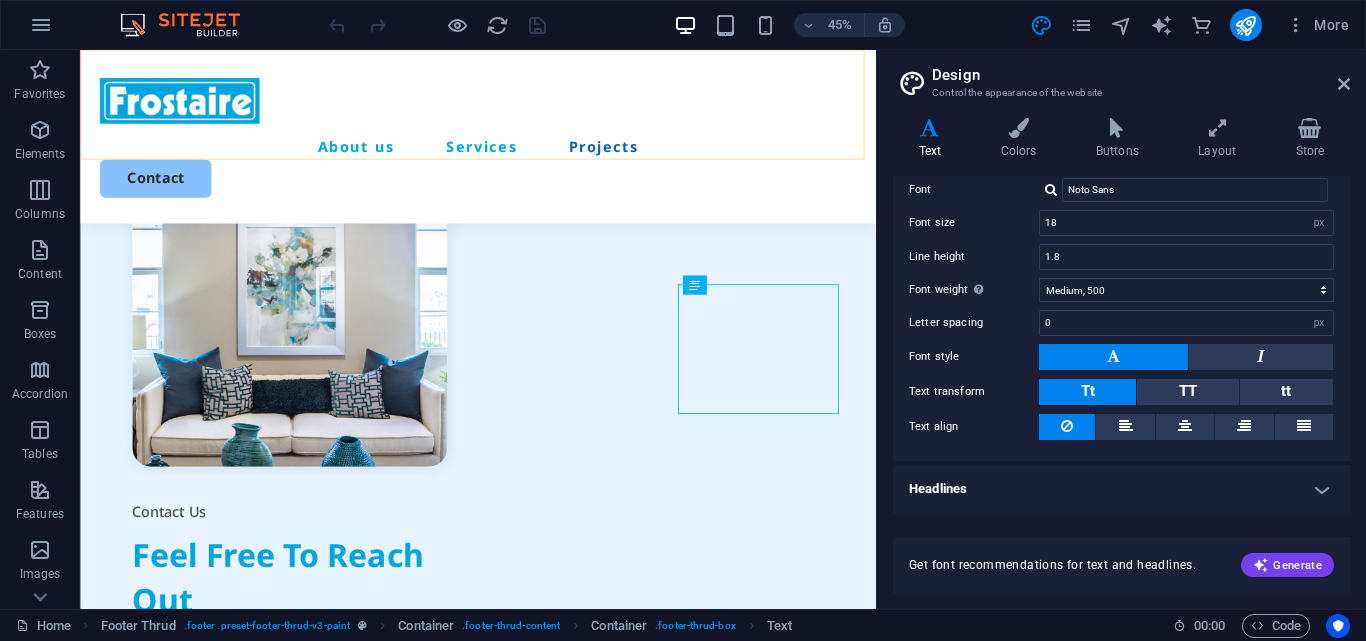 scroll, scrollTop: 5811, scrollLeft: 0, axis: vertical 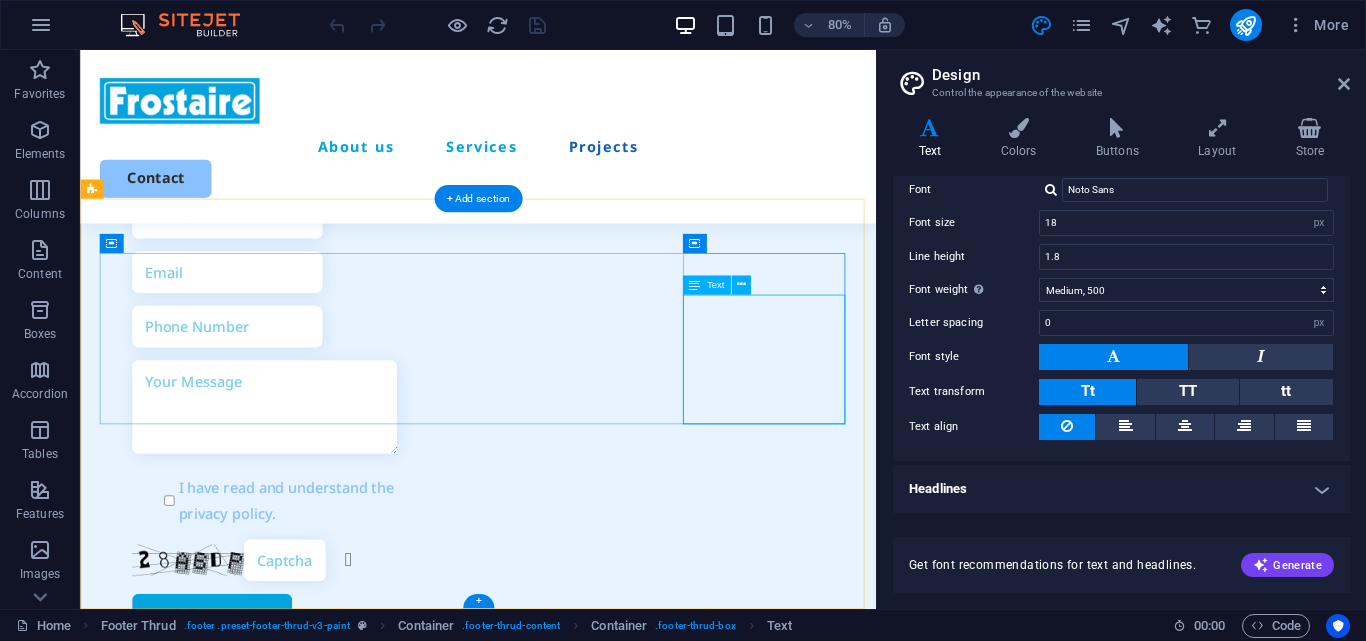 click on "0112 473 473
sales@[EXAMPLE_DOMAIN].com
[NUMBER], [STREET], [CITY] [POSTAL_CODE] Berlin   [POSTAL_CODE]" at bounding box center (207, 2283) 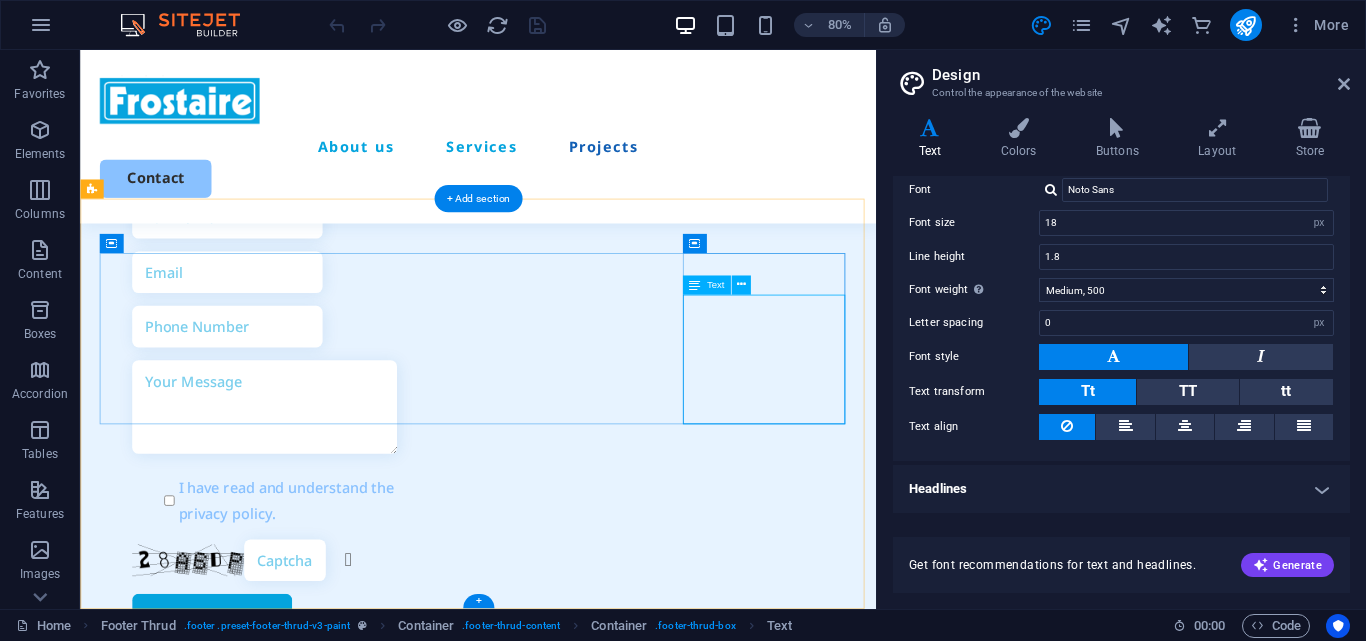 click on "Quick Links About Services Projects Details Legal Notice Privacy Policy Contact       0112 473 473
sales@frostaire.com
102, Union Place, Colombo 02 Berlin   12345
2024    Frostaire Pvt Ltd . All Rights Reserved" at bounding box center [577, 2091] 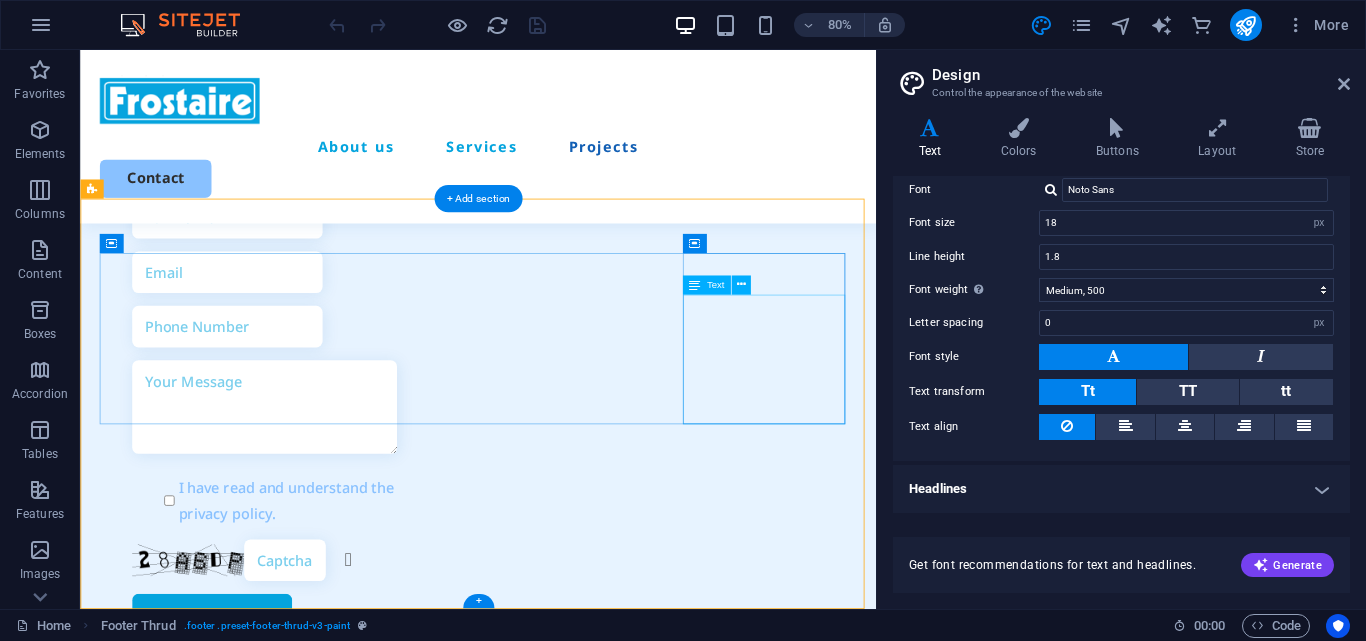 click on "0112 473 473
sales@[EXAMPLE_DOMAIN].com
[NUMBER], [STREET], [CITY] [POSTAL_CODE] Berlin   [POSTAL_CODE]" at bounding box center (207, 2283) 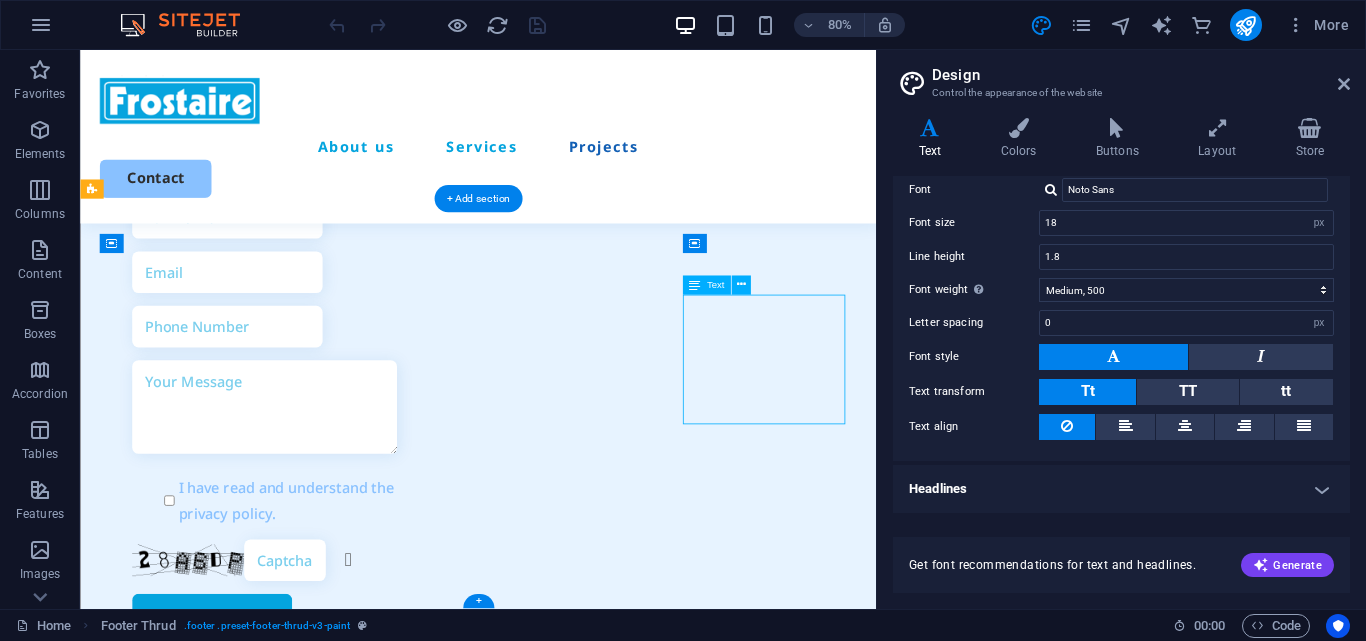 click on "0112 473 473
sales@[EXAMPLE_DOMAIN].com
[NUMBER], [STREET], [CITY] [POSTAL_CODE] Berlin   [POSTAL_CODE]" at bounding box center [207, 2283] 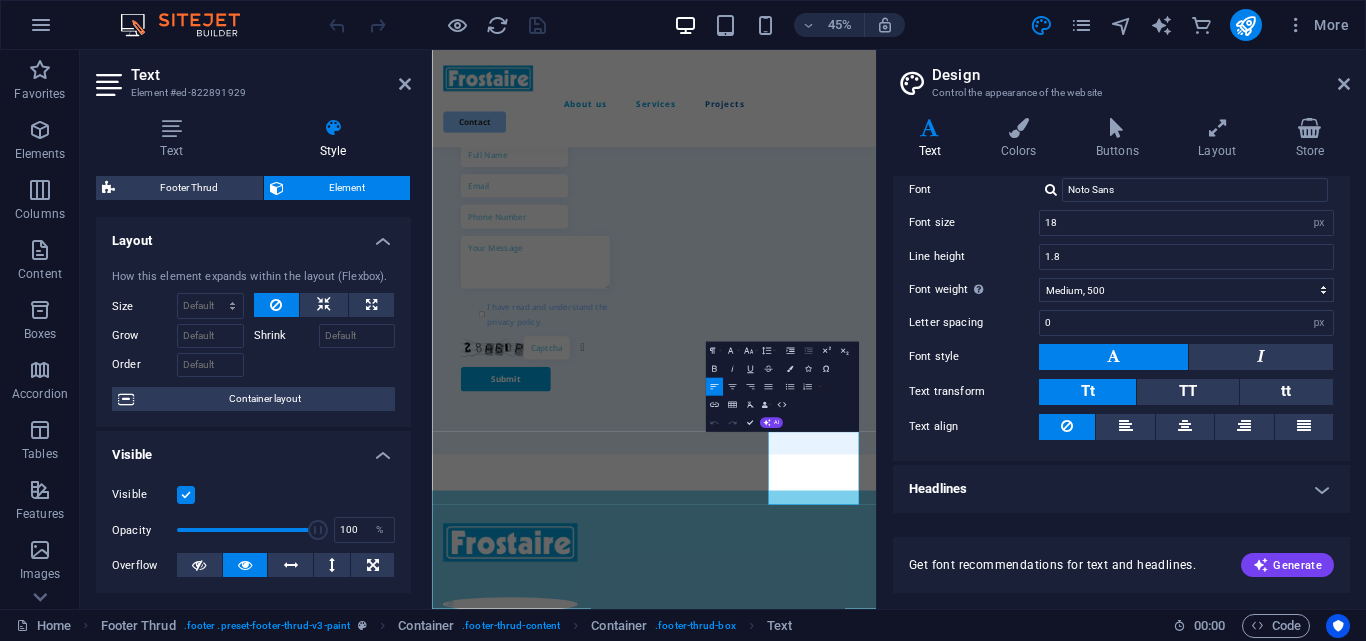 scroll, scrollTop: 5255, scrollLeft: 0, axis: vertical 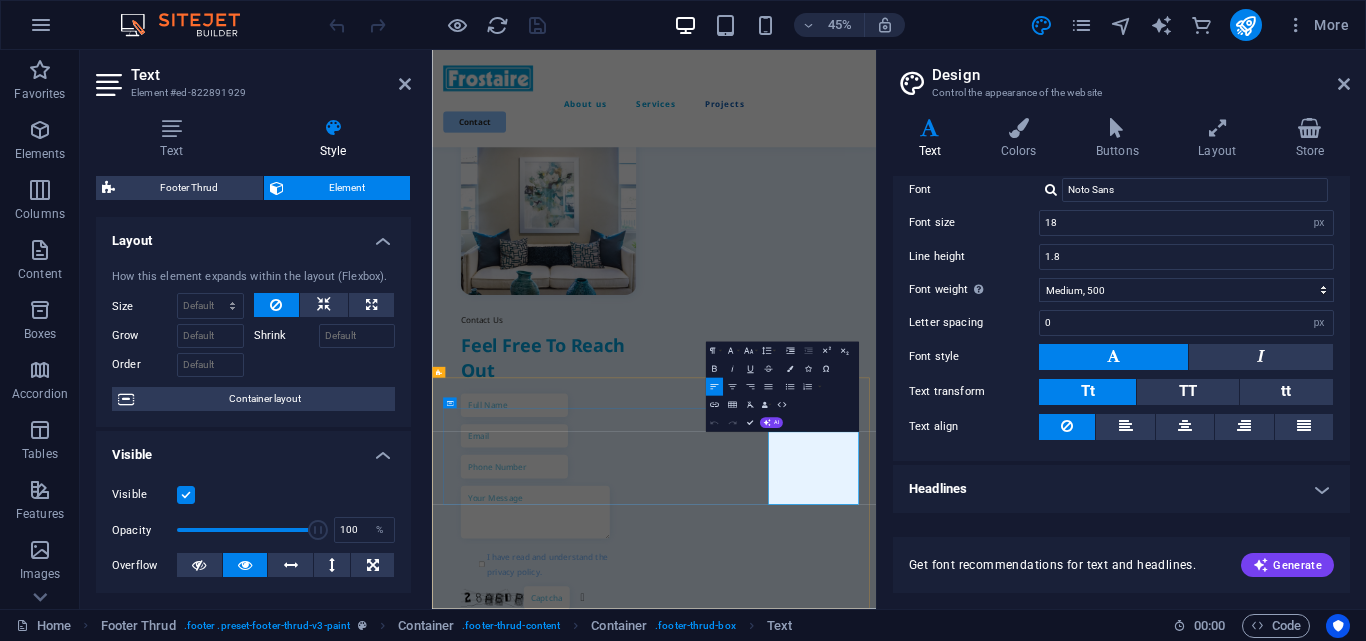 click on "12345" at bounding box center [537, 3313] 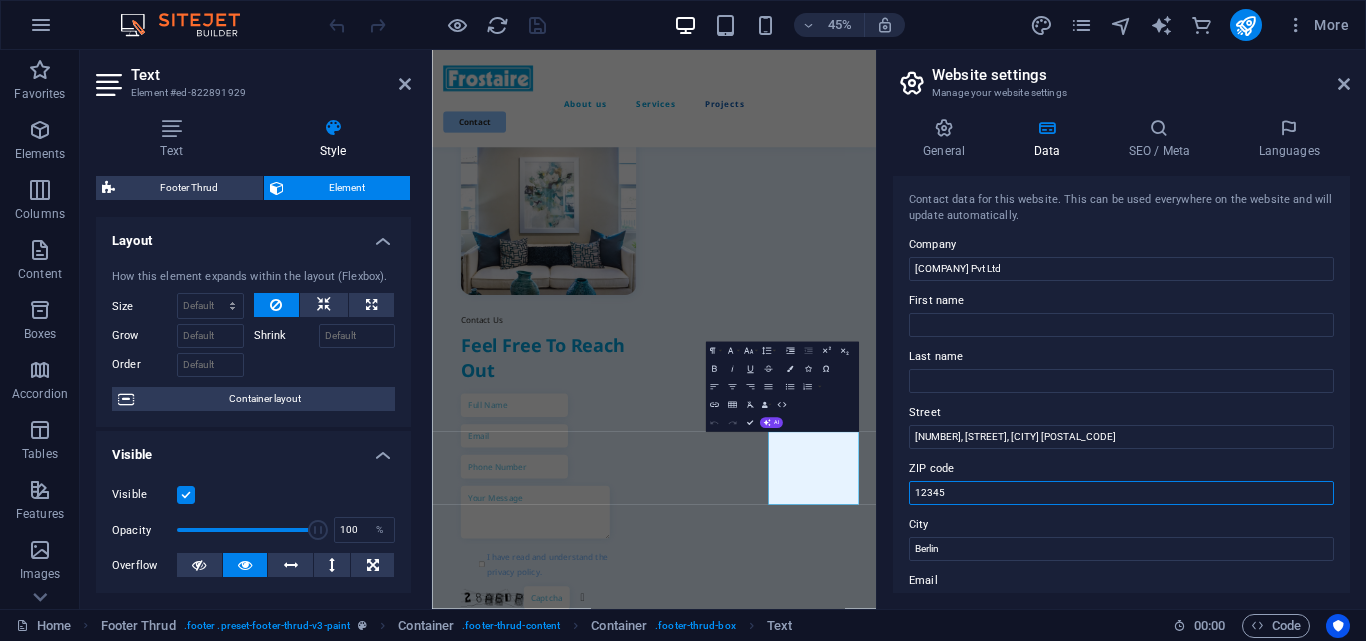drag, startPoint x: 963, startPoint y: 491, endPoint x: 901, endPoint y: 489, distance: 62.03225 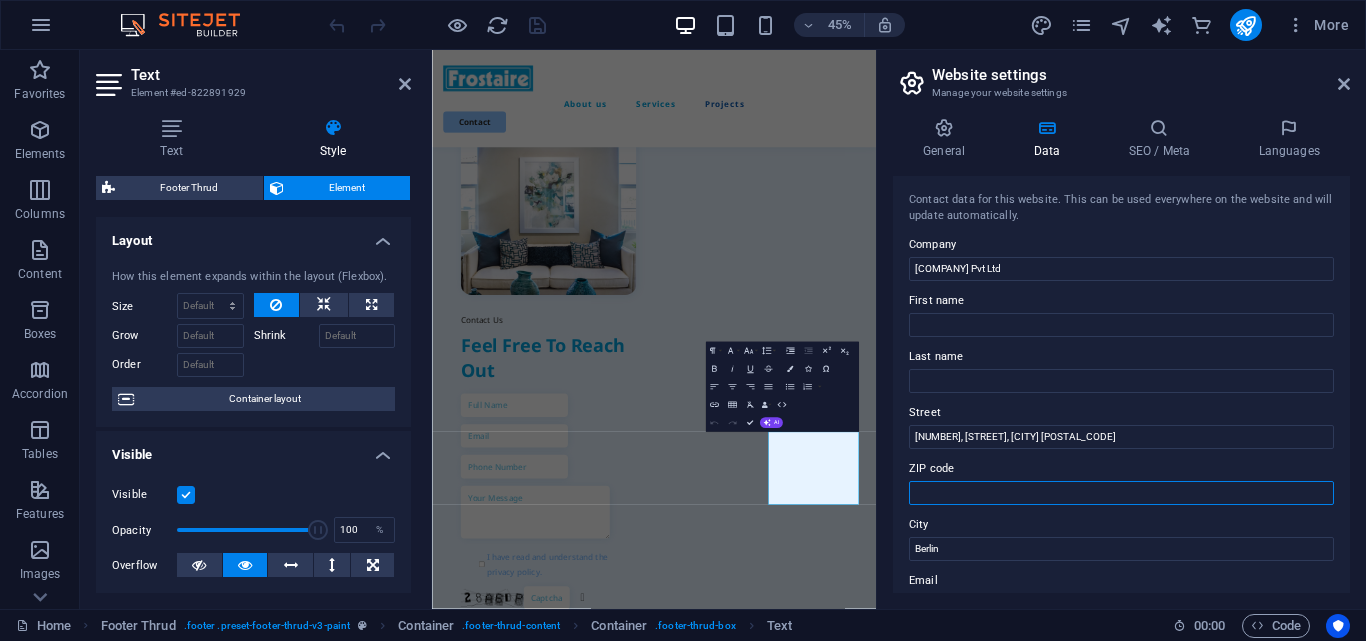 scroll, scrollTop: 5242, scrollLeft: 0, axis: vertical 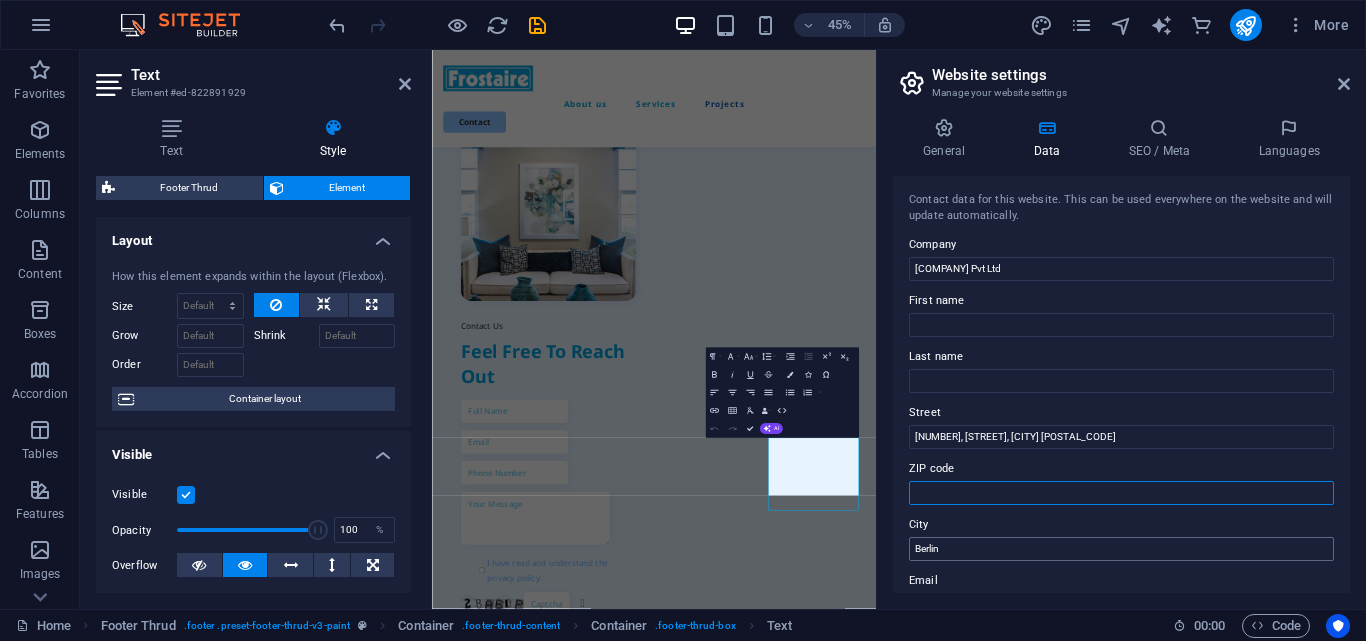 type 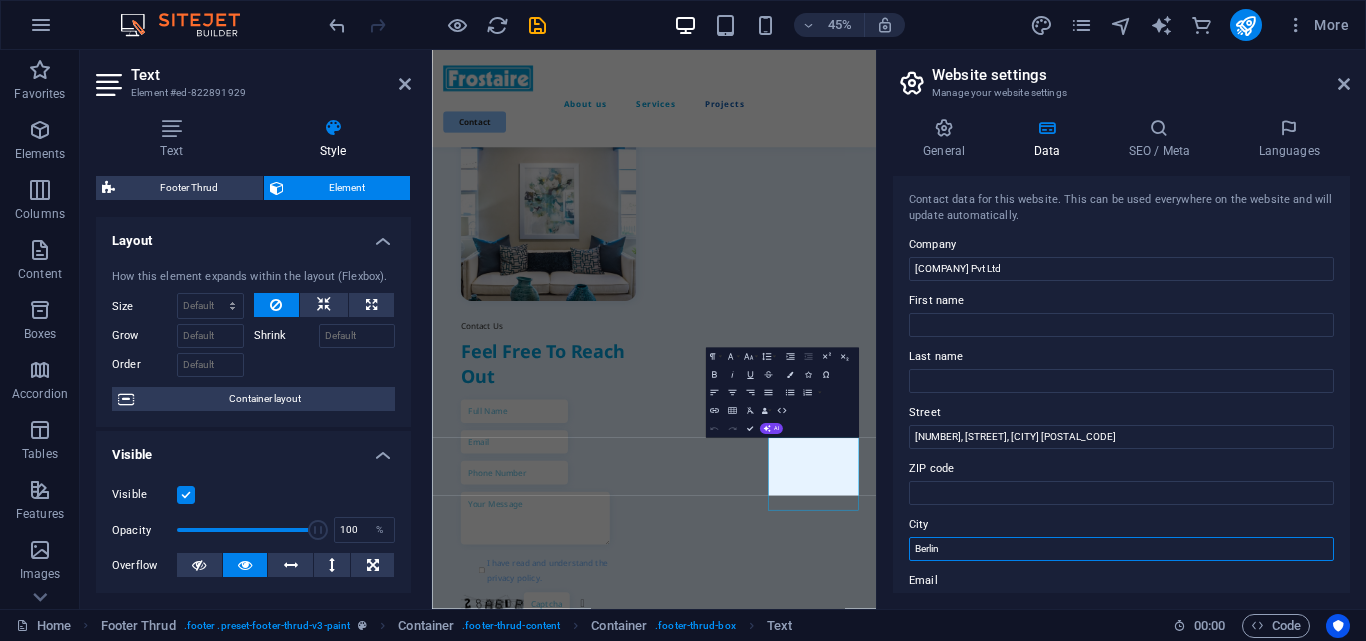 drag, startPoint x: 956, startPoint y: 554, endPoint x: 882, endPoint y: 543, distance: 74.8131 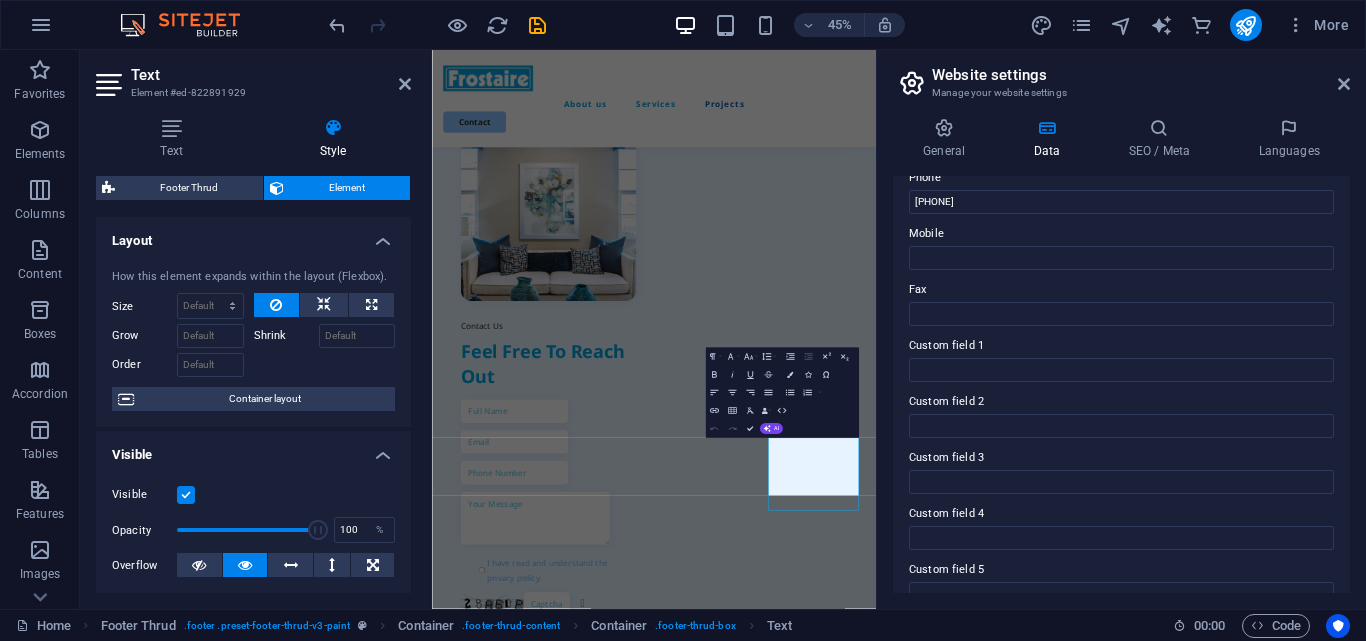 scroll, scrollTop: 544, scrollLeft: 0, axis: vertical 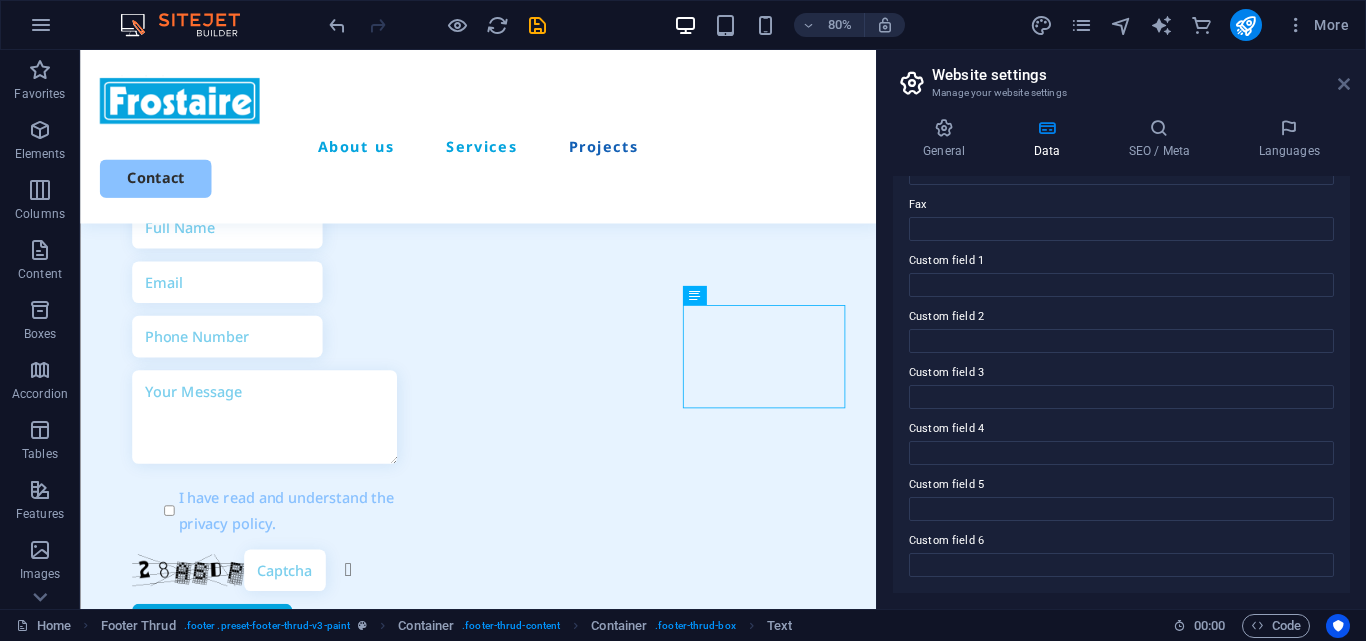 type 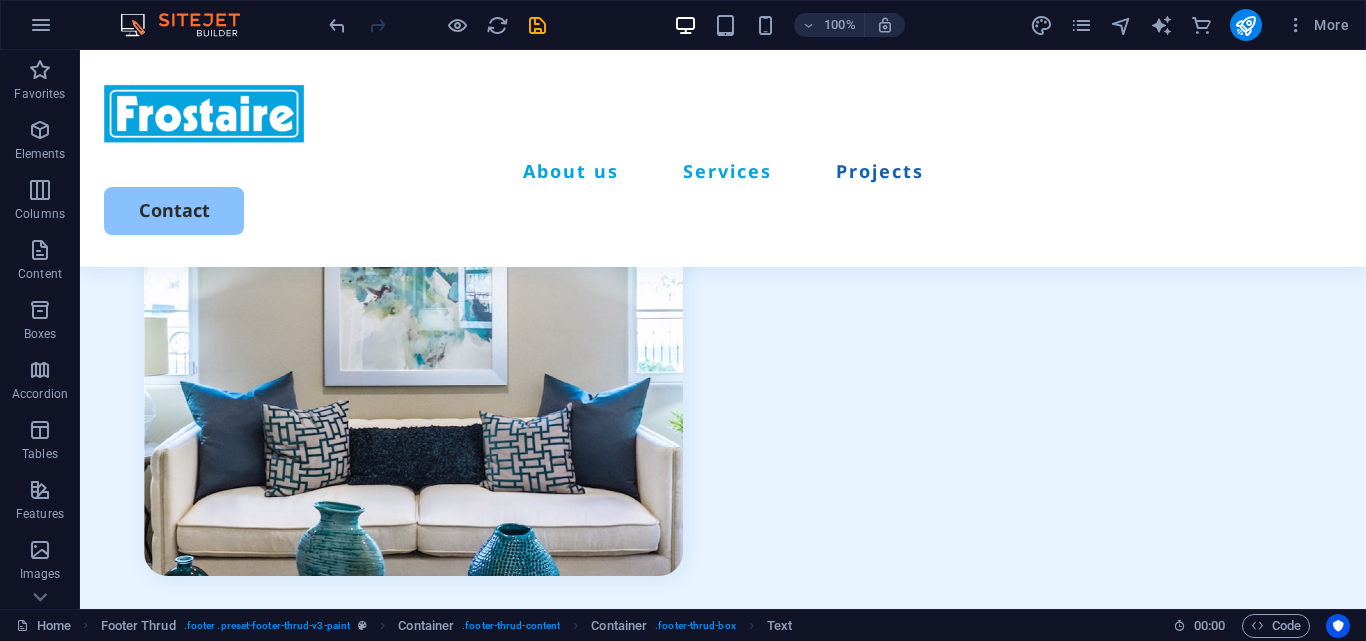 scroll, scrollTop: 5377, scrollLeft: 0, axis: vertical 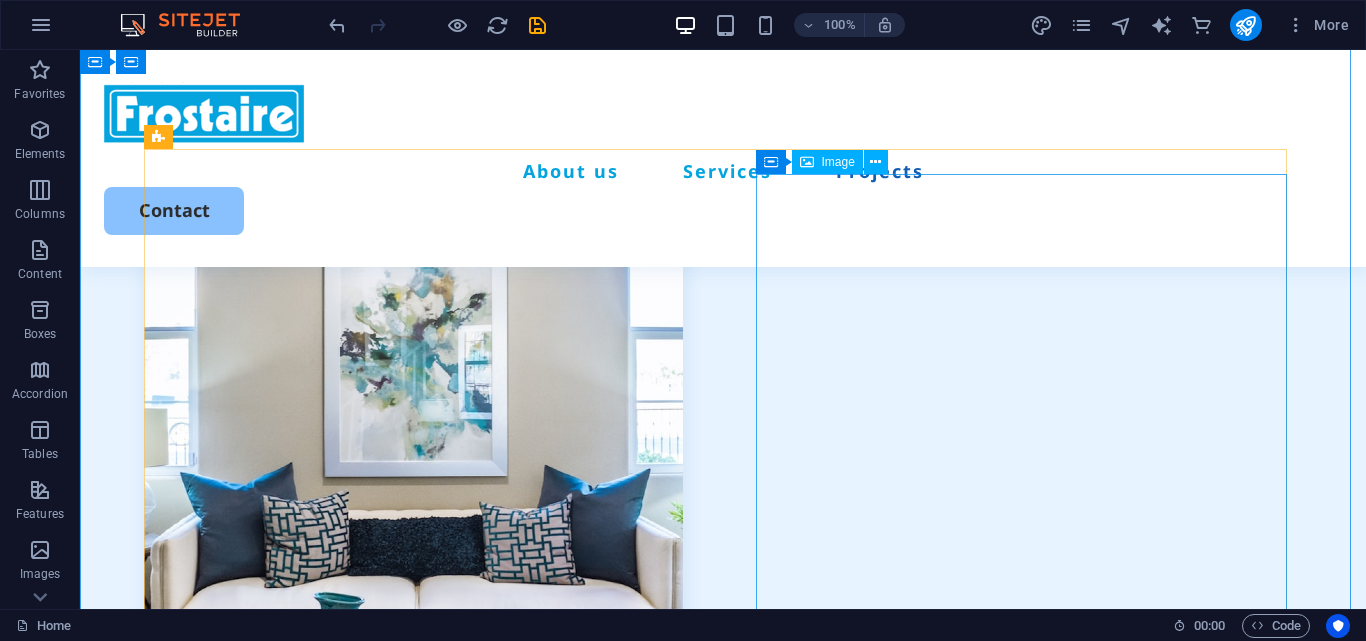 click at bounding box center [413, 398] 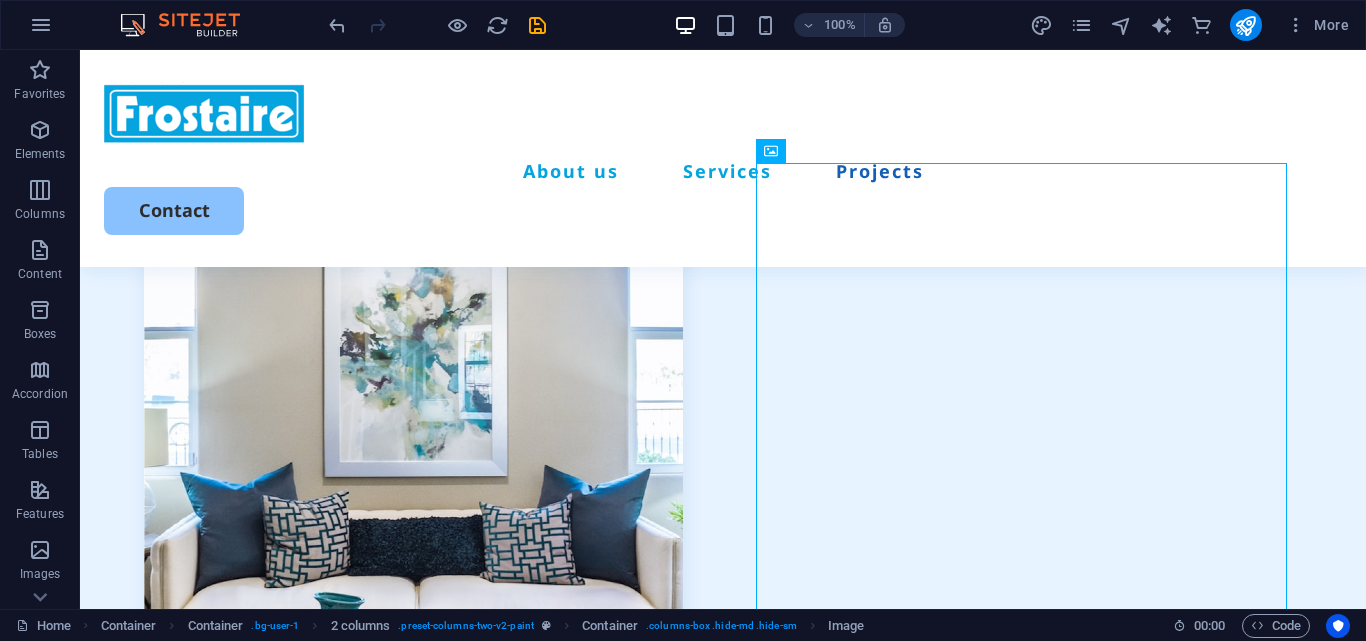 scroll, scrollTop: 5481, scrollLeft: 0, axis: vertical 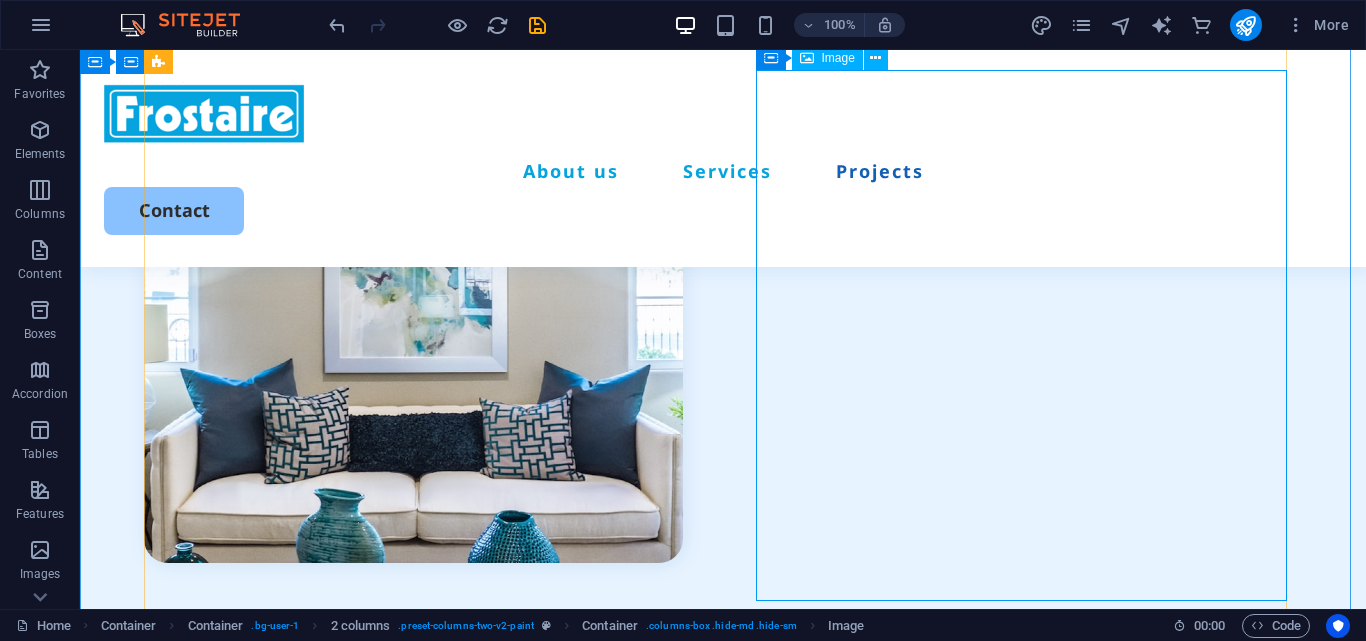 click at bounding box center [413, 294] 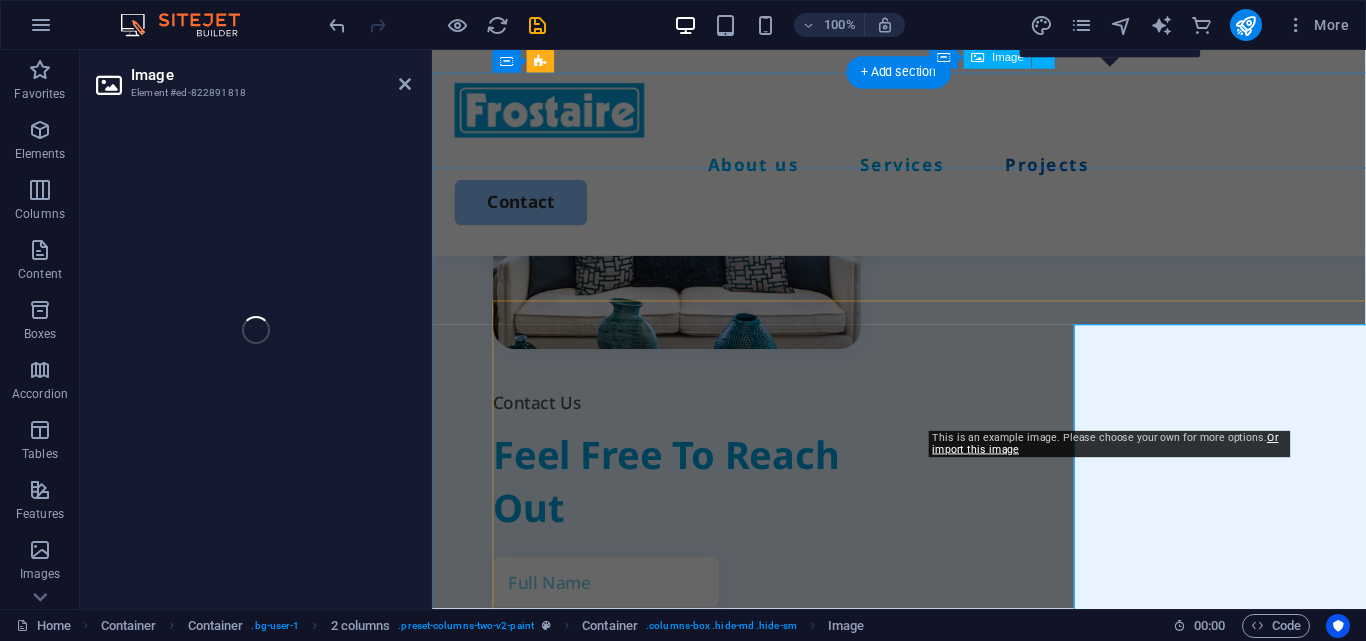 select on "%" 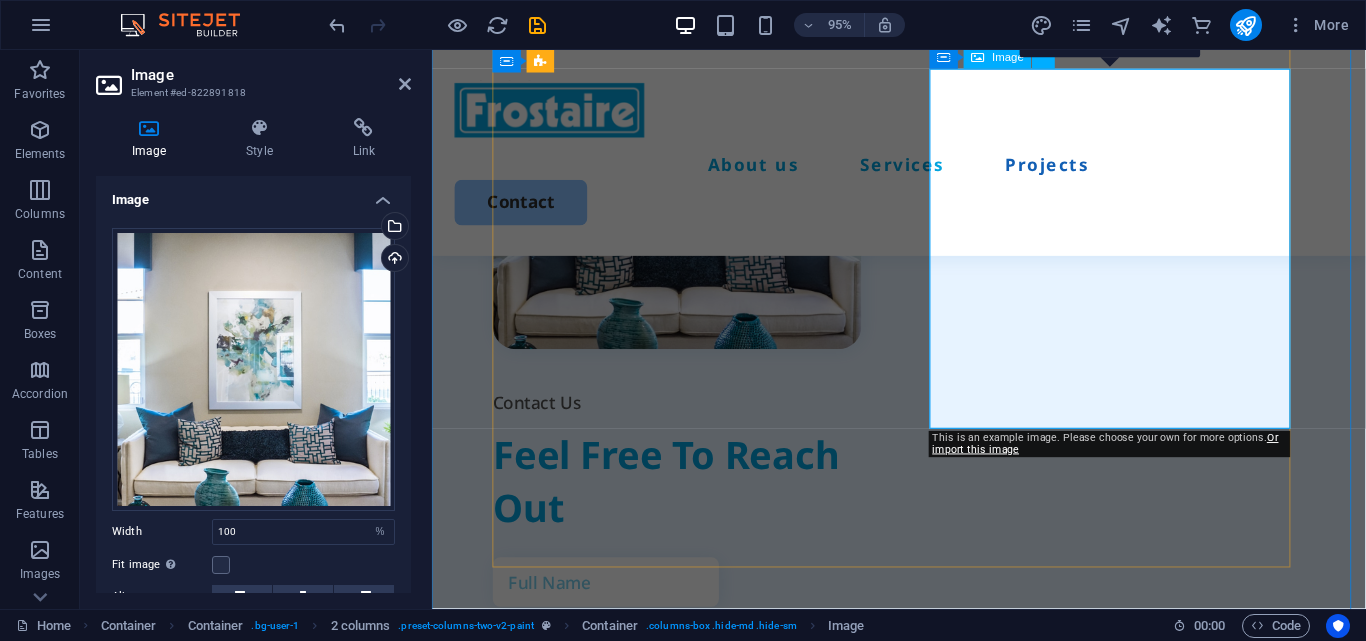 scroll, scrollTop: 5212, scrollLeft: 0, axis: vertical 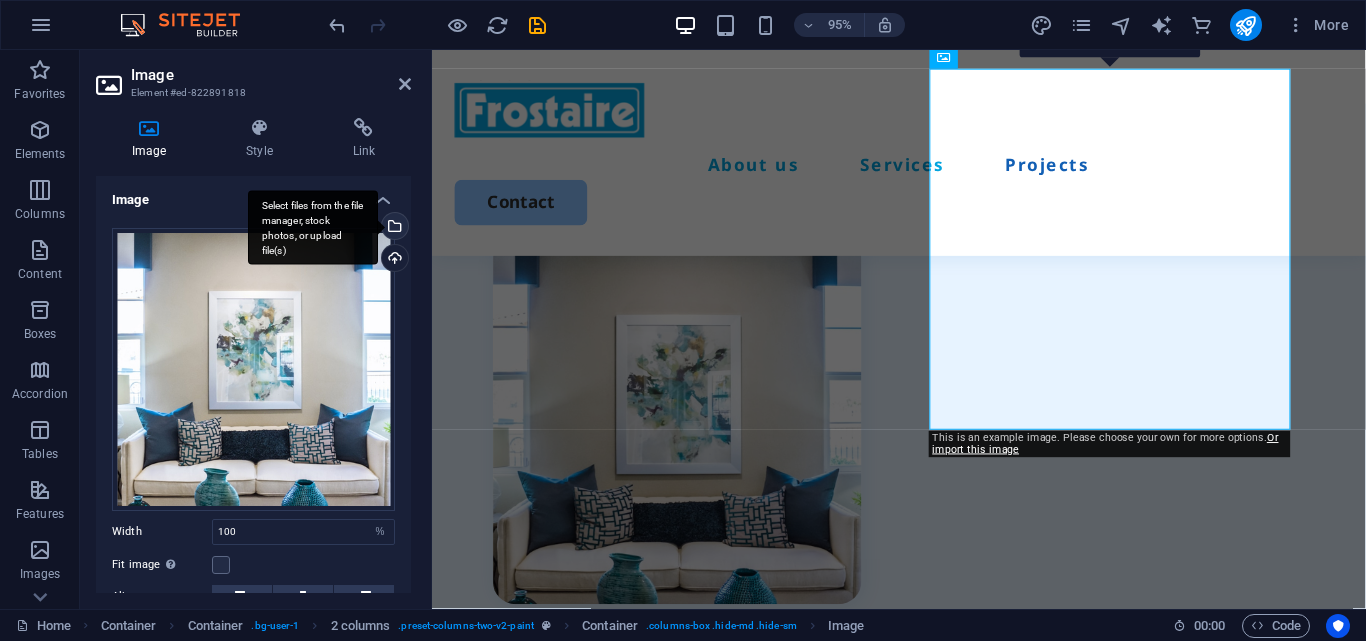 click on "Select files from the file manager, stock photos, or upload file(s)" at bounding box center [393, 228] 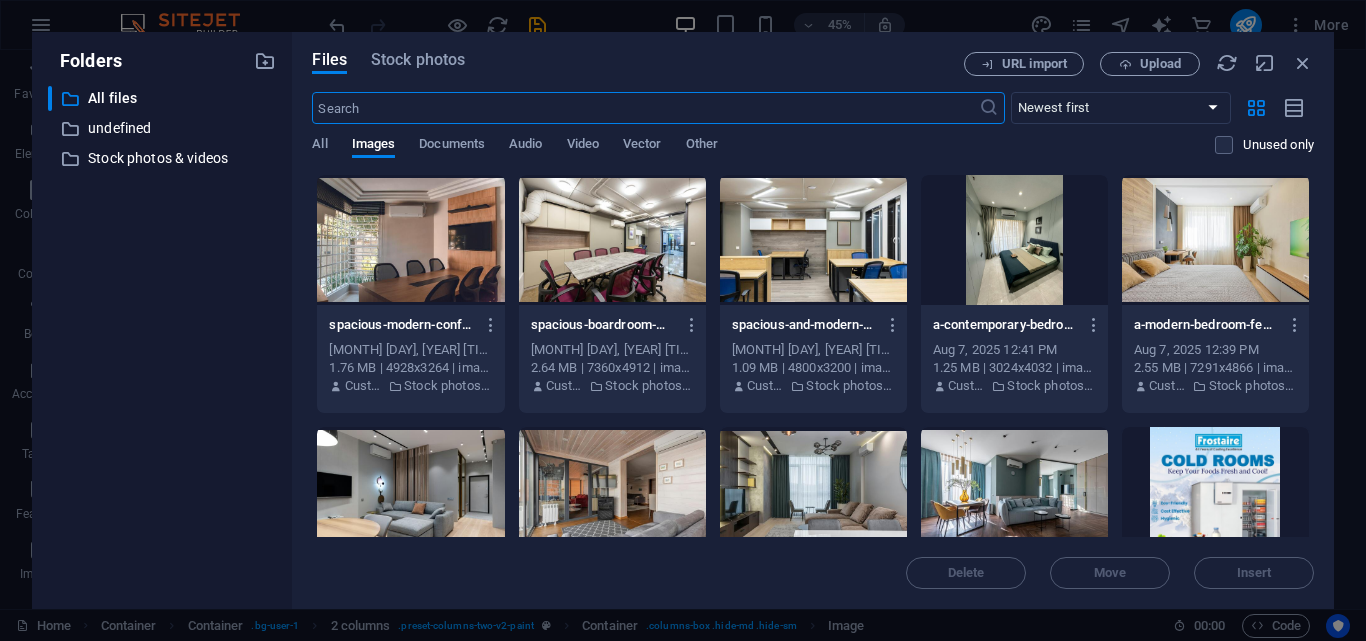 scroll, scrollTop: 5217, scrollLeft: 0, axis: vertical 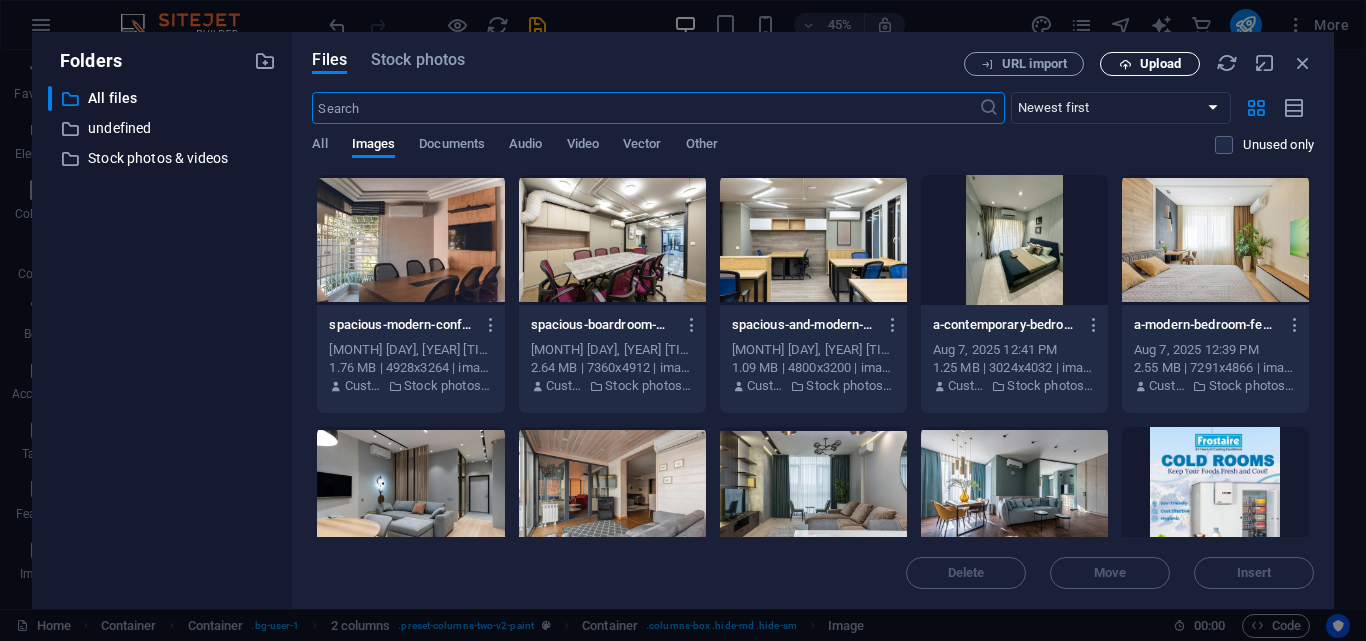 click on "Upload" at bounding box center (1160, 64) 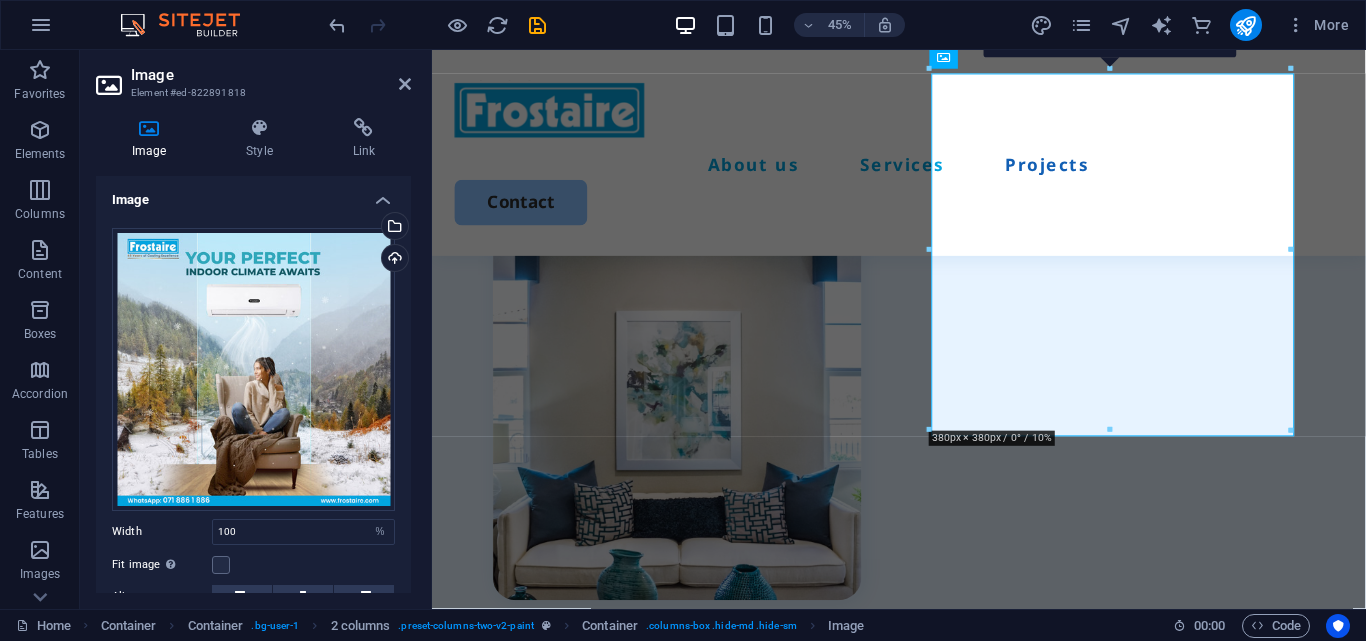 scroll, scrollTop: 5212, scrollLeft: 0, axis: vertical 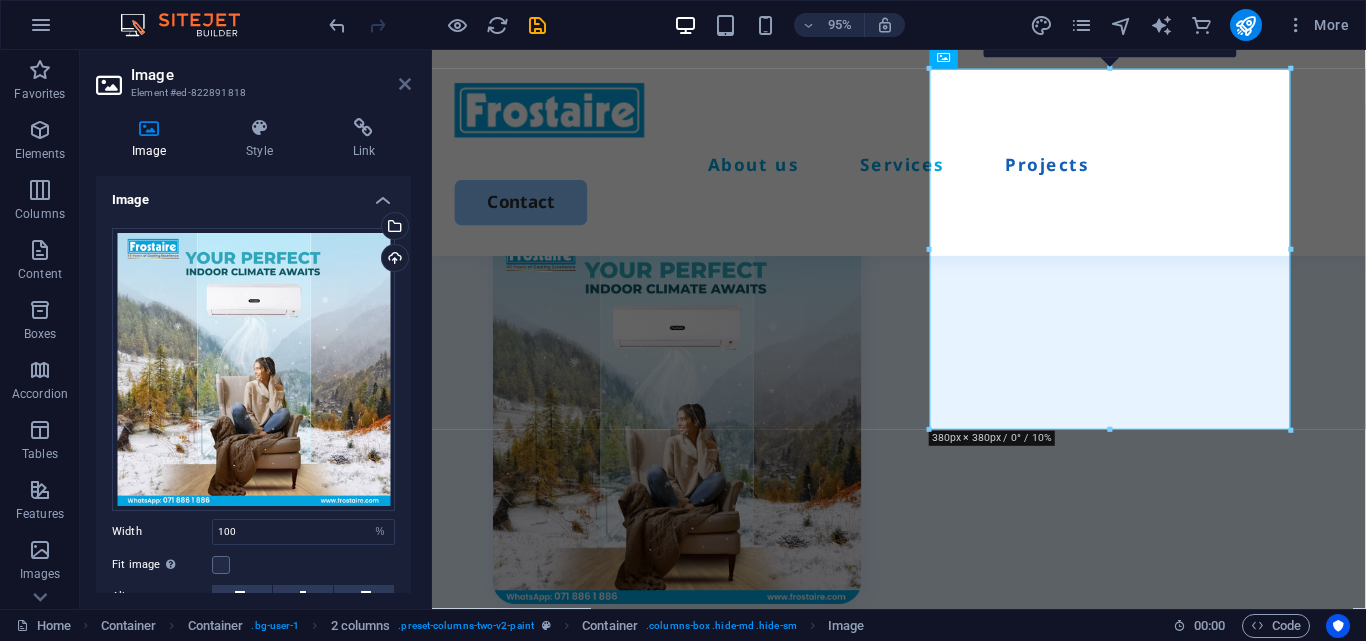 click at bounding box center (405, 84) 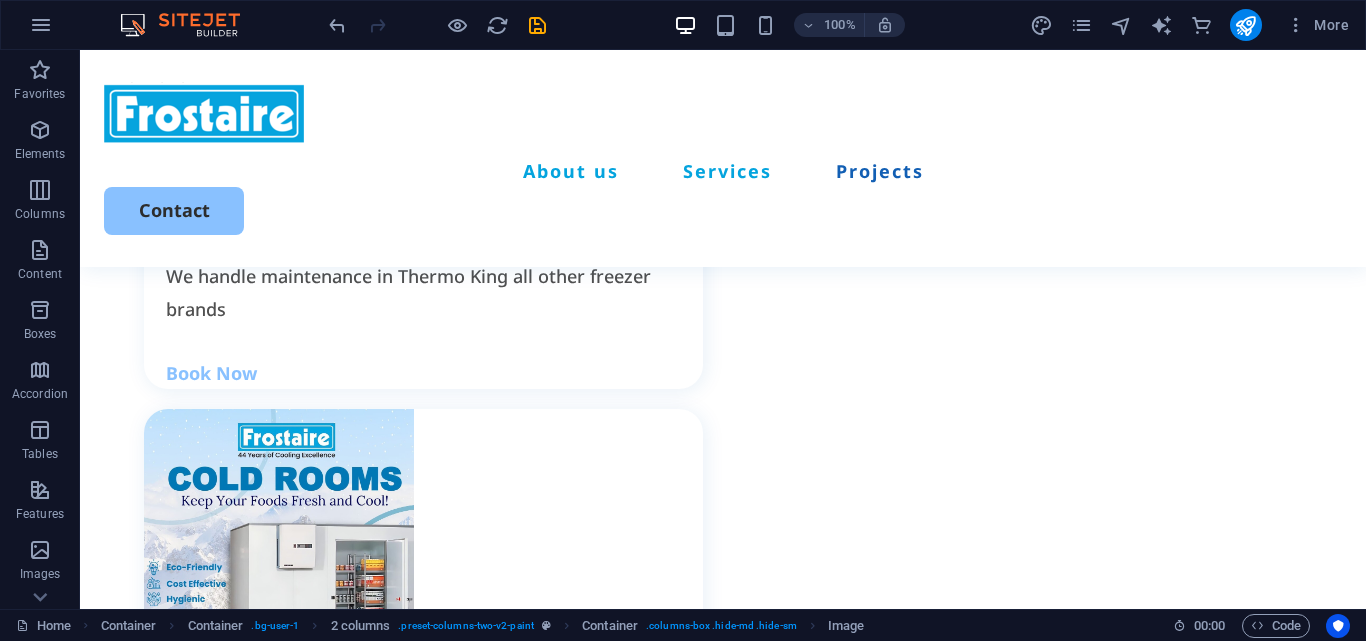 scroll, scrollTop: 3706, scrollLeft: 0, axis: vertical 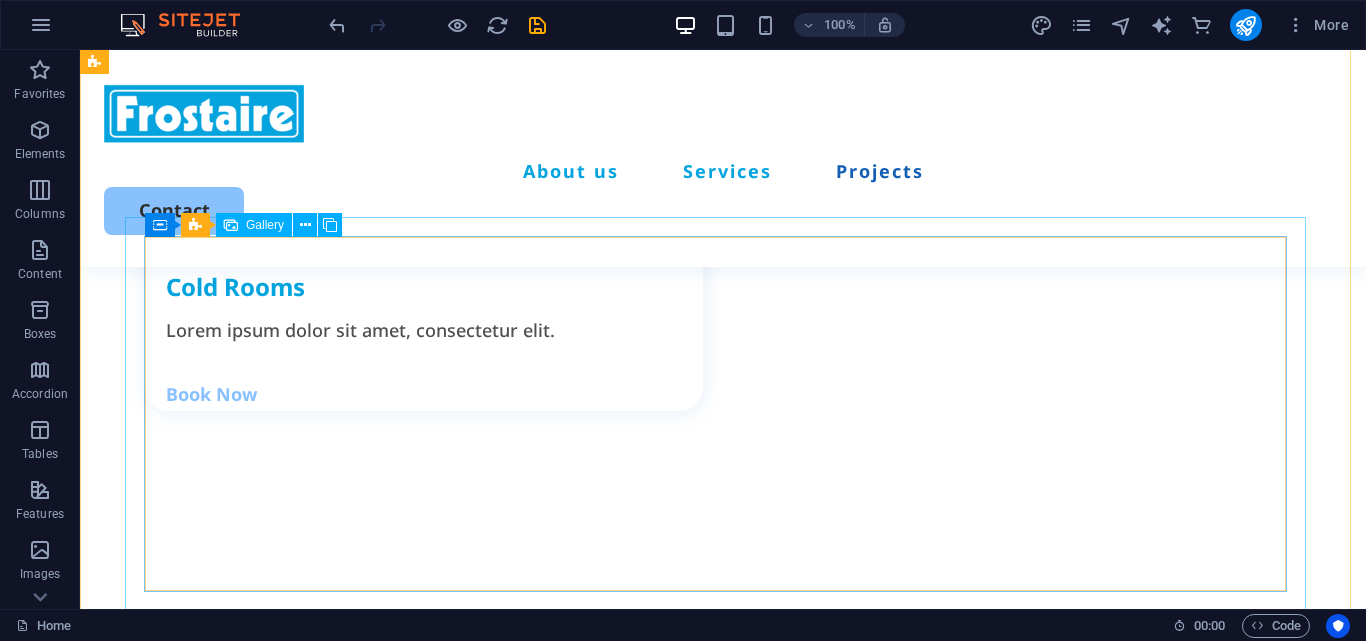 click on "Gallery" at bounding box center (254, 225) 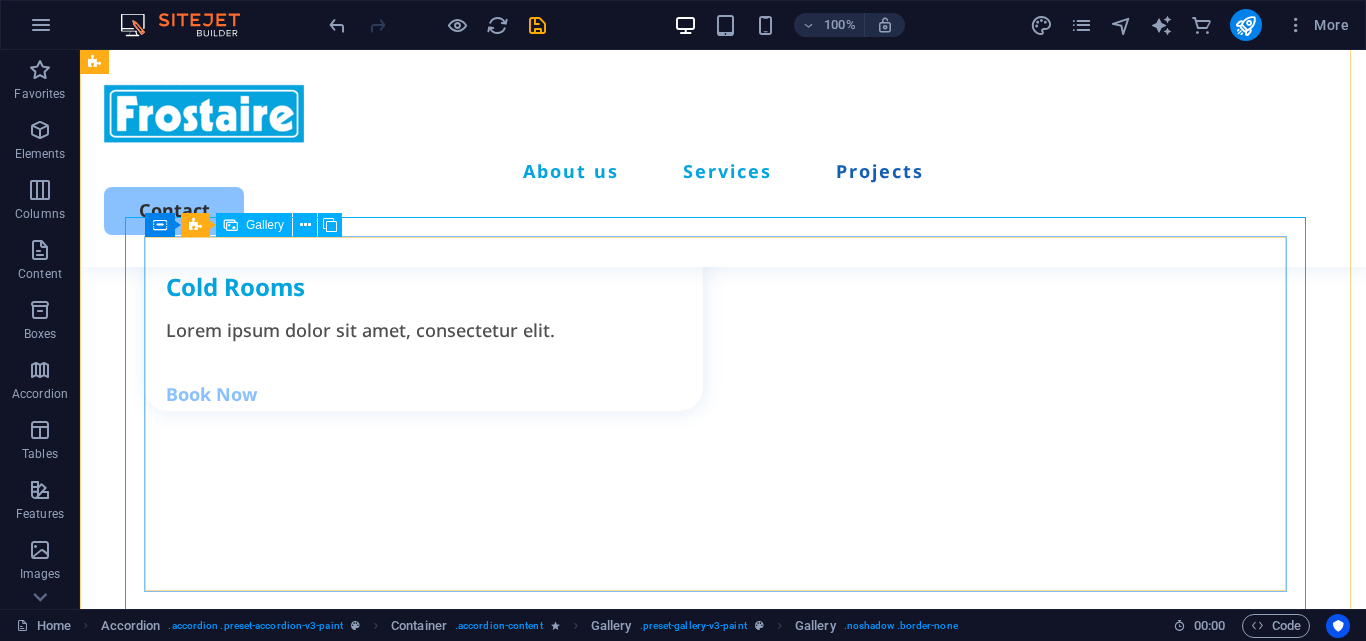 click at bounding box center (1132, 841) 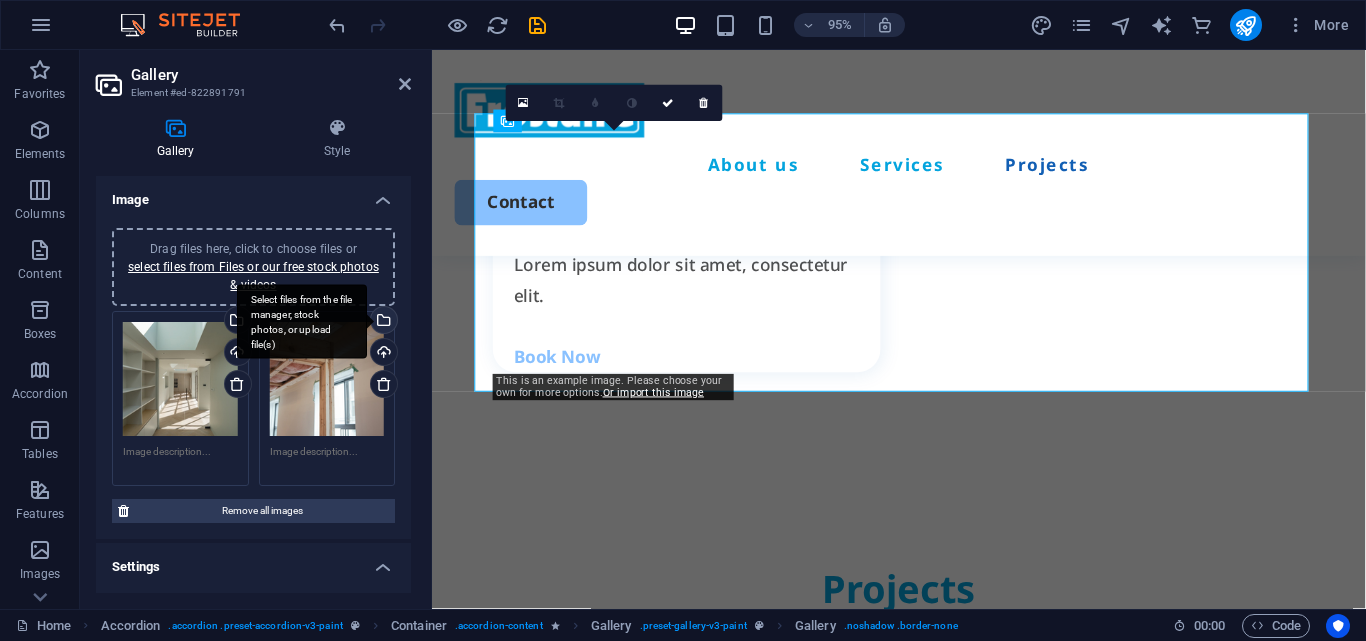 scroll, scrollTop: 4111, scrollLeft: 0, axis: vertical 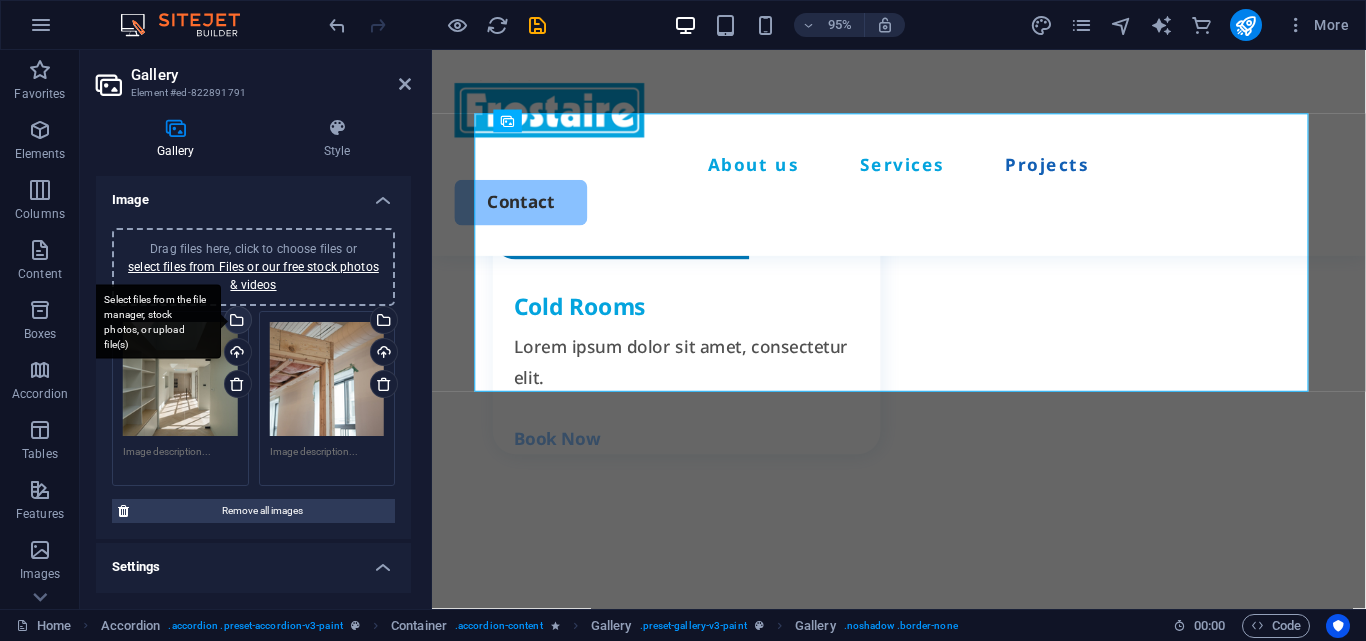 click on "Select files from the file manager, stock photos, or upload file(s)" at bounding box center [156, 321] 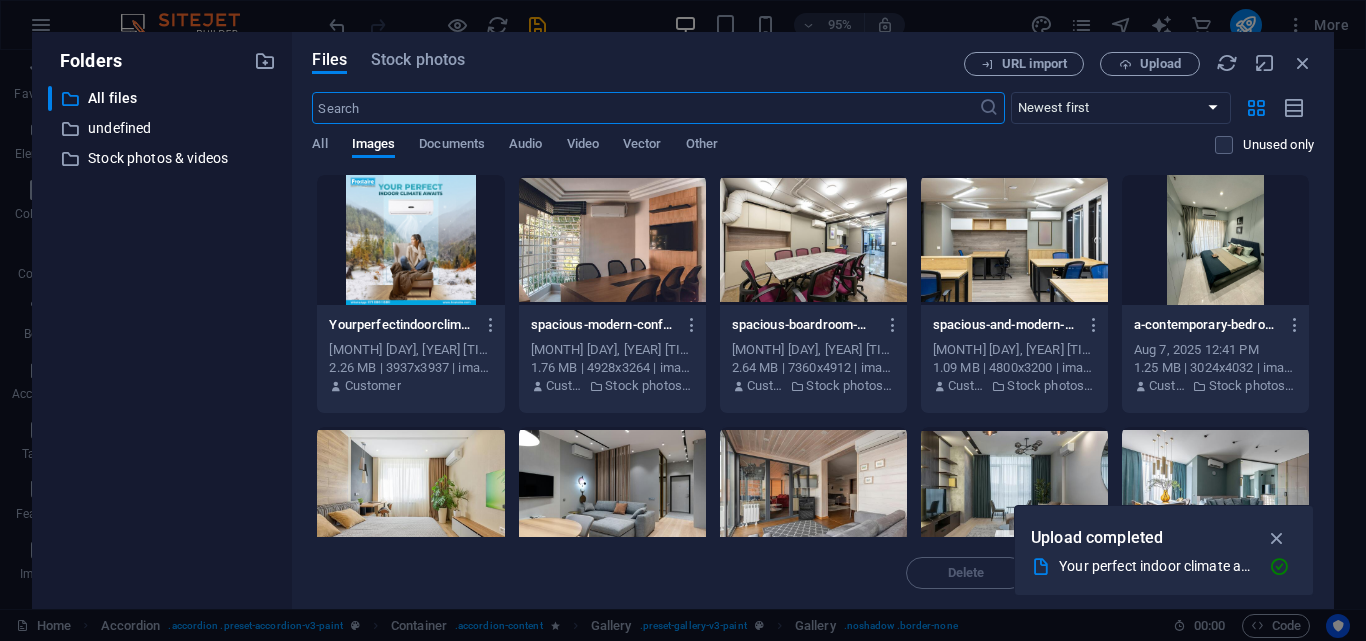 scroll, scrollTop: 4114, scrollLeft: 0, axis: vertical 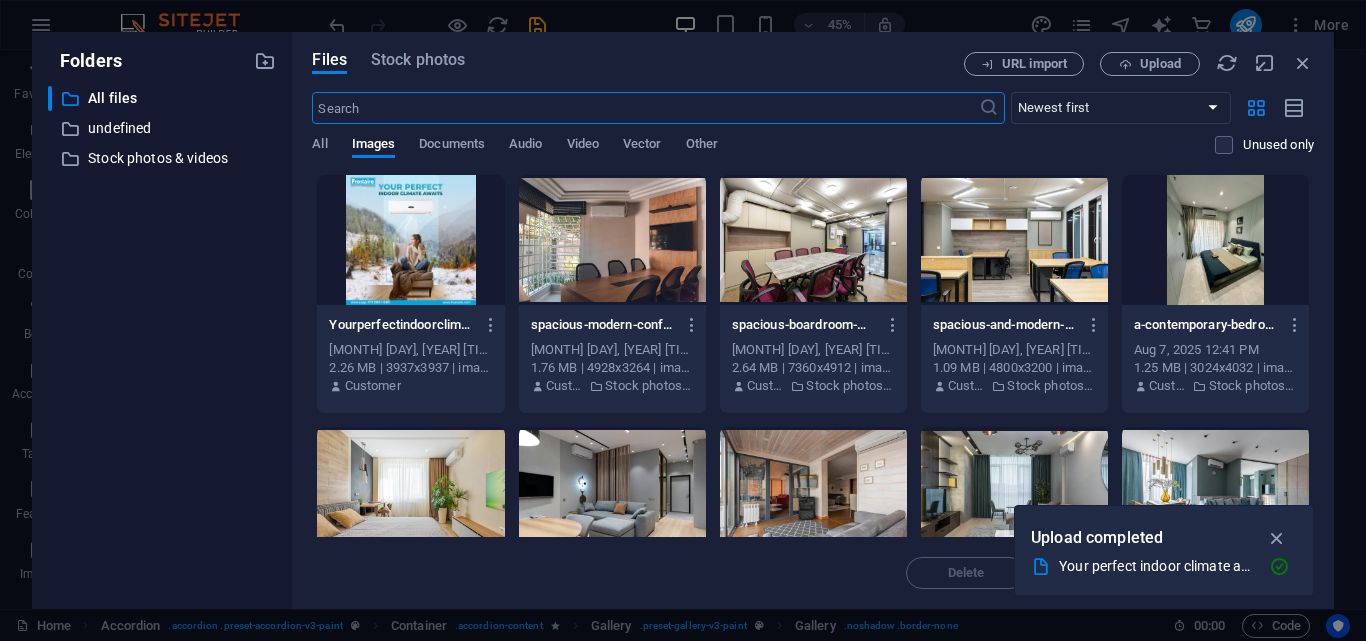 click at bounding box center (645, 108) 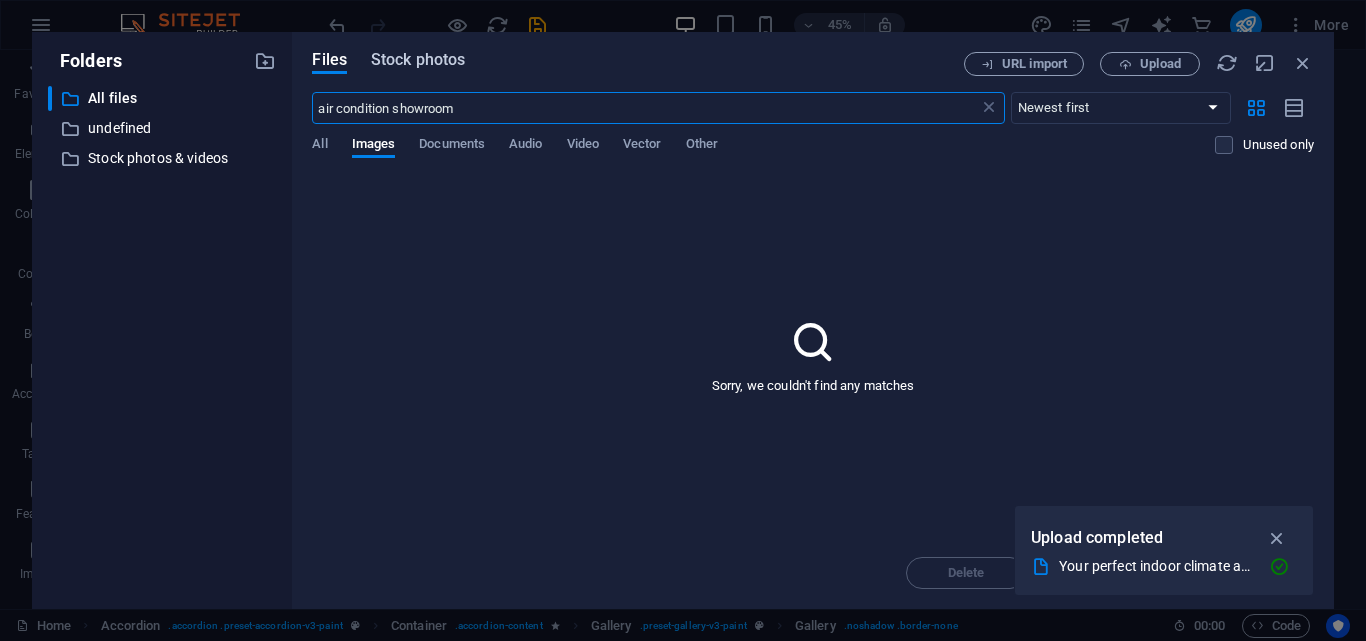 type on "air condition showroom" 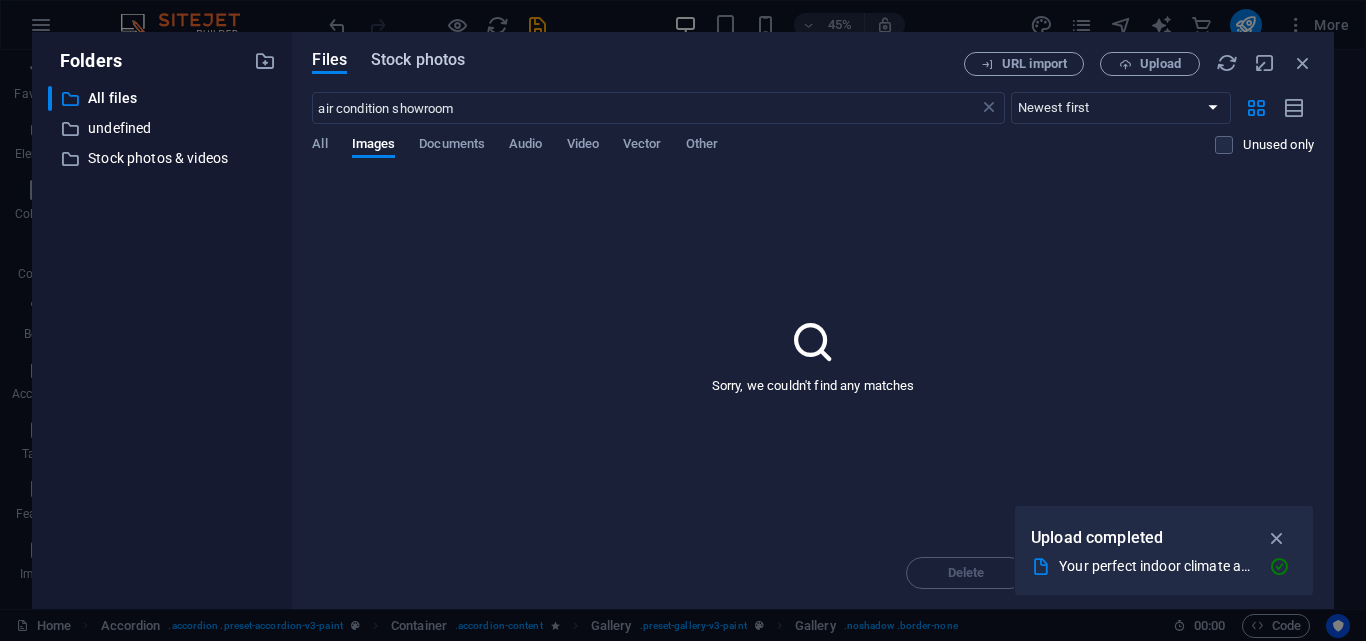 click on "Stock photos" at bounding box center [418, 60] 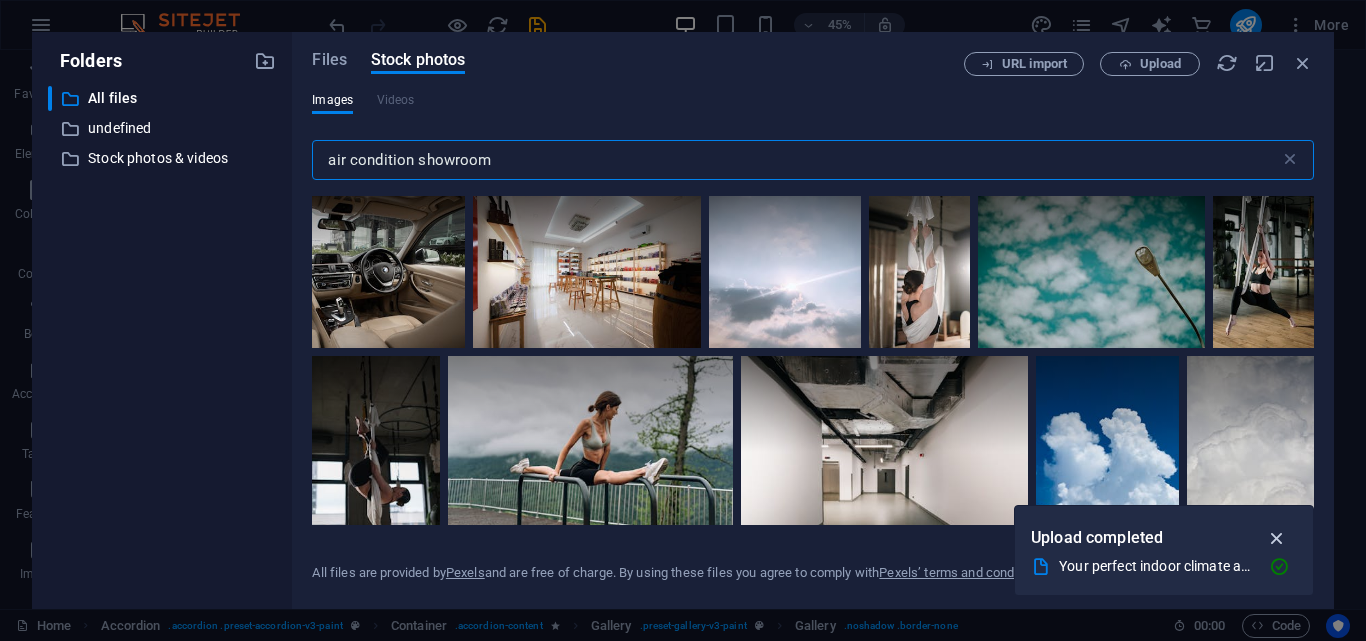 click at bounding box center [1277, 538] 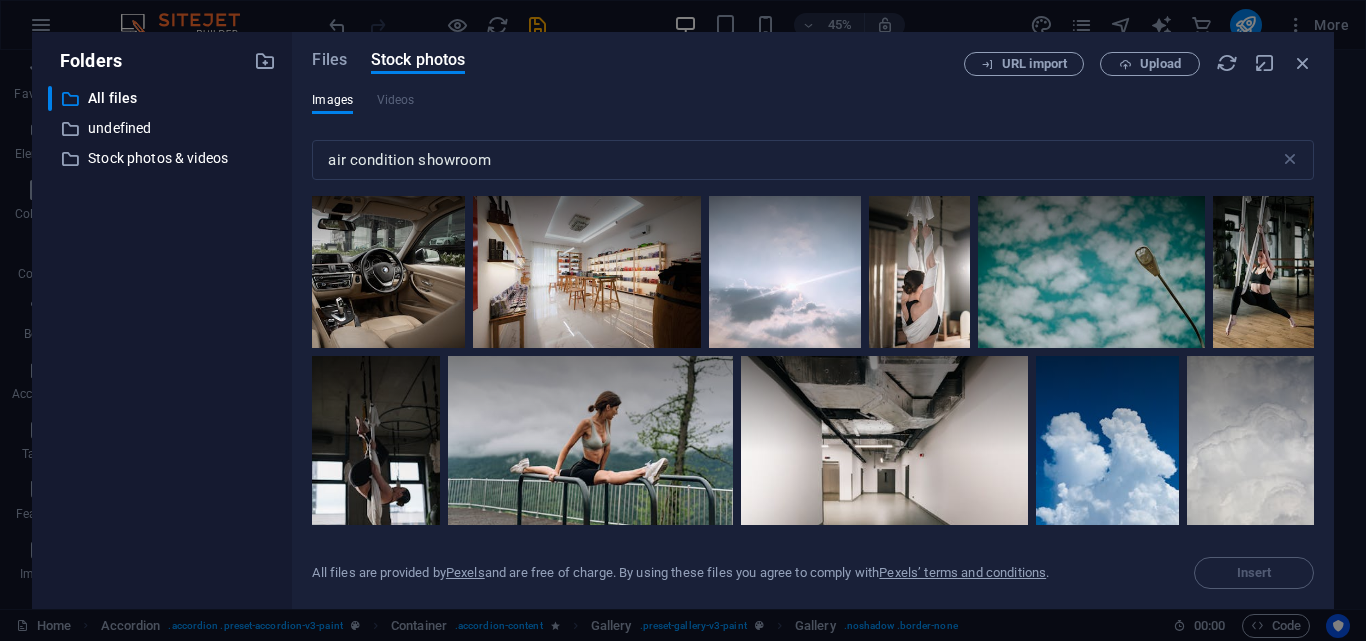drag, startPoint x: 1309, startPoint y: 216, endPoint x: 1313, endPoint y: 247, distance: 31.257 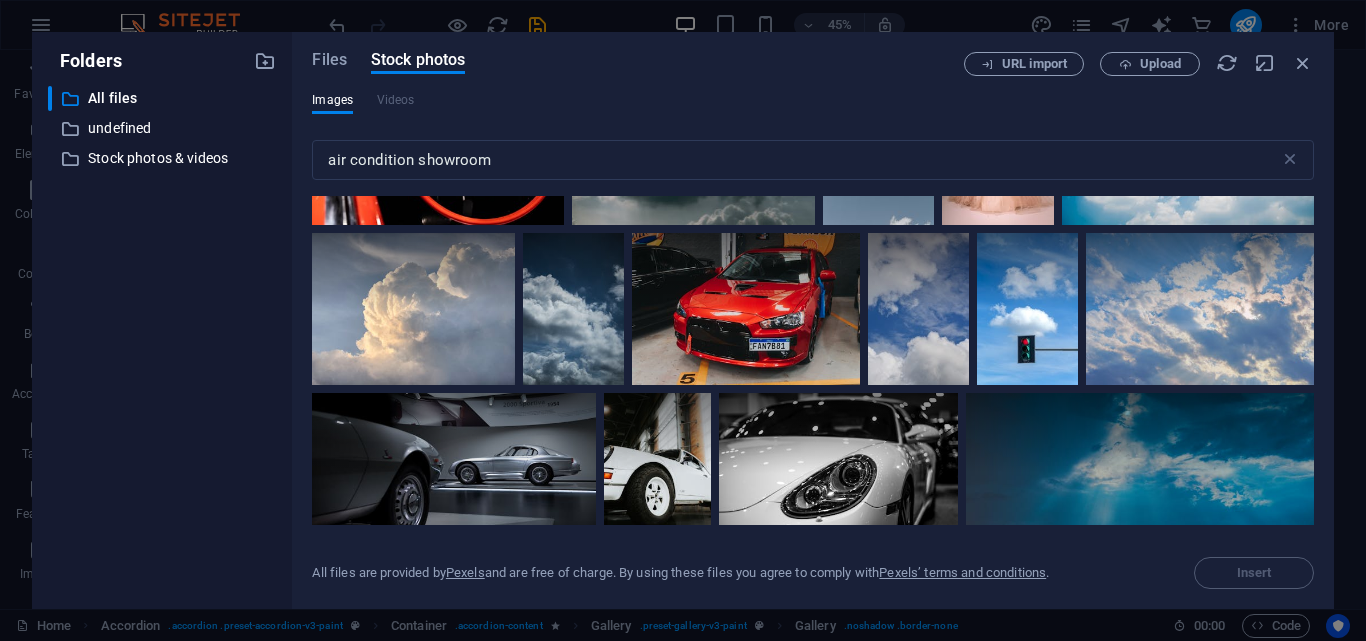 scroll, scrollTop: 516, scrollLeft: 0, axis: vertical 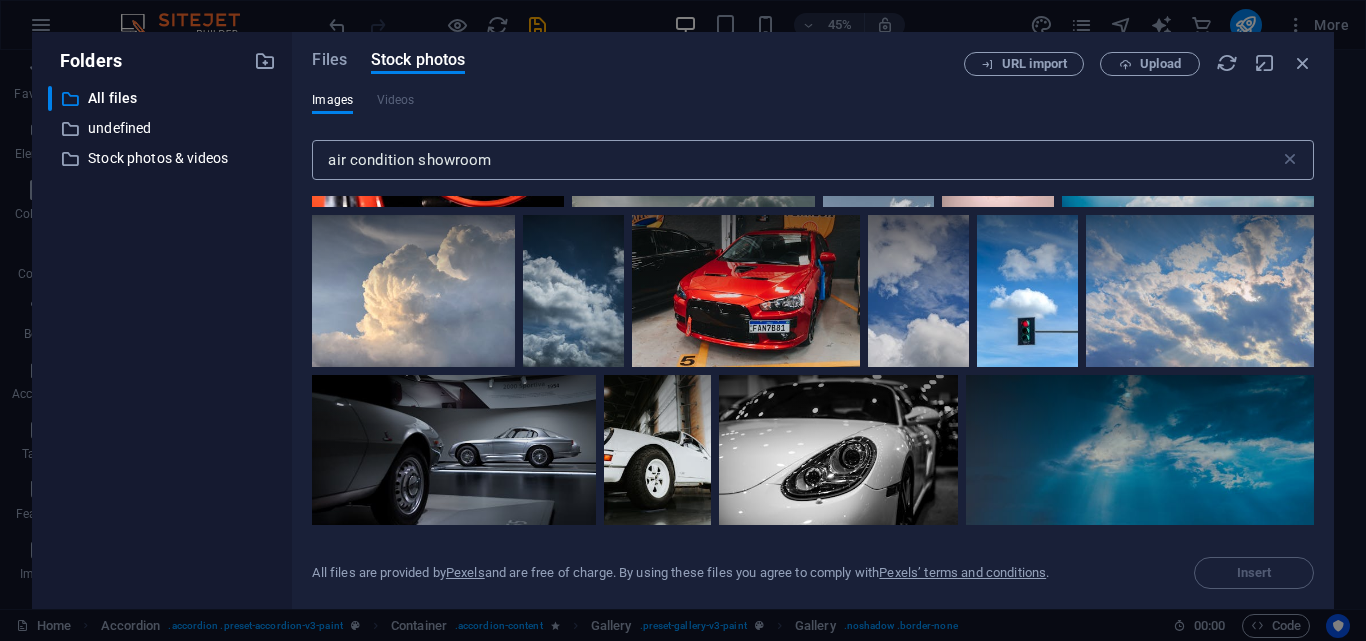 click on "air condition showroom" at bounding box center (795, 160) 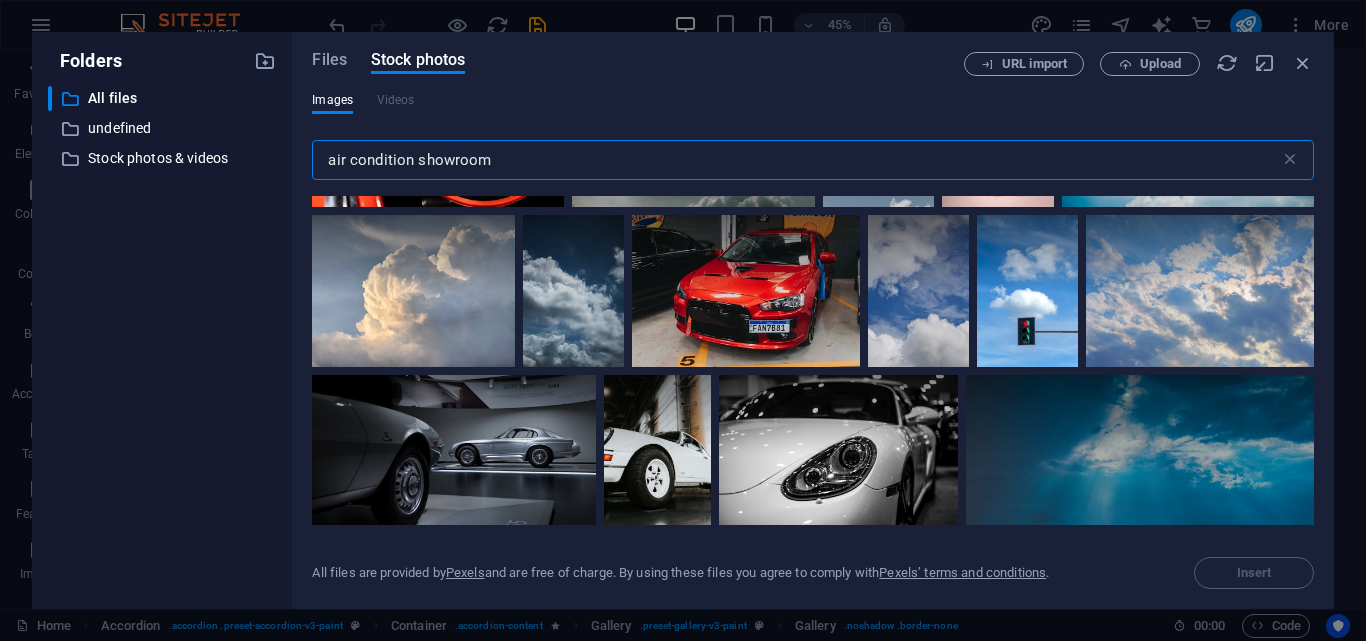 click on "air condition showroom" at bounding box center [795, 160] 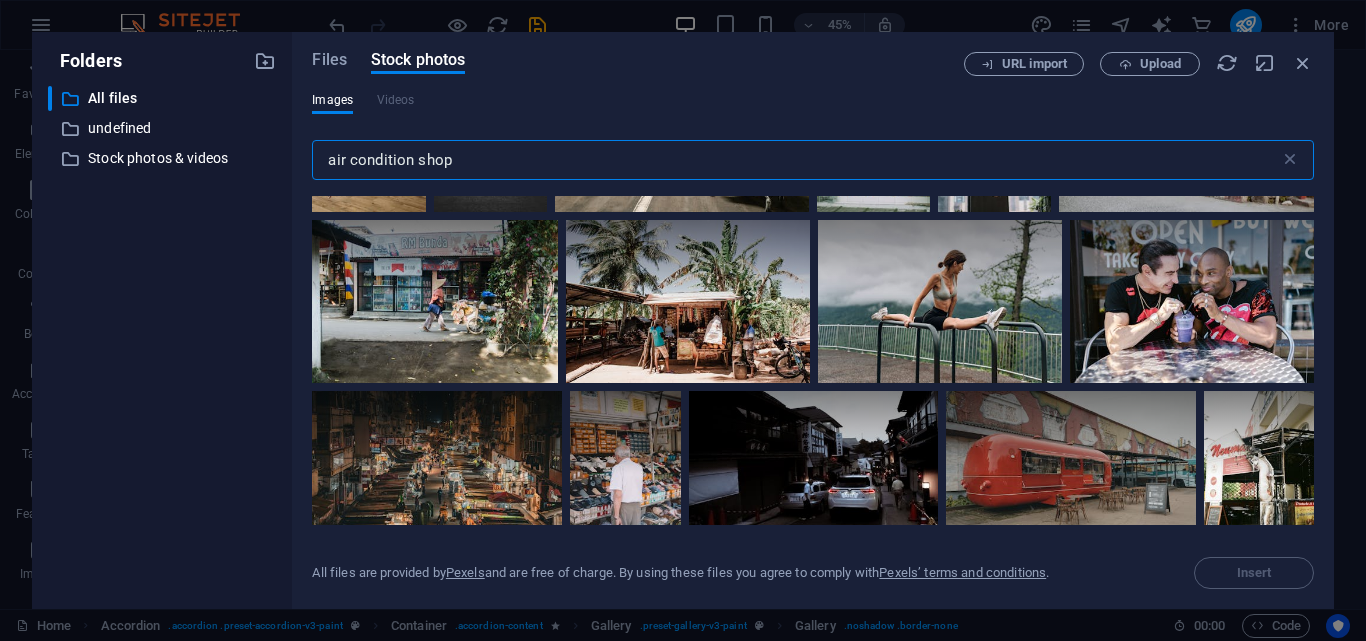 scroll, scrollTop: 1318, scrollLeft: 0, axis: vertical 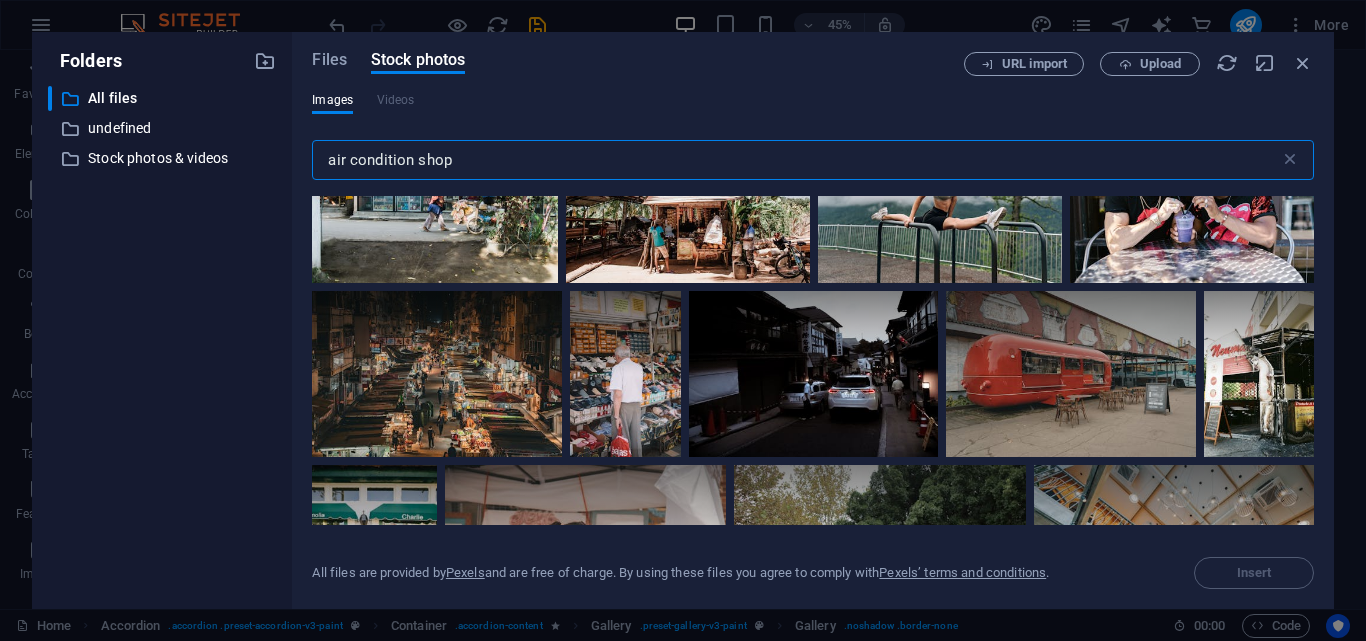 click on "air condition shop" at bounding box center [795, 160] 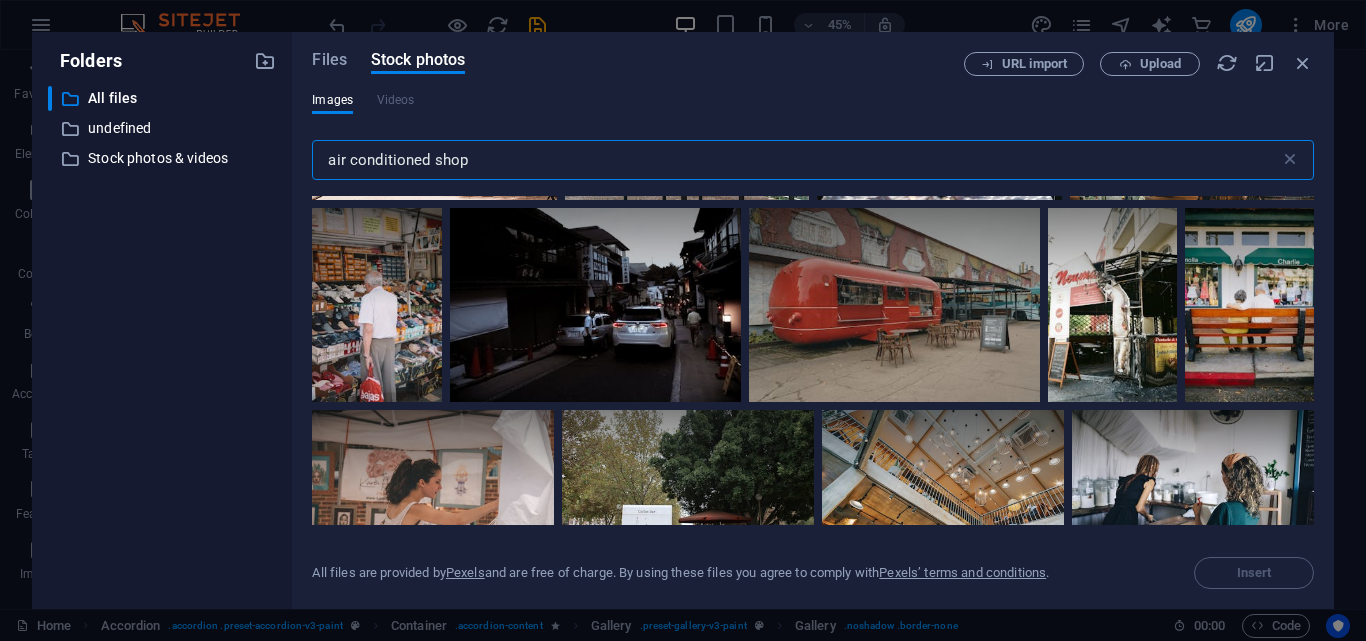 scroll, scrollTop: 1725, scrollLeft: 0, axis: vertical 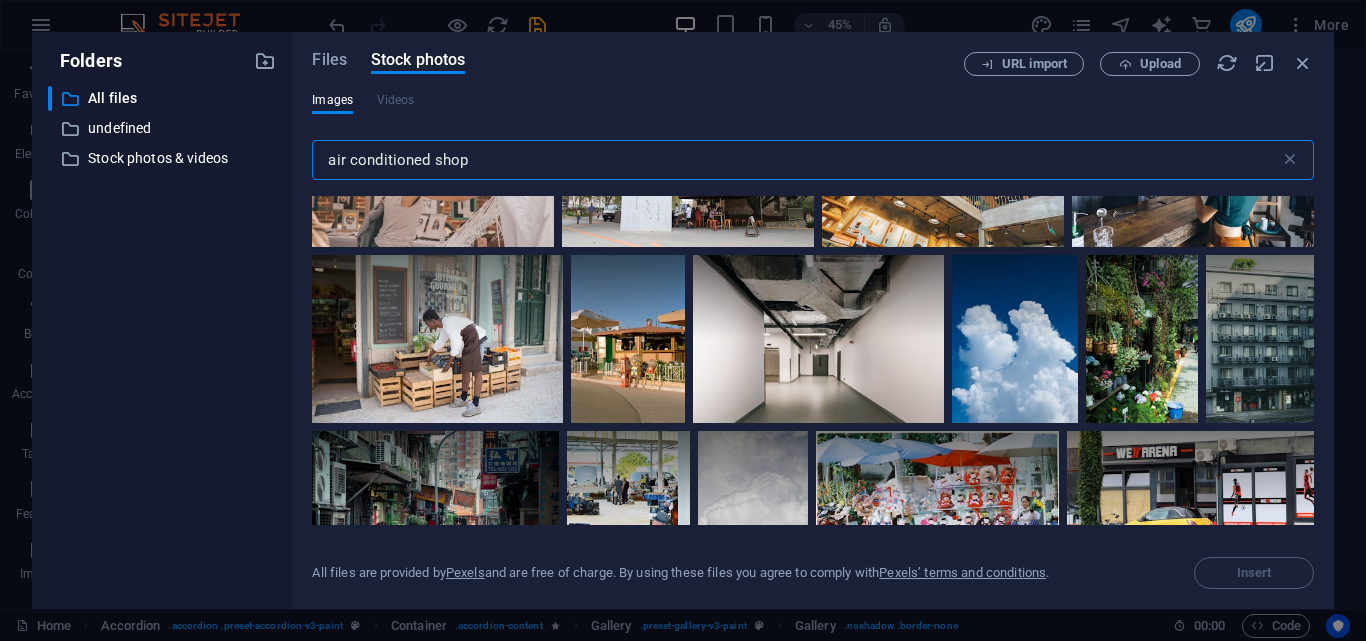 type on "air conditioned shop" 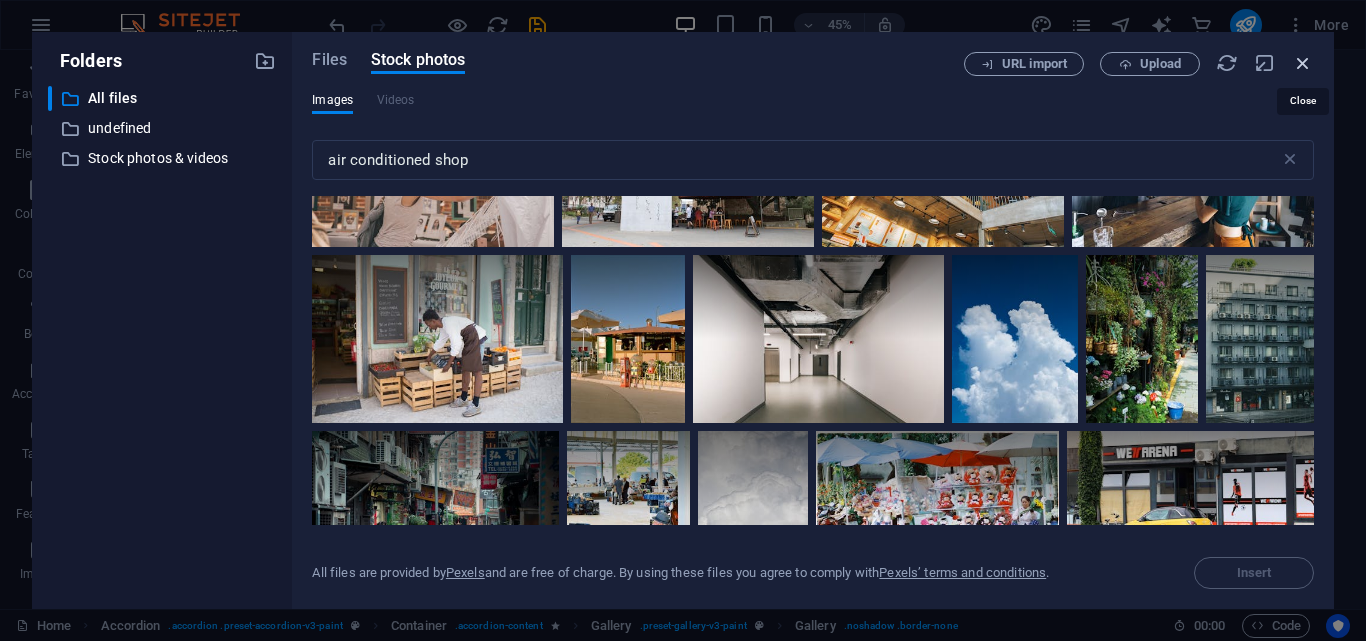 click at bounding box center (1303, 63) 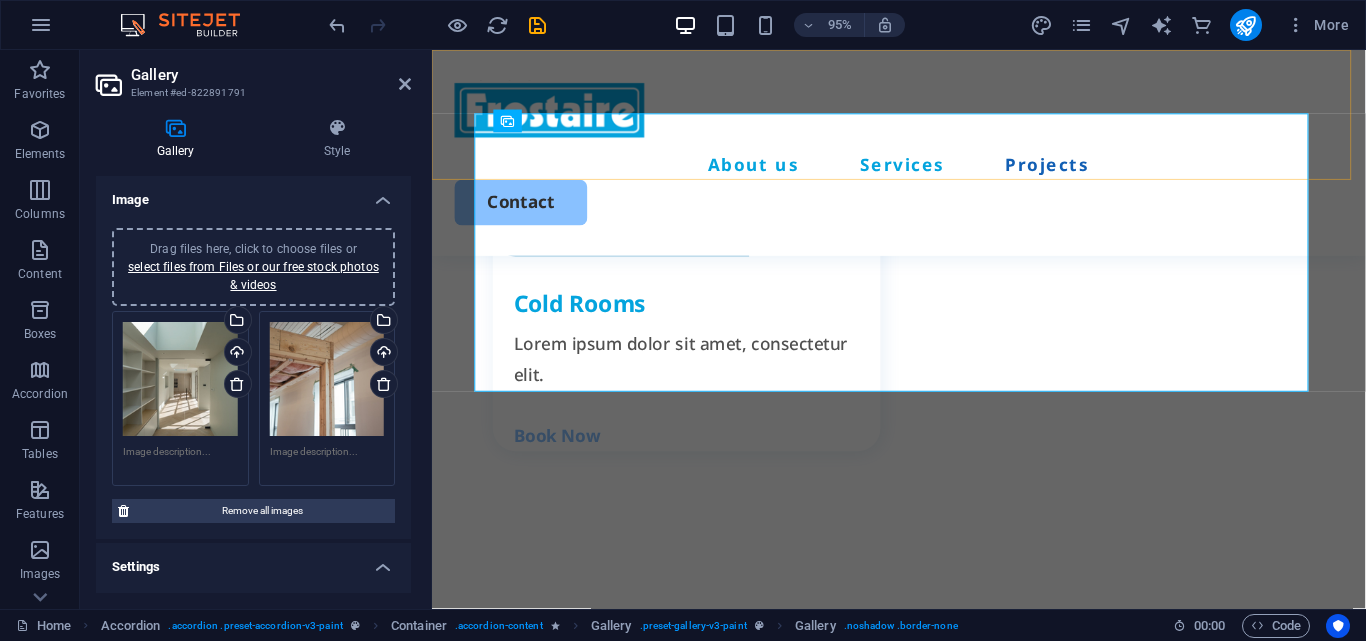 scroll, scrollTop: 4111, scrollLeft: 0, axis: vertical 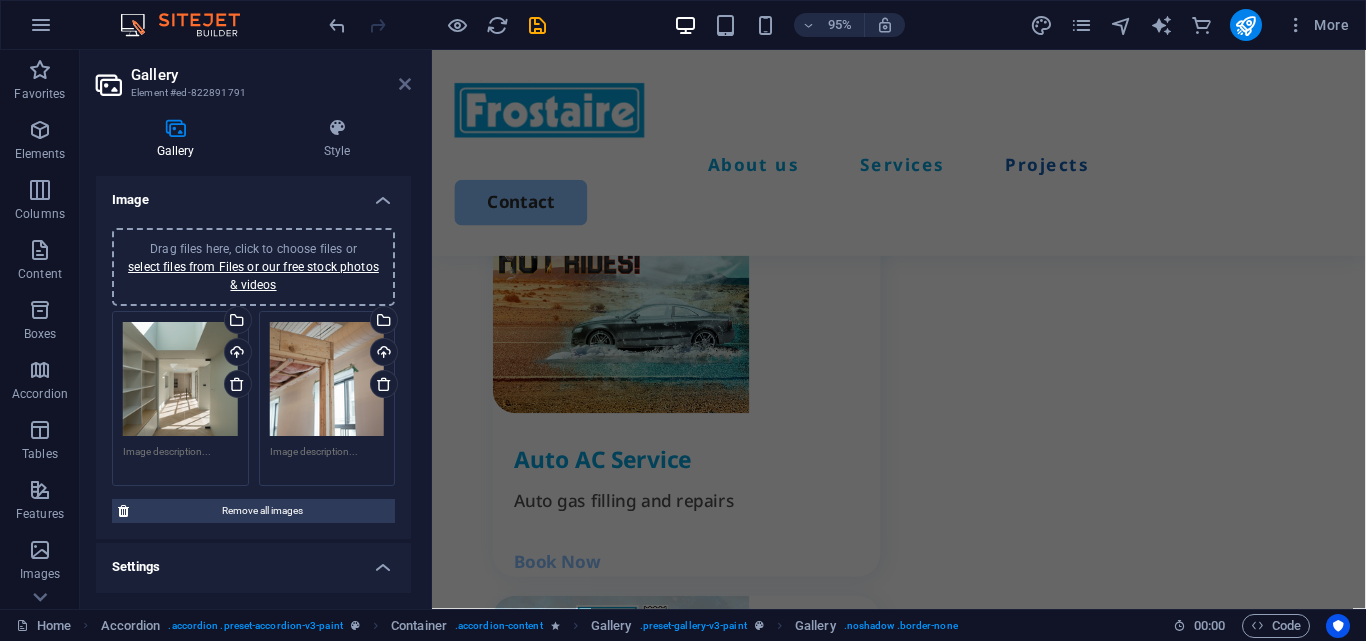 click at bounding box center [405, 84] 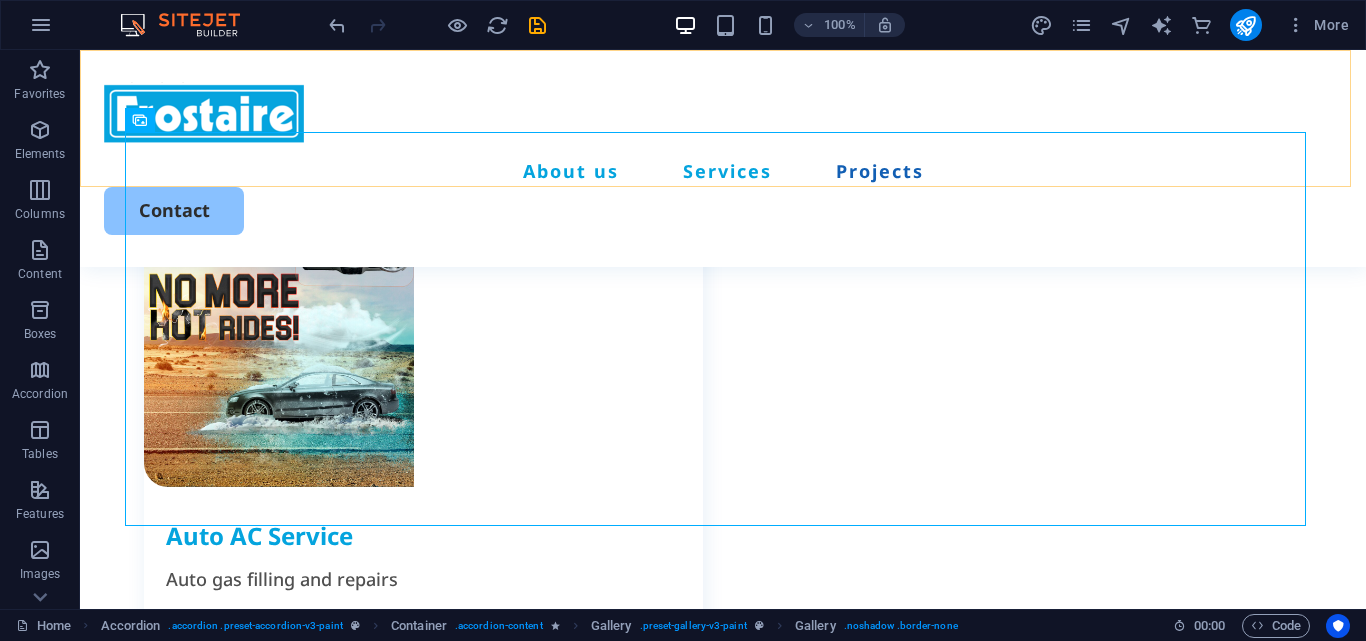 scroll, scrollTop: 4283, scrollLeft: 0, axis: vertical 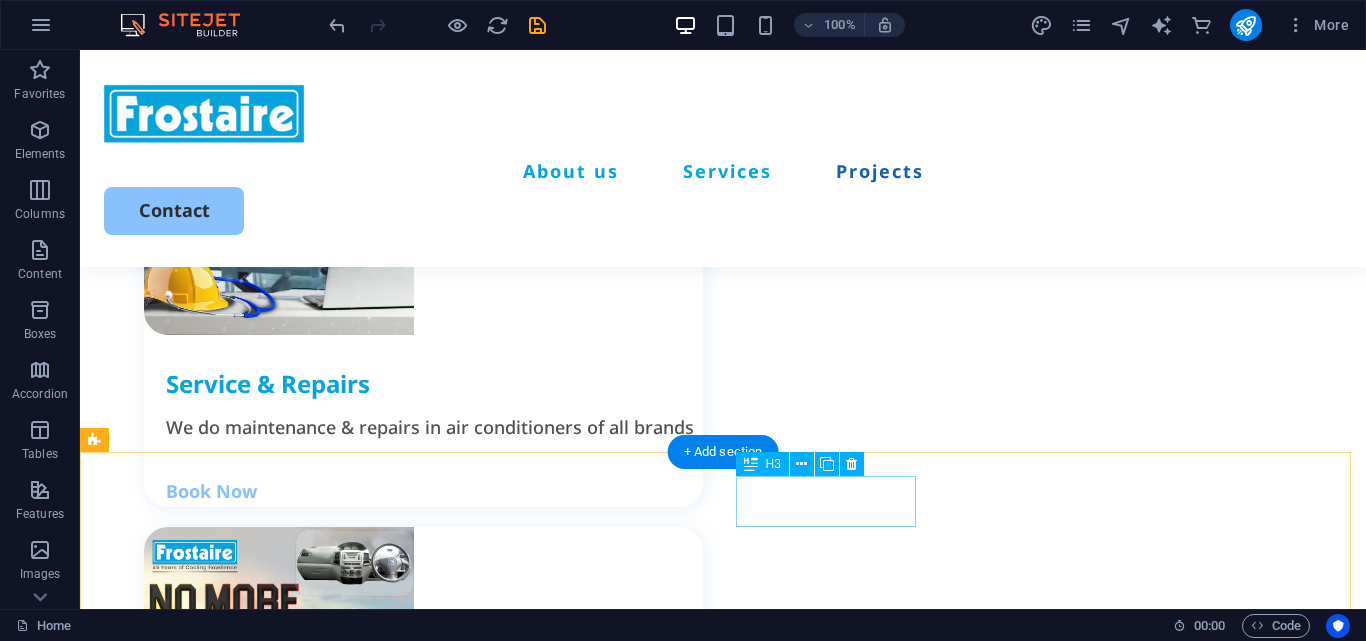 click on "Showroom" at bounding box center [444, 2412] 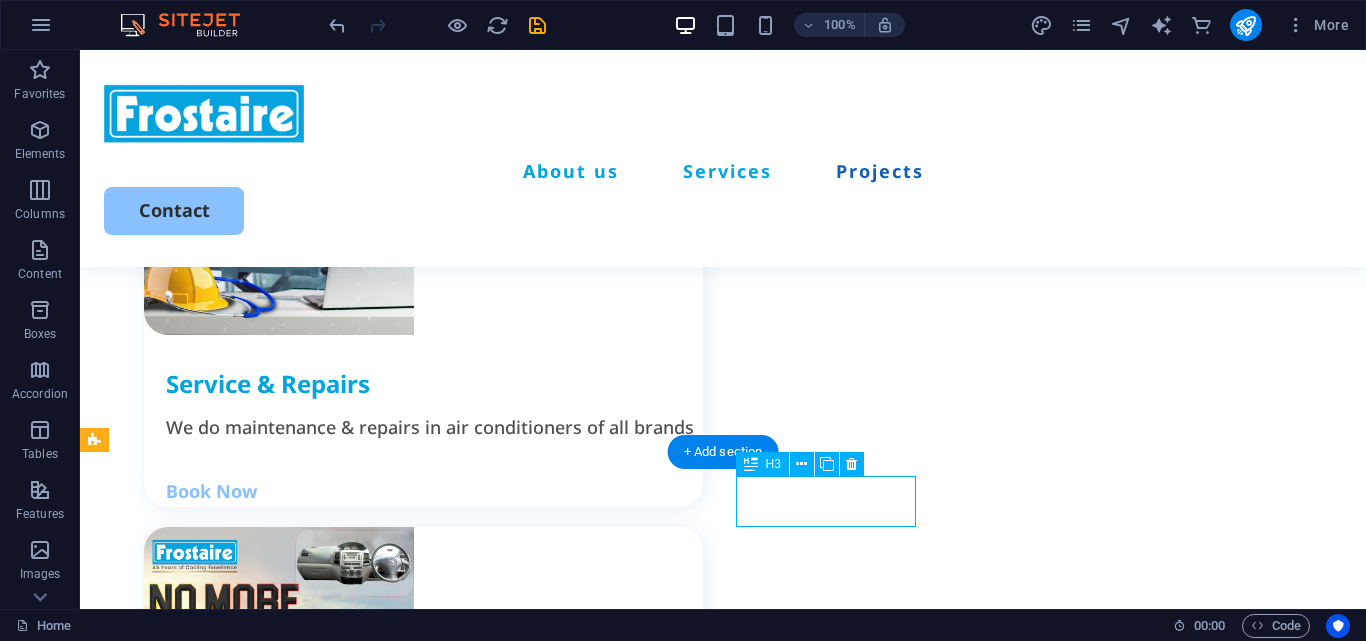 click on "Showroom" at bounding box center (444, 2412) 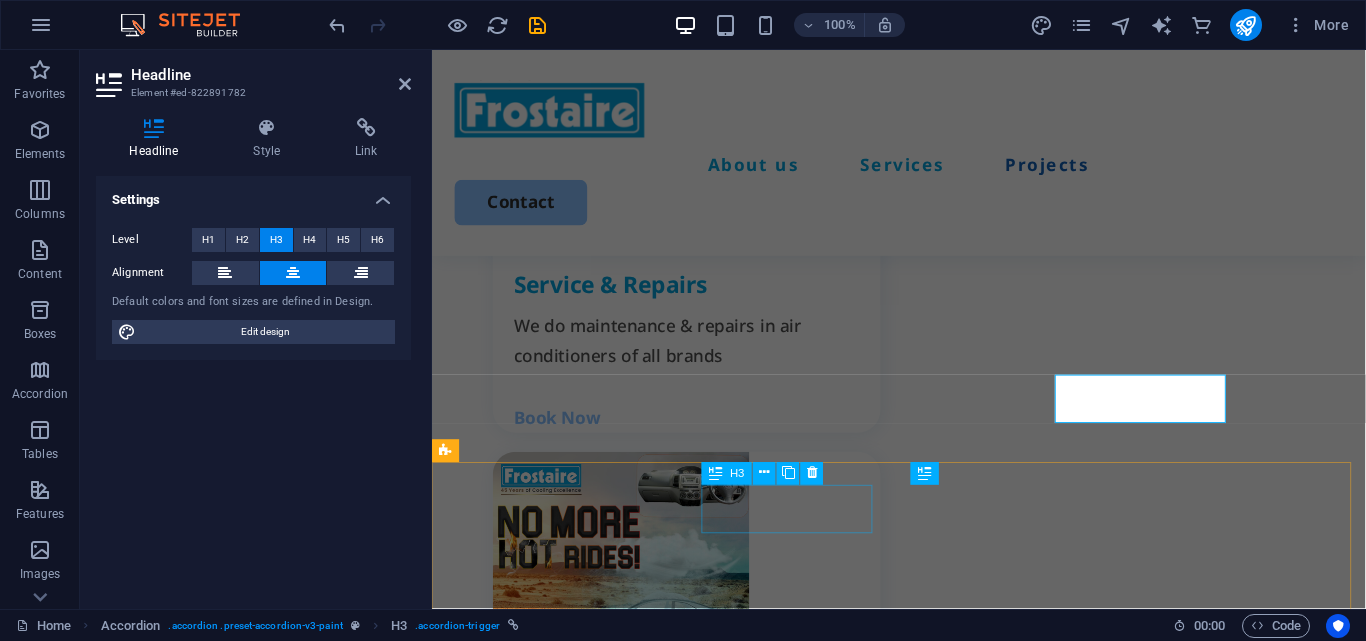 scroll, scrollTop: 2766, scrollLeft: 0, axis: vertical 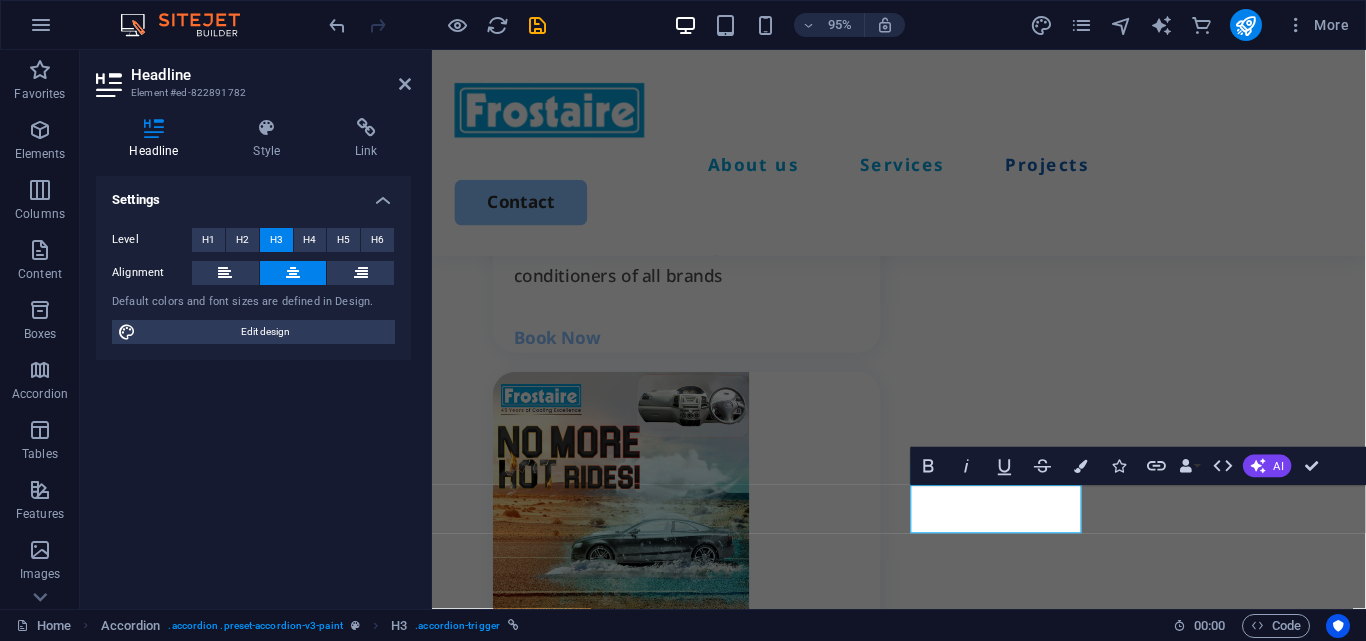 type 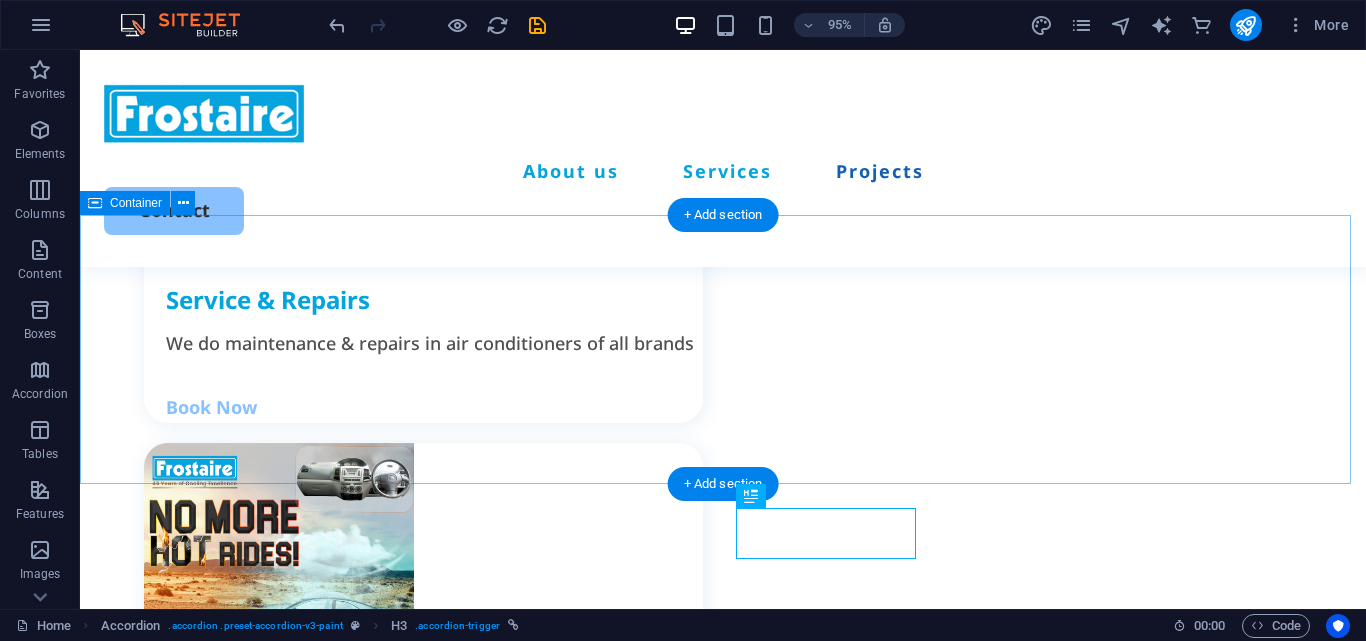 scroll, scrollTop: 2650, scrollLeft: 0, axis: vertical 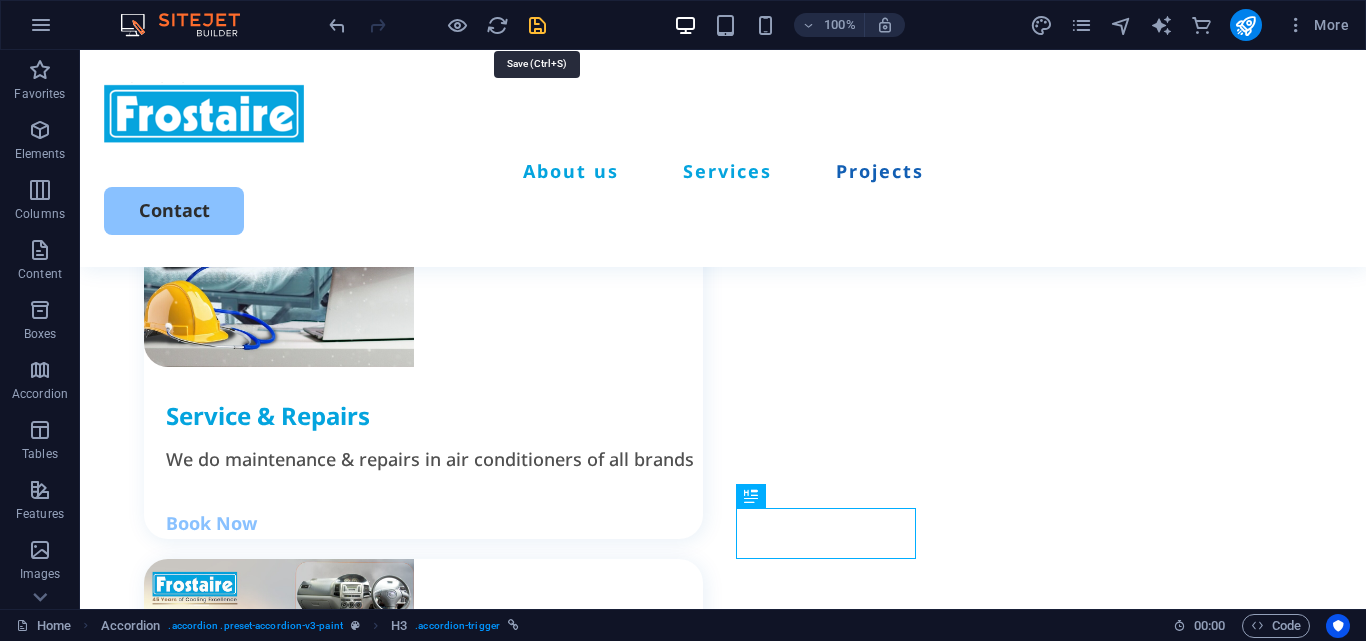 click at bounding box center (537, 25) 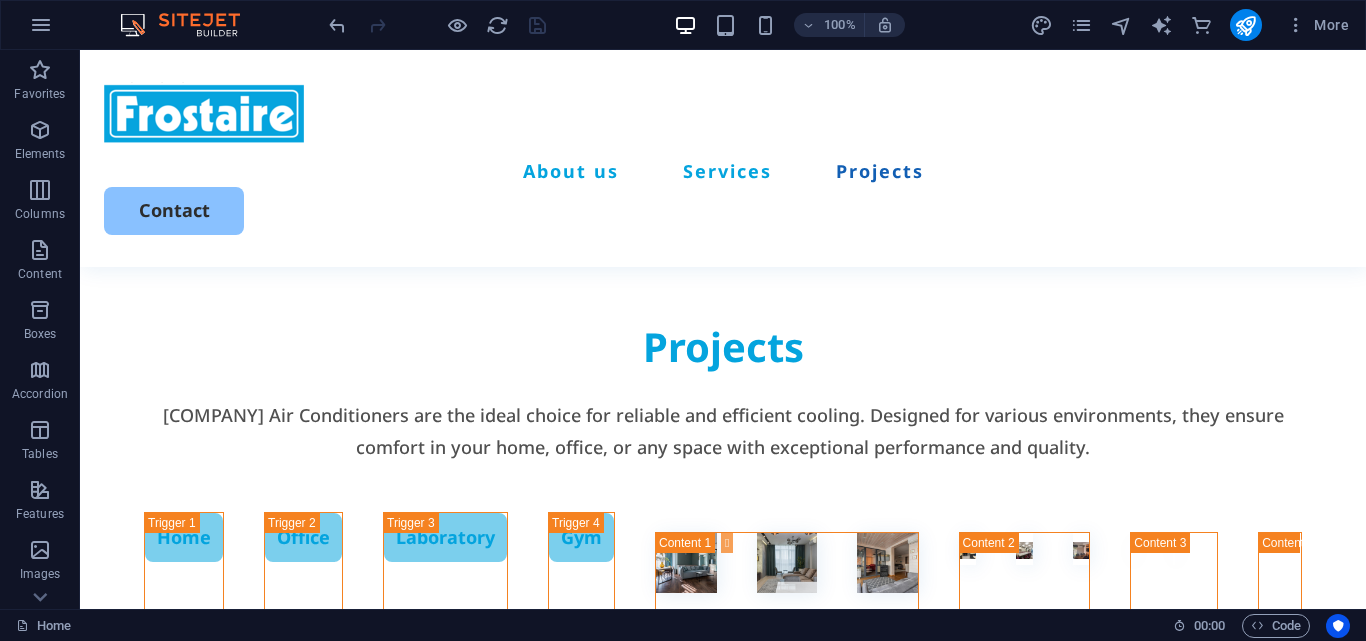 scroll, scrollTop: 4114, scrollLeft: 0, axis: vertical 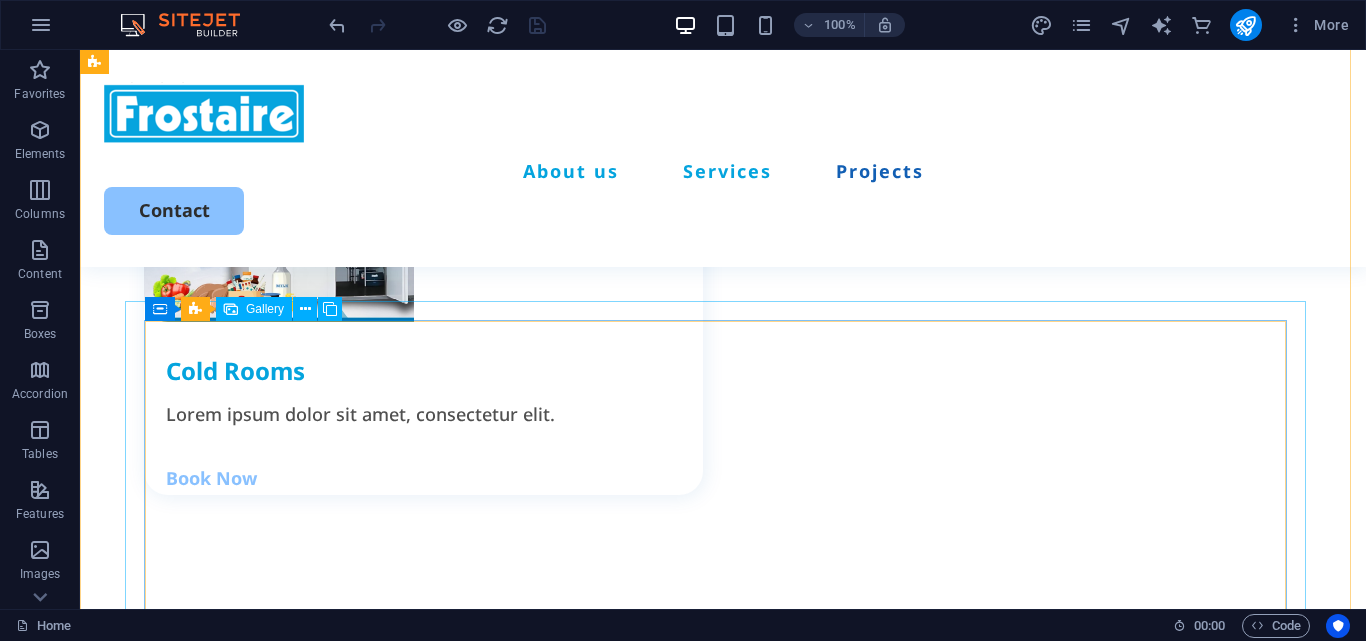 click at bounding box center [1132, 925] 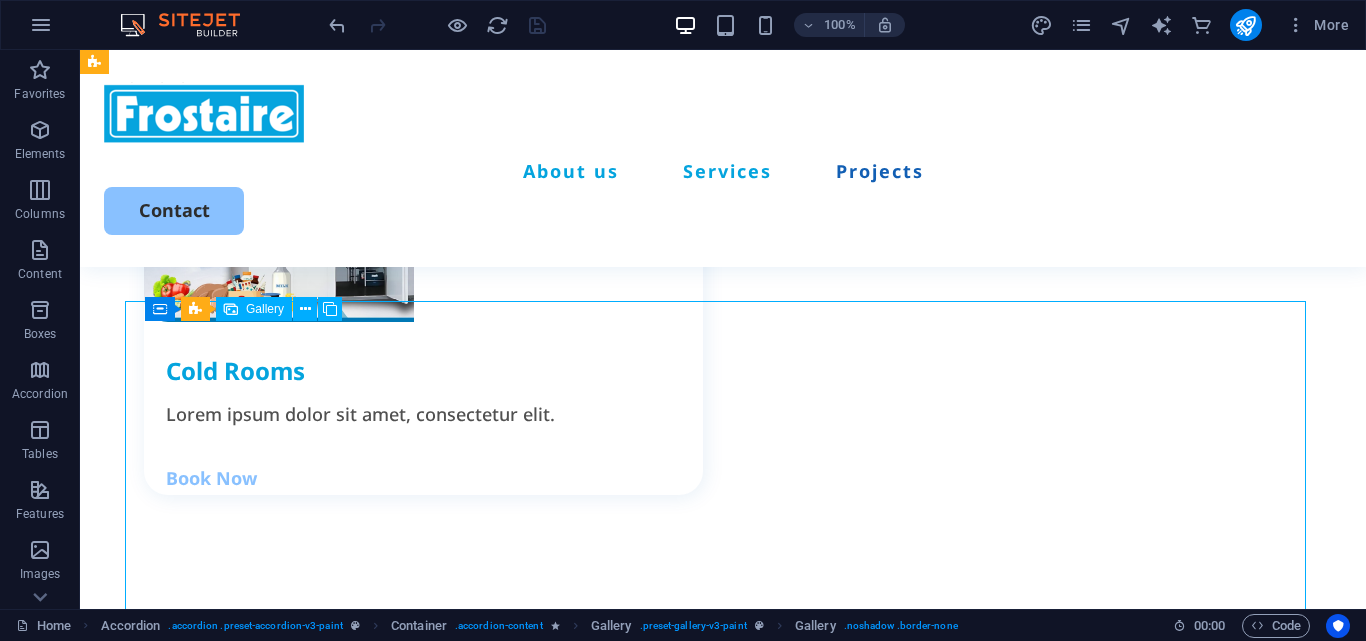 click at bounding box center [1132, 925] 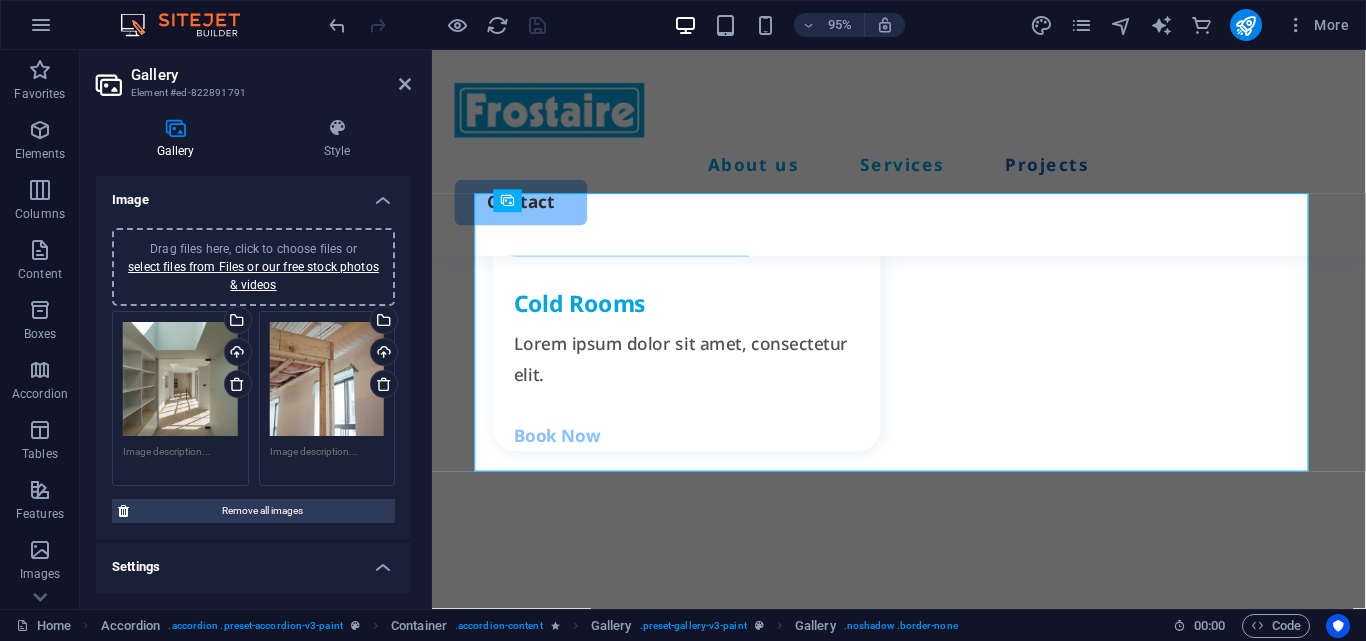 scroll, scrollTop: 4027, scrollLeft: 0, axis: vertical 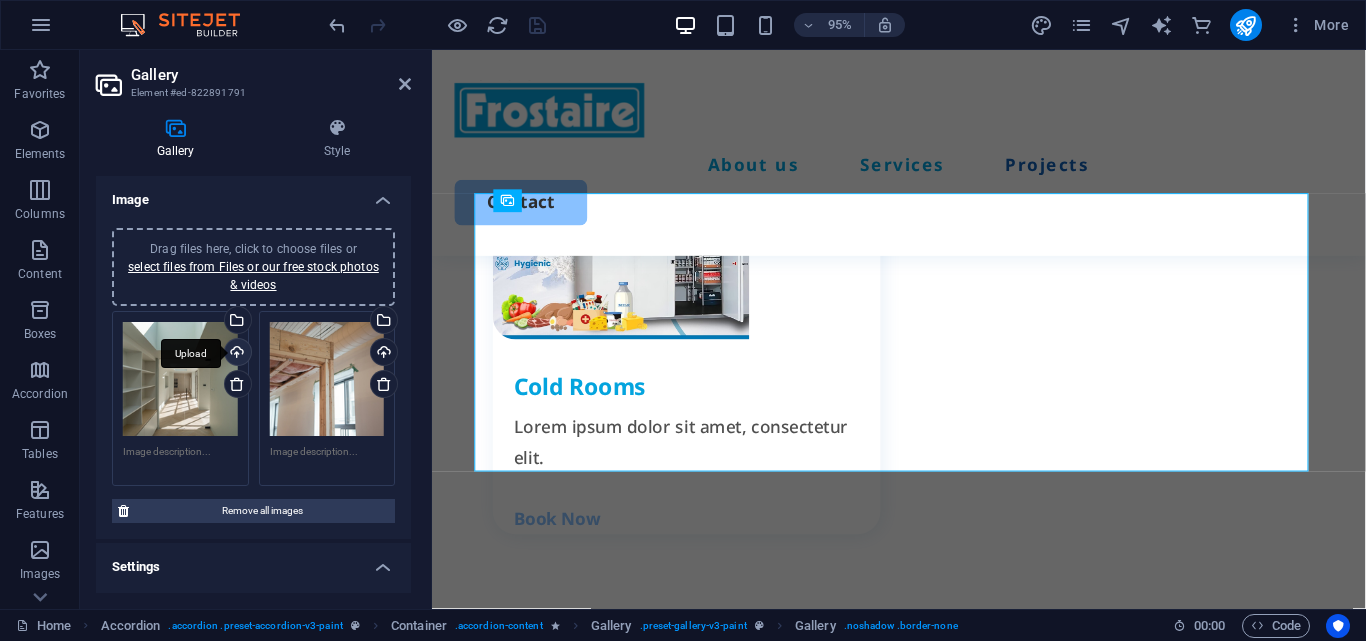 click on "Upload" at bounding box center [236, 354] 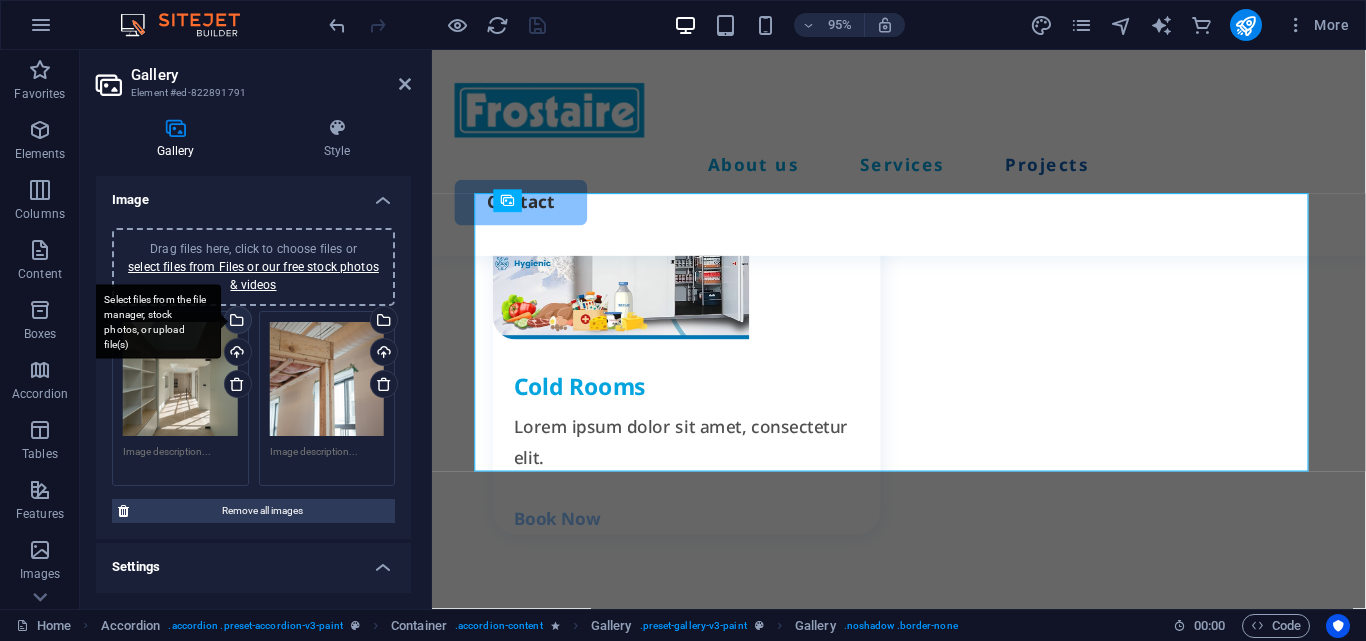 click on "Select files from the file manager, stock photos, or upload file(s)" at bounding box center [236, 322] 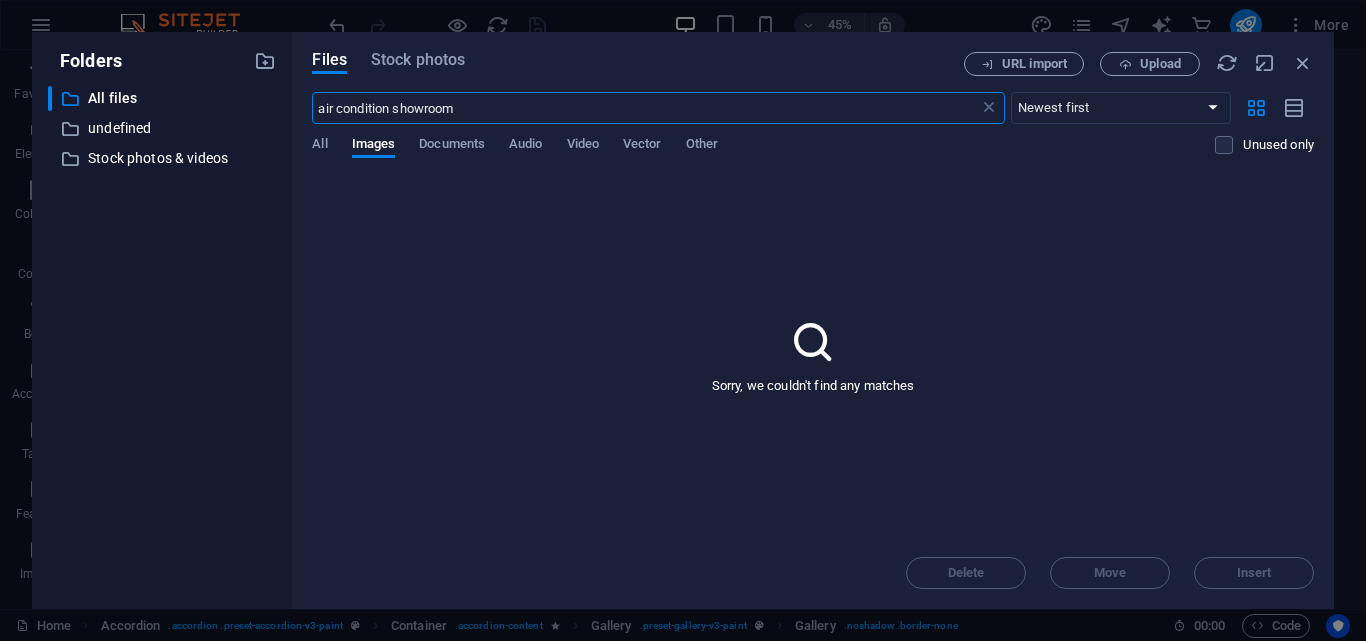 scroll, scrollTop: 4030, scrollLeft: 0, axis: vertical 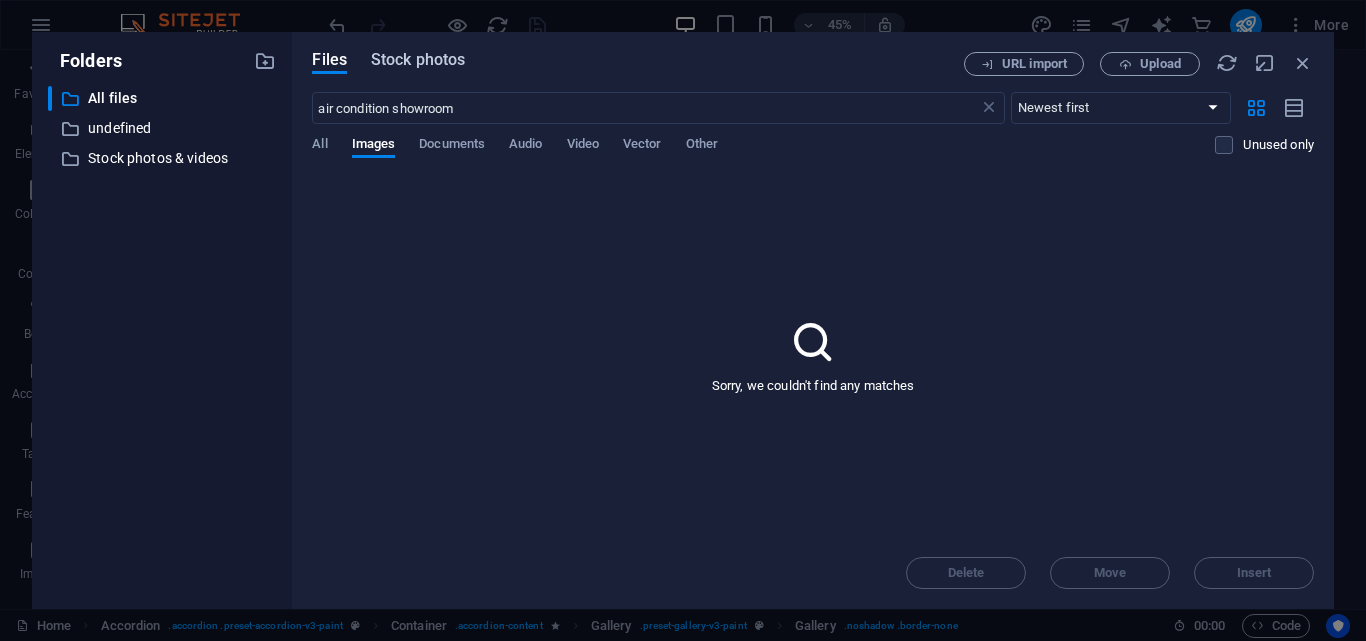 click on "Stock photos" at bounding box center [418, 60] 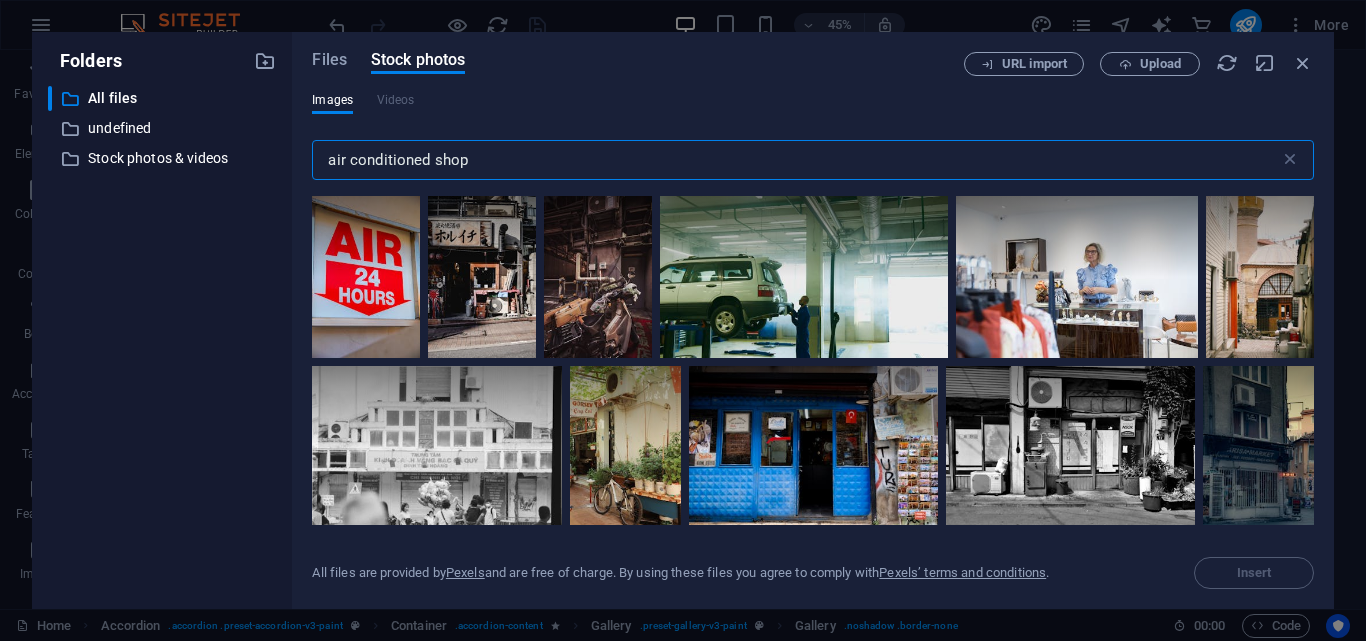 click on "air conditioned shop" at bounding box center (795, 160) 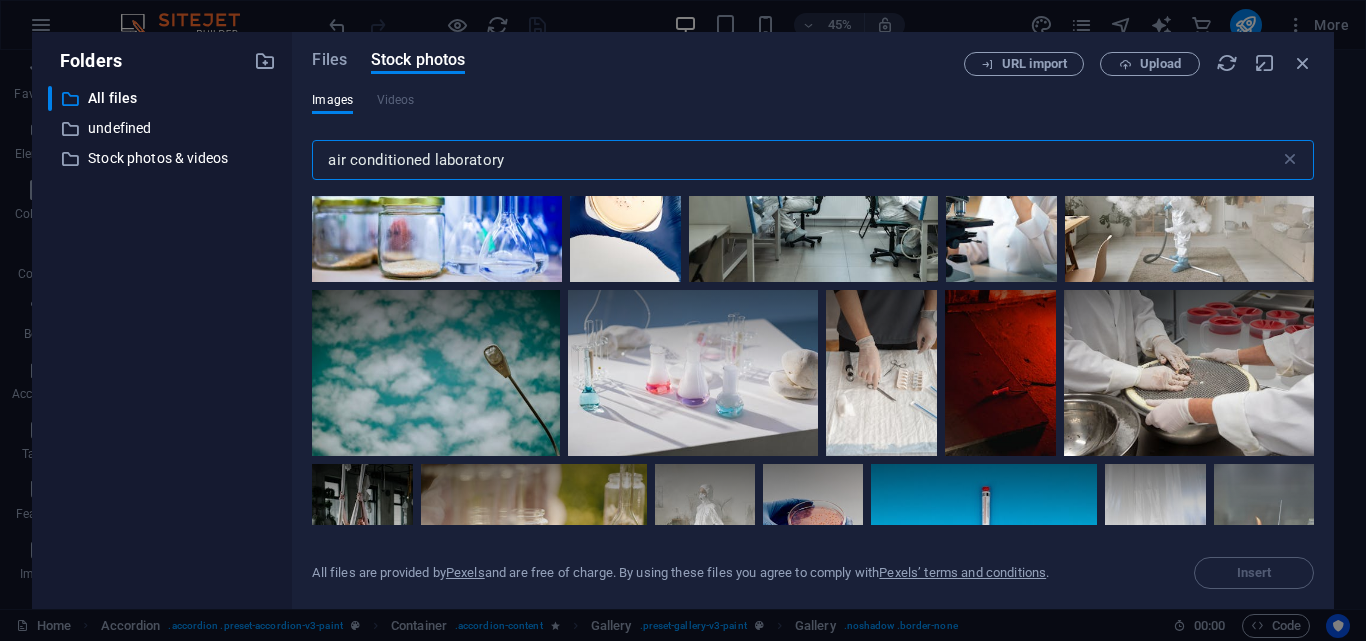 scroll, scrollTop: 656, scrollLeft: 0, axis: vertical 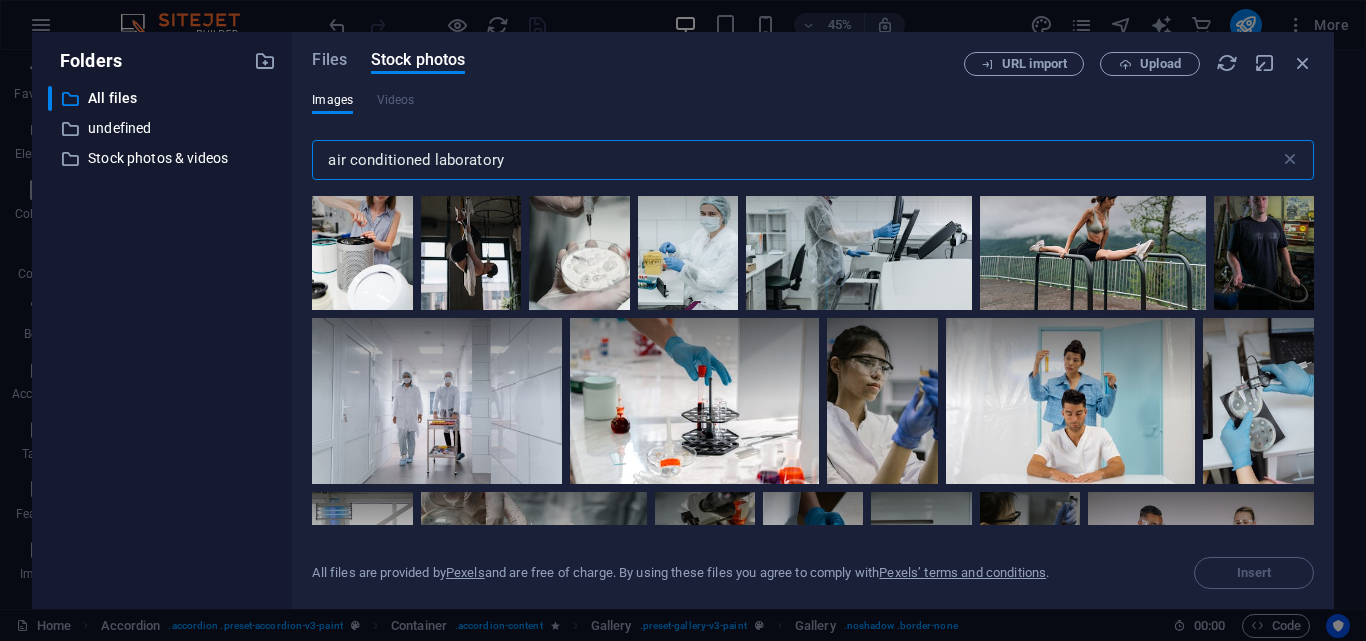 click on "air conditioned laboratory" at bounding box center [795, 160] 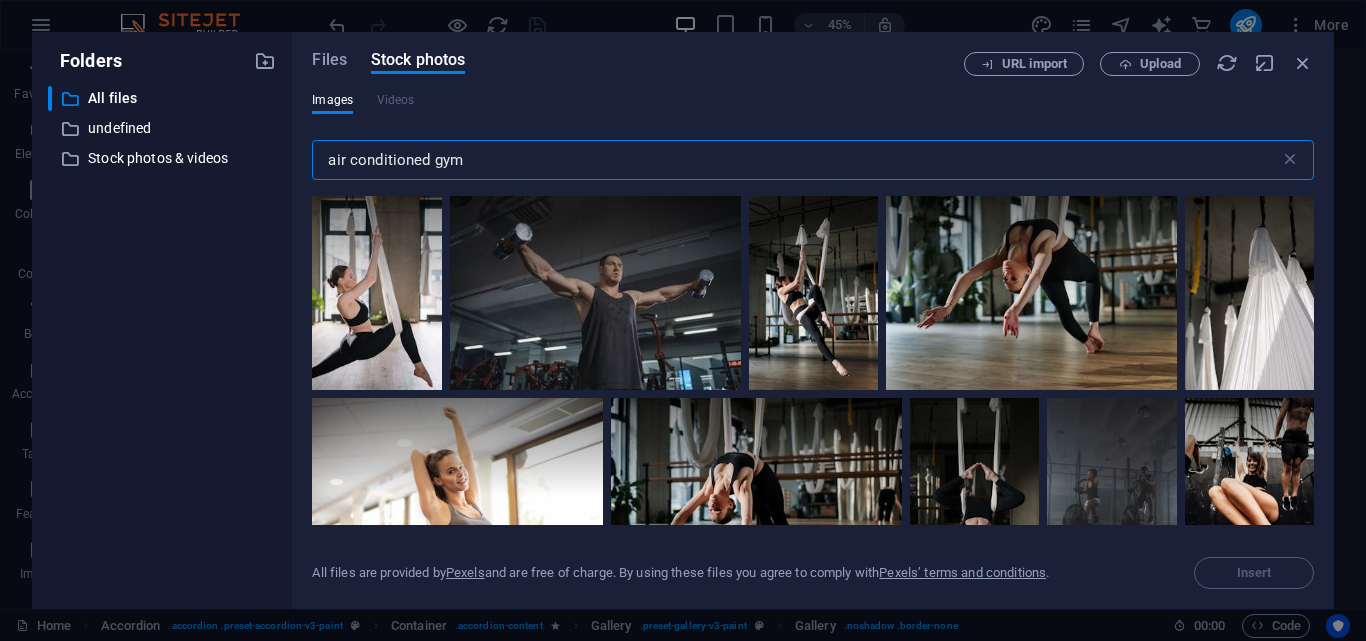 scroll, scrollTop: 234, scrollLeft: 0, axis: vertical 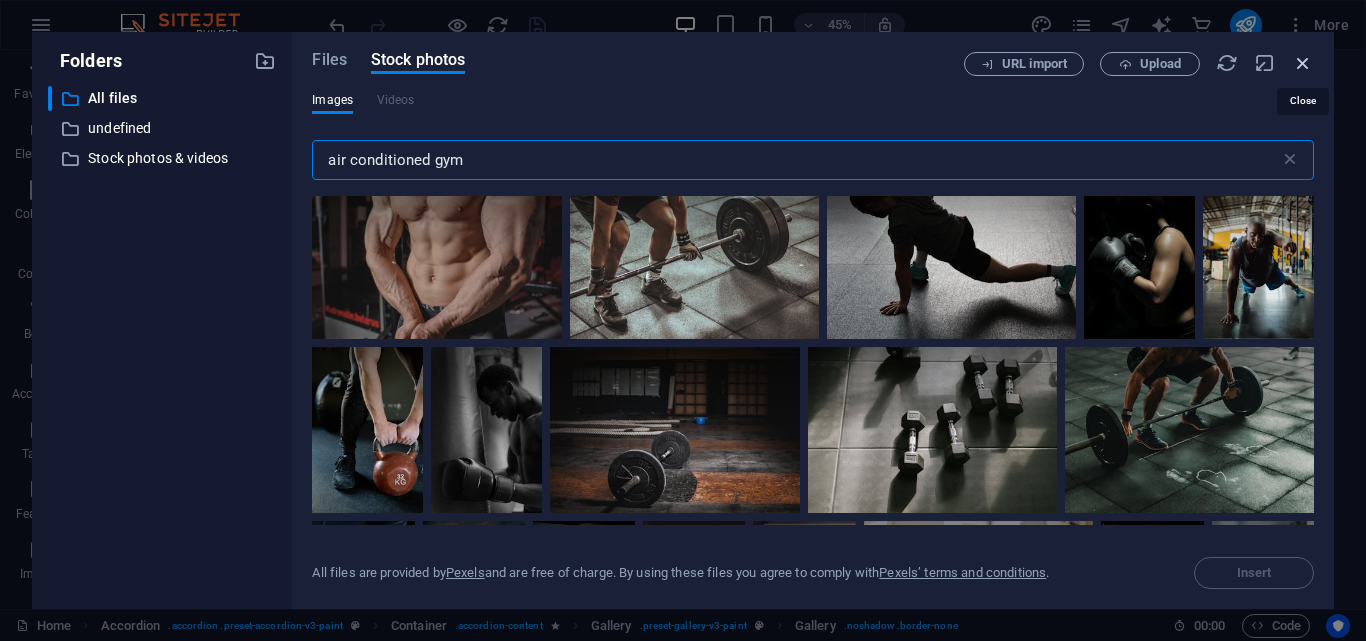 type on "air conditioned gym" 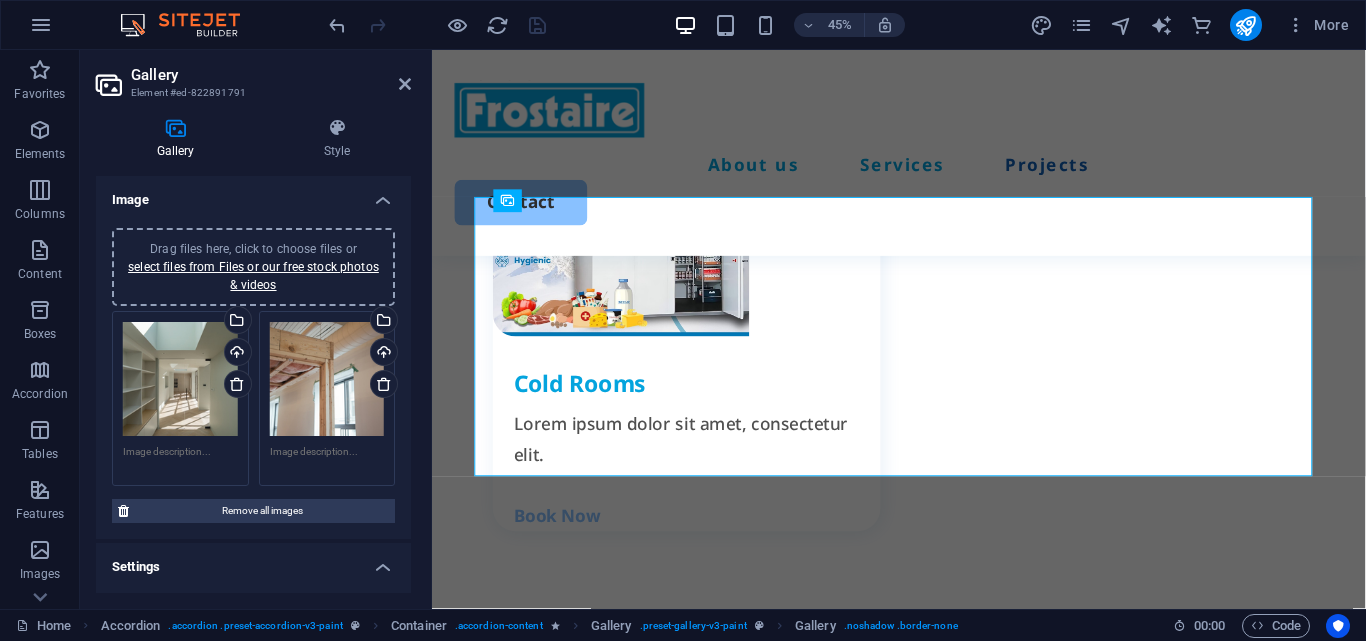 scroll, scrollTop: 4027, scrollLeft: 0, axis: vertical 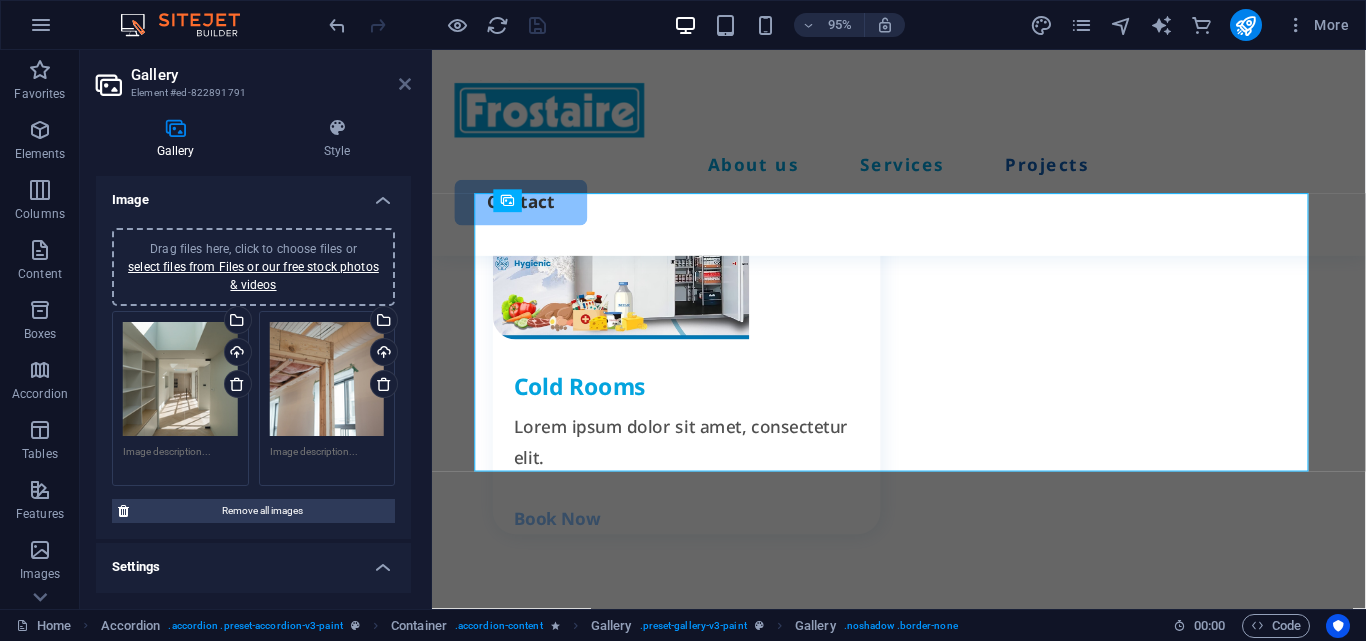 click at bounding box center (405, 84) 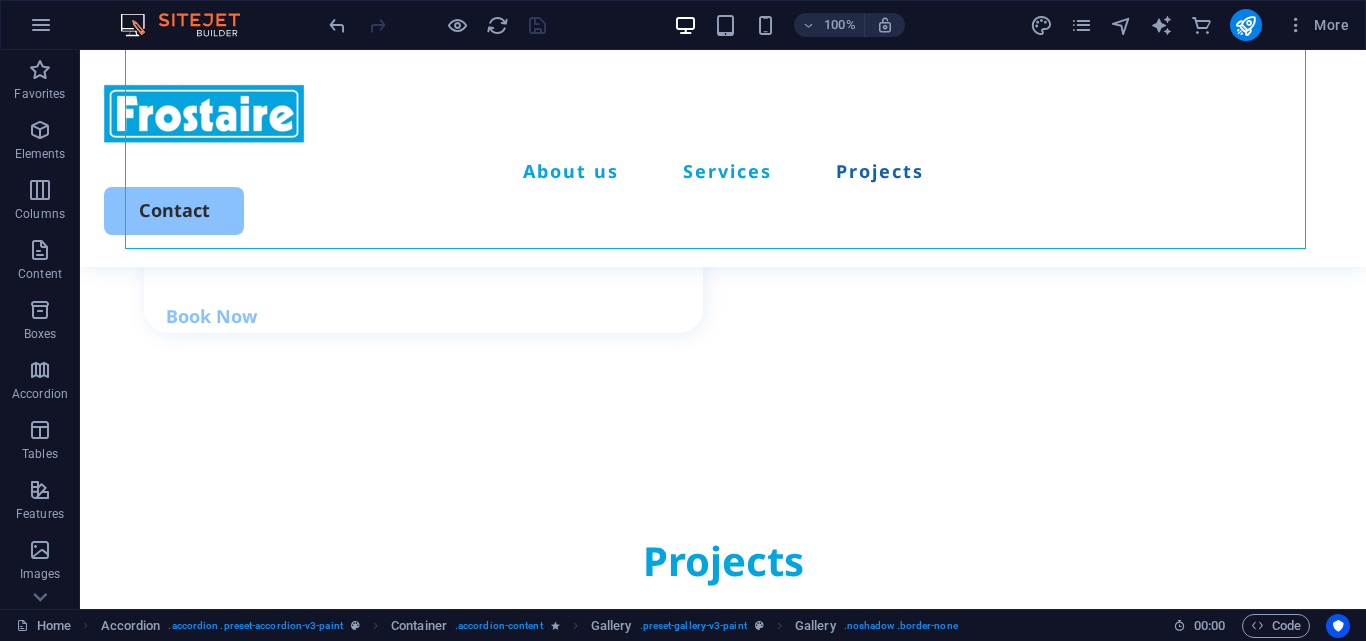 scroll, scrollTop: 4496, scrollLeft: 0, axis: vertical 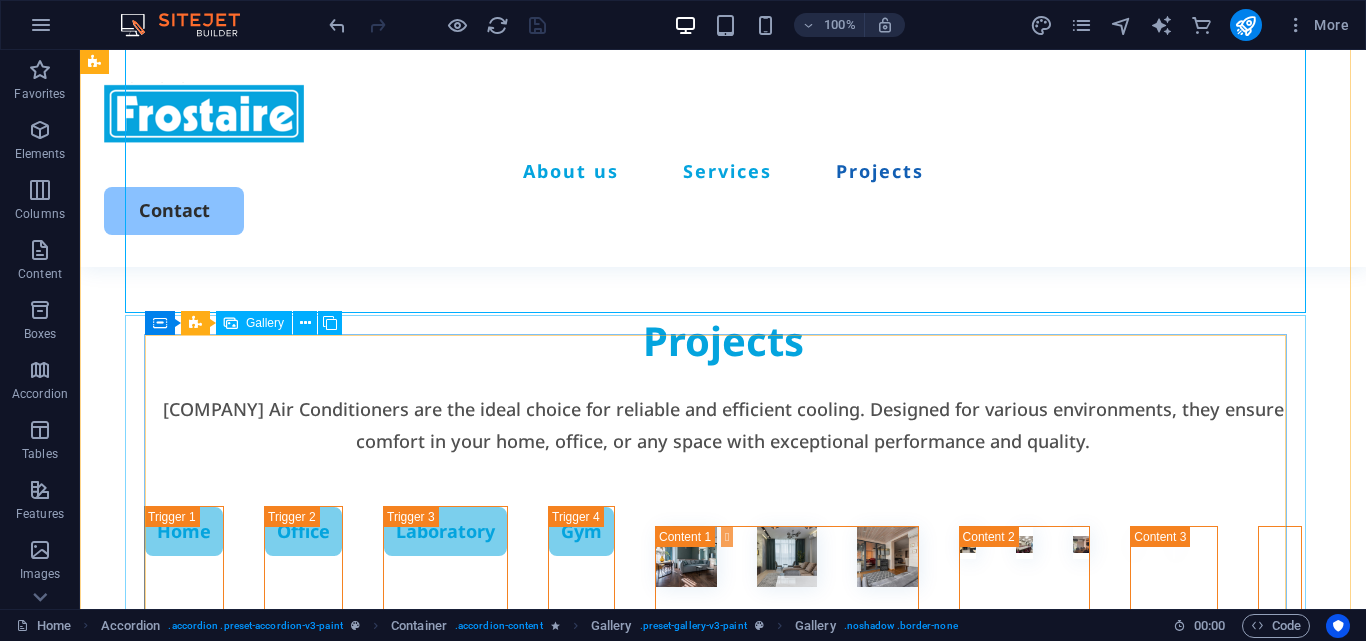 click at bounding box center (1259, 543) 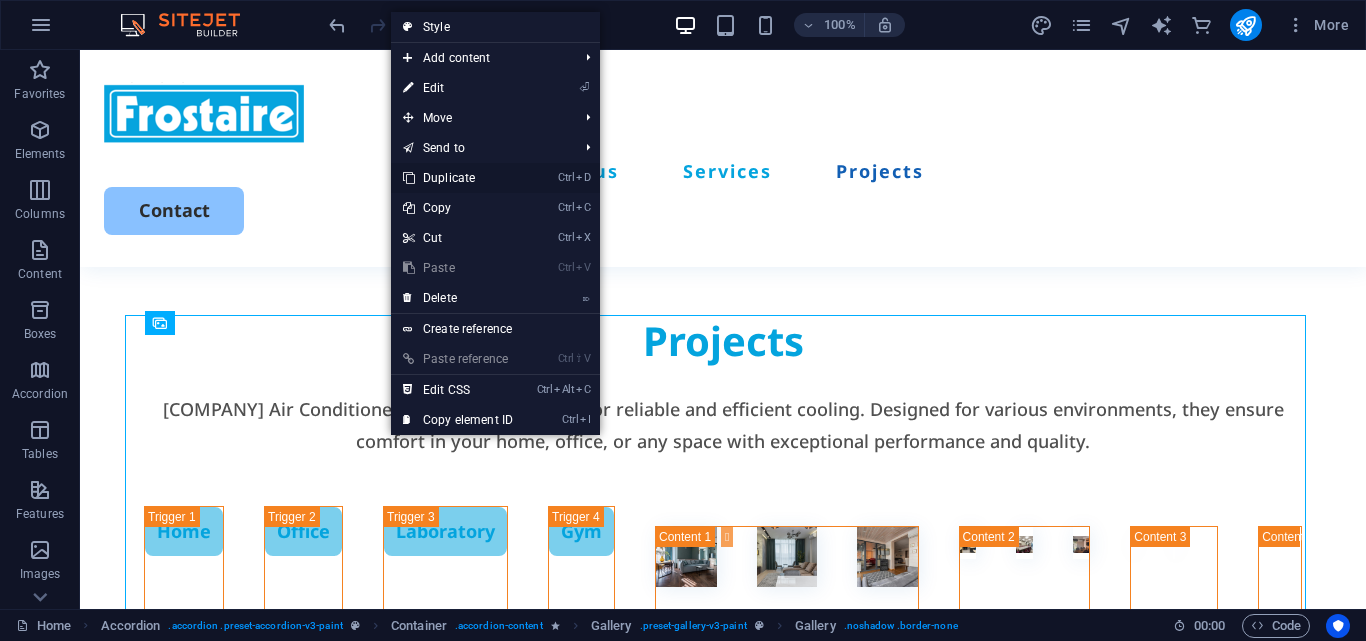 click on "Ctrl D  Duplicate" at bounding box center [458, 178] 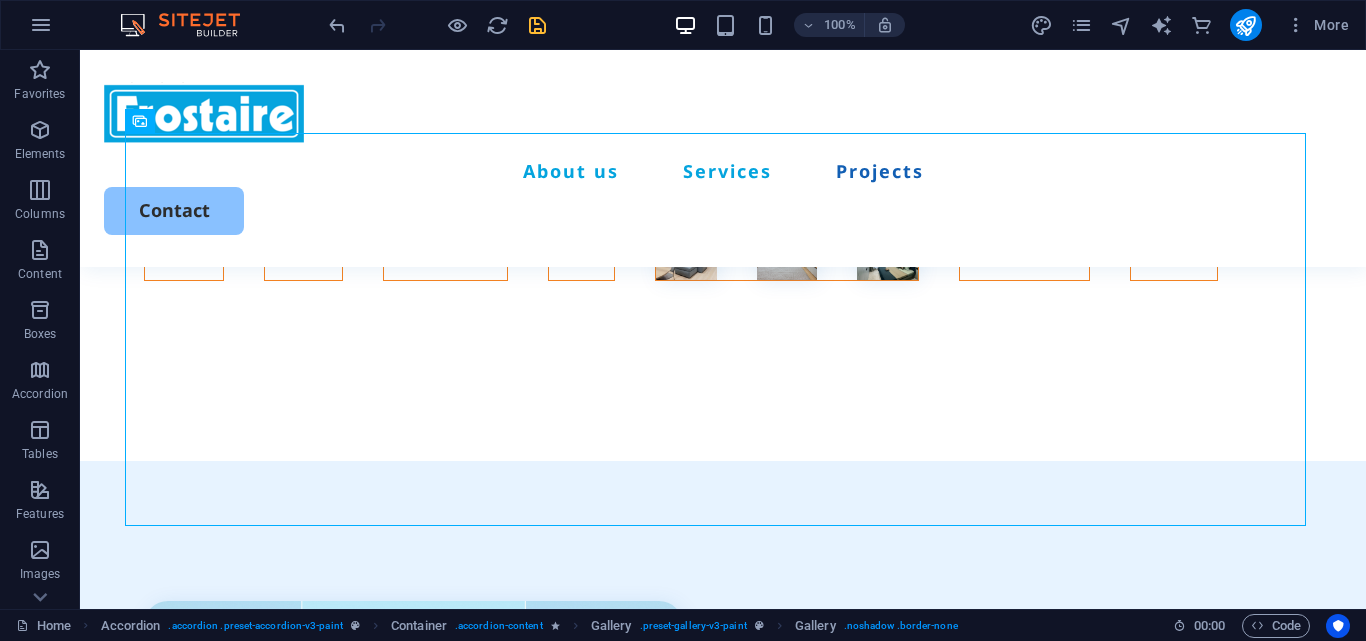 scroll, scrollTop: 5072, scrollLeft: 0, axis: vertical 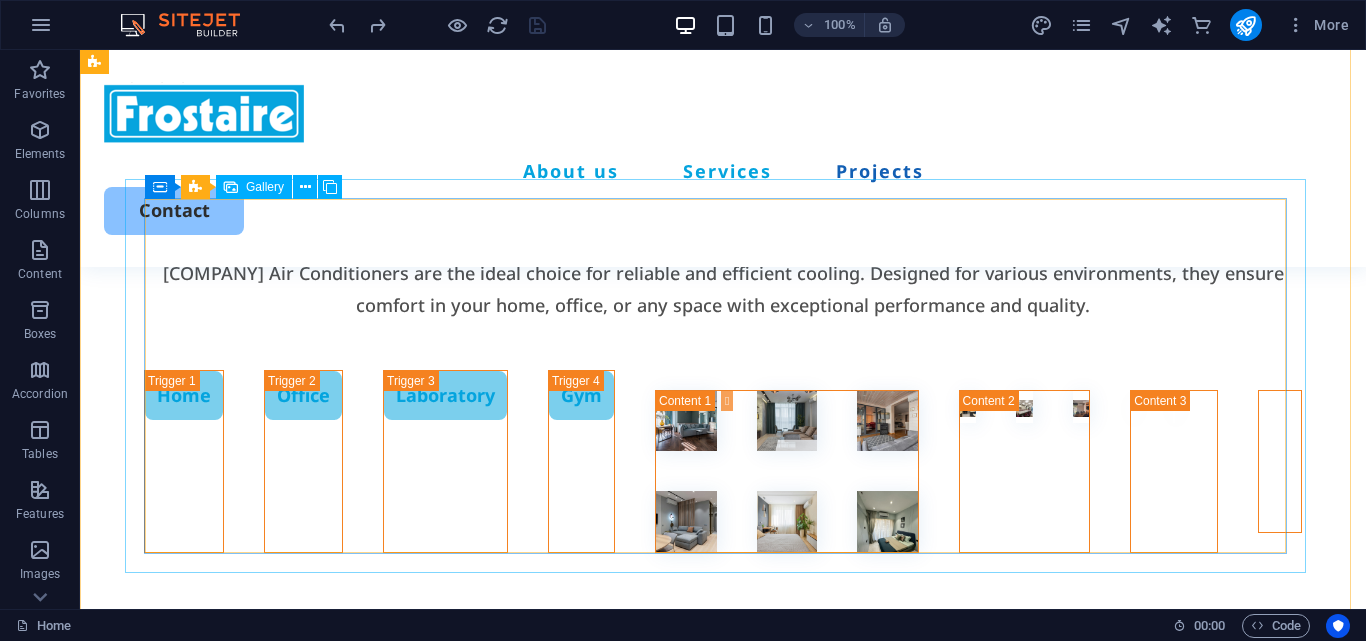 click at bounding box center (1259, 407) 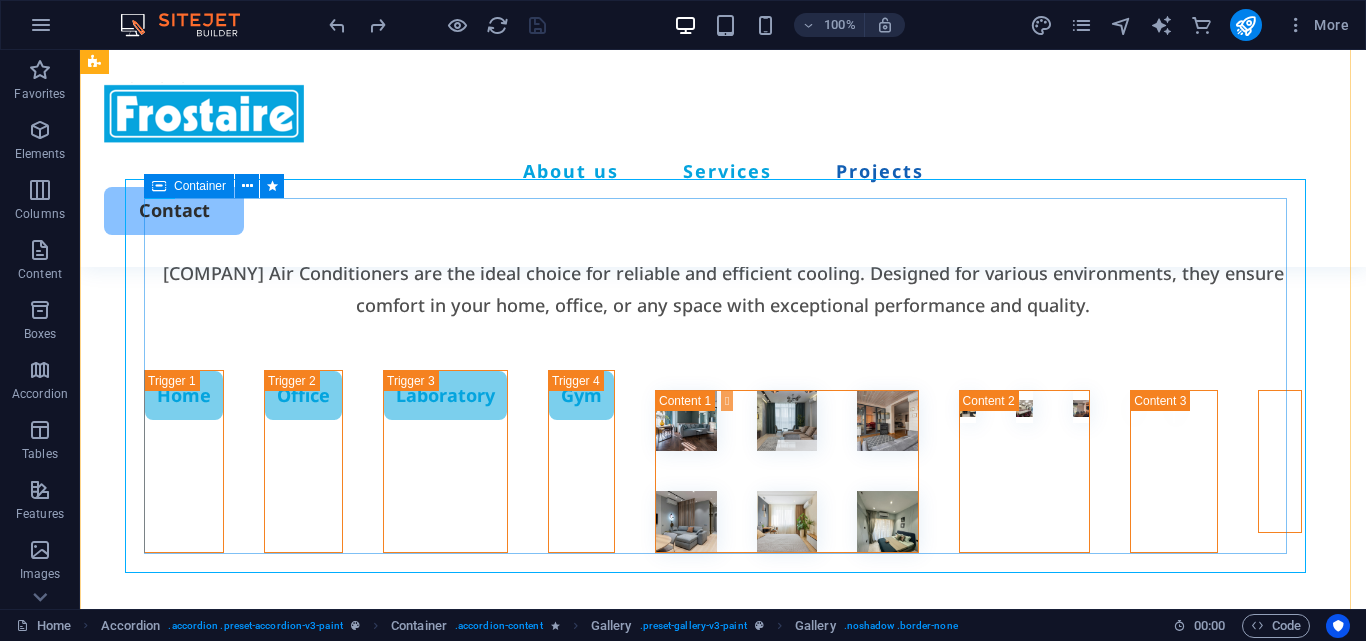 click at bounding box center (1280, 461) 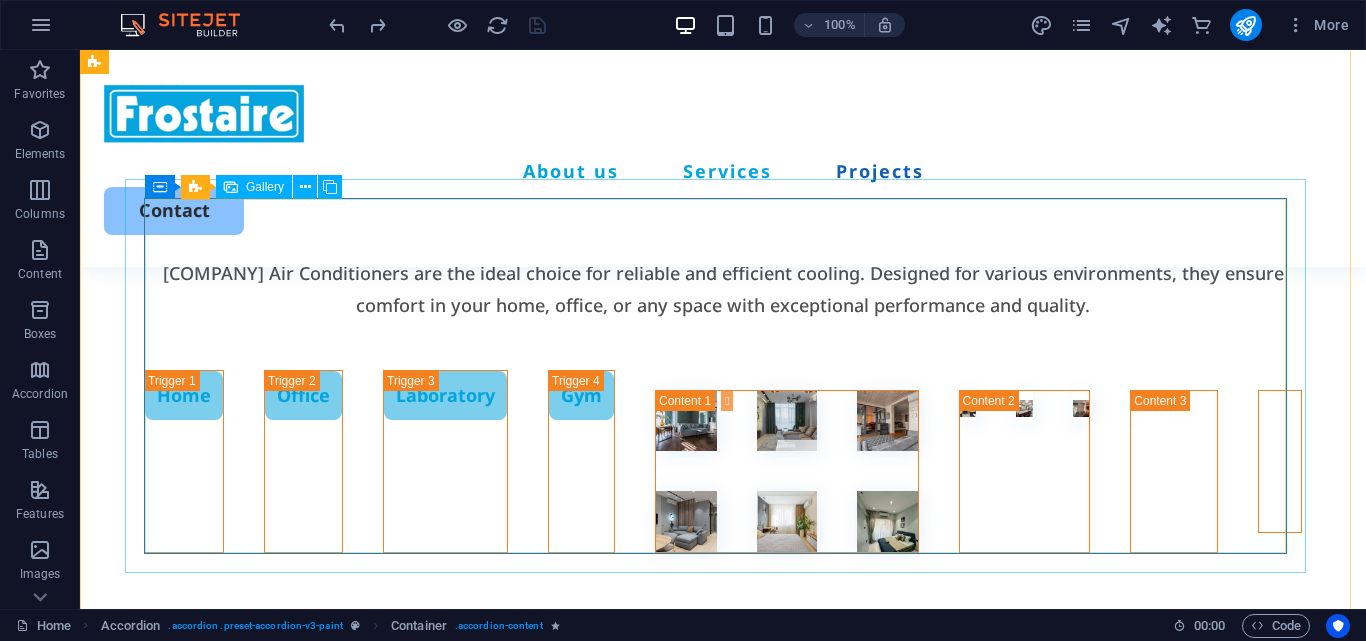 click at bounding box center (1259, 407) 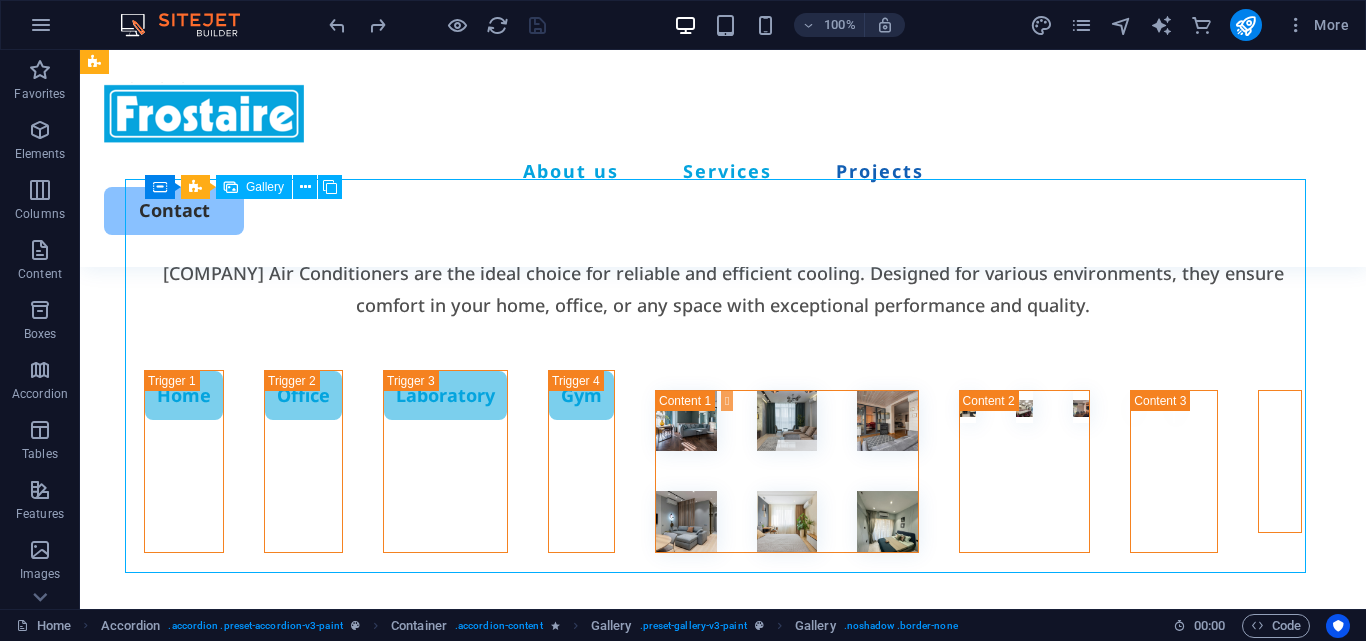 click at bounding box center (1259, 407) 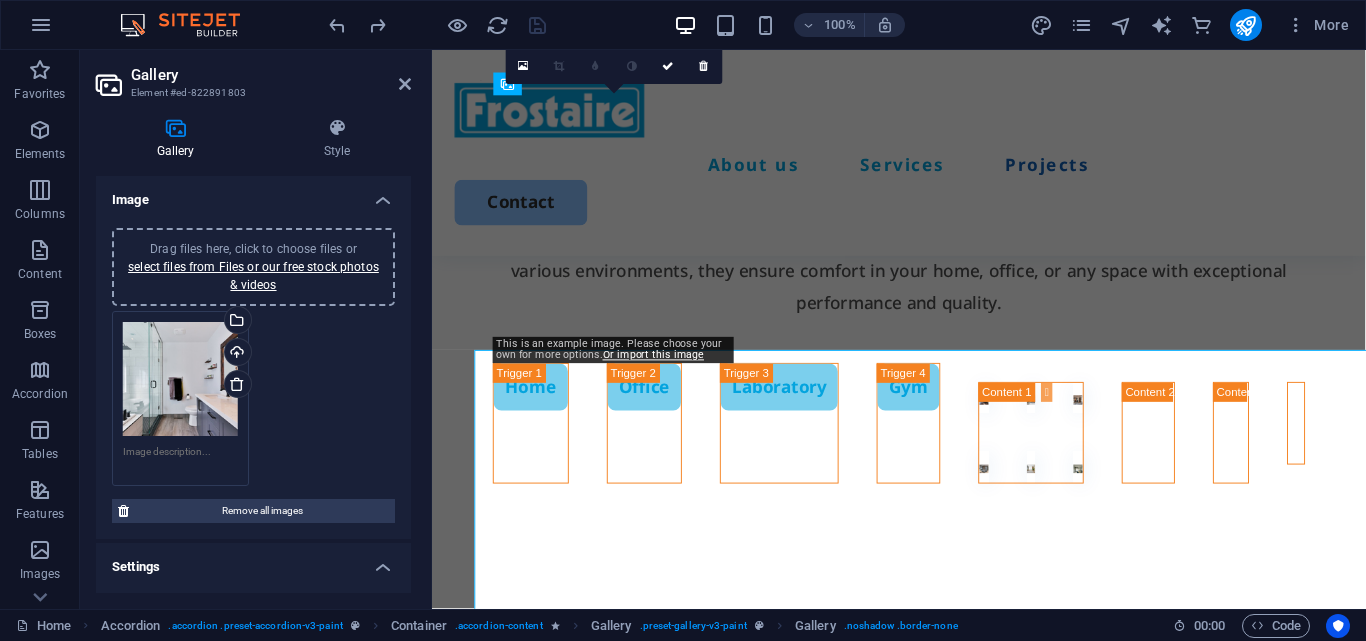 scroll, scrollTop: 4445, scrollLeft: 0, axis: vertical 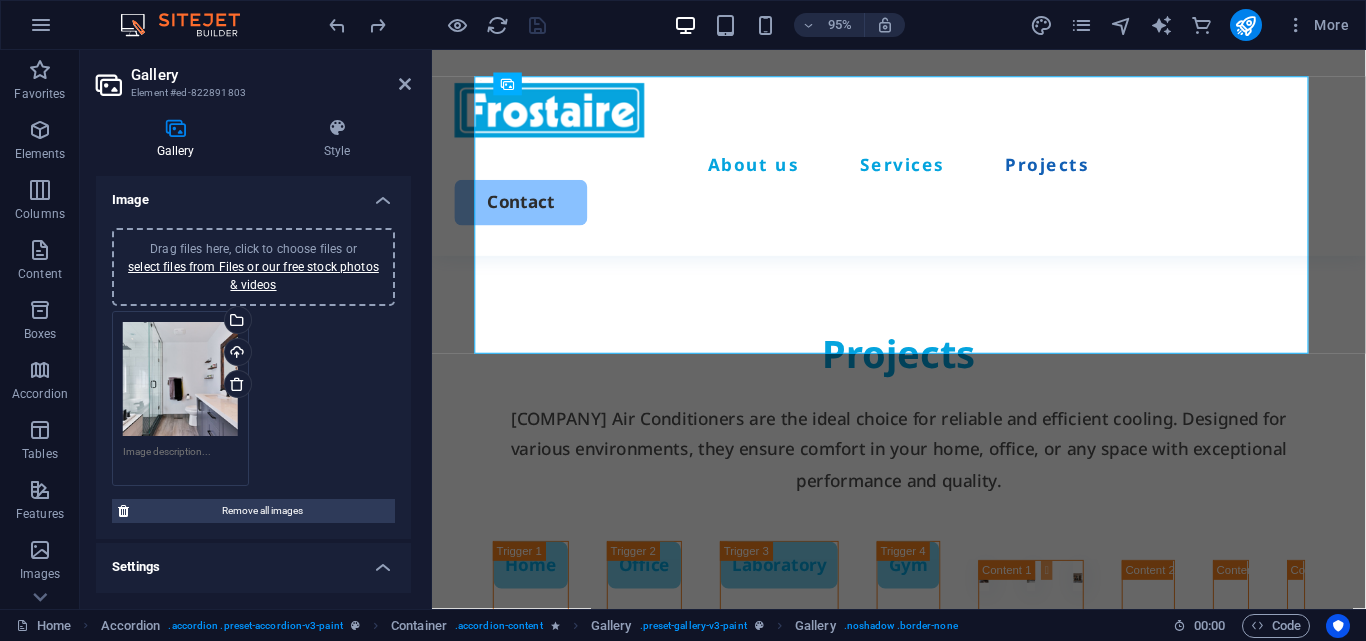 click on "Drag files here, click to choose files or select files from Files or our free stock photos & videos" at bounding box center [180, 379] 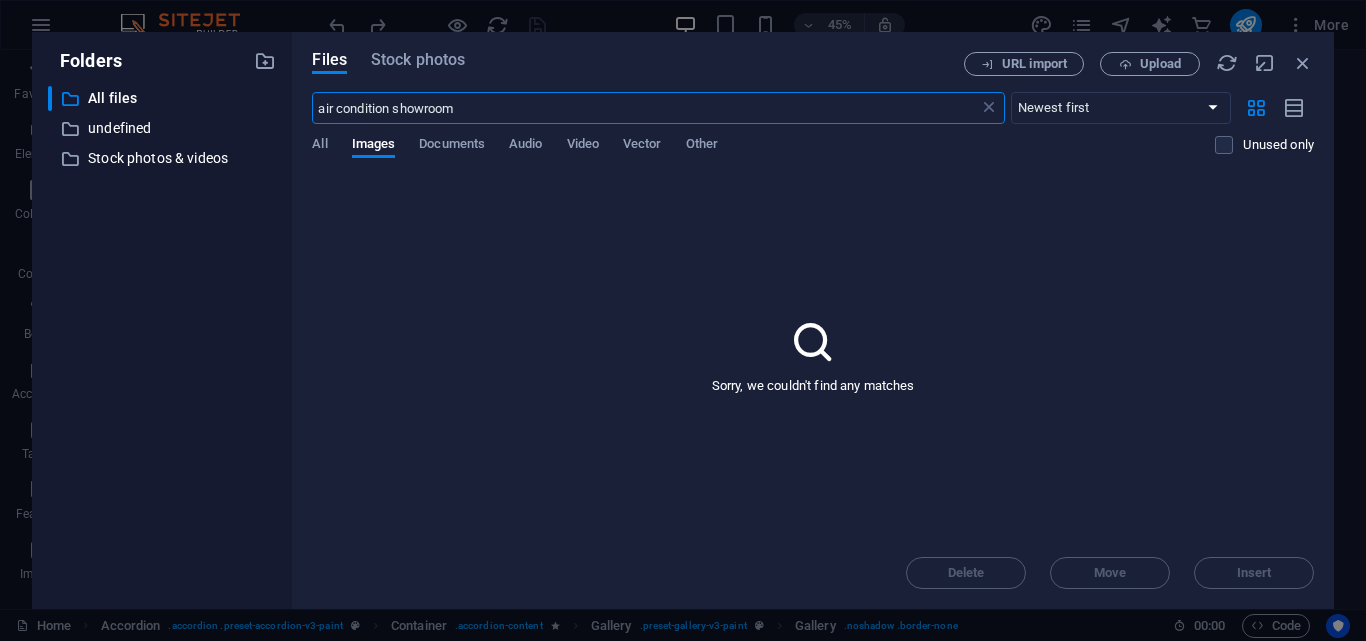 scroll, scrollTop: 4449, scrollLeft: 0, axis: vertical 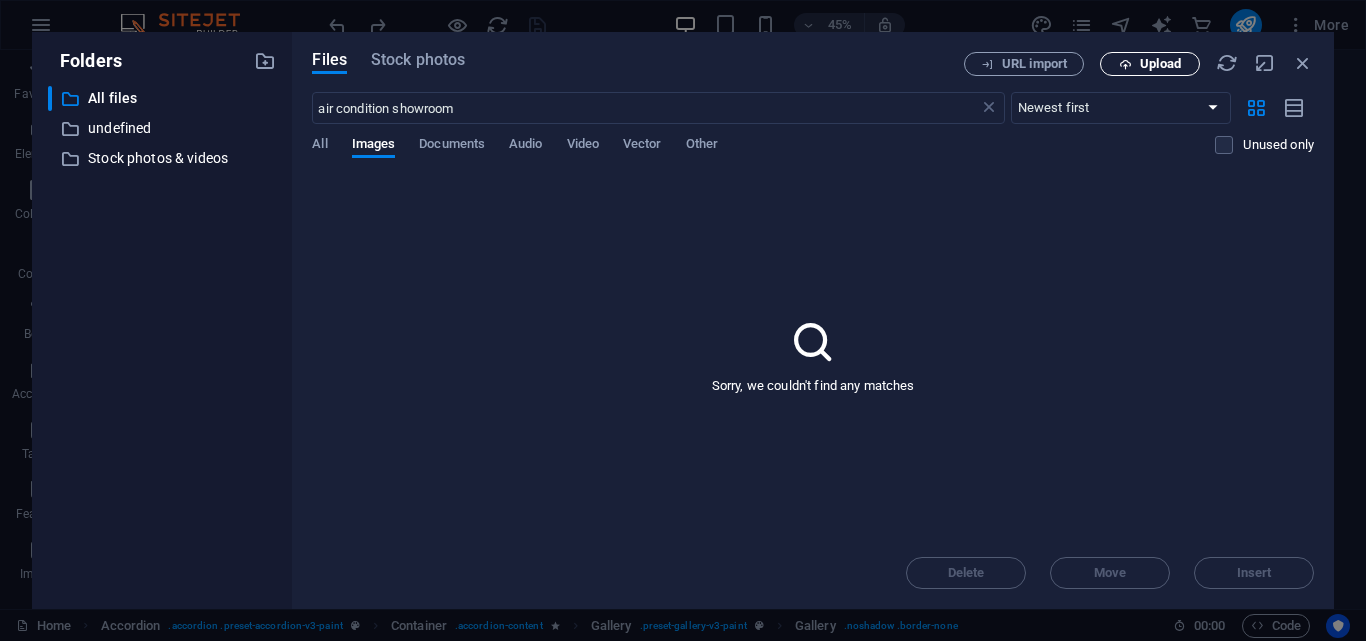 click on "Upload" at bounding box center [1150, 64] 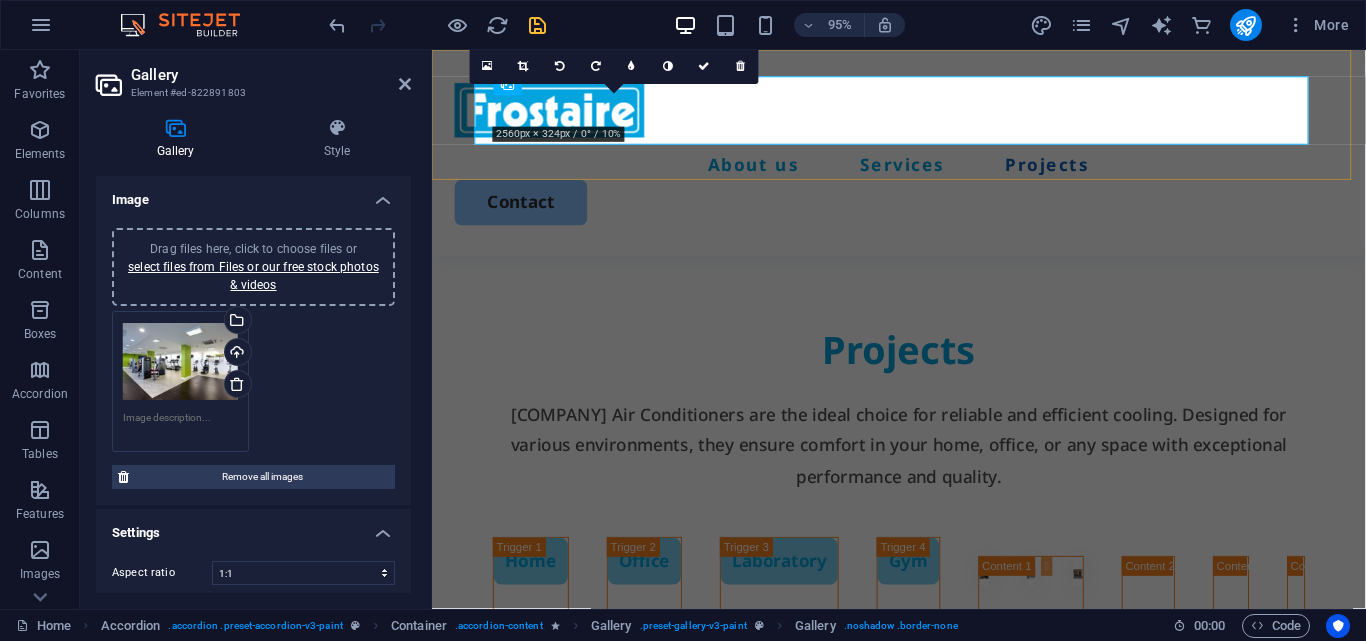 scroll, scrollTop: 4445, scrollLeft: 0, axis: vertical 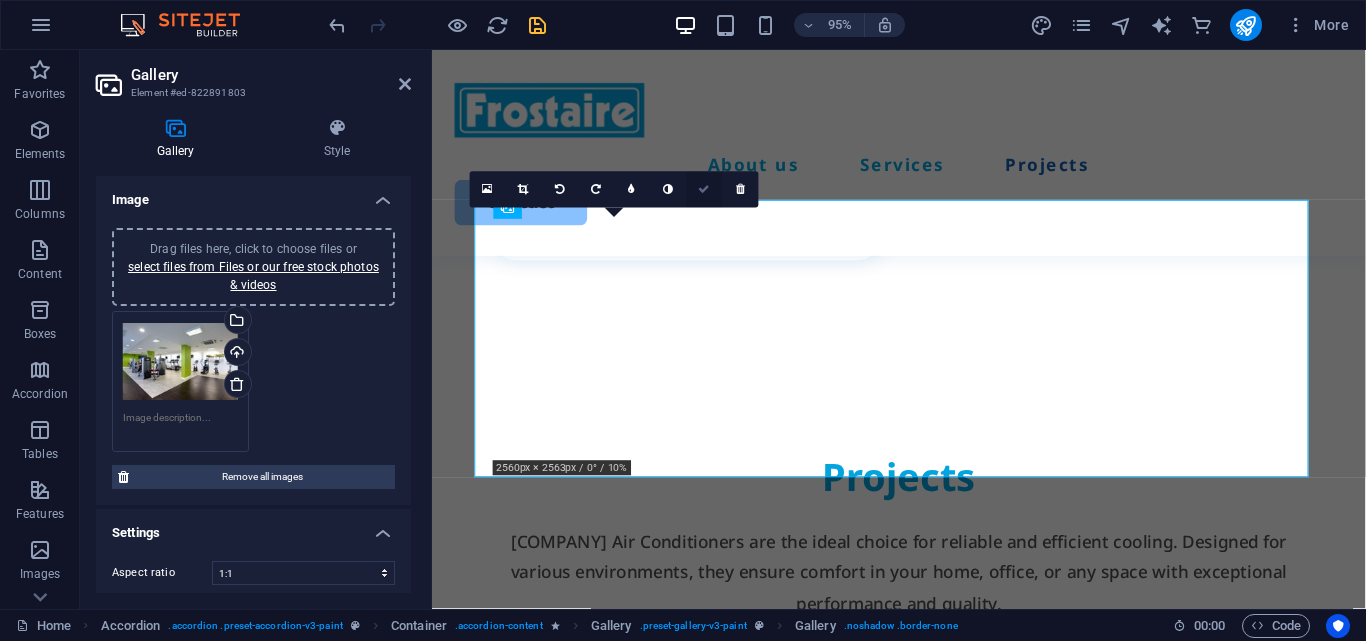 click at bounding box center [704, 189] 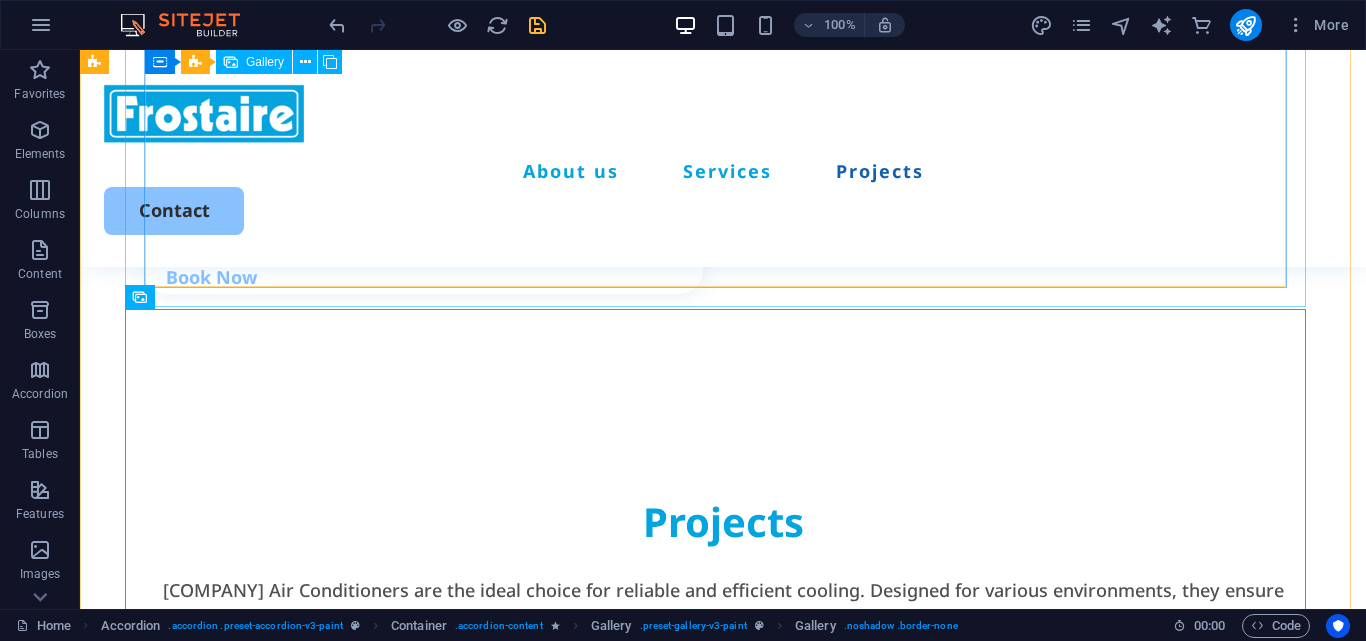 scroll, scrollTop: 4502, scrollLeft: 0, axis: vertical 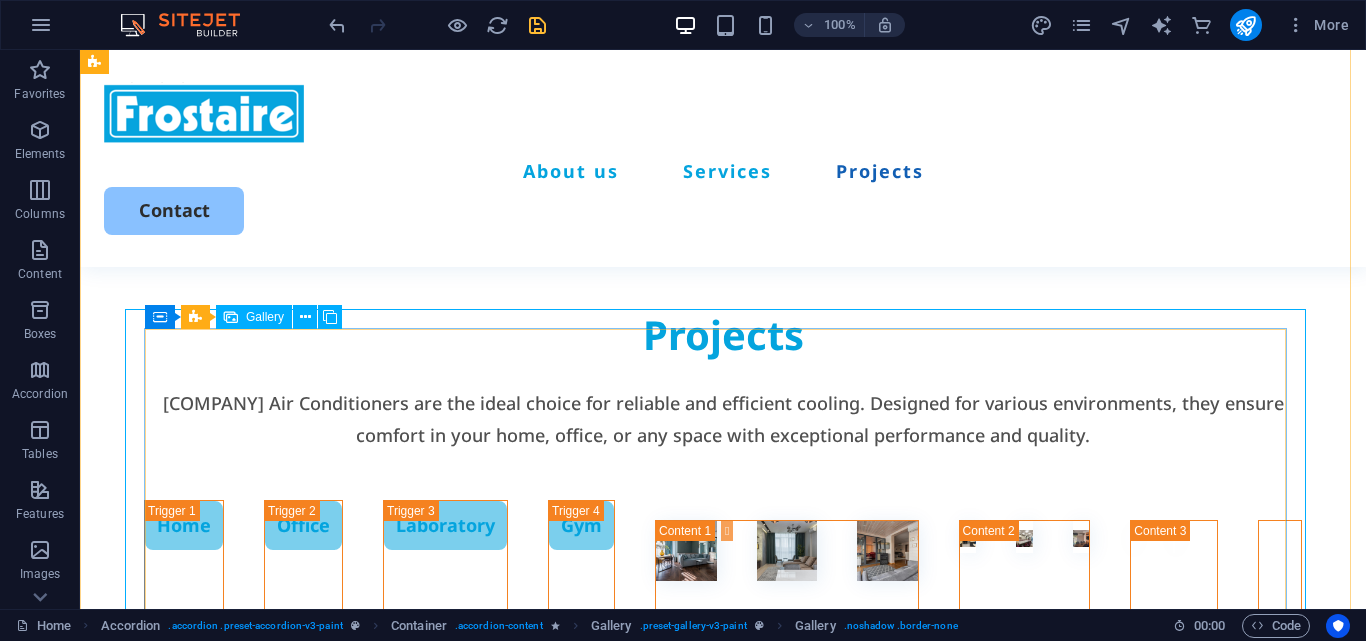 click at bounding box center (1259, 537) 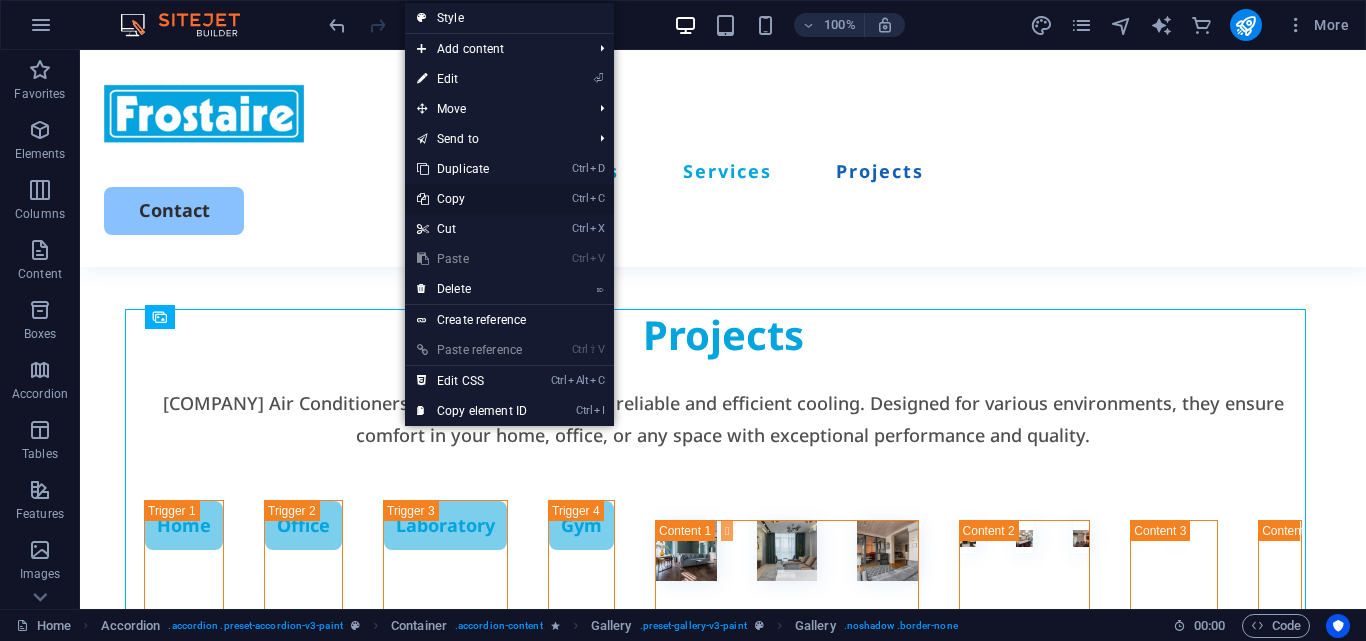 click on "Ctrl C  Copy" at bounding box center [472, 199] 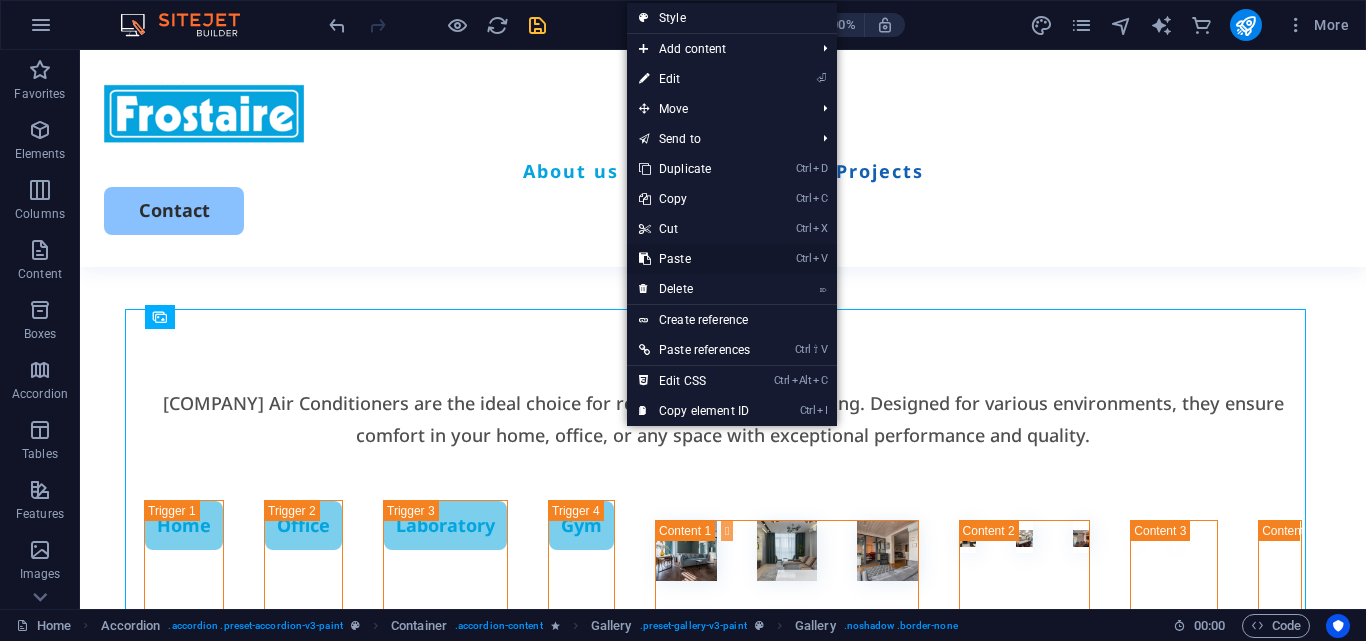 click on "Ctrl V  Paste" at bounding box center [694, 259] 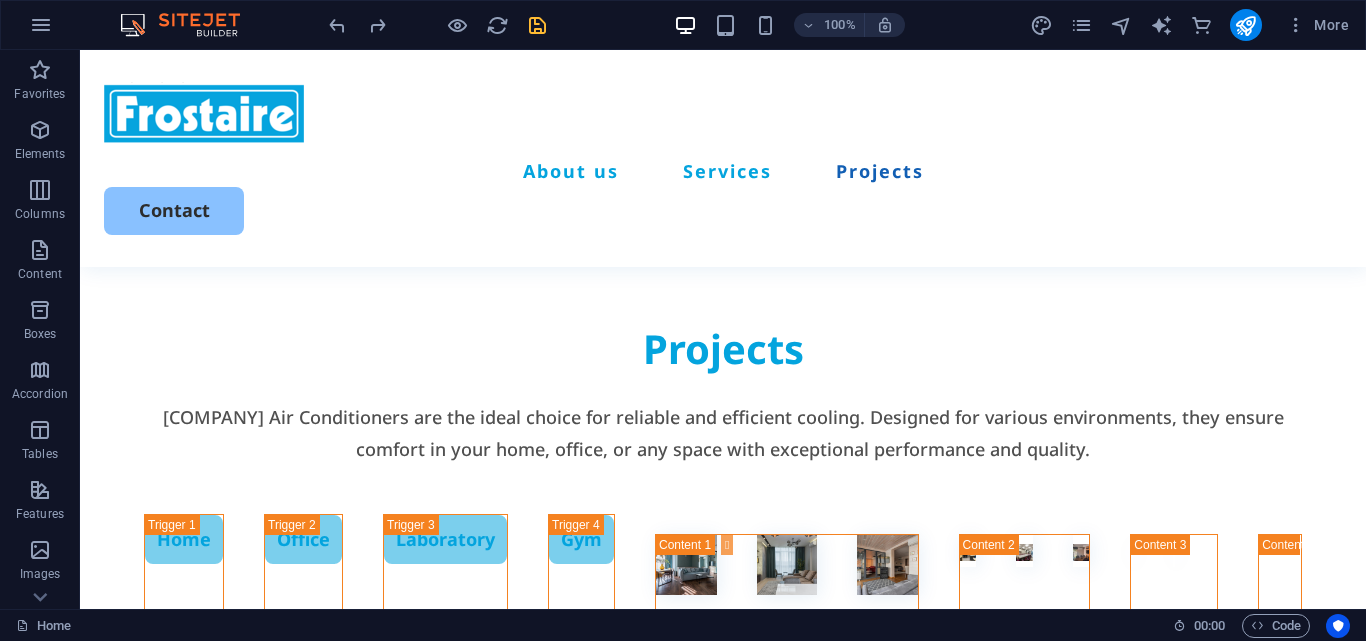 scroll, scrollTop: 4579, scrollLeft: 0, axis: vertical 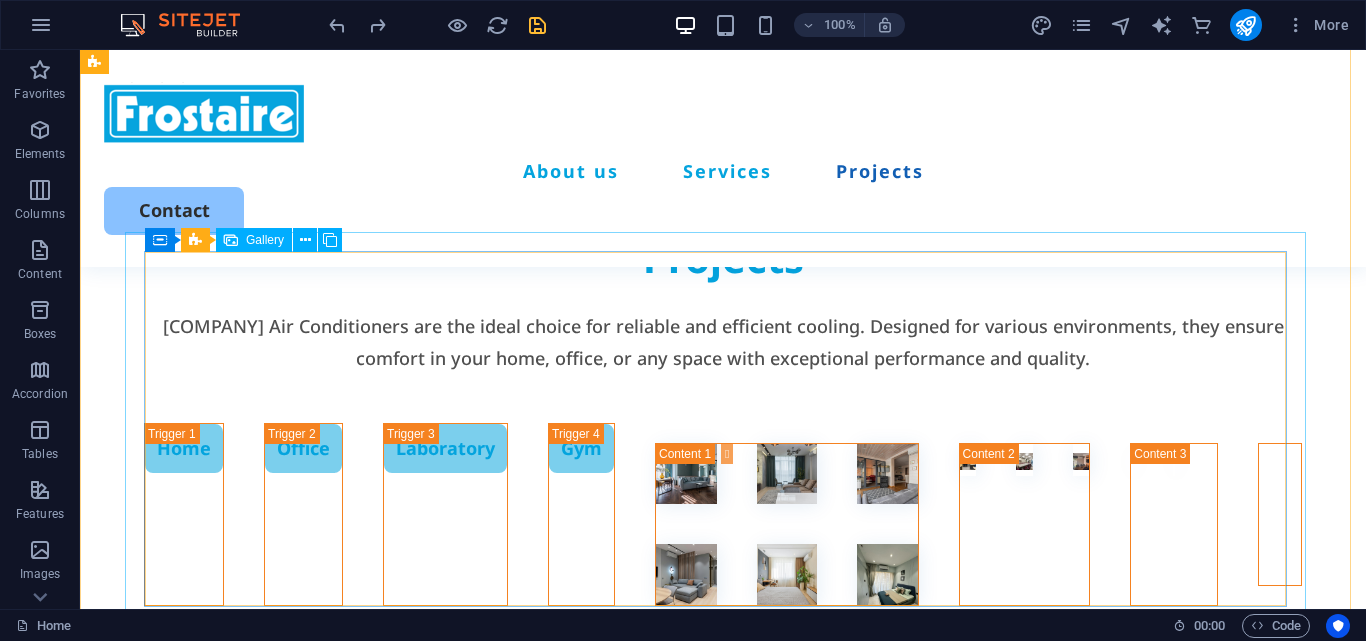 click at bounding box center [1259, 460] 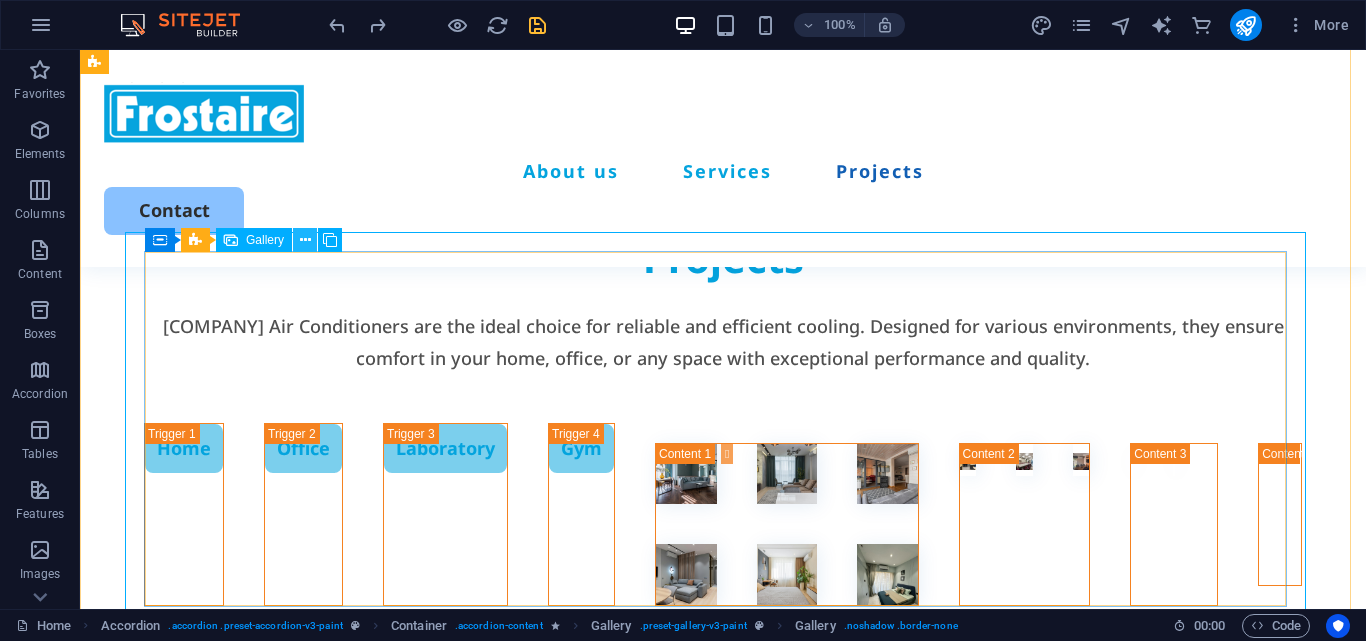 click at bounding box center [305, 240] 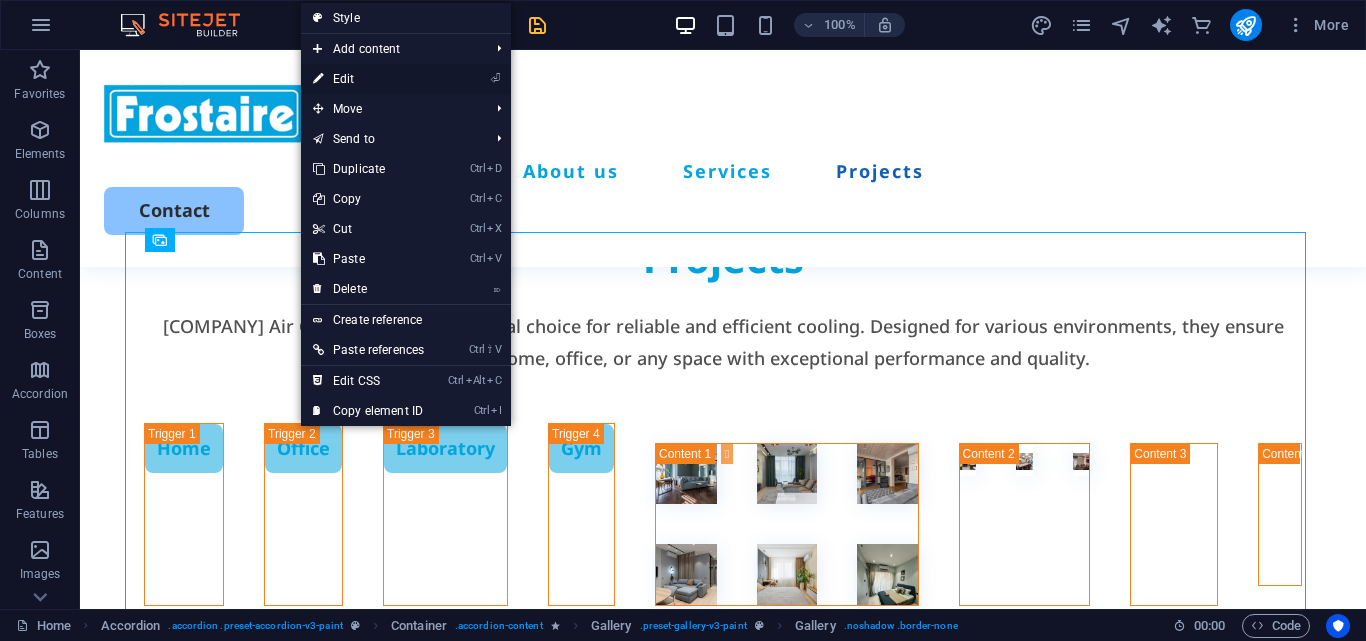 click on "⏎  Edit" at bounding box center (368, 79) 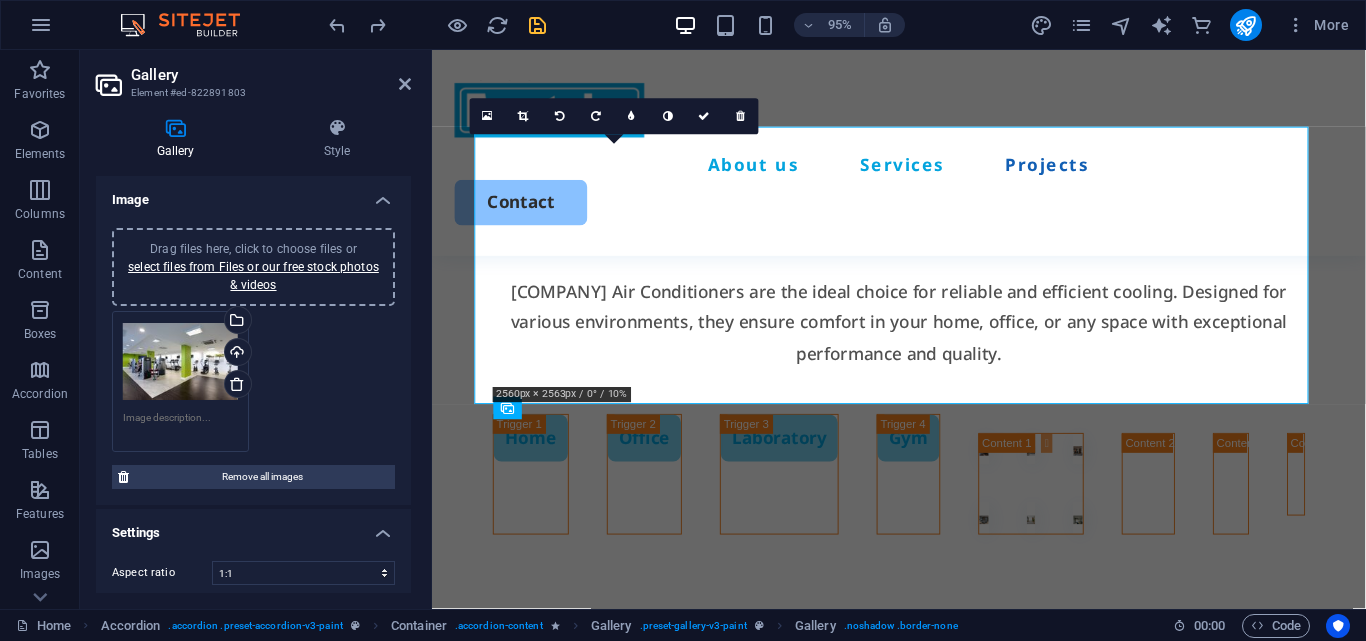 scroll, scrollTop: 4392, scrollLeft: 0, axis: vertical 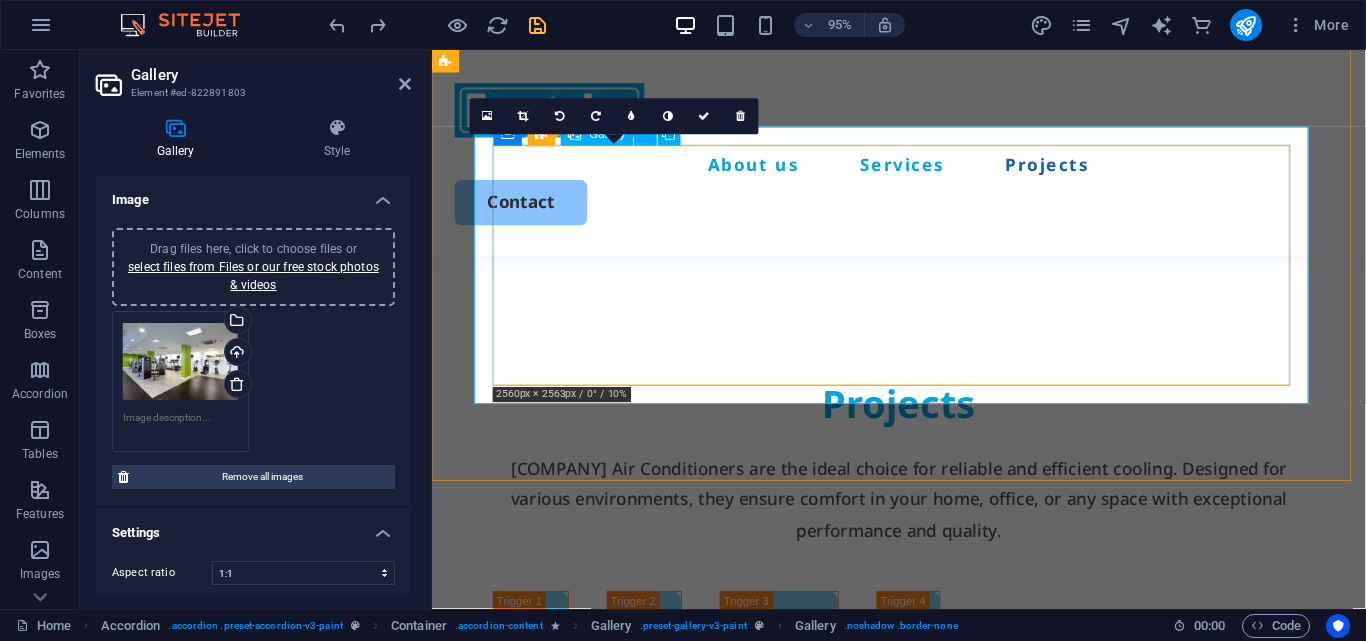 click at bounding box center [1333, 657] 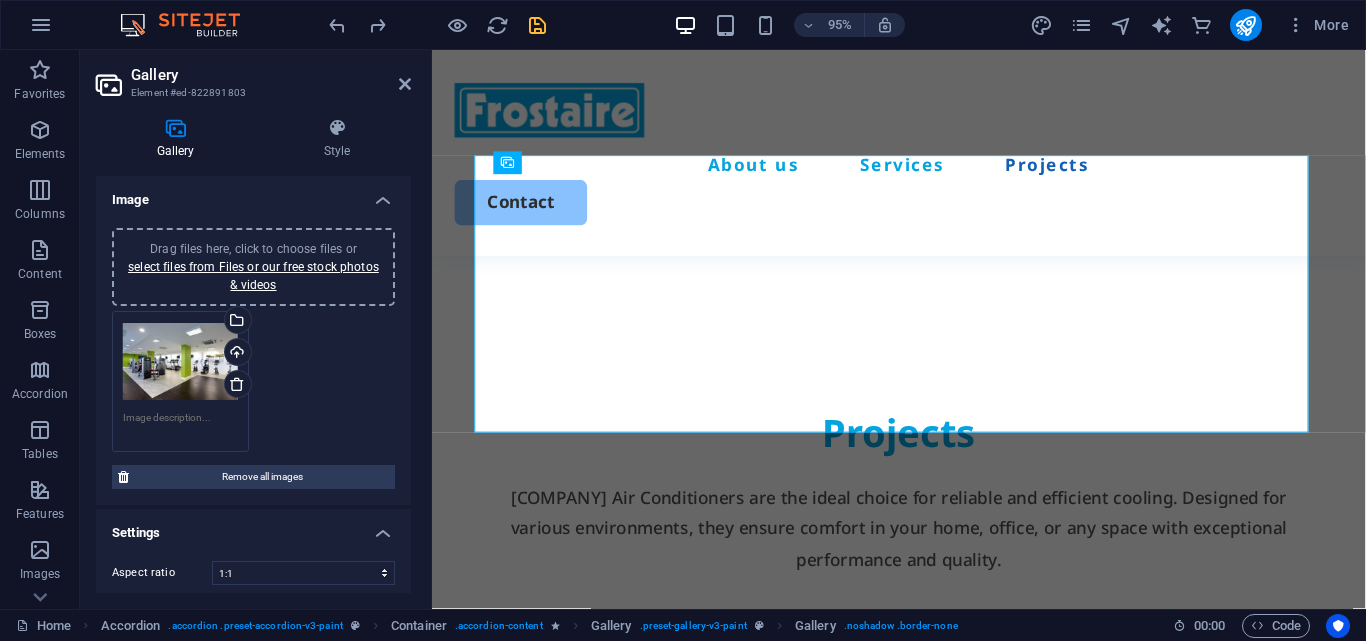 scroll, scrollTop: 4350, scrollLeft: 0, axis: vertical 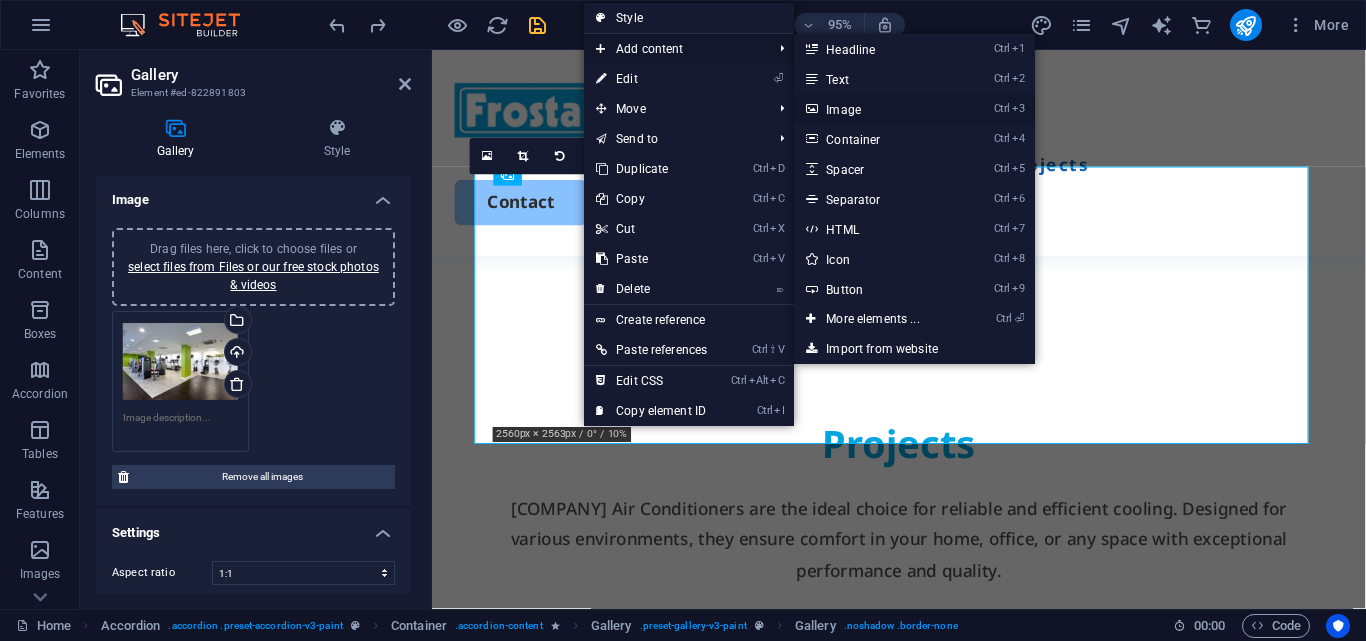 click on "Ctrl 3  Image" at bounding box center [876, 109] 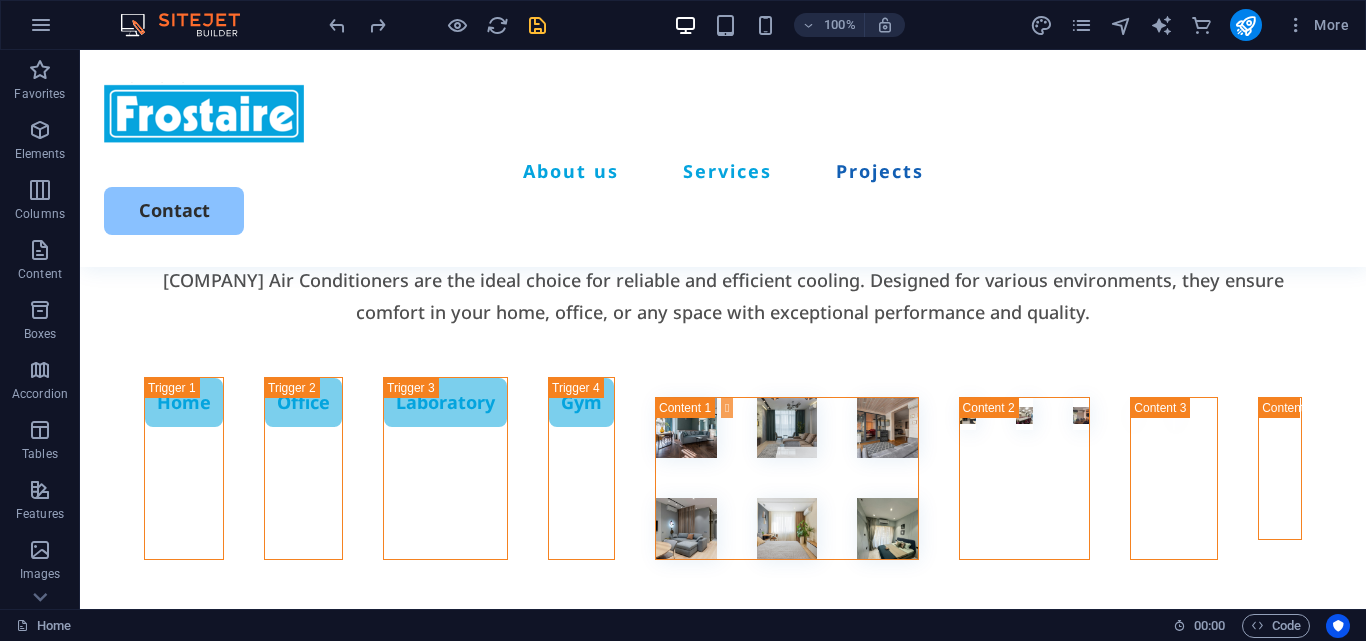 scroll, scrollTop: 4612, scrollLeft: 0, axis: vertical 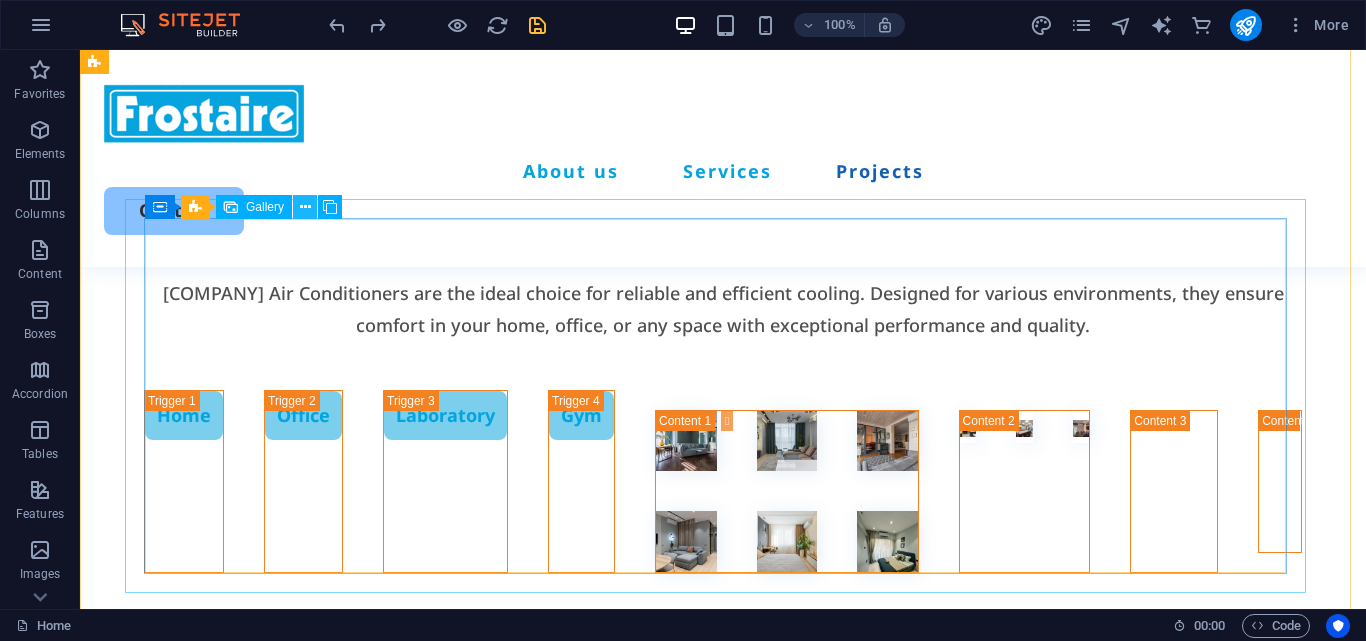 click at bounding box center (305, 207) 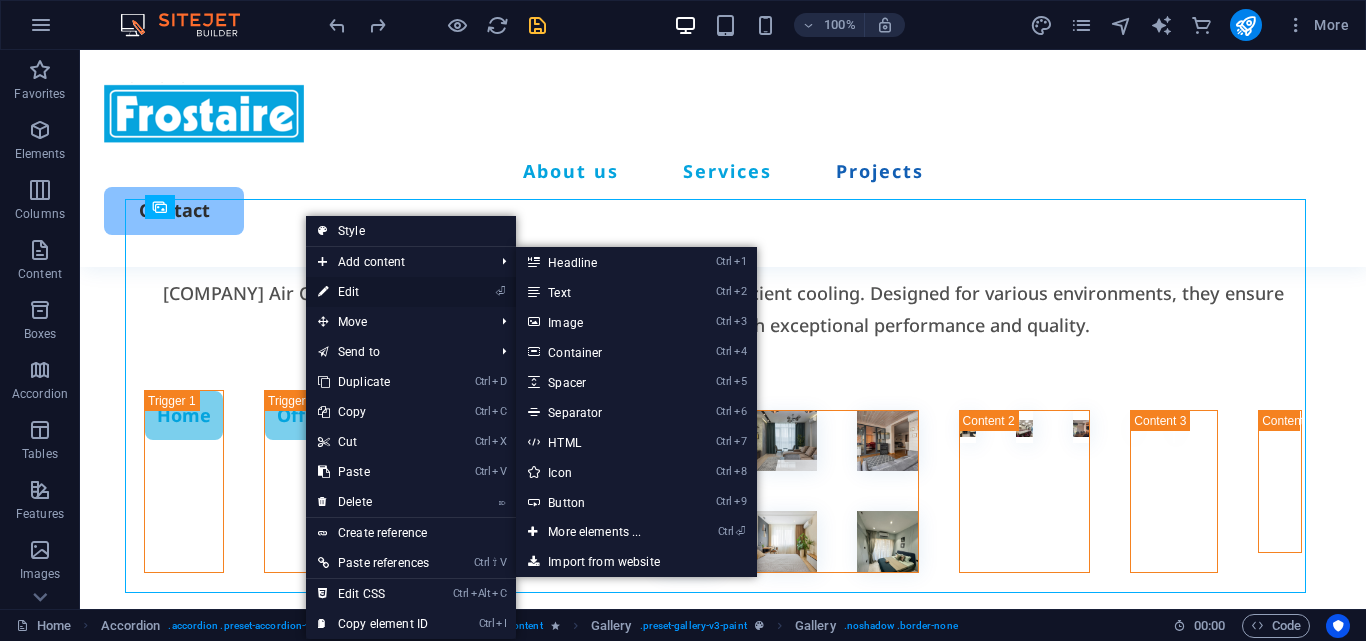 click on "⏎  Edit" at bounding box center [373, 292] 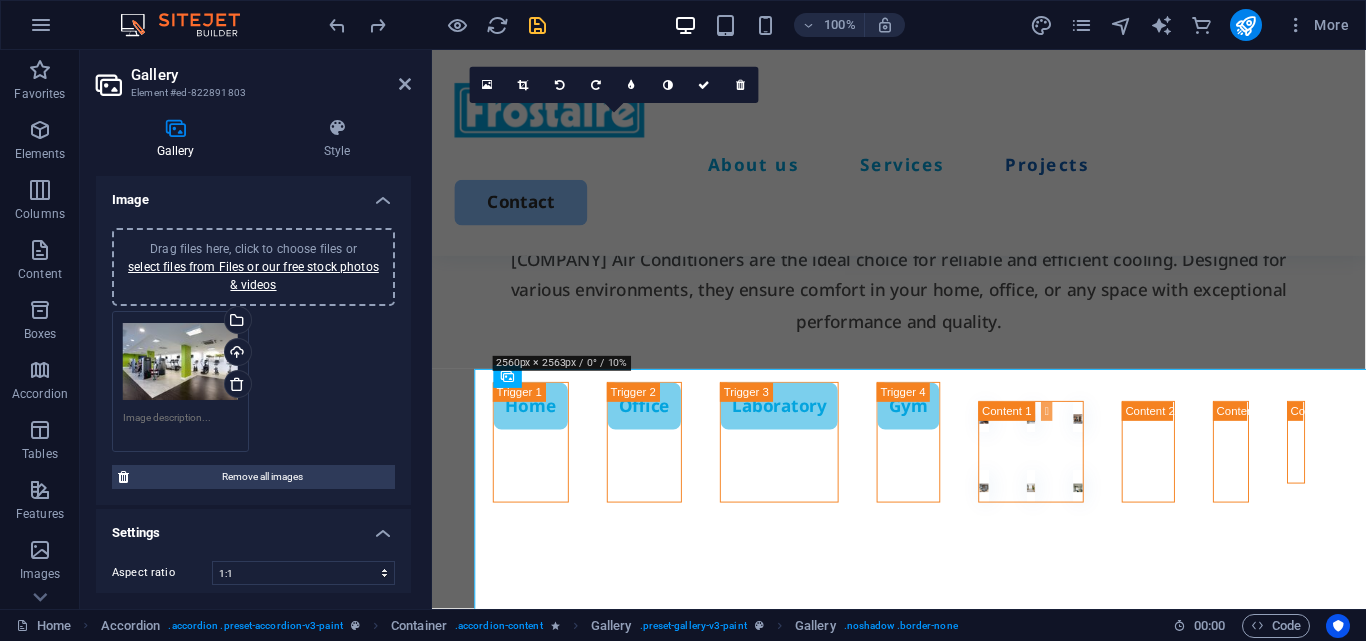 scroll, scrollTop: 4425, scrollLeft: 0, axis: vertical 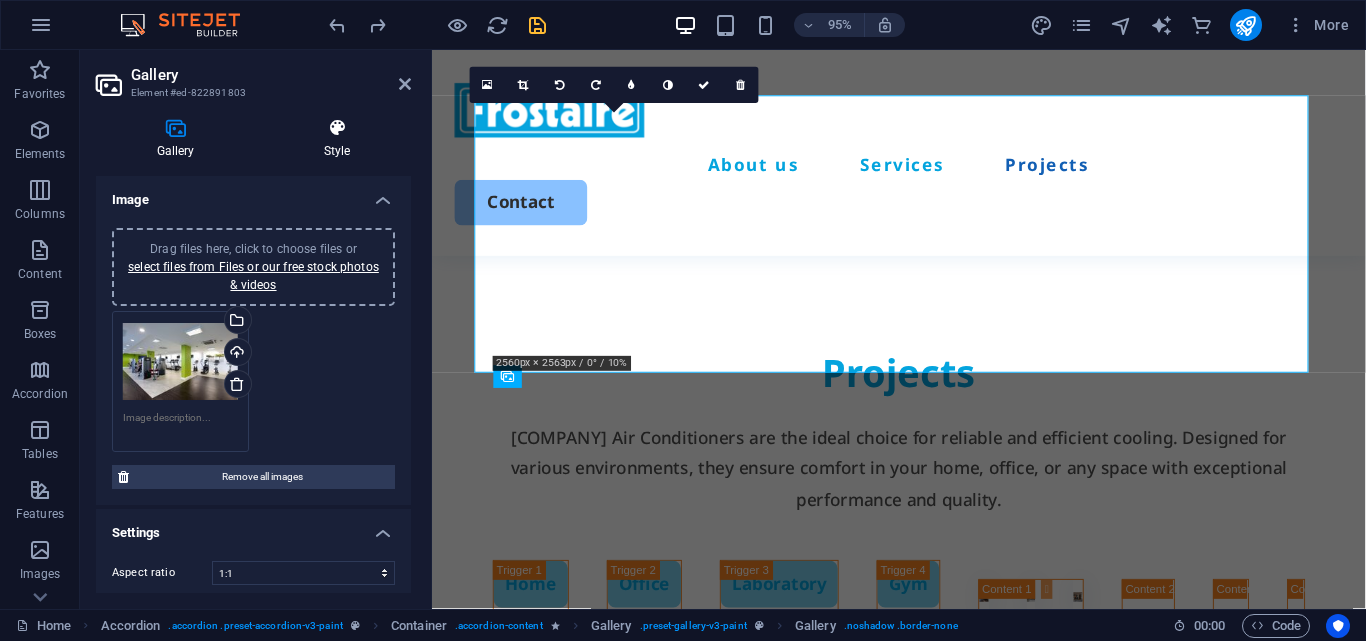 click at bounding box center (337, 128) 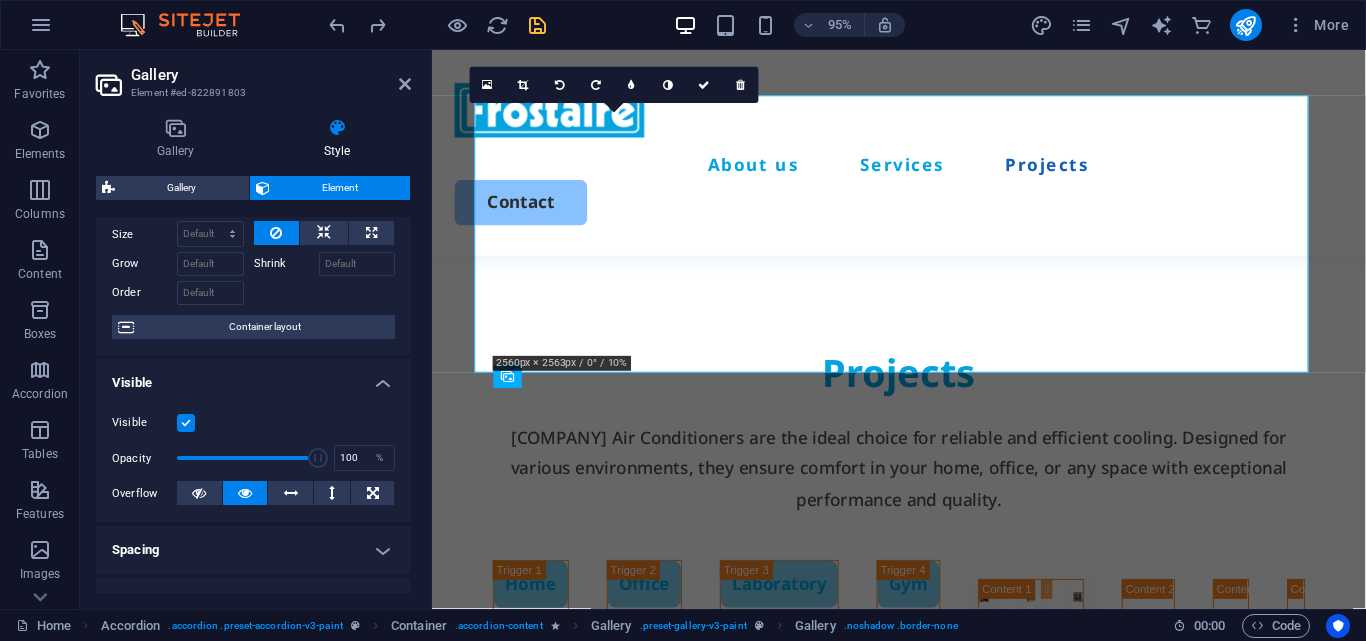 scroll, scrollTop: 0, scrollLeft: 0, axis: both 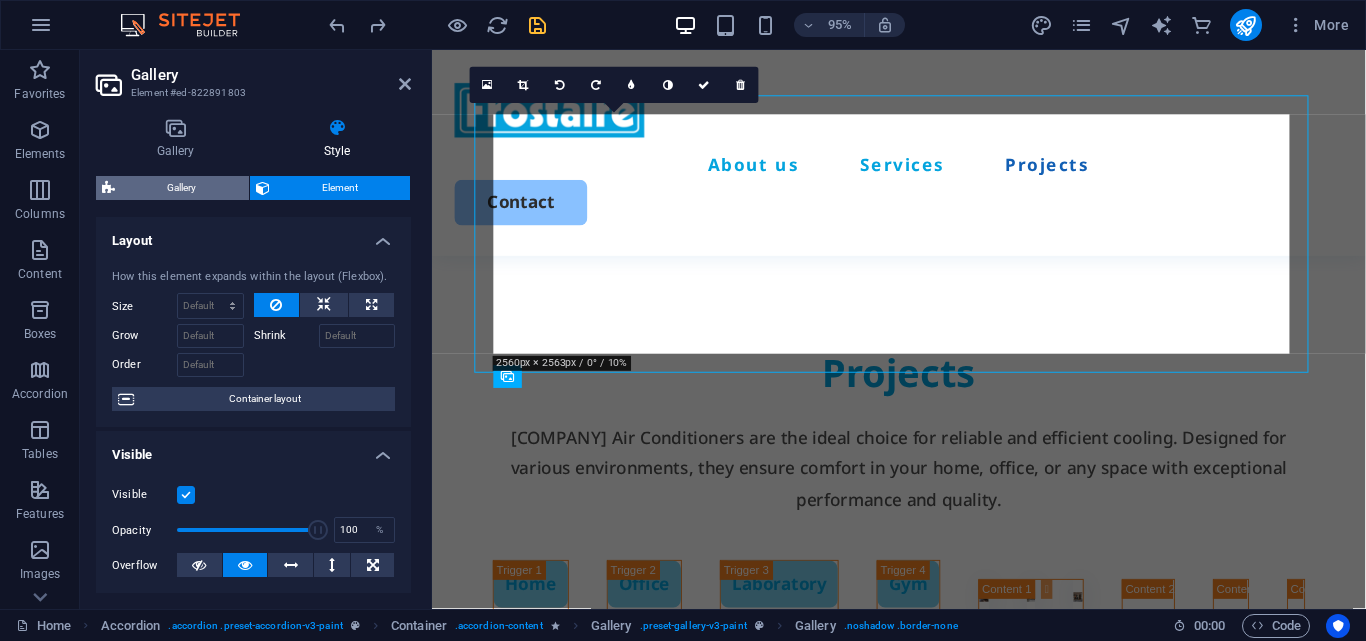 click on "Gallery" at bounding box center [182, 188] 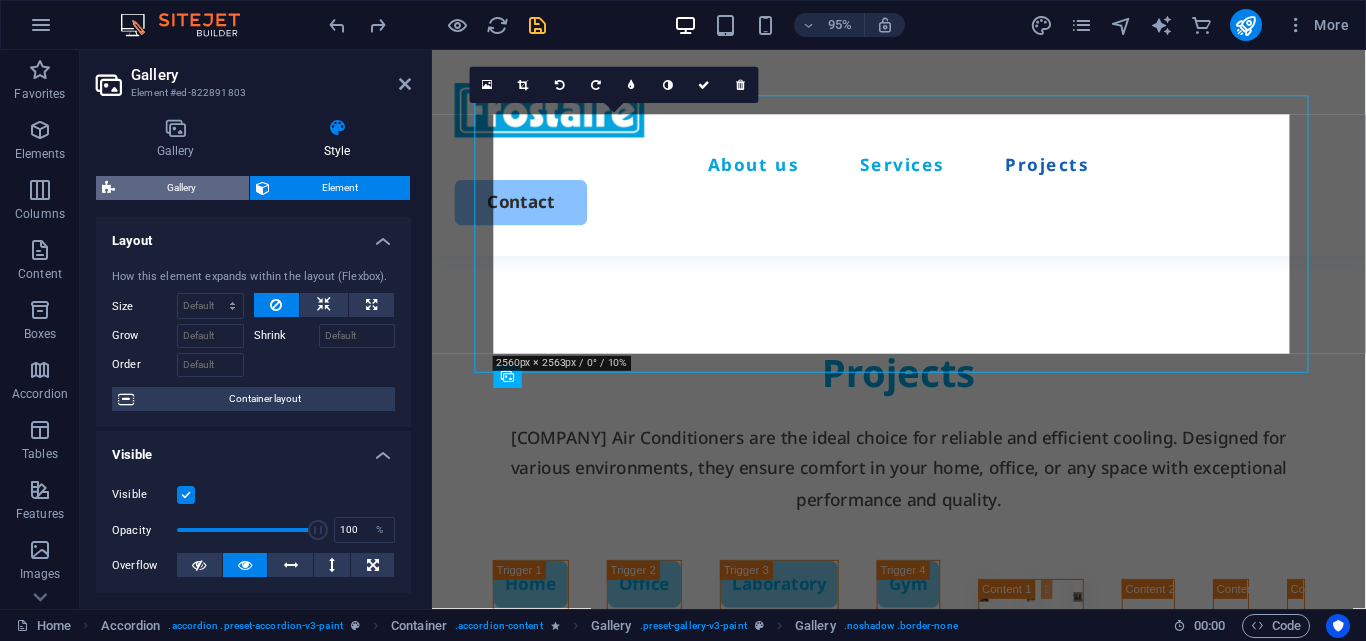 select on "rem" 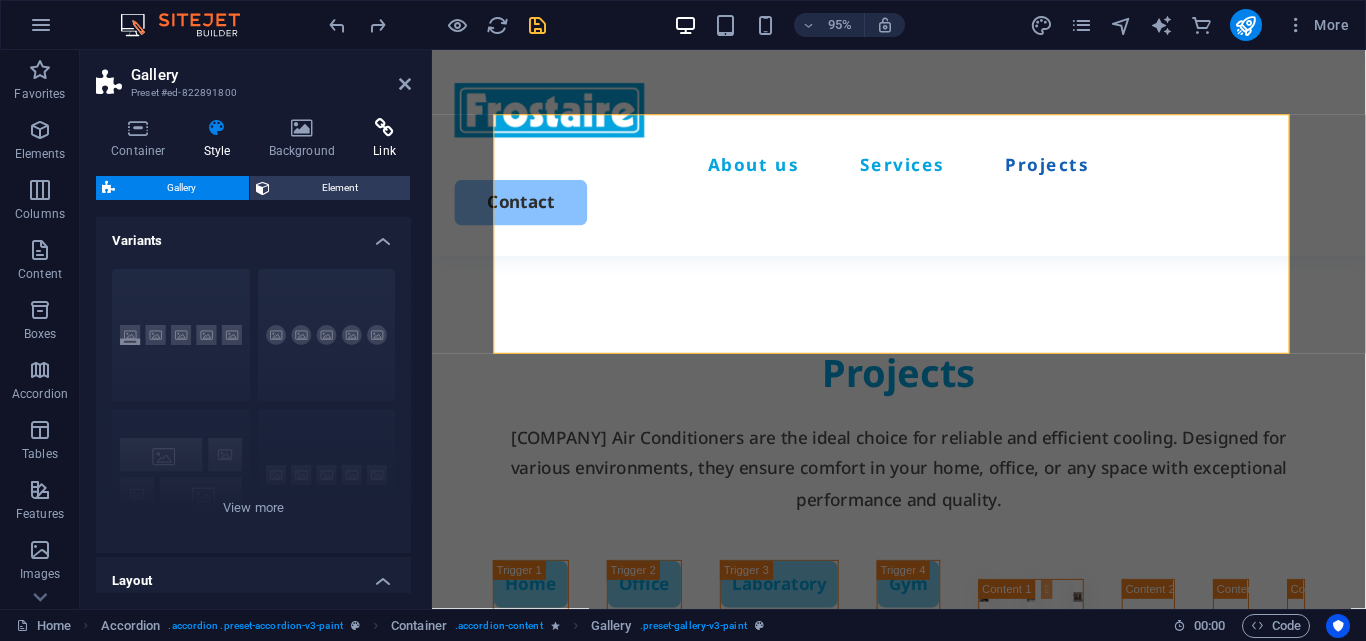 click on "Link" at bounding box center [384, 139] 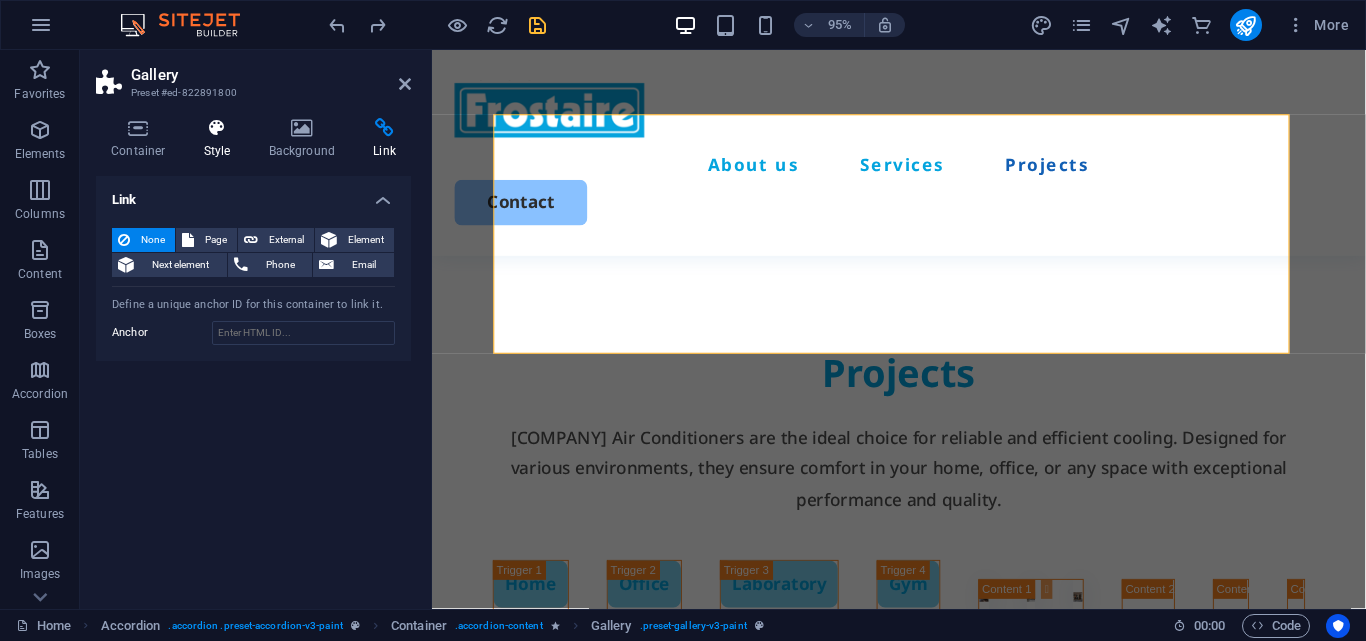 click at bounding box center (217, 128) 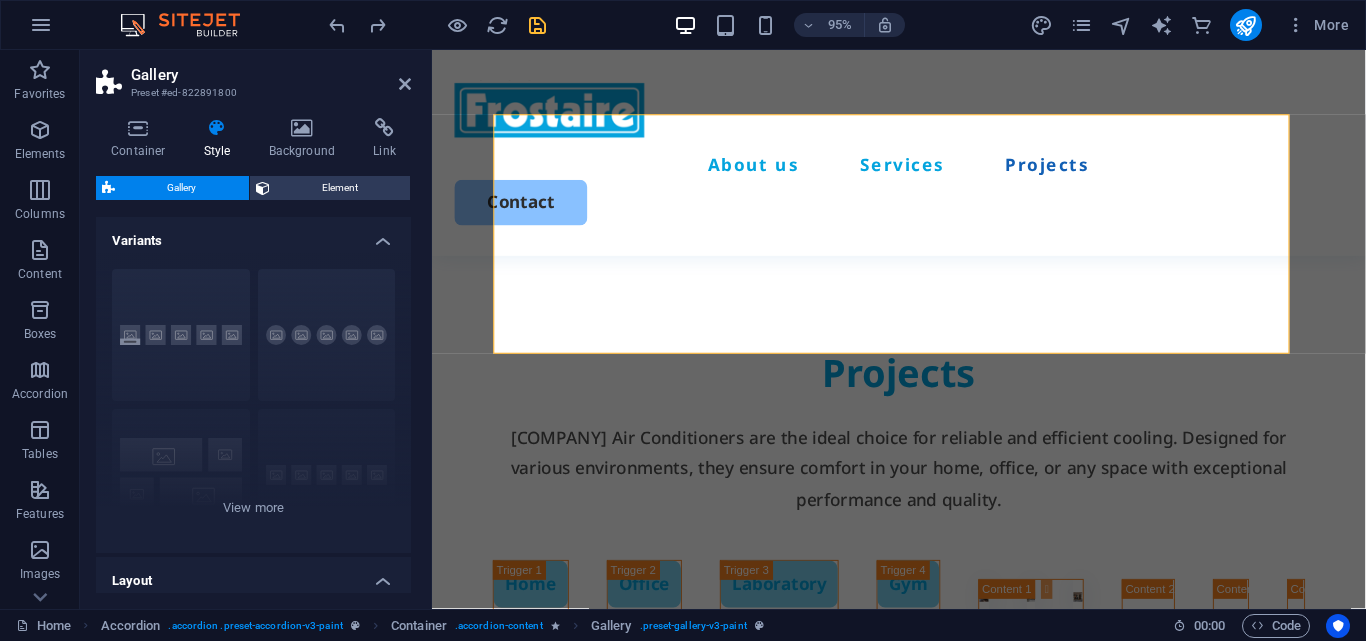 drag, startPoint x: 412, startPoint y: 255, endPoint x: 419, endPoint y: 305, distance: 50.48762 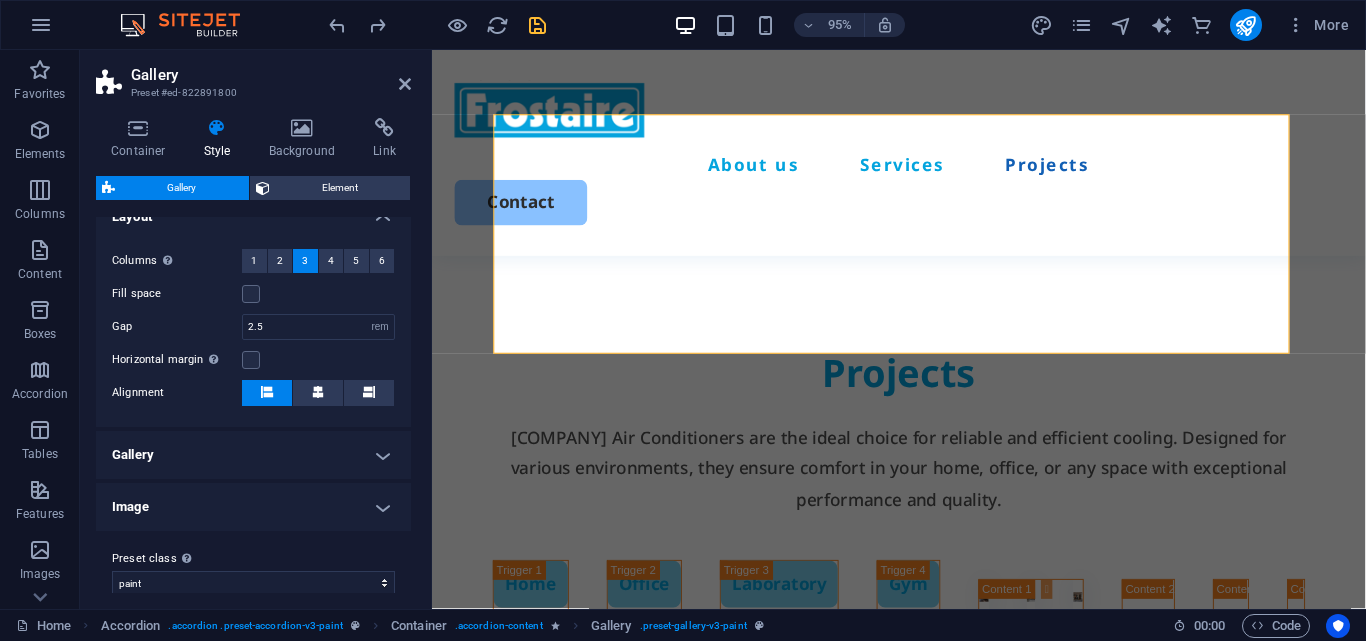 scroll, scrollTop: 382, scrollLeft: 0, axis: vertical 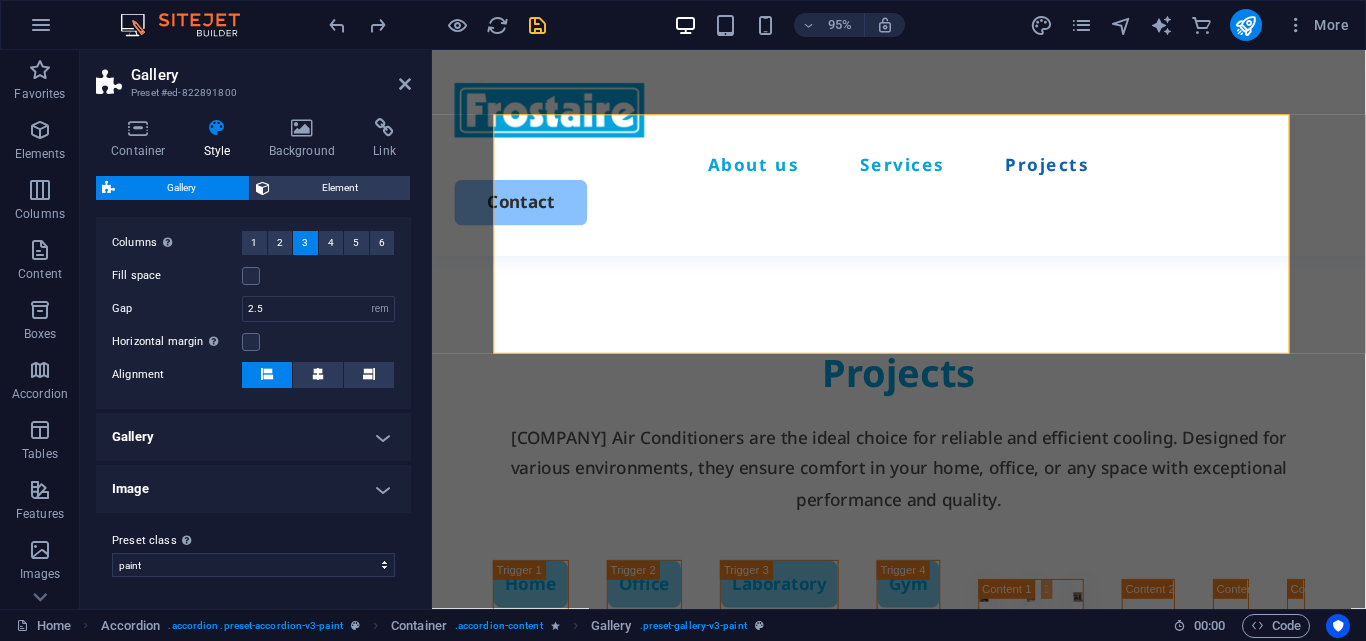 click on "Gallery" at bounding box center [253, 437] 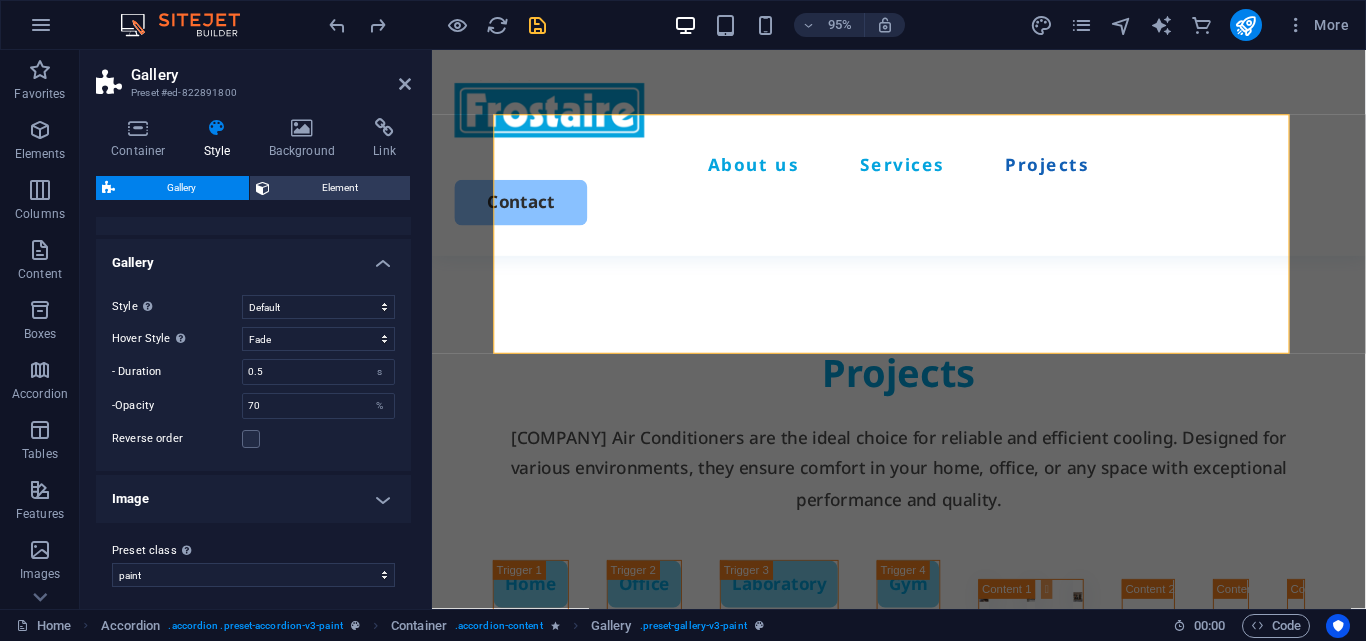 scroll, scrollTop: 561, scrollLeft: 0, axis: vertical 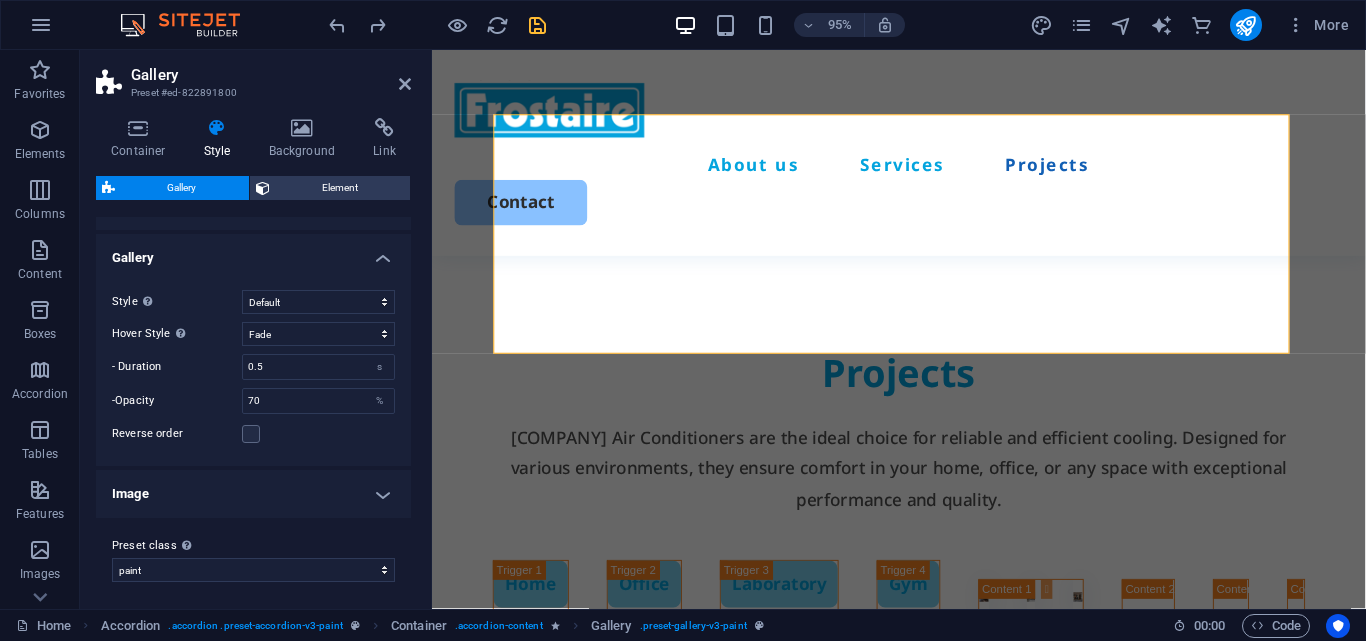 click on "Style Only for Desktop- and Tabletmode Default Grid Grid reverse Grid shifted Collage   -Columns 3 4 6 8   -Horizontal   -Vertical Hover Style Switch to preview mode and move the mouse over the pictures to test the effect. Off Rotate Zoom Fade Captions  -Background  -Color   -Fit  - Width auto px rem % vh vw  - Alignment  -Position Centered Top left Top right Bottom right Bottom left  - Duration 0.5 s  -Opacity 70 %  -Scale 110 %  -Rotate 6 °  -Padding 1 px rem % vh vw Custom Custom 1 px rem % vh vw 1 px rem % vh vw 1 px rem % vh vw 1 px rem % vh vw  -Font Default Headlines Reverse order" at bounding box center (253, 368) 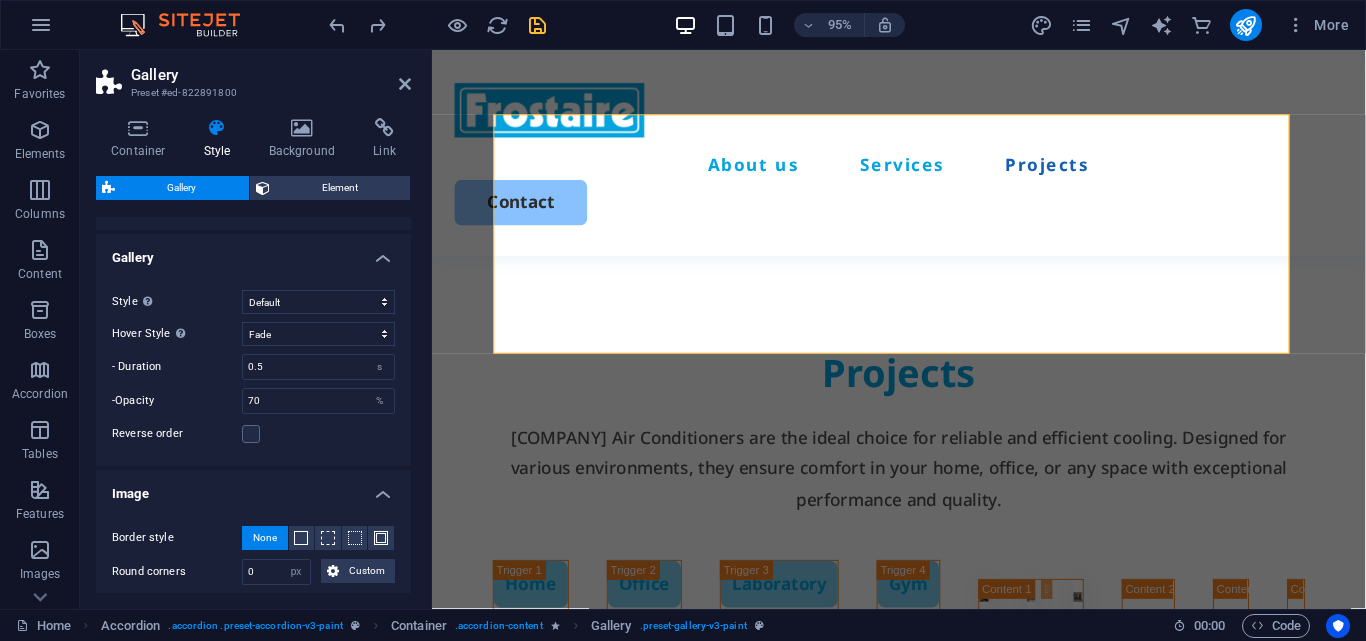 drag, startPoint x: 406, startPoint y: 454, endPoint x: 415, endPoint y: 528, distance: 74.54529 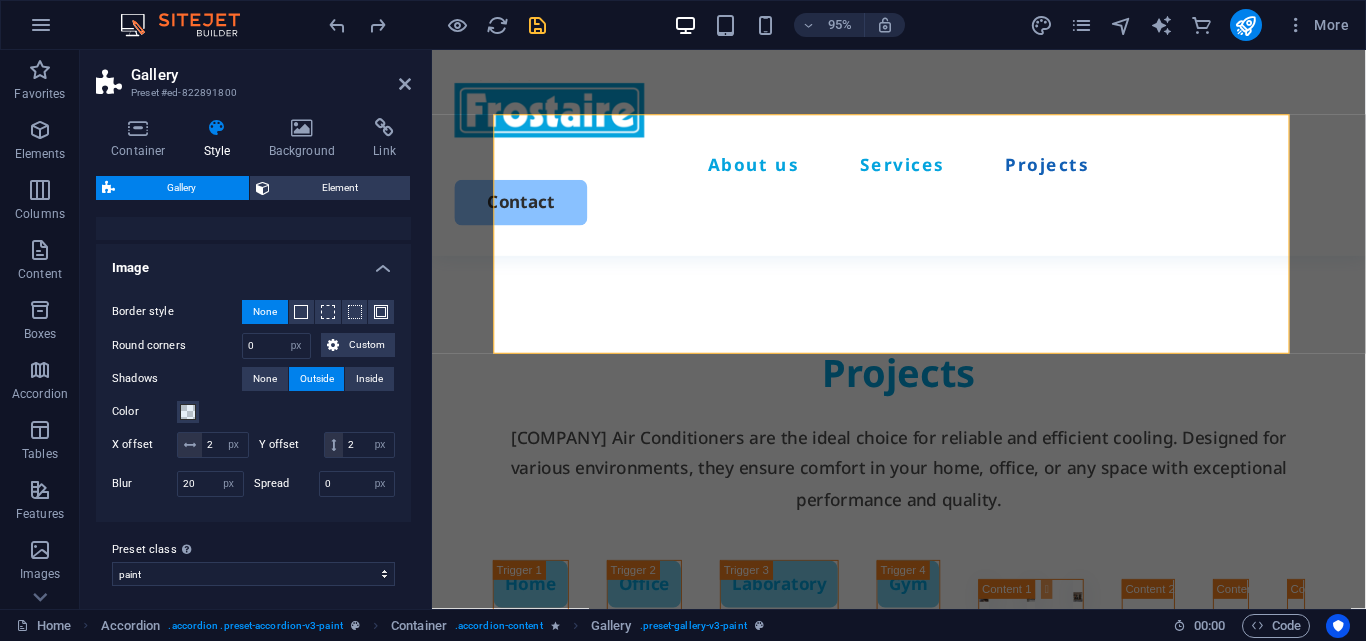 scroll, scrollTop: 822, scrollLeft: 0, axis: vertical 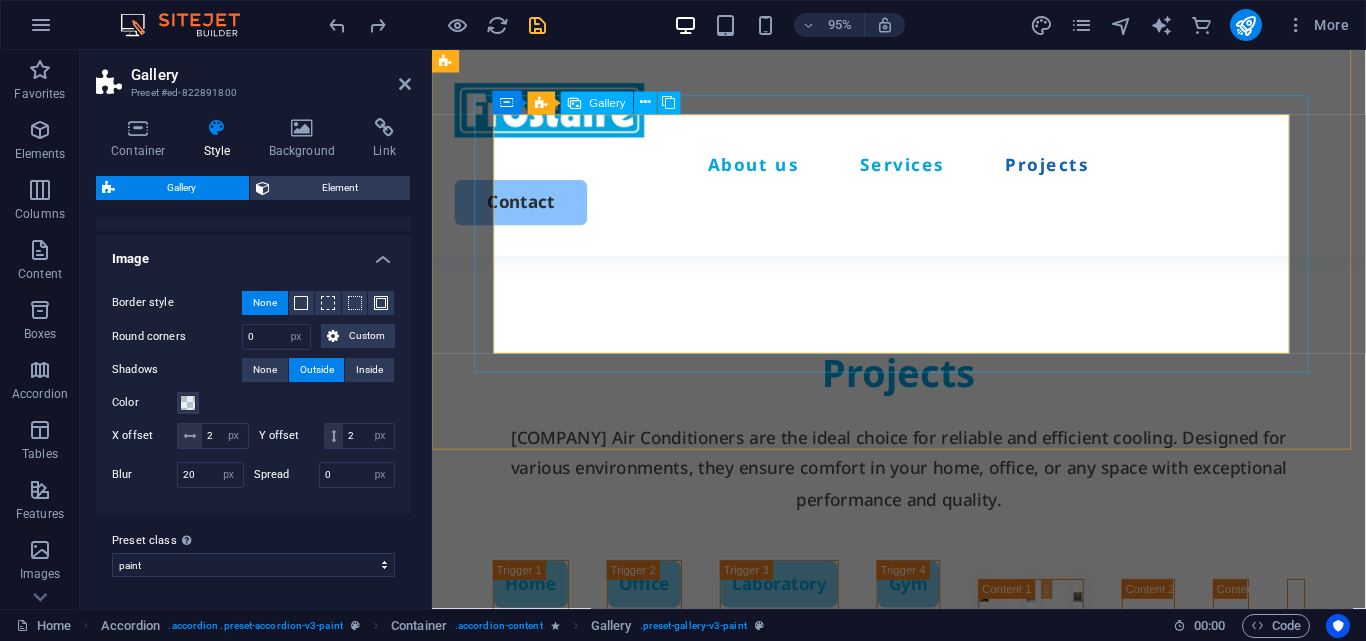 click at bounding box center (1333, 624) 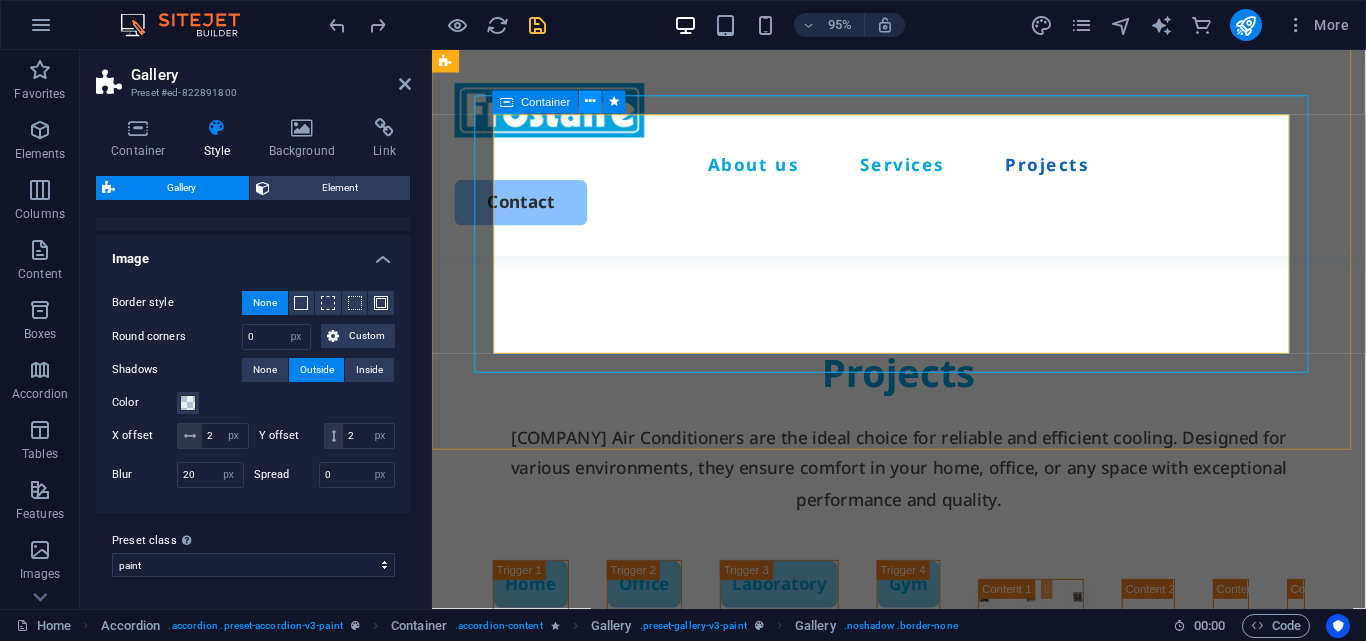 click at bounding box center [590, 102] 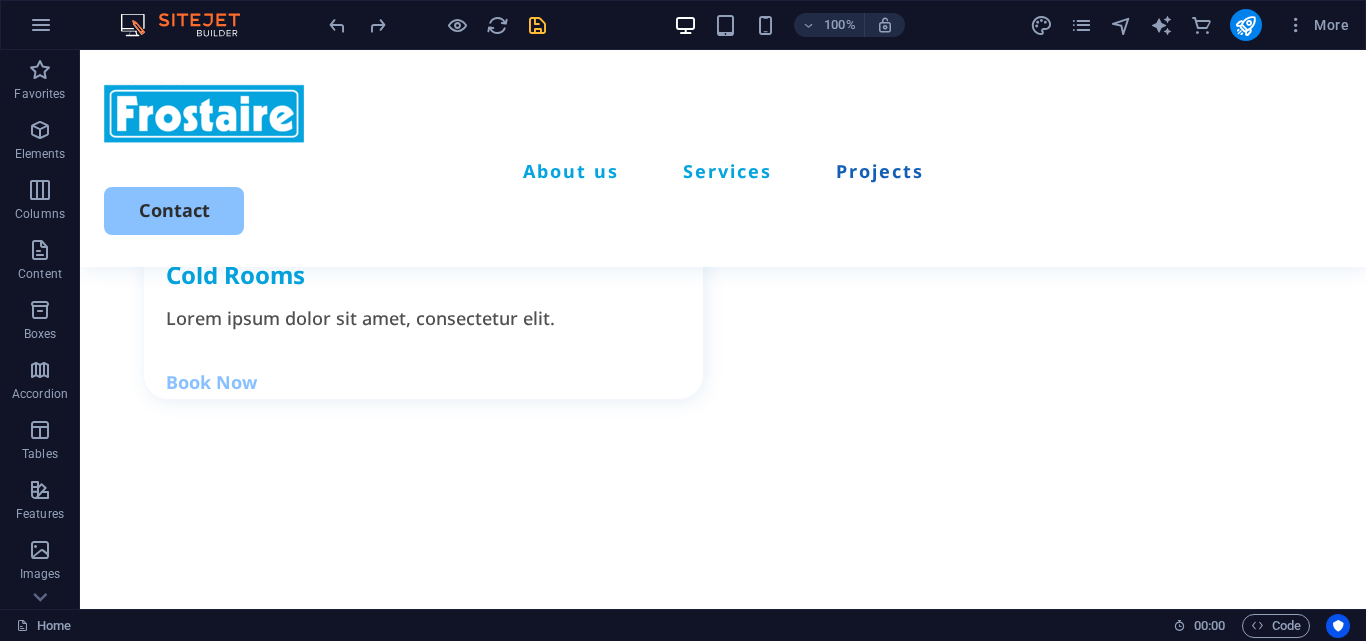 scroll, scrollTop: 4185, scrollLeft: 0, axis: vertical 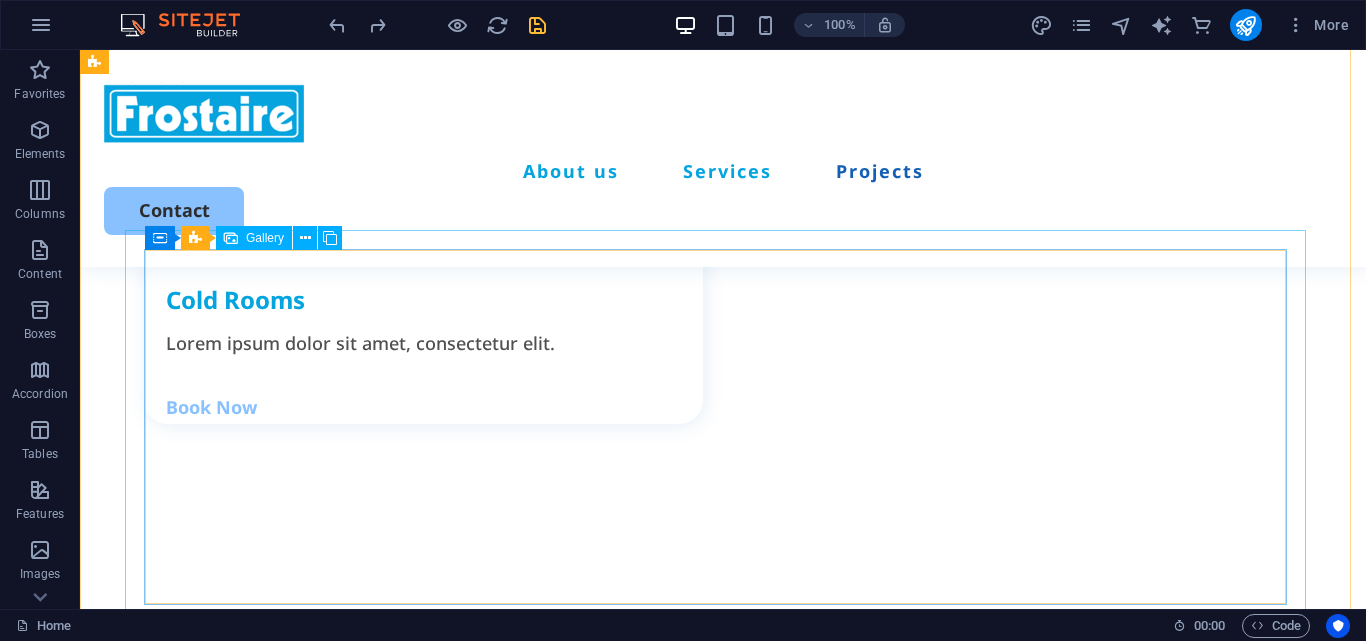 click at bounding box center [1174, 854] 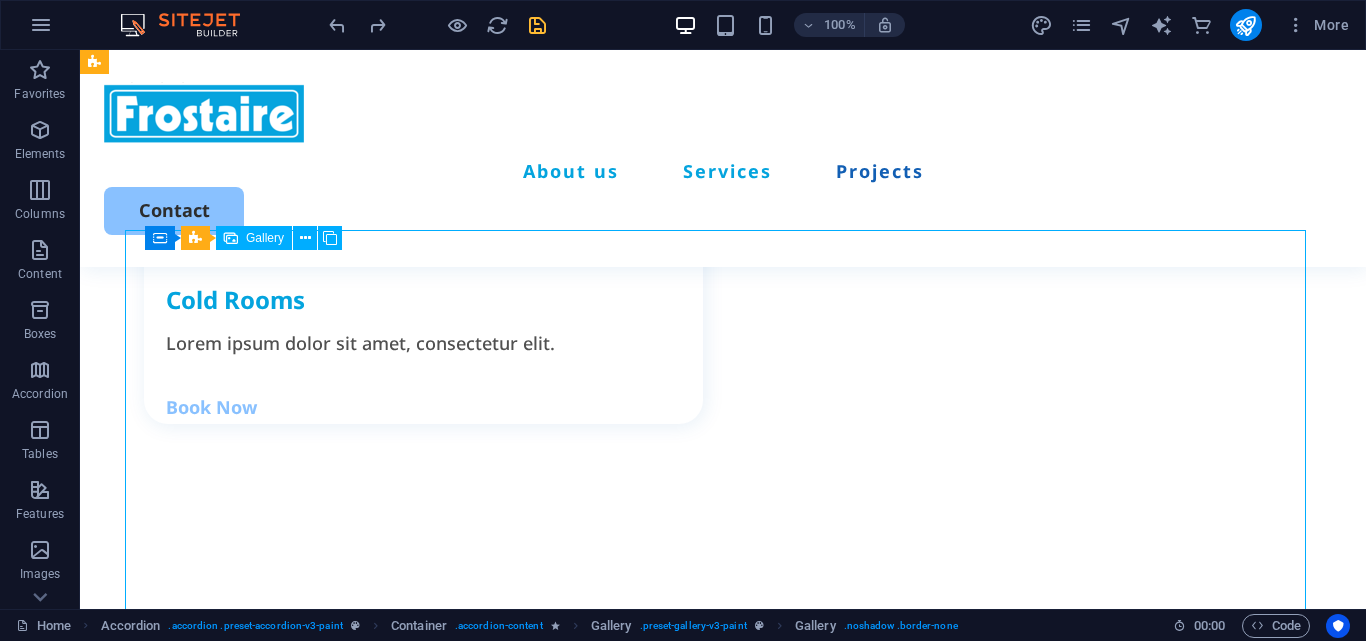 click at bounding box center [1174, 854] 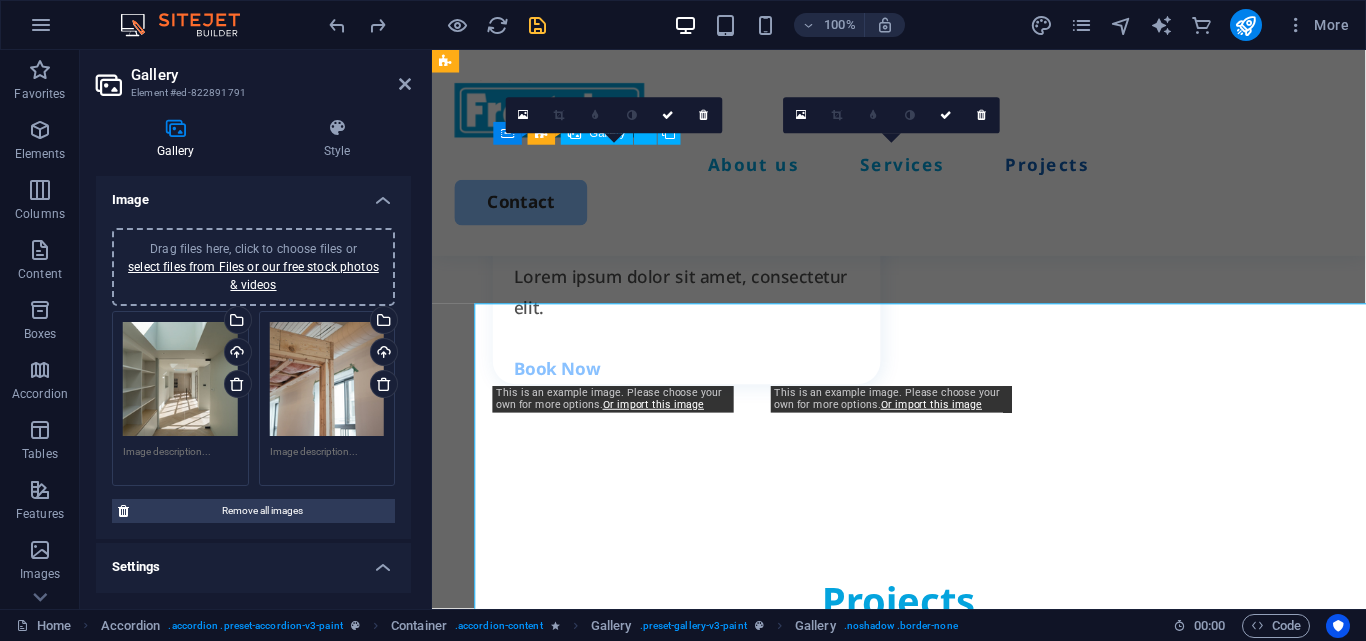 scroll, scrollTop: 4098, scrollLeft: 0, axis: vertical 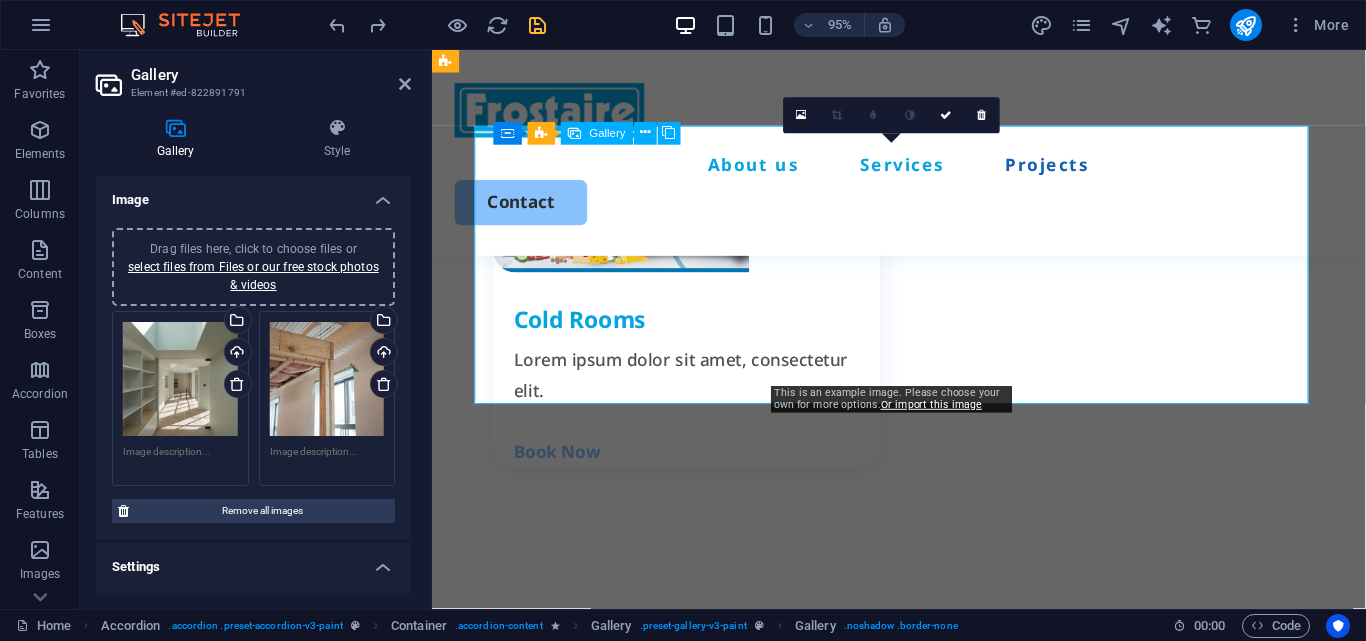 click at bounding box center [1255, 1023] 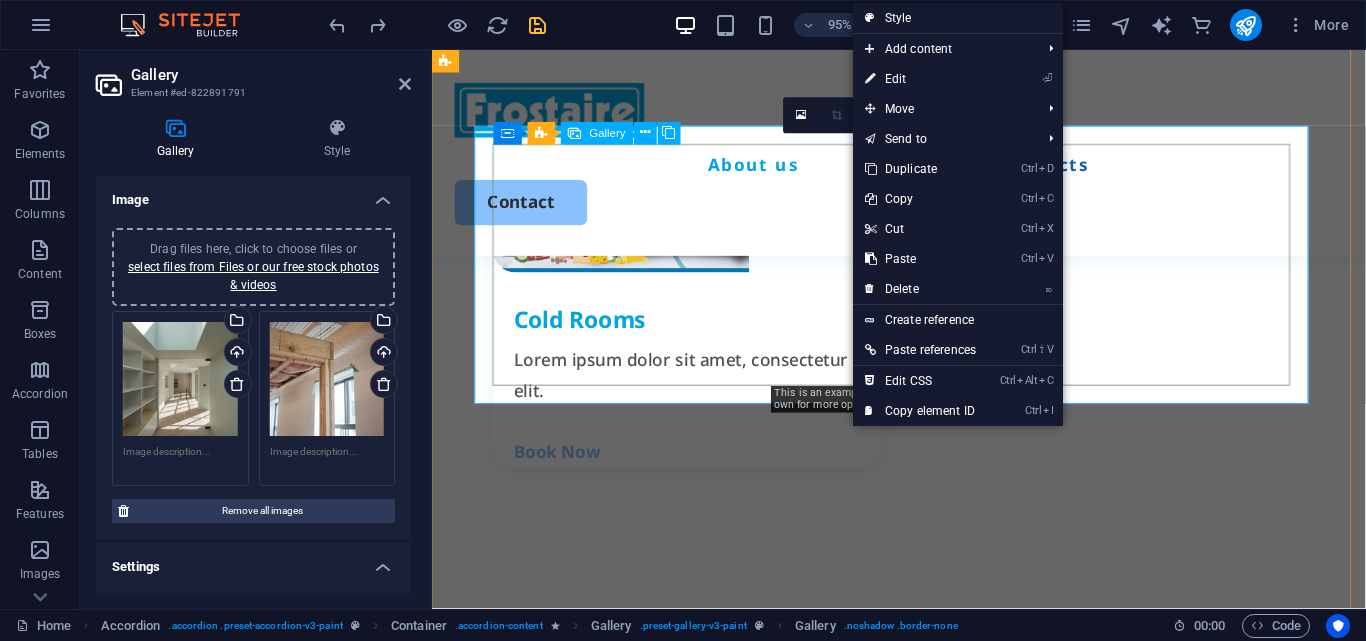 click at bounding box center [1255, 1023] 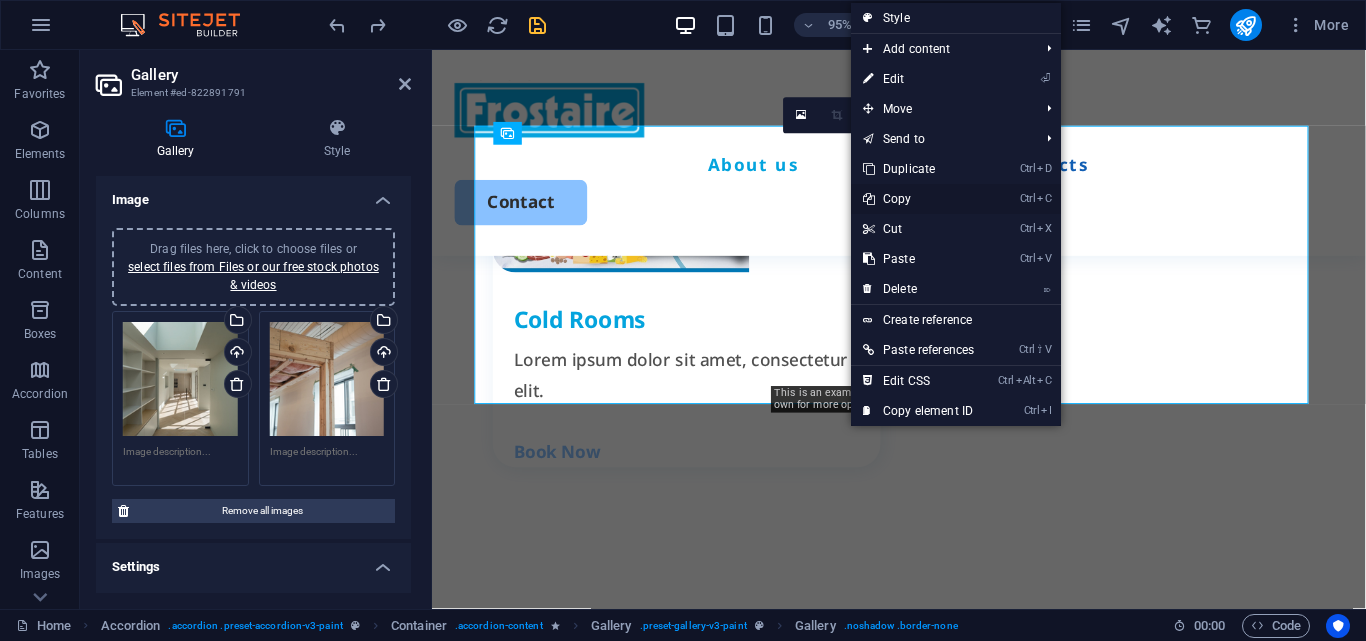 click on "Ctrl C  Copy" at bounding box center (918, 199) 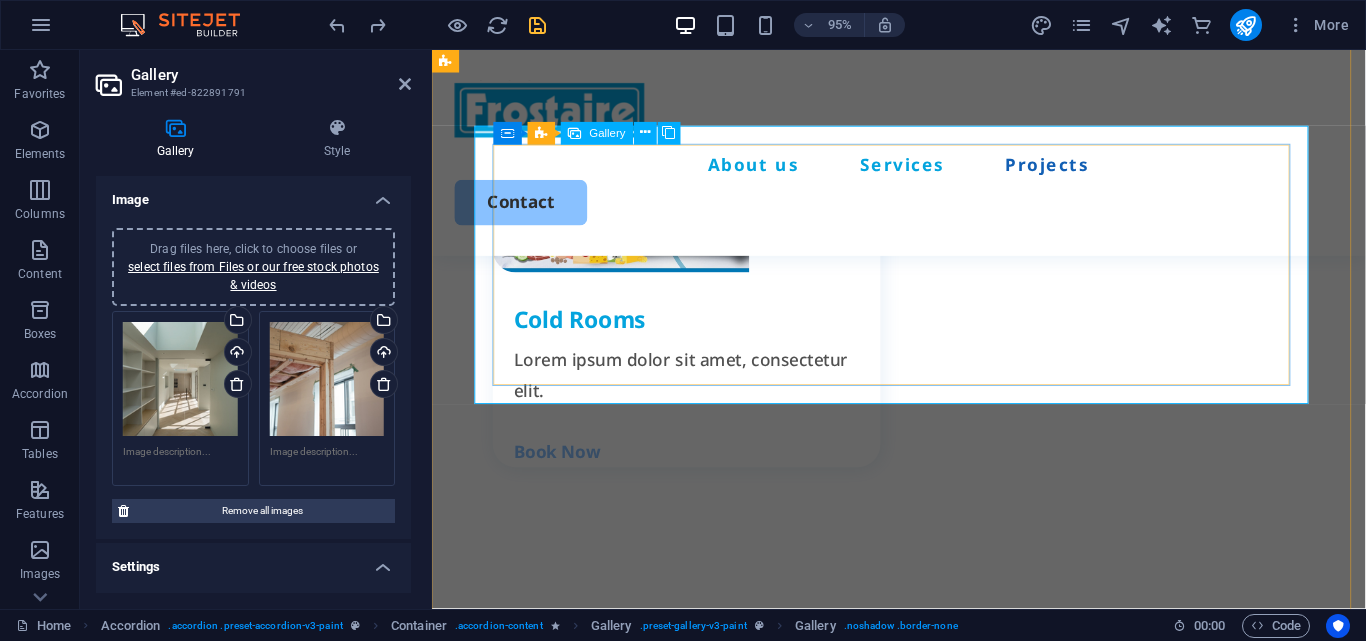 click at bounding box center (1273, 987) 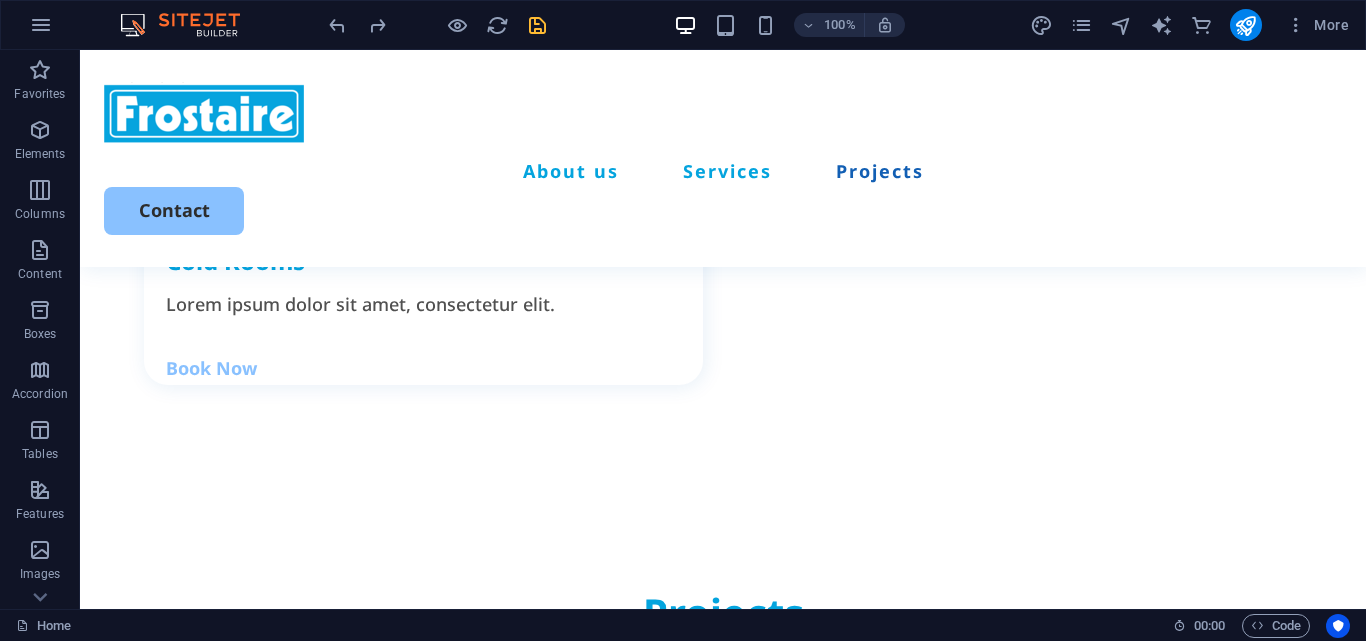 scroll, scrollTop: 4211, scrollLeft: 0, axis: vertical 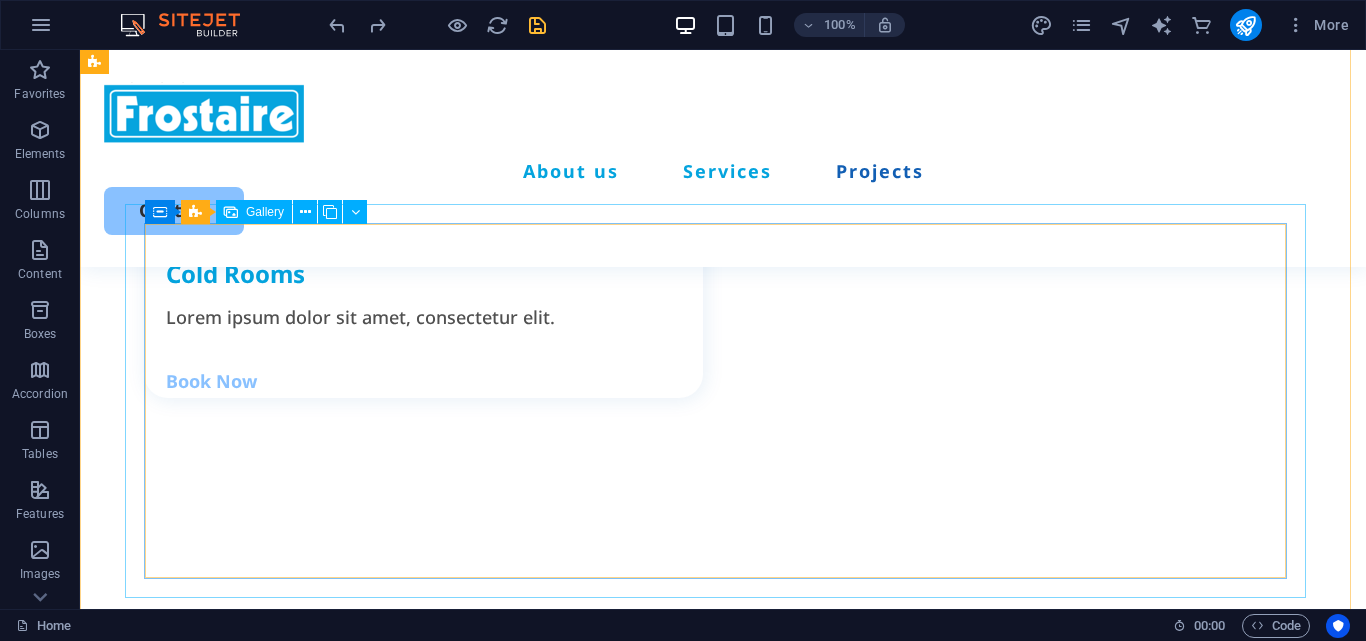 click at bounding box center (1132, 828) 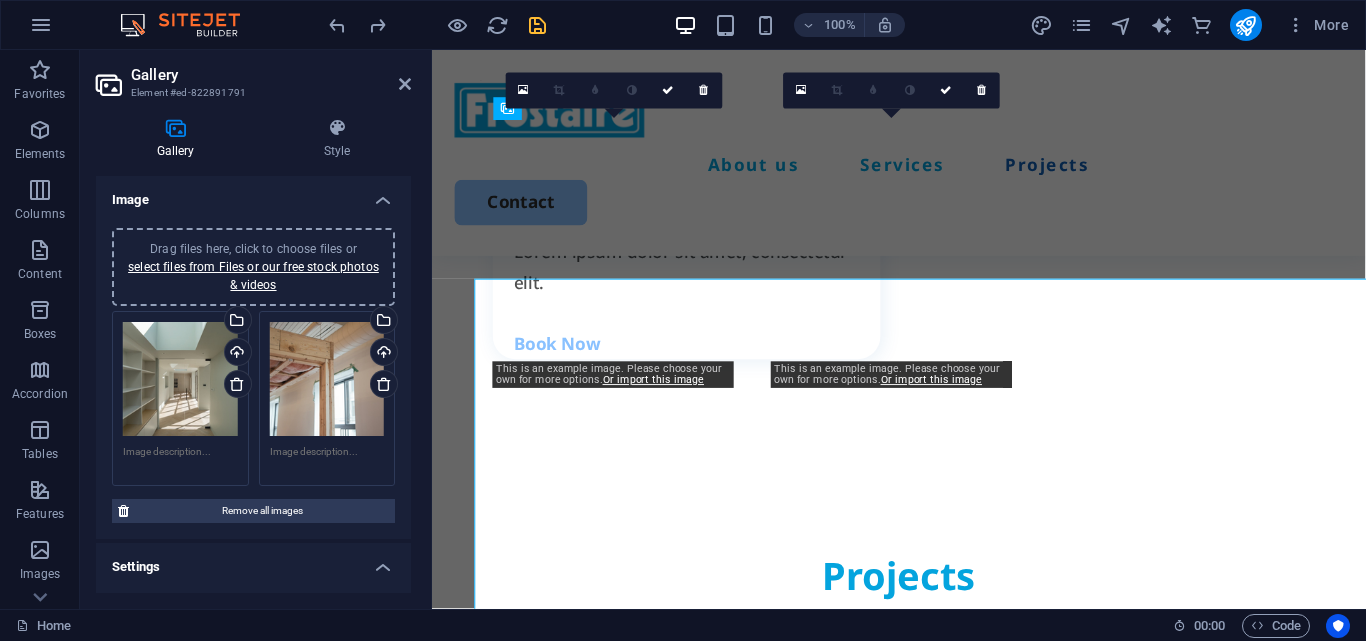 scroll, scrollTop: 4124, scrollLeft: 0, axis: vertical 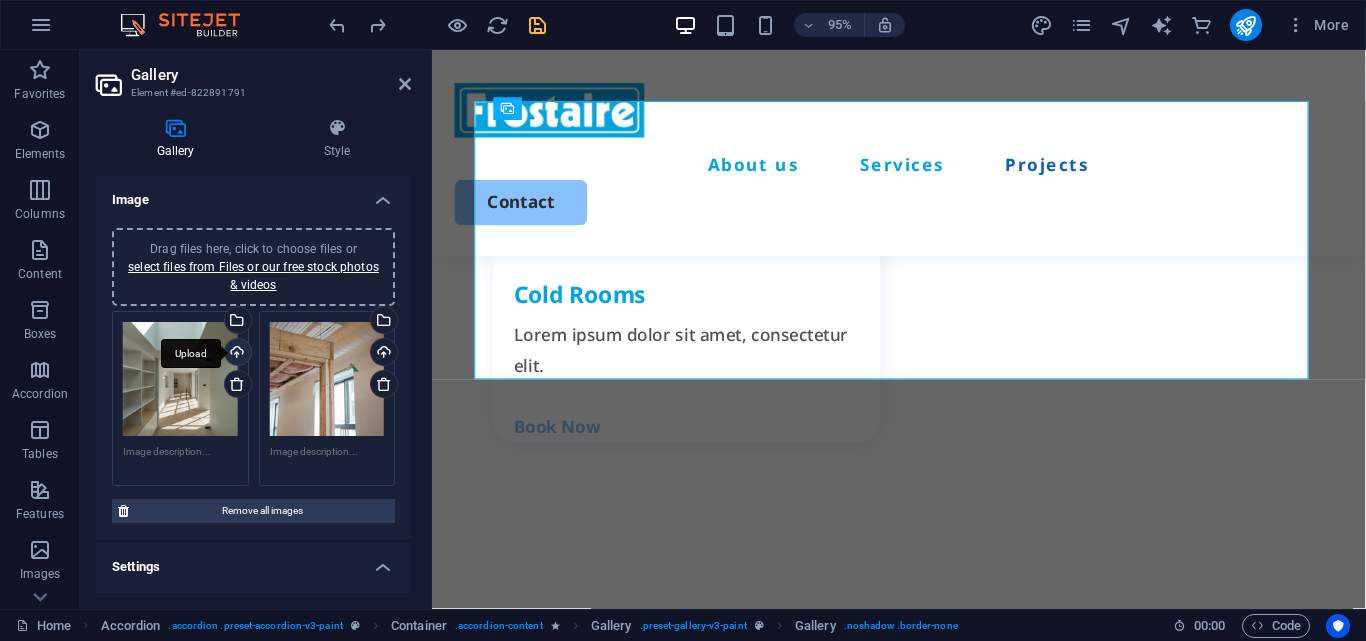 click on "Upload" at bounding box center [236, 354] 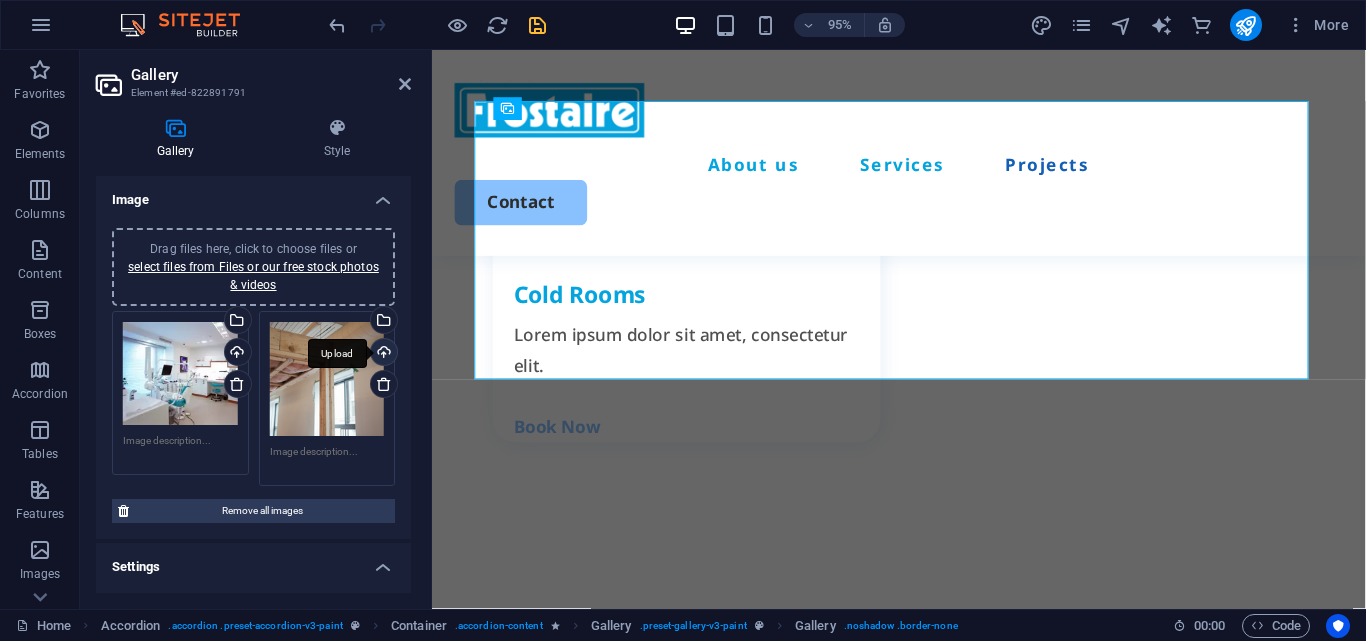 click on "Upload" at bounding box center [382, 354] 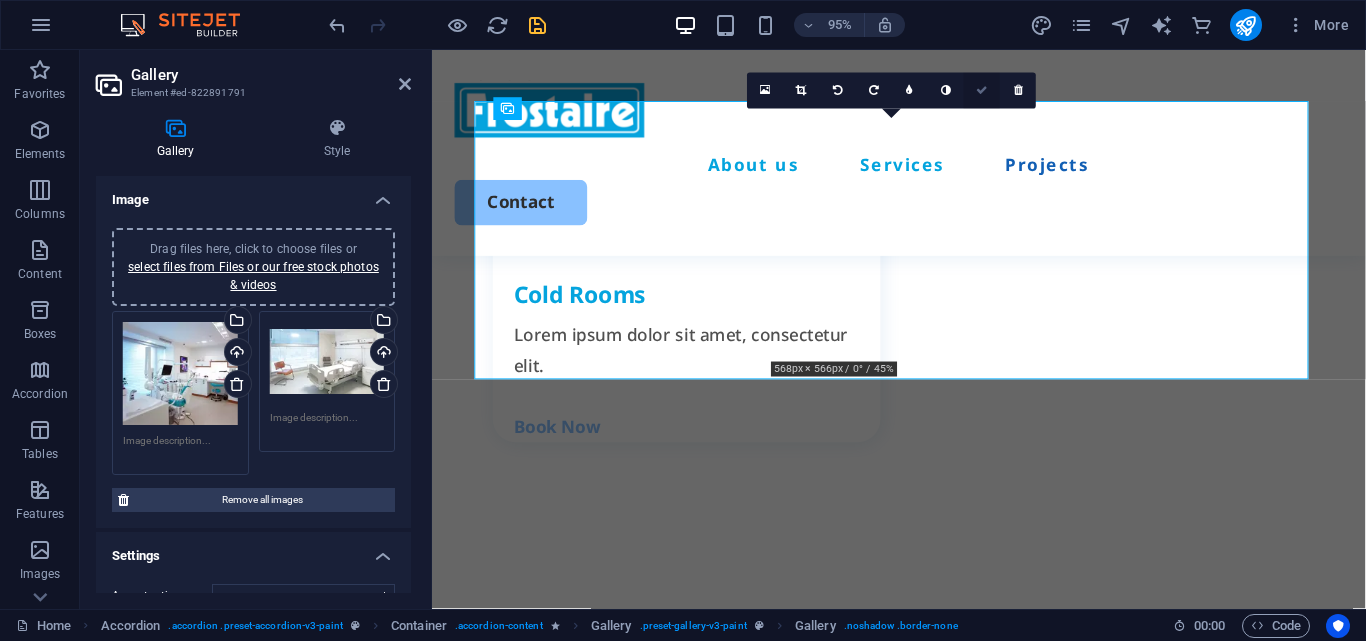 click at bounding box center (982, 90) 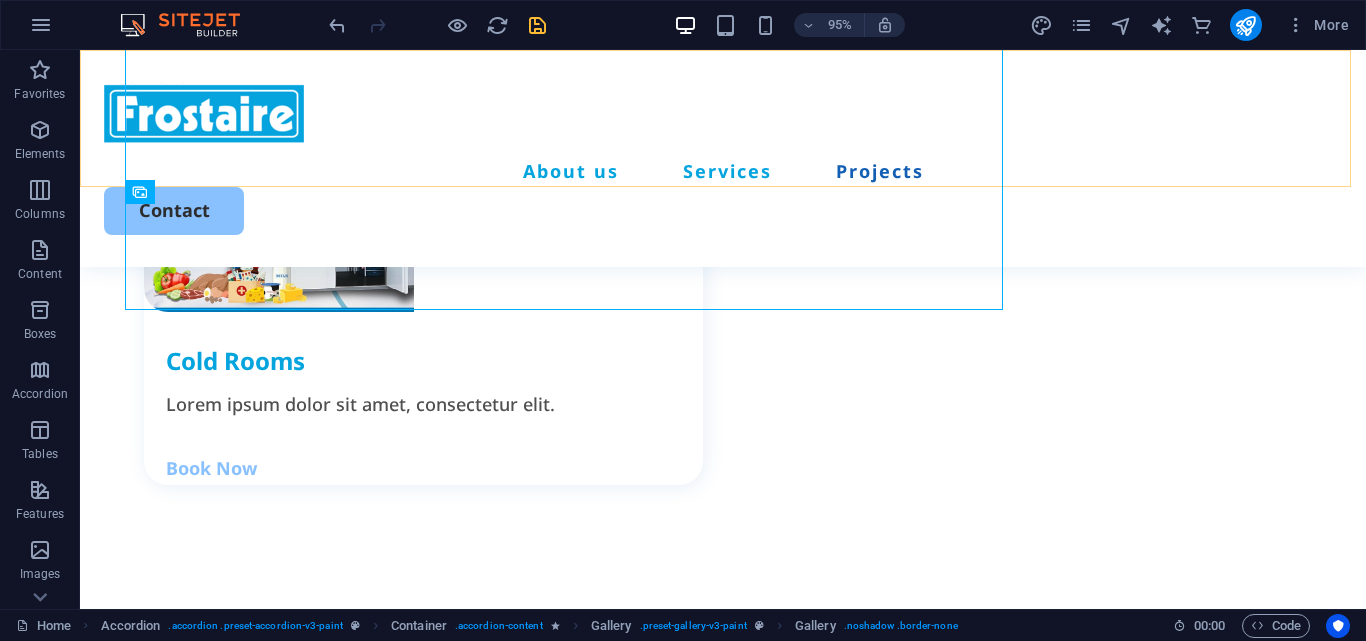 scroll, scrollTop: 4211, scrollLeft: 0, axis: vertical 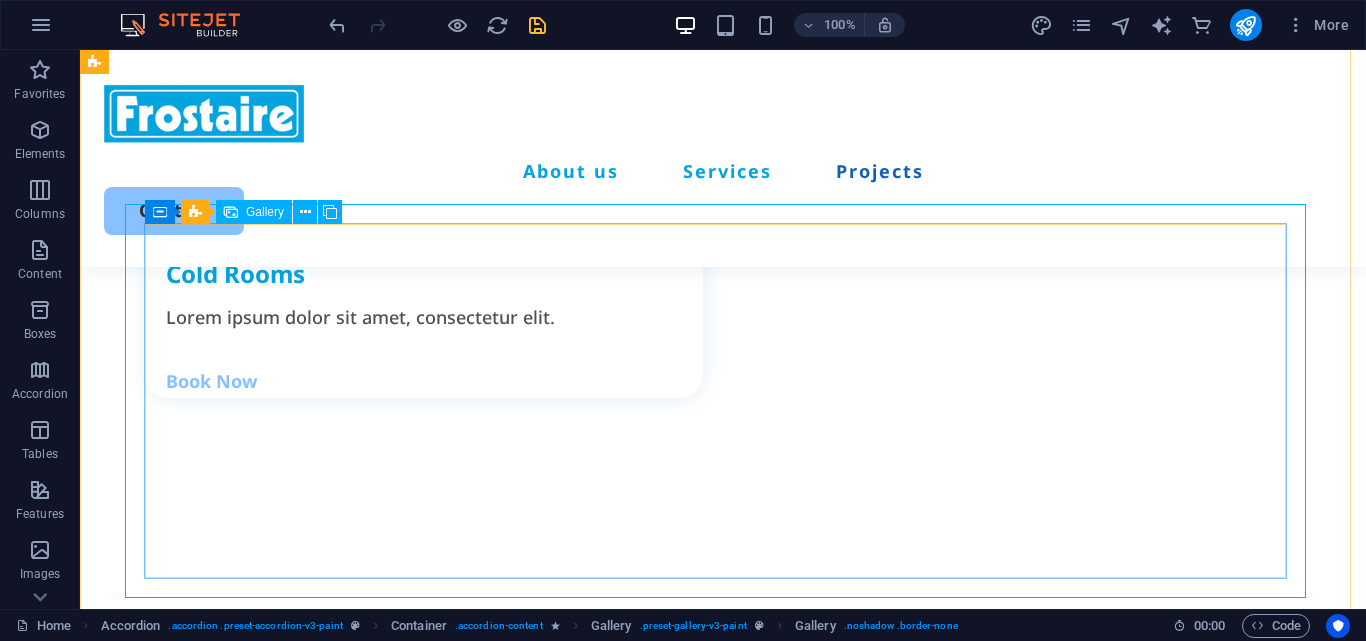 click at bounding box center (1207, 828) 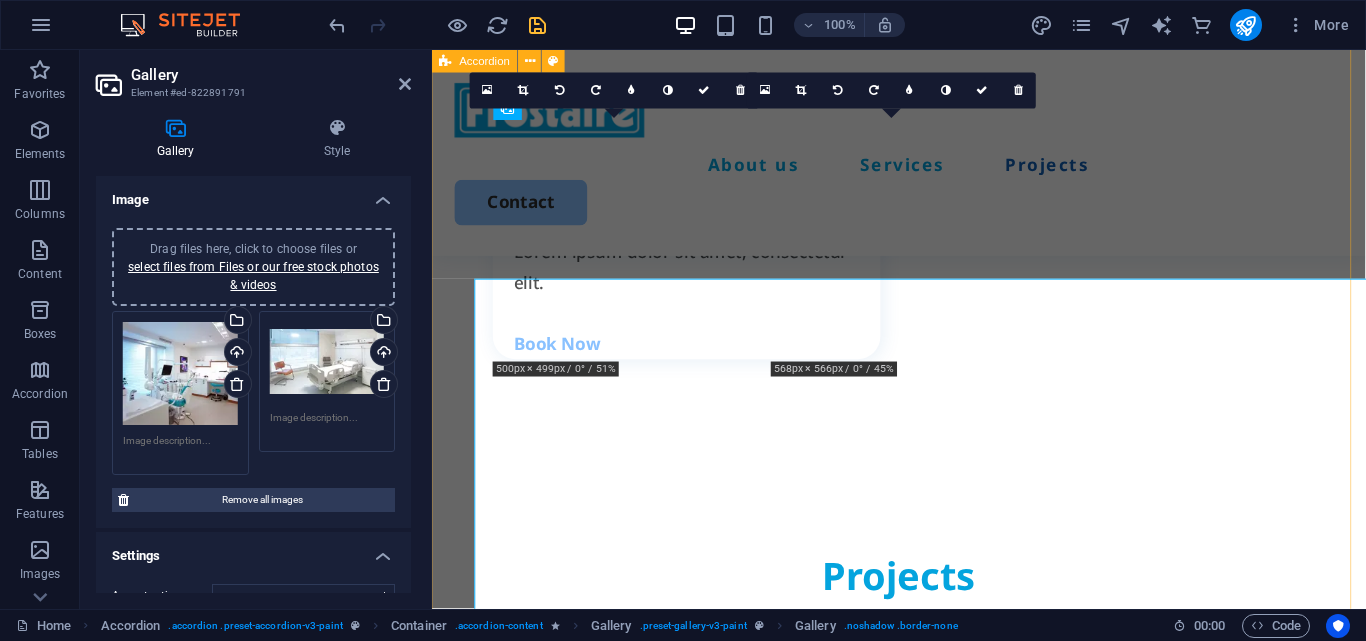 scroll, scrollTop: 4124, scrollLeft: 0, axis: vertical 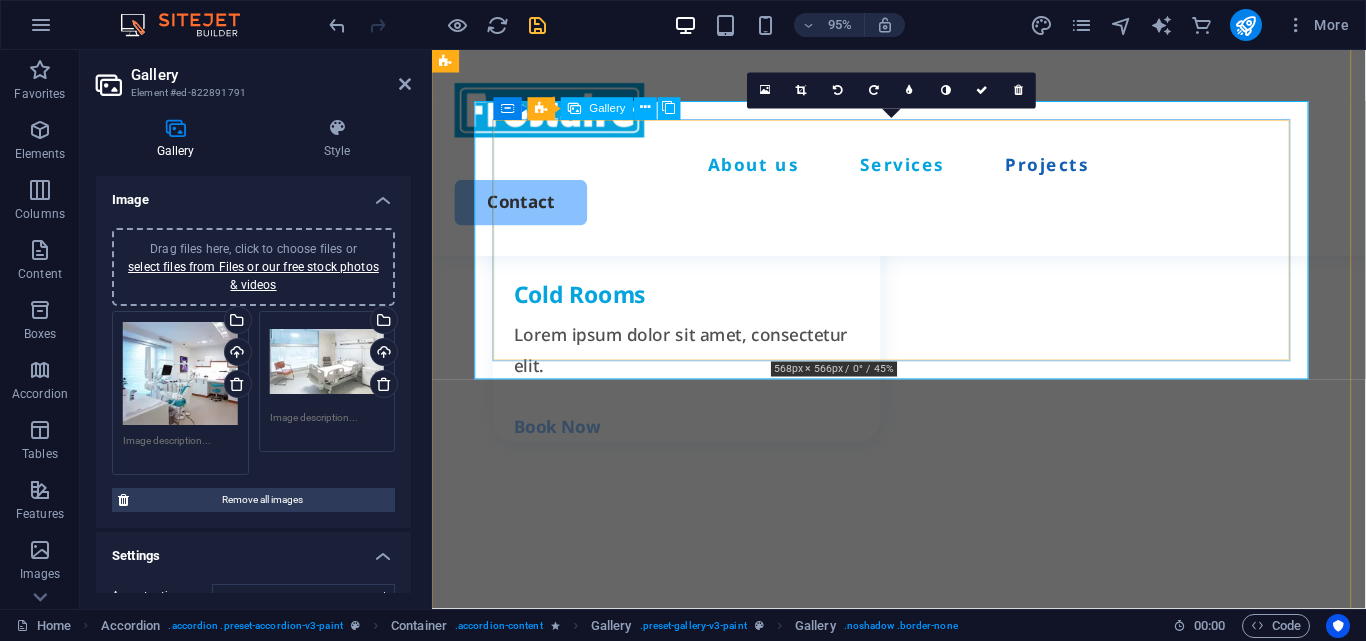 click at bounding box center [1270, 997] 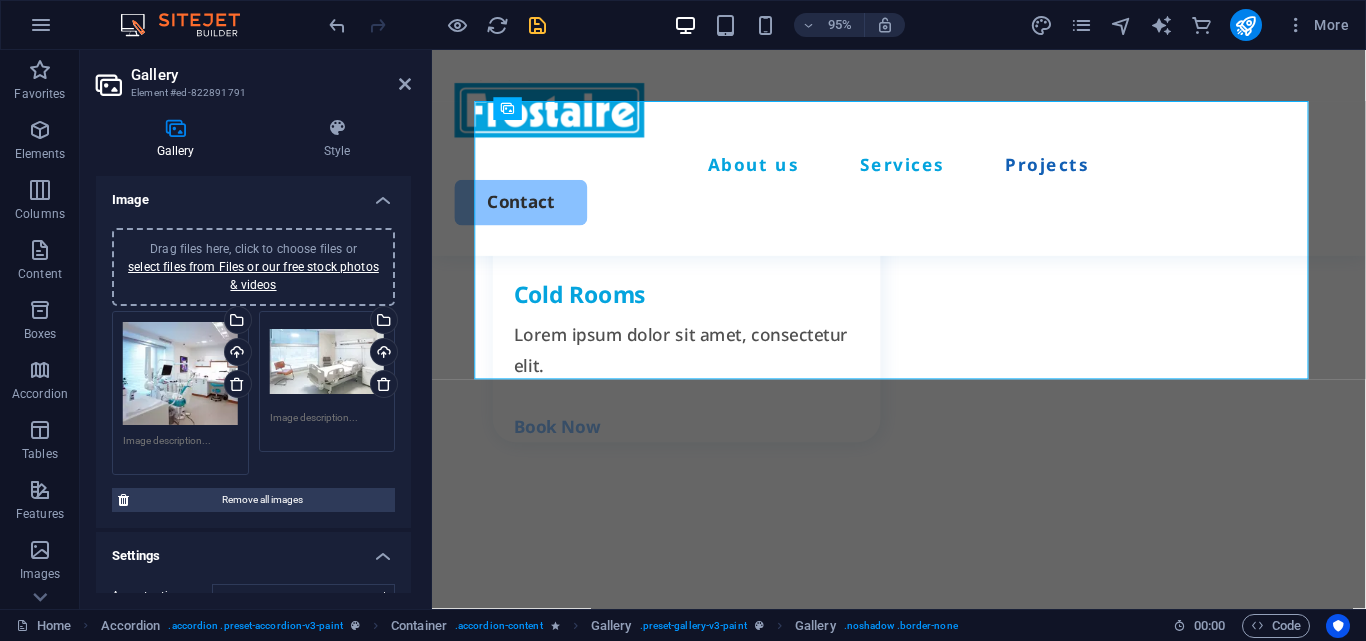 click at bounding box center [327, 425] 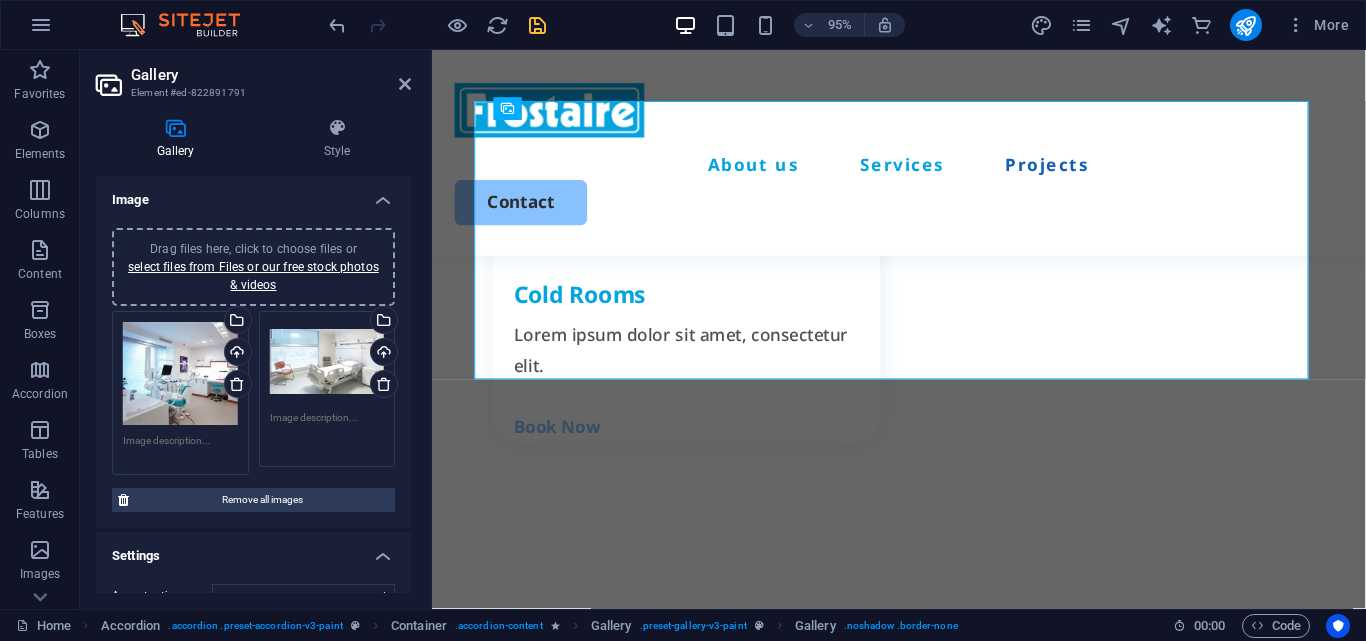 drag, startPoint x: 306, startPoint y: 424, endPoint x: 289, endPoint y: 413, distance: 20.248457 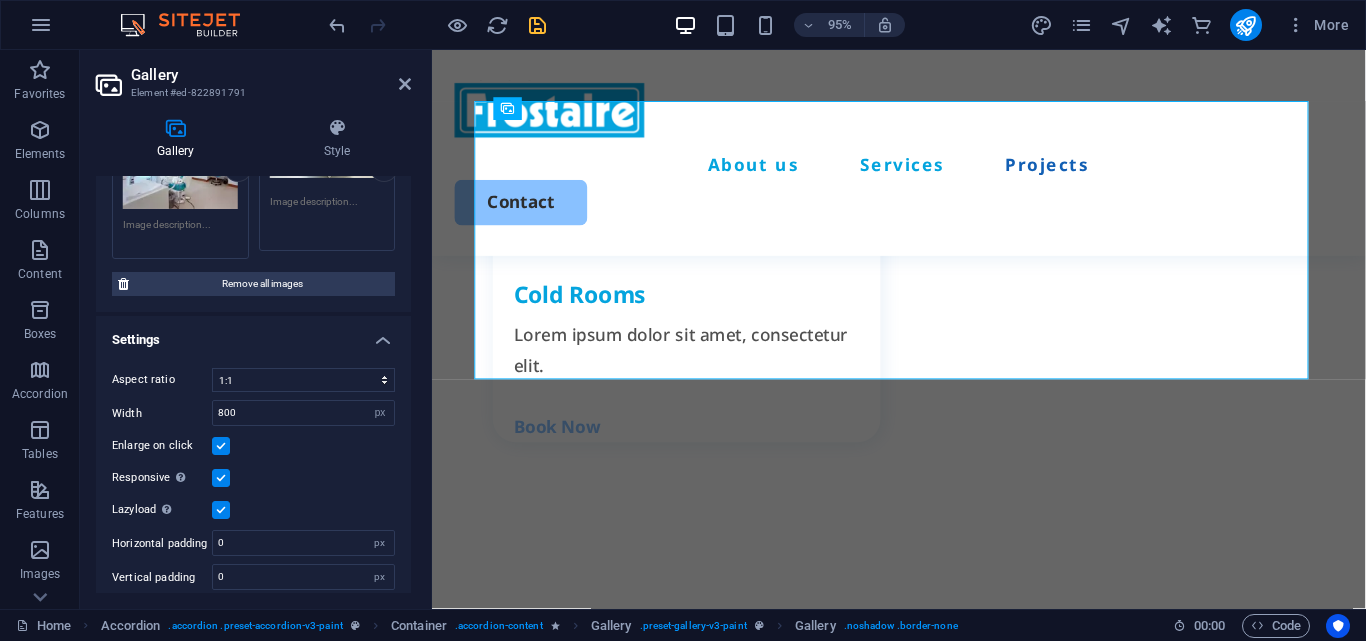 scroll, scrollTop: 228, scrollLeft: 0, axis: vertical 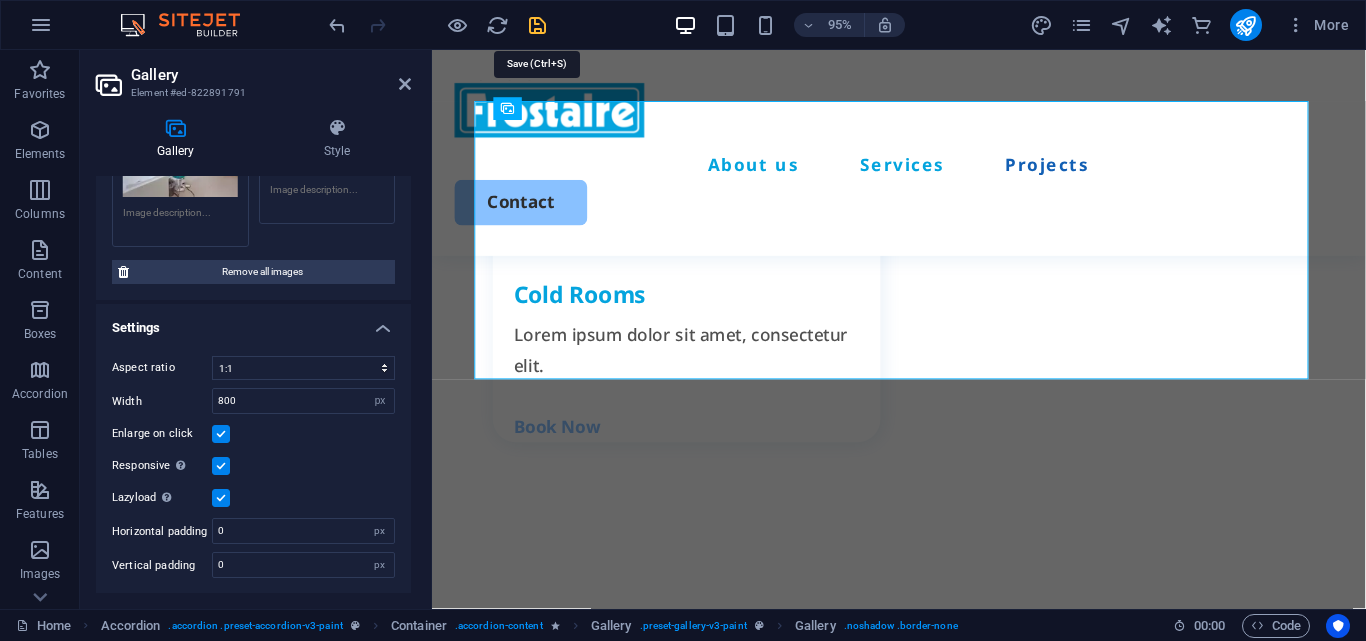click at bounding box center (537, 25) 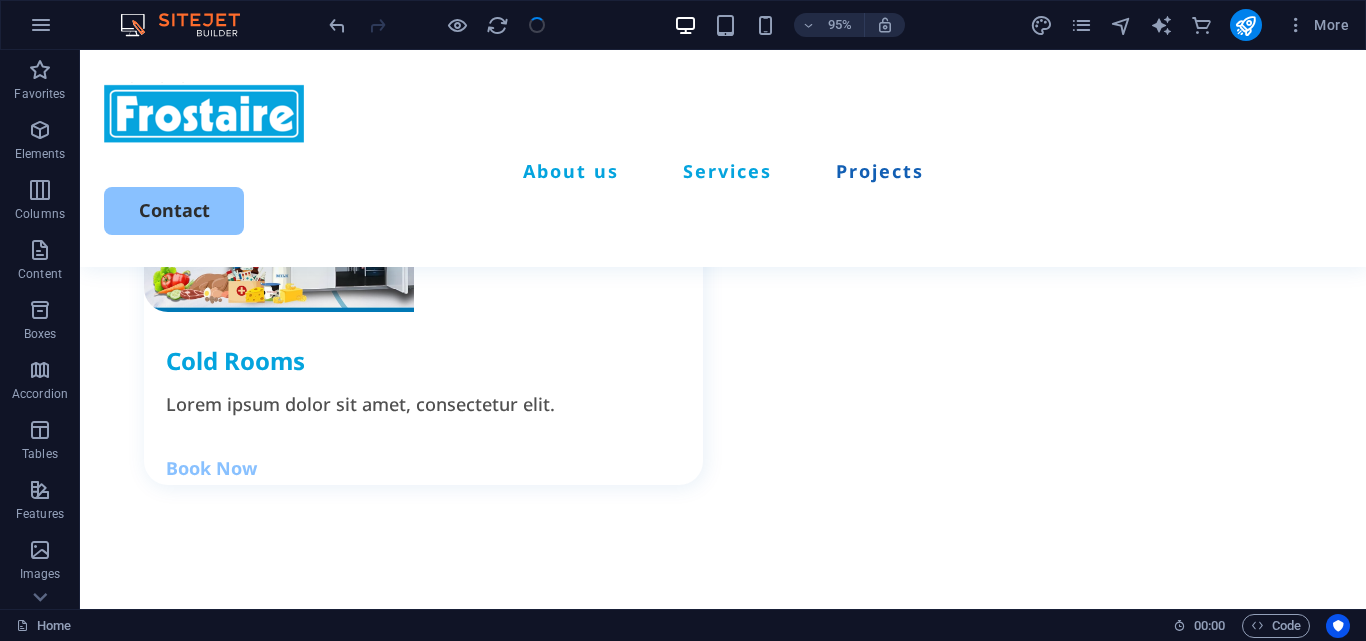 scroll, scrollTop: 4211, scrollLeft: 0, axis: vertical 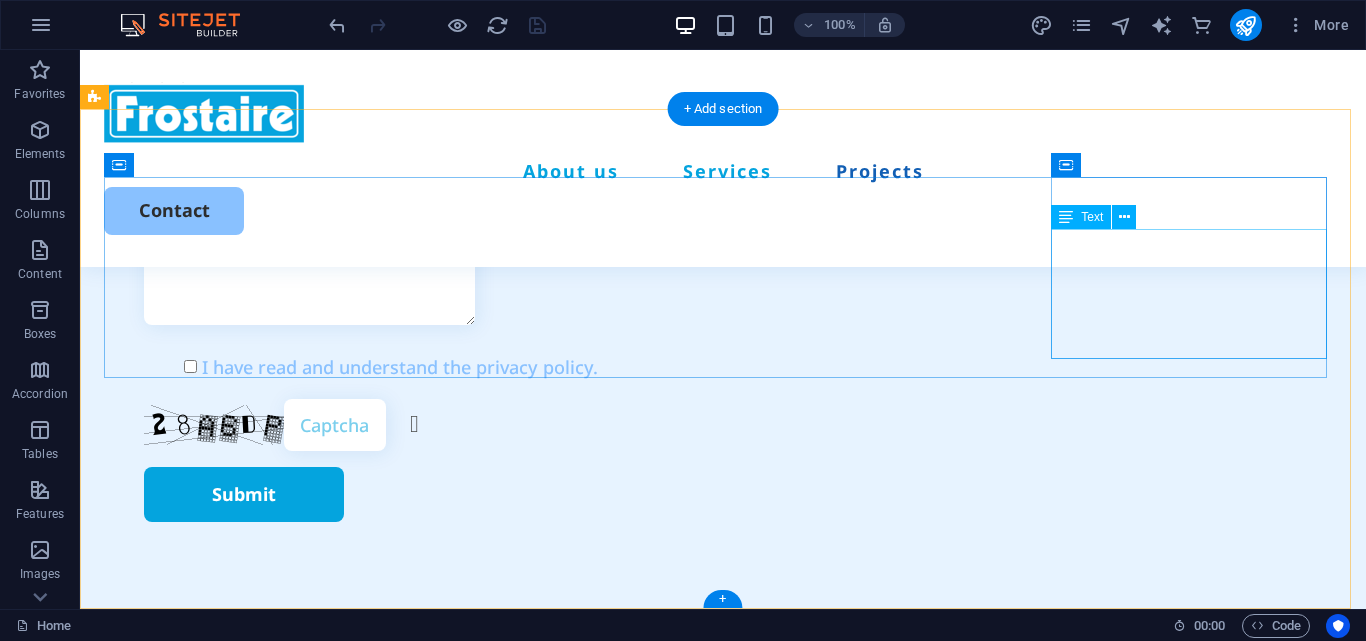click on "0112 473 473
sales@[EXAMPLE_DOMAIN].com
[NUMBER], [STREET], [CITY] [POSTAL_CODE] Berlin   [POSTAL_CODE]" at bounding box center (244, 2077) 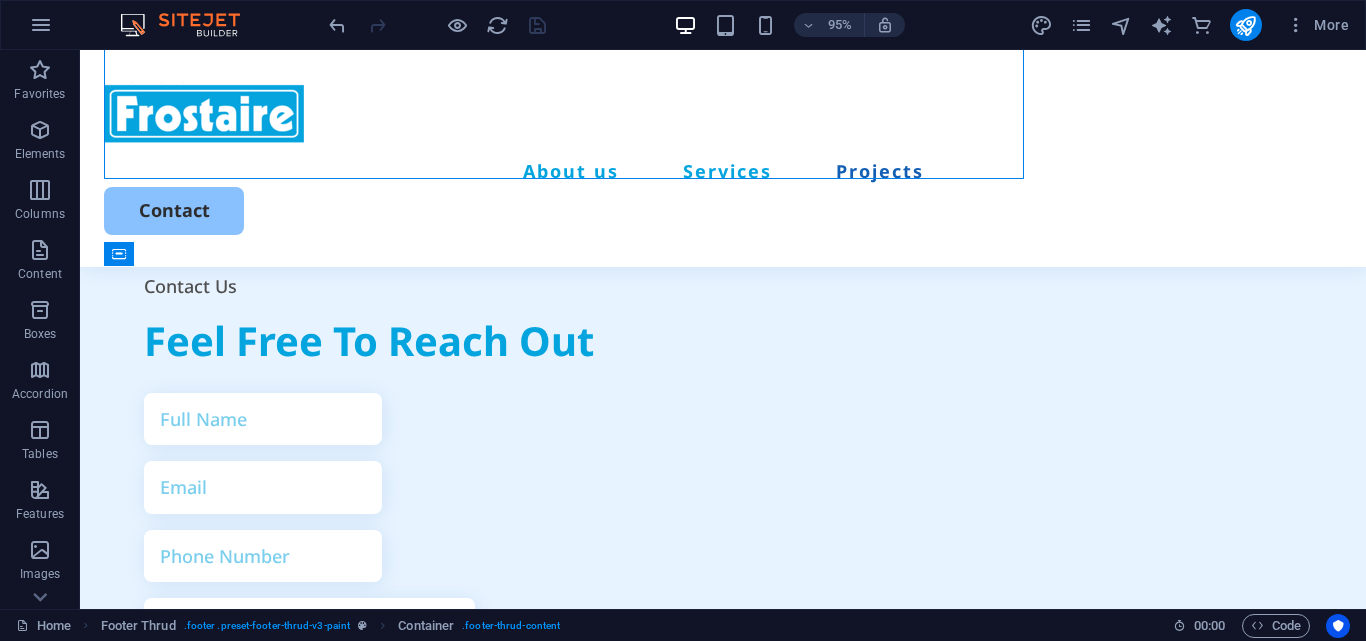 scroll, scrollTop: 6130, scrollLeft: 0, axis: vertical 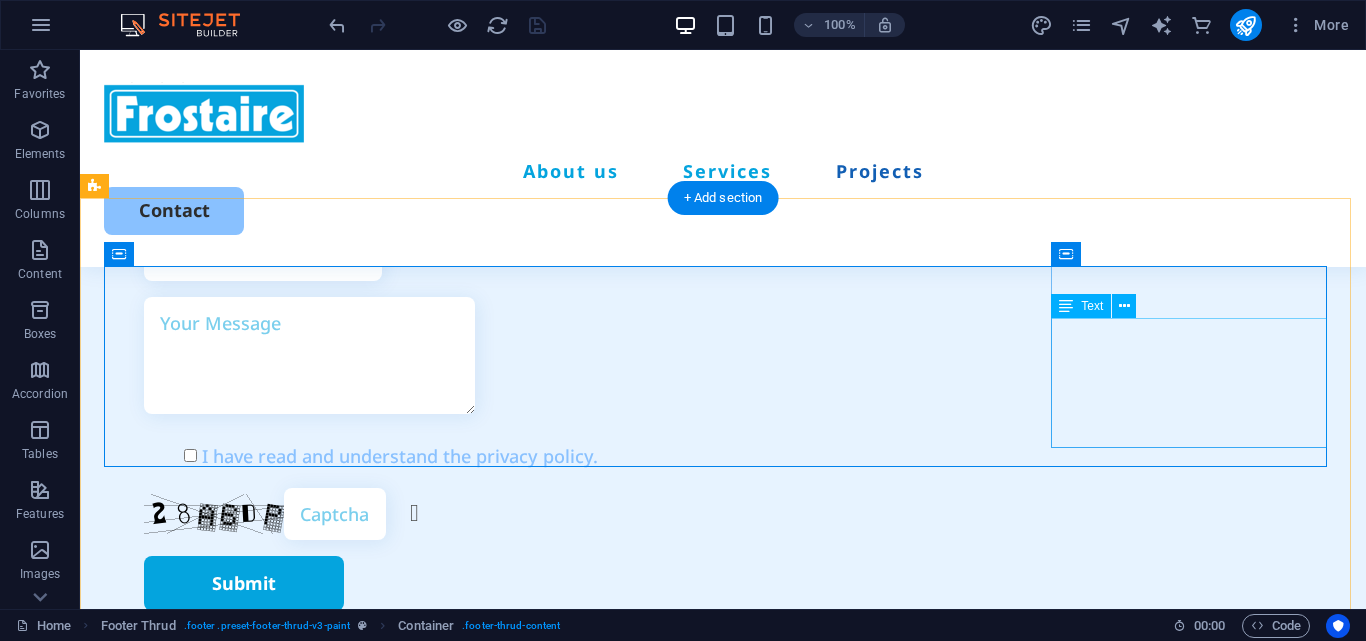 click on "0112 473 473
sales@[EXAMPLE_DOMAIN].com
[NUMBER], [STREET], [CITY] [POSTAL_CODE] Berlin   [POSTAL_CODE]" at bounding box center [244, 2166] 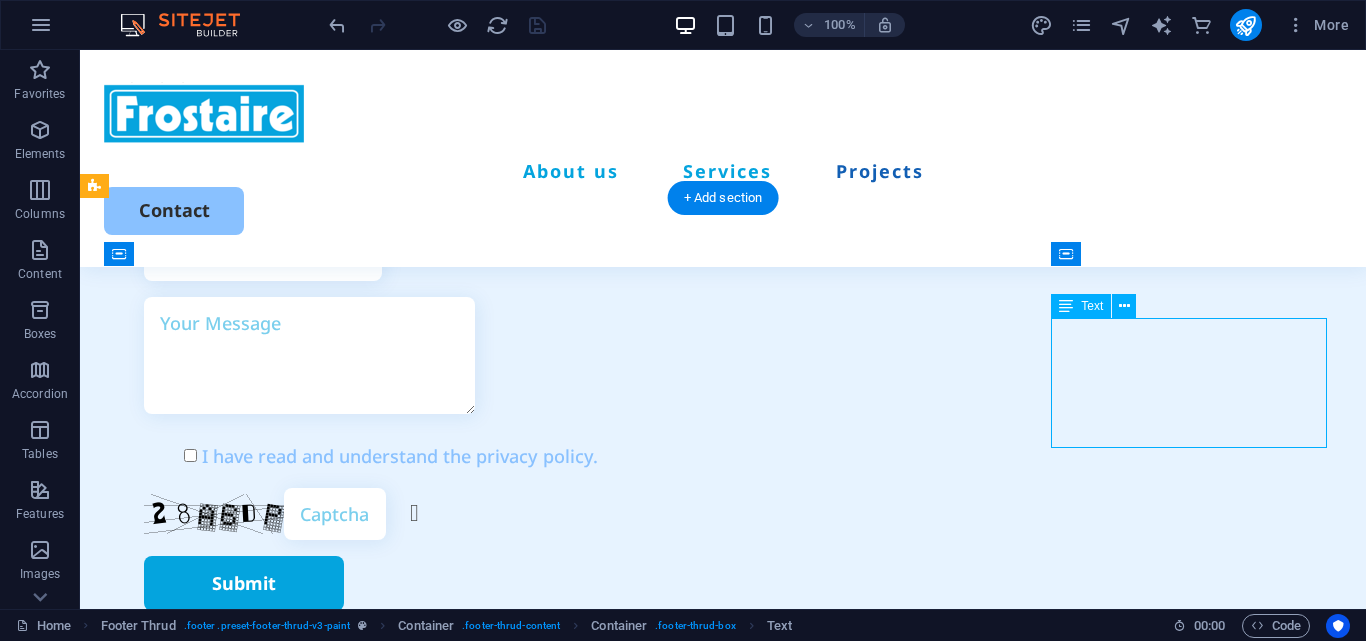 click on "0112 473 473
sales@[EXAMPLE_DOMAIN].com
[NUMBER], [STREET], [CITY] [POSTAL_CODE] Berlin   [POSTAL_CODE]" at bounding box center (244, 2166) 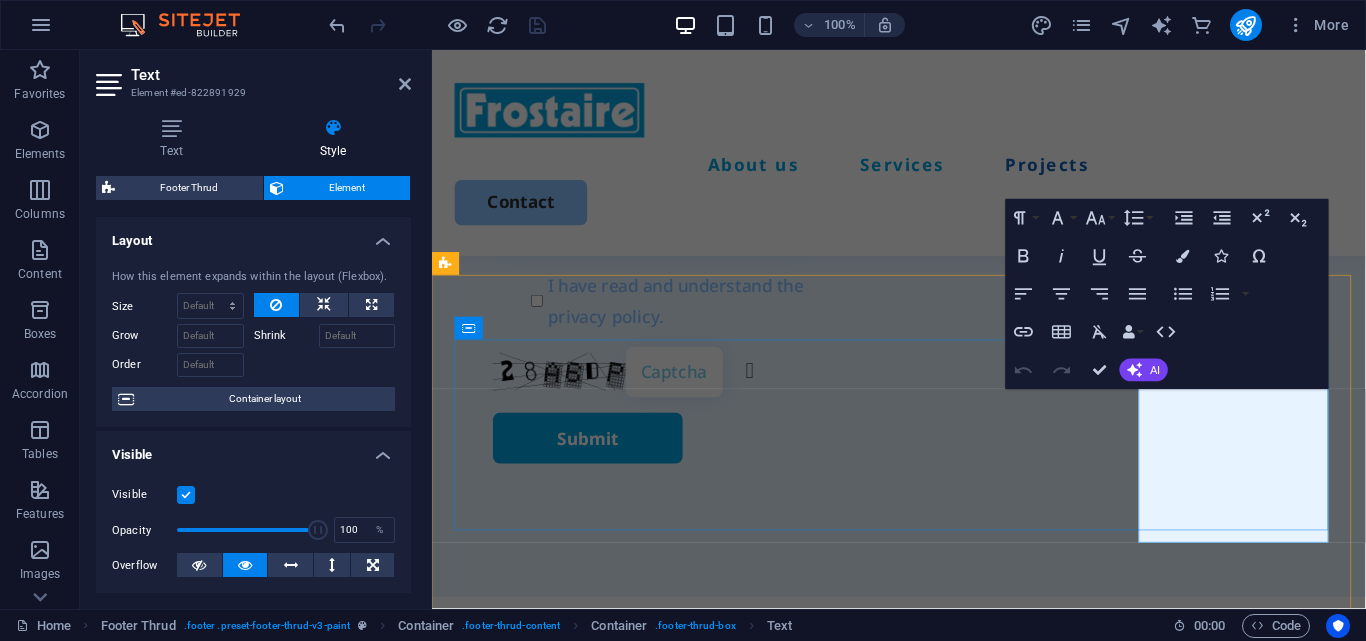 scroll, scrollTop: 5740, scrollLeft: 0, axis: vertical 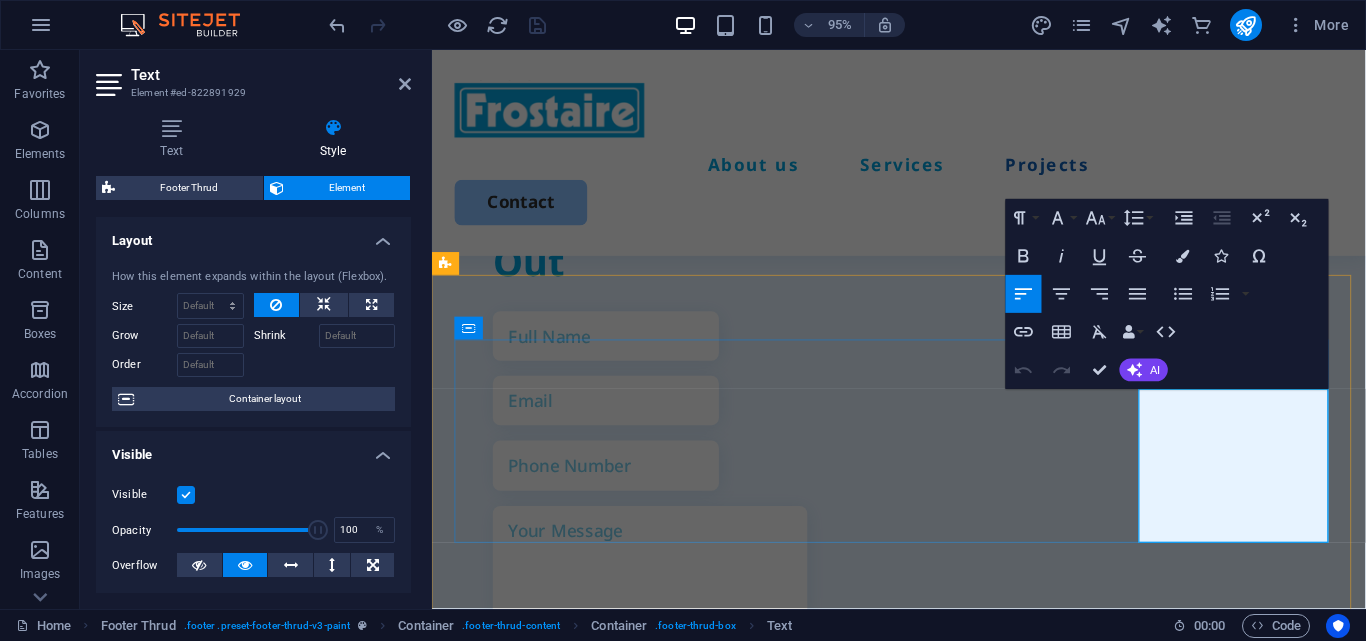 click on "12345" at bounding box center [537, 2821] 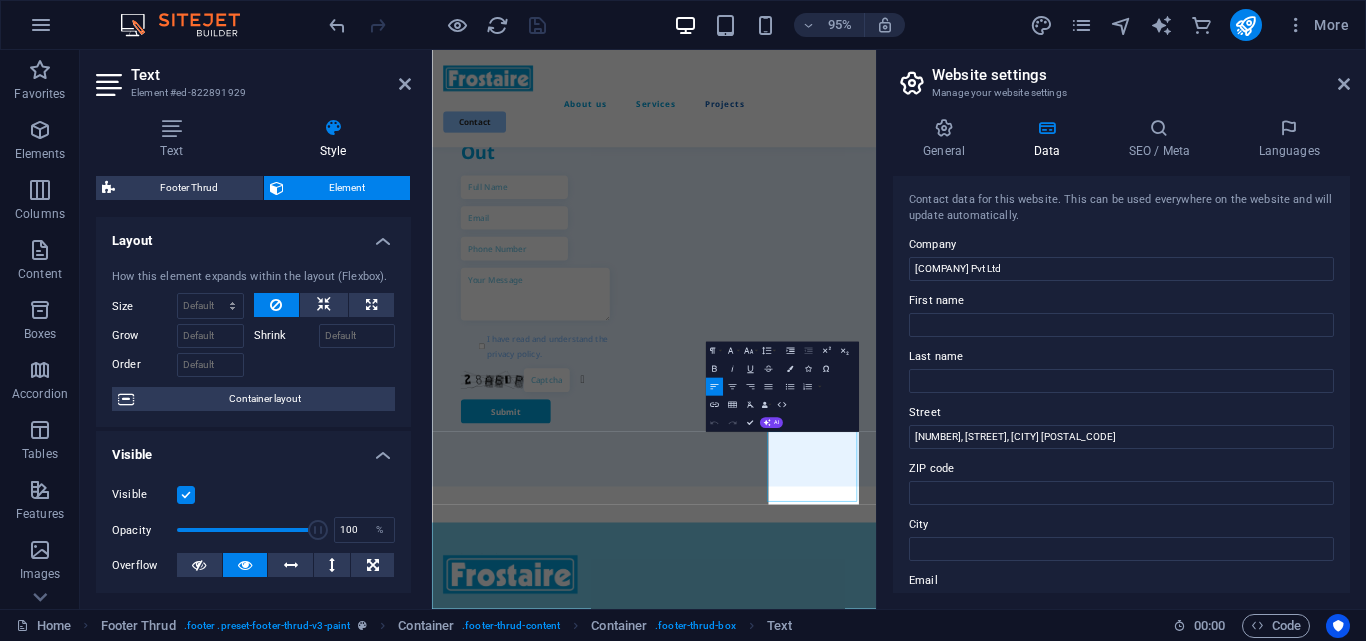 scroll, scrollTop: 5255, scrollLeft: 0, axis: vertical 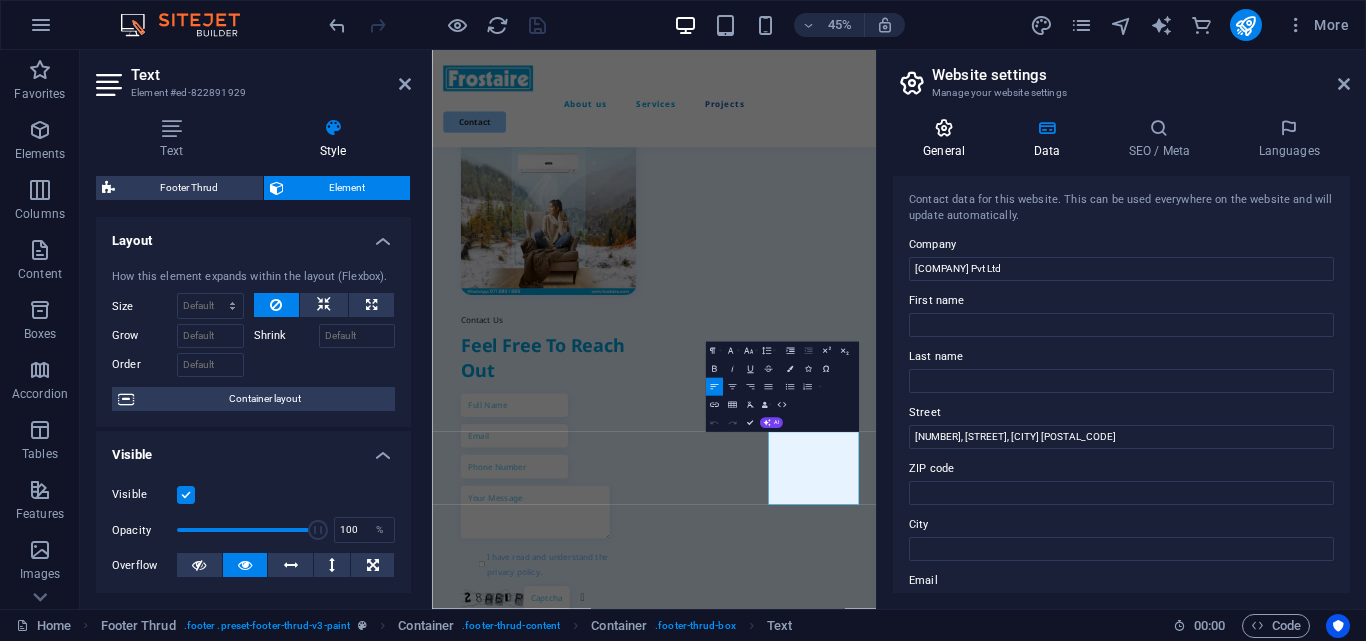 click on "General" at bounding box center [948, 139] 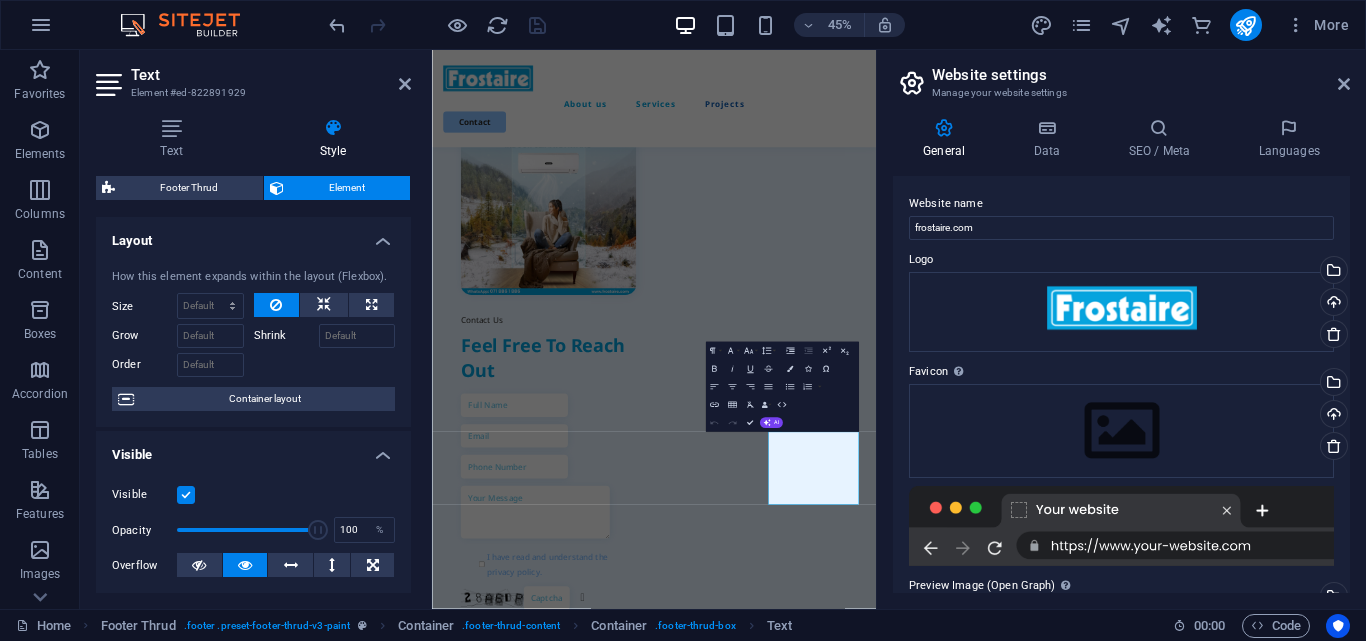 drag, startPoint x: 1350, startPoint y: 236, endPoint x: 1355, endPoint y: 285, distance: 49.25444 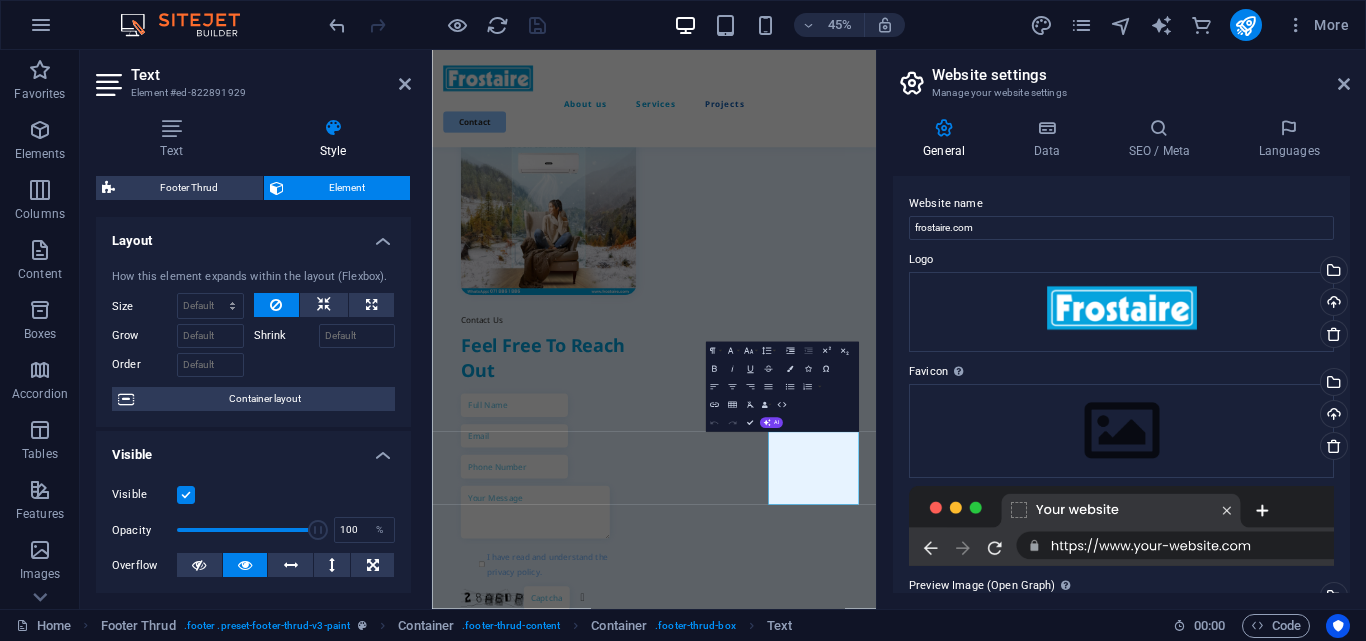 click on "General  Data  SEO / Meta  Languages Website name frostaire.com Logo Drag files here, click to choose files or select files from Files or our free stock photos & videos Select files from the file manager, stock photos, or upload file(s) Upload Favicon Set the favicon of your website here. A favicon is a small icon shown in the browser tab next to your website title. It helps visitors identify your website. Drag files here, click to choose files or select files from Files or our free stock photos & videos Select files from the file manager, stock photos, or upload file(s) Upload Preview Image (Open Graph) This image will be shown when the website is shared on social networks Drag files here, click to choose files or select files from Files or our free stock photos & videos Select files from the file manager, stock photos, or upload file(s) Upload Contact data for this website. This can be used everywhere on the website and will update automatically. Company Frostaire Pvt Ltd First name Last name Street City 1" at bounding box center [1121, 355] 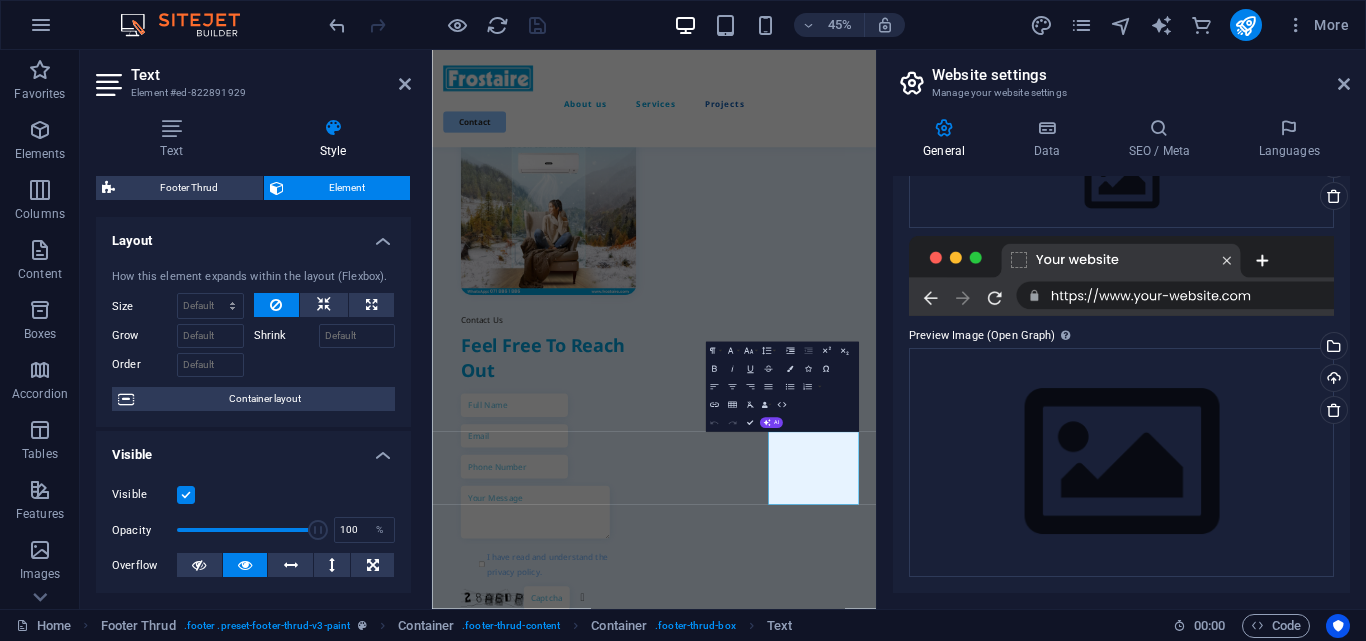 scroll, scrollTop: 112, scrollLeft: 0, axis: vertical 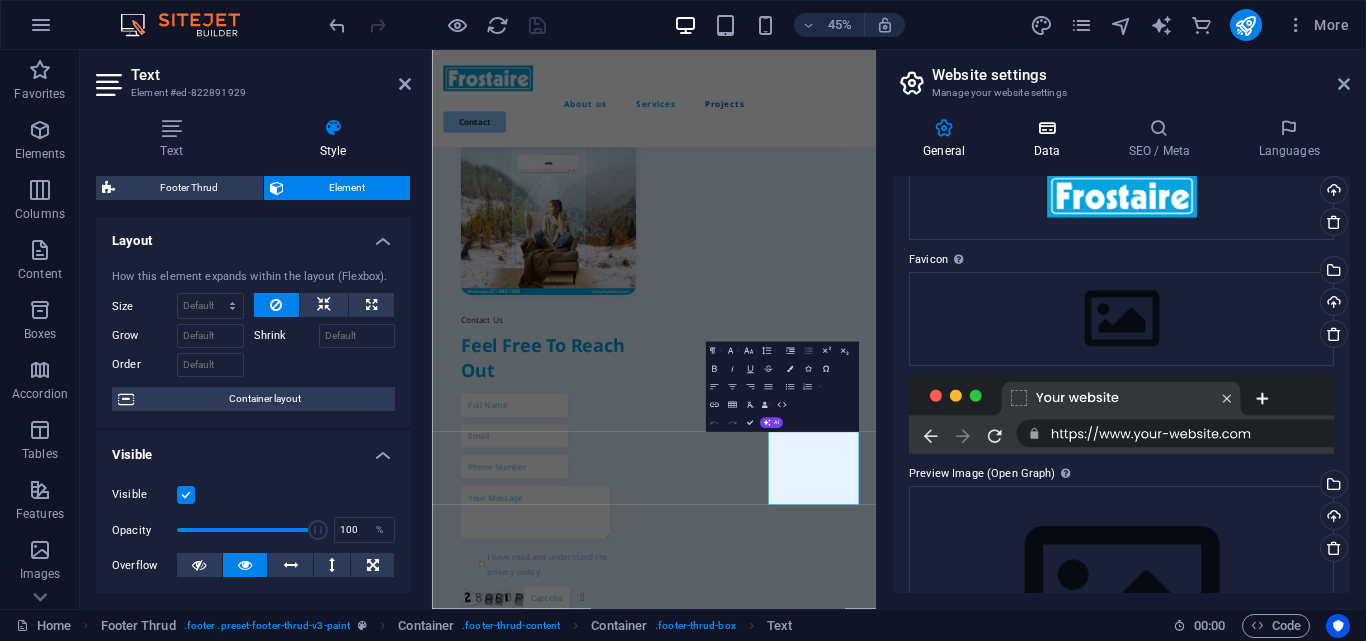 click on "Data" at bounding box center [1050, 139] 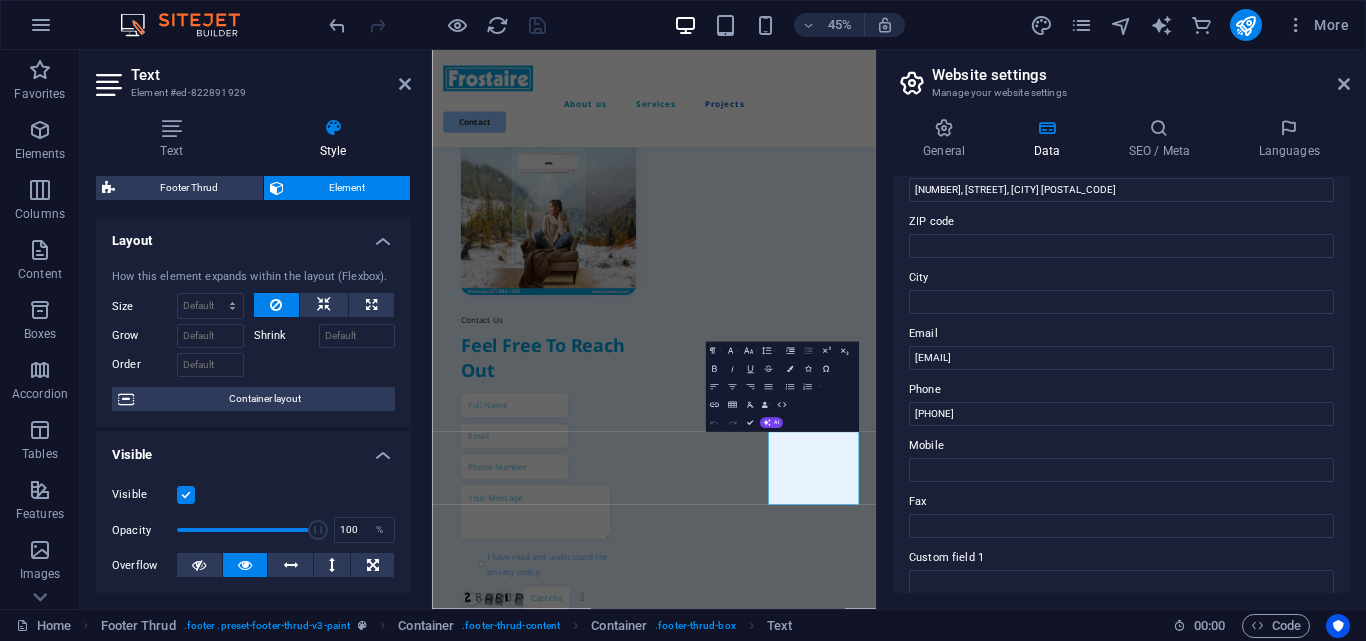 scroll, scrollTop: 544, scrollLeft: 0, axis: vertical 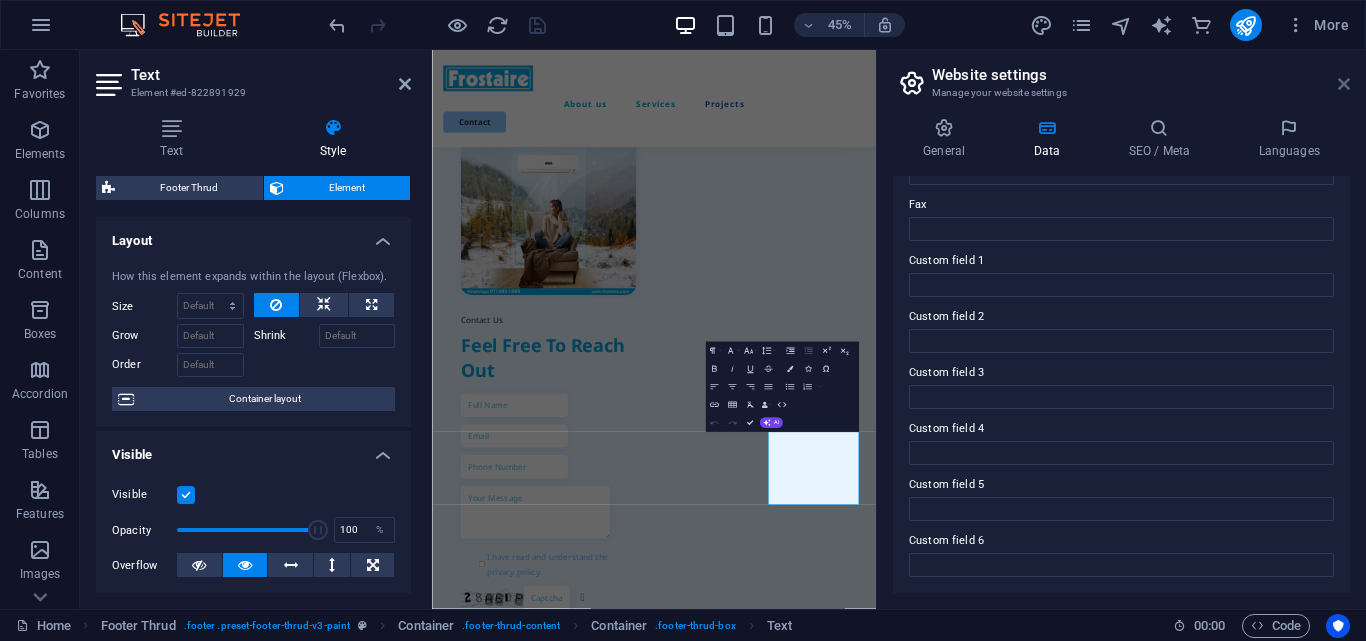 click at bounding box center [1344, 84] 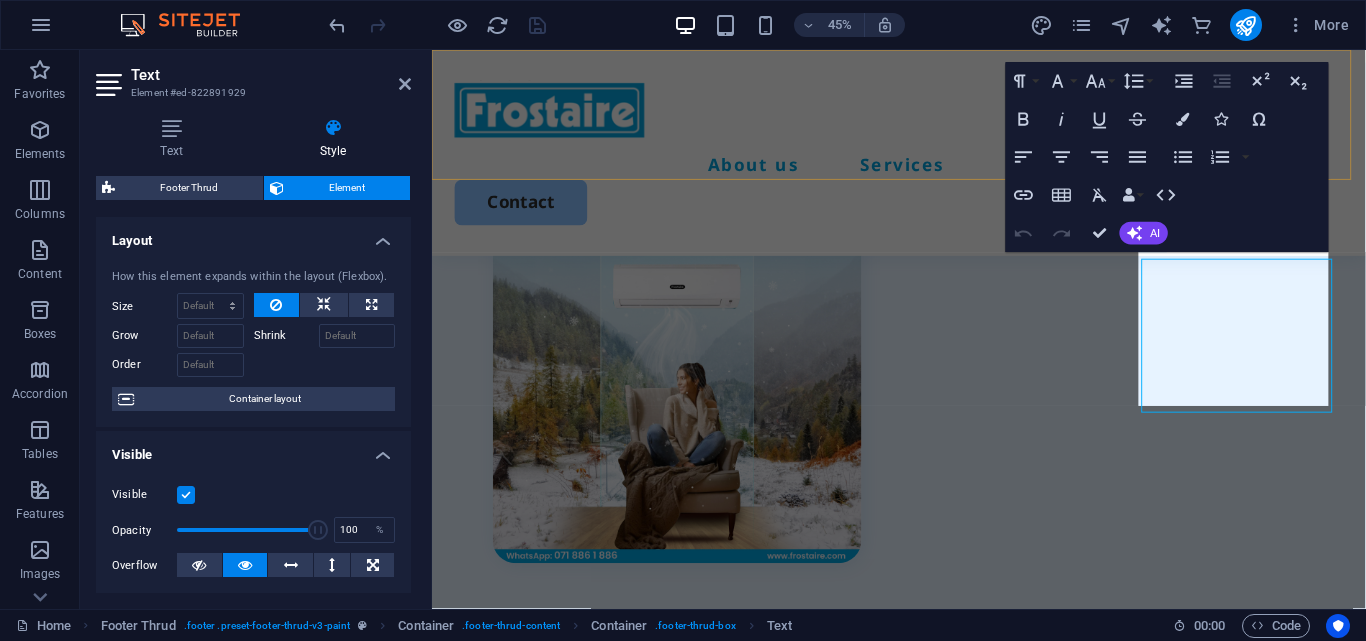 scroll, scrollTop: 5884, scrollLeft: 0, axis: vertical 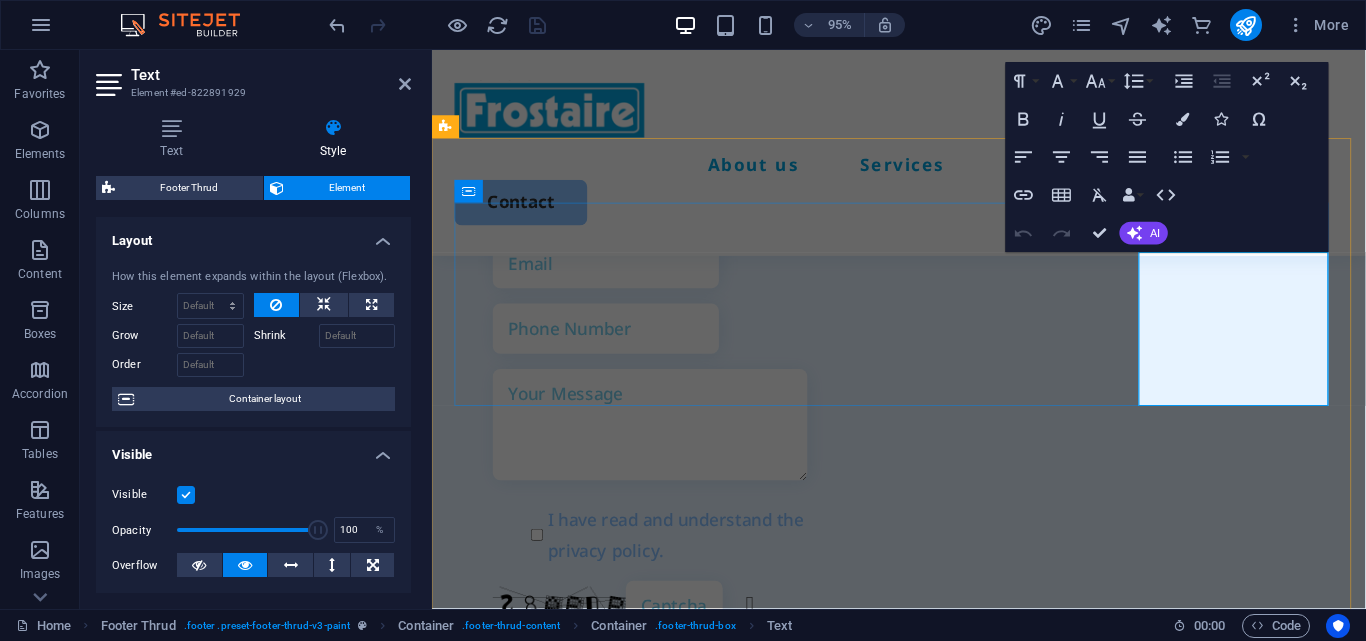 click on "12345" at bounding box center (537, 2677) 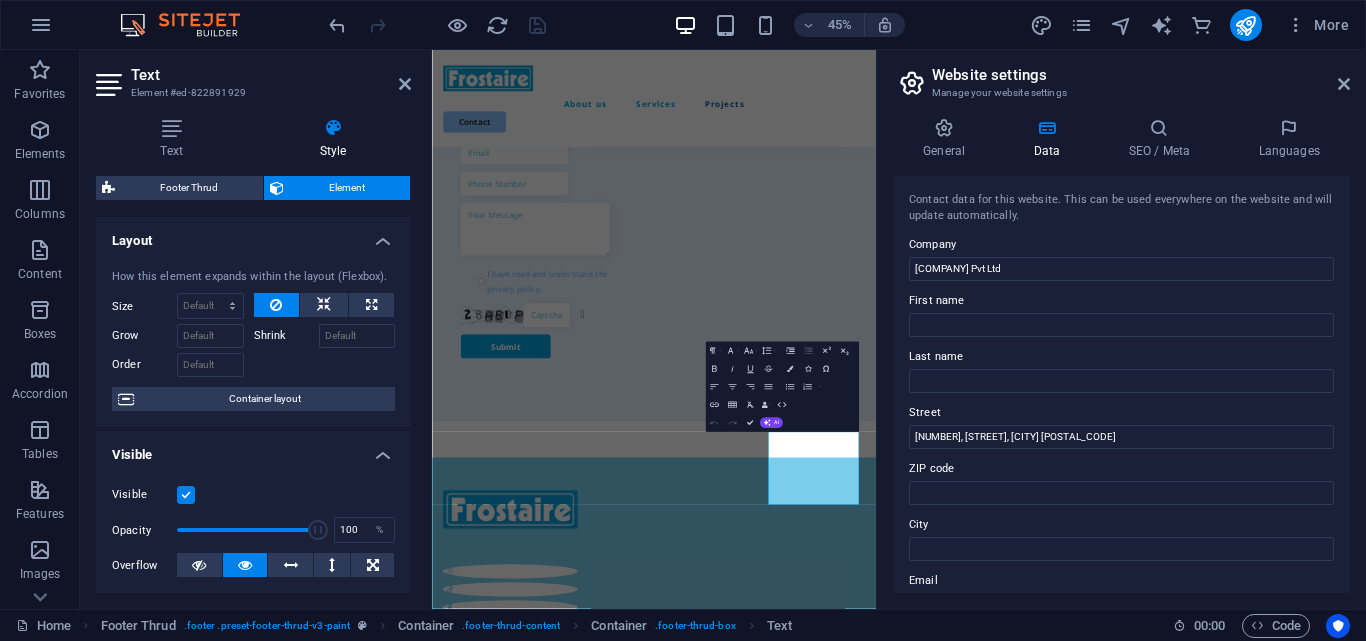 scroll, scrollTop: 5255, scrollLeft: 0, axis: vertical 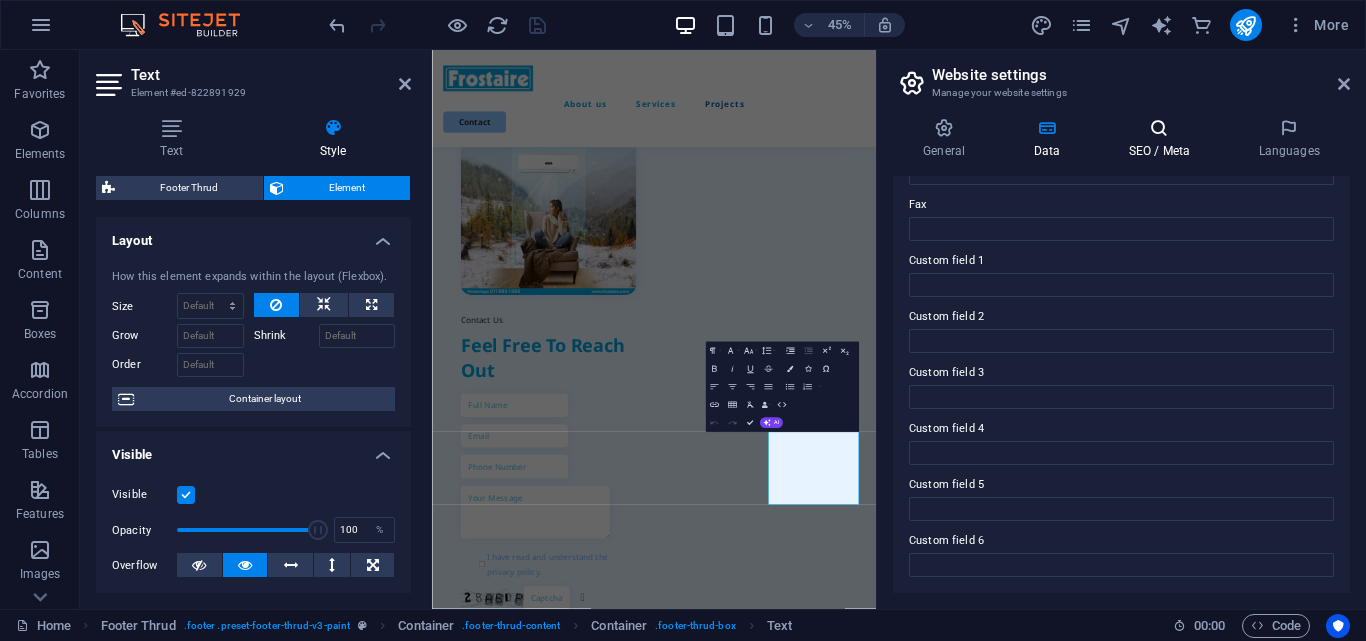 click at bounding box center (1159, 128) 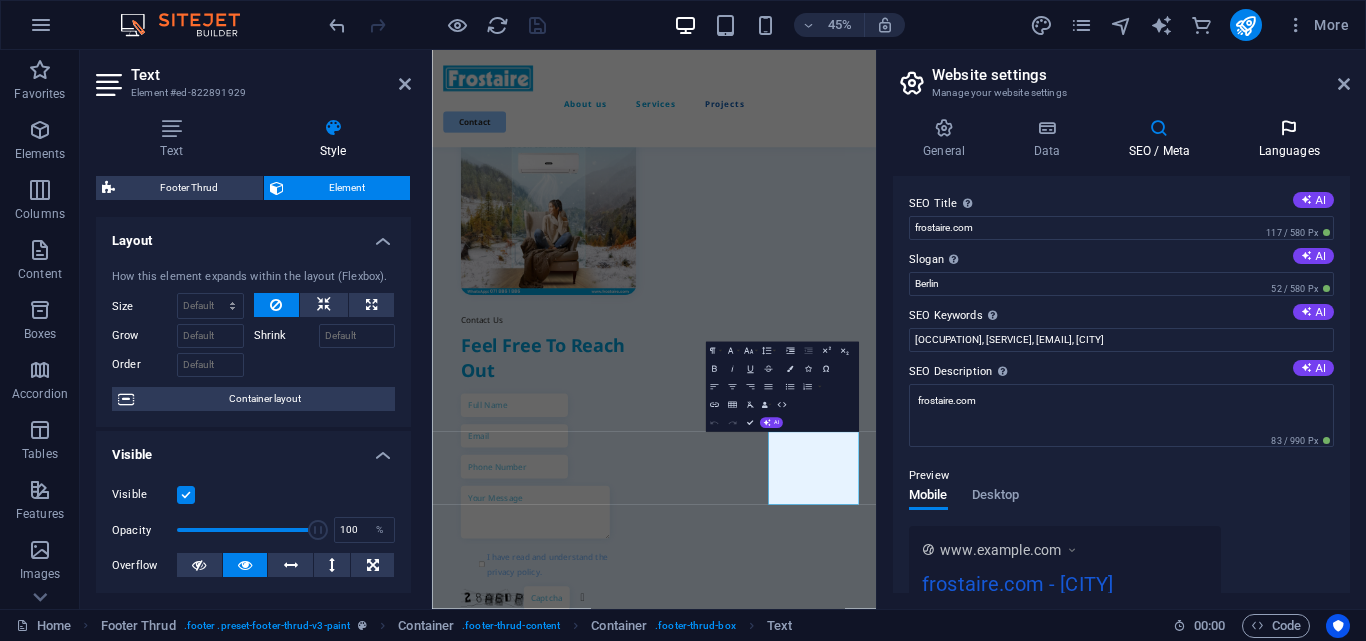 click on "Languages" at bounding box center (1289, 139) 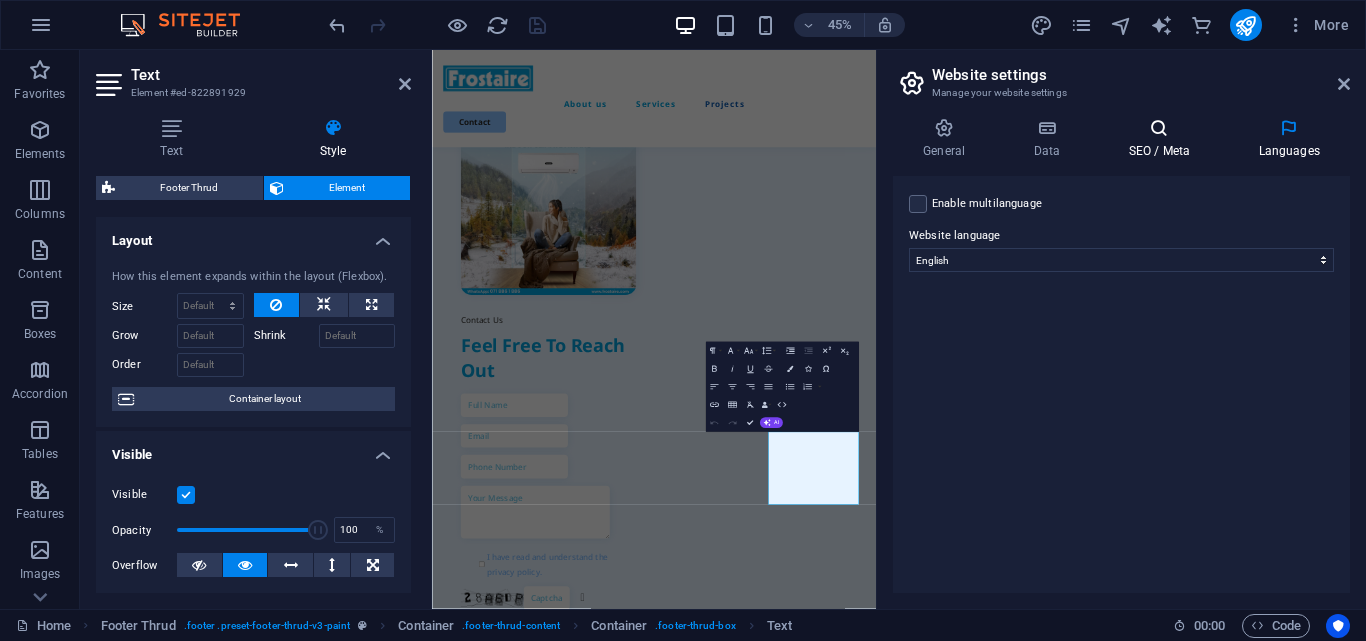 click at bounding box center [1159, 128] 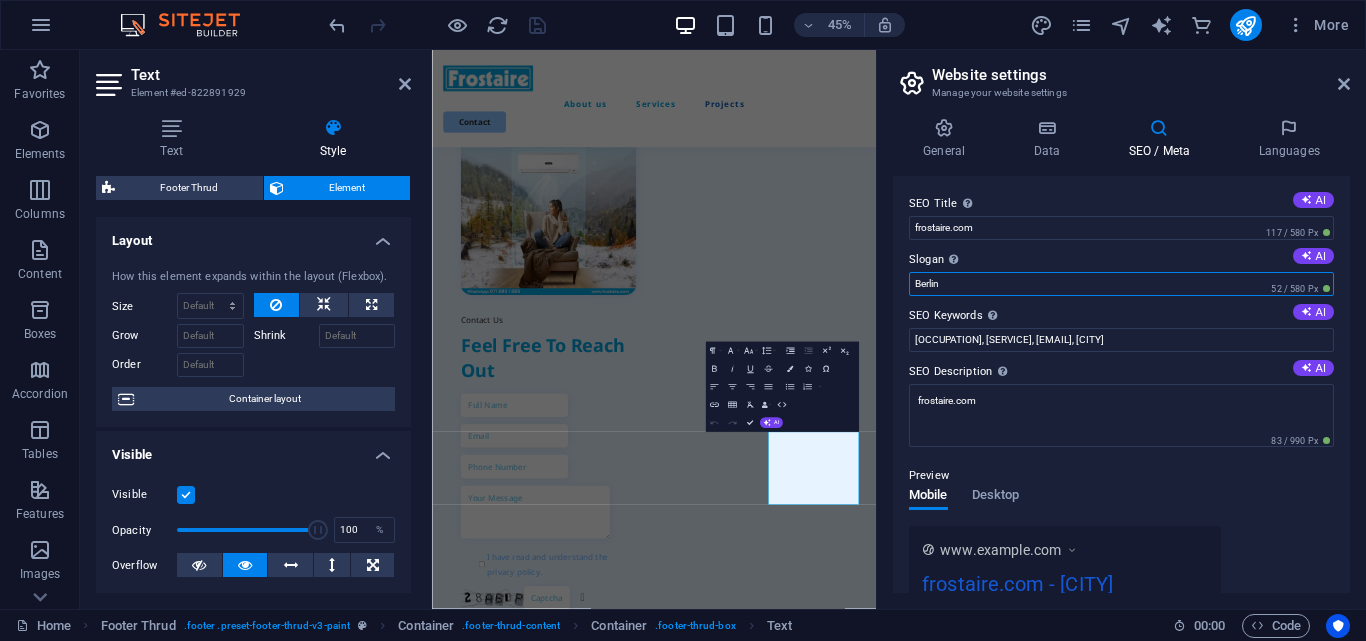 click on "Berlin" at bounding box center (1121, 284) 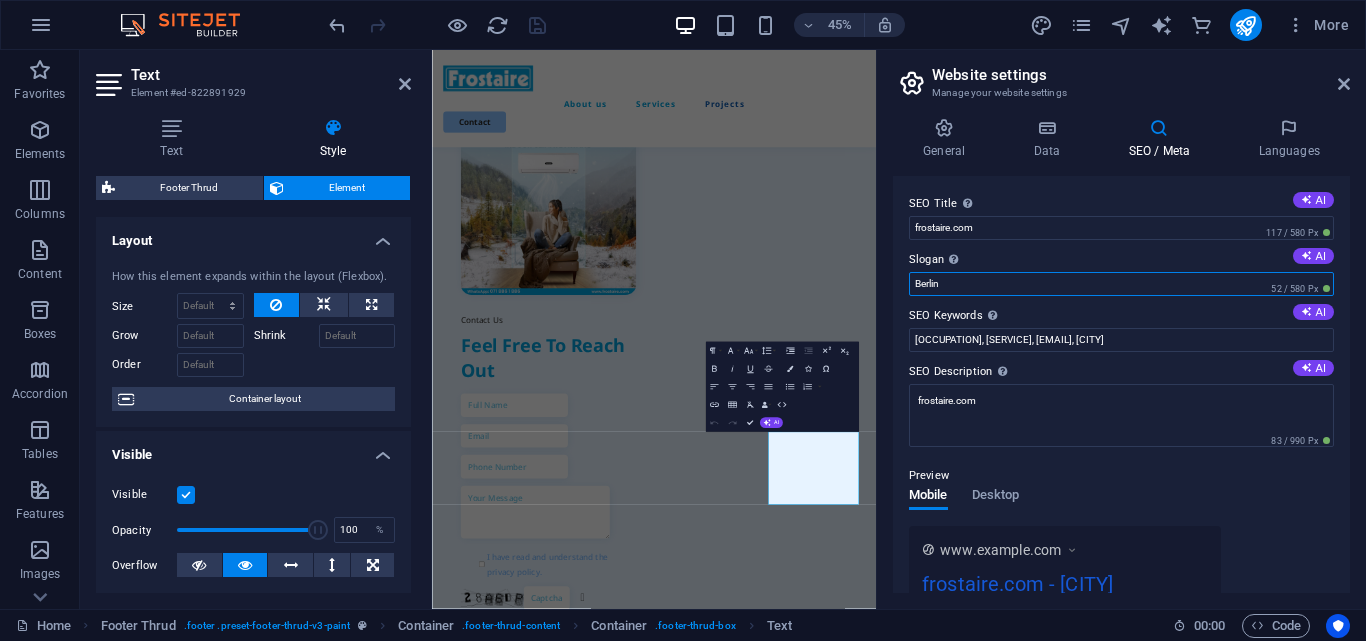 drag, startPoint x: 1017, startPoint y: 280, endPoint x: 881, endPoint y: 282, distance: 136.01471 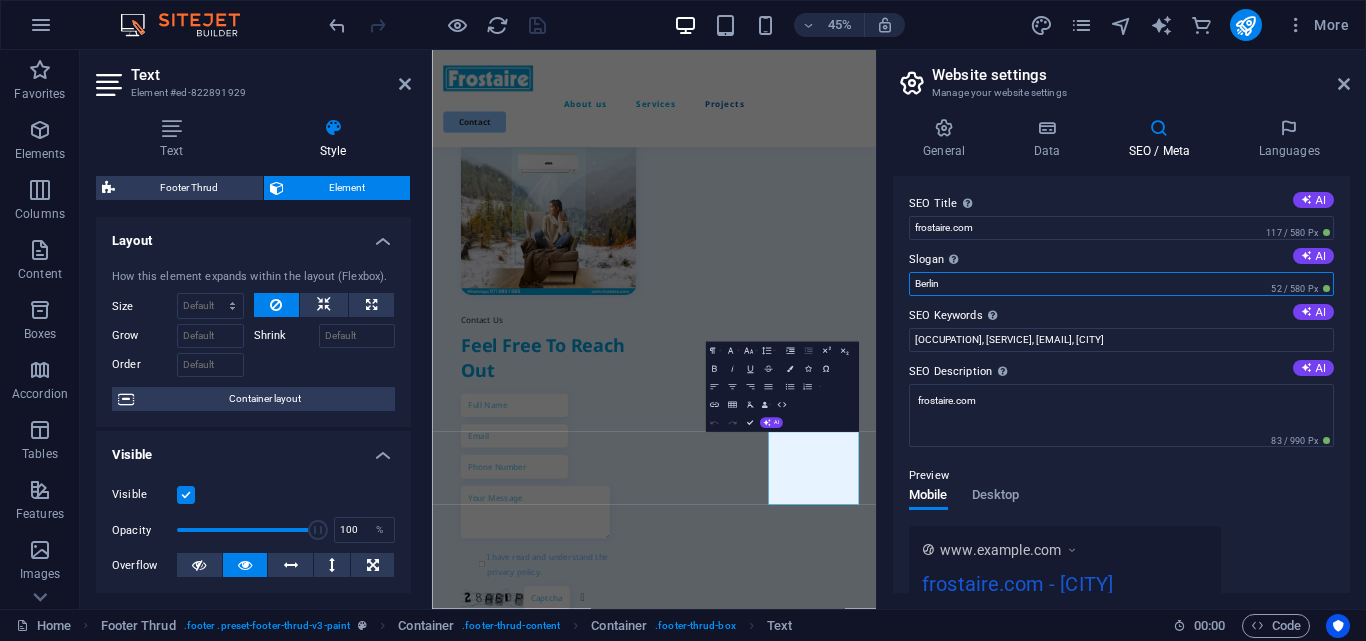 click on "General  Data  SEO / Meta  Languages Website name frostaire.com Logo Drag files here, click to choose files or select files from Files or our free stock photos & videos Select files from the file manager, stock photos, or upload file(s) Upload Favicon Set the favicon of your website here. A favicon is a small icon shown in the browser tab next to your website title. It helps visitors identify your website. Drag files here, click to choose files or select files from Files or our free stock photos & videos Select files from the file manager, stock photos, or upload file(s) Upload Preview Image (Open Graph) This image will be shown when the website is shared on social networks Drag files here, click to choose files or select files from Files or our free stock photos & videos Select files from the file manager, stock photos, or upload file(s) Upload Contact data for this website. This can be used everywhere on the website and will update automatically. Company Frostaire Pvt Ltd First name Last name Street City 1" at bounding box center (1121, 355) 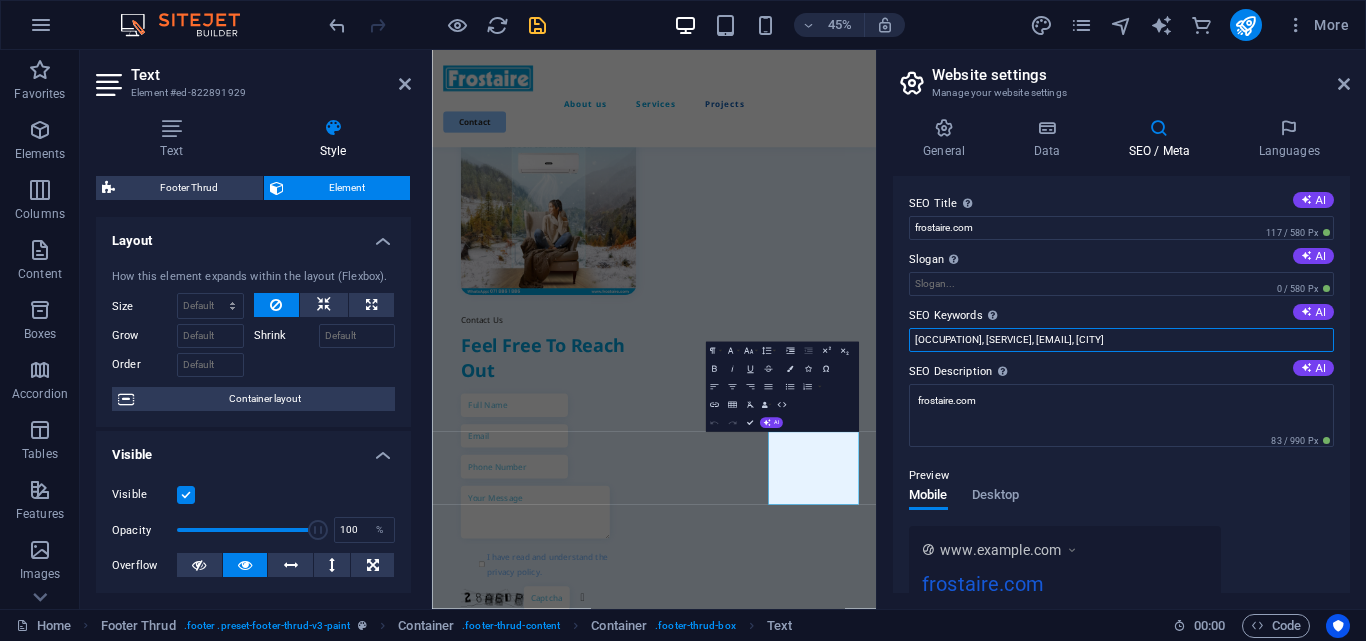 drag, startPoint x: 1018, startPoint y: 343, endPoint x: 950, endPoint y: 343, distance: 68 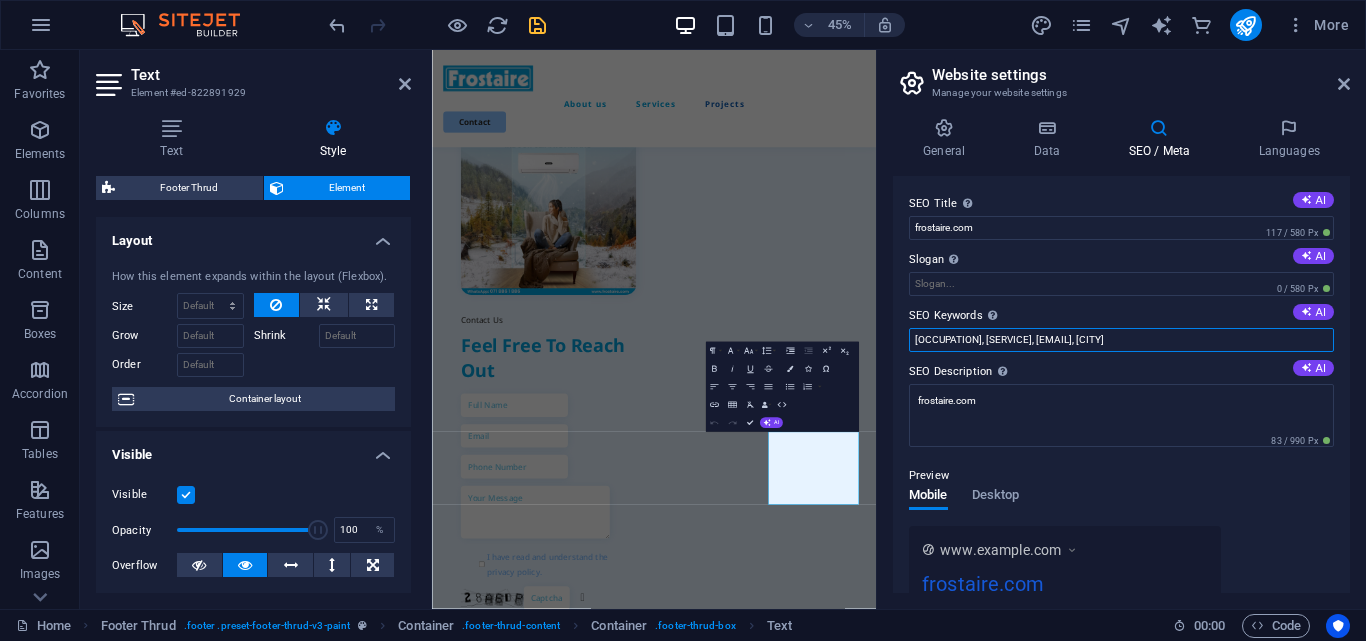 click on "painter, painting service, frostaire.com, Berlin" at bounding box center [1121, 340] 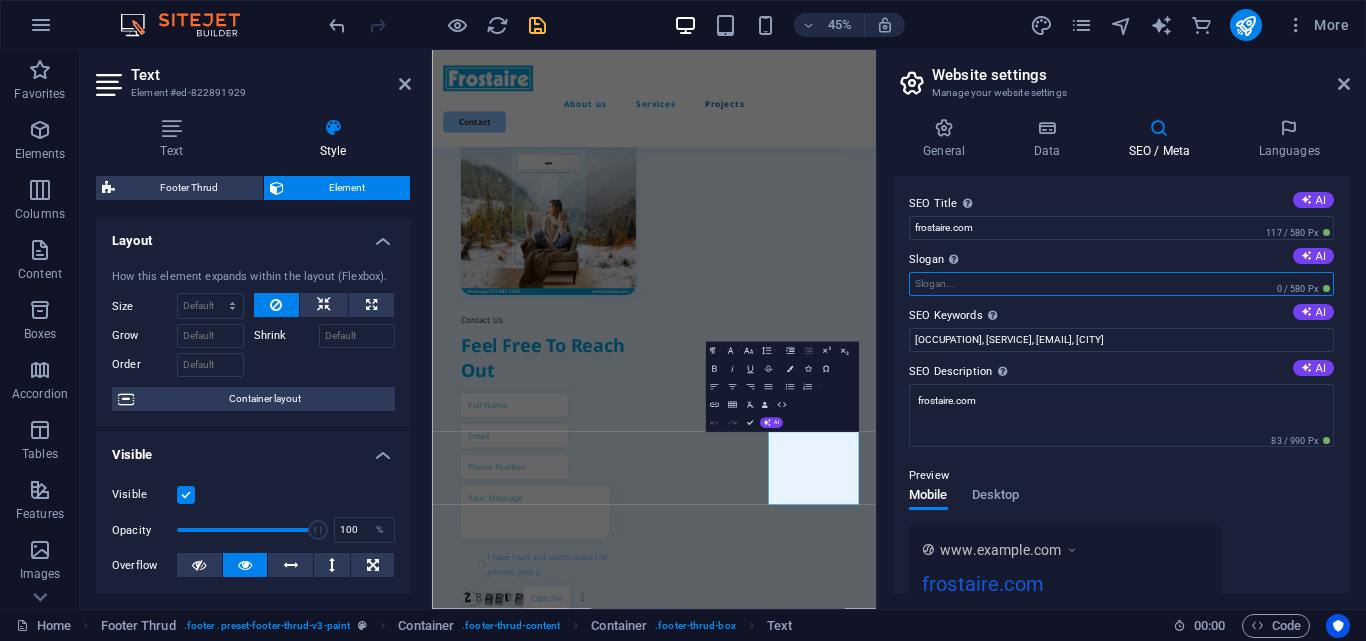 click on "Slogan The slogan of your website. AI" at bounding box center (1121, 284) 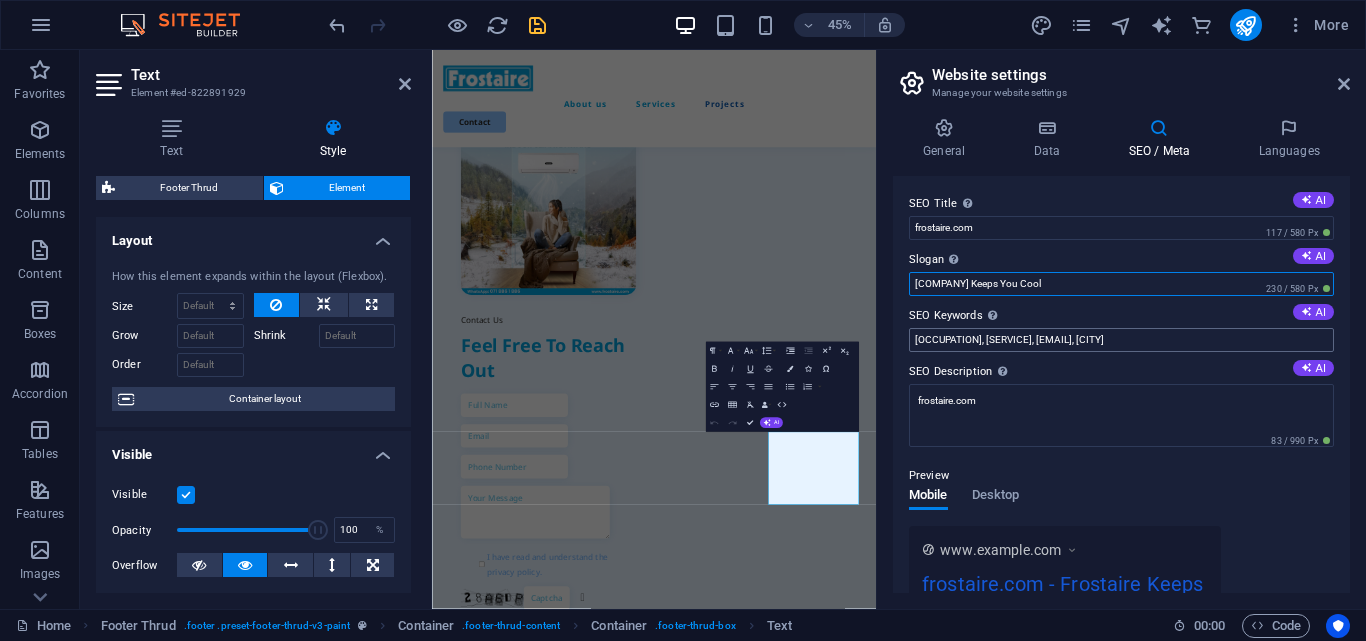 type on "Frostaire Keeps You Cool" 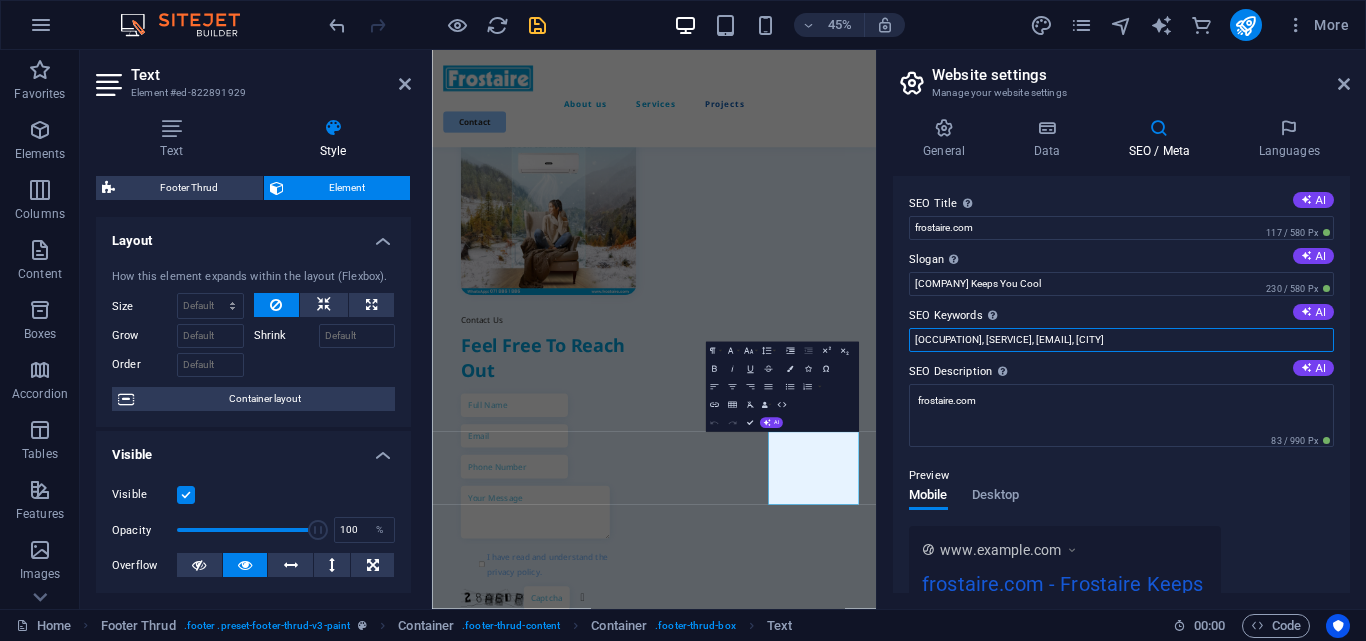 click on "painter, painting service, frostaire.com, Berlin" at bounding box center (1121, 340) 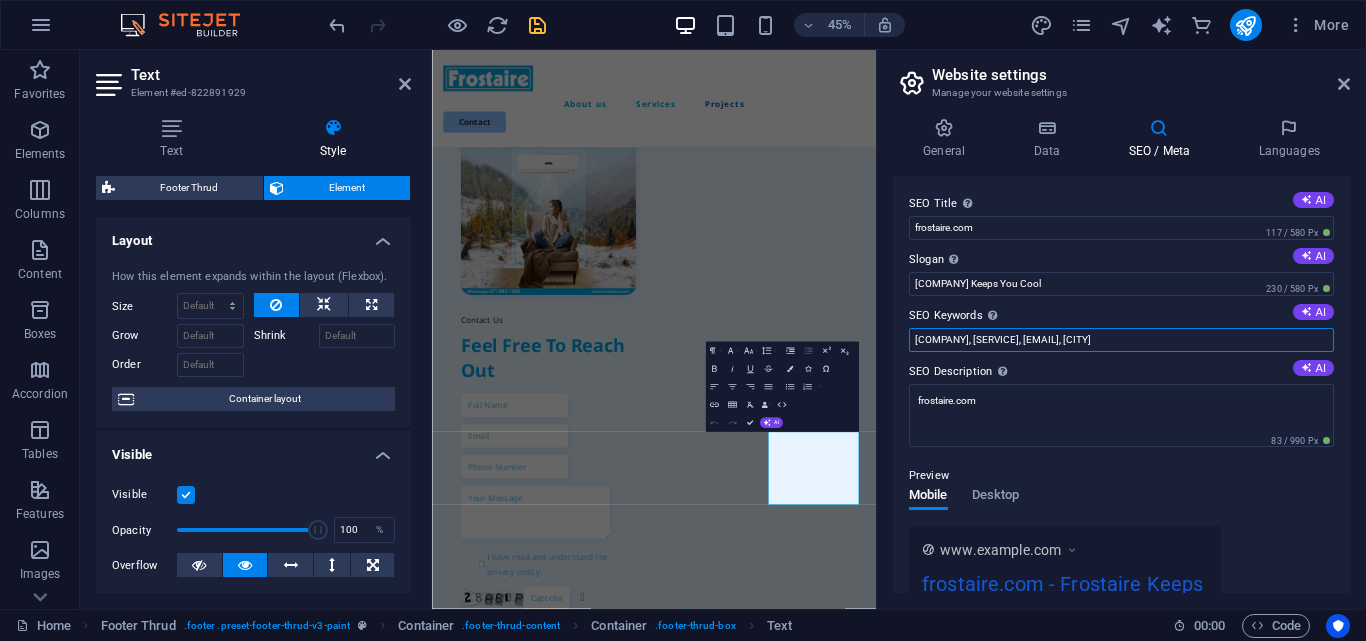 drag, startPoint x: 958, startPoint y: 343, endPoint x: 1029, endPoint y: 343, distance: 71 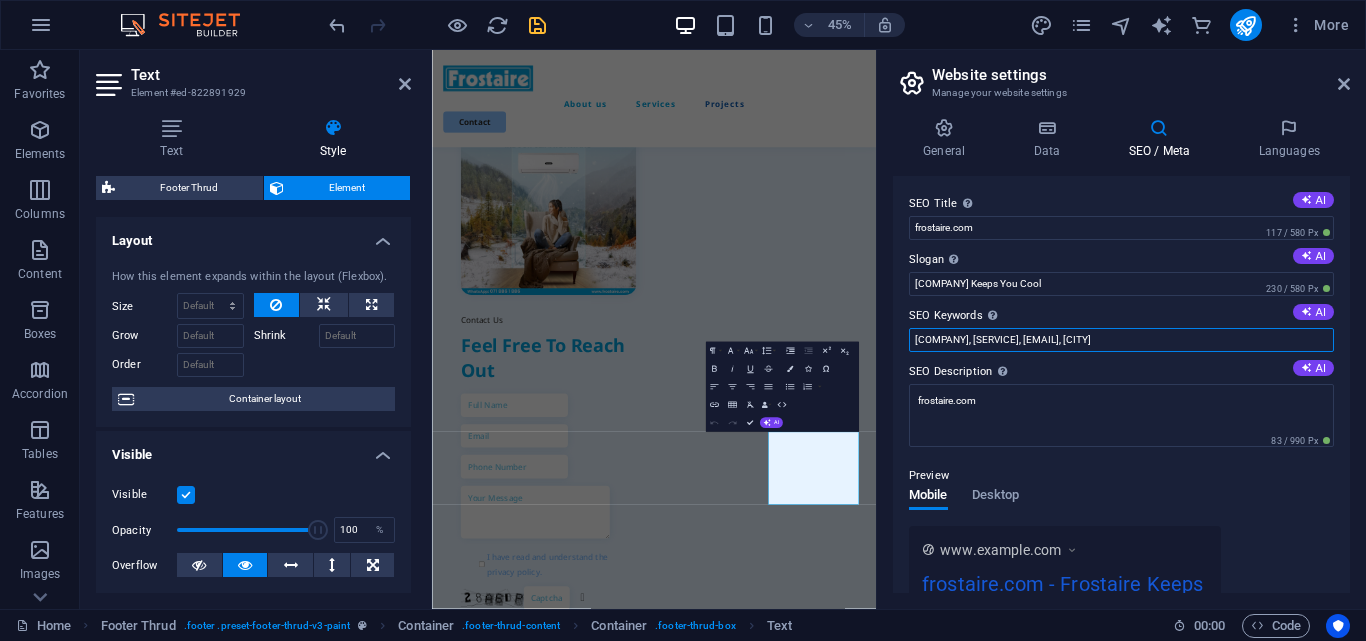 click on "Frostaire, painting service, frostaire.com, Berlin" at bounding box center (1121, 340) 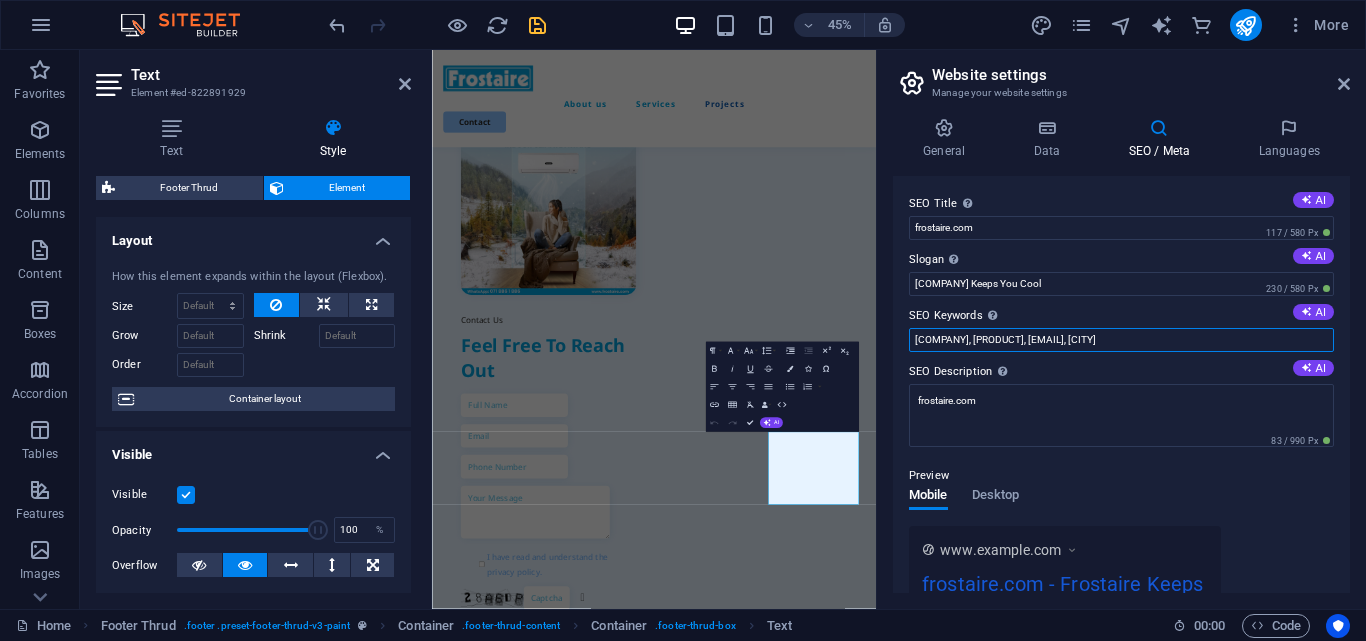 click on "Frostaire, Air Conditioning, frostaire.com, Berlin" at bounding box center (1121, 340) 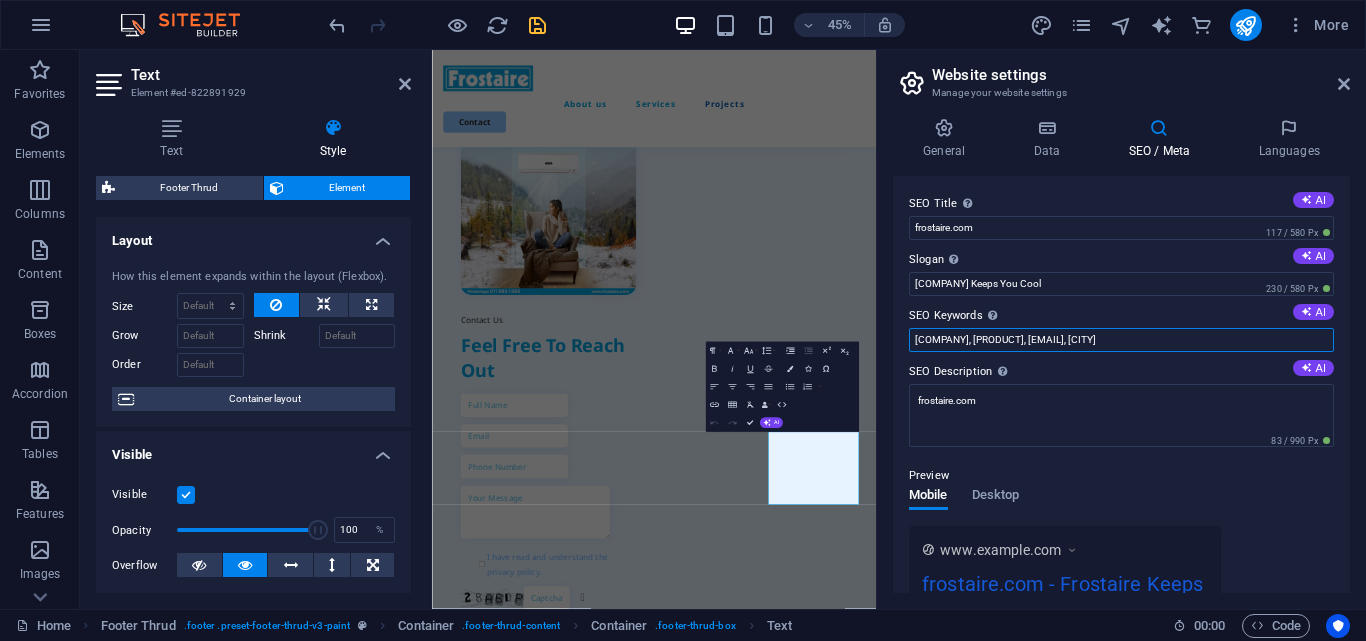 click on "Frostaire, Air Conditioning, frostaire.com, Berlin" at bounding box center [1121, 340] 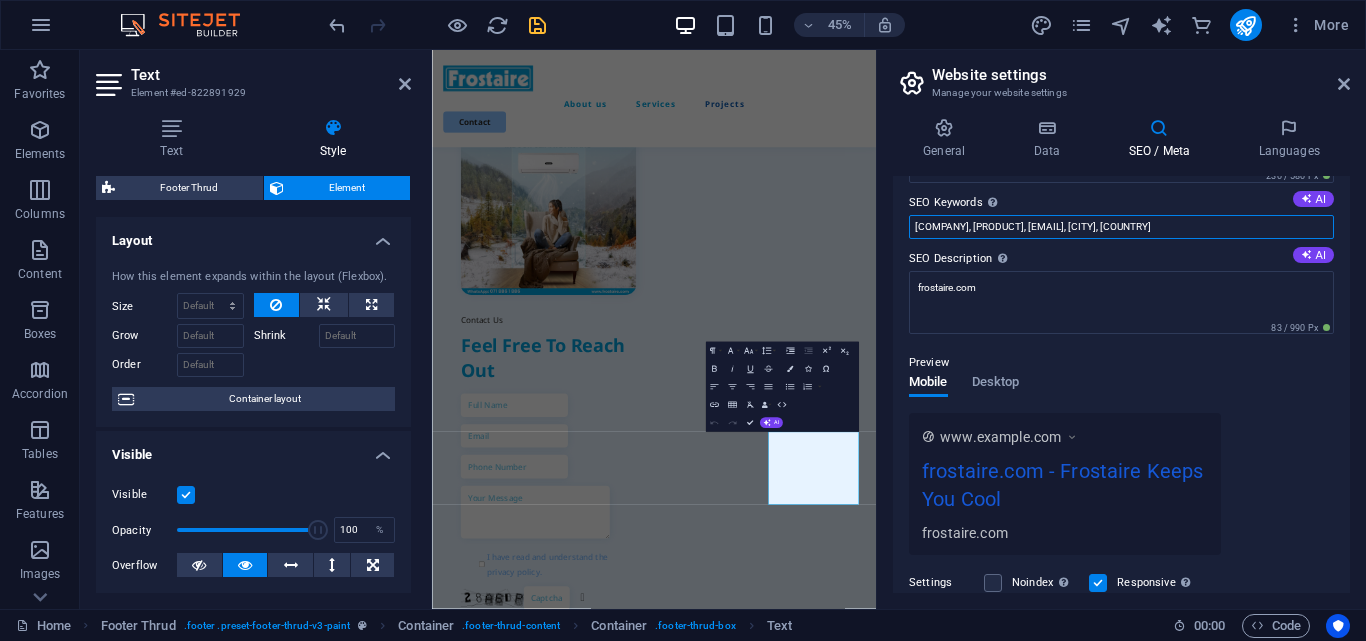 scroll, scrollTop: 180, scrollLeft: 0, axis: vertical 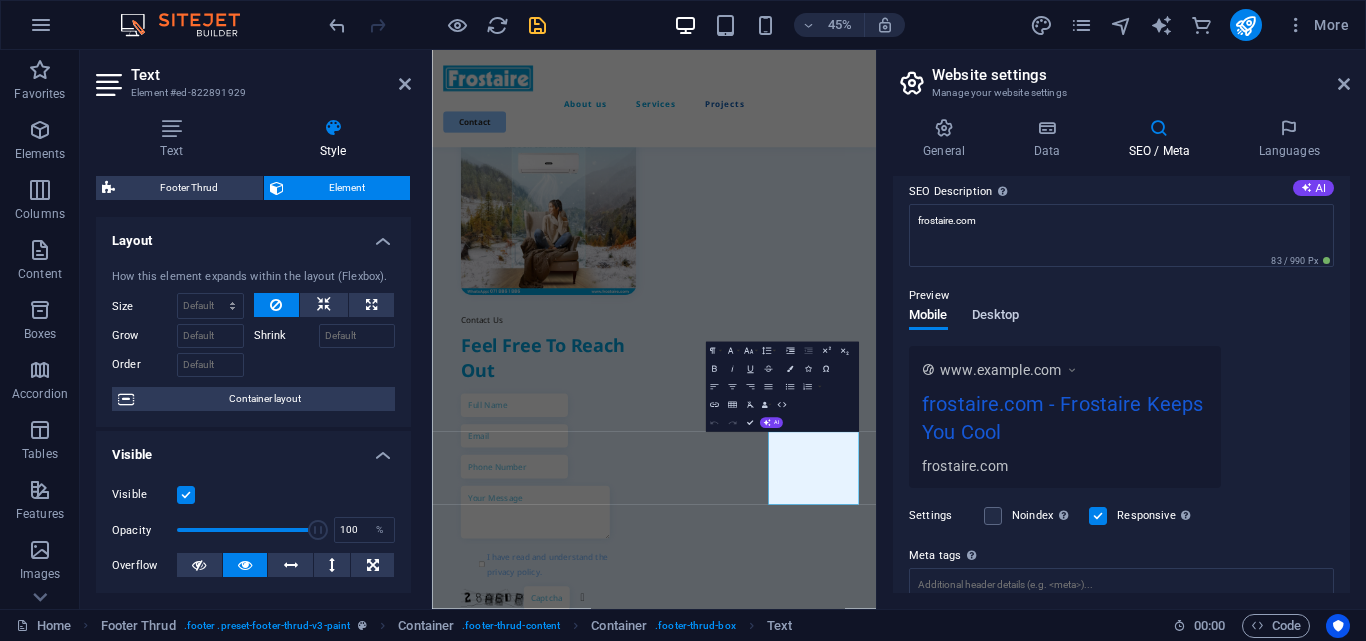 type on "Frostaire, Air Conditioning, frostaire.com, Colombo,  Sri Lanka" 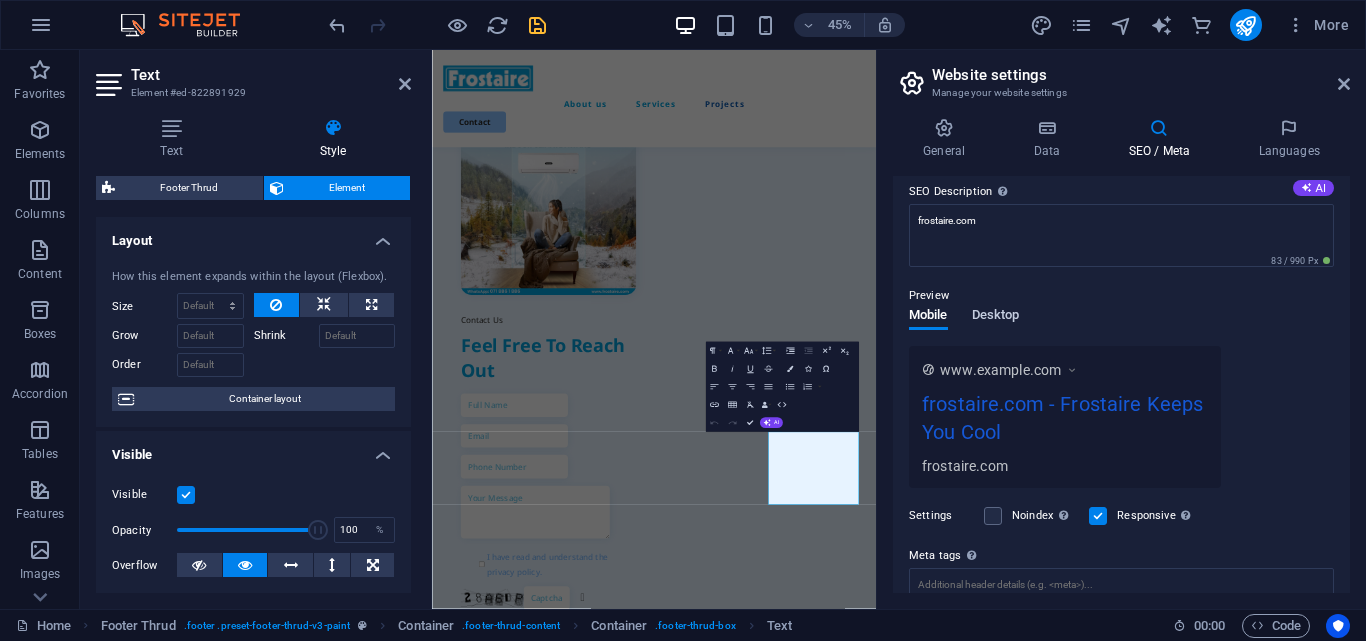 click on "Desktop" at bounding box center (996, 317) 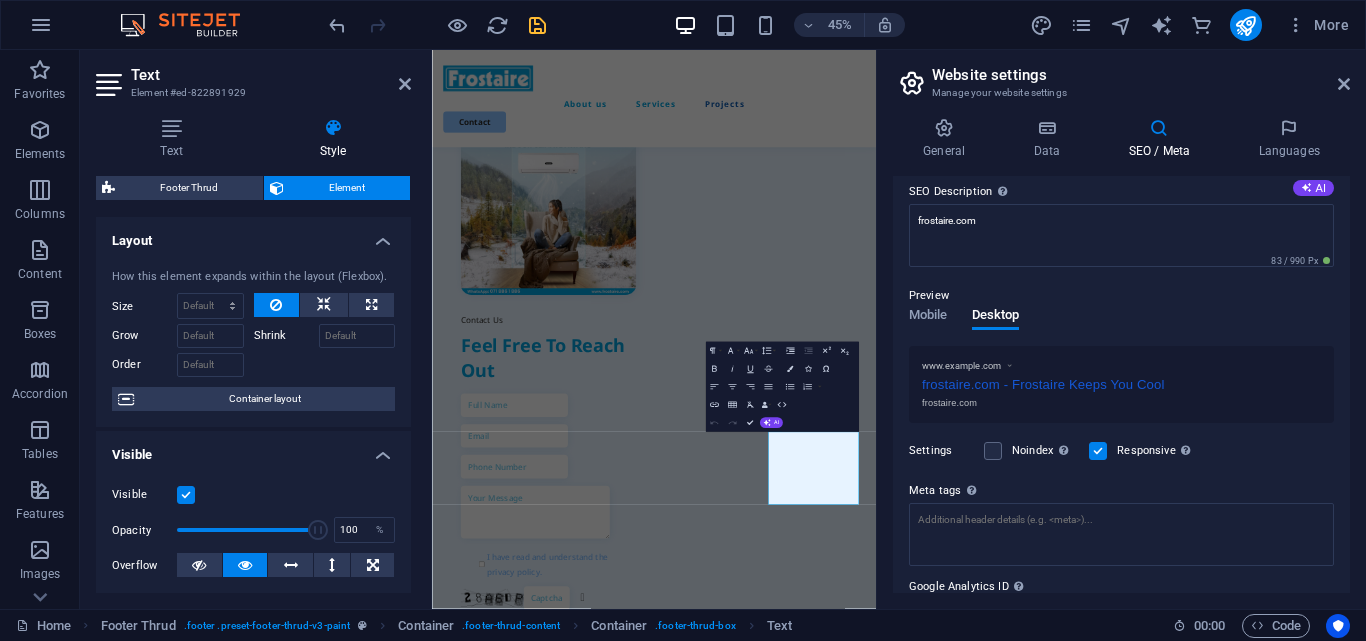 drag, startPoint x: 1350, startPoint y: 410, endPoint x: 1360, endPoint y: 498, distance: 88.56636 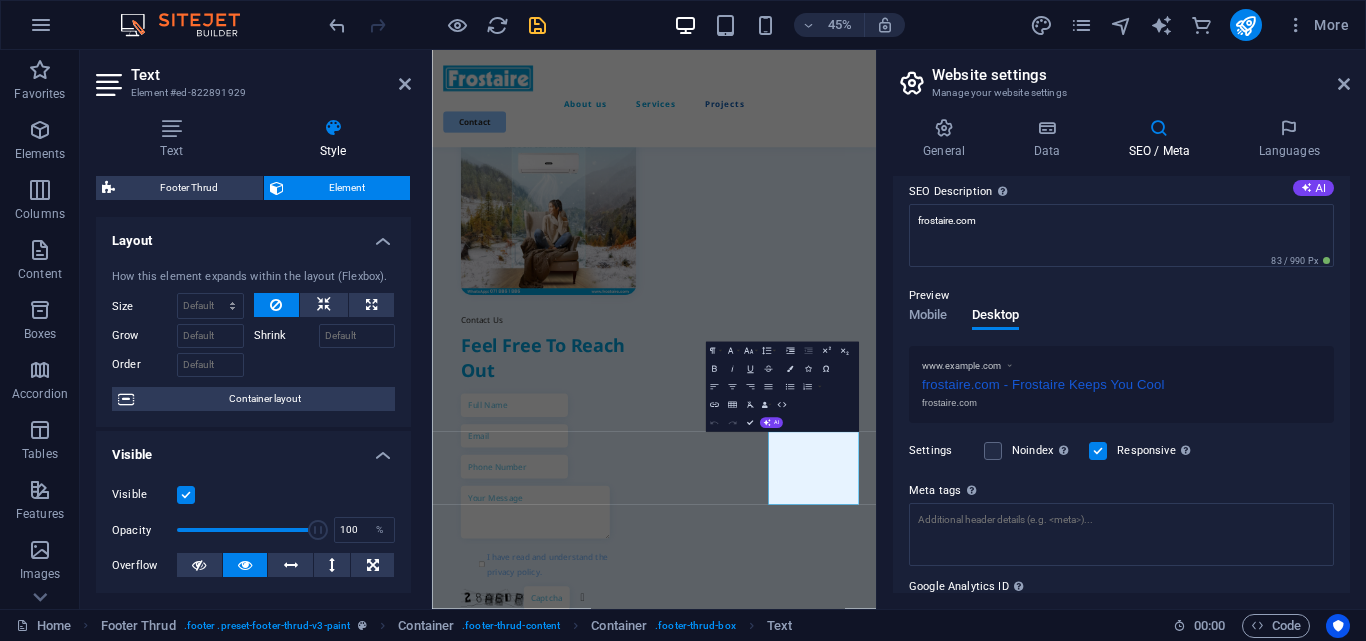 click on "General  Data  SEO / Meta  Languages Website name frostaire.com Logo Drag files here, click to choose files or select files from Files or our free stock photos & videos Select files from the file manager, stock photos, or upload file(s) Upload Favicon Set the favicon of your website here. A favicon is a small icon shown in the browser tab next to your website title. It helps visitors identify your website. Drag files here, click to choose files or select files from Files or our free stock photos & videos Select files from the file manager, stock photos, or upload file(s) Upload Preview Image (Open Graph) This image will be shown when the website is shared on social networks Drag files here, click to choose files or select files from Files or our free stock photos & videos Select files from the file manager, stock photos, or upload file(s) Upload Contact data for this website. This can be used everywhere on the website and will update automatically. Company Frostaire Pvt Ltd First name Last name Street City 1" at bounding box center (1121, 355) 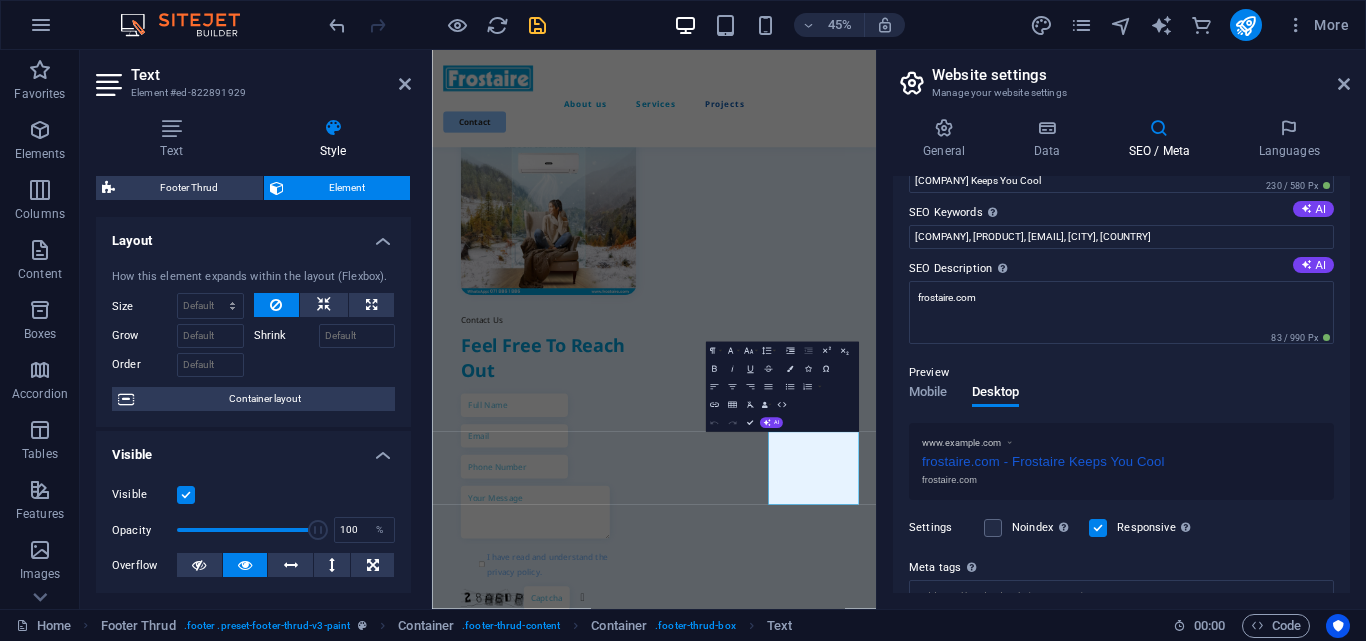 scroll, scrollTop: 0, scrollLeft: 0, axis: both 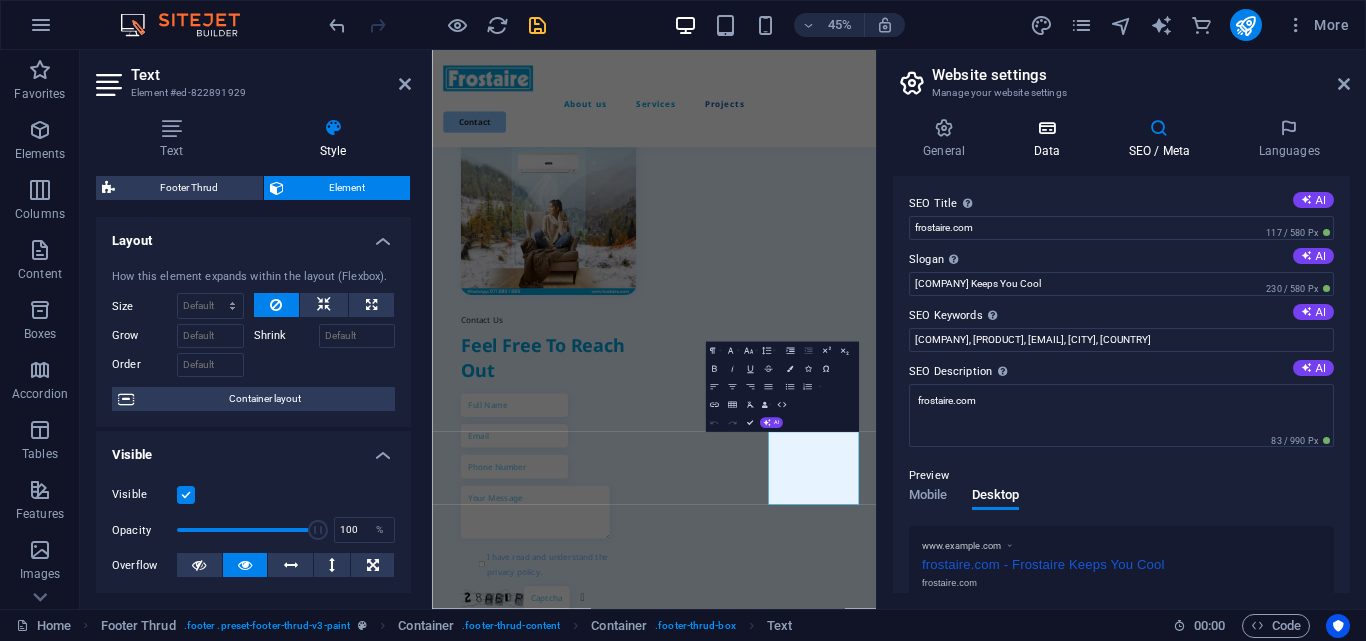 click on "Data" at bounding box center [1050, 139] 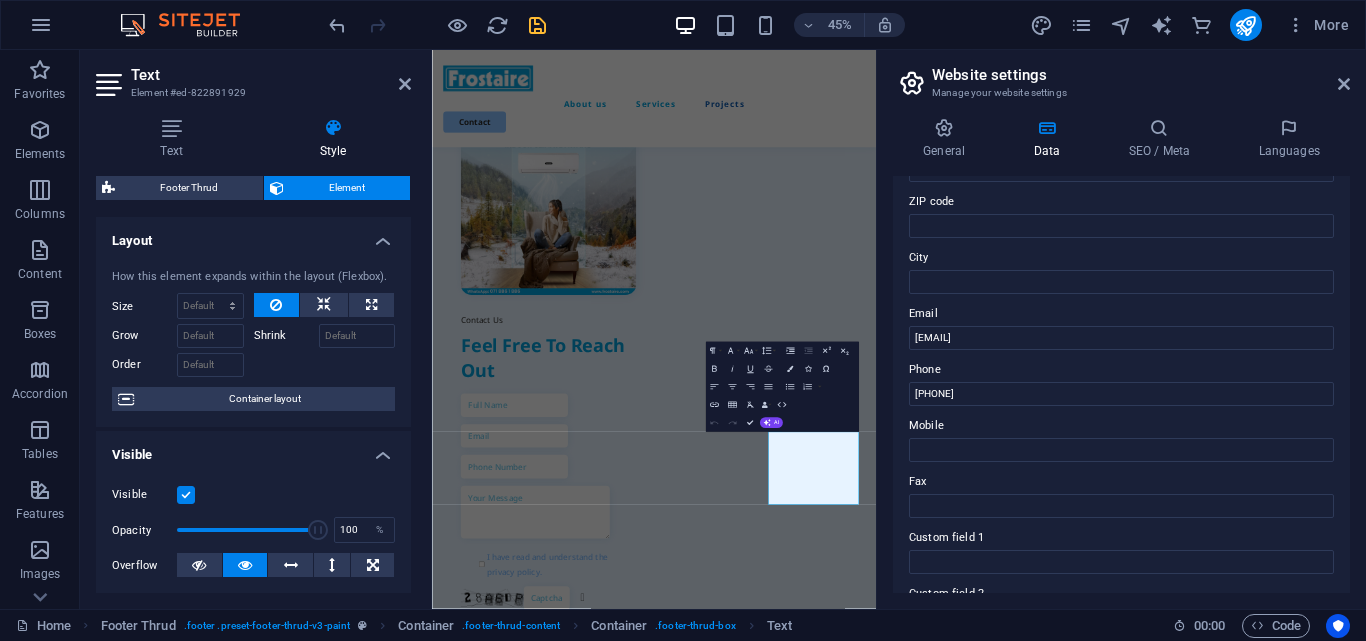 scroll, scrollTop: 0, scrollLeft: 0, axis: both 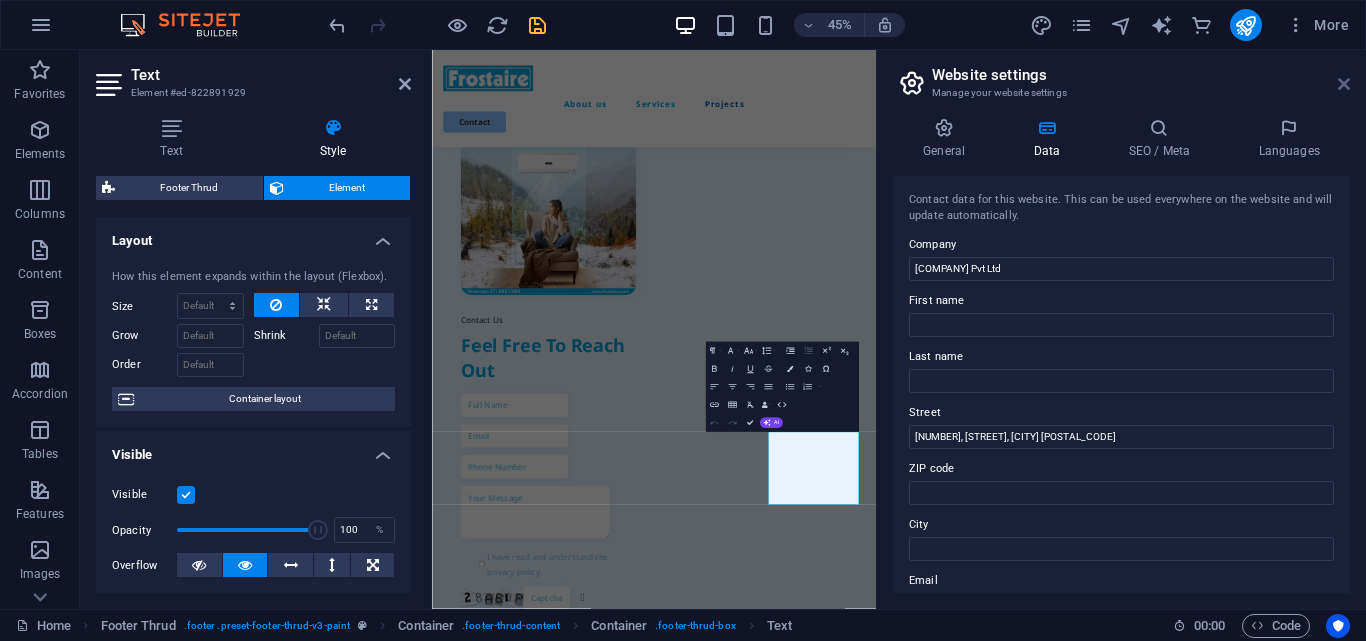 click at bounding box center [1344, 84] 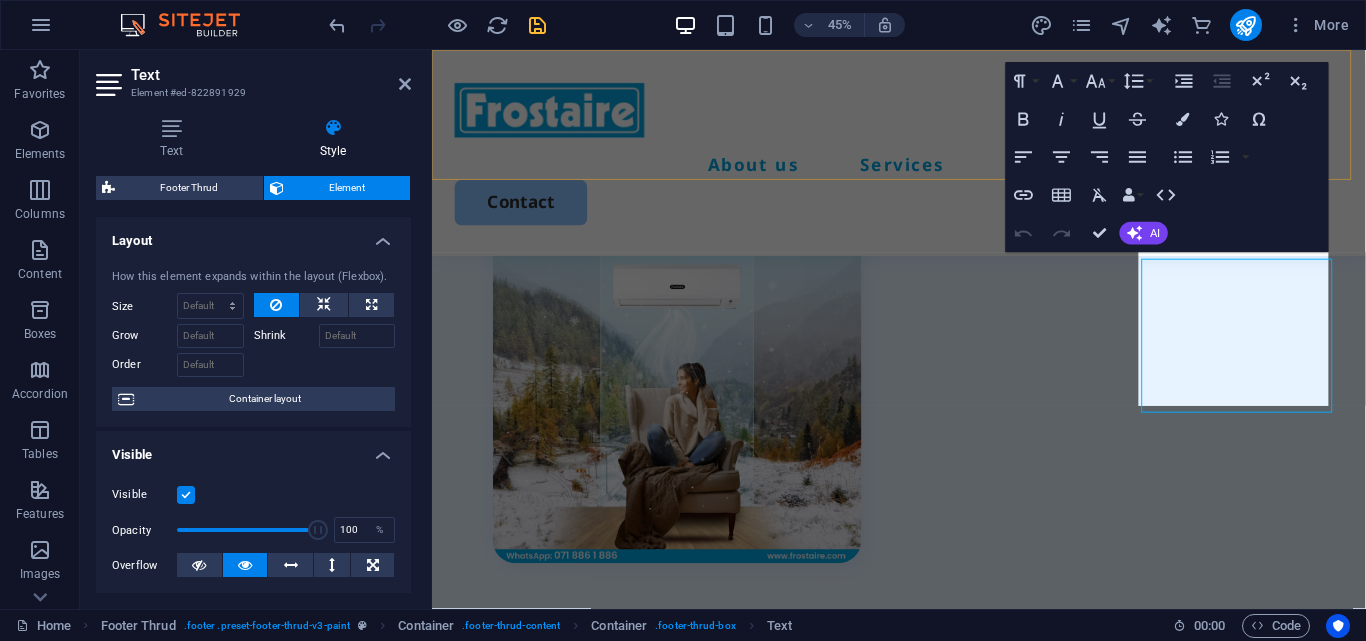 scroll, scrollTop: 5884, scrollLeft: 0, axis: vertical 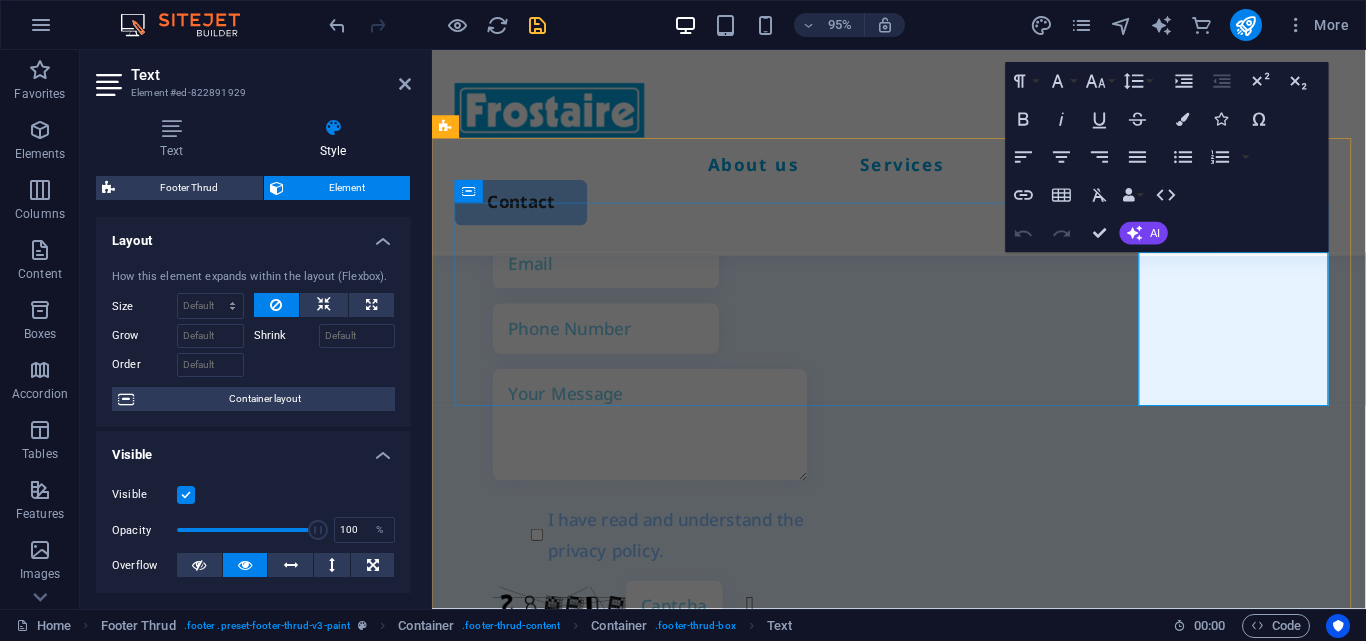 click on "12345" at bounding box center (537, 2677) 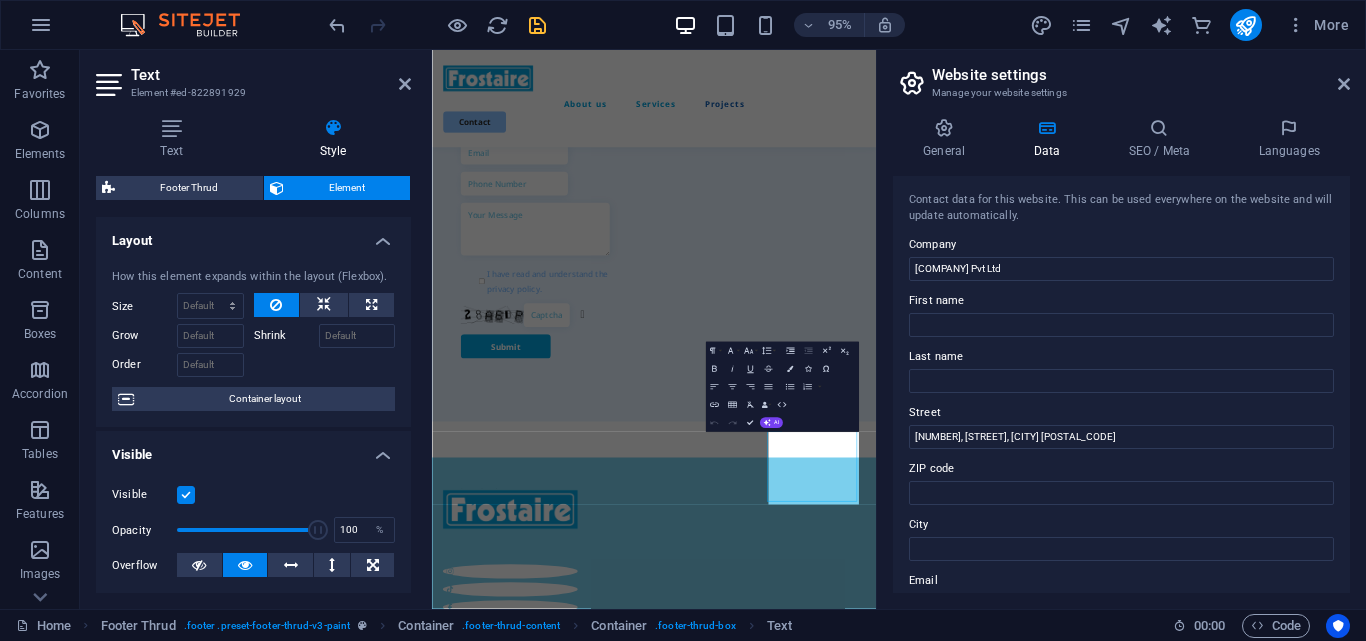 scroll, scrollTop: 5255, scrollLeft: 0, axis: vertical 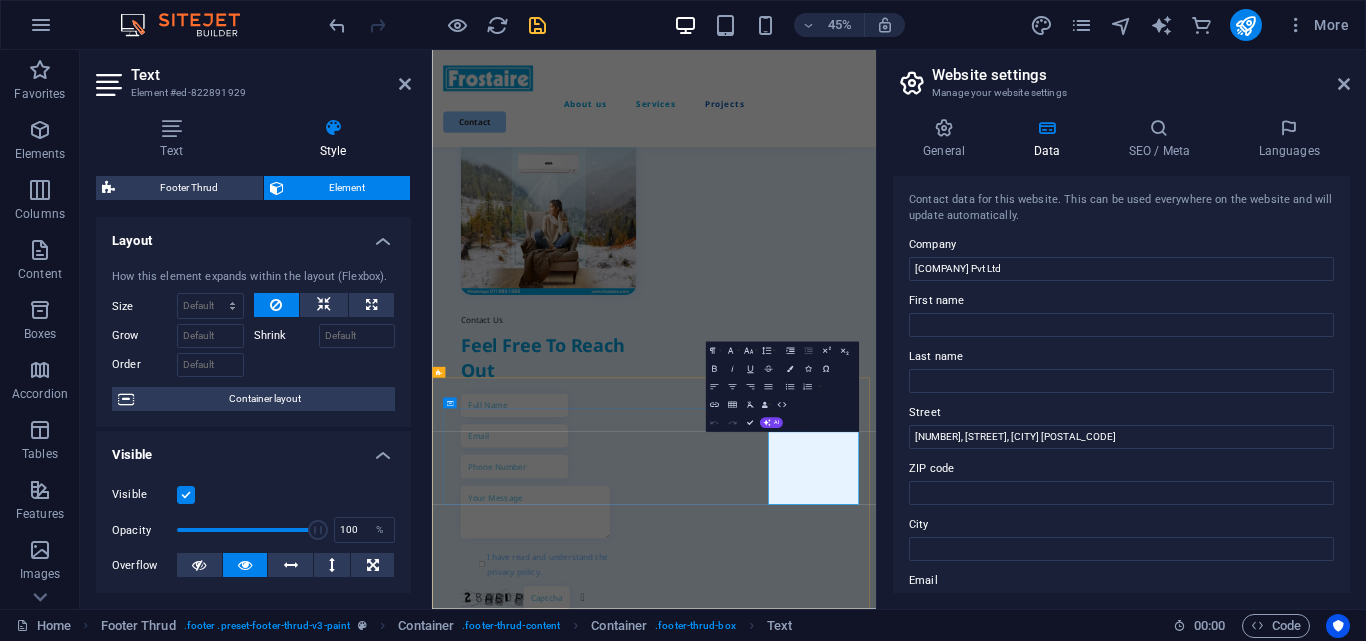 click on "12345" at bounding box center [537, 3313] 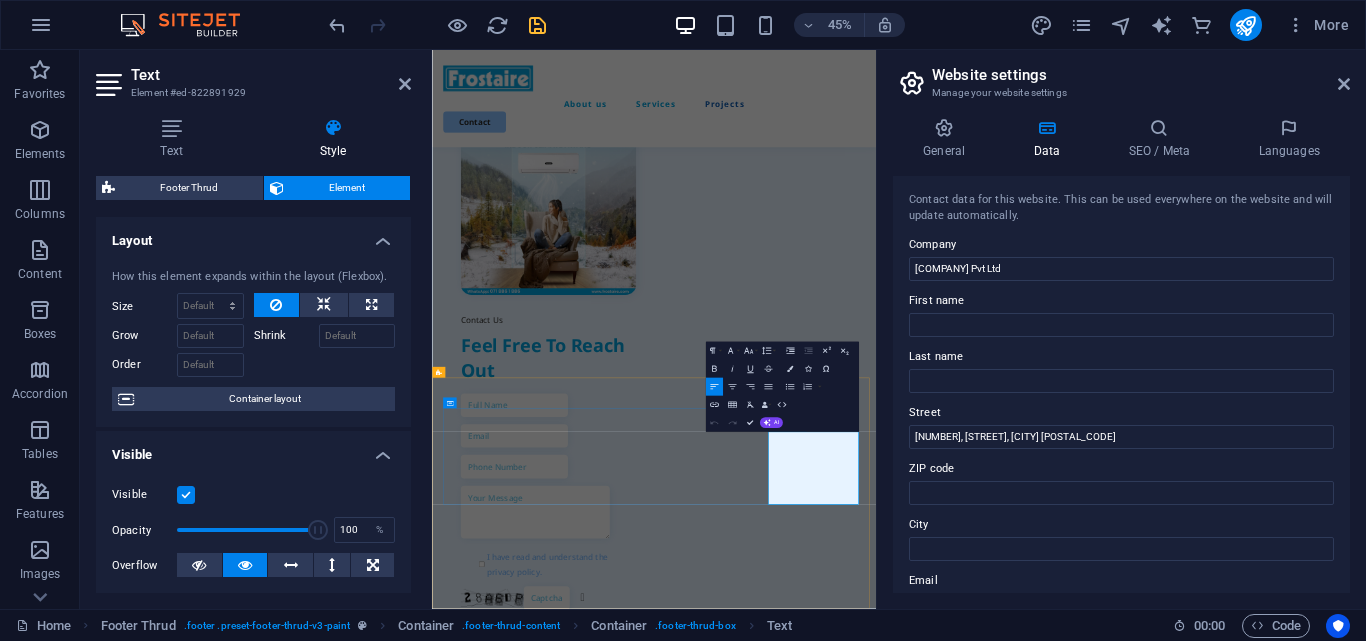 click on "12345" at bounding box center [537, 3313] 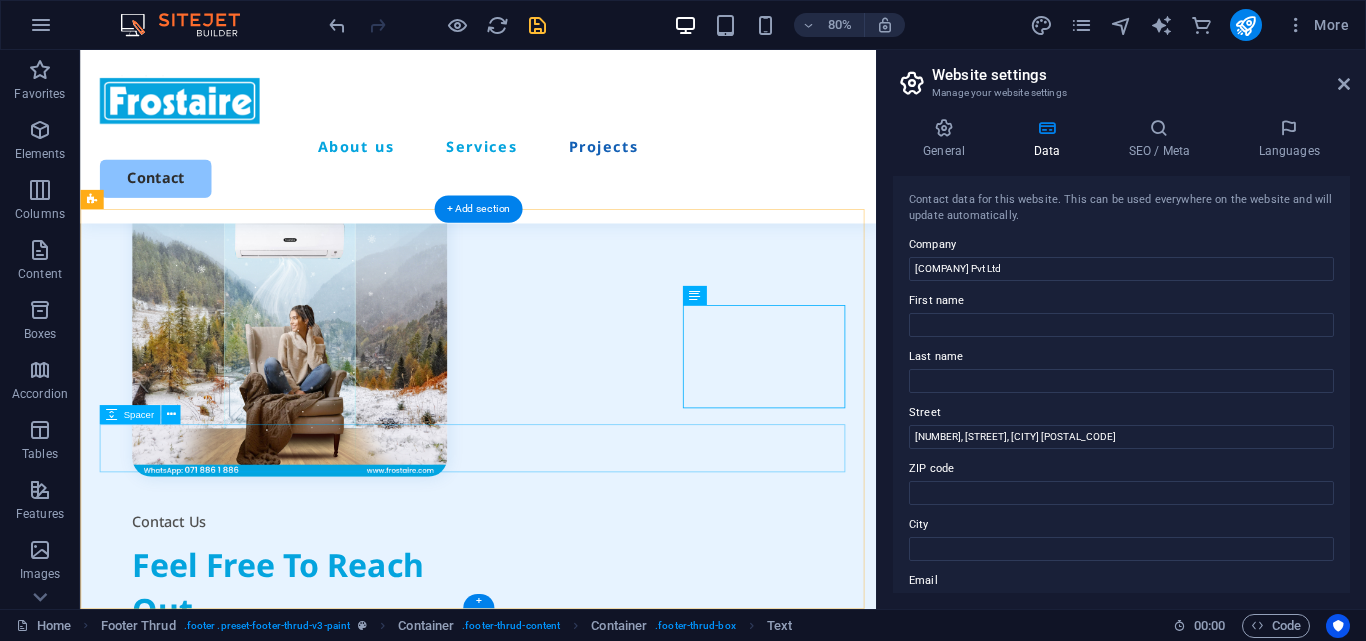 scroll, scrollTop: 5798, scrollLeft: 0, axis: vertical 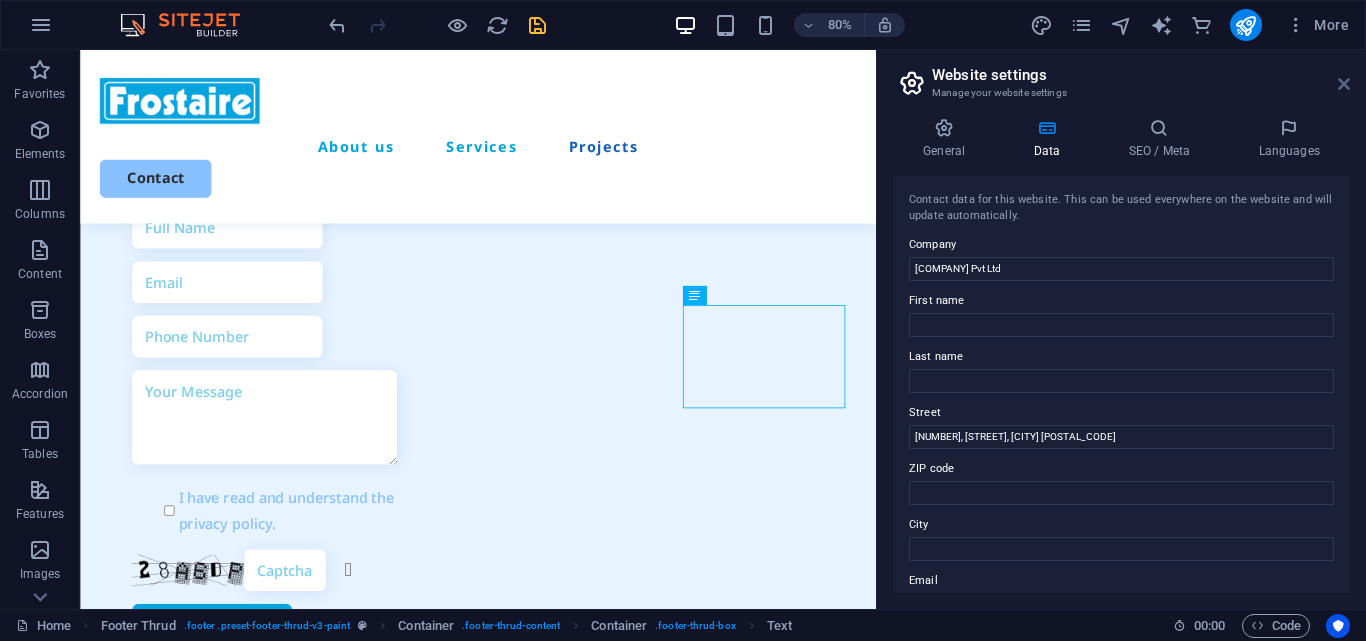 click at bounding box center (1344, 84) 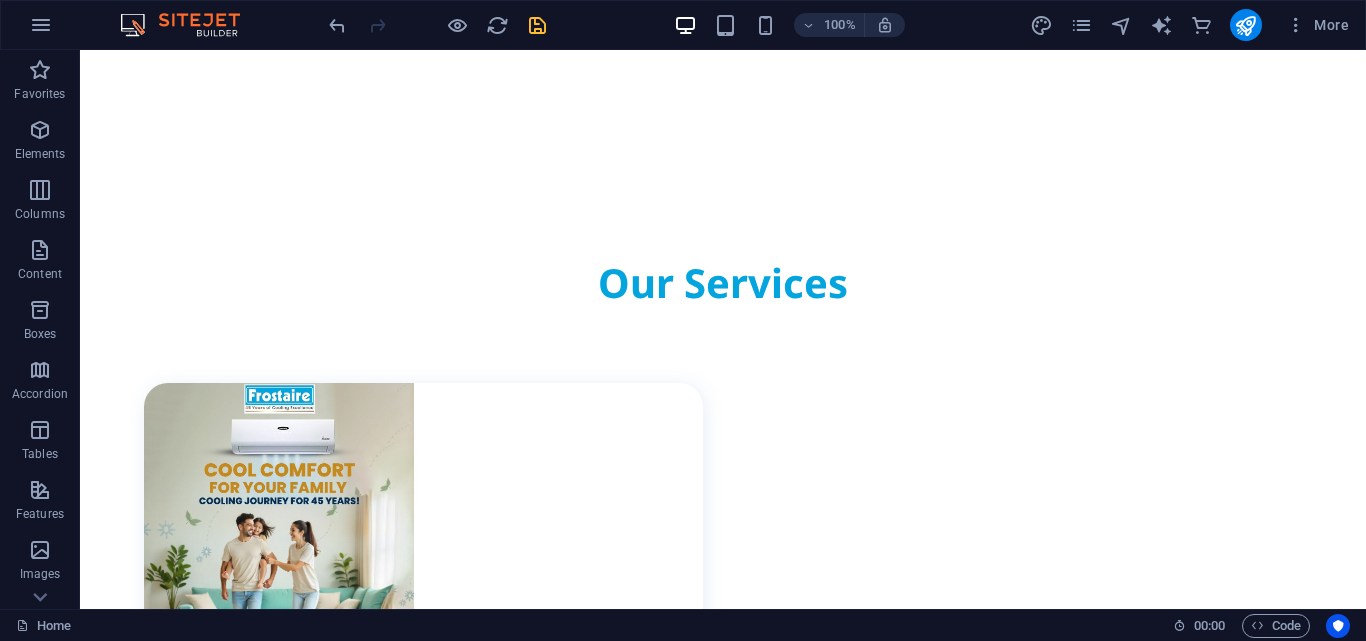 scroll, scrollTop: 0, scrollLeft: 0, axis: both 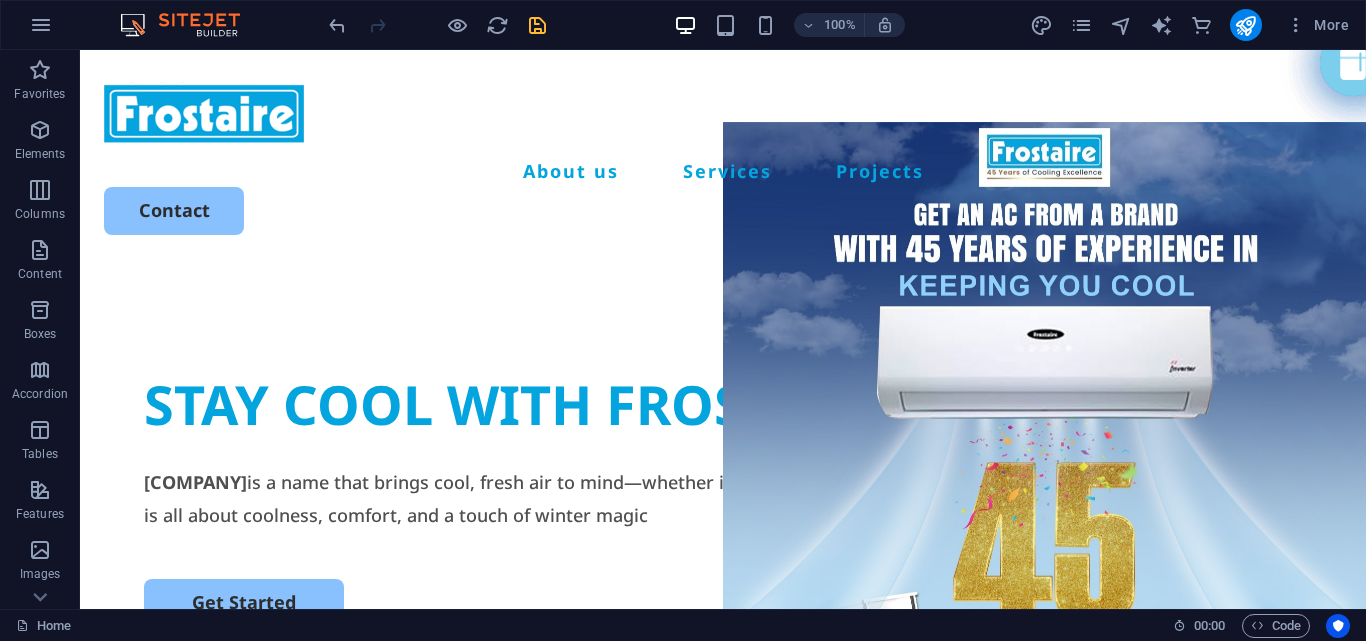 click at bounding box center (537, 25) 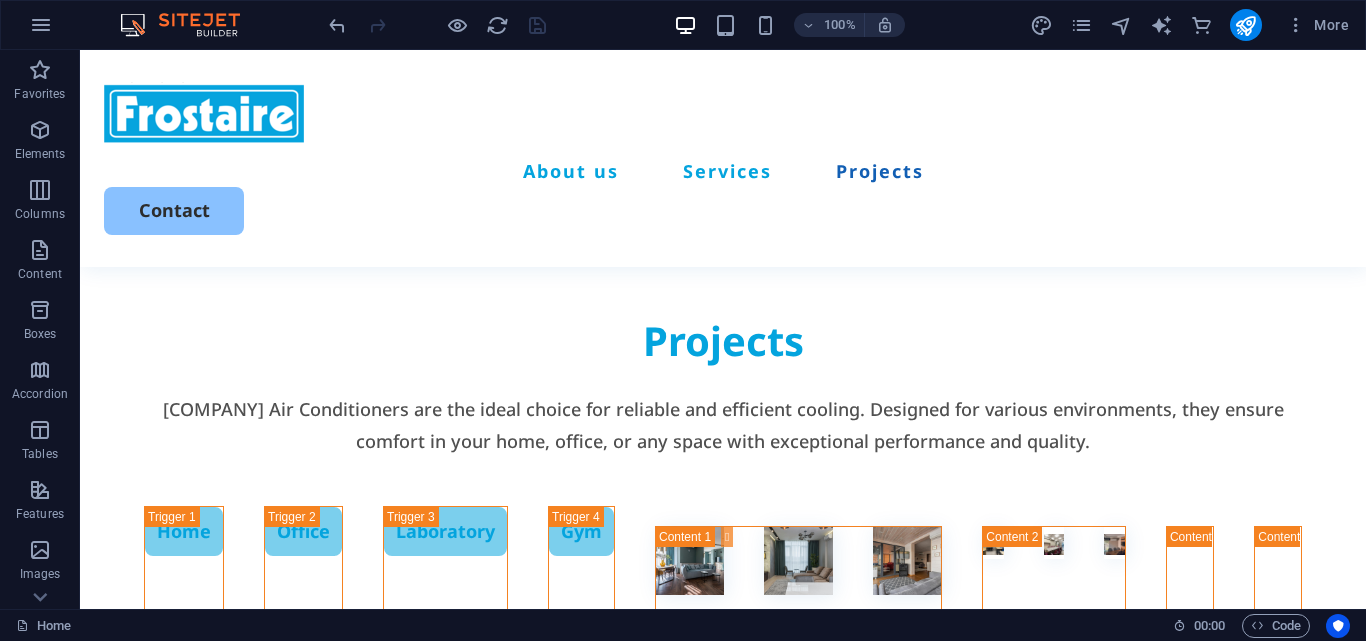 scroll, scrollTop: 6219, scrollLeft: 0, axis: vertical 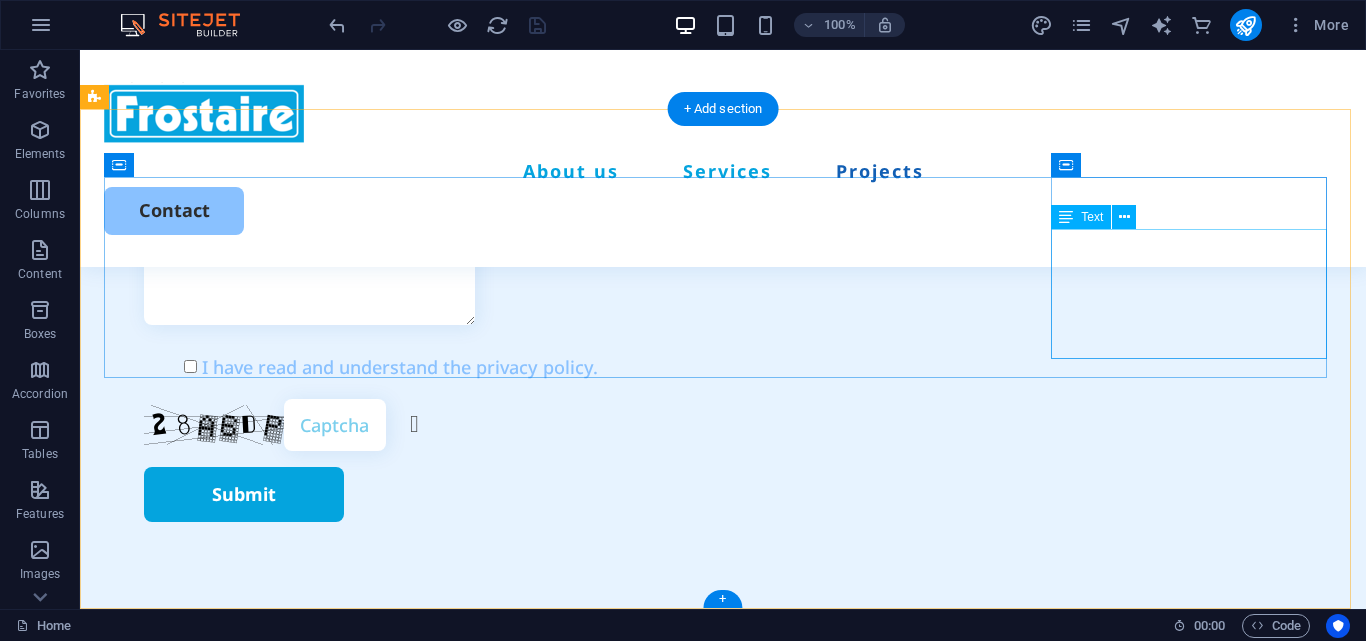 click on "0112 473 473
sales@frostaire.com
102, Union Place, Colombo 02 12345" at bounding box center (244, 2077) 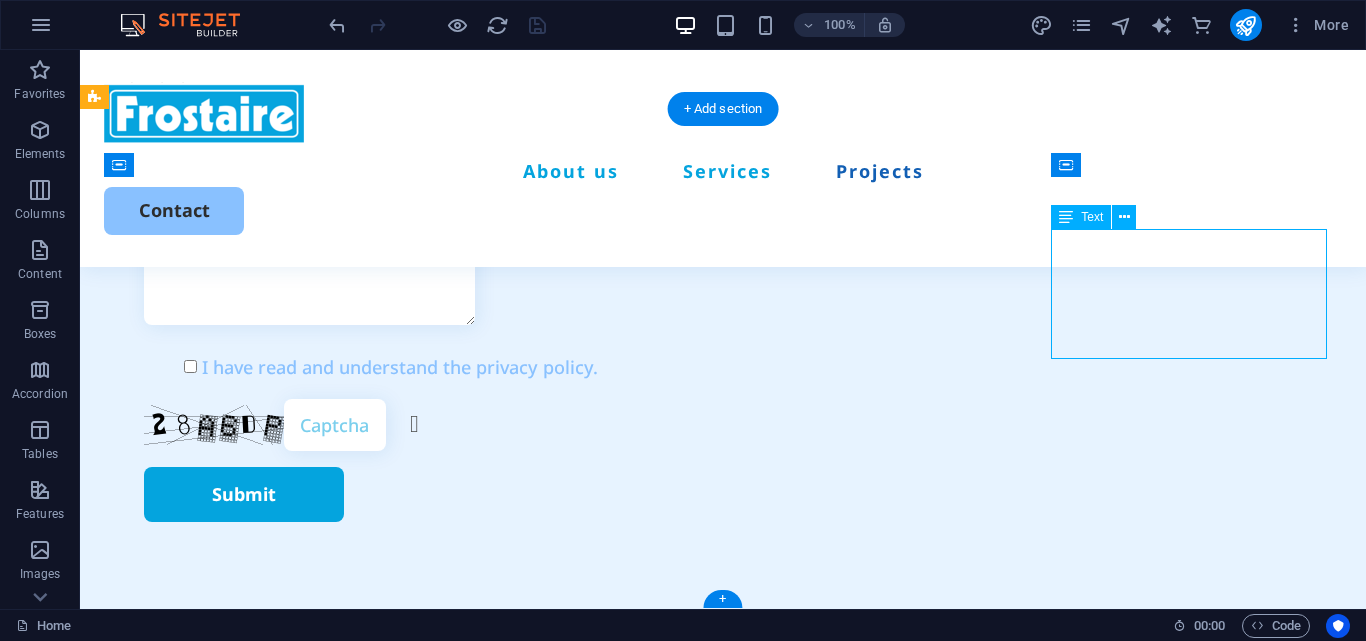 click on "0112 473 473
sales@frostaire.com
102, Union Place, Colombo 02 12345" at bounding box center (244, 2077) 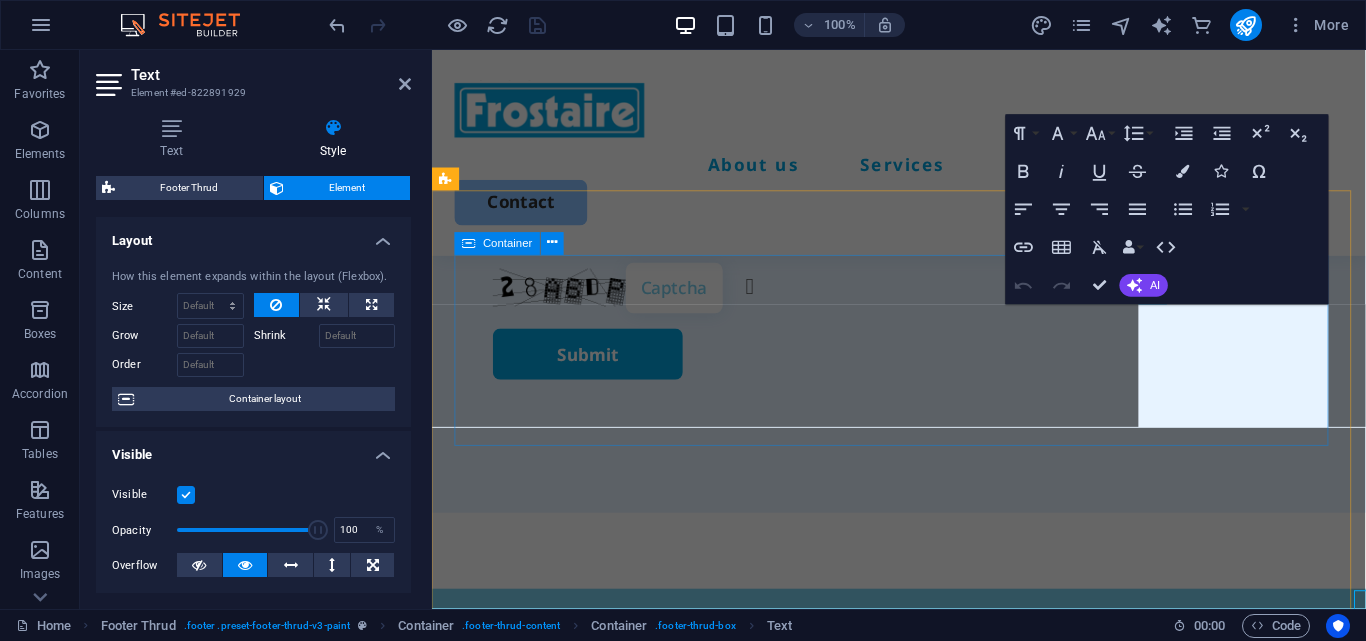 scroll, scrollTop: 5829, scrollLeft: 0, axis: vertical 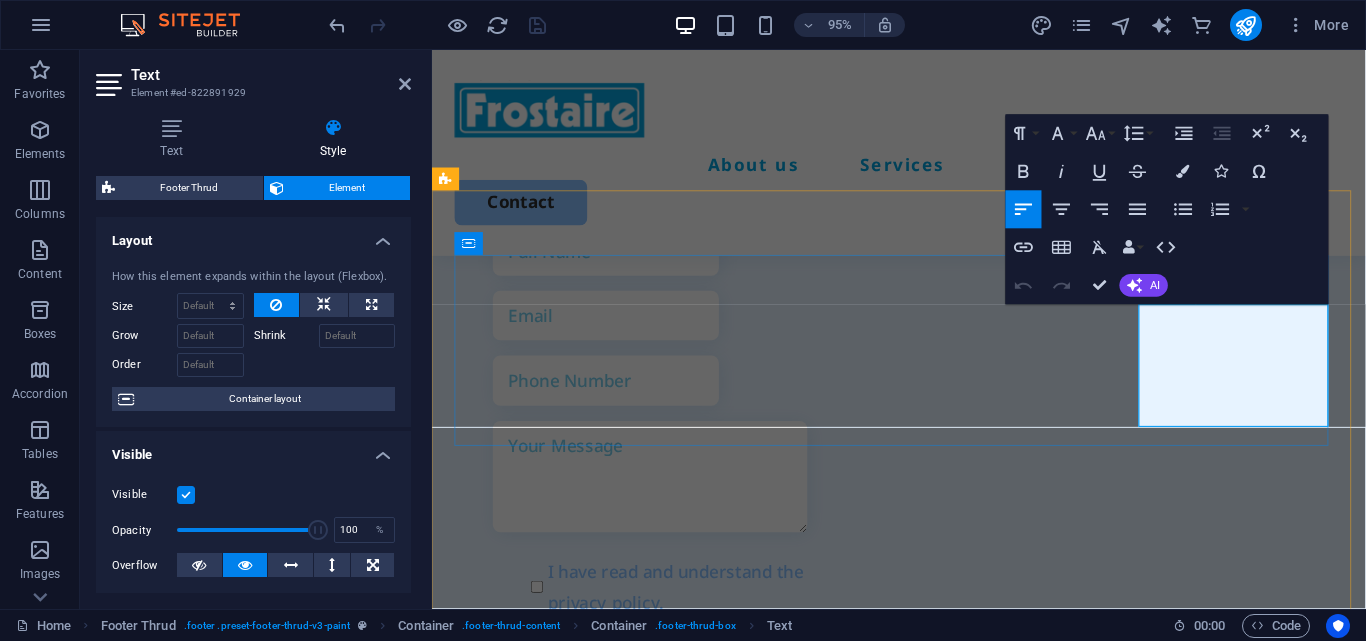 click on "12345" at bounding box center [481, 2732] 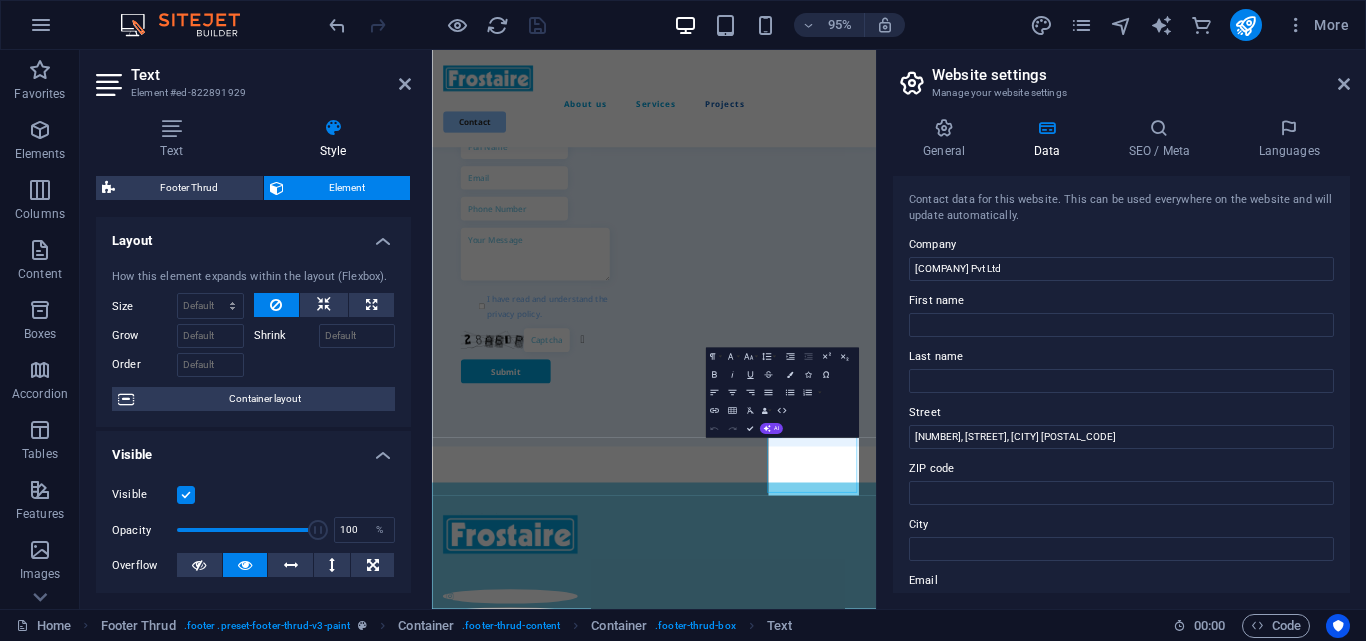 scroll, scrollTop: 5242, scrollLeft: 0, axis: vertical 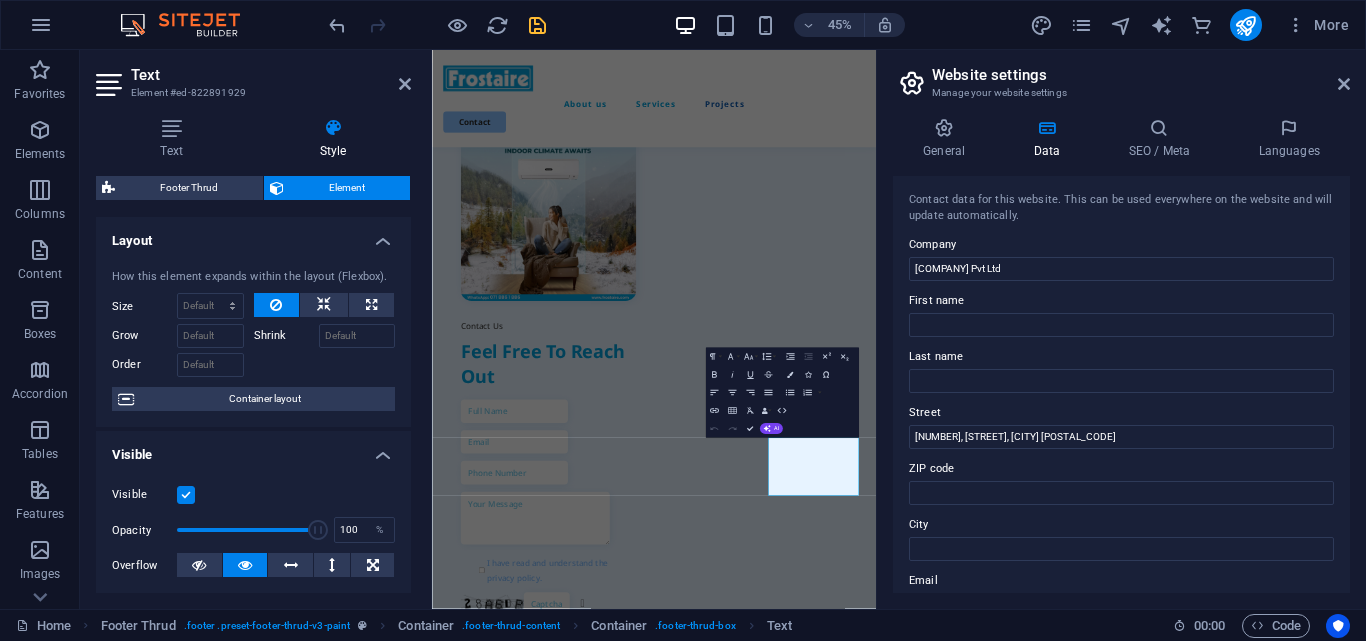 type on "[NUMBER], [STREET], [CITY] [POSTAL_CODE]" 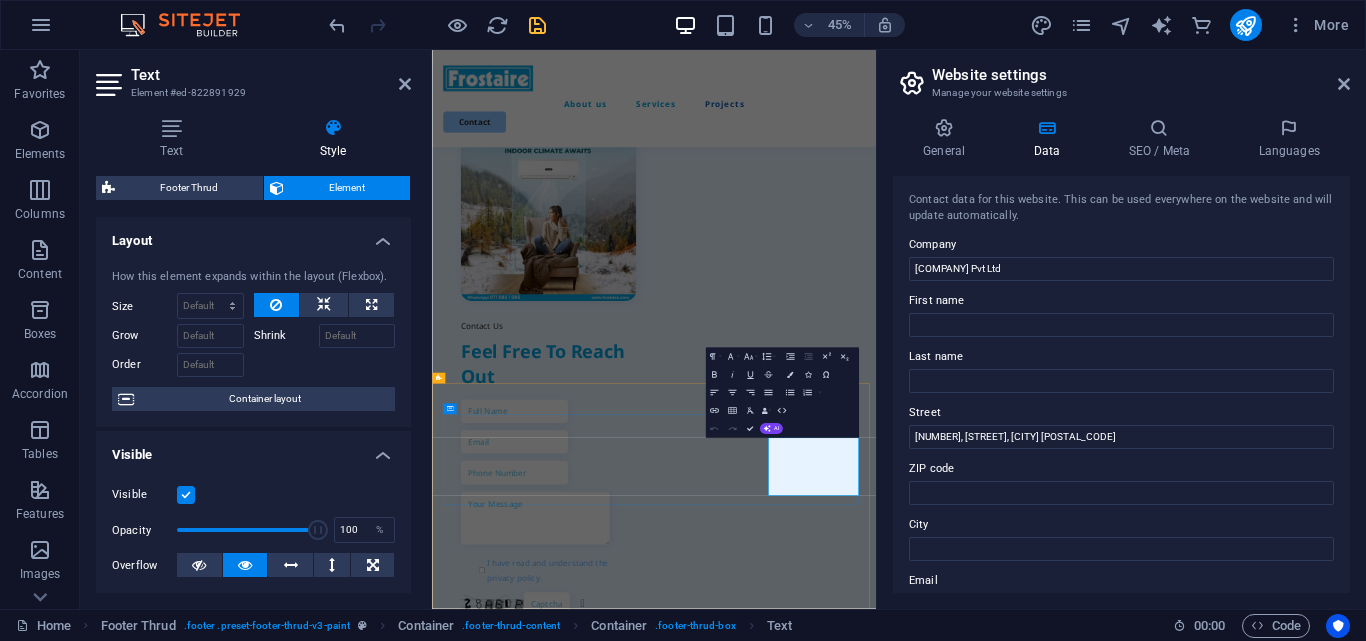 click on "12345" at bounding box center (481, 3326) 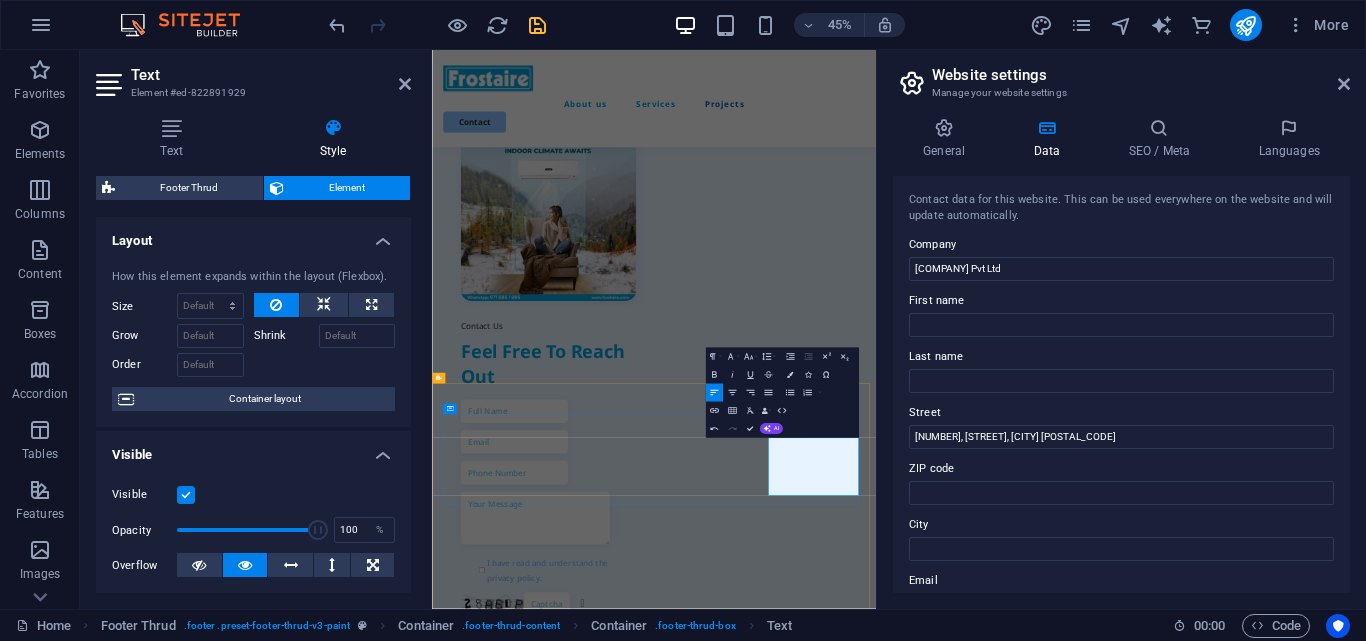 type 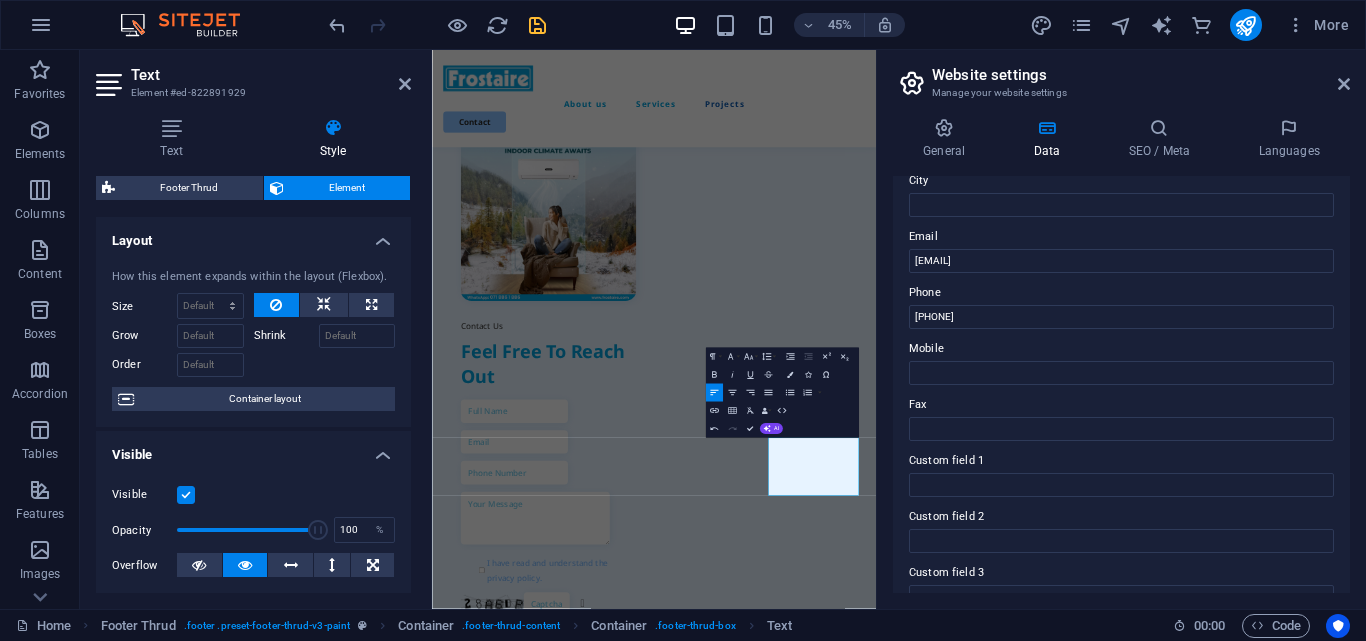 scroll, scrollTop: 544, scrollLeft: 0, axis: vertical 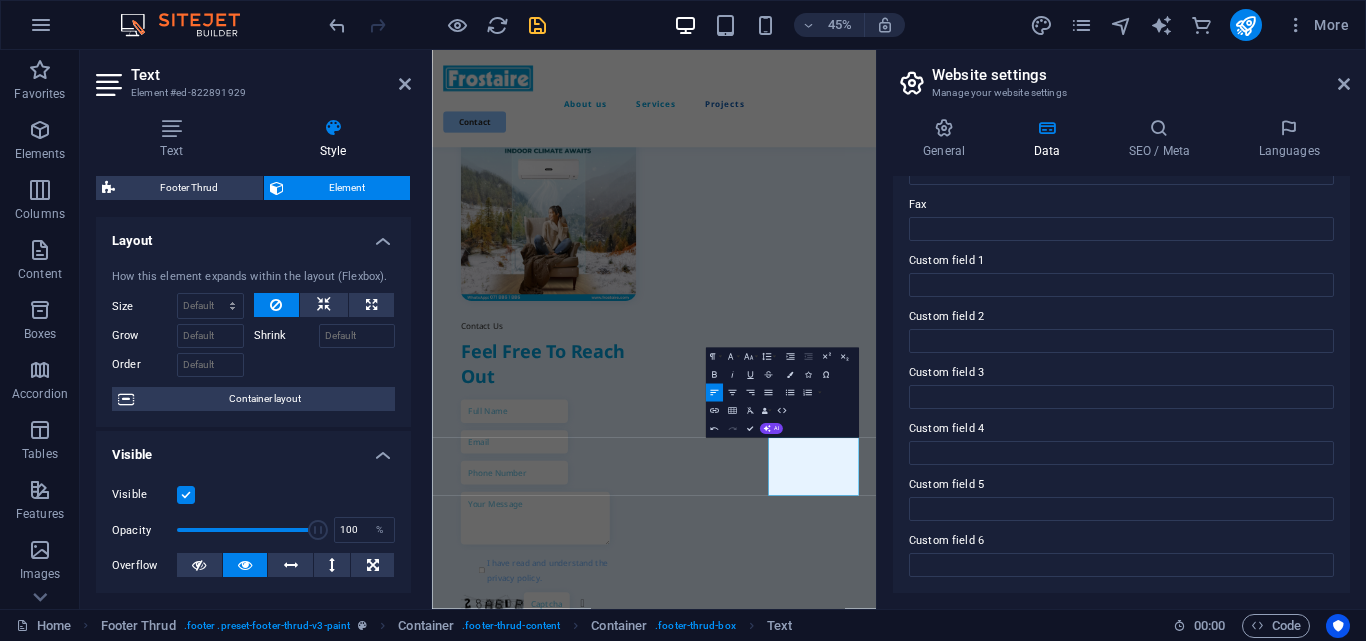 click on "Text Element #ed-822891929" at bounding box center (253, 76) 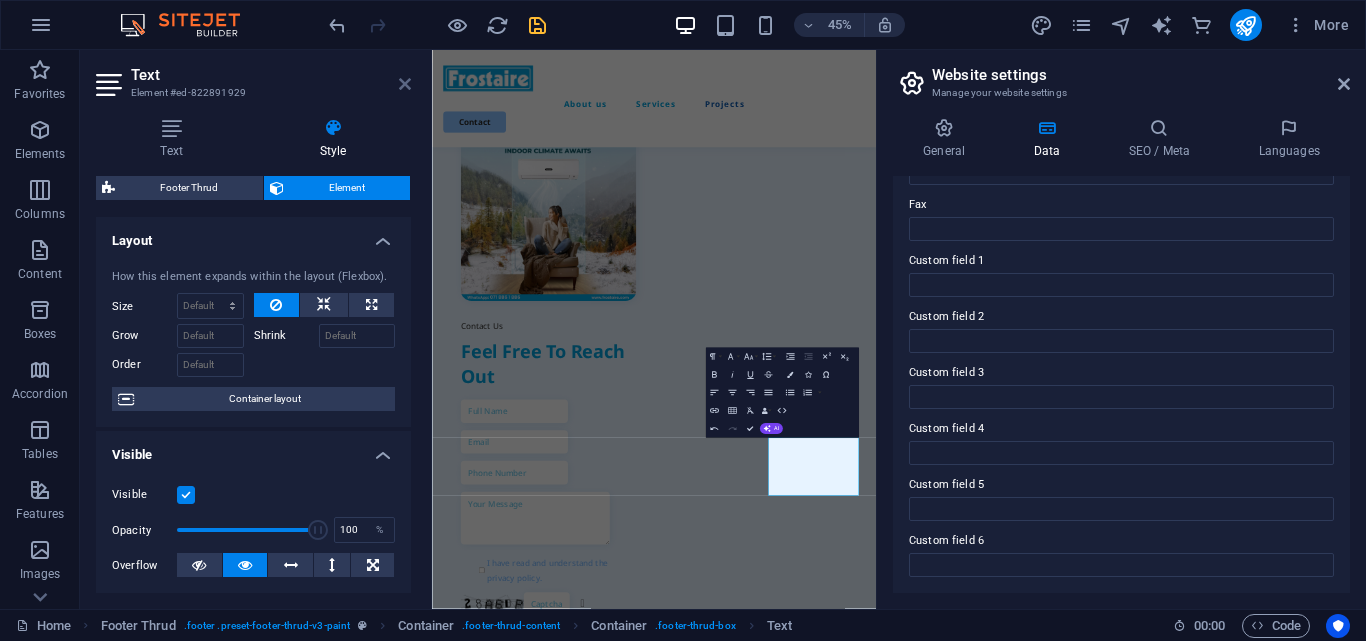 click at bounding box center (405, 84) 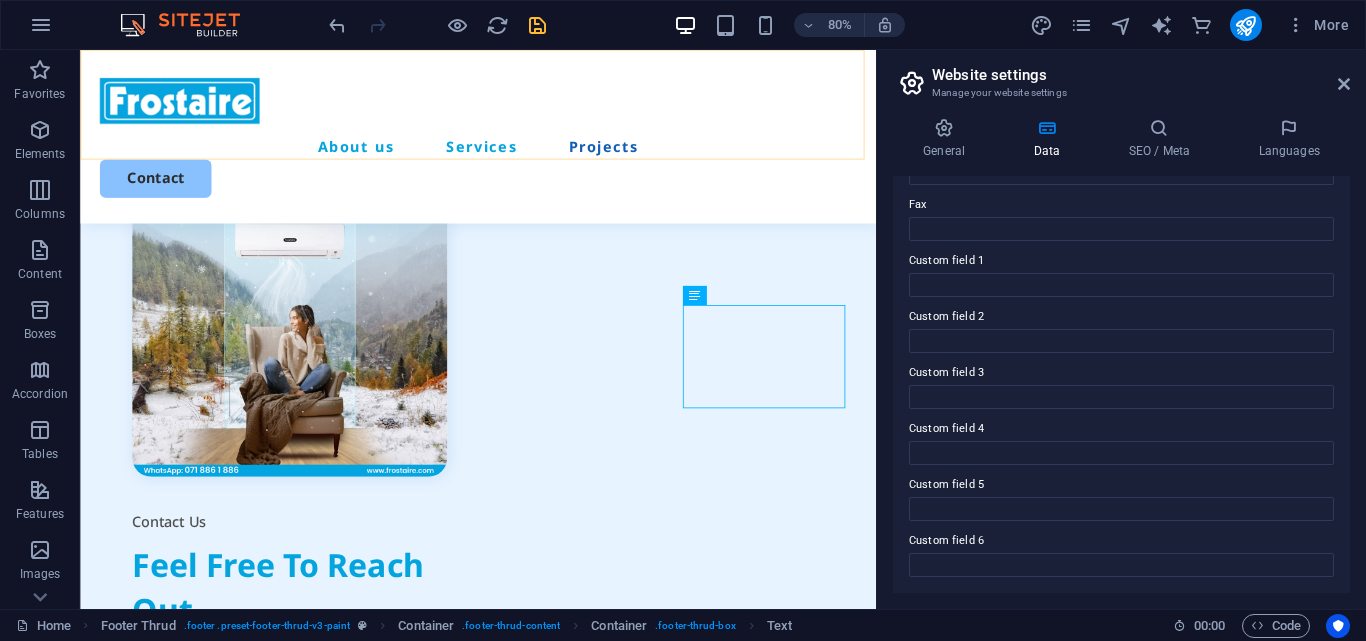 scroll, scrollTop: 5798, scrollLeft: 0, axis: vertical 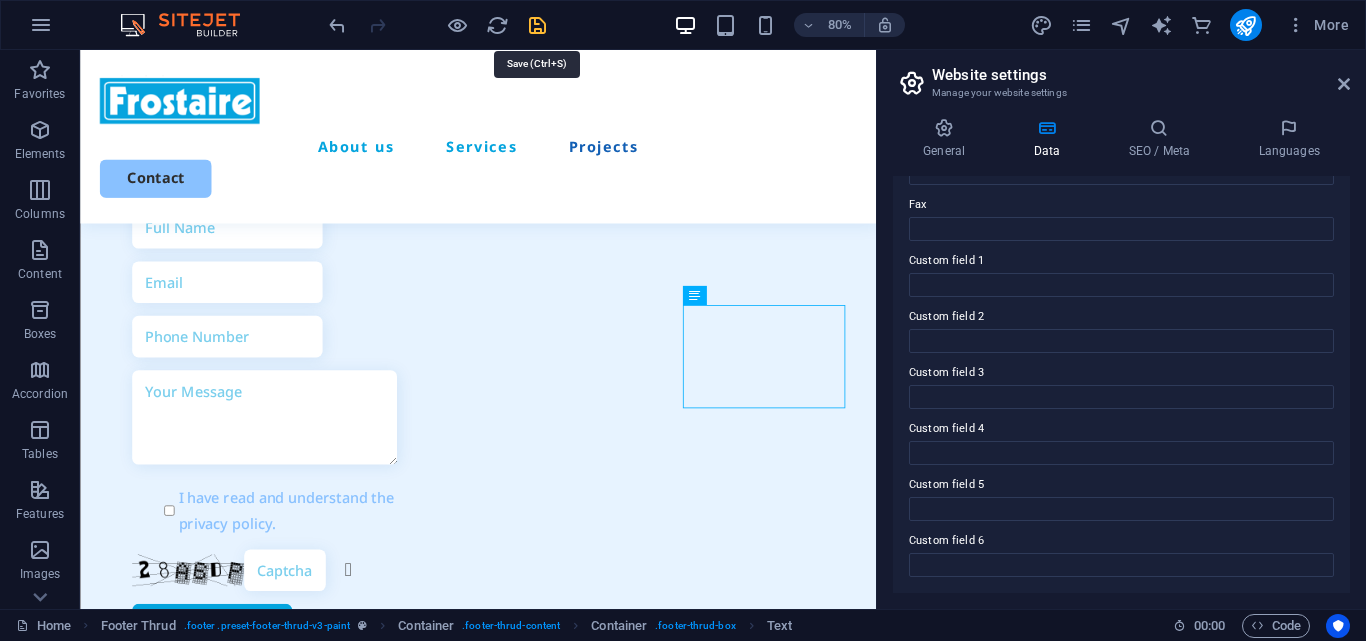 click at bounding box center [537, 25] 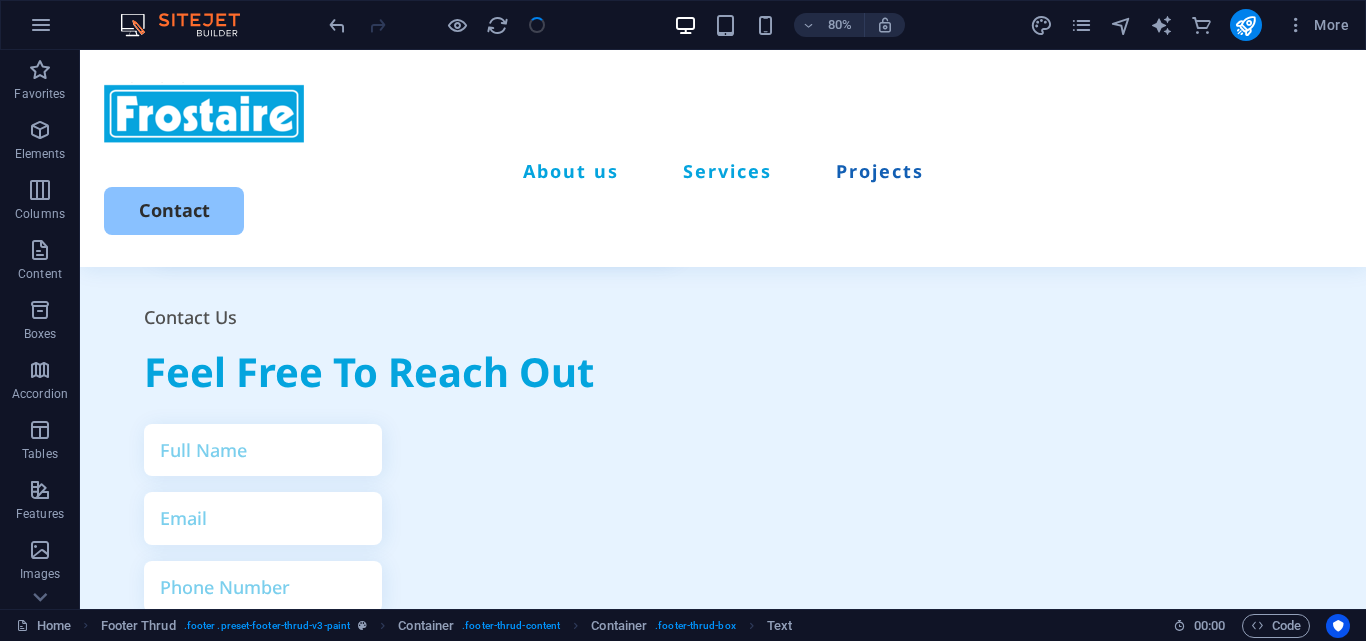 scroll, scrollTop: 6168, scrollLeft: 0, axis: vertical 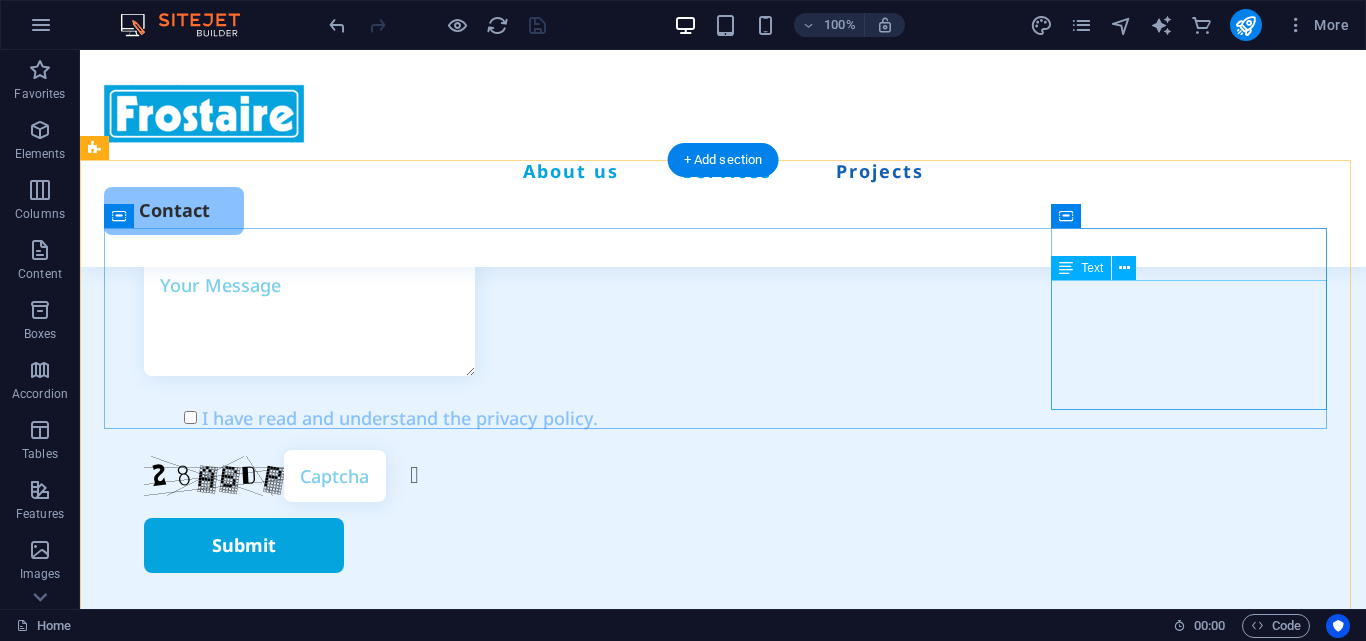 click on "0112 473 473
sales@frostaire.com
102, Union Place, Colombo 02 12345" at bounding box center [244, 2128] 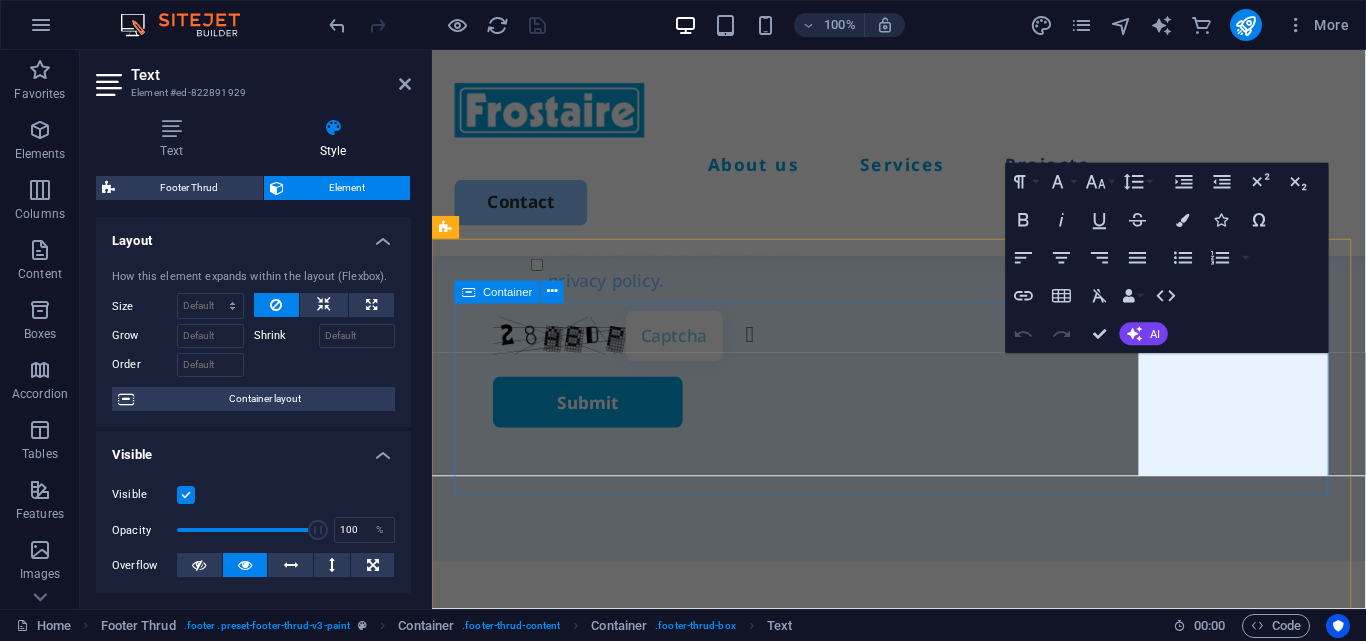scroll, scrollTop: 5778, scrollLeft: 0, axis: vertical 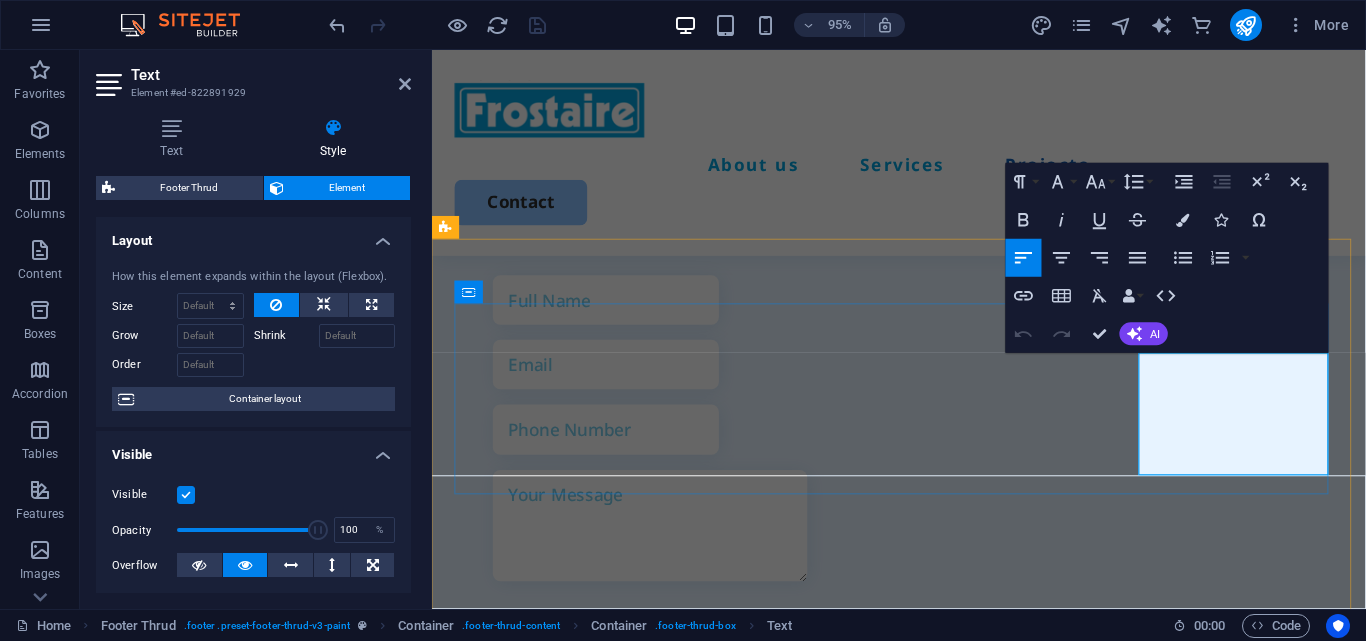 drag, startPoint x: 1281, startPoint y: 480, endPoint x: 1341, endPoint y: 478, distance: 60.033325 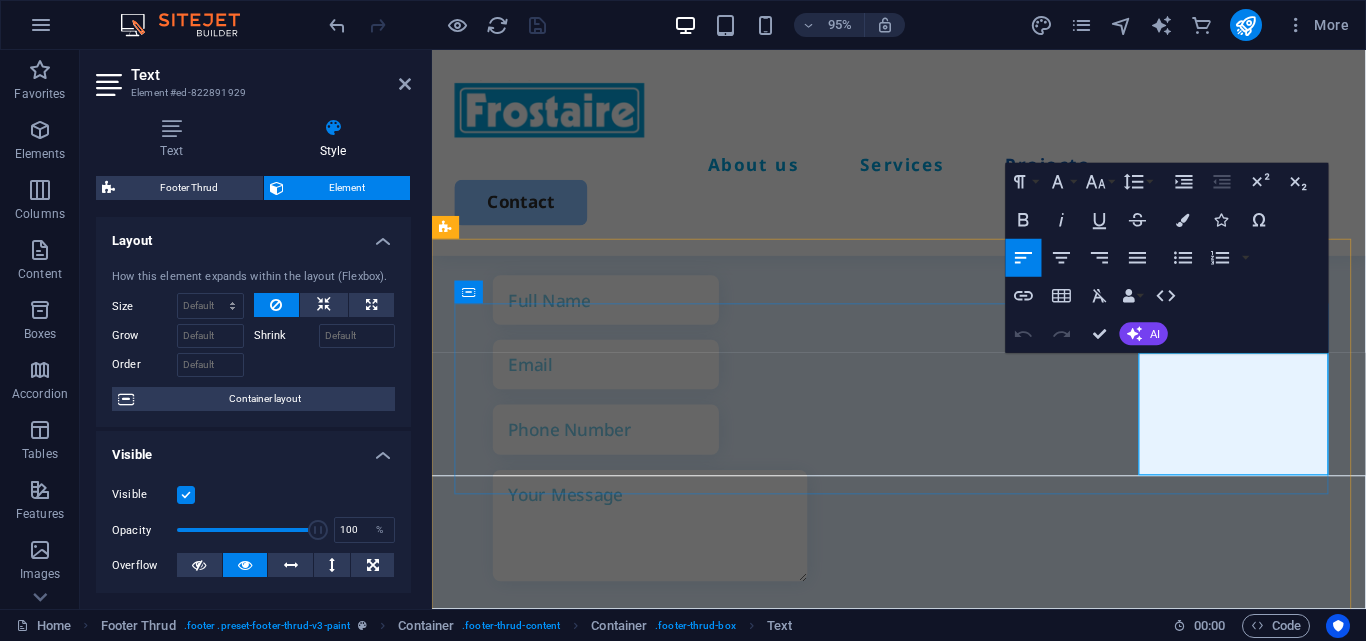 click on "102, Union Place, Colombo 02 12345" at bounding box center [558, 2593] 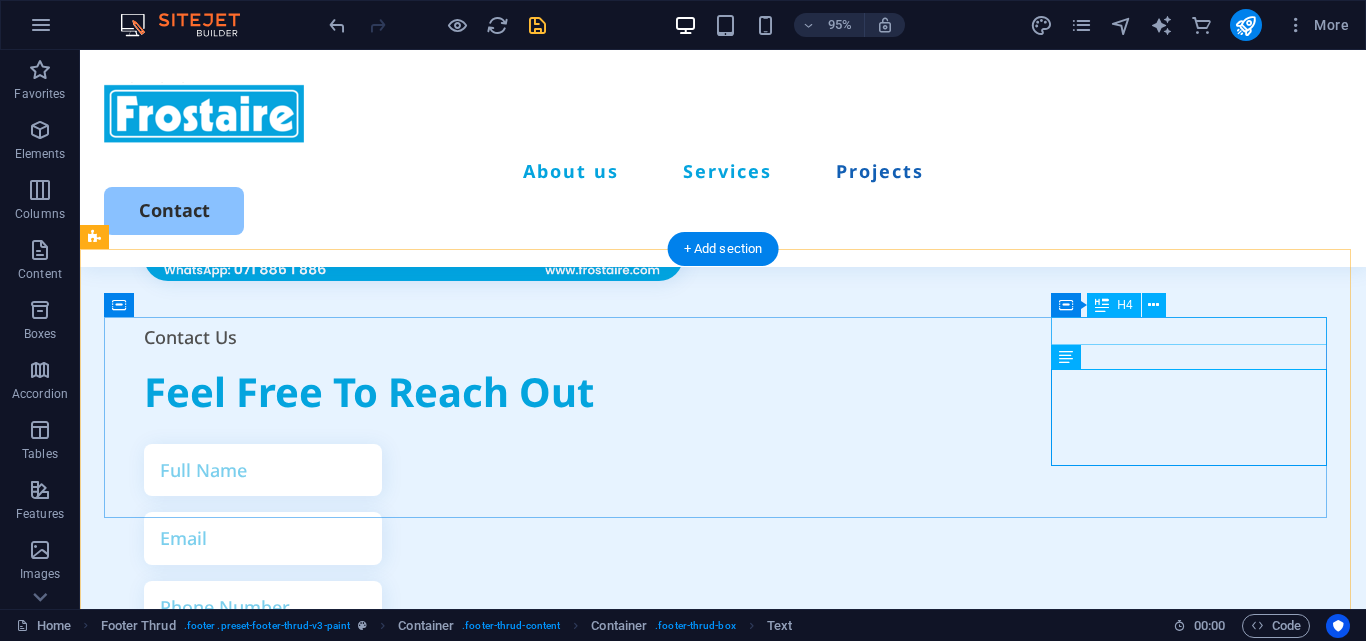 scroll, scrollTop: 6079, scrollLeft: 0, axis: vertical 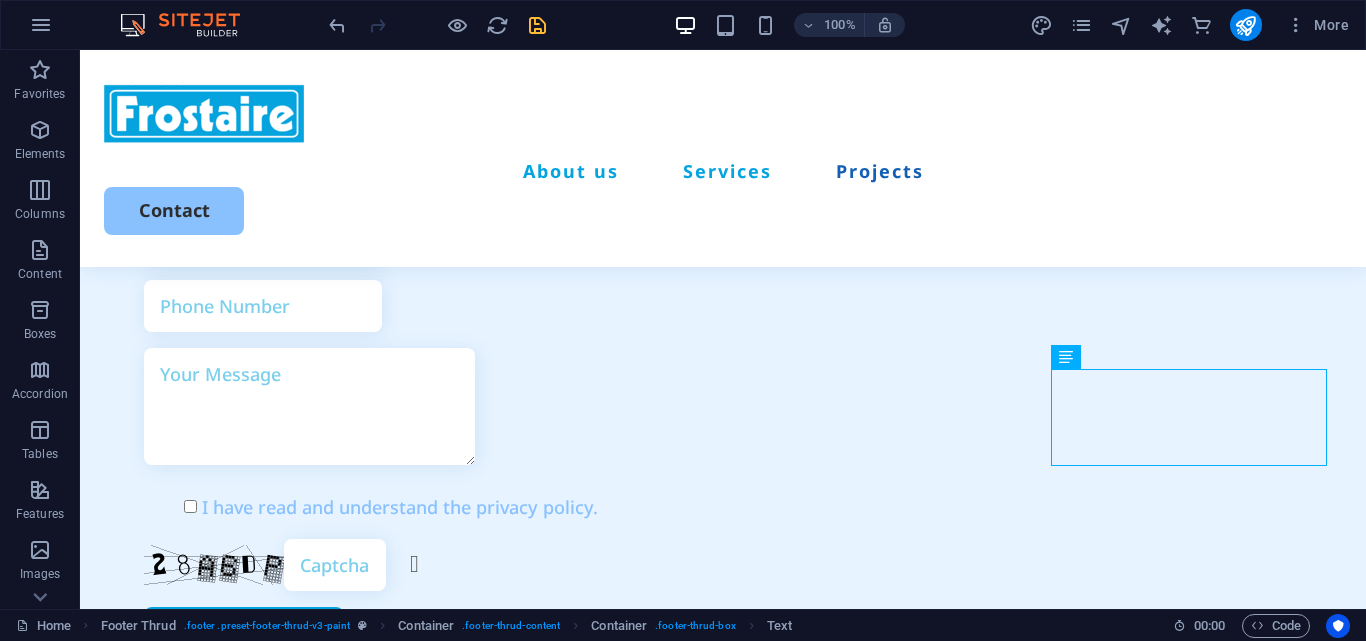 click at bounding box center [537, 25] 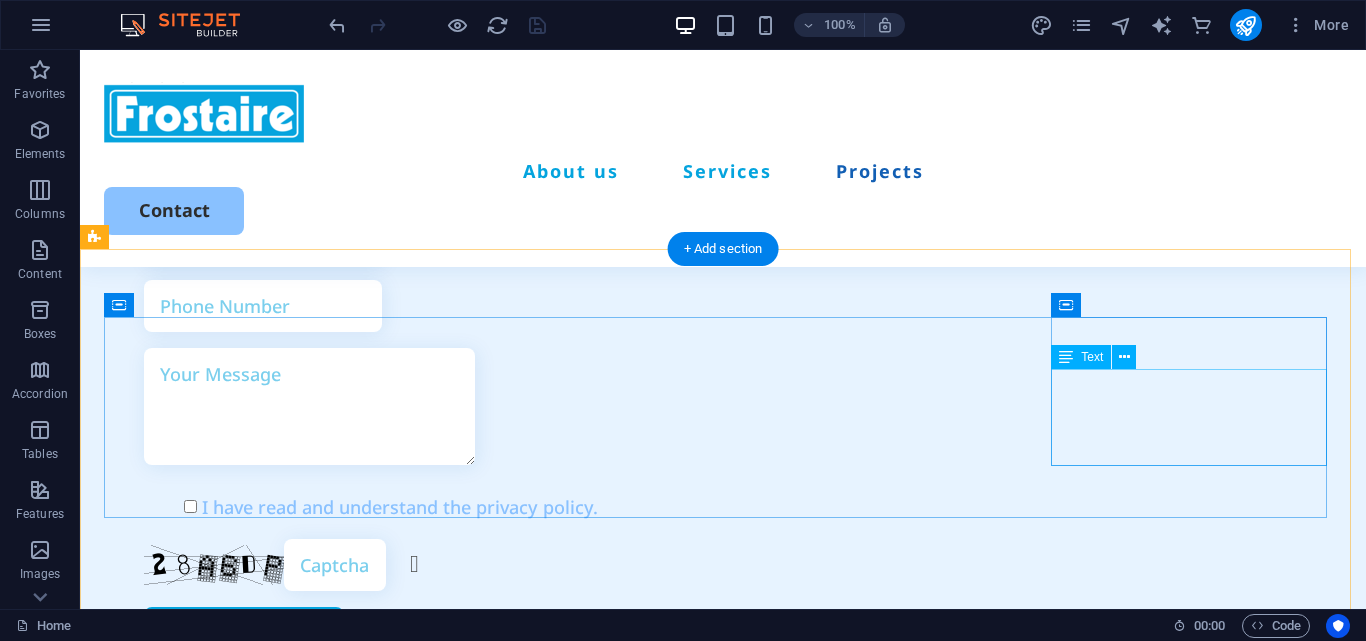 click on "0112 473 473
sales@frostaire.com
102, Union Place, Colombo" at bounding box center (244, 2201) 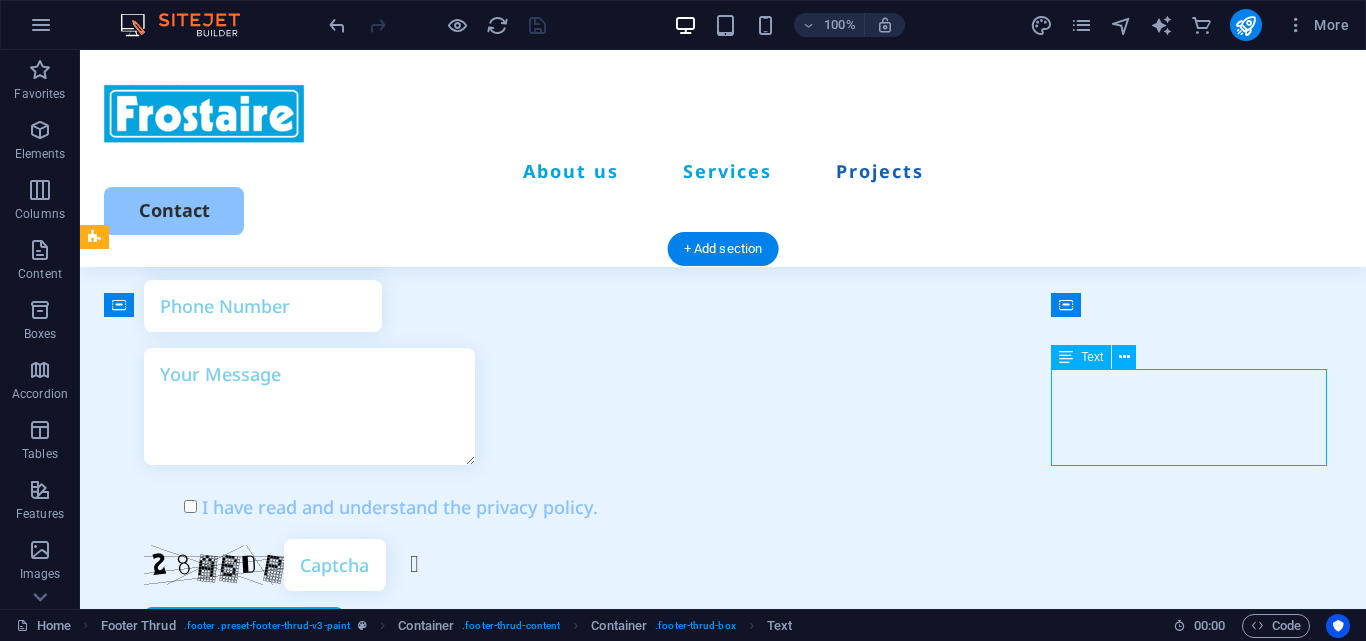 click on "0112 473 473
sales@frostaire.com
102, Union Place, Colombo" at bounding box center [244, 2201] 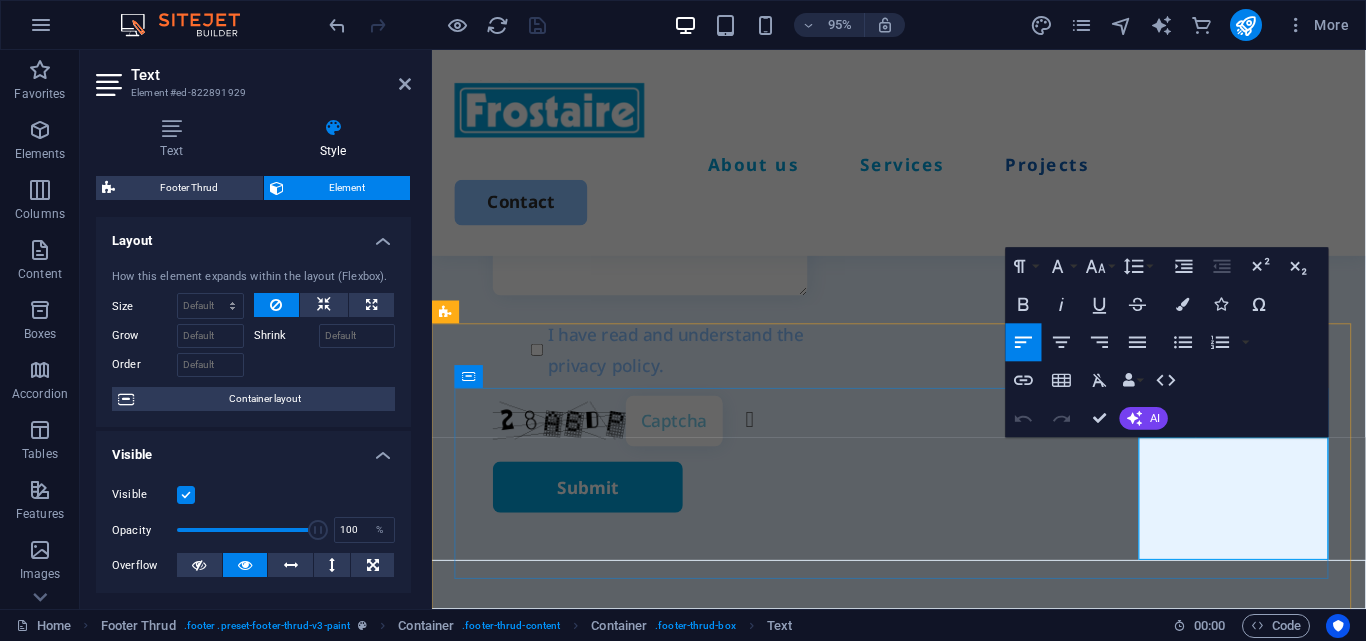 scroll, scrollTop: 5689, scrollLeft: 0, axis: vertical 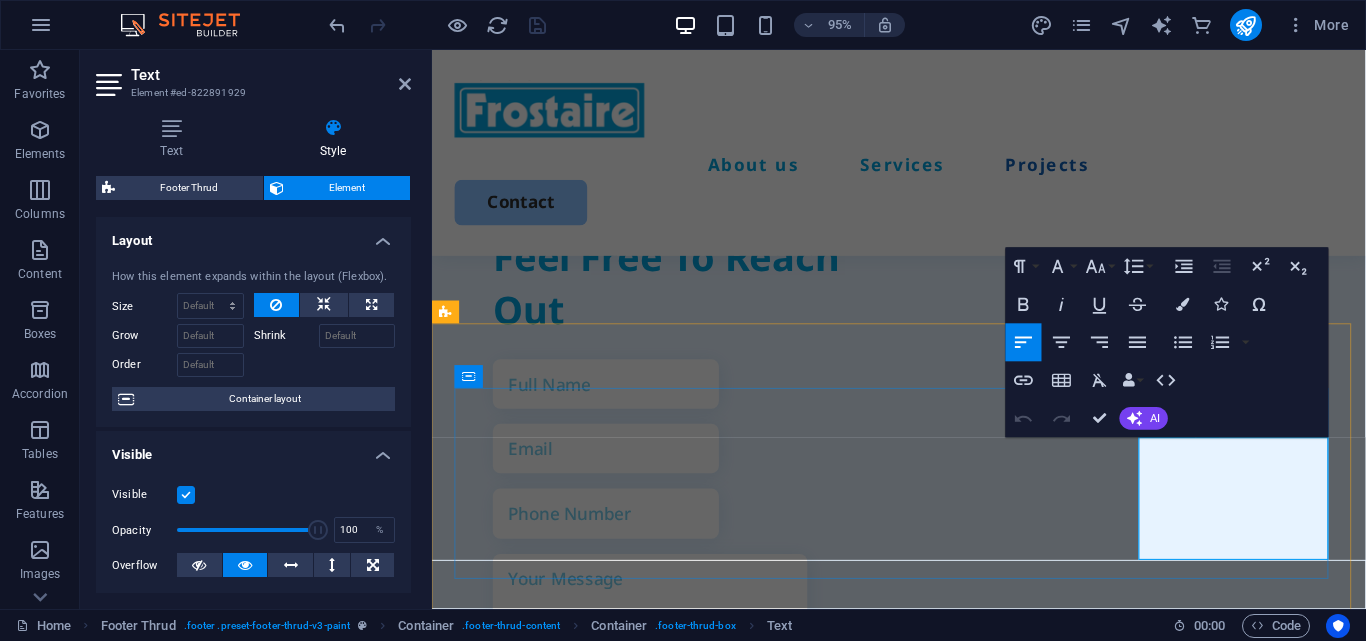 click on "102, Union Place, Colombo" at bounding box center [532, 2823] 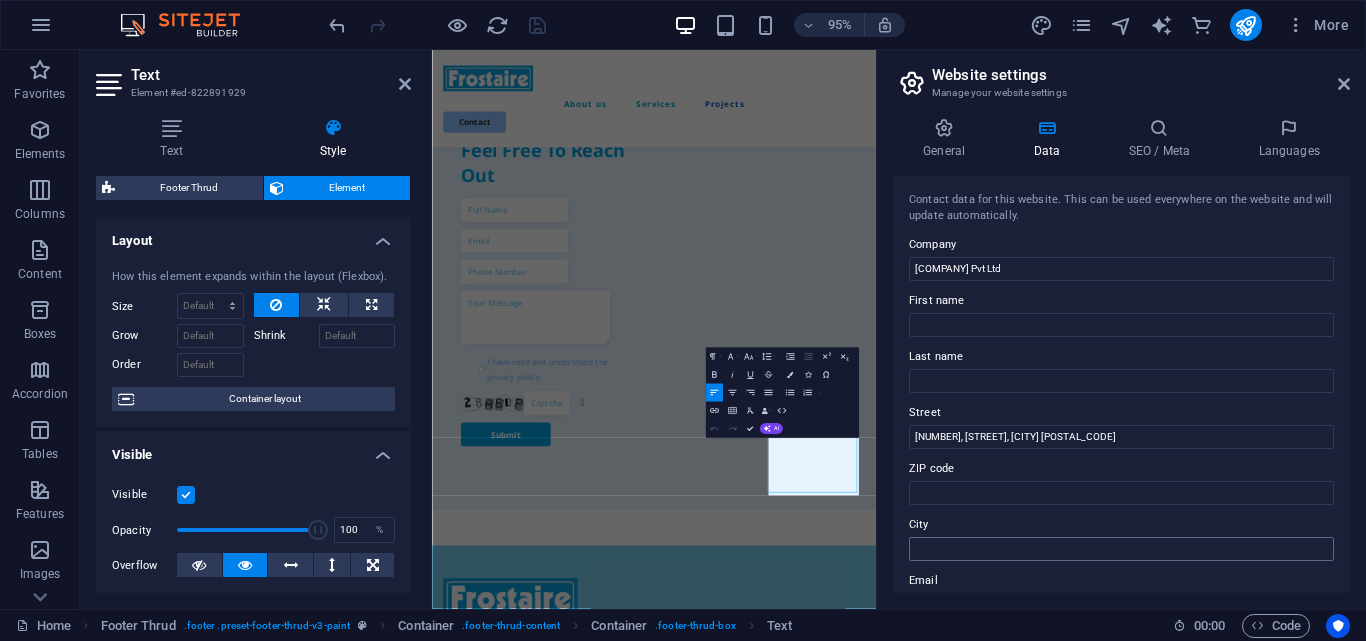 scroll, scrollTop: 5242, scrollLeft: 0, axis: vertical 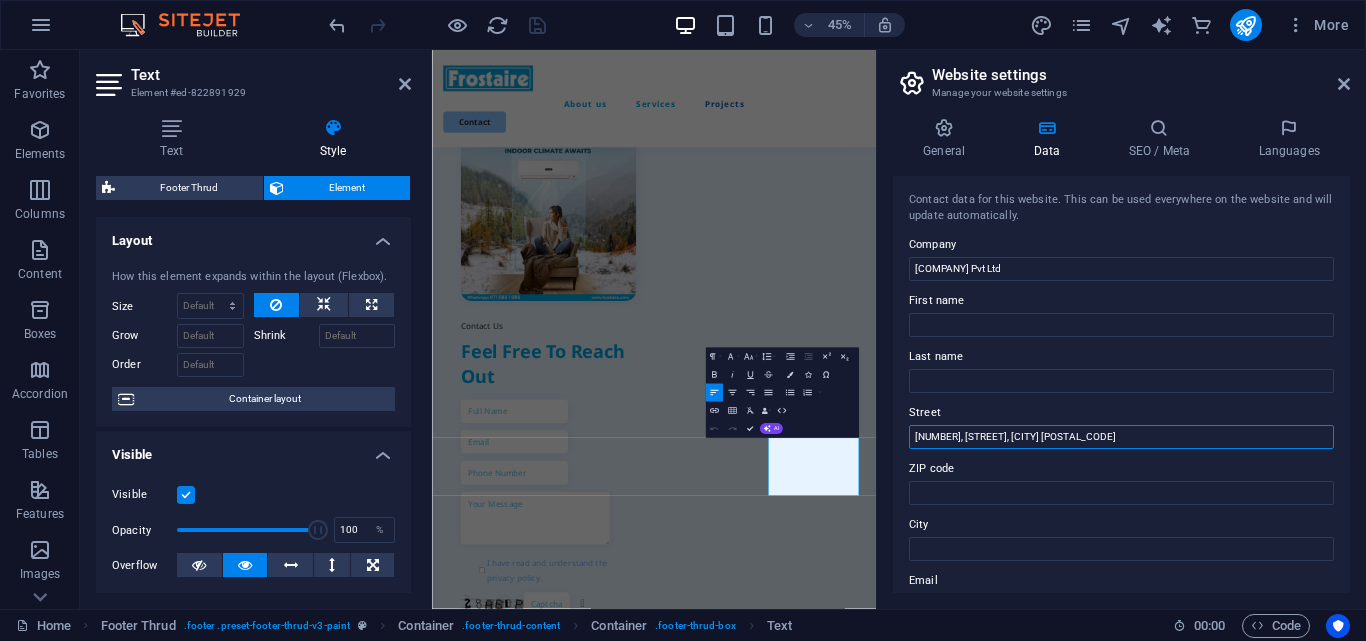 click on "[NUMBER], [STREET], [CITY] [POSTAL_CODE]" at bounding box center (1121, 437) 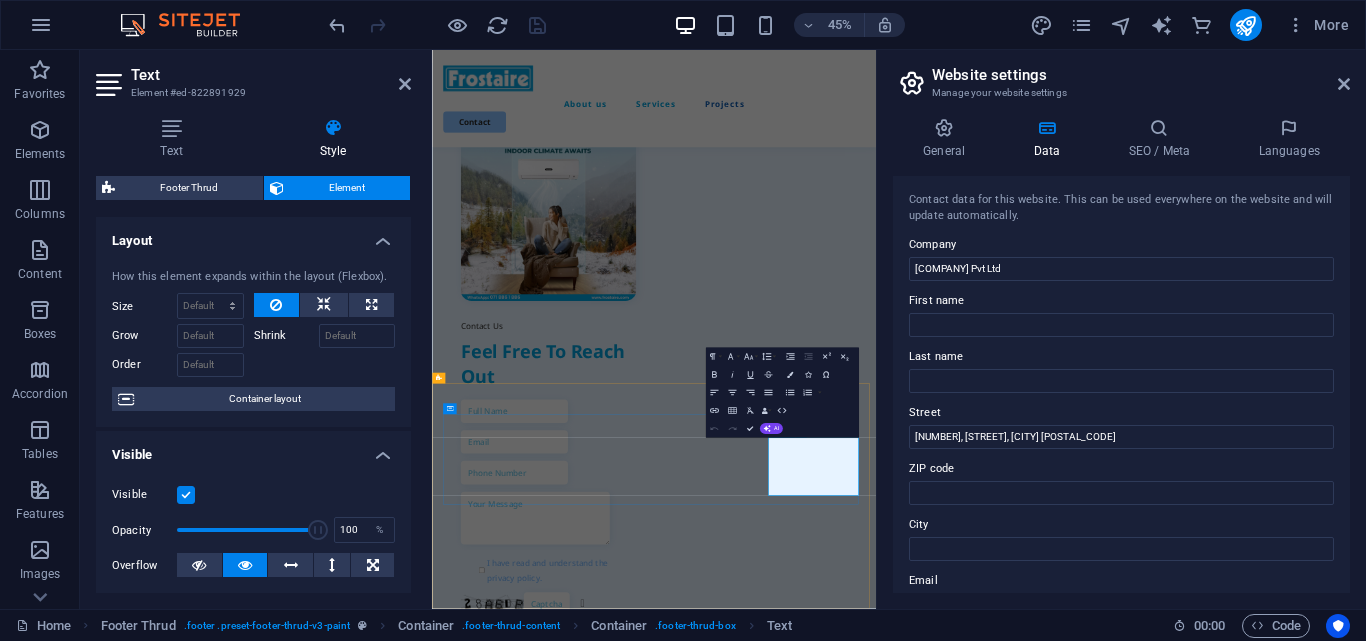 click on "102, Union Place, Colombo" at bounding box center (532, 3277) 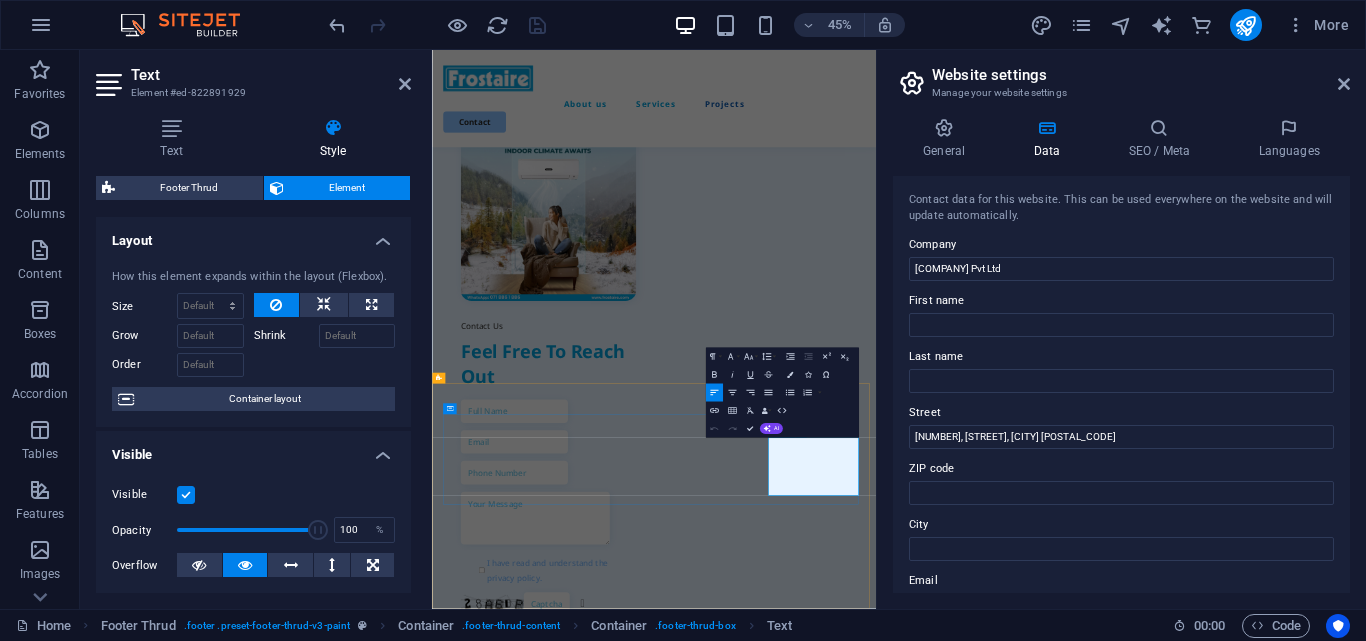 type 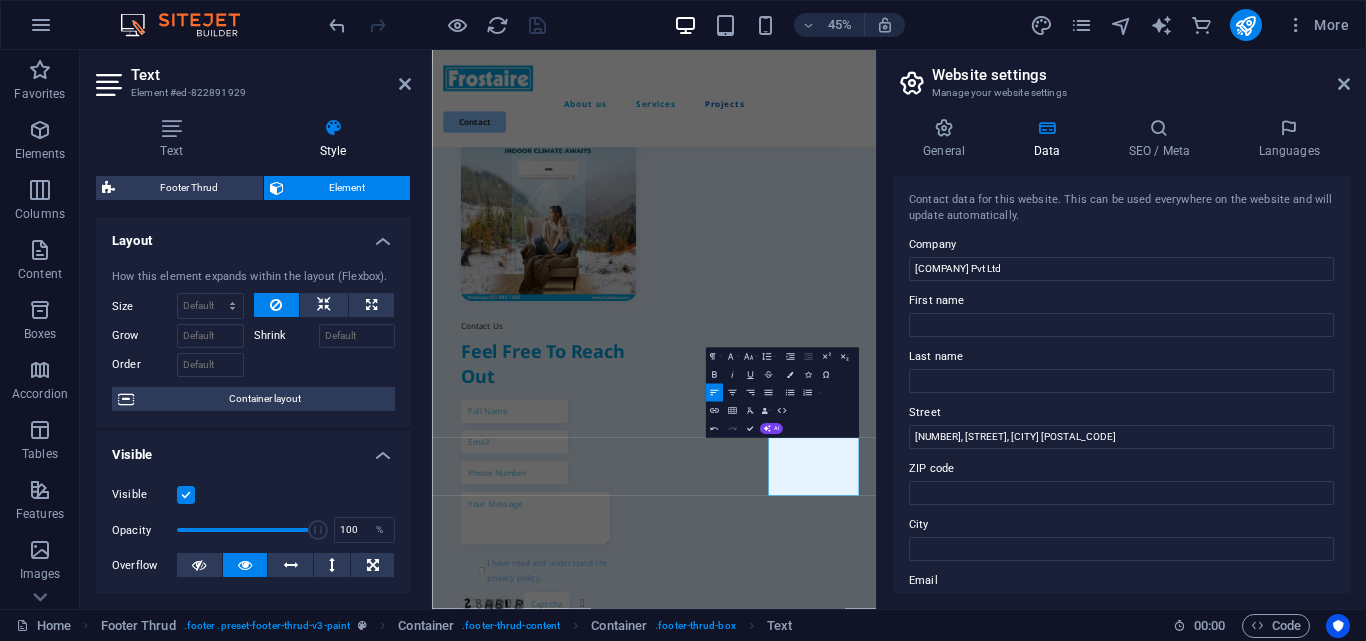 click on "Website settings Manage your website settings  General  Data  SEO / Meta  Languages Website name frostaire.com Logo Drag files here, click to choose files or select files from Files or our free stock photos & videos Select files from the file manager, stock photos, or upload file(s) Upload Favicon Set the favicon of your website here. A favicon is a small icon shown in the browser tab next to your website title. It helps visitors identify your website. Drag files here, click to choose files or select files from Files or our free stock photos & videos Select files from the file manager, stock photos, or upload file(s) Upload Preview Image (Open Graph) This image will be shown when the website is shared on social networks Drag files here, click to choose files or select files from Files or our free stock photos & videos Select files from the file manager, stock photos, or upload file(s) Upload Contact data for this website. This can be used everywhere on the website and will update automatically. Company Street" at bounding box center (1121, 329) 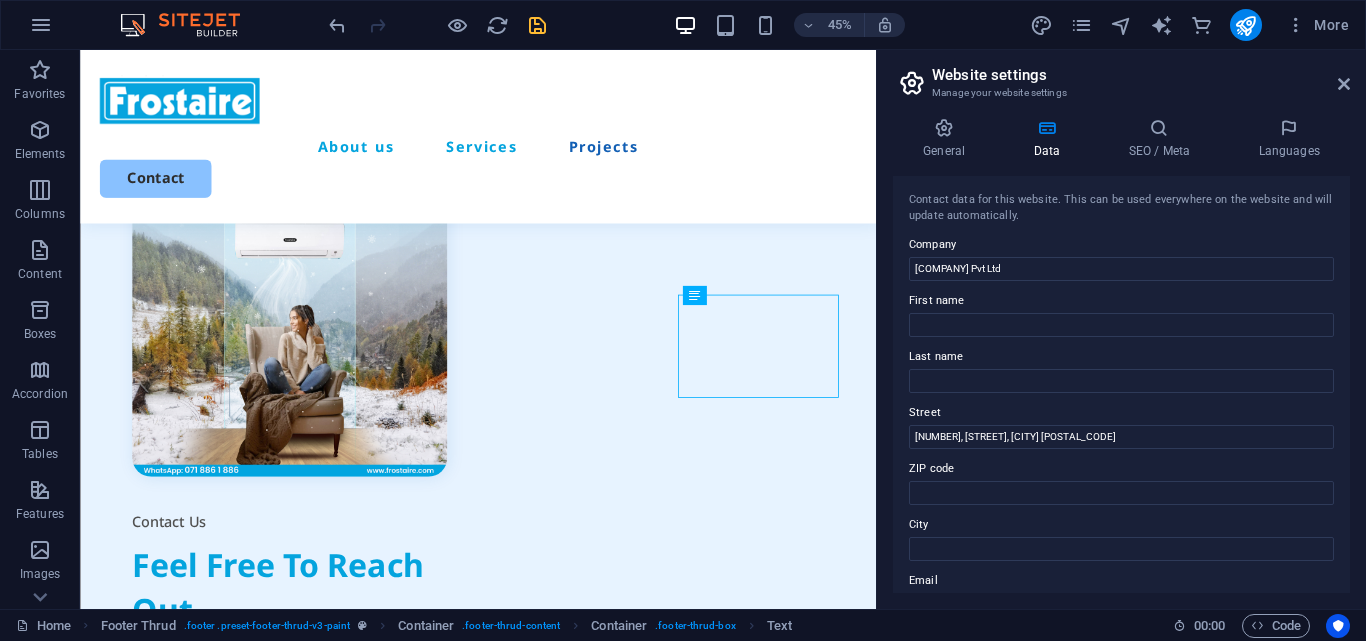scroll, scrollTop: 5798, scrollLeft: 0, axis: vertical 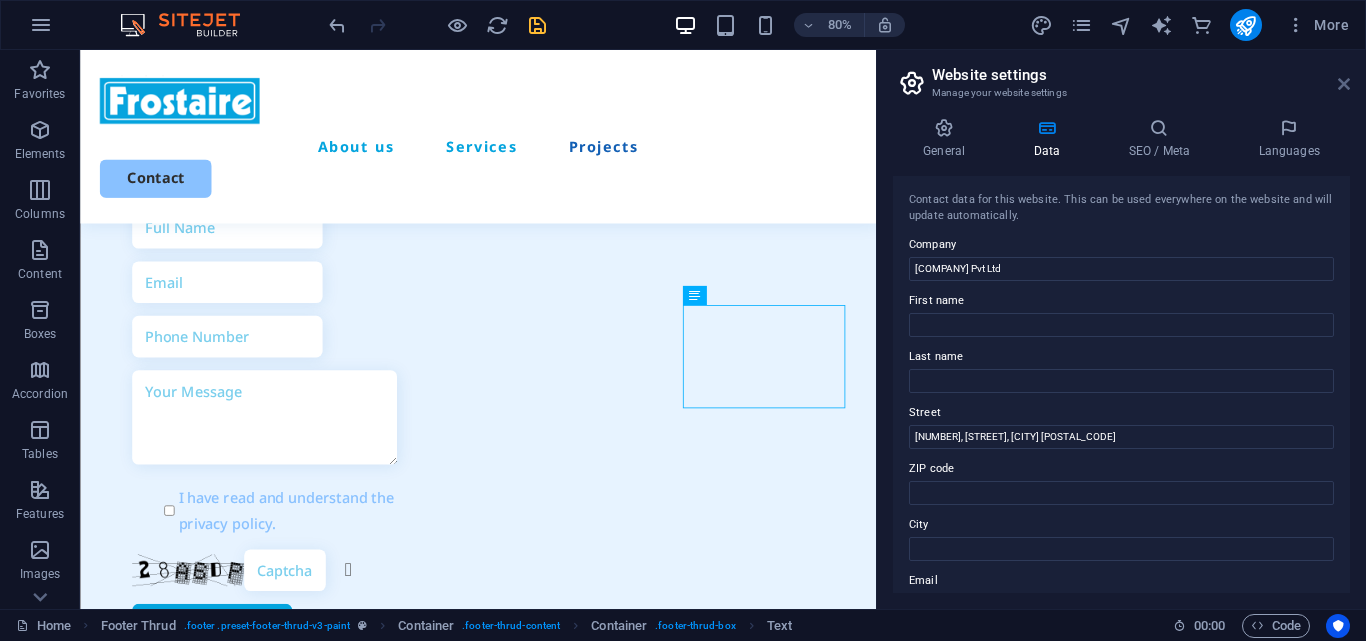 click at bounding box center [1344, 84] 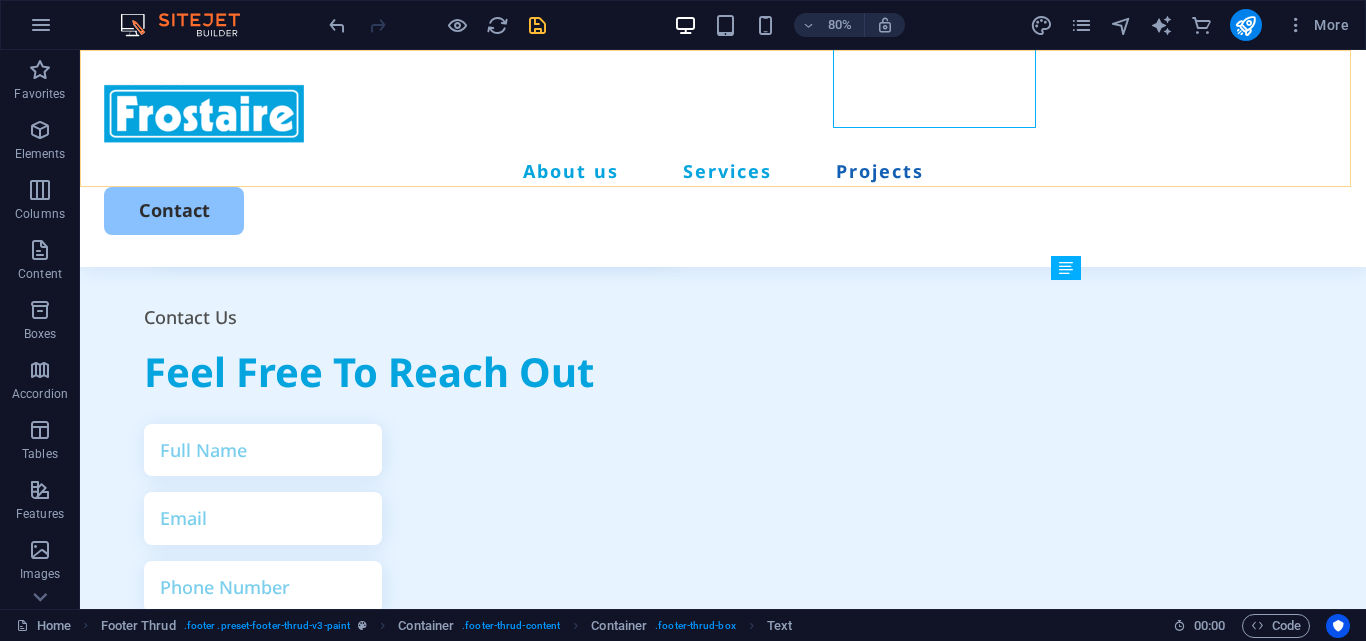scroll, scrollTop: 6168, scrollLeft: 0, axis: vertical 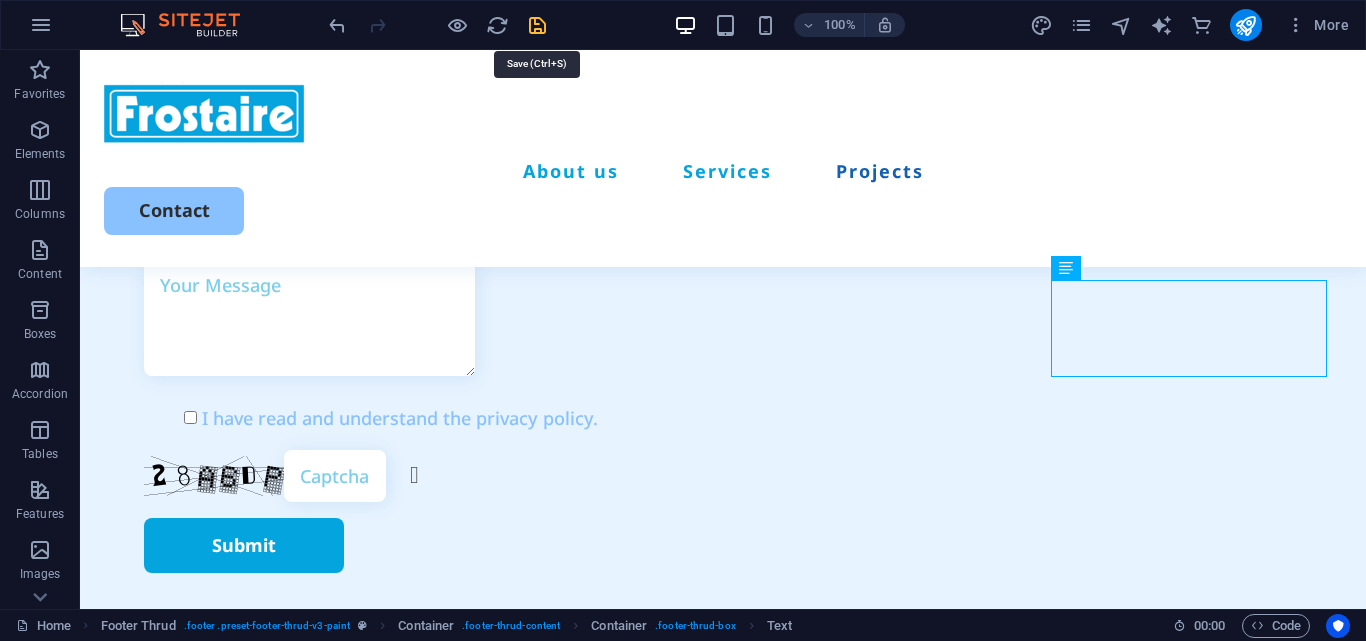 click at bounding box center [537, 25] 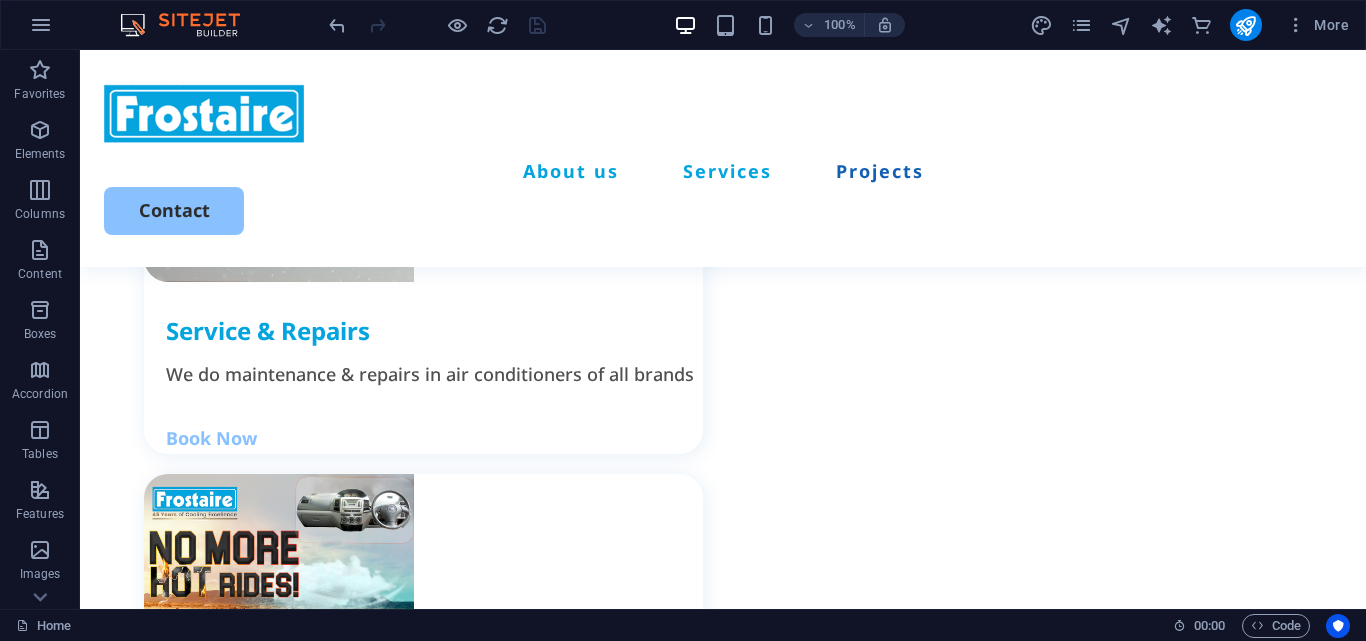 scroll, scrollTop: 2644, scrollLeft: 0, axis: vertical 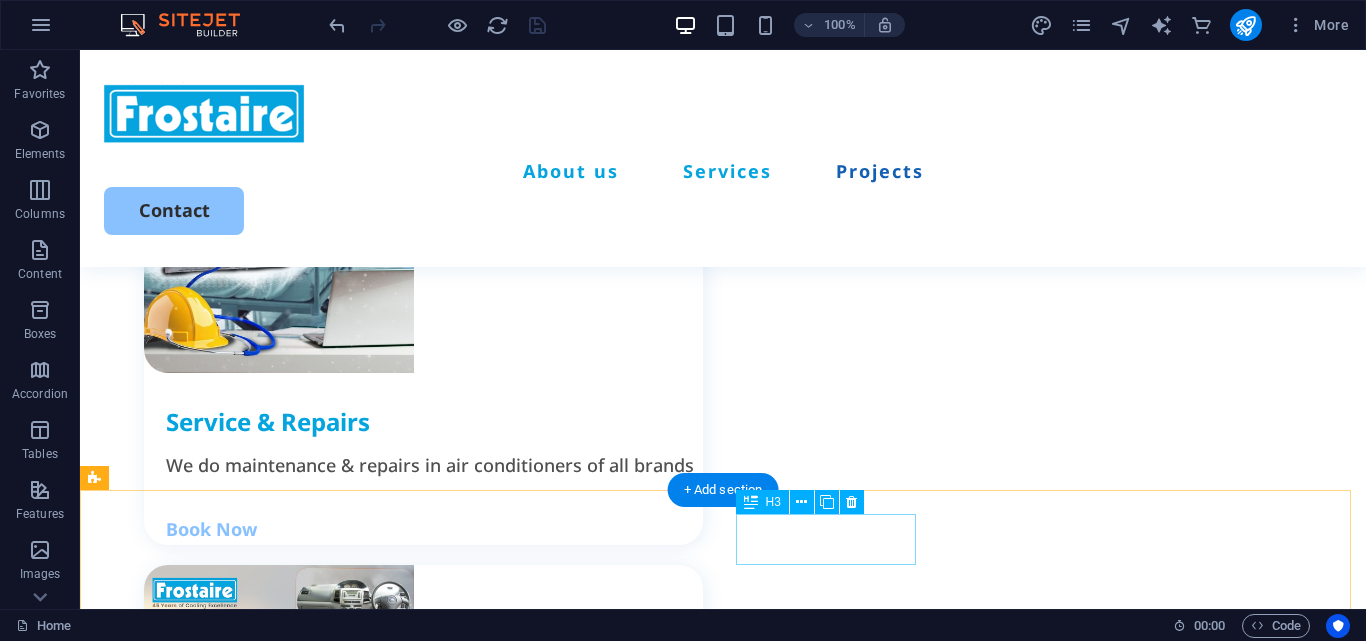 click on "Laboratory" at bounding box center [445, 2457] 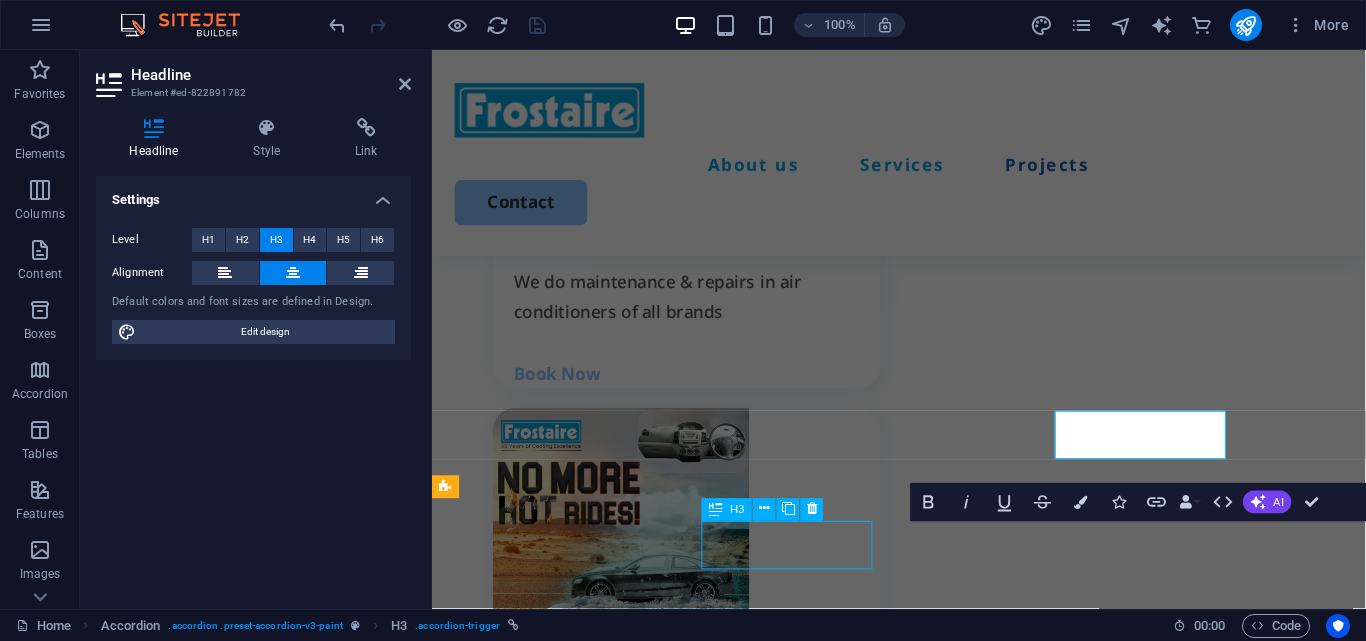click on "Office" at bounding box center [655, 2347] 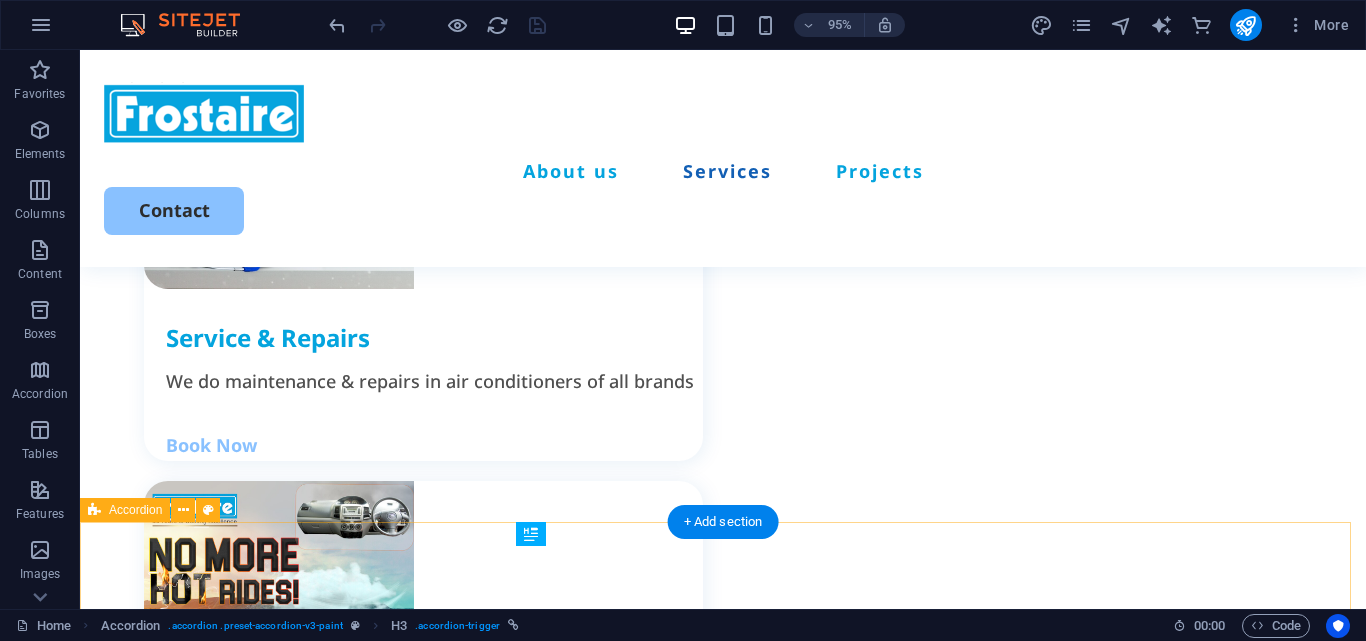 scroll, scrollTop: 2612, scrollLeft: 0, axis: vertical 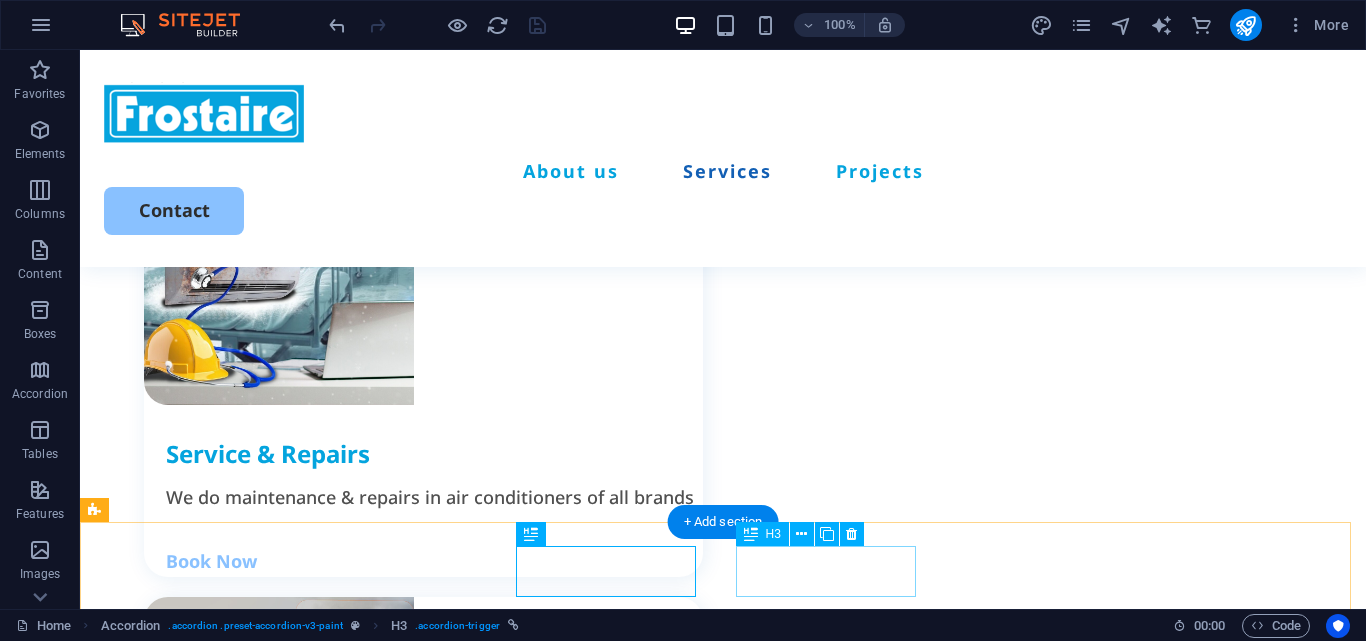 click on "Laboratory" at bounding box center (445, 2489) 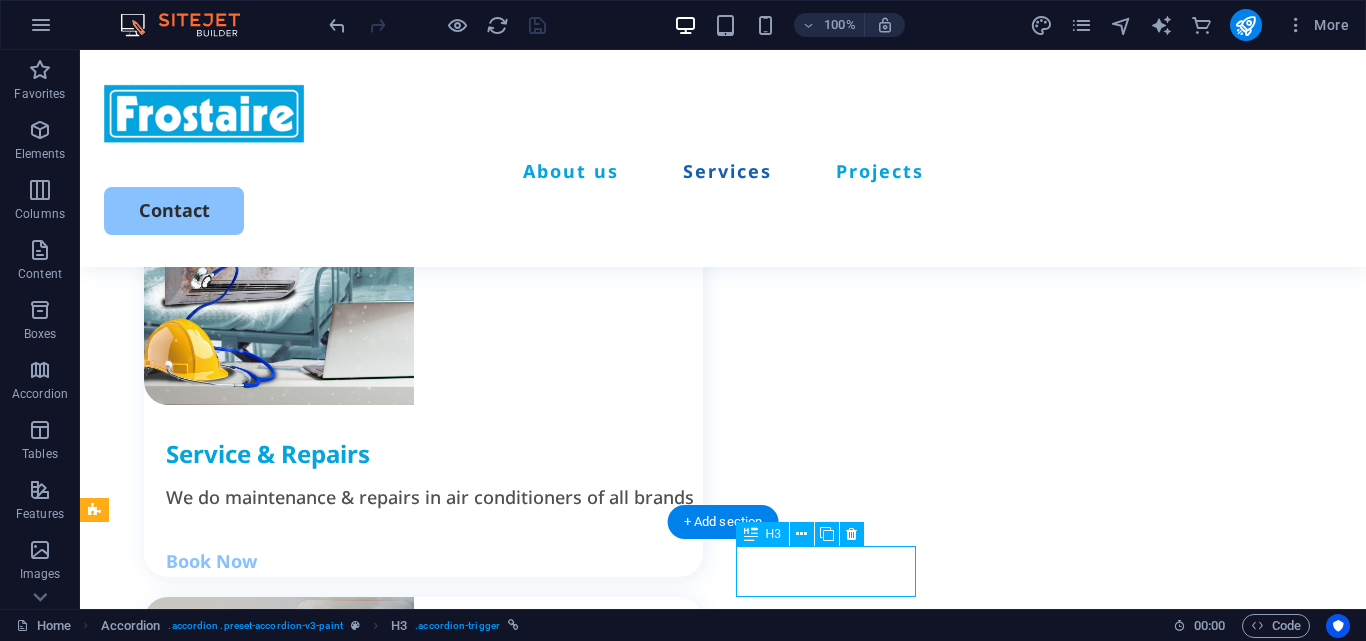 click on "Laboratory" at bounding box center [445, 2489] 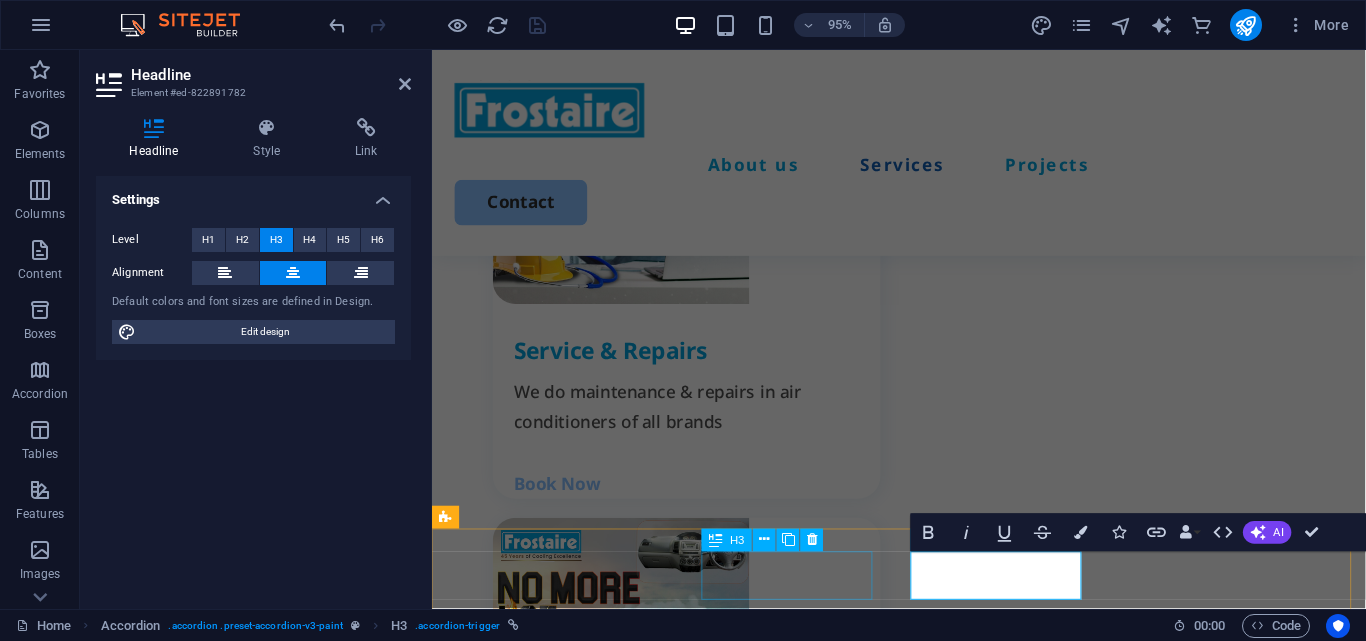 scroll, scrollTop: 2696, scrollLeft: 0, axis: vertical 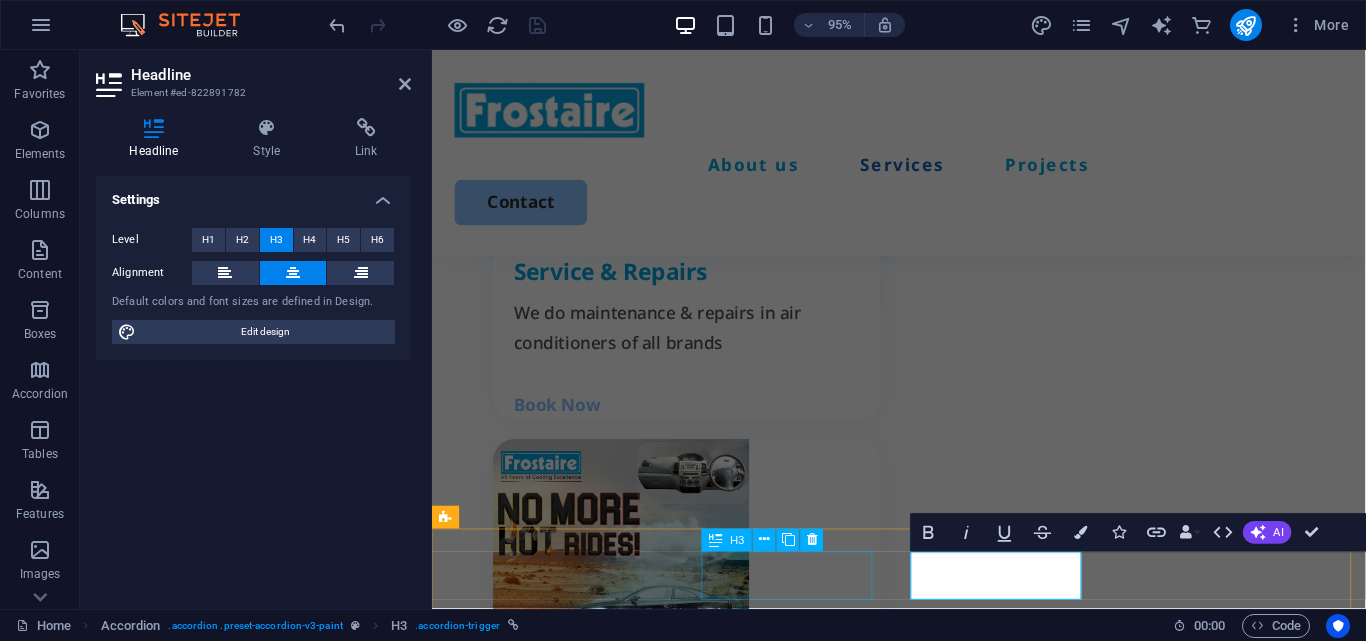 type 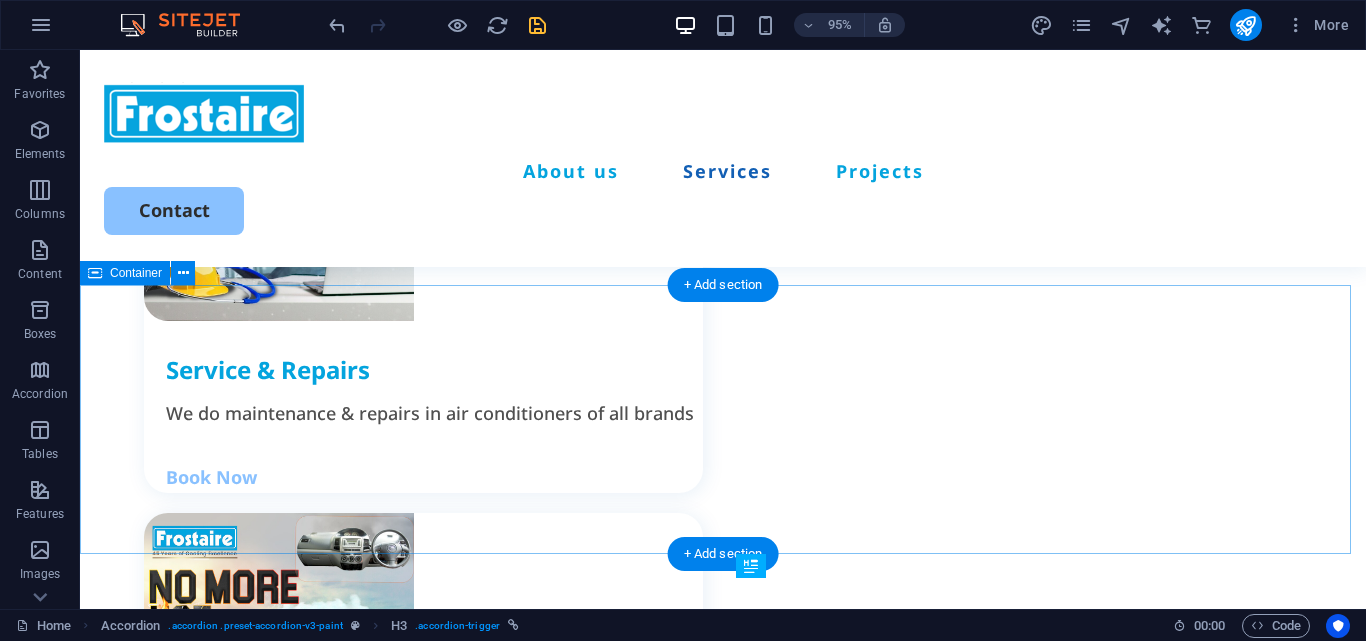 scroll, scrollTop: 2580, scrollLeft: 0, axis: vertical 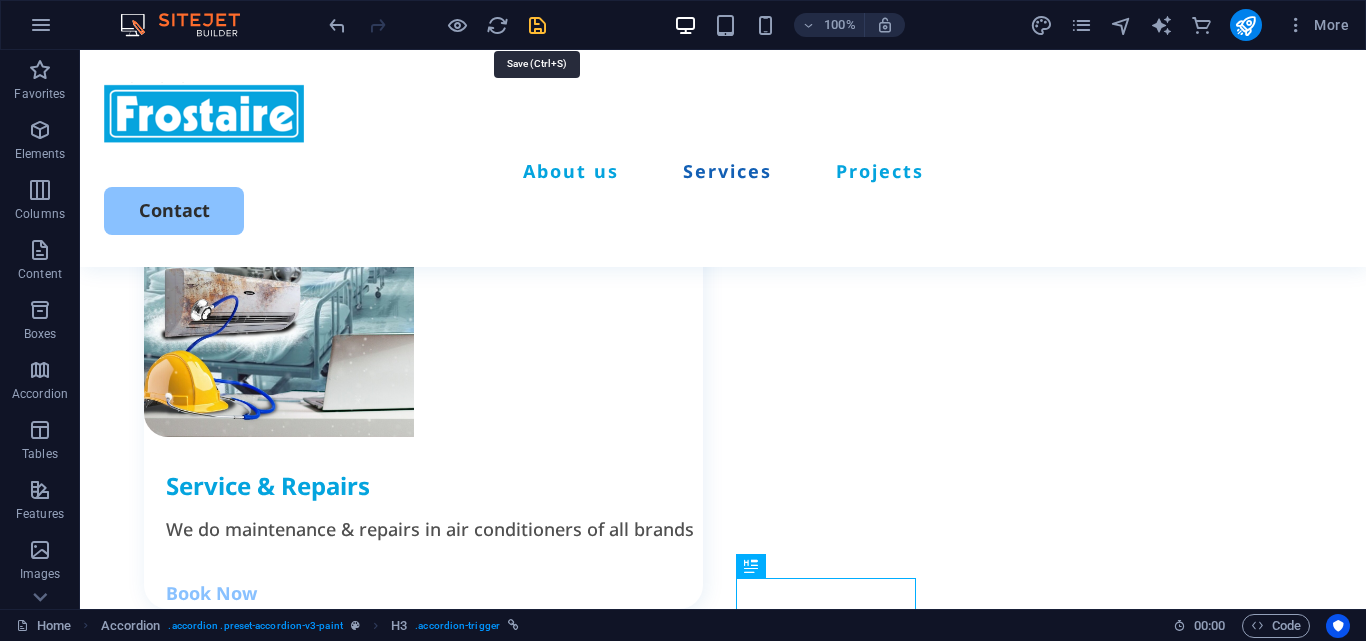 click at bounding box center [537, 25] 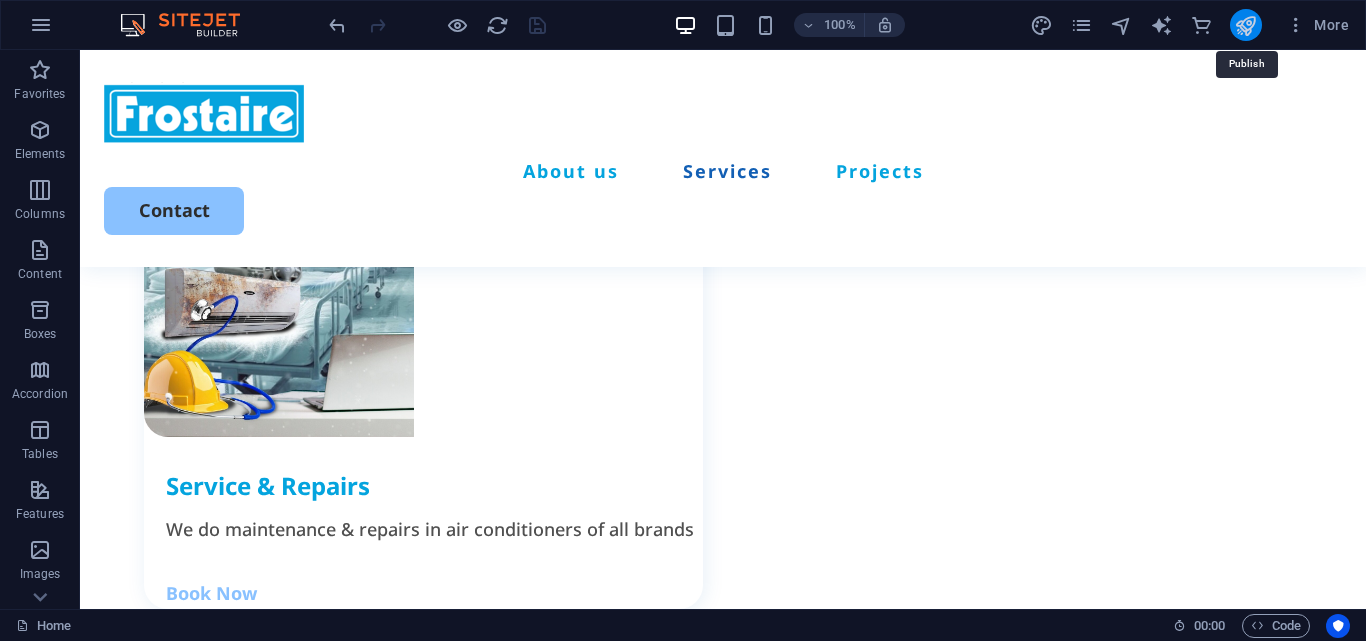 click at bounding box center (1245, 25) 